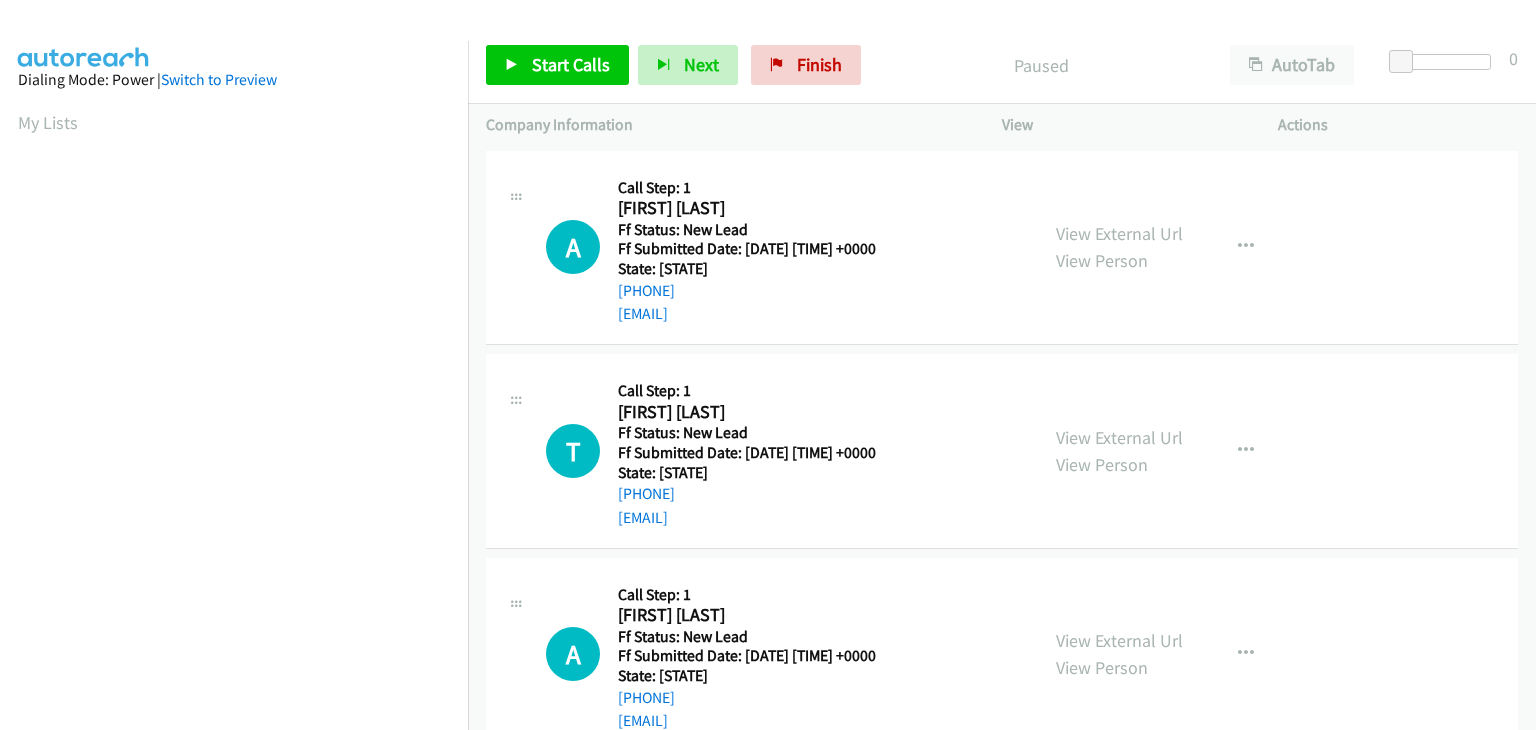 scroll, scrollTop: 0, scrollLeft: 0, axis: both 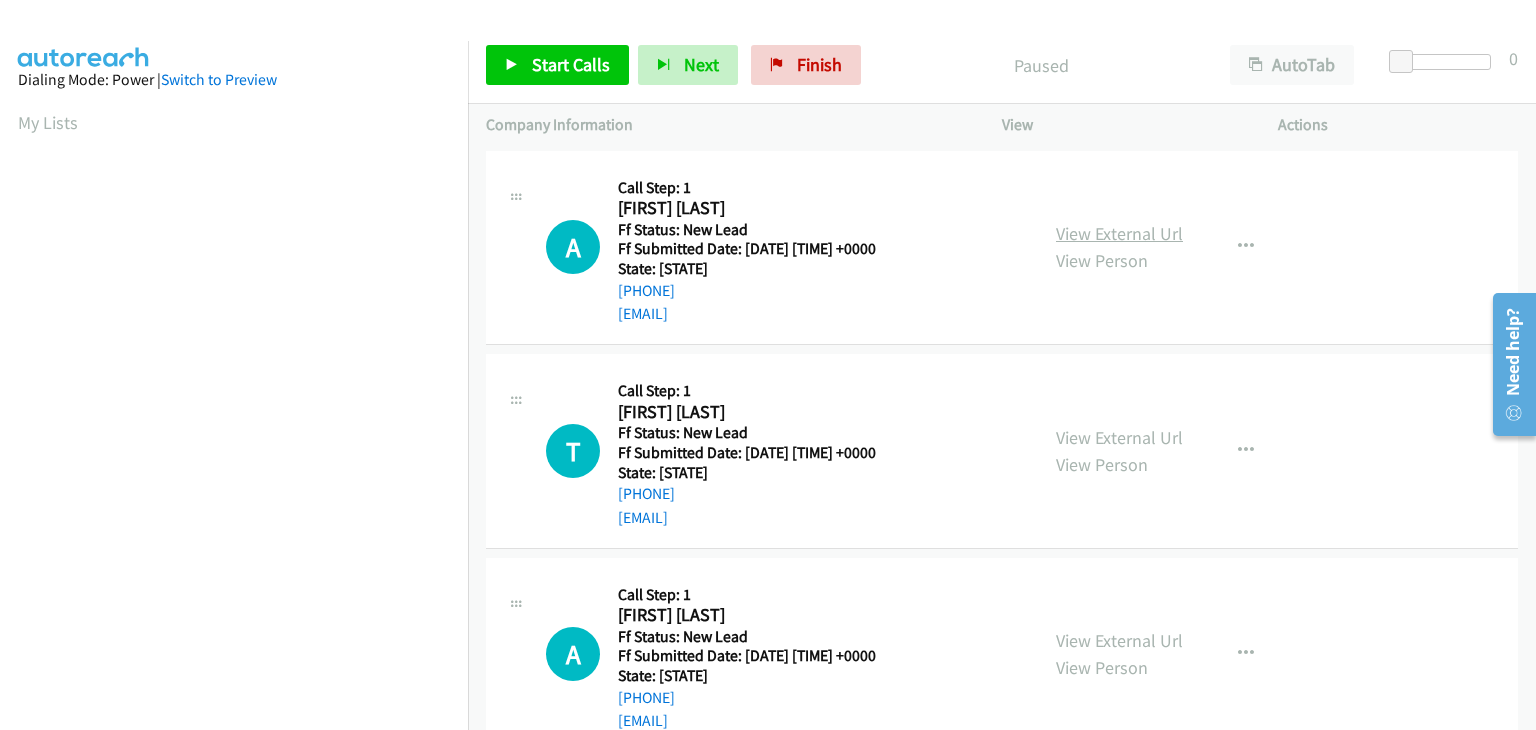click on "View External Url" at bounding box center (1119, 233) 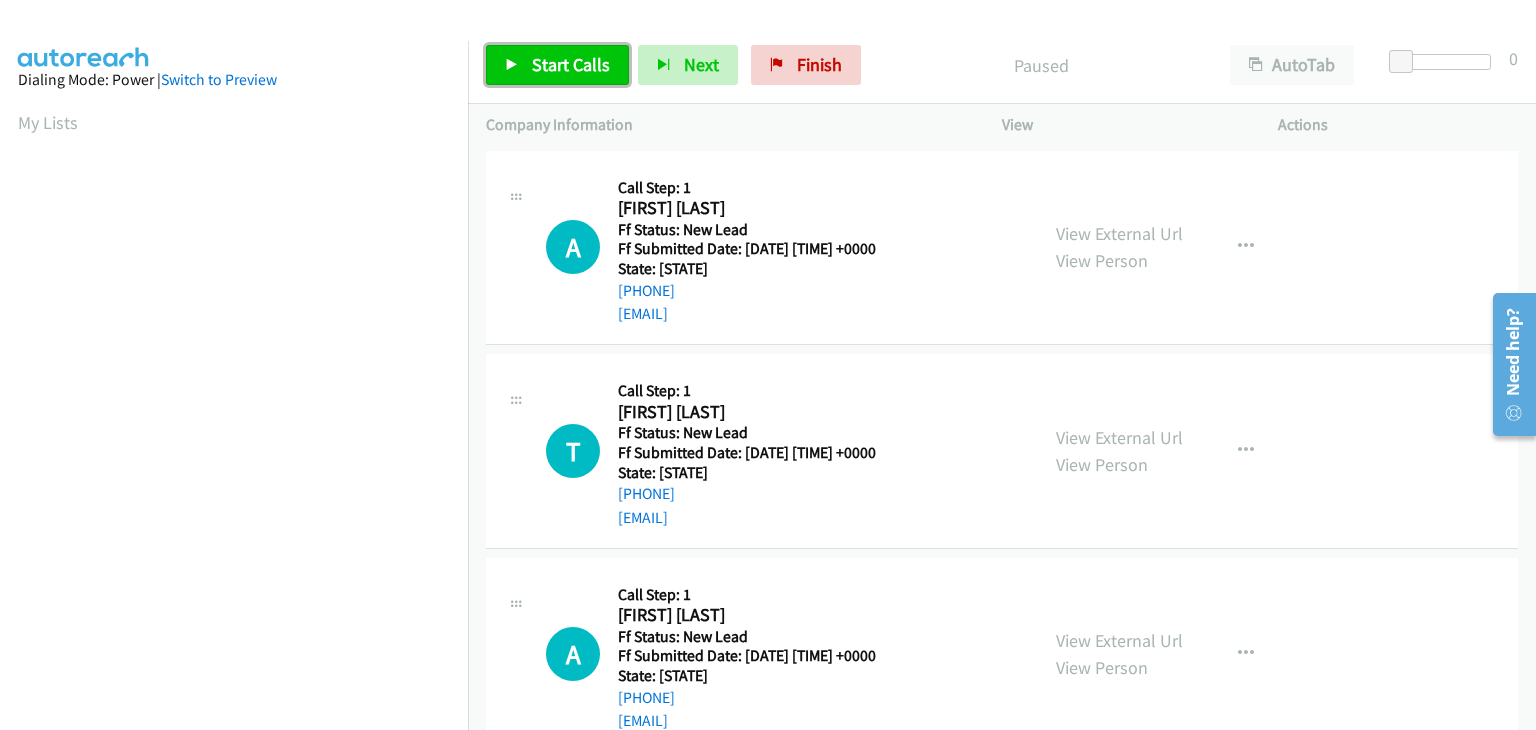 click on "Start Calls" at bounding box center (571, 64) 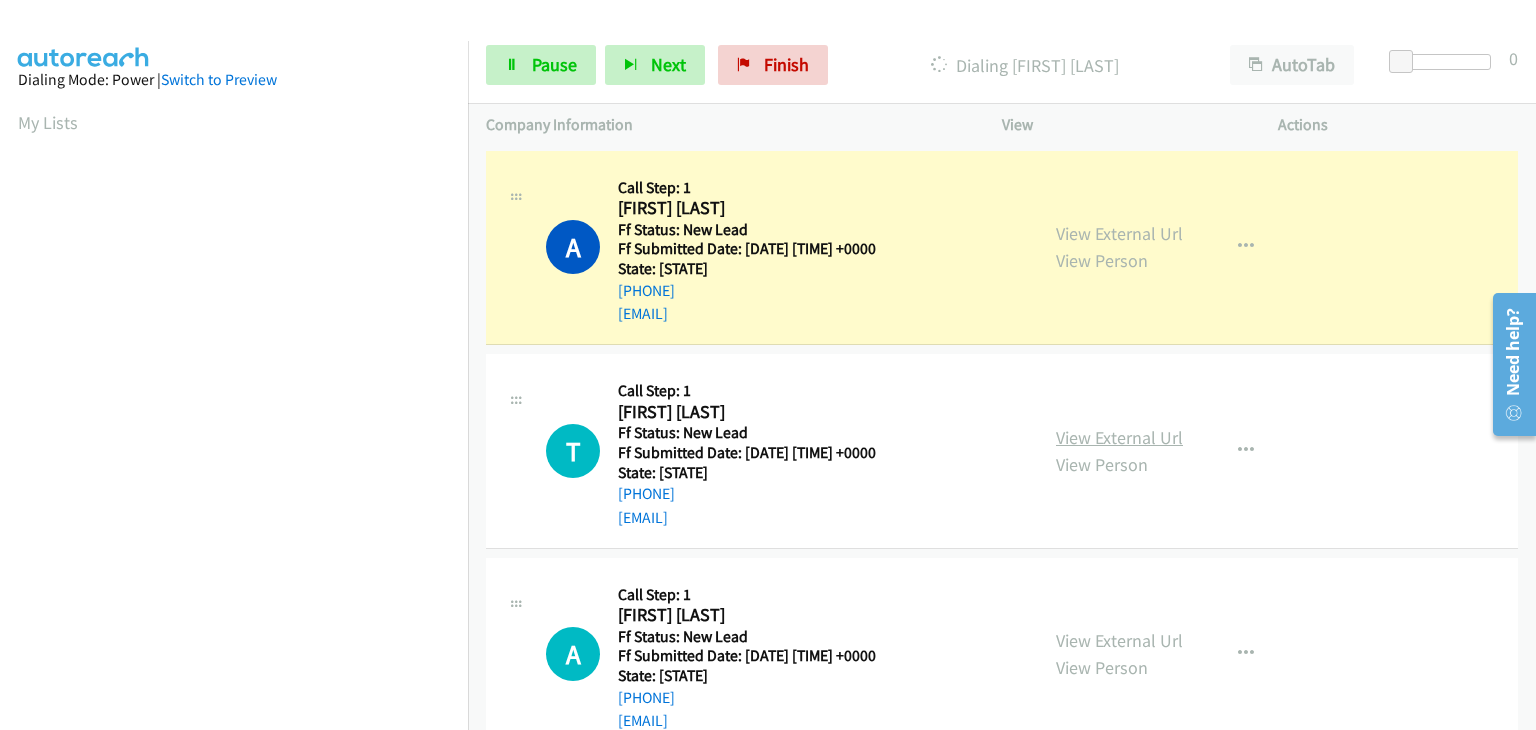 click on "View External Url" at bounding box center [1119, 437] 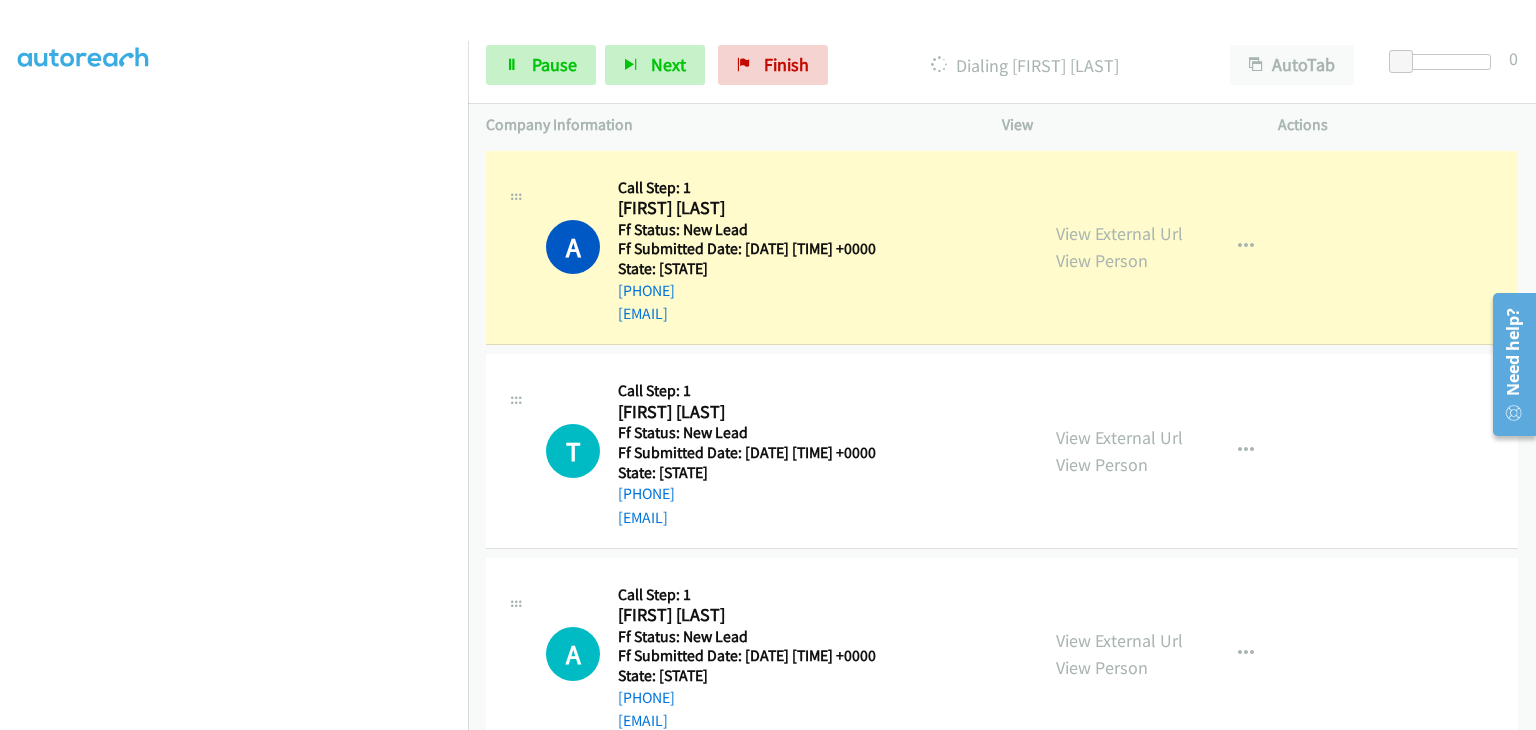 scroll, scrollTop: 392, scrollLeft: 0, axis: vertical 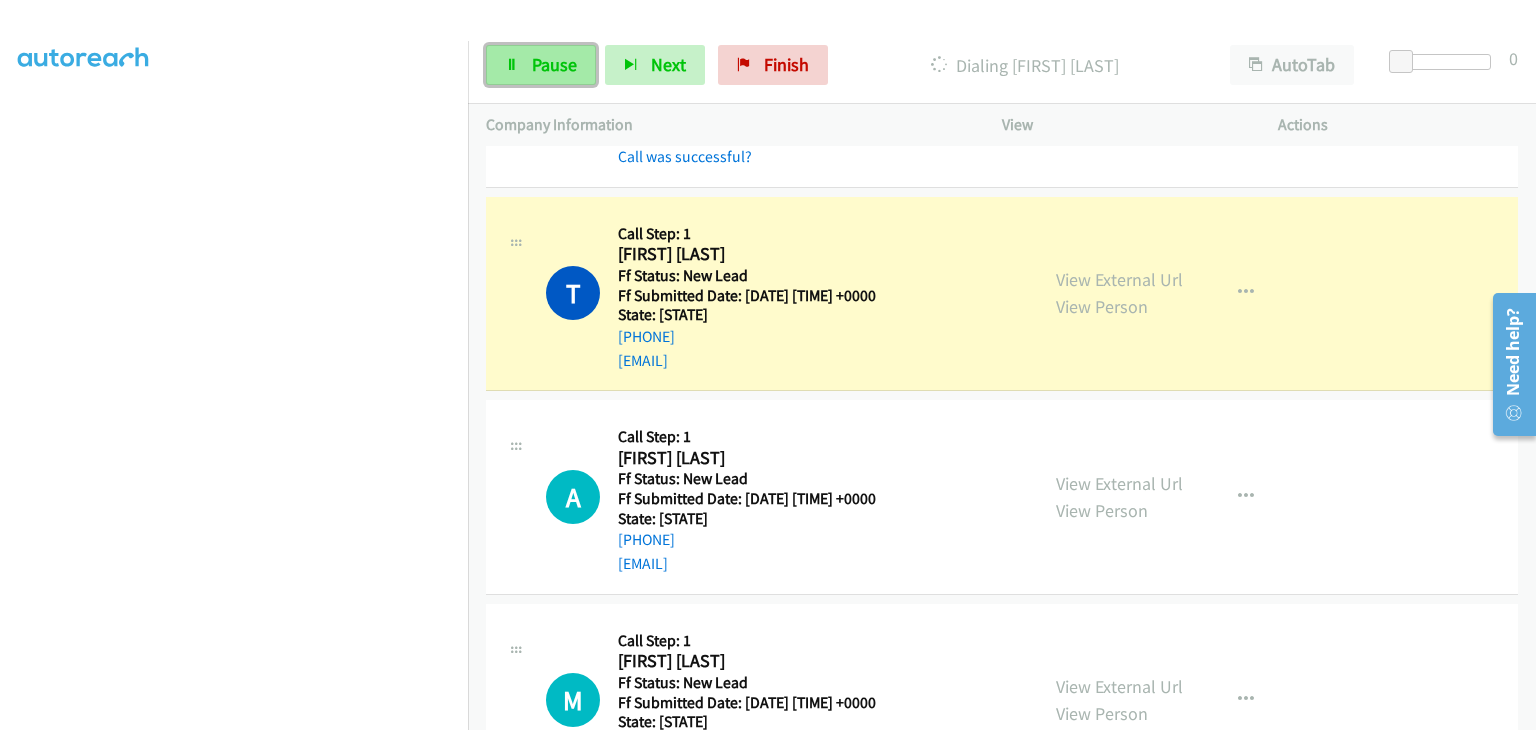 click on "Pause" at bounding box center (554, 64) 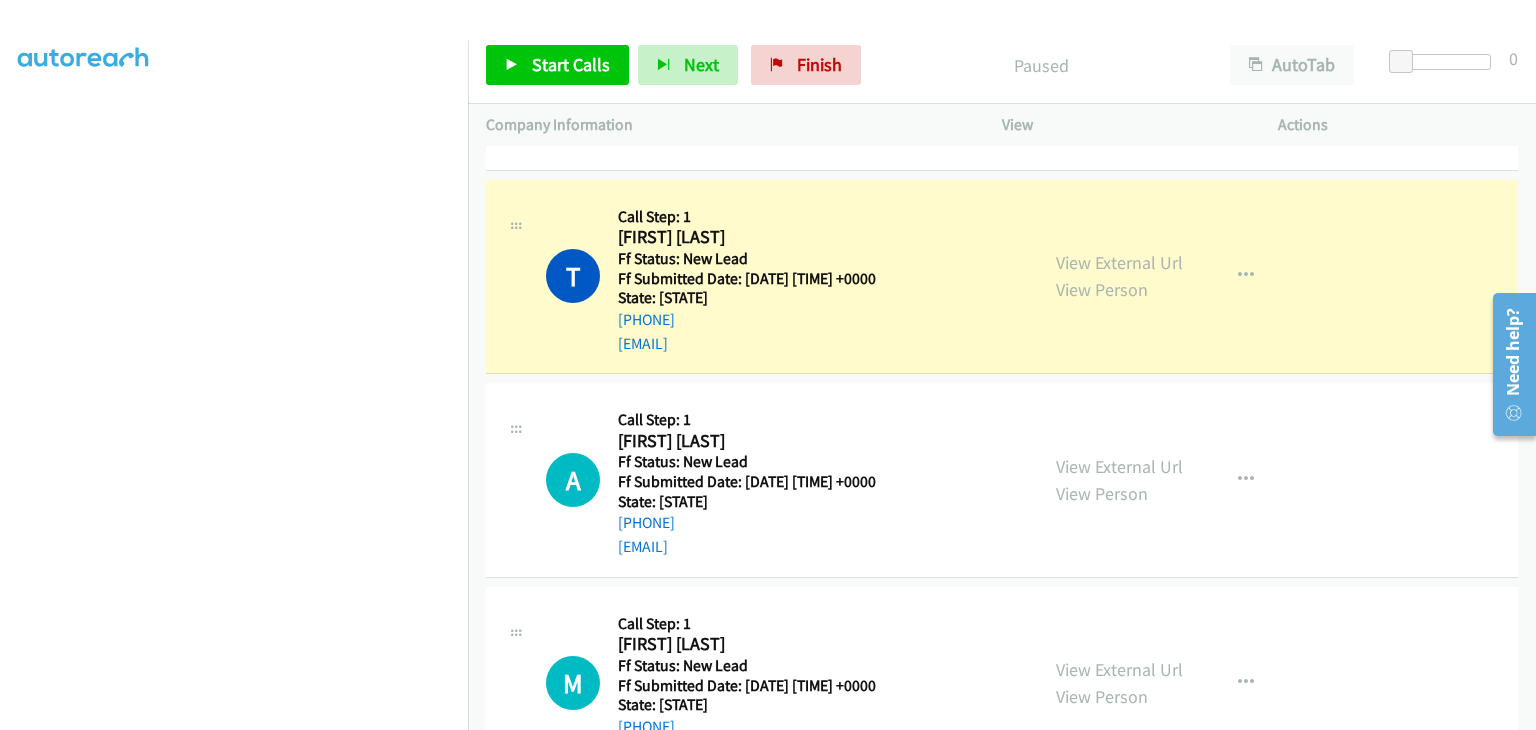 scroll, scrollTop: 235, scrollLeft: 0, axis: vertical 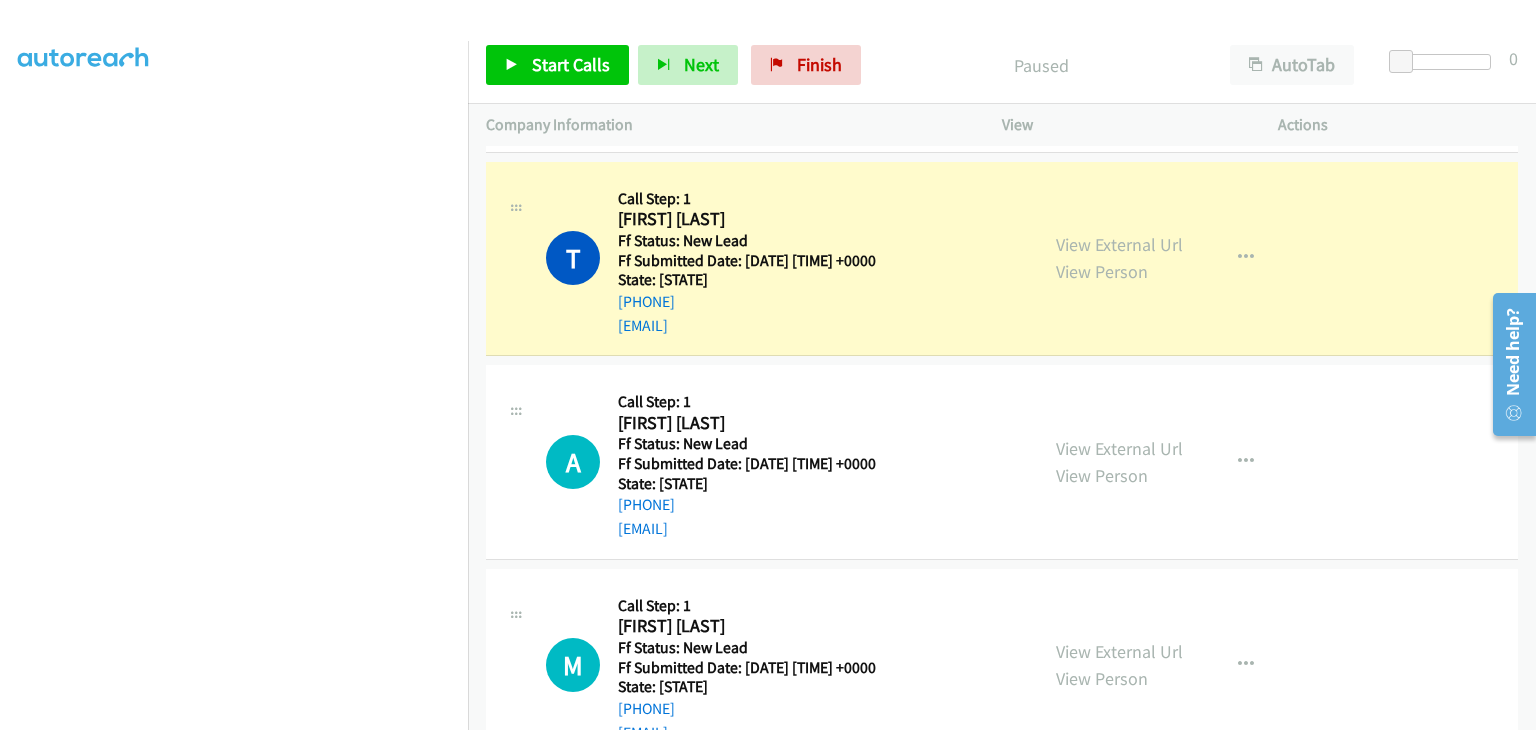 drag, startPoint x: 1527, startPoint y: 281, endPoint x: 42, endPoint y: 14, distance: 1508.8121 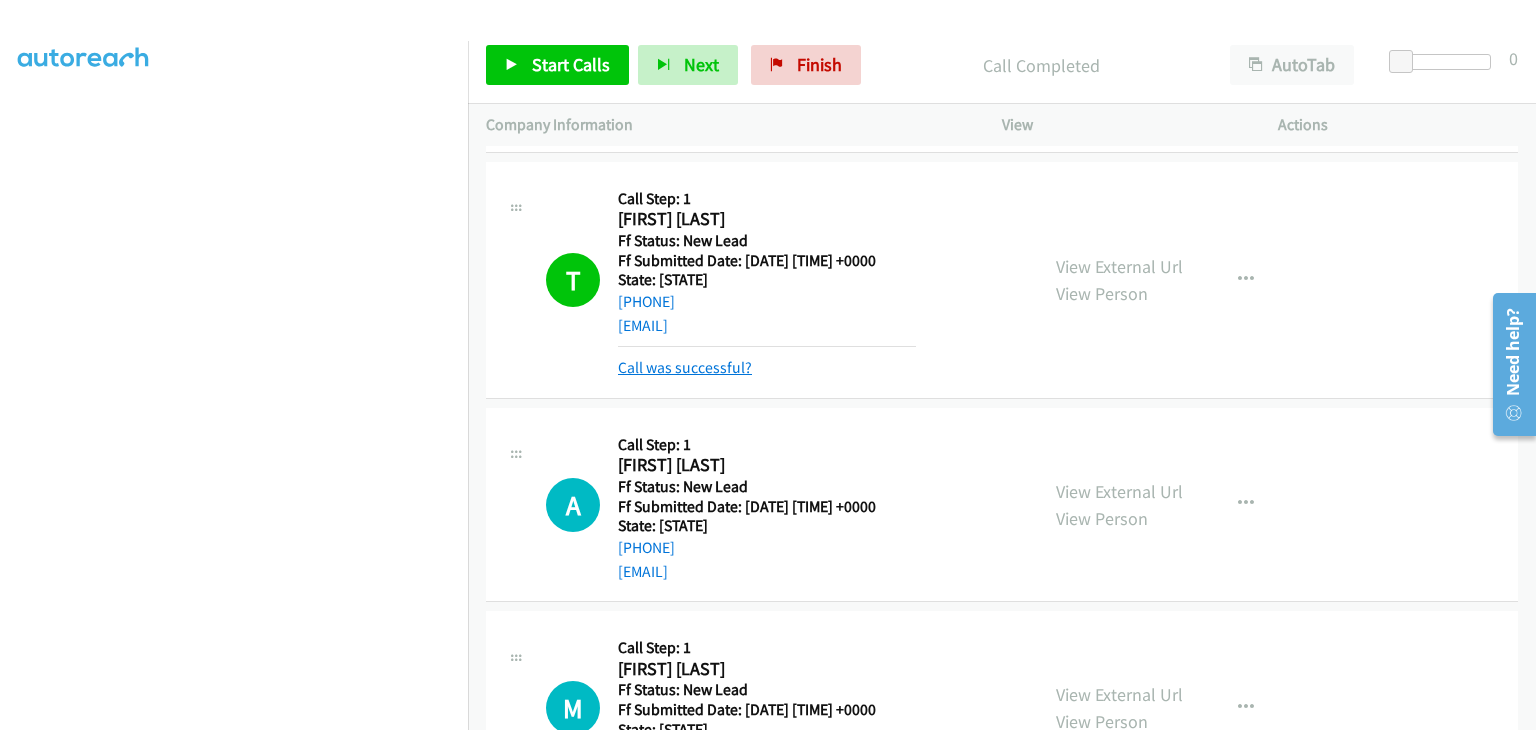 click on "Call was successful?" at bounding box center [685, 367] 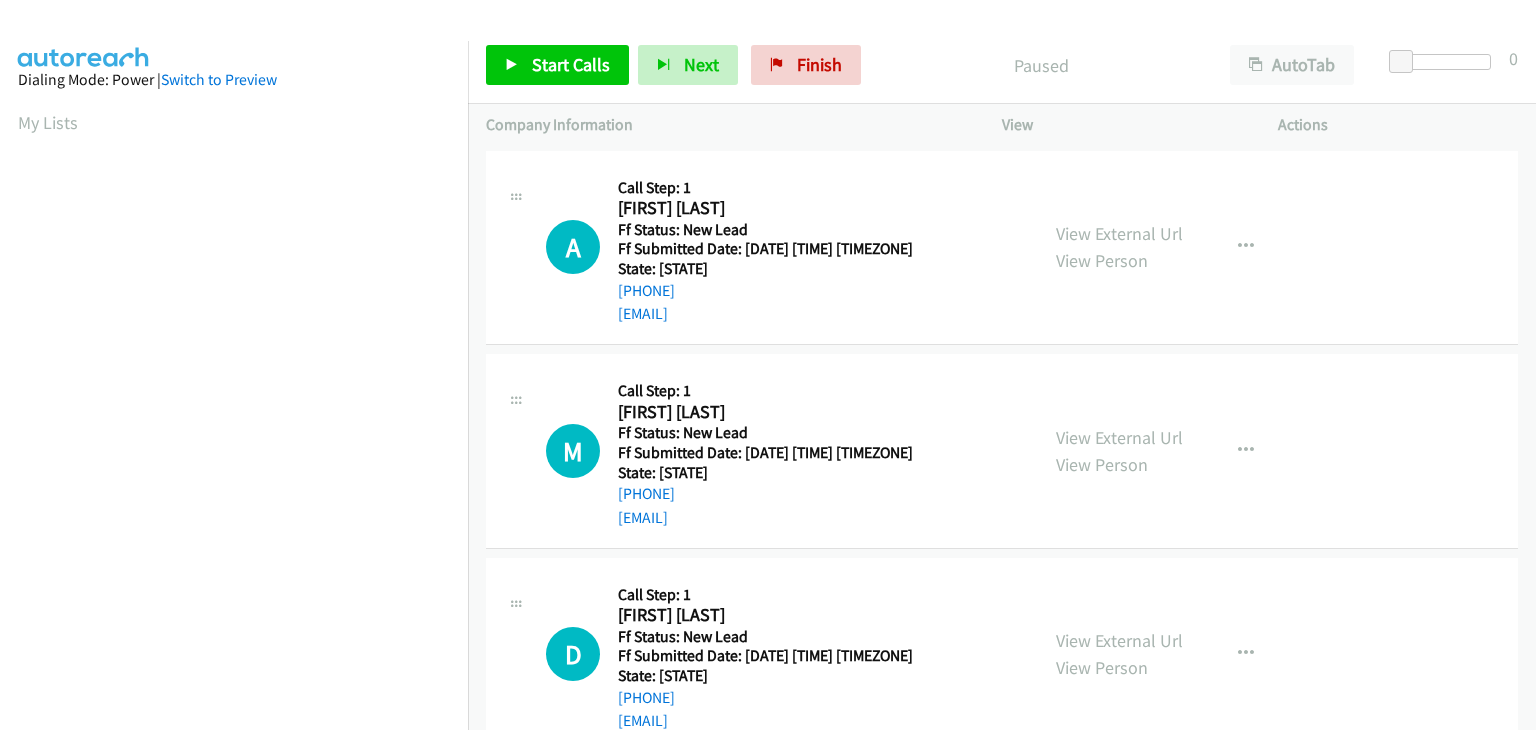 scroll, scrollTop: 0, scrollLeft: 0, axis: both 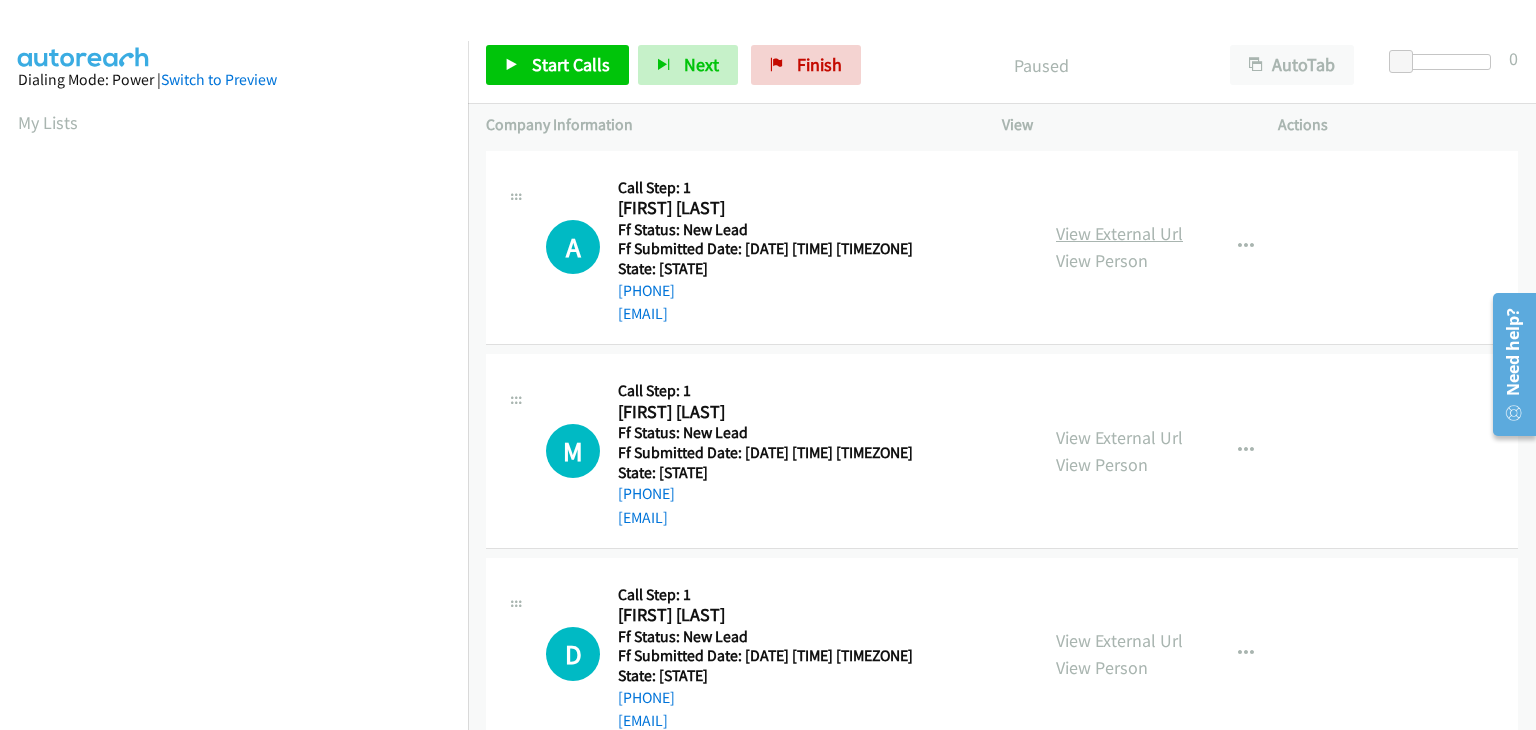 click on "View External Url" at bounding box center [1119, 233] 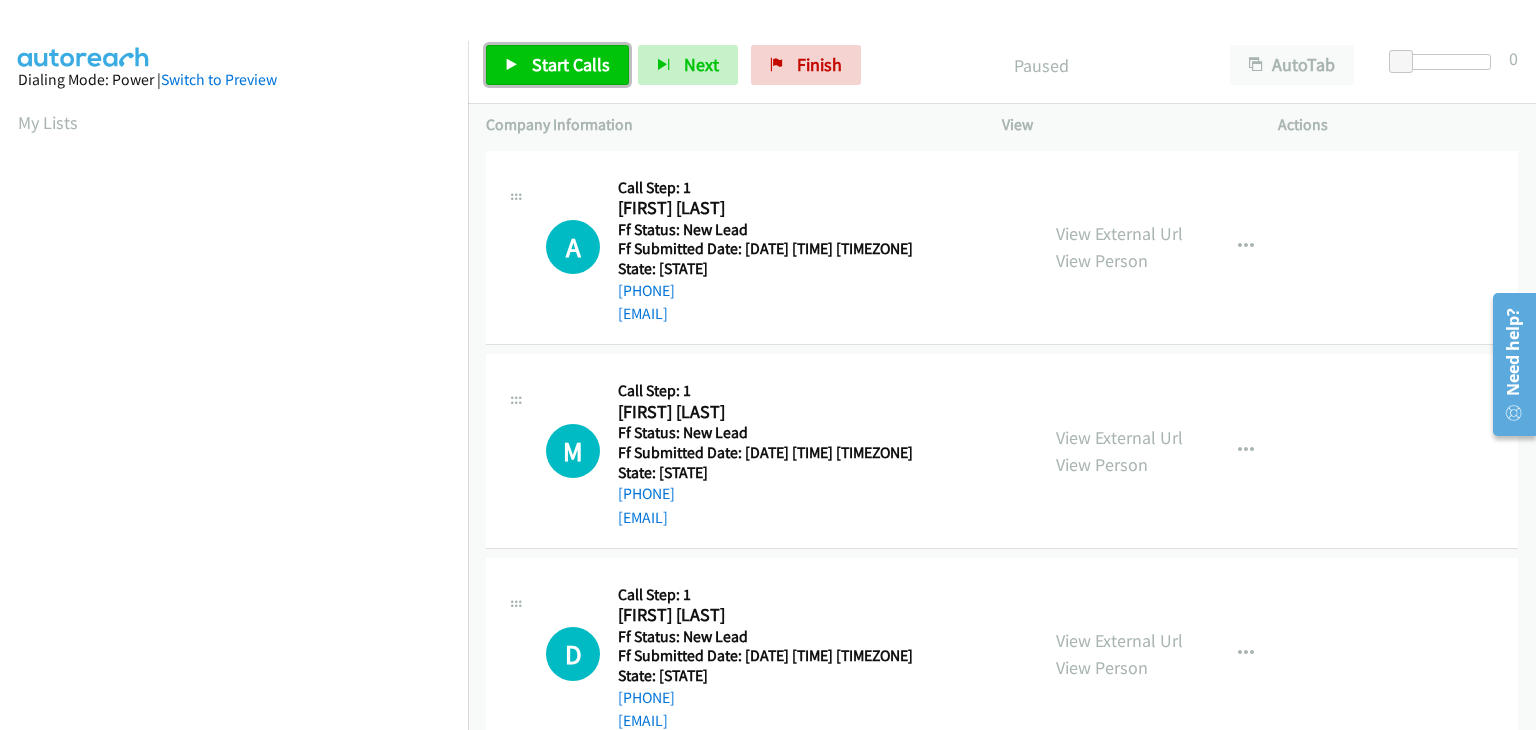 click on "Start Calls" at bounding box center [571, 64] 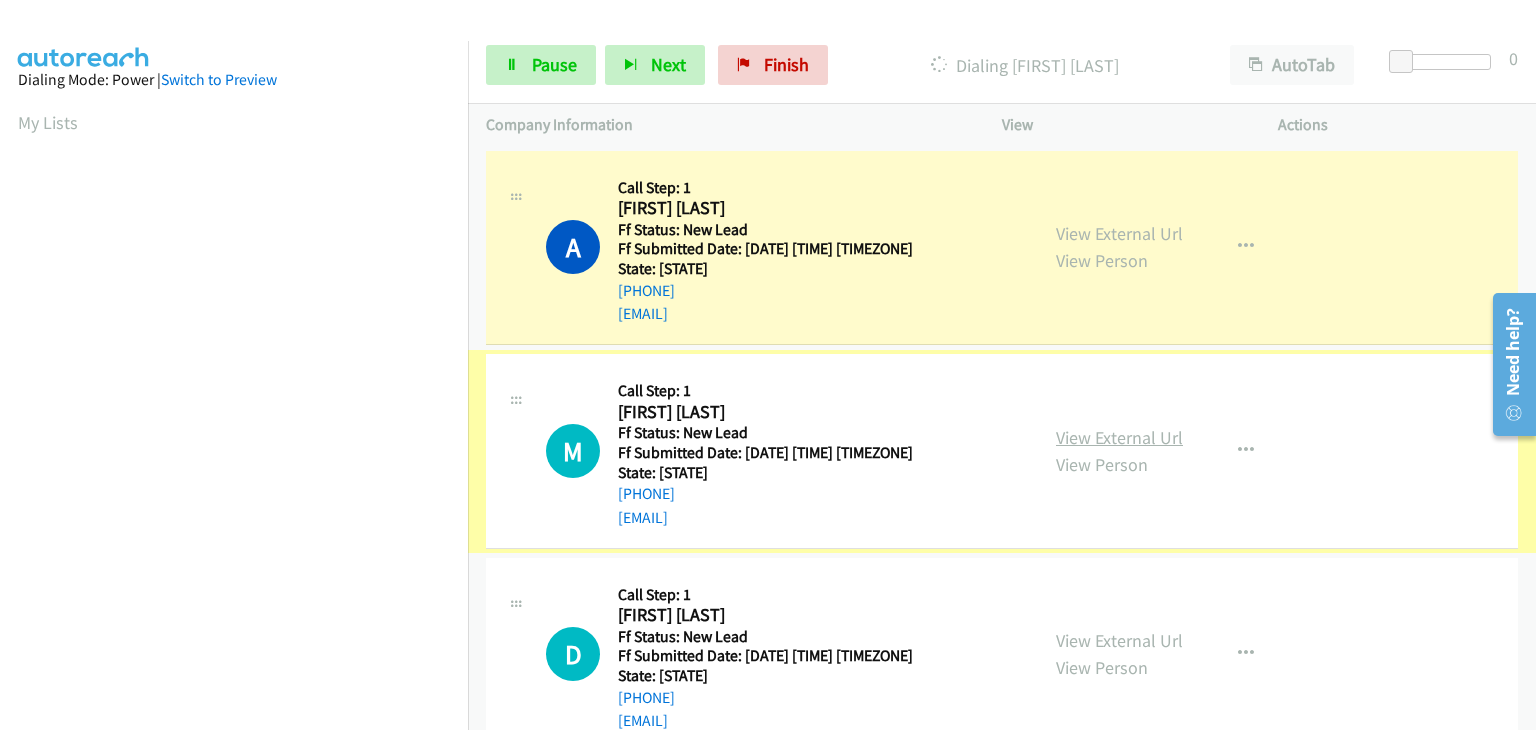 click on "View External Url" at bounding box center (1119, 437) 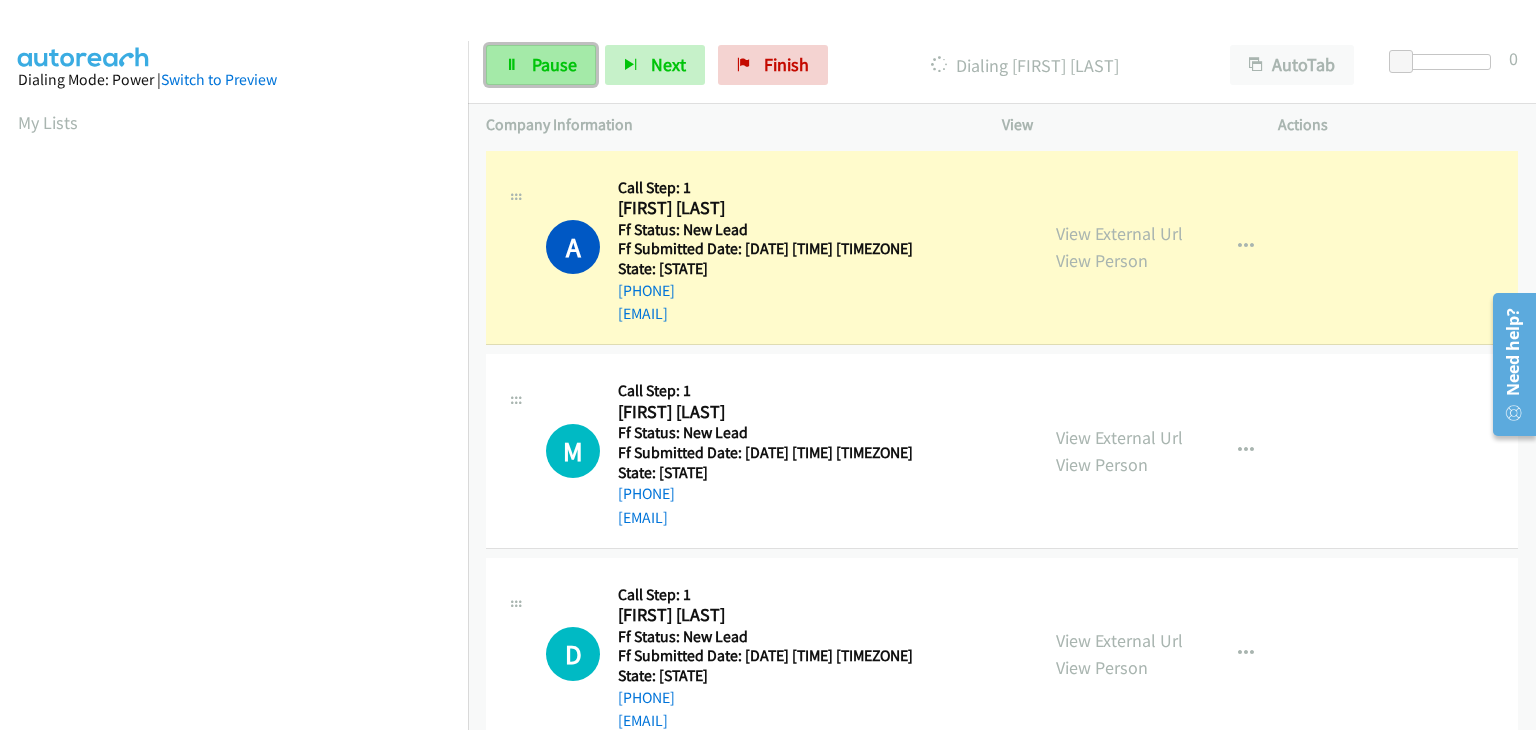 click on "Pause" at bounding box center (541, 65) 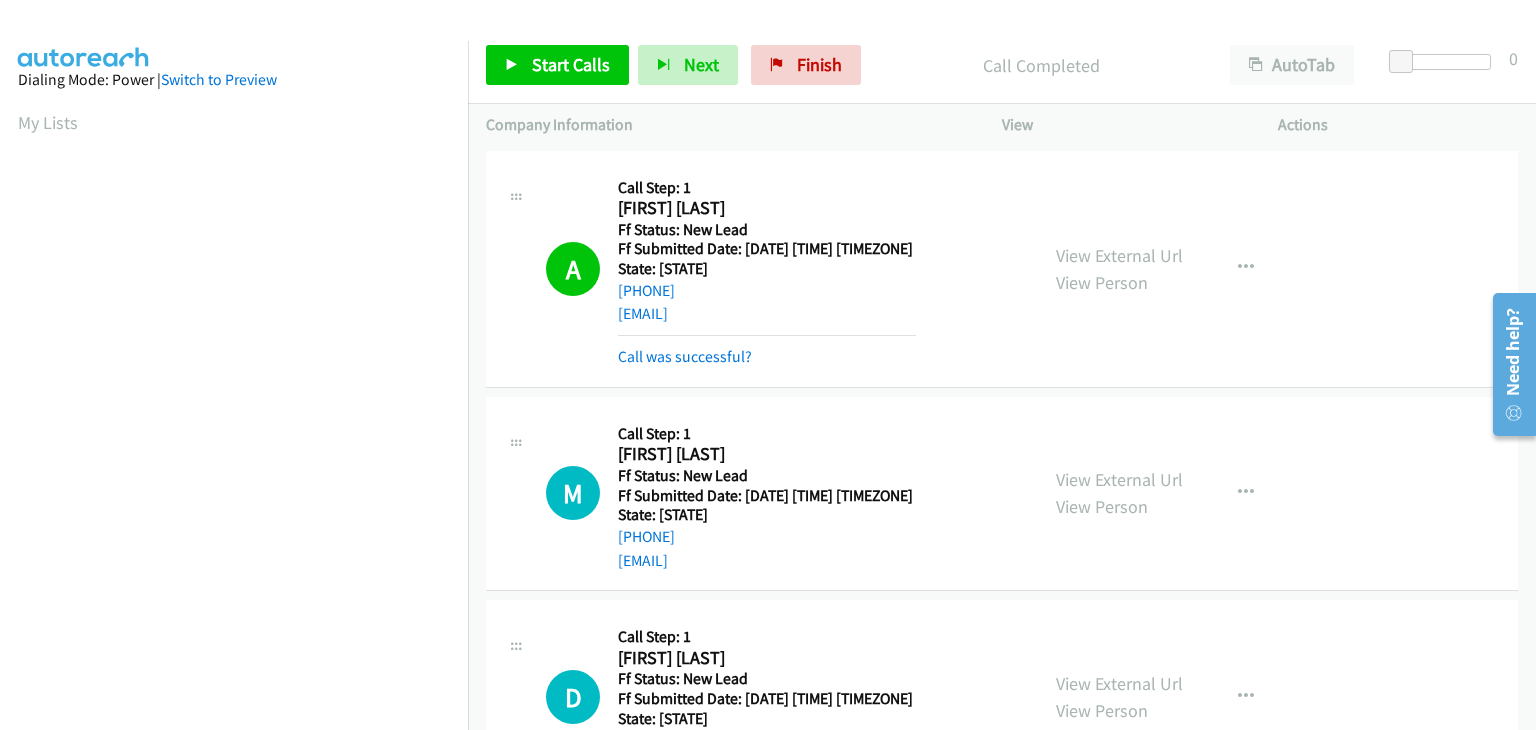 scroll, scrollTop: 392, scrollLeft: 0, axis: vertical 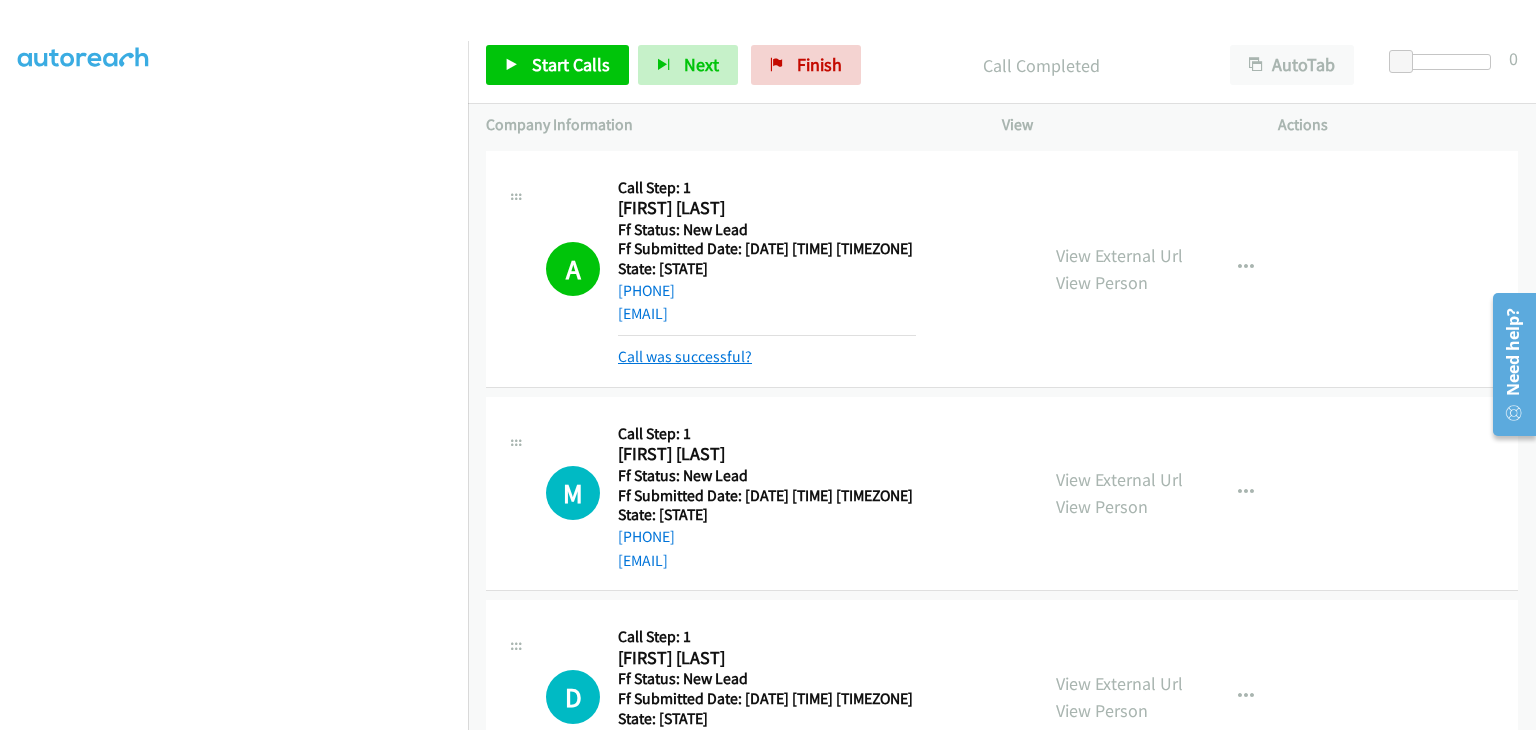 click on "Call was successful?" at bounding box center [685, 356] 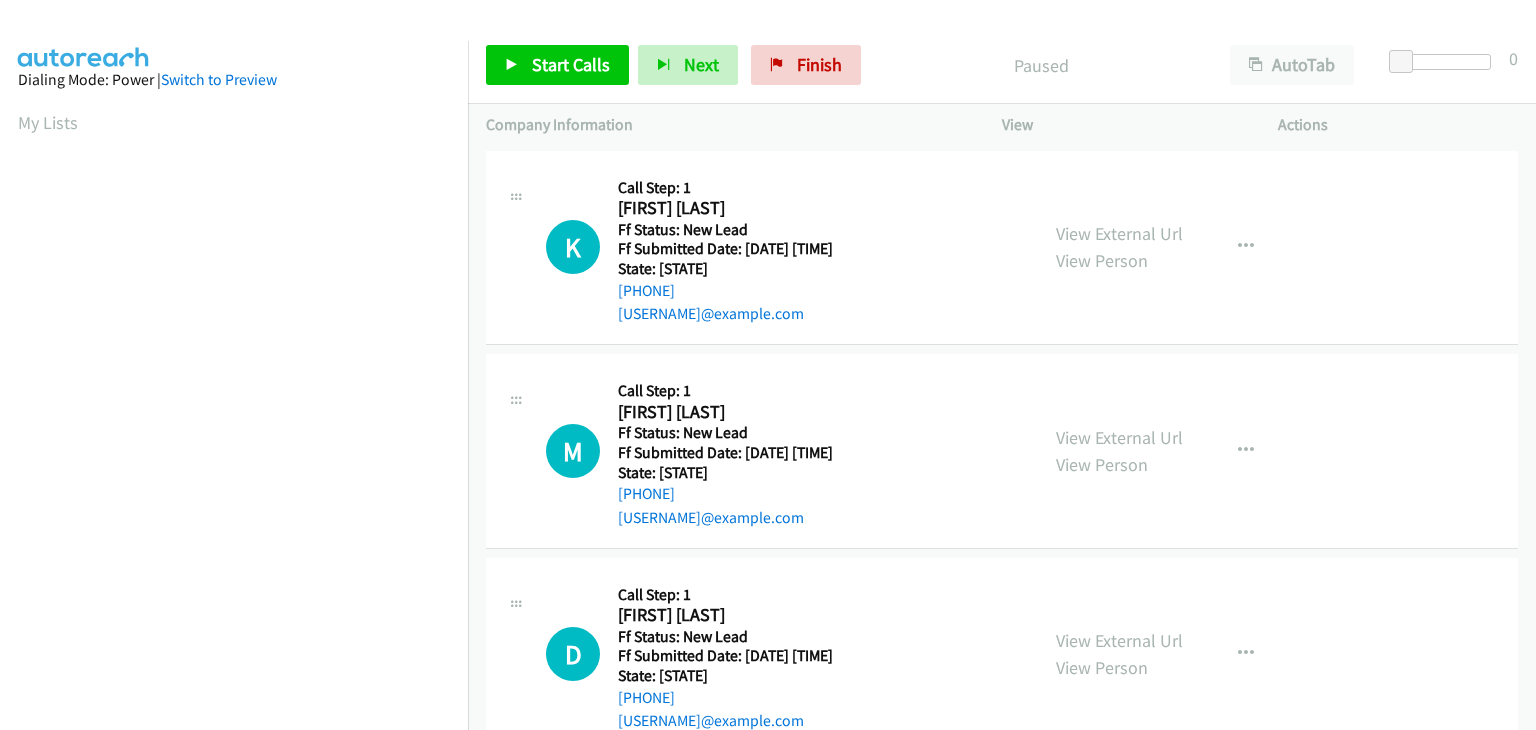 scroll, scrollTop: 0, scrollLeft: 0, axis: both 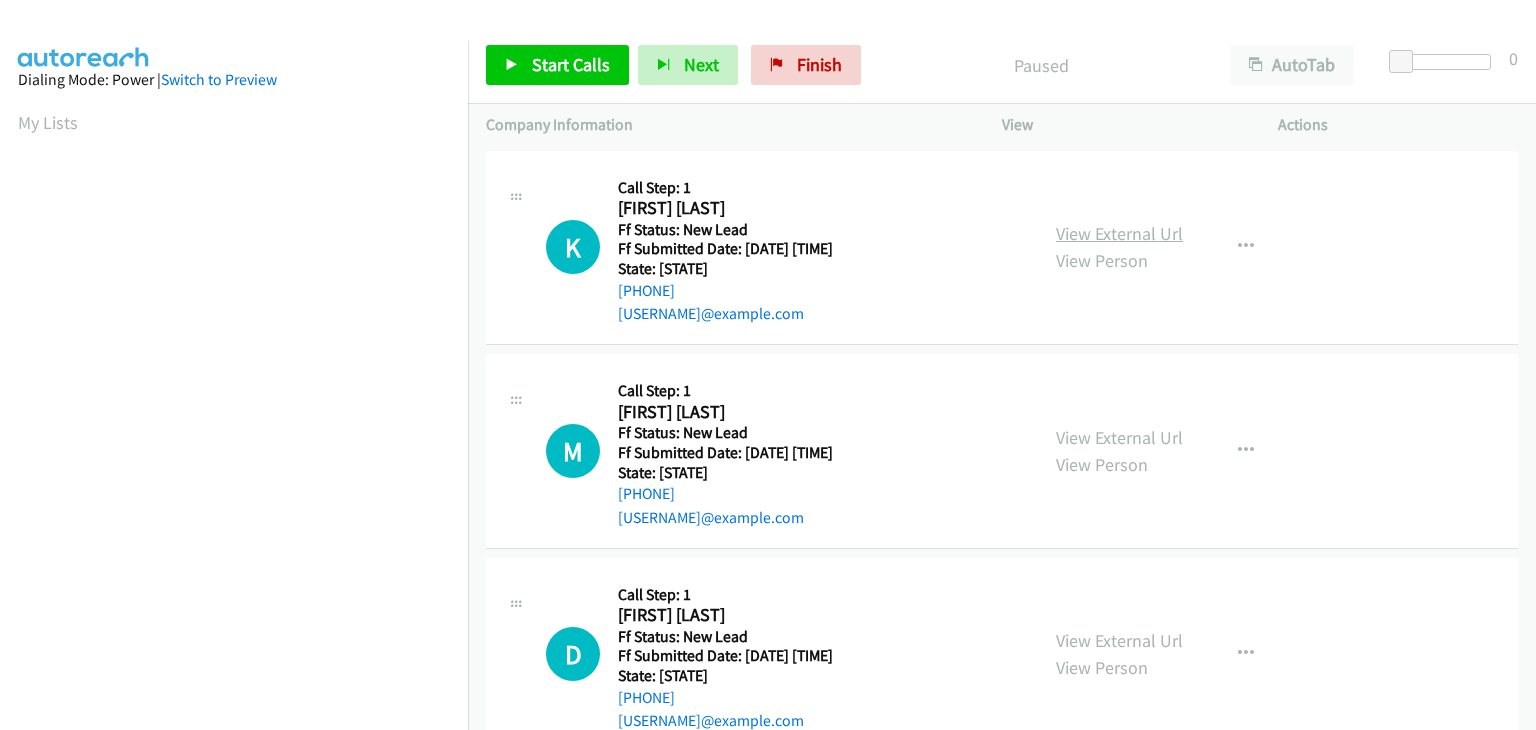 click on "View External Url" at bounding box center (1119, 233) 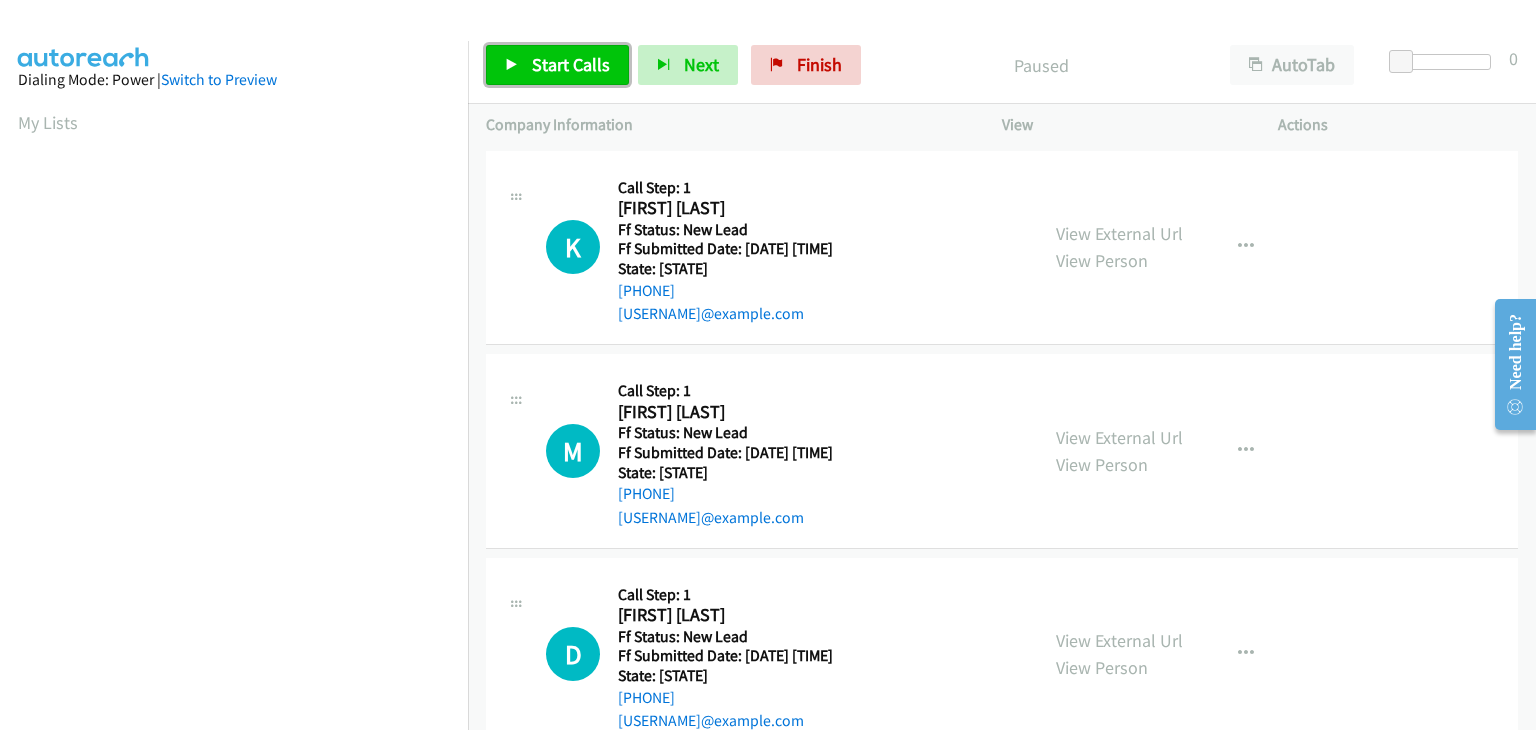 click on "Start Calls" at bounding box center [571, 64] 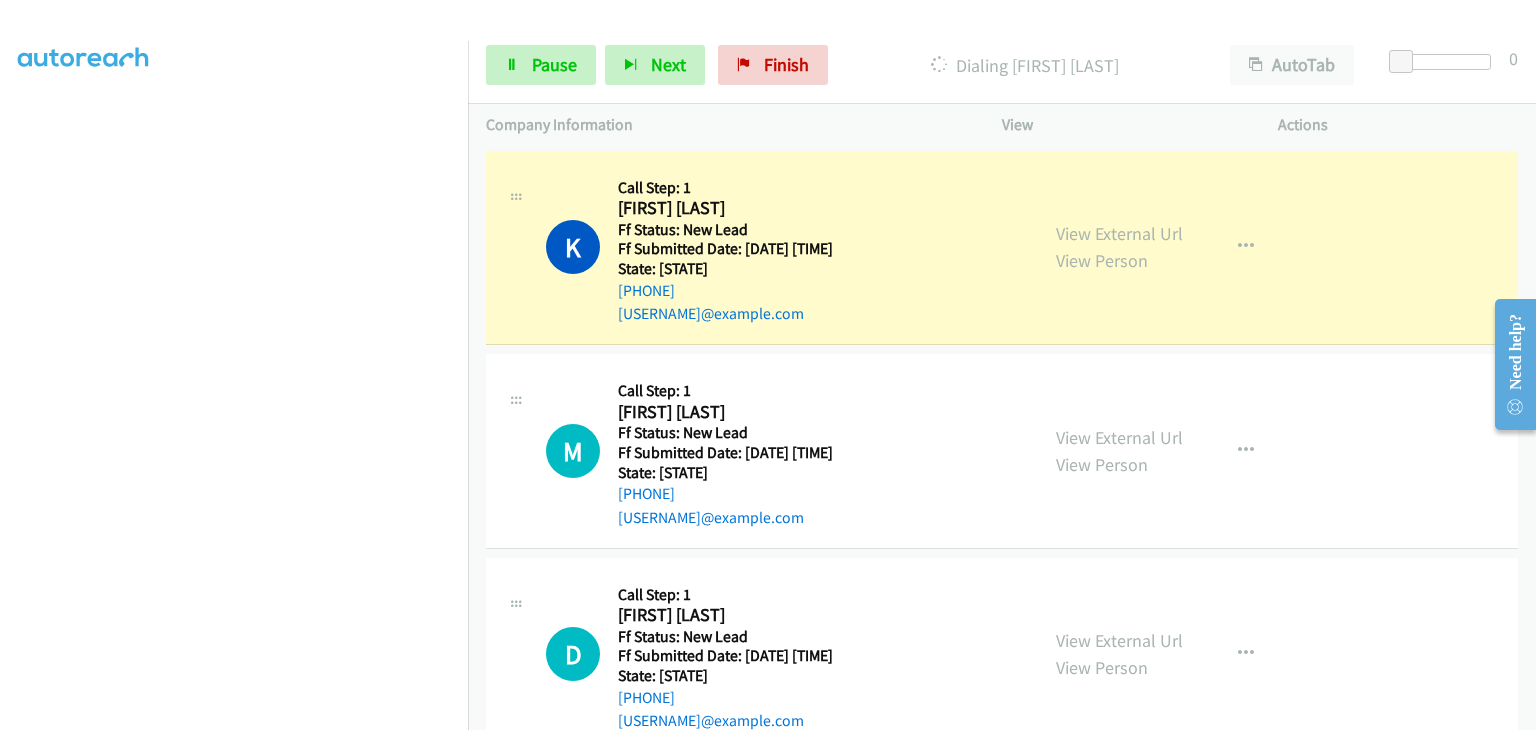 scroll, scrollTop: 392, scrollLeft: 0, axis: vertical 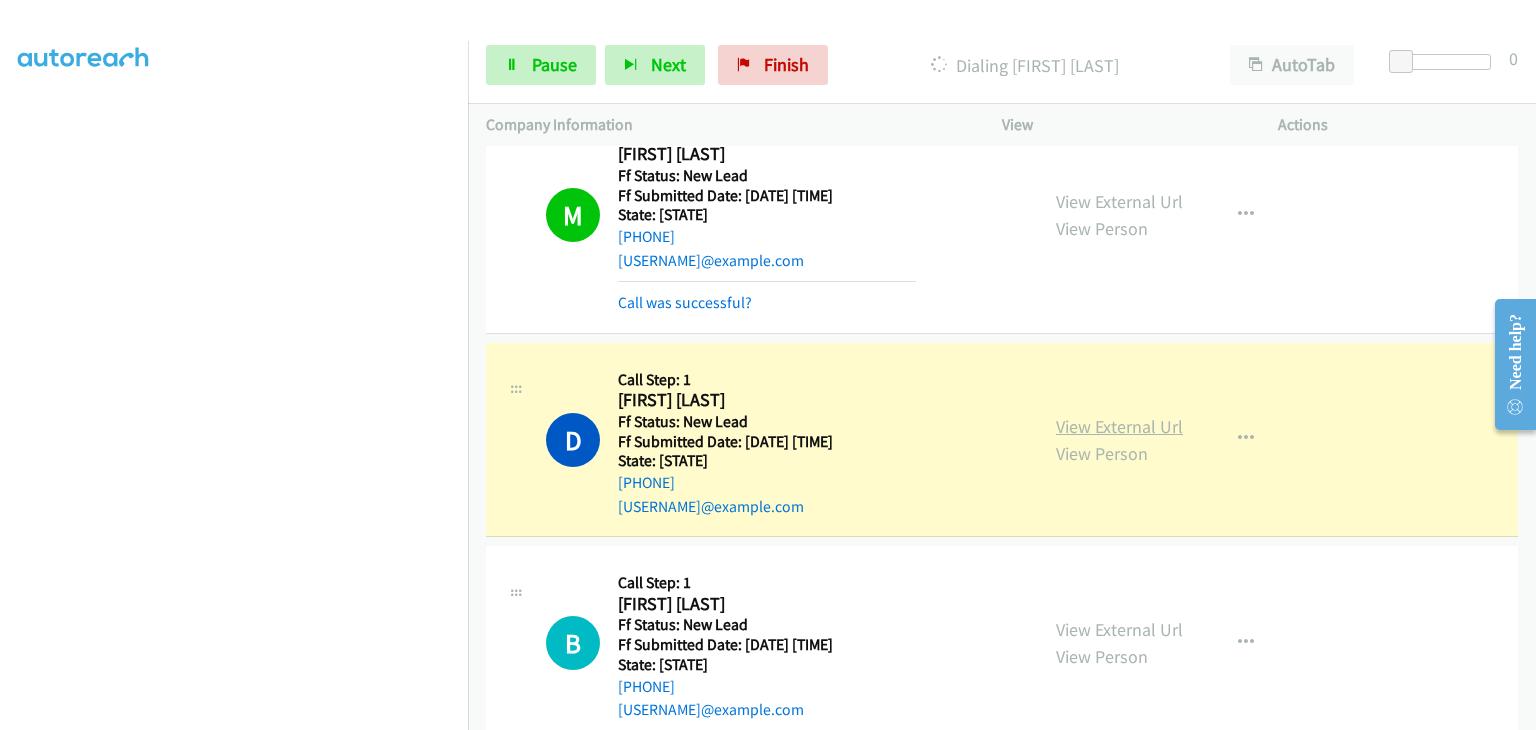 click on "View External Url" at bounding box center (1119, 426) 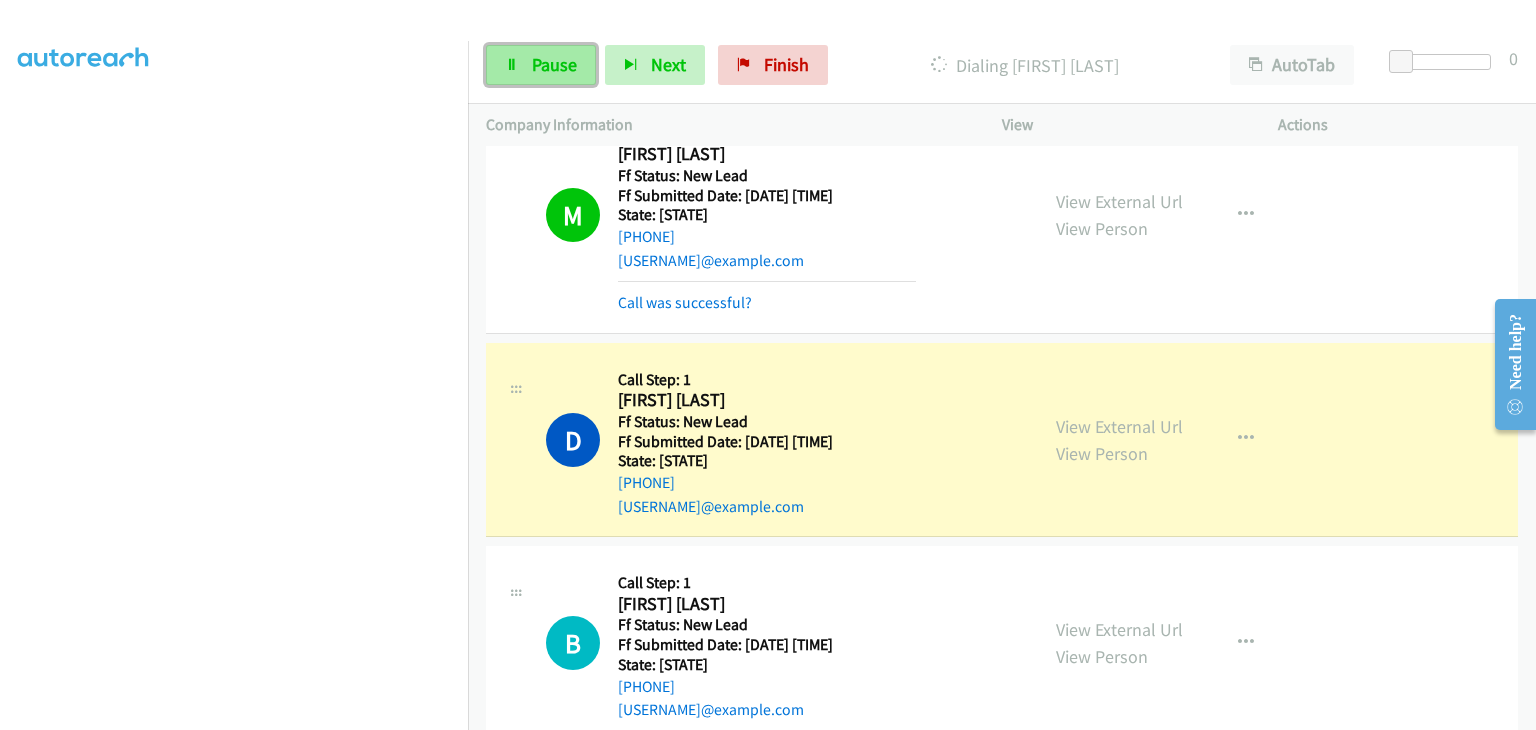 click on "Pause" at bounding box center (541, 65) 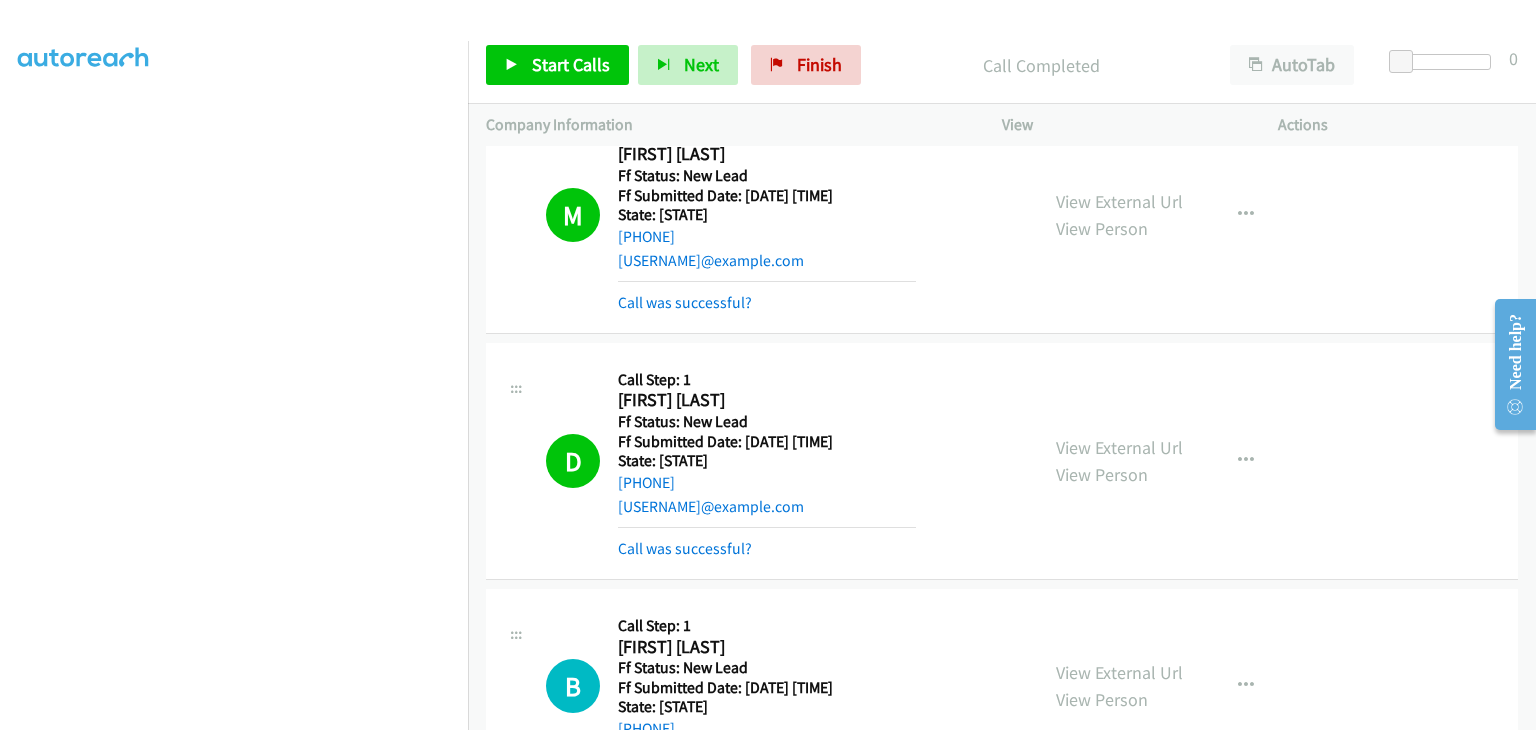 scroll, scrollTop: 0, scrollLeft: 0, axis: both 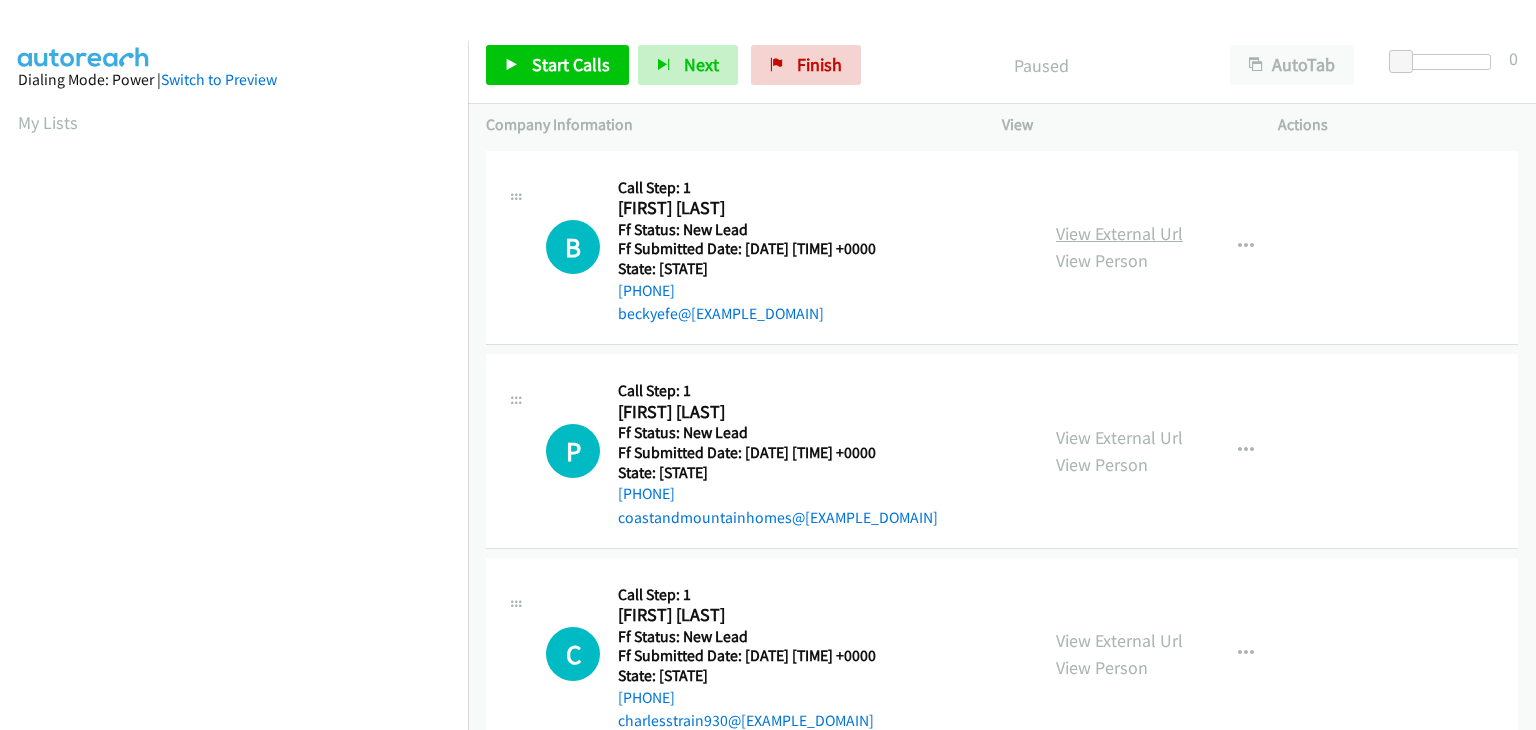 click on "View External Url" at bounding box center [1119, 233] 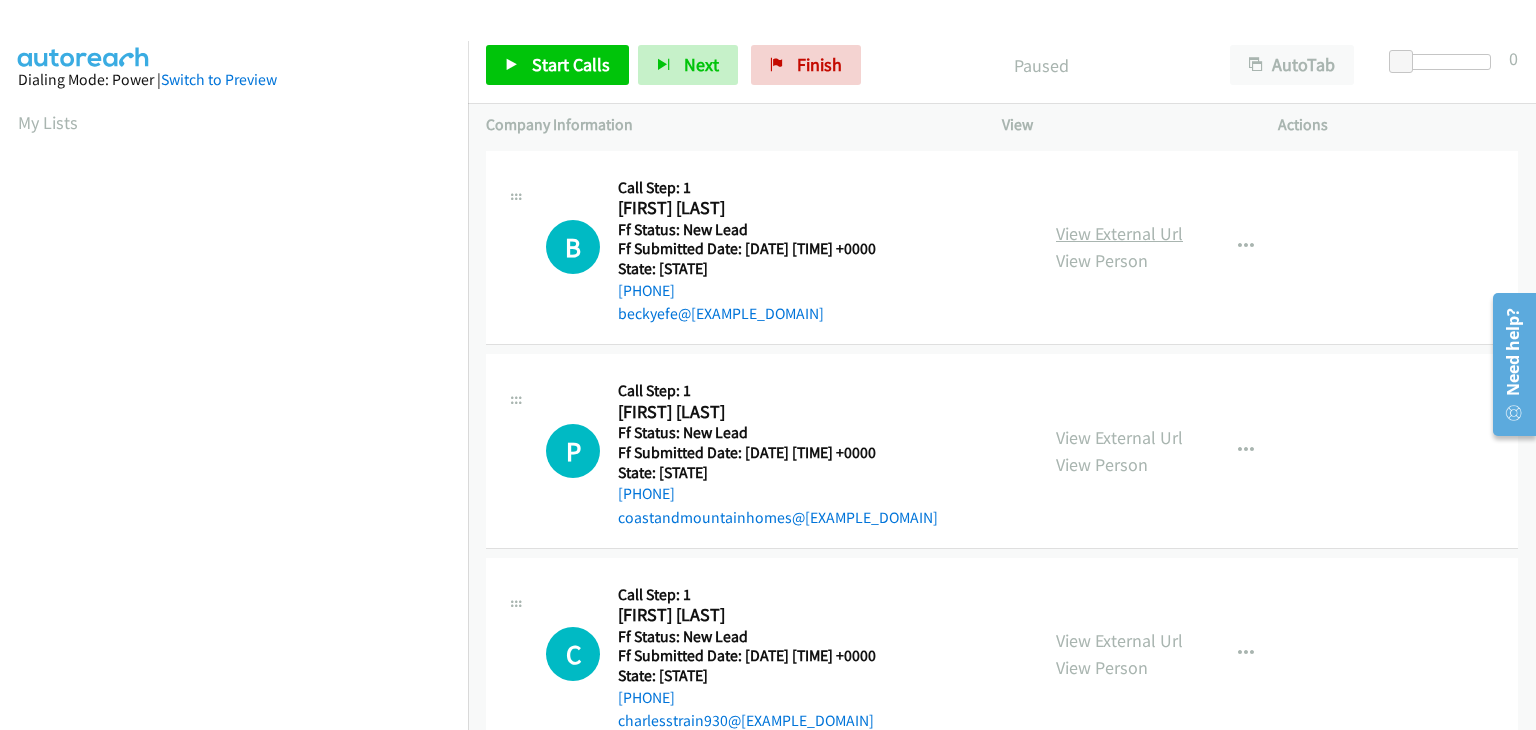 scroll, scrollTop: 0, scrollLeft: 0, axis: both 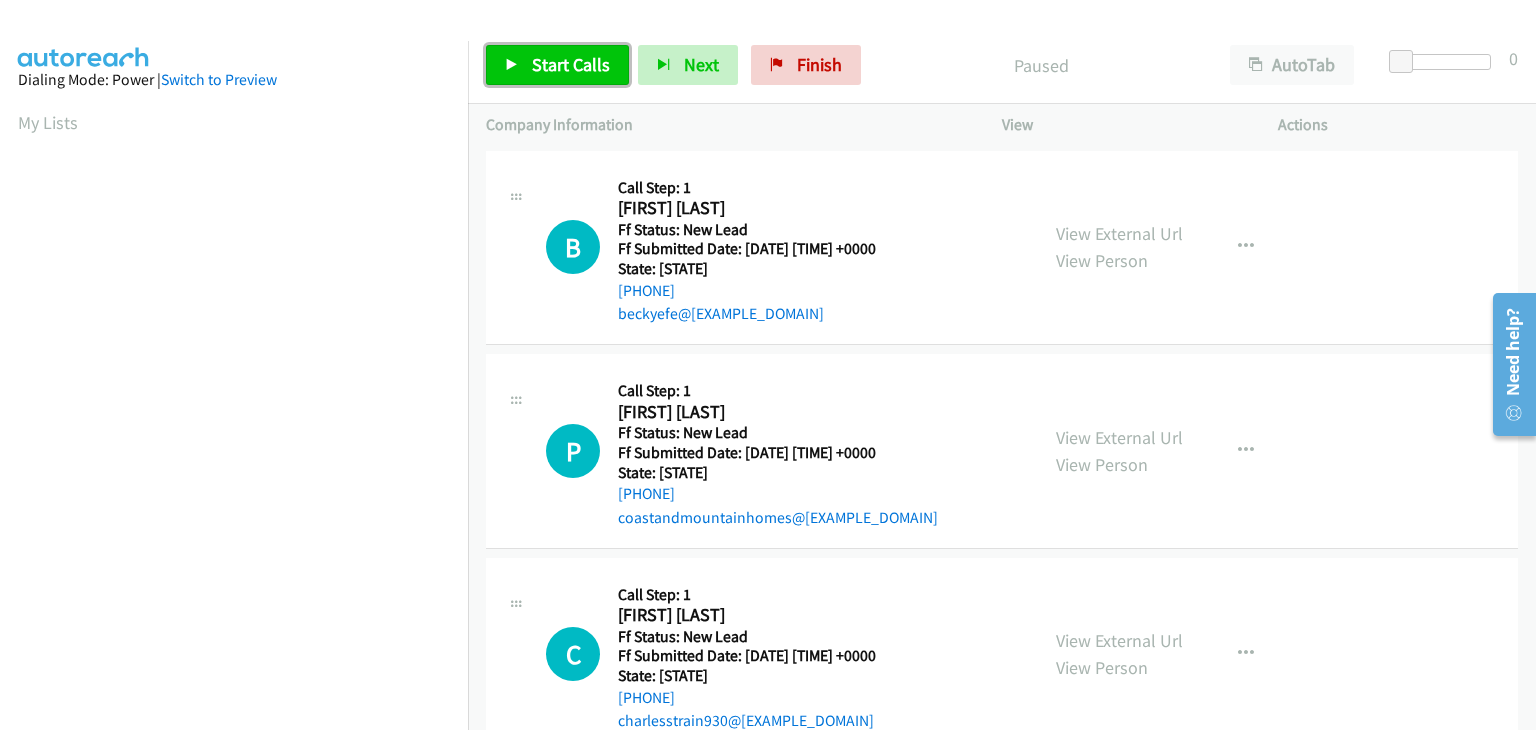 click on "Start Calls" at bounding box center [571, 64] 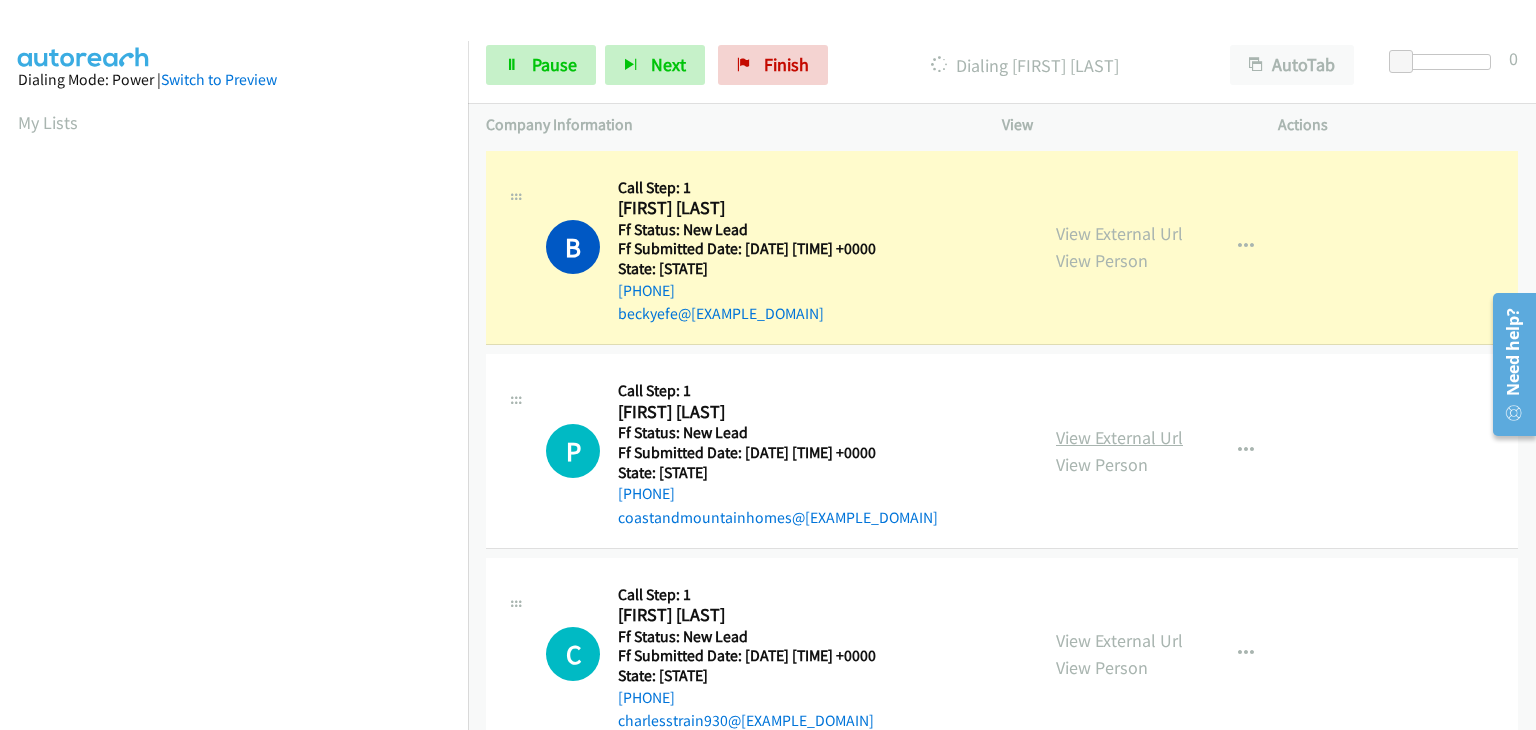 click on "View External Url" at bounding box center [1119, 437] 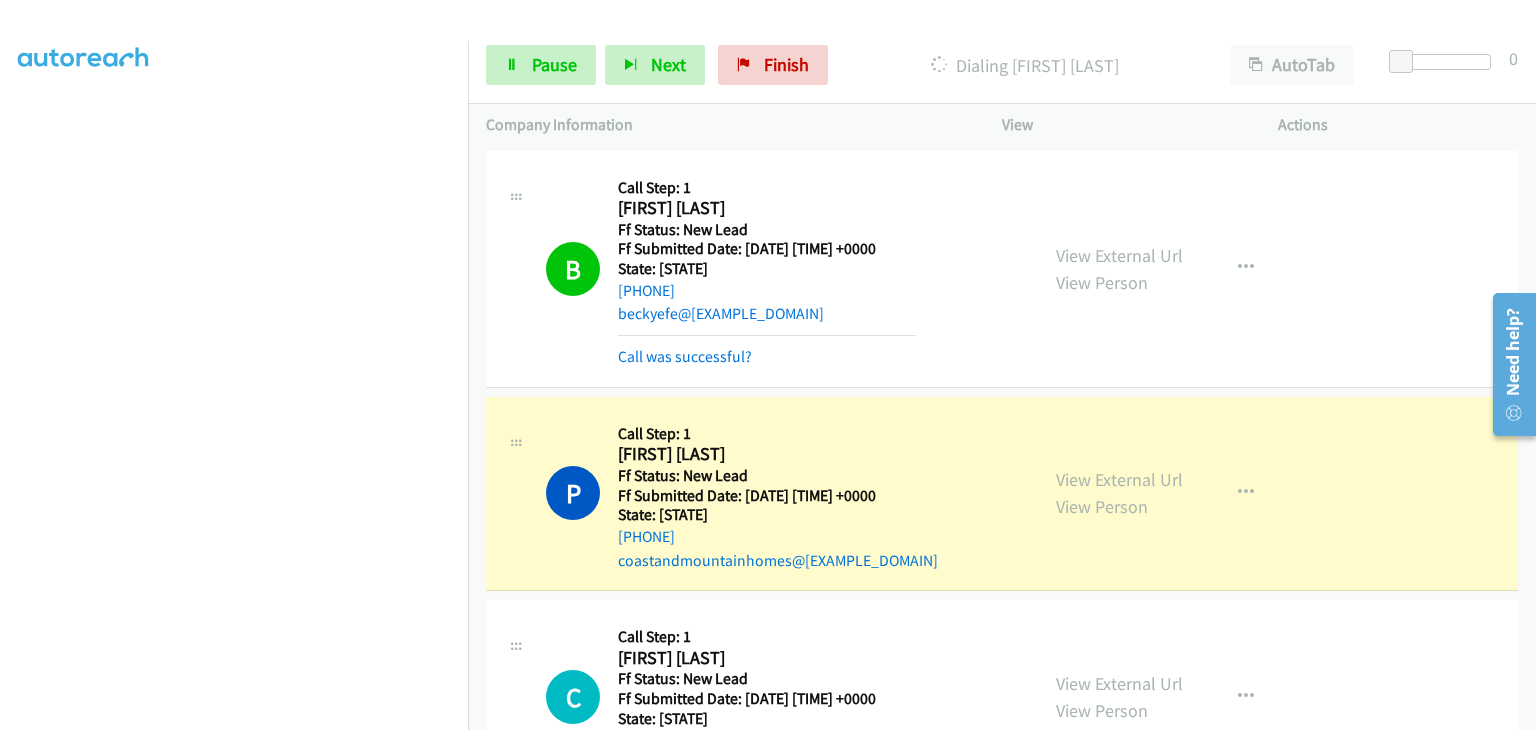scroll, scrollTop: 392, scrollLeft: 0, axis: vertical 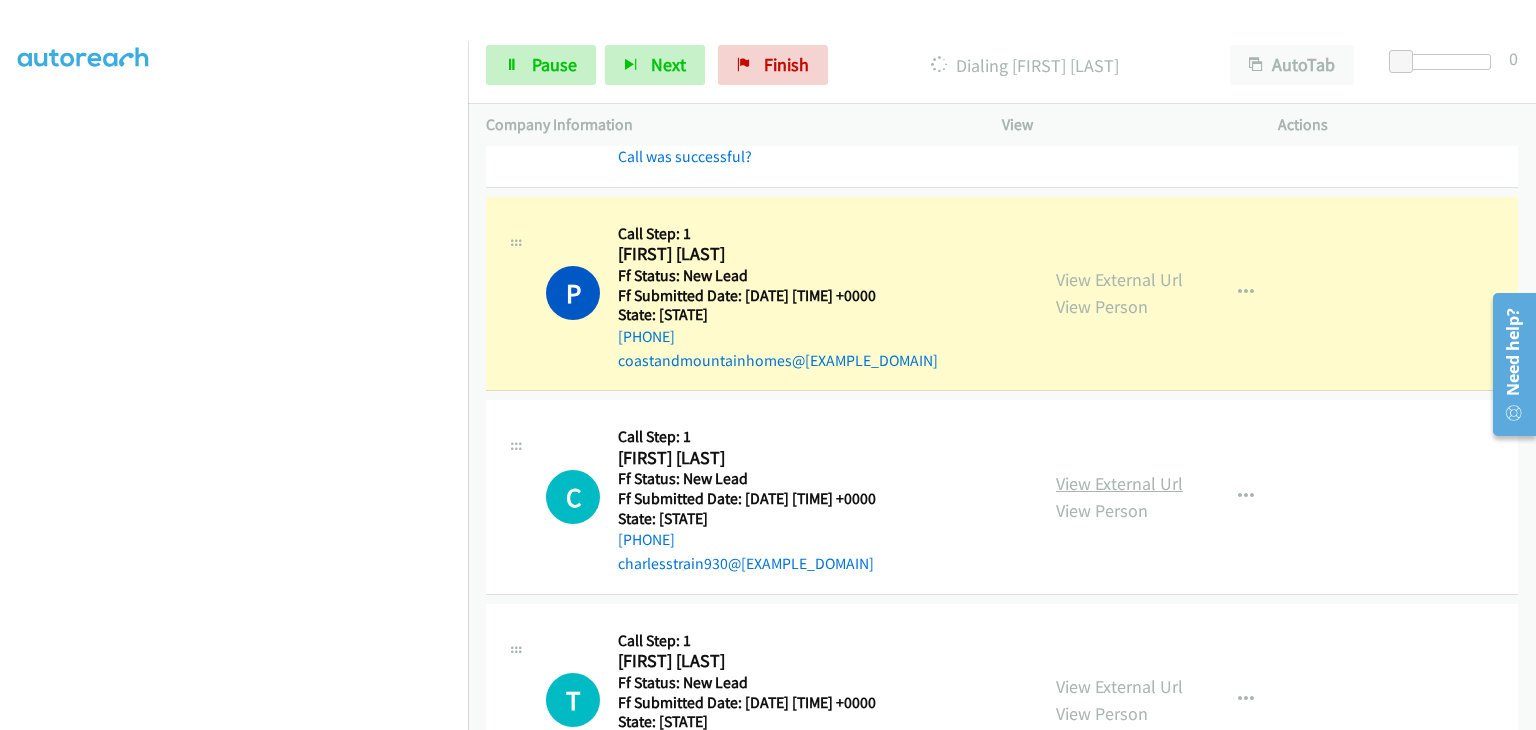 click on "View External Url" at bounding box center (1119, 483) 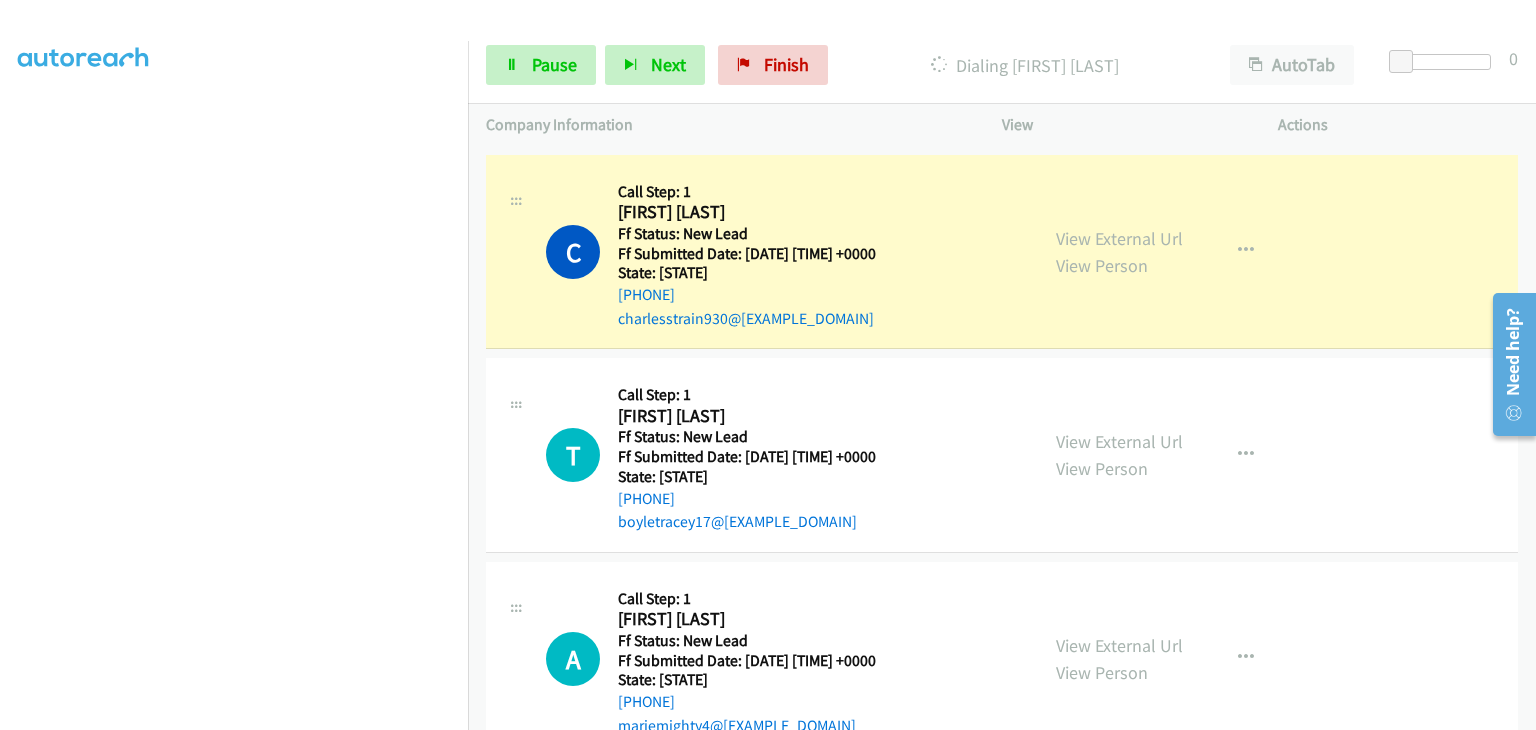 scroll, scrollTop: 500, scrollLeft: 0, axis: vertical 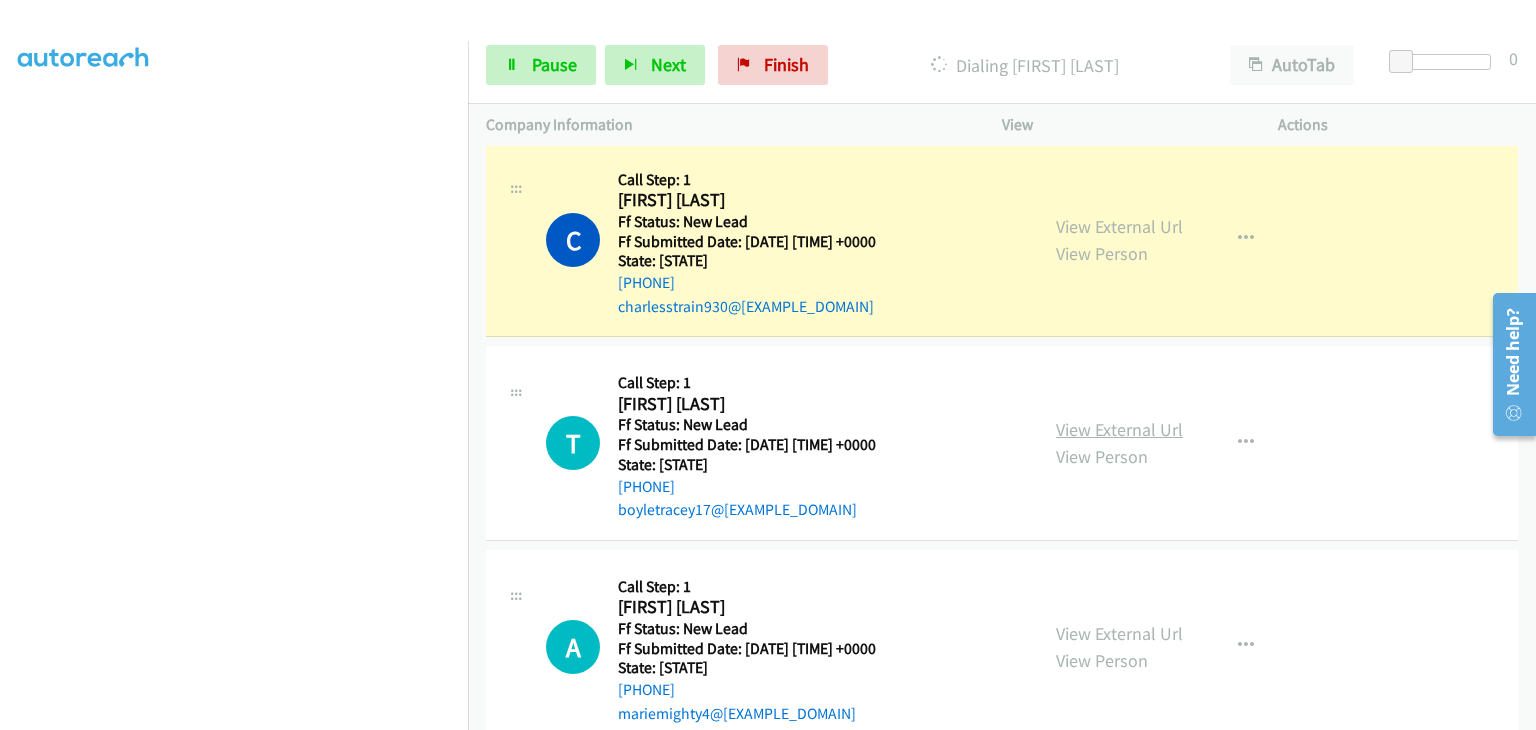 click on "View External Url" at bounding box center [1119, 429] 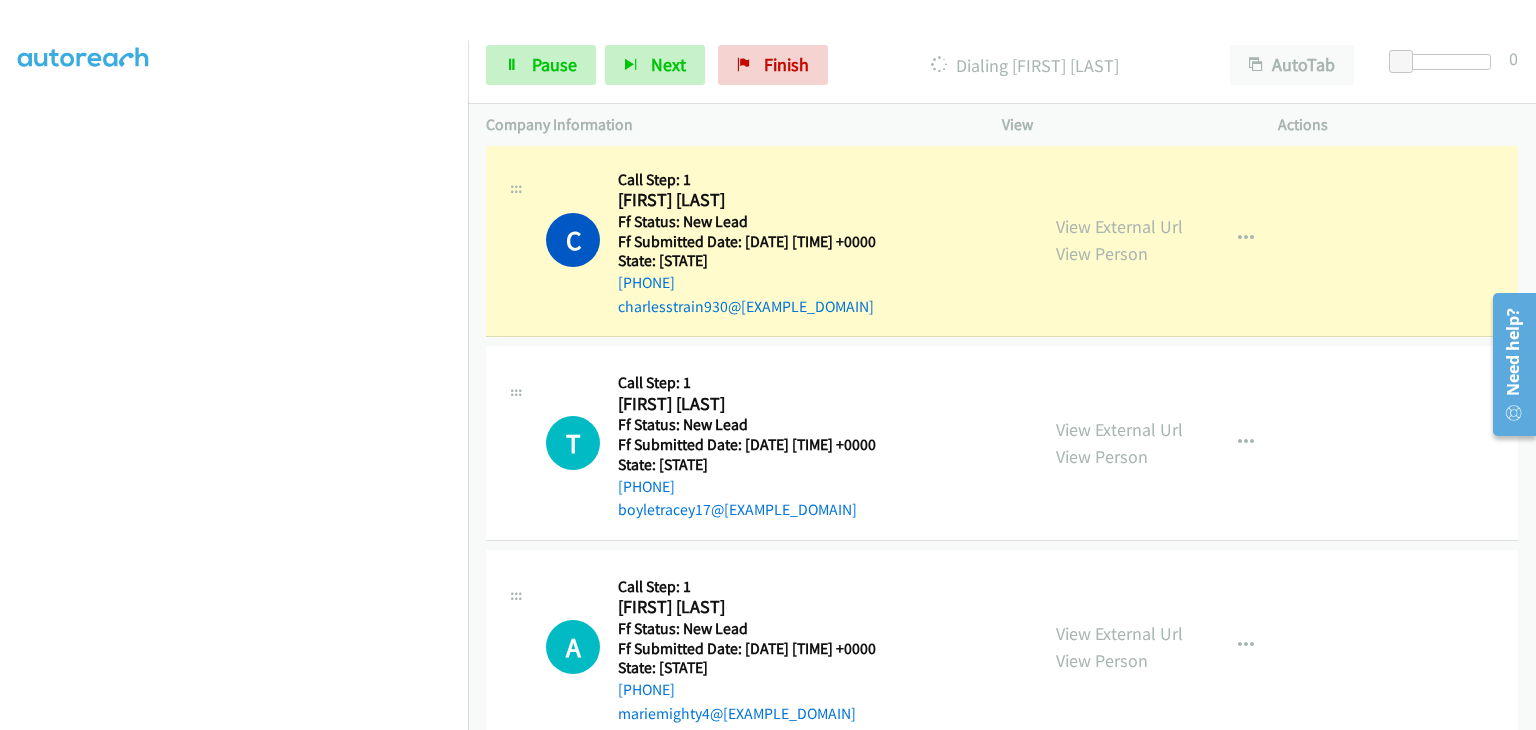 scroll, scrollTop: 392, scrollLeft: 0, axis: vertical 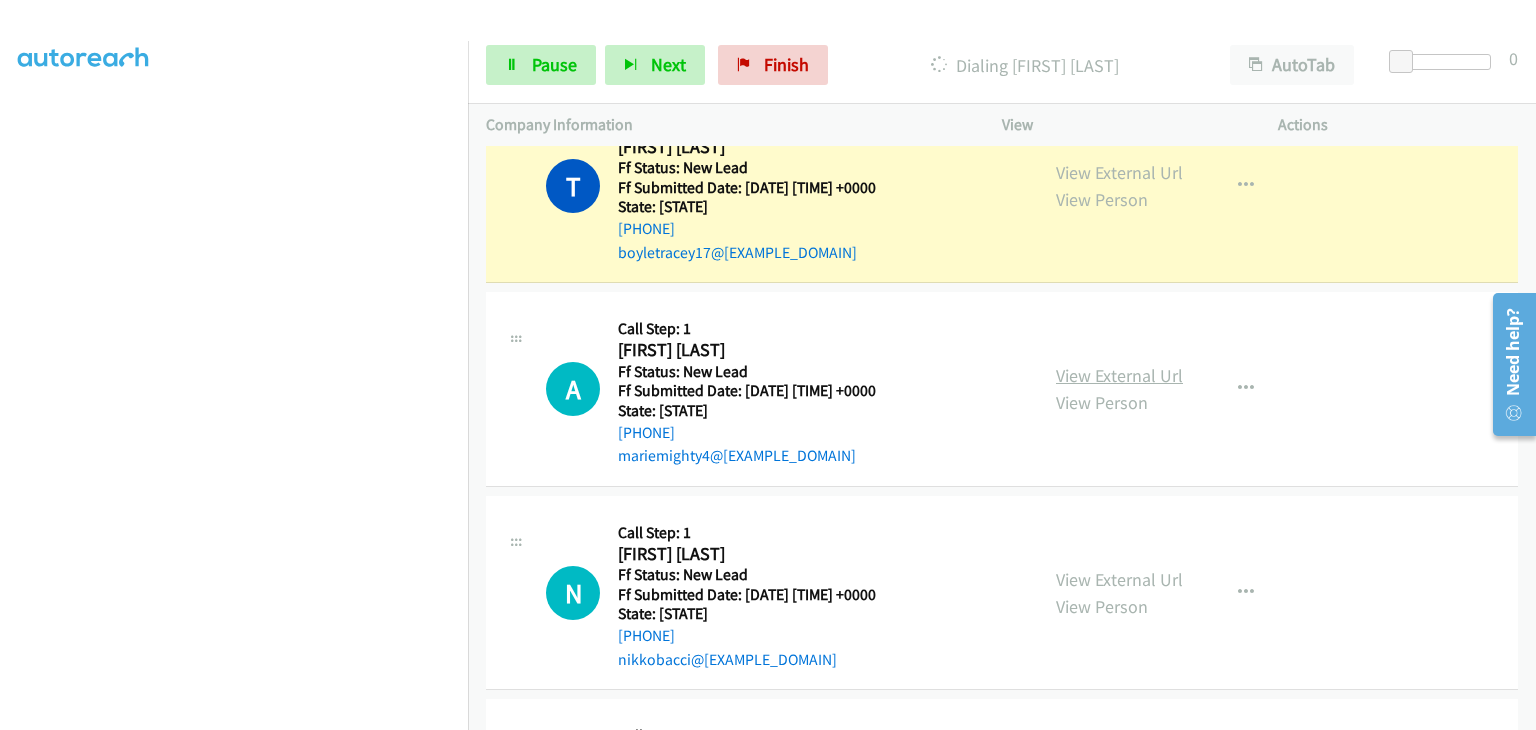 click on "View External Url" at bounding box center (1119, 375) 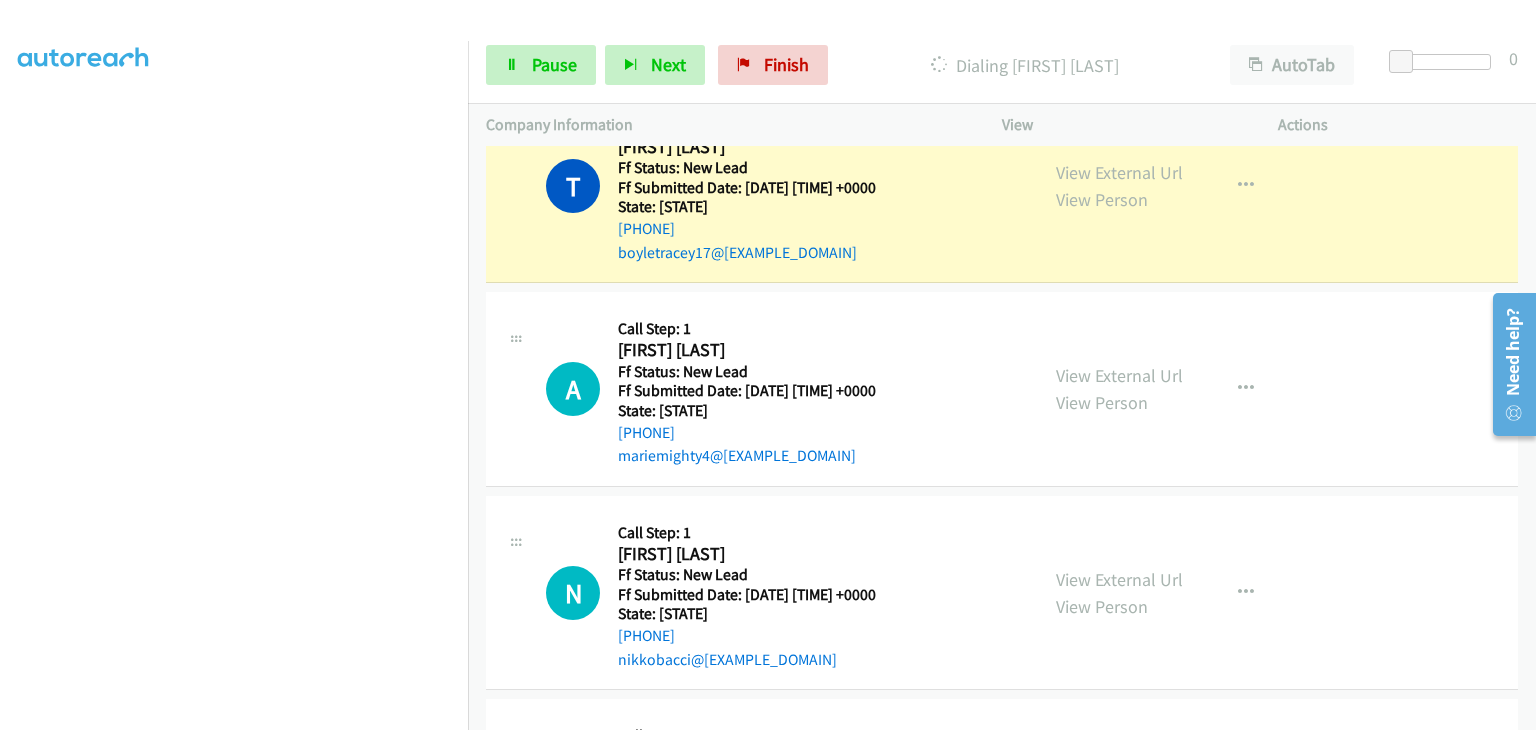 scroll, scrollTop: 392, scrollLeft: 0, axis: vertical 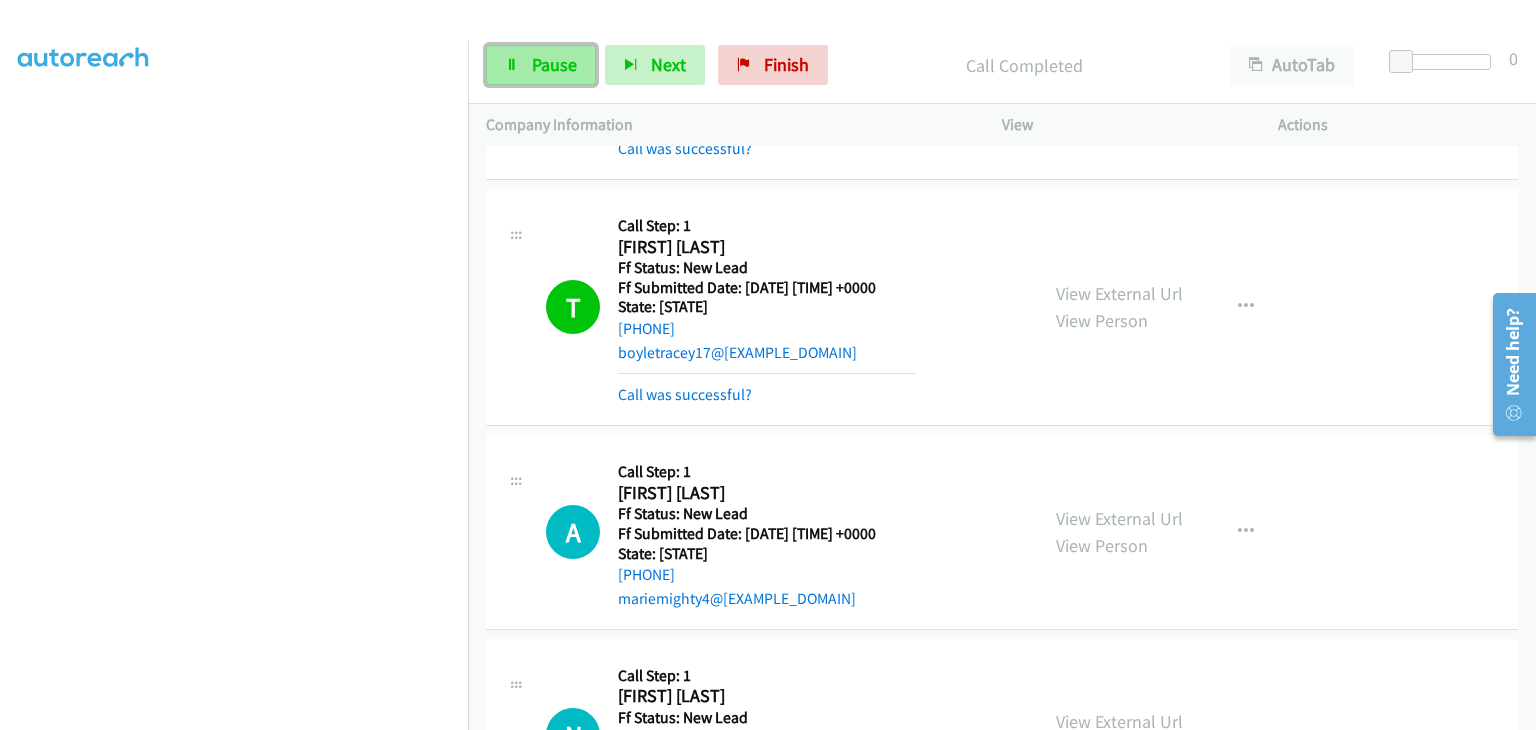 click on "Pause" at bounding box center (541, 65) 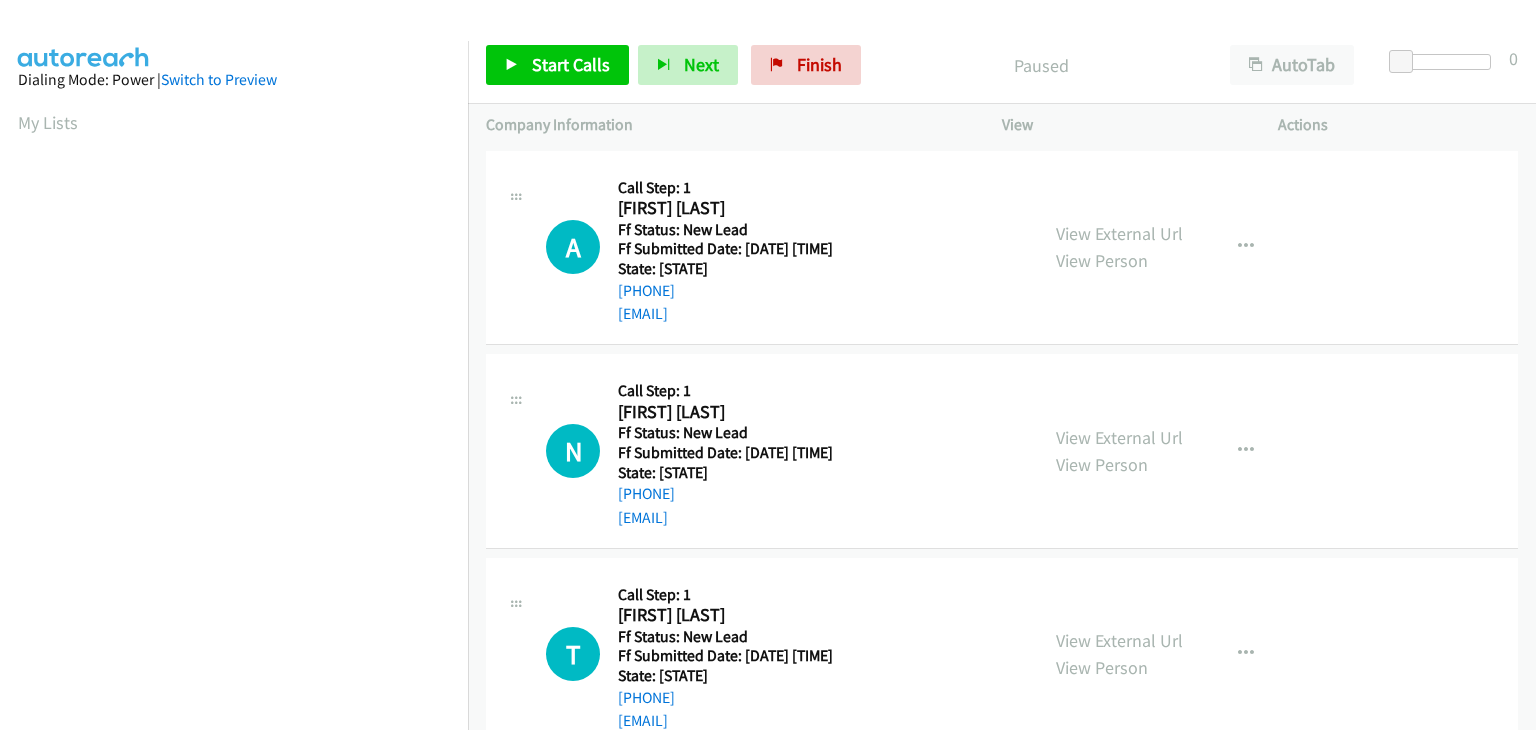 scroll, scrollTop: 0, scrollLeft: 0, axis: both 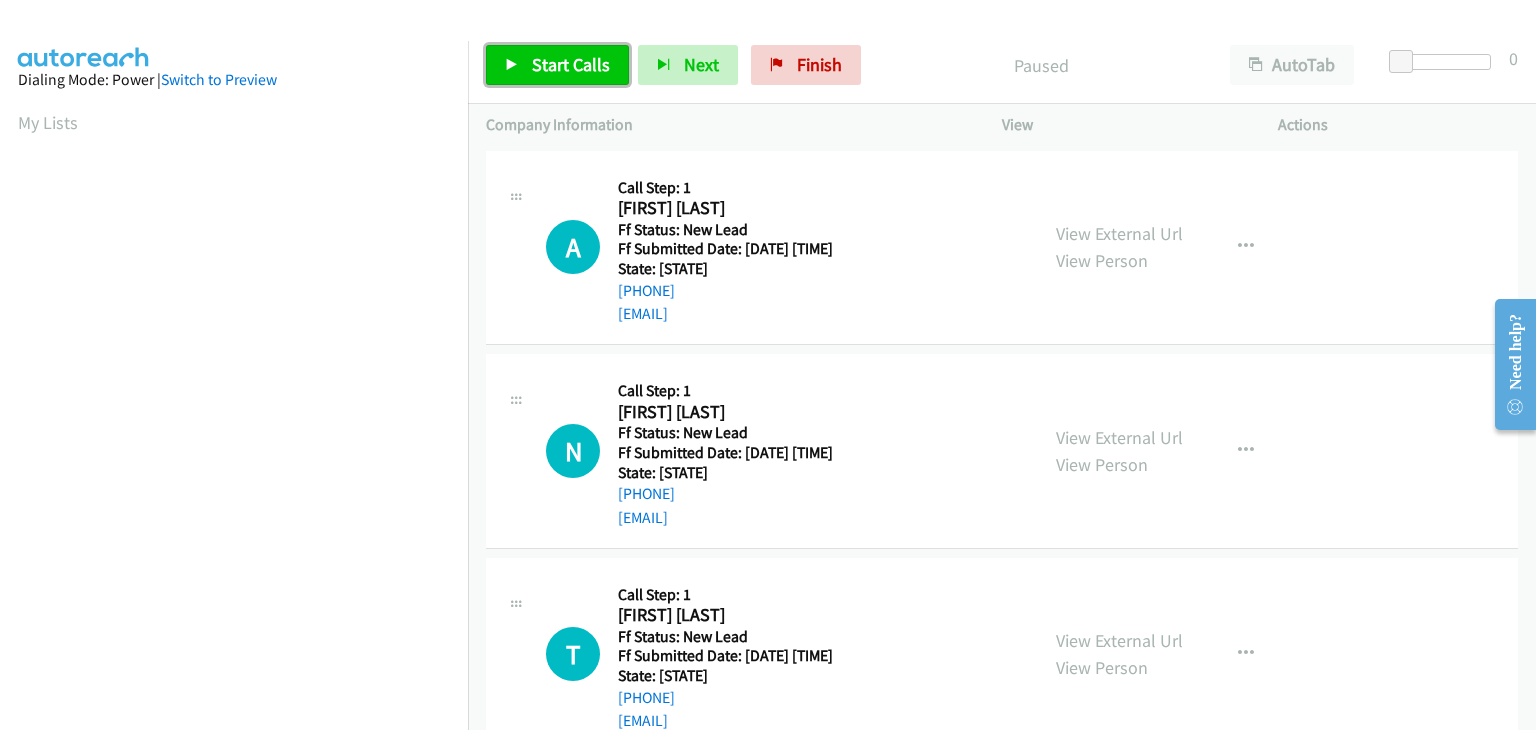 click at bounding box center (512, 66) 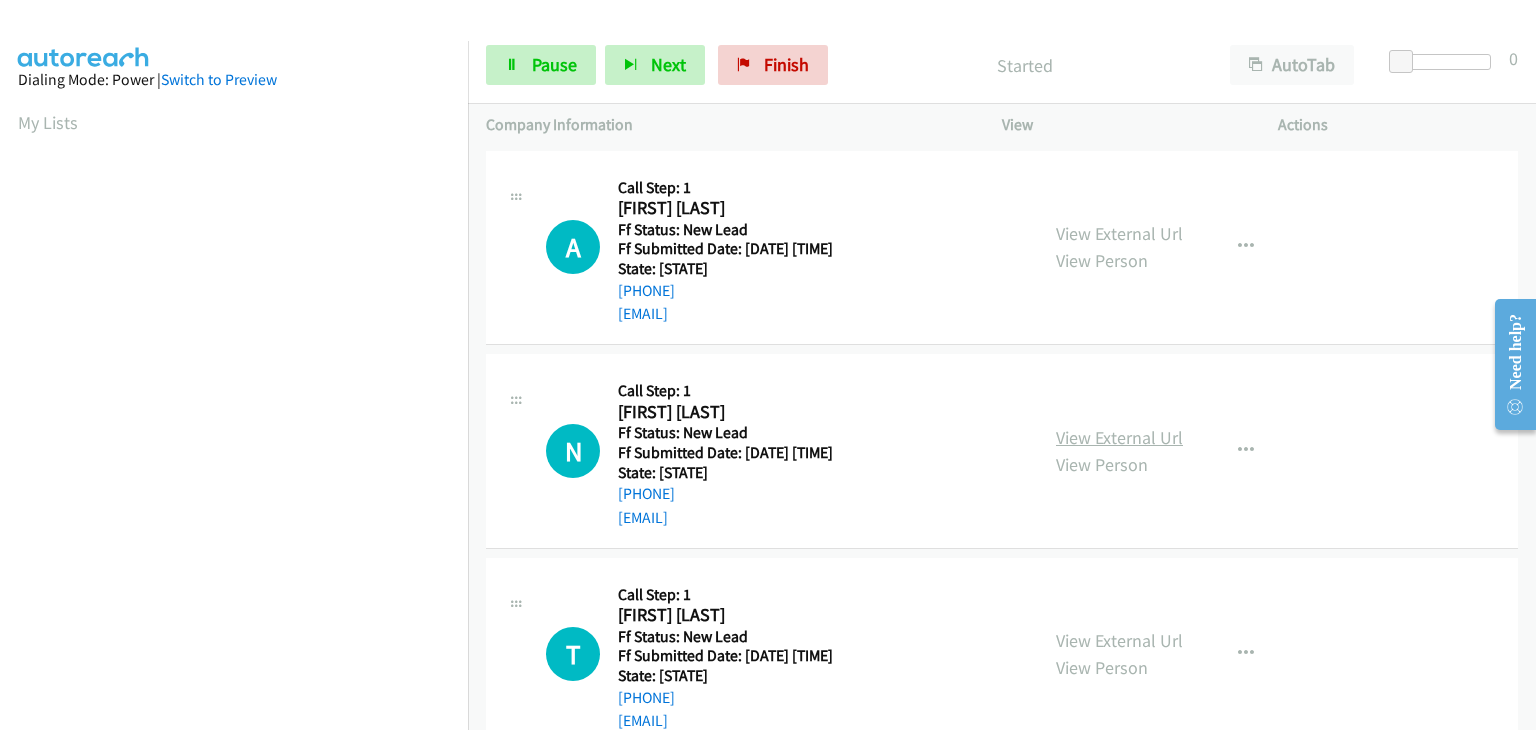 click on "View External Url" at bounding box center [1119, 437] 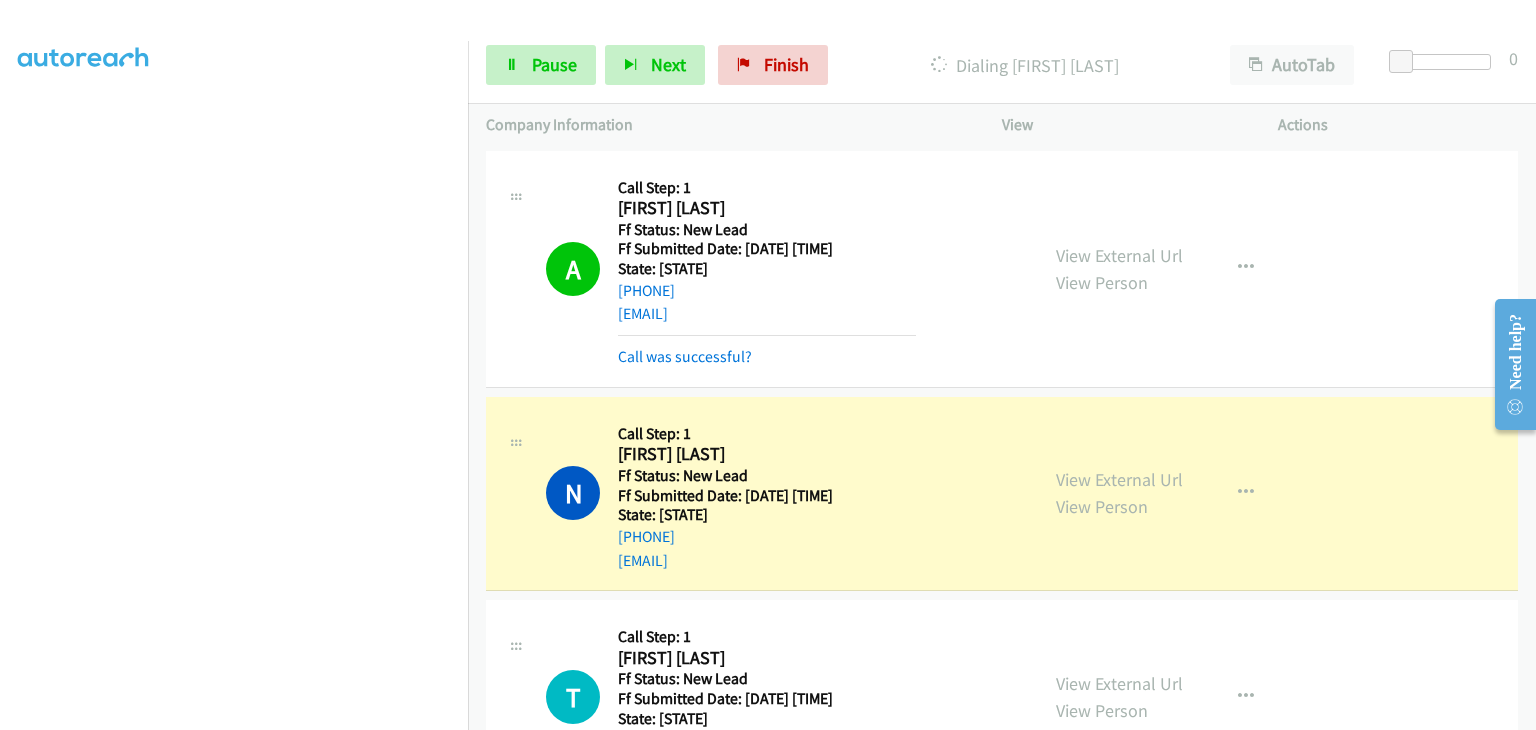 scroll, scrollTop: 392, scrollLeft: 0, axis: vertical 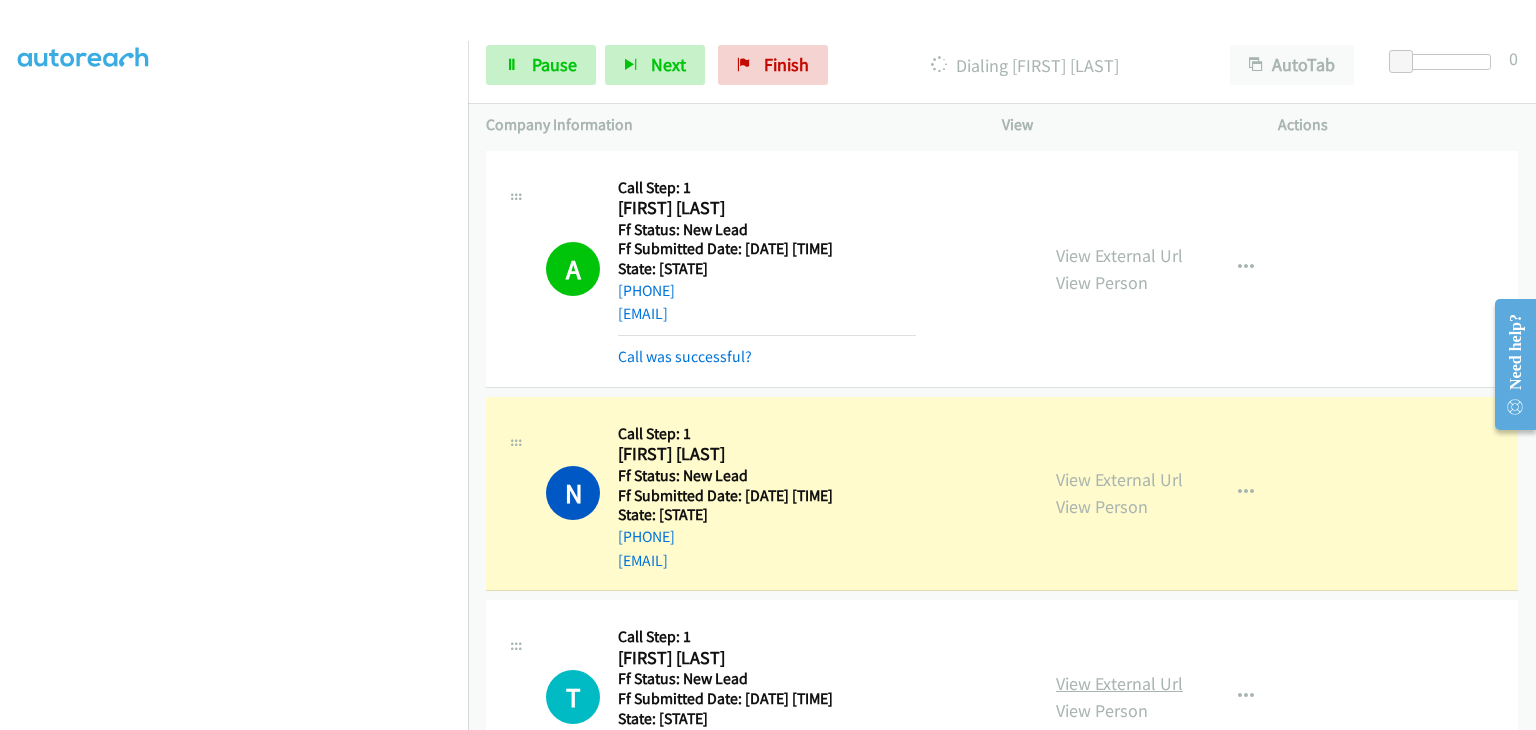 click on "View External Url" at bounding box center [1119, 683] 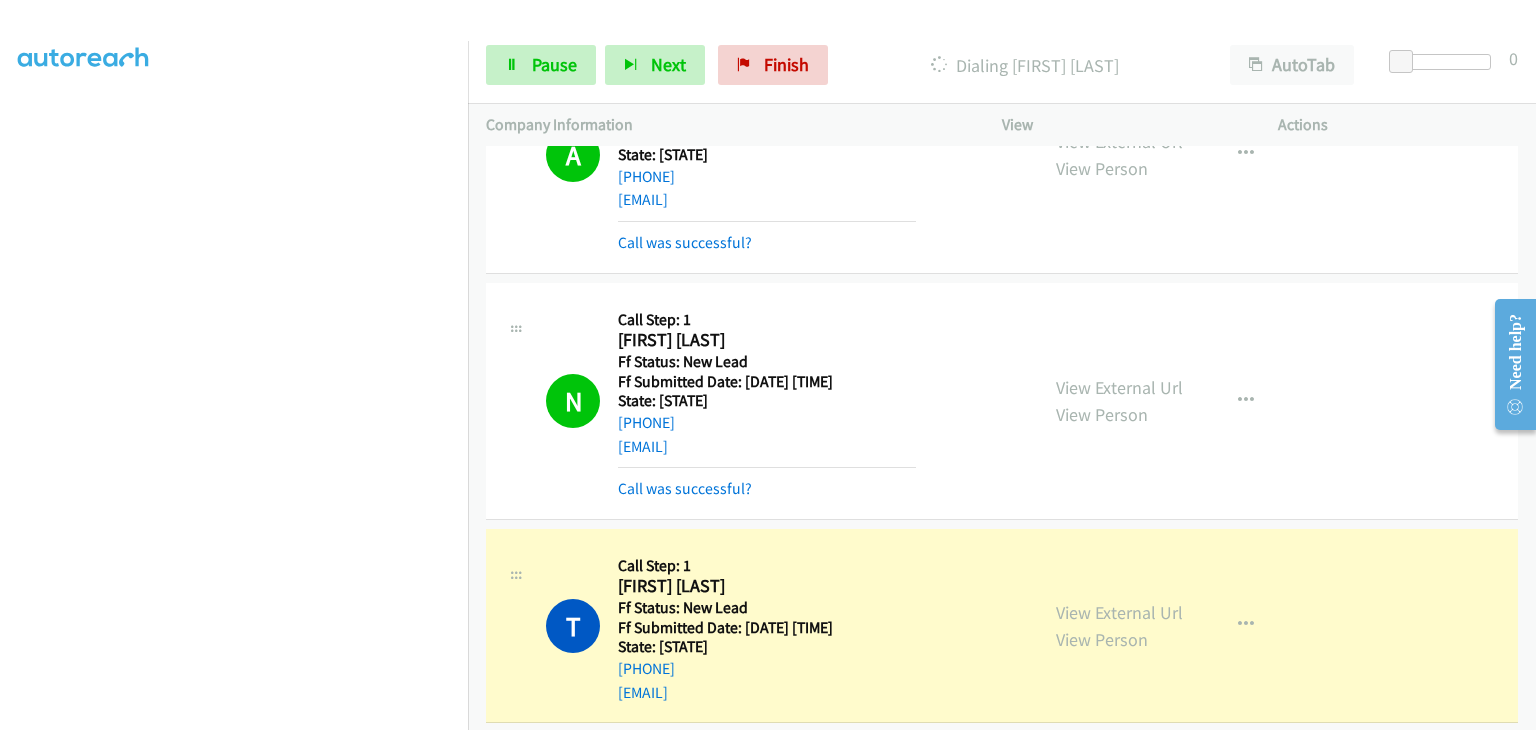 scroll, scrollTop: 200, scrollLeft: 0, axis: vertical 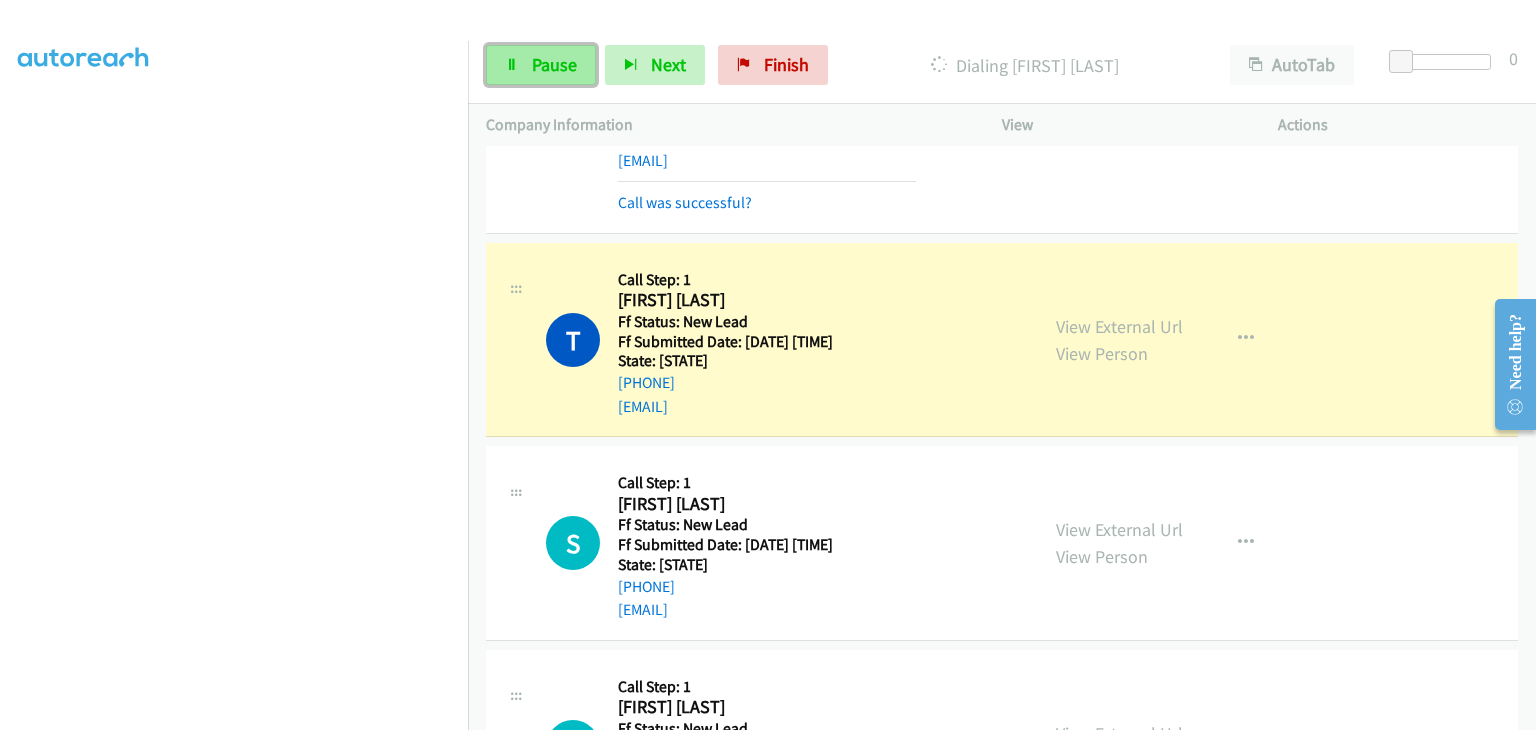 click on "Pause" at bounding box center [554, 64] 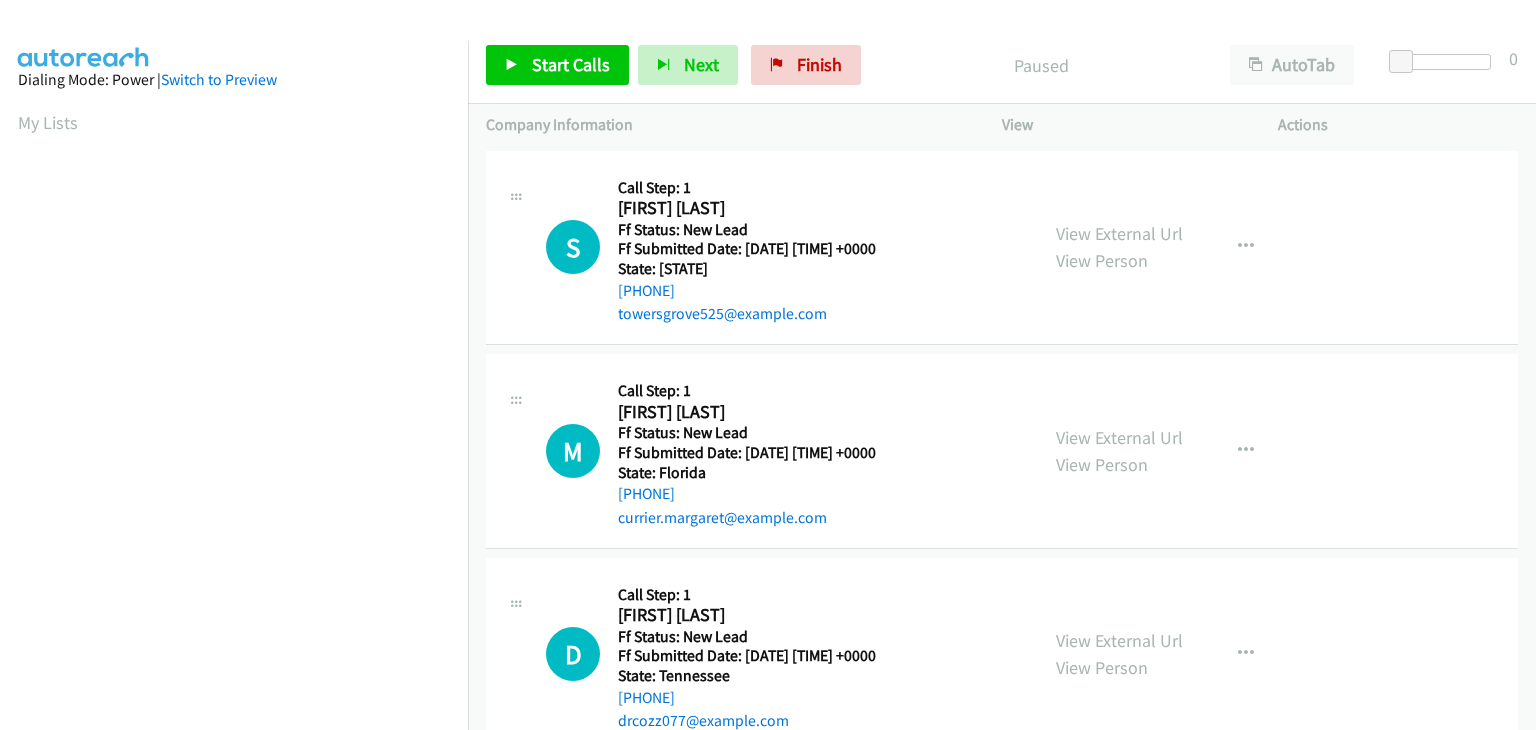 scroll, scrollTop: 0, scrollLeft: 0, axis: both 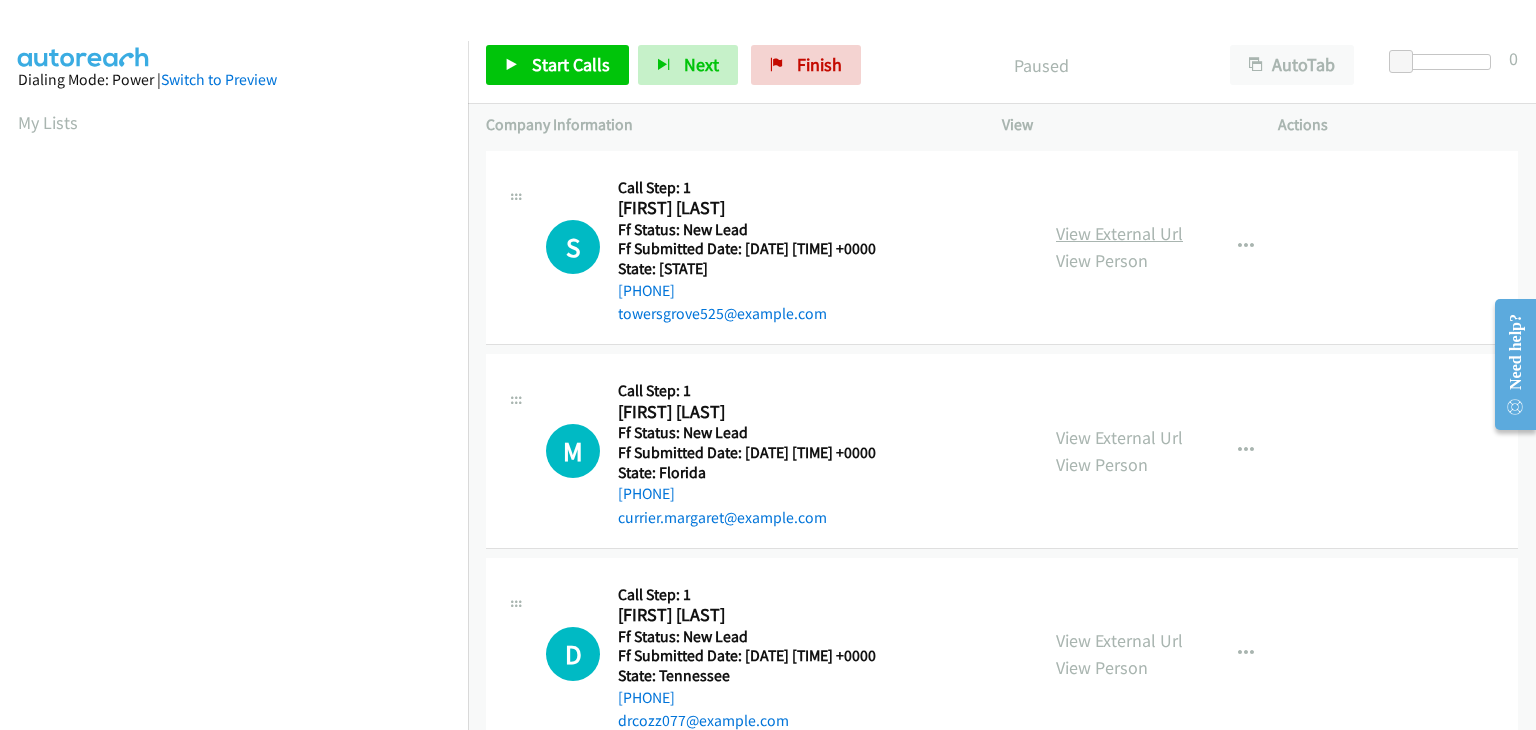 click on "View External Url" at bounding box center [1119, 233] 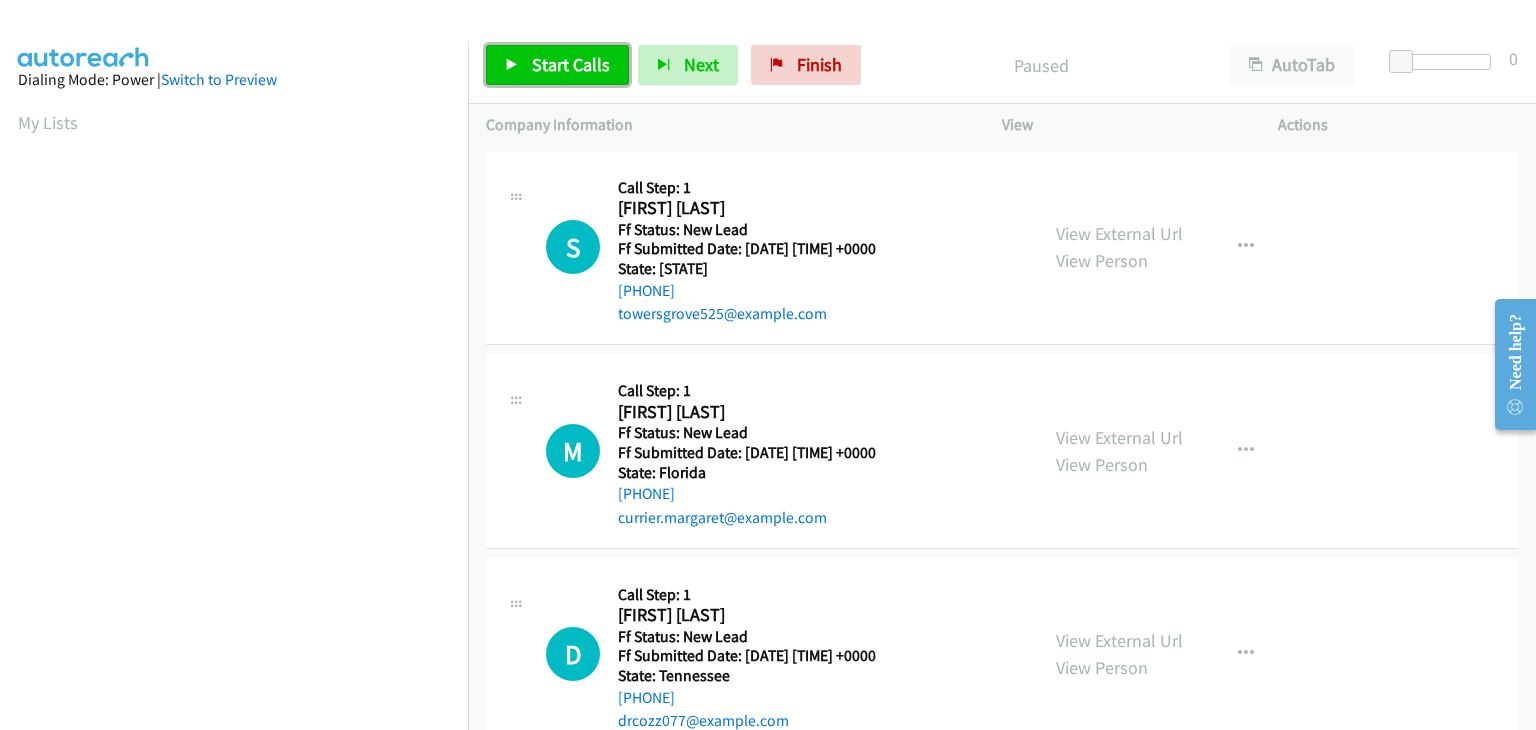 click on "Start Calls" at bounding box center [571, 64] 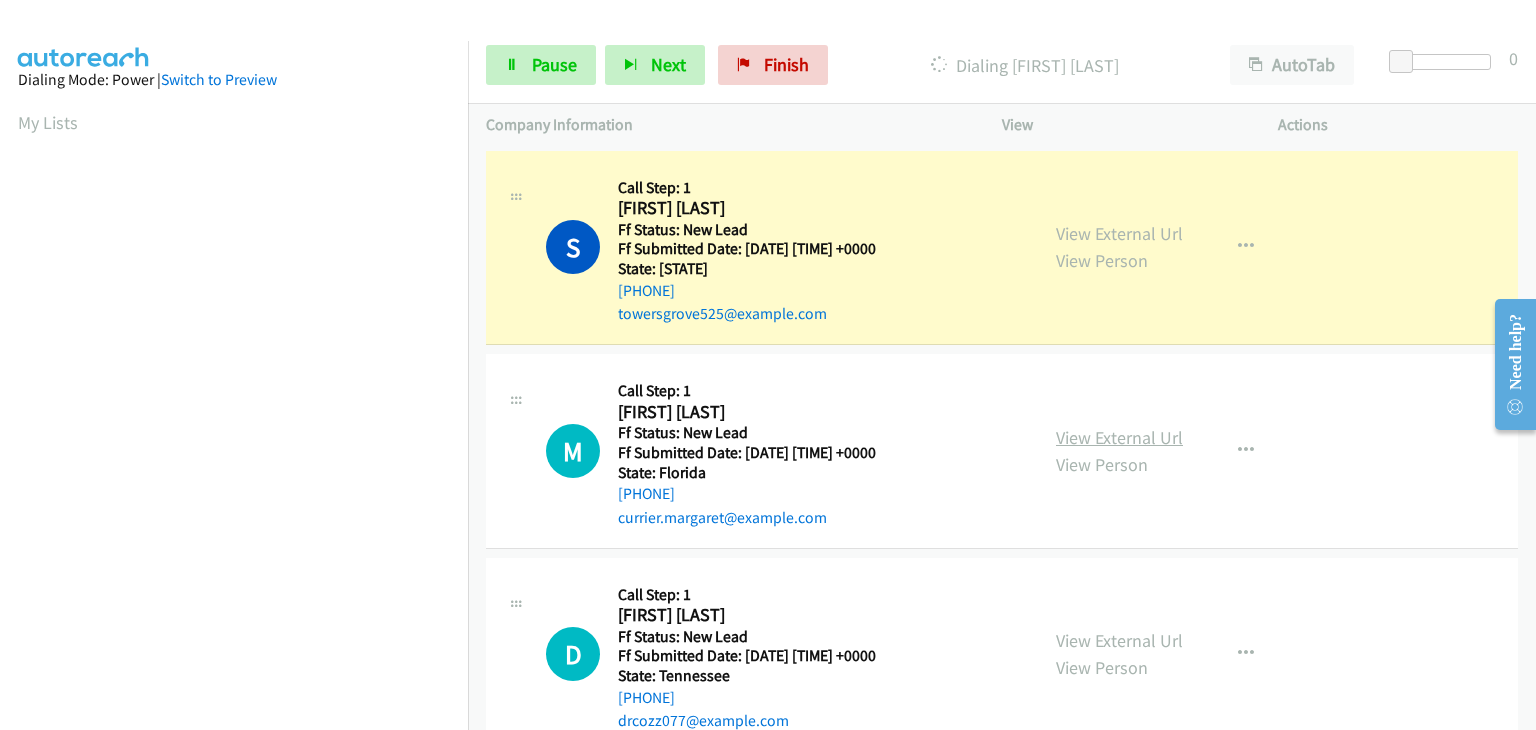 click on "View External Url" at bounding box center [1119, 437] 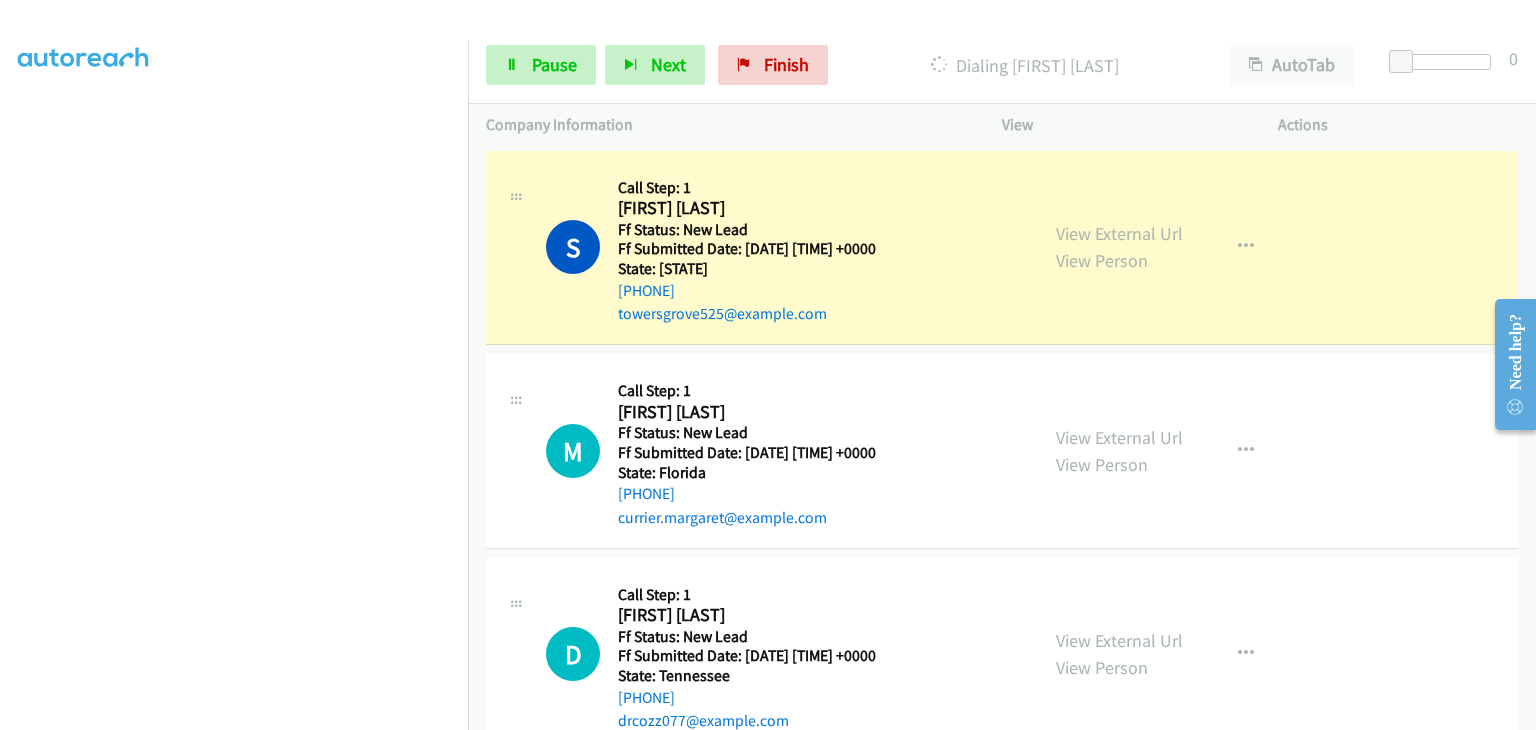 scroll, scrollTop: 392, scrollLeft: 0, axis: vertical 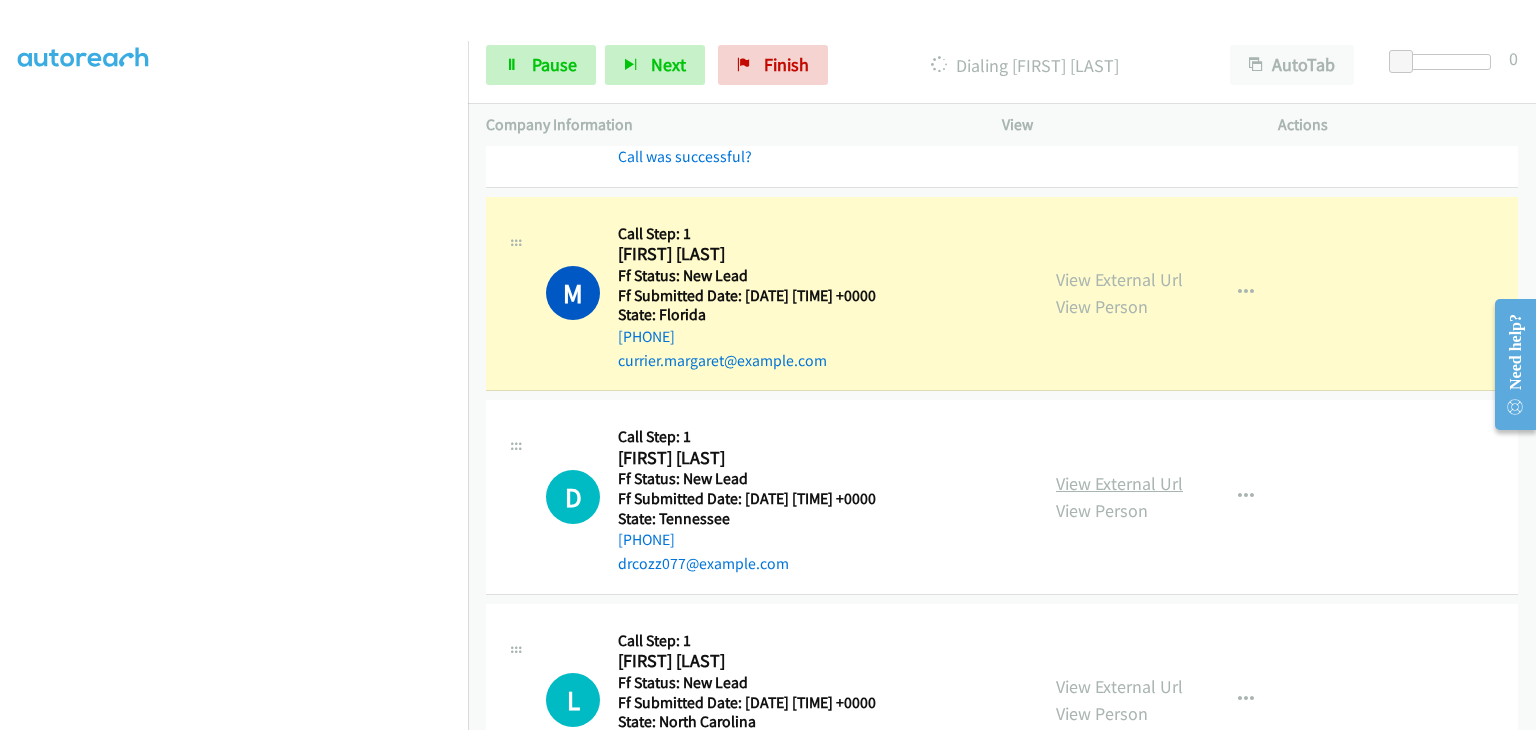 click on "View External Url" at bounding box center (1119, 483) 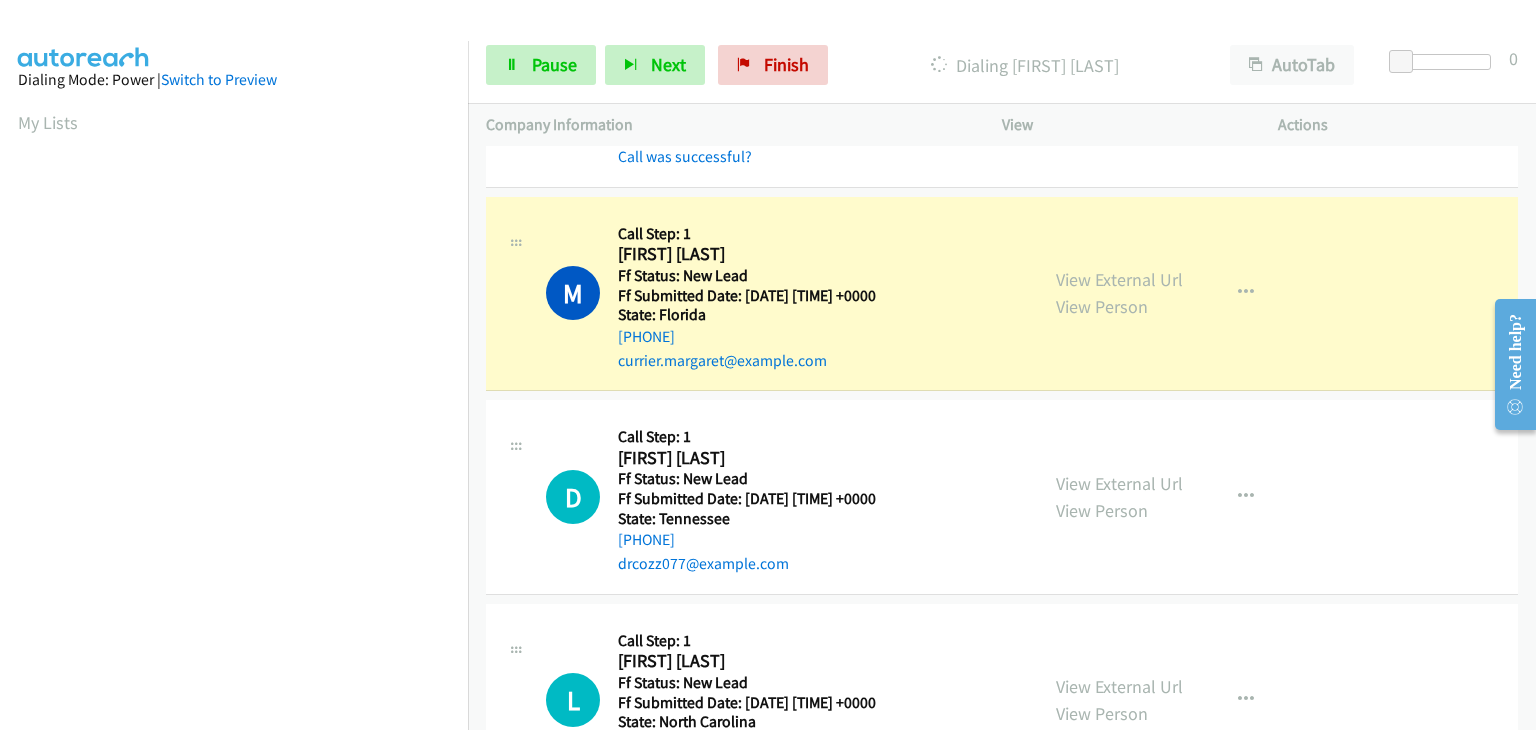 scroll, scrollTop: 392, scrollLeft: 0, axis: vertical 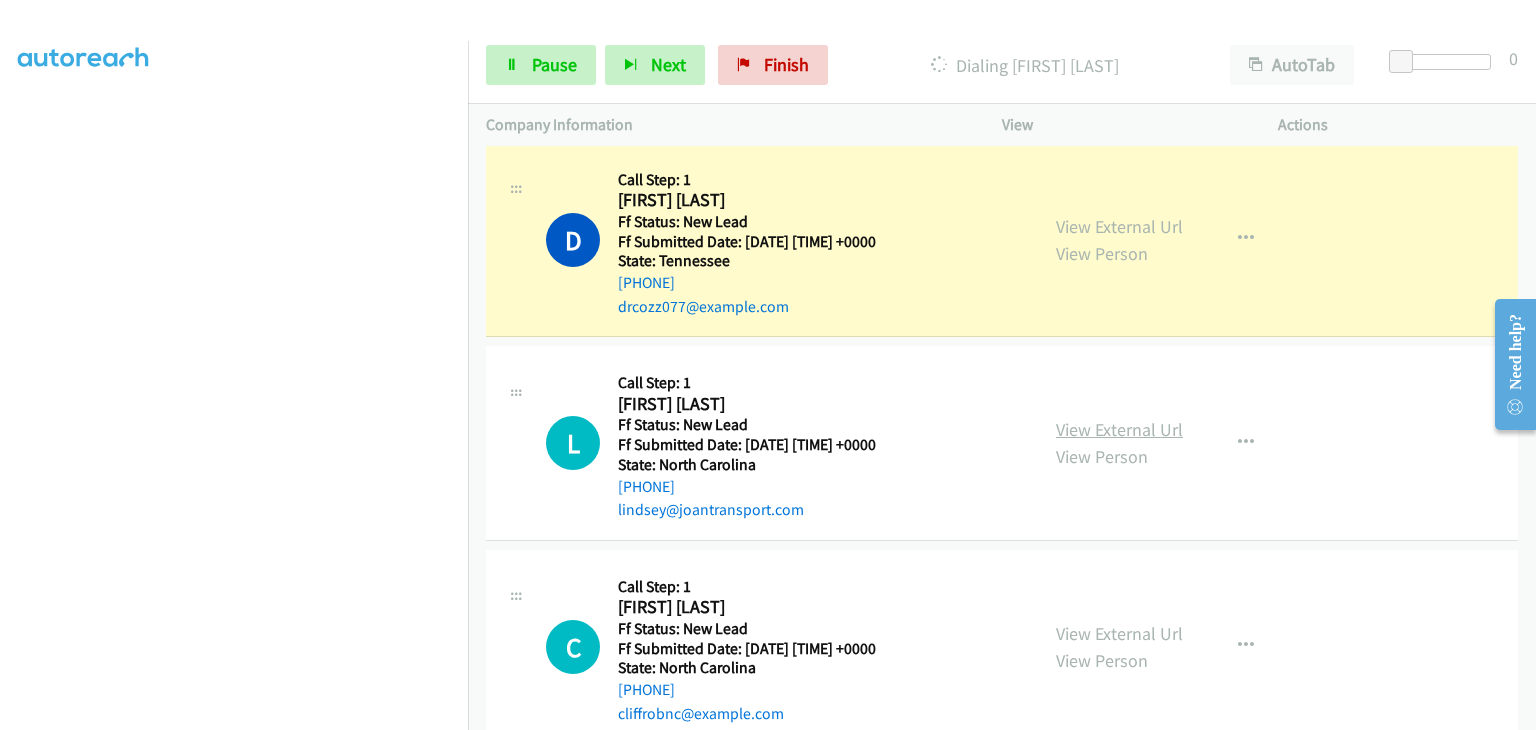 click on "View External Url" at bounding box center (1119, 429) 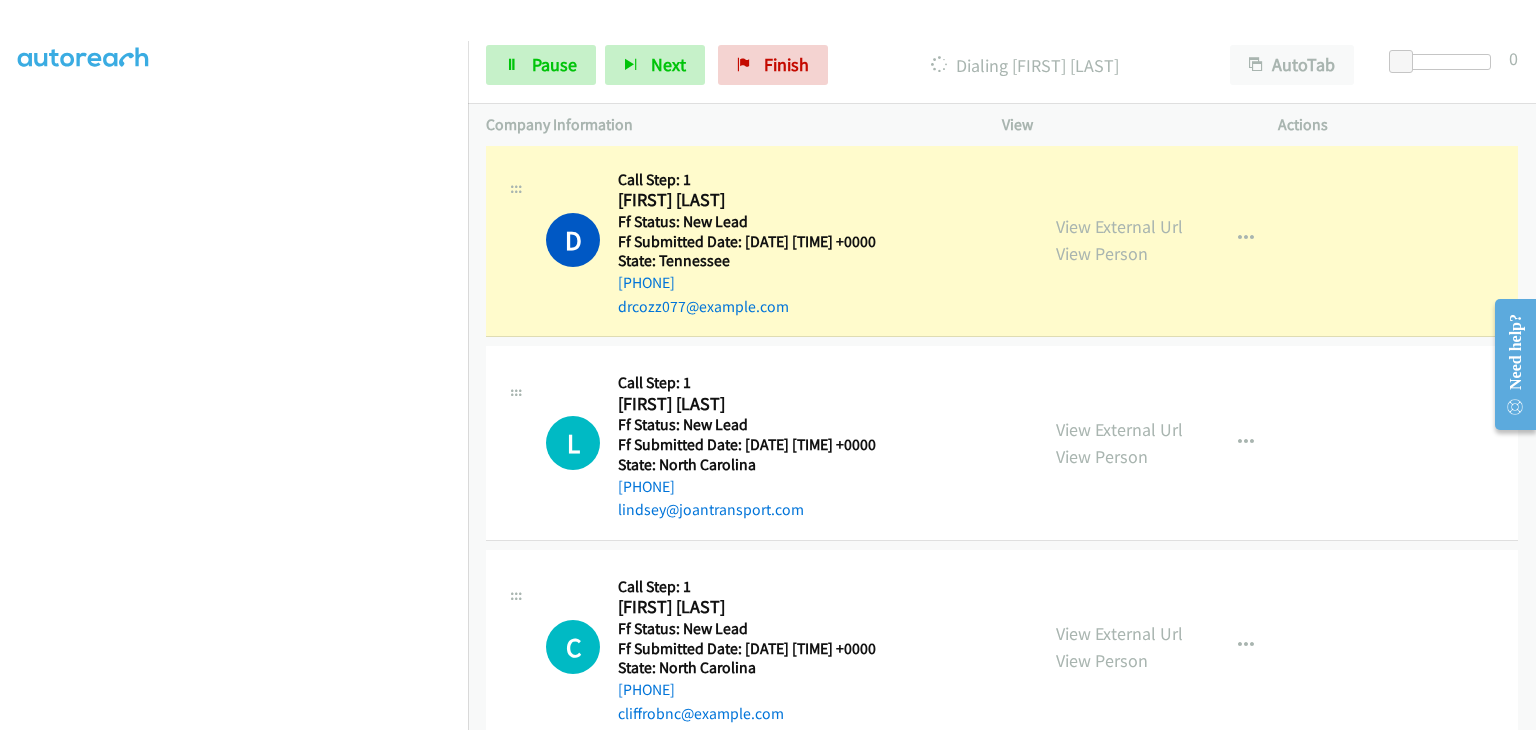 scroll, scrollTop: 392, scrollLeft: 0, axis: vertical 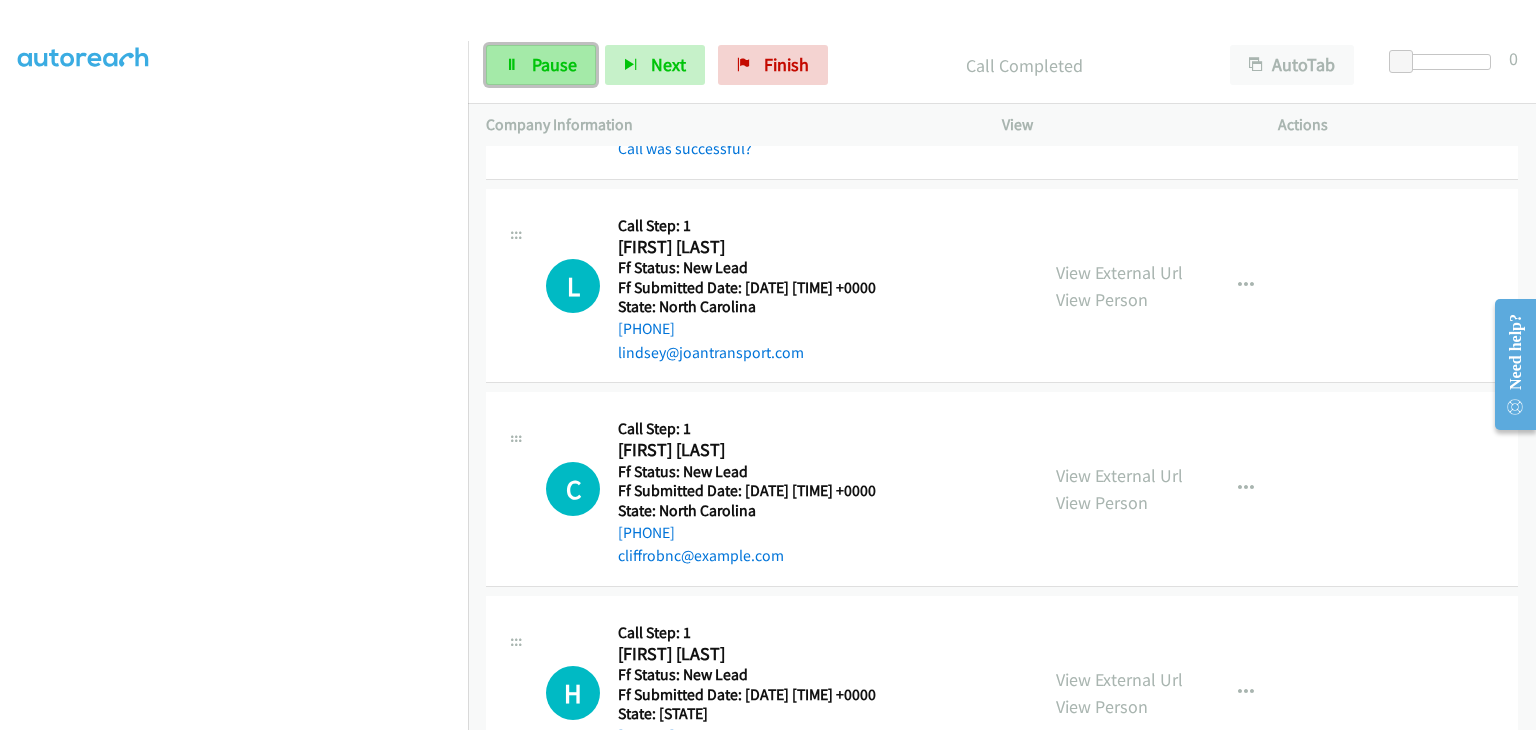 click on "Pause" at bounding box center (554, 64) 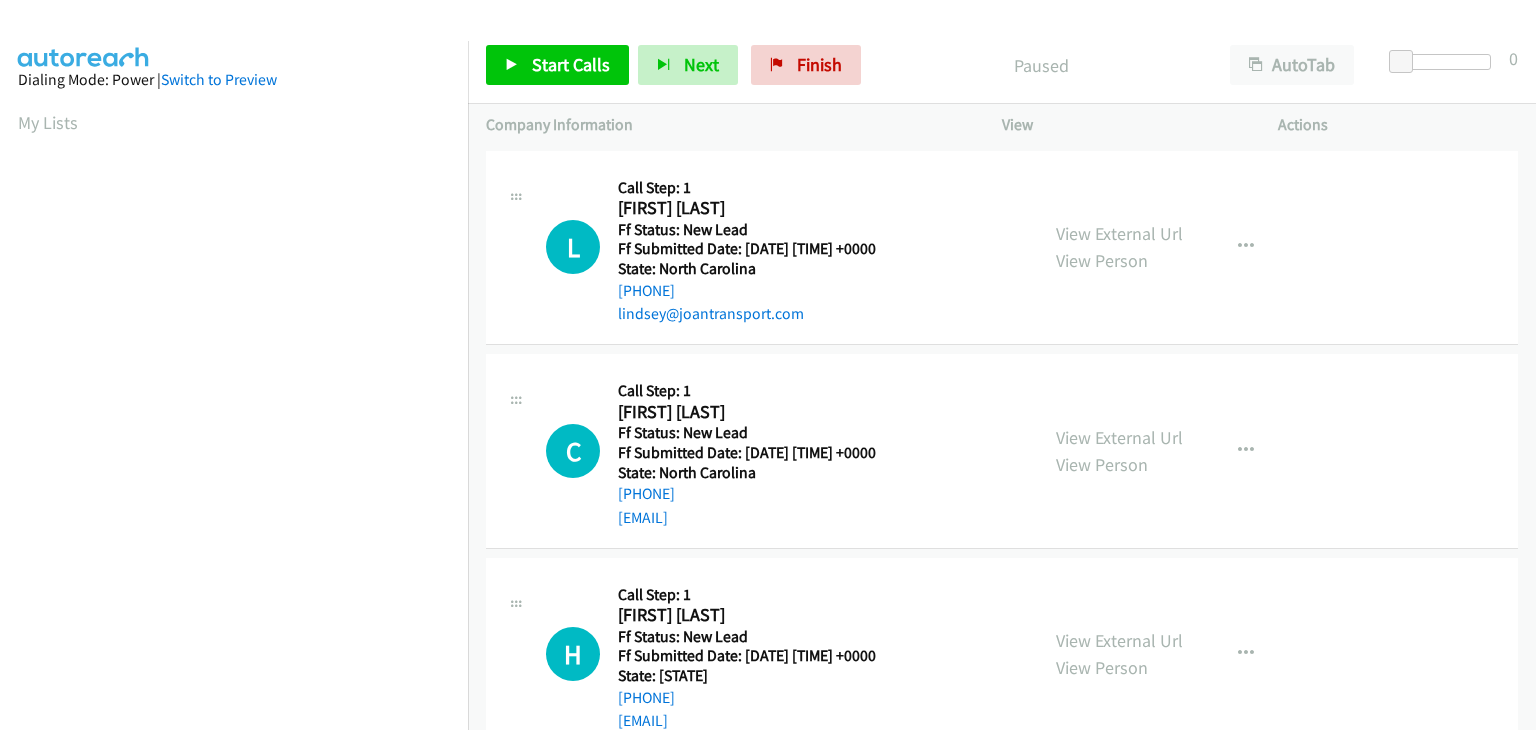 scroll, scrollTop: 0, scrollLeft: 0, axis: both 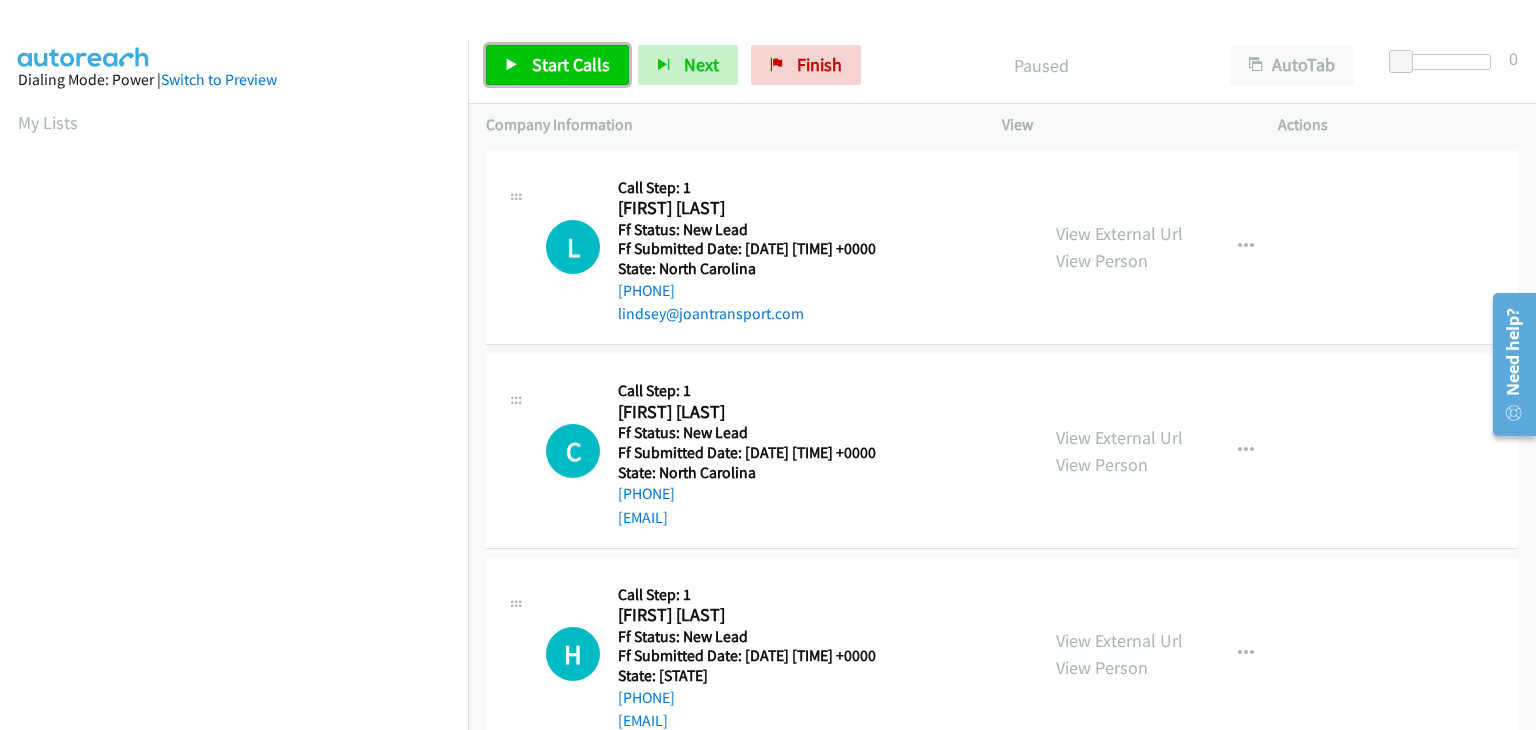 click on "Start Calls" at bounding box center (571, 64) 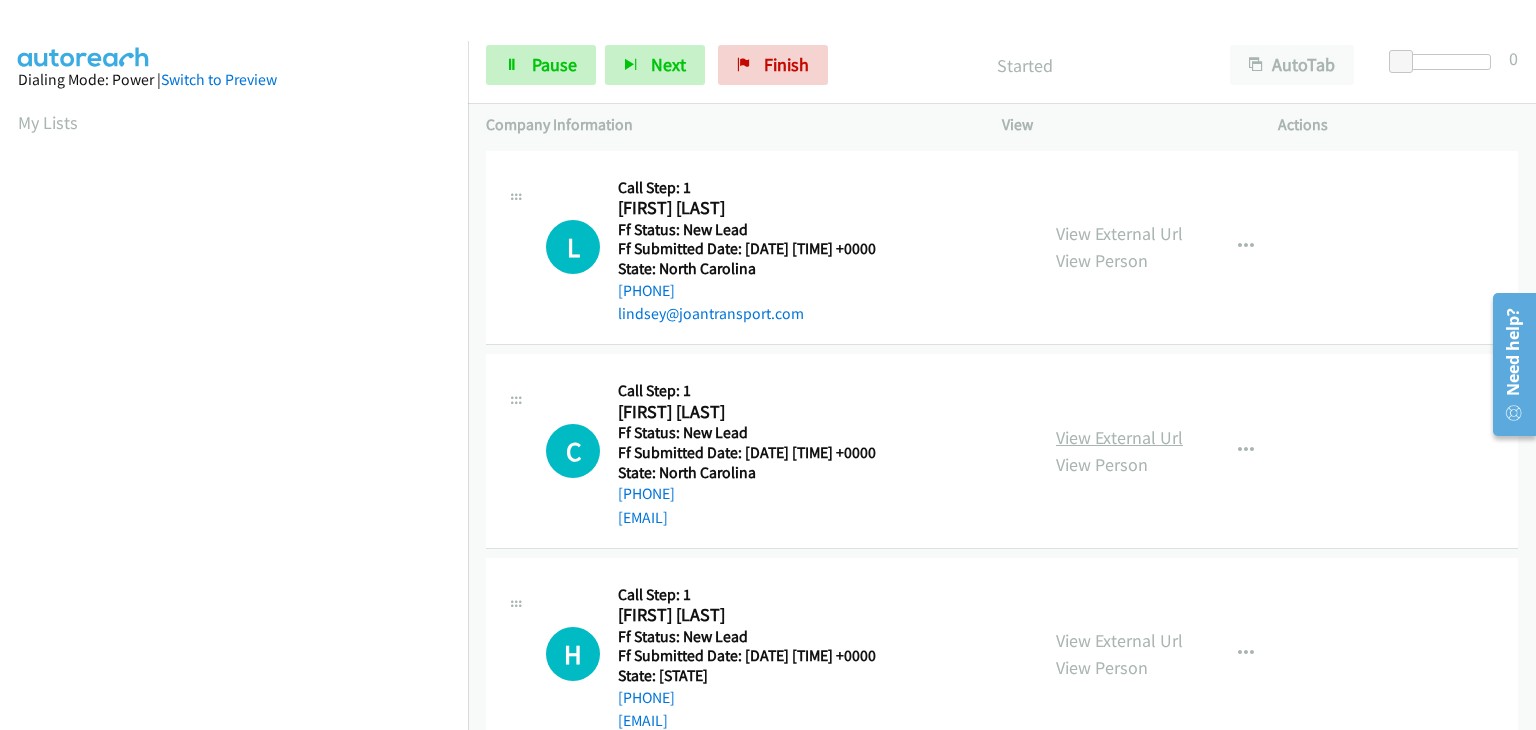 click on "View External Url" at bounding box center (1119, 437) 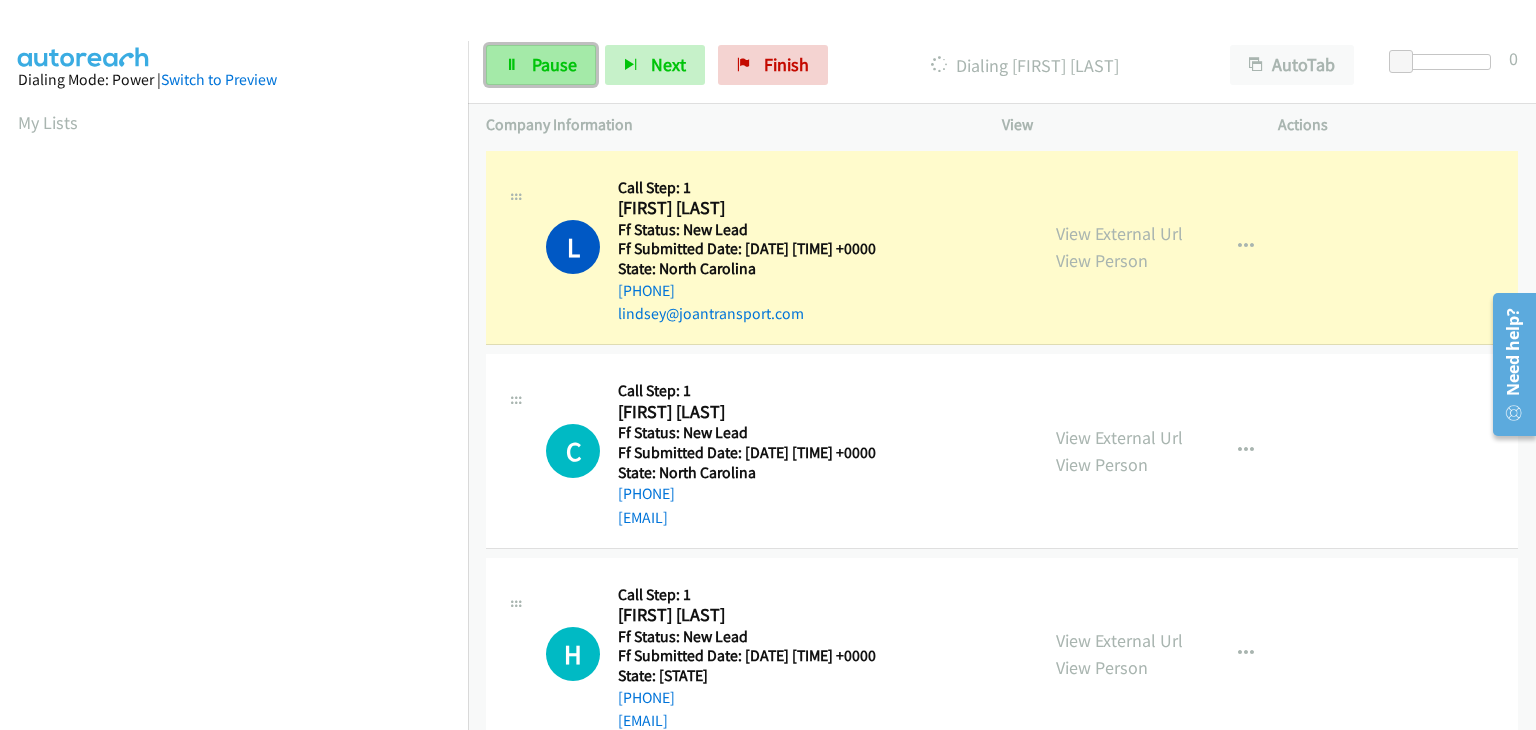 click on "Pause" at bounding box center (554, 64) 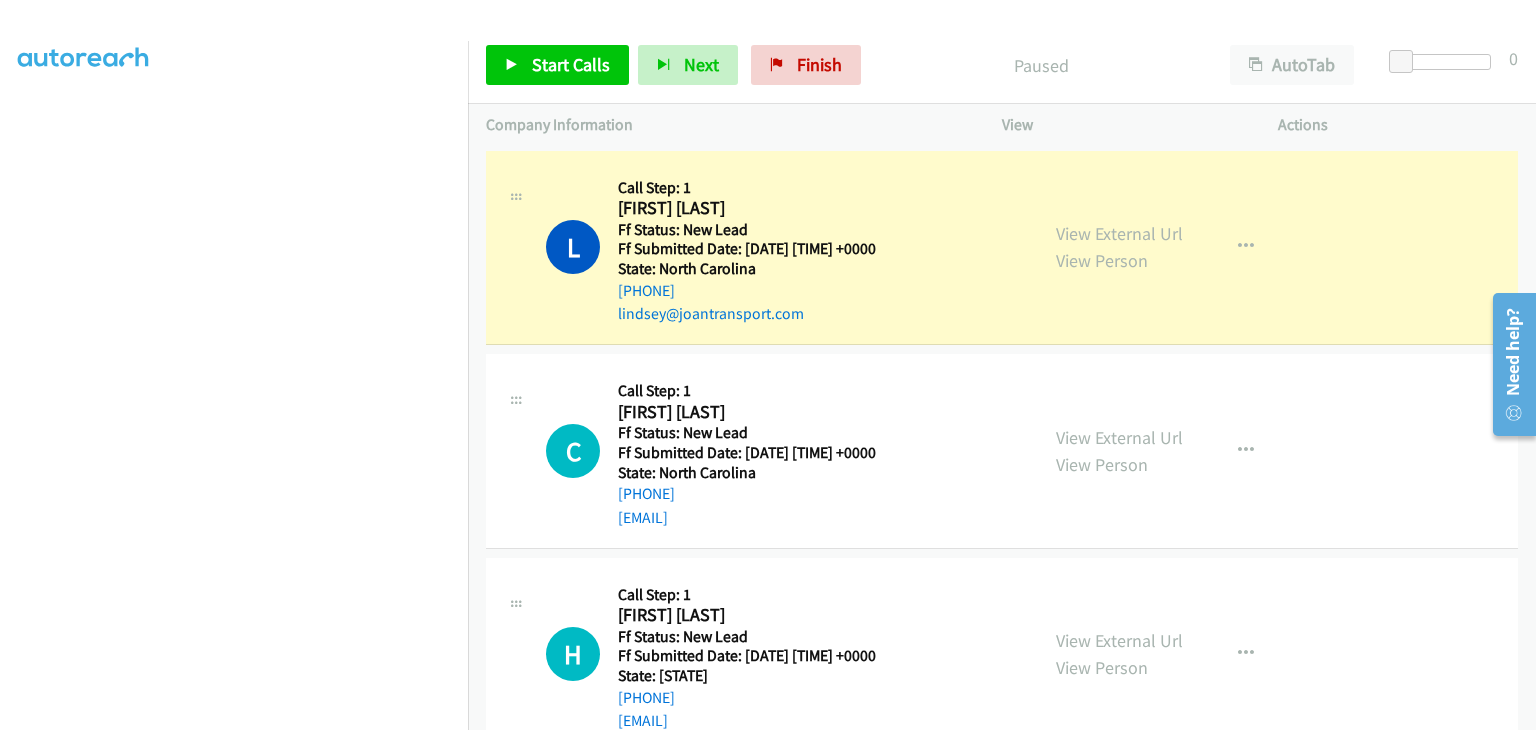 scroll, scrollTop: 392, scrollLeft: 0, axis: vertical 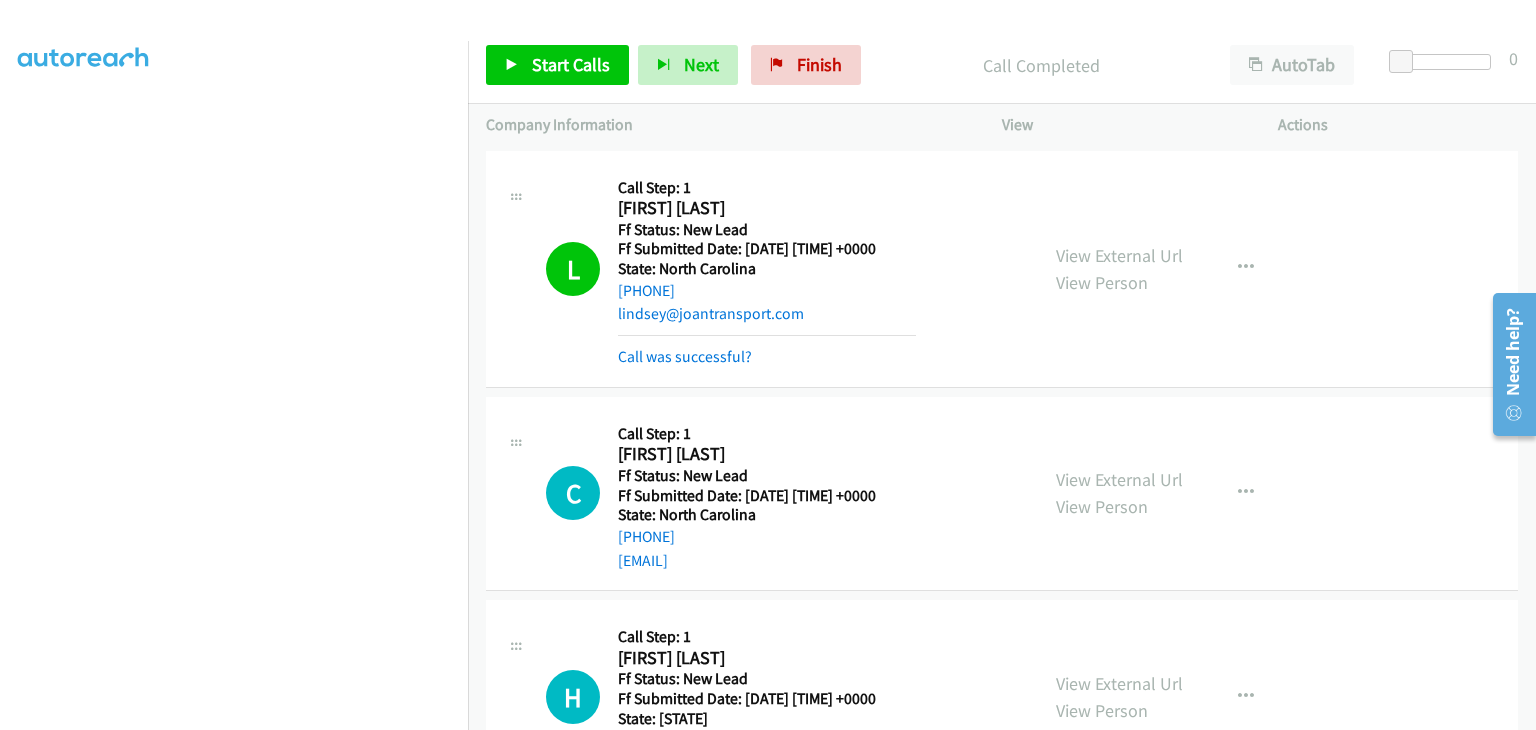 click on "Call was successful?" at bounding box center [685, 356] 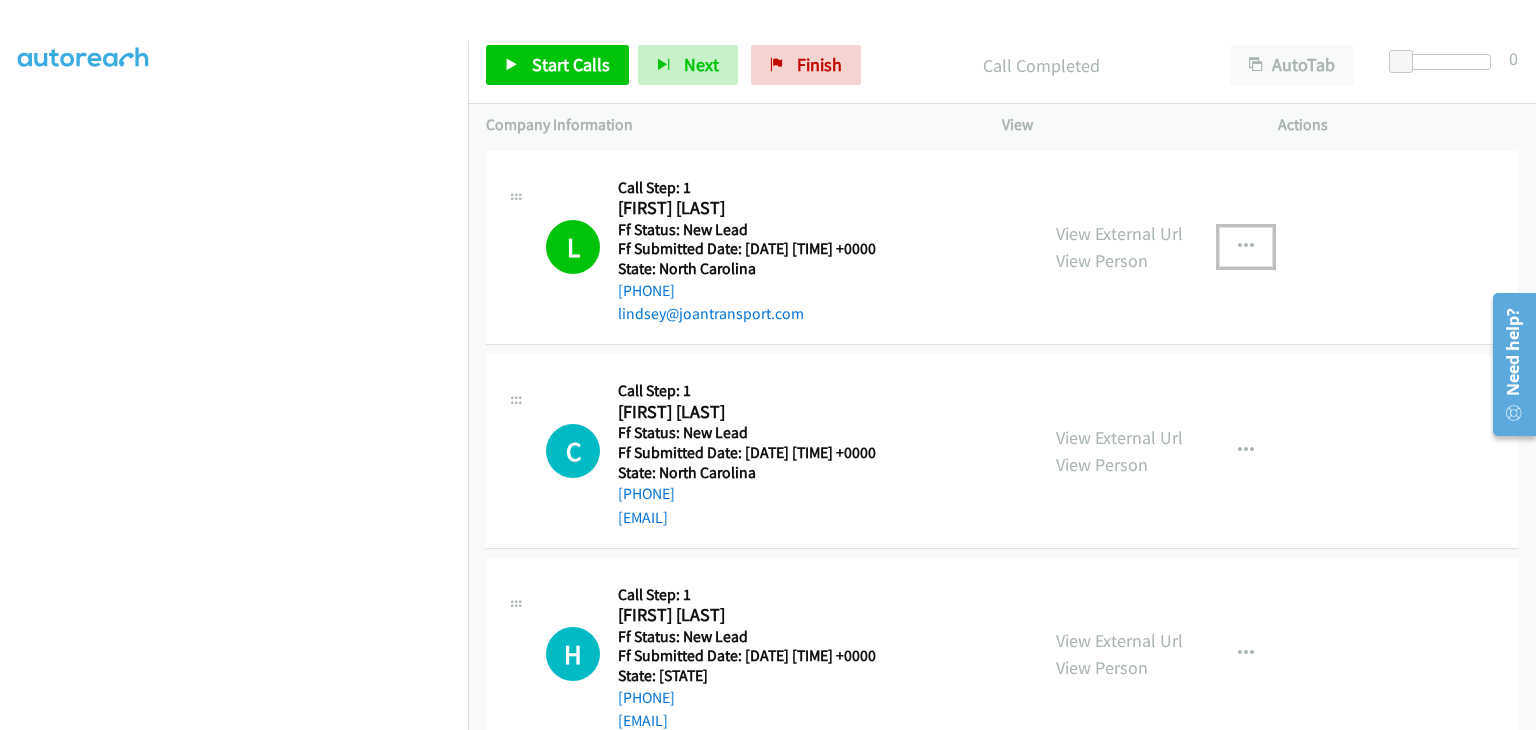 click at bounding box center (1246, 247) 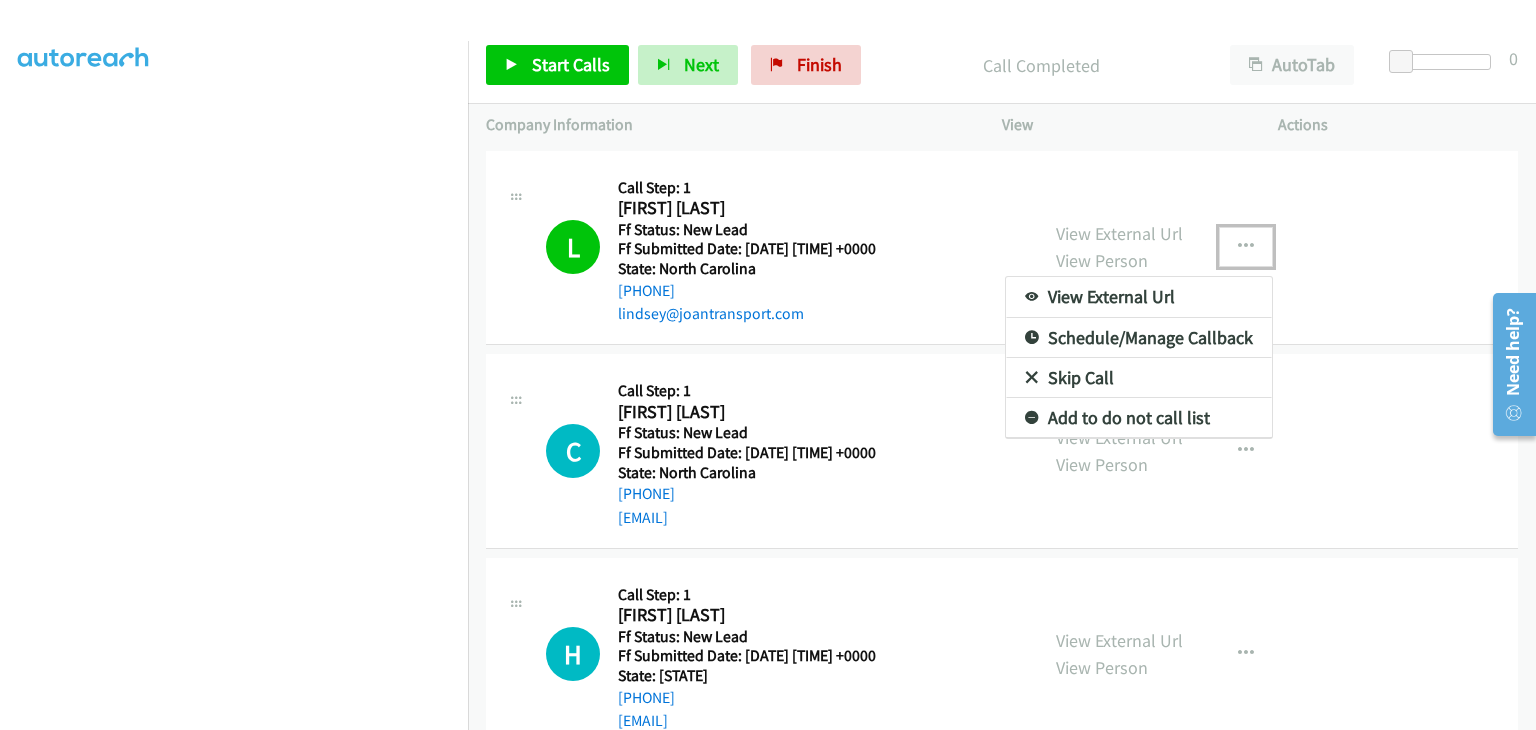 click on "Add to do not call list" at bounding box center (1139, 418) 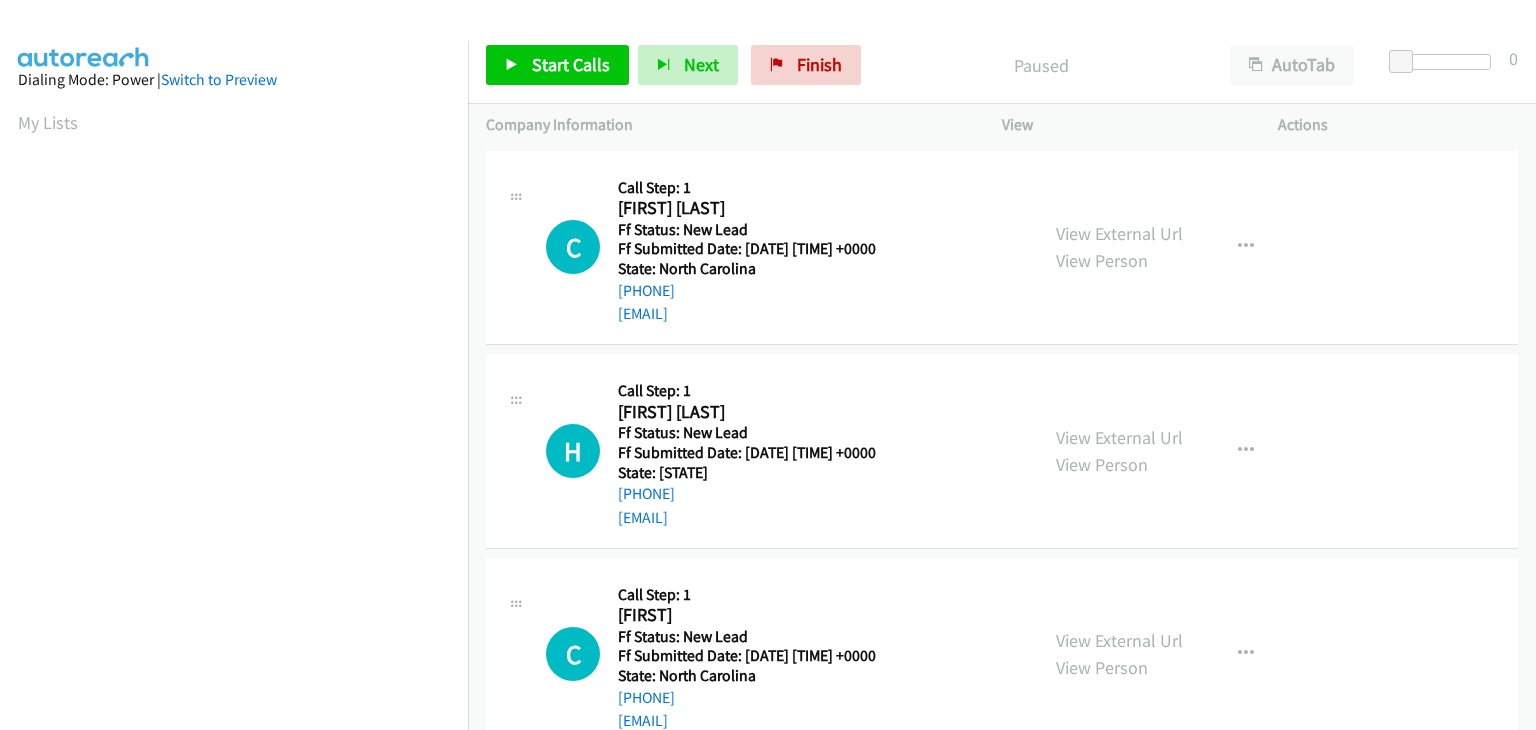 scroll, scrollTop: 0, scrollLeft: 0, axis: both 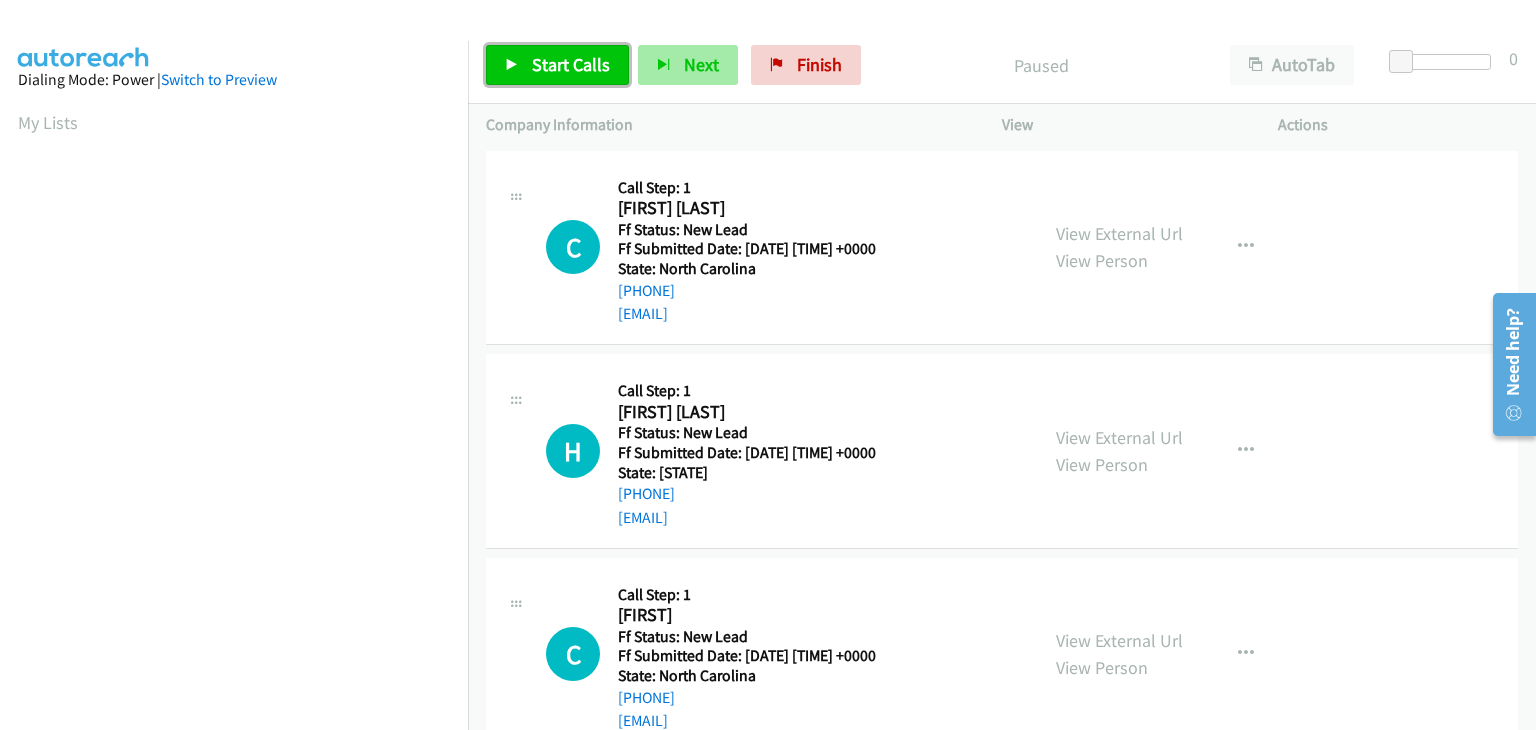 drag, startPoint x: 592, startPoint y: 76, endPoint x: 635, endPoint y: 61, distance: 45.54119 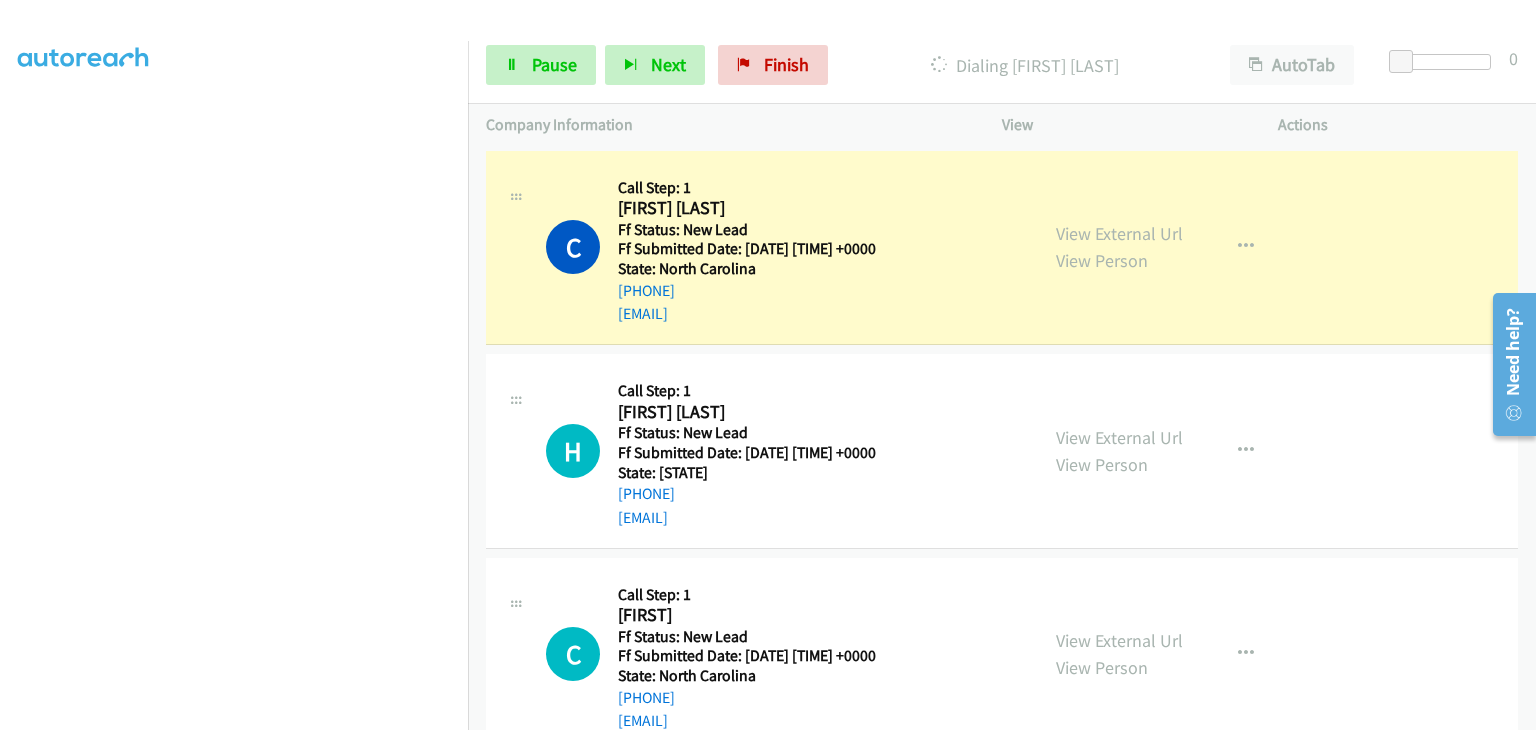 scroll, scrollTop: 392, scrollLeft: 0, axis: vertical 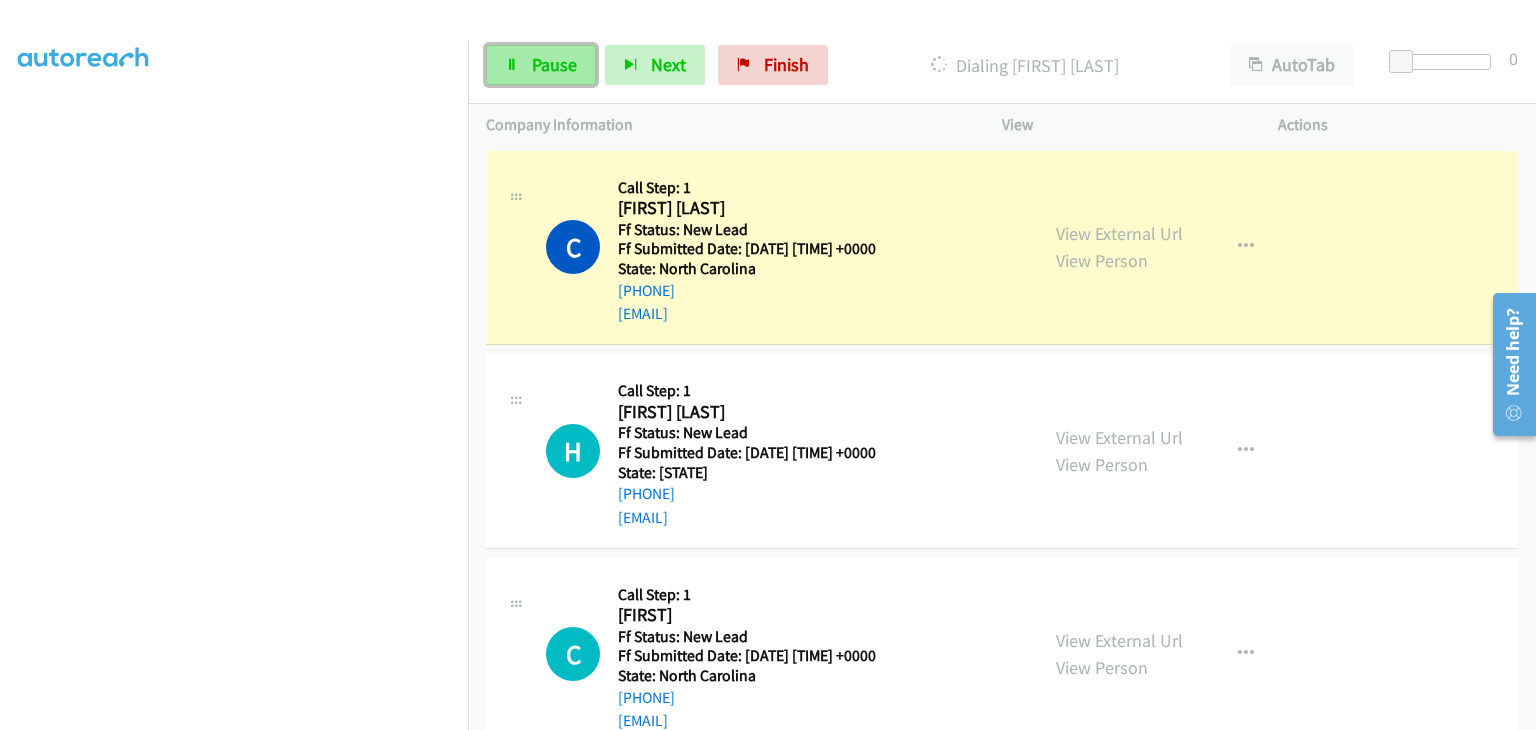 click on "Pause" at bounding box center (554, 64) 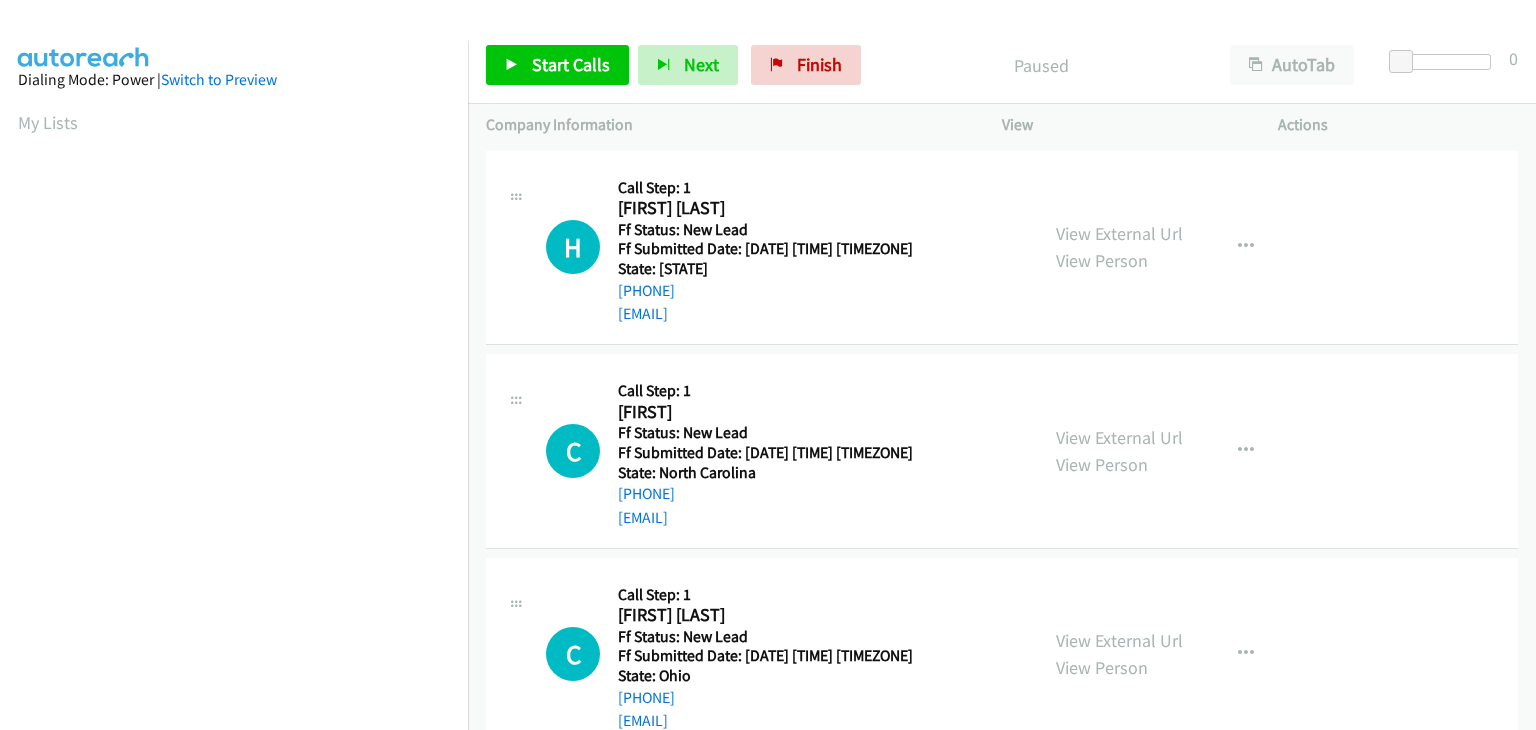 scroll, scrollTop: 0, scrollLeft: 0, axis: both 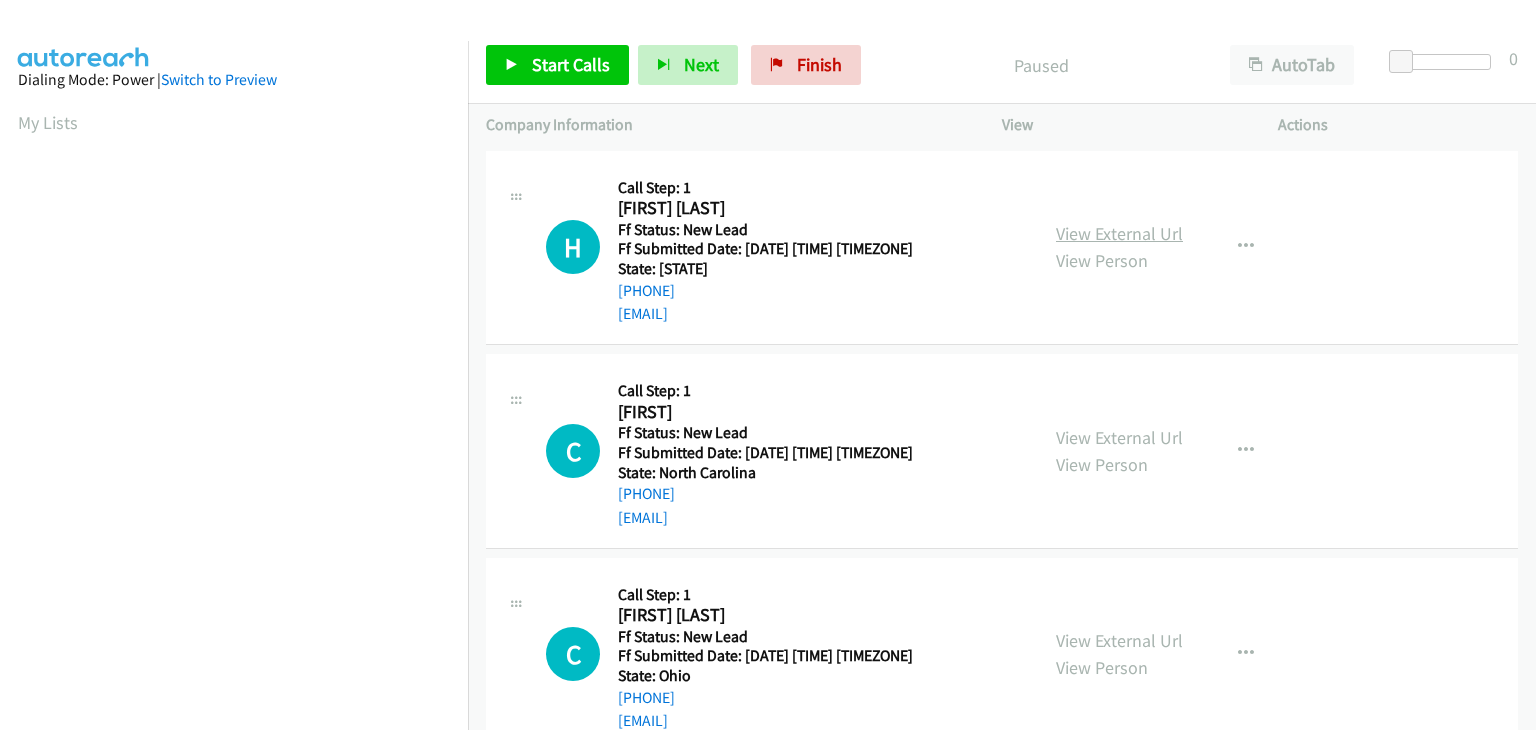 click on "View External Url" at bounding box center (1119, 233) 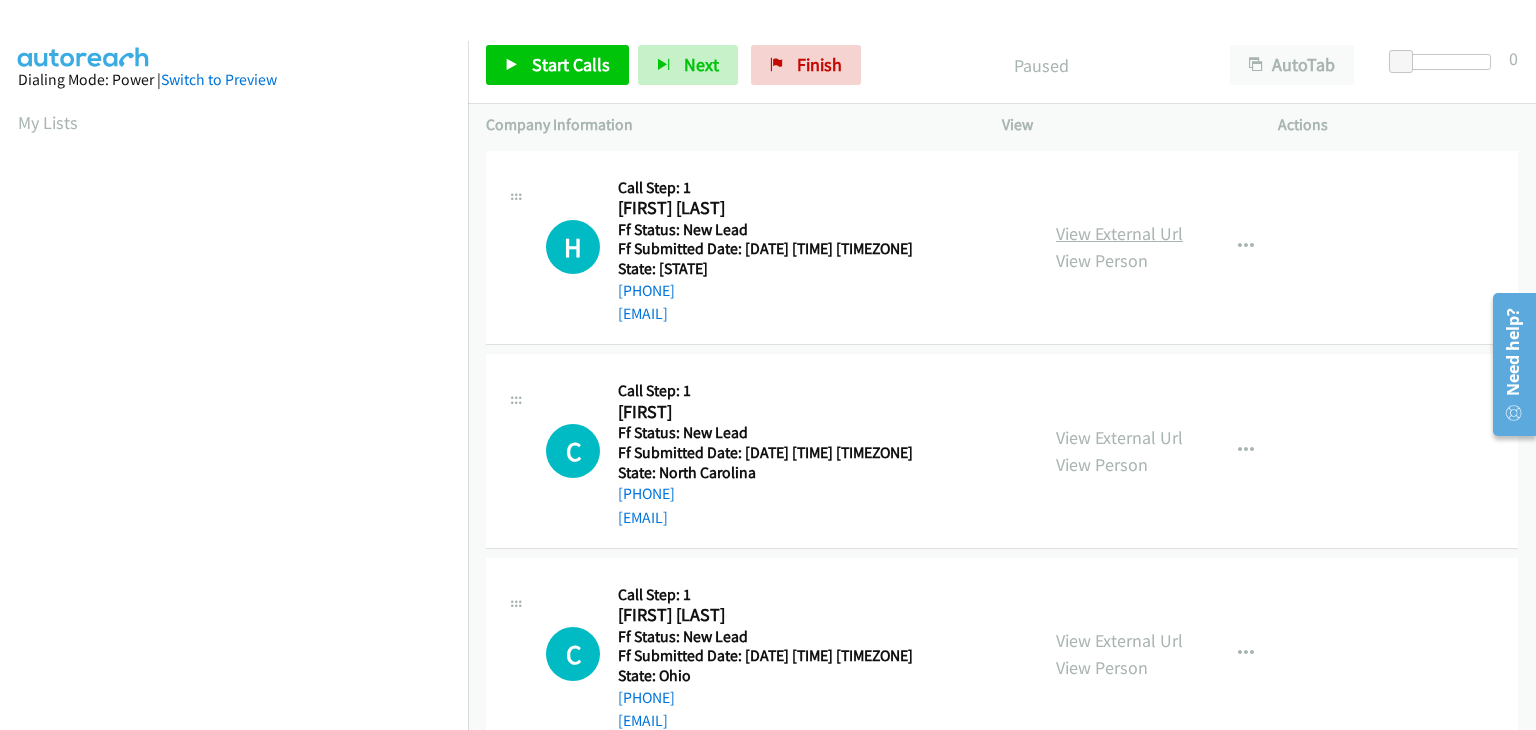 scroll, scrollTop: 0, scrollLeft: 0, axis: both 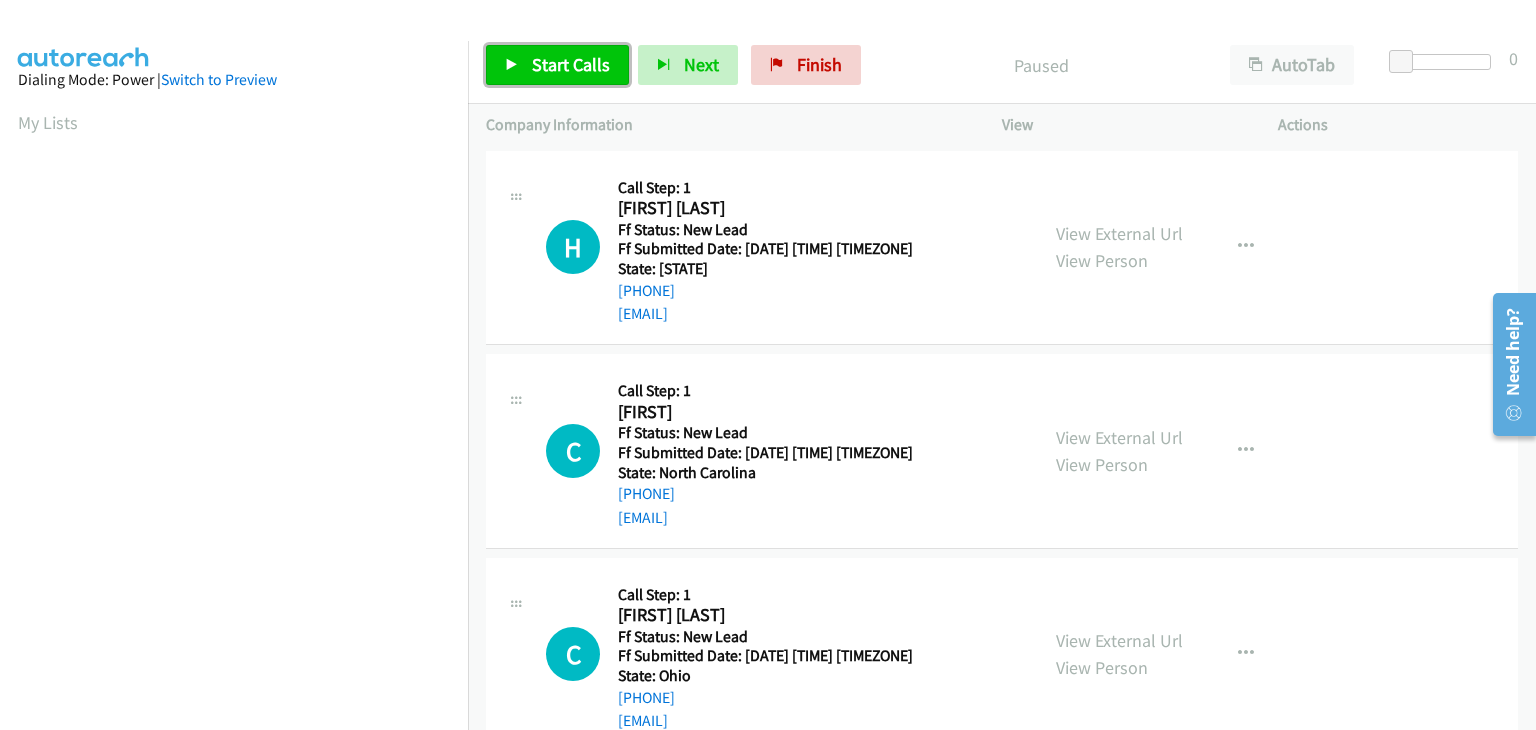 click on "Start Calls" at bounding box center [571, 64] 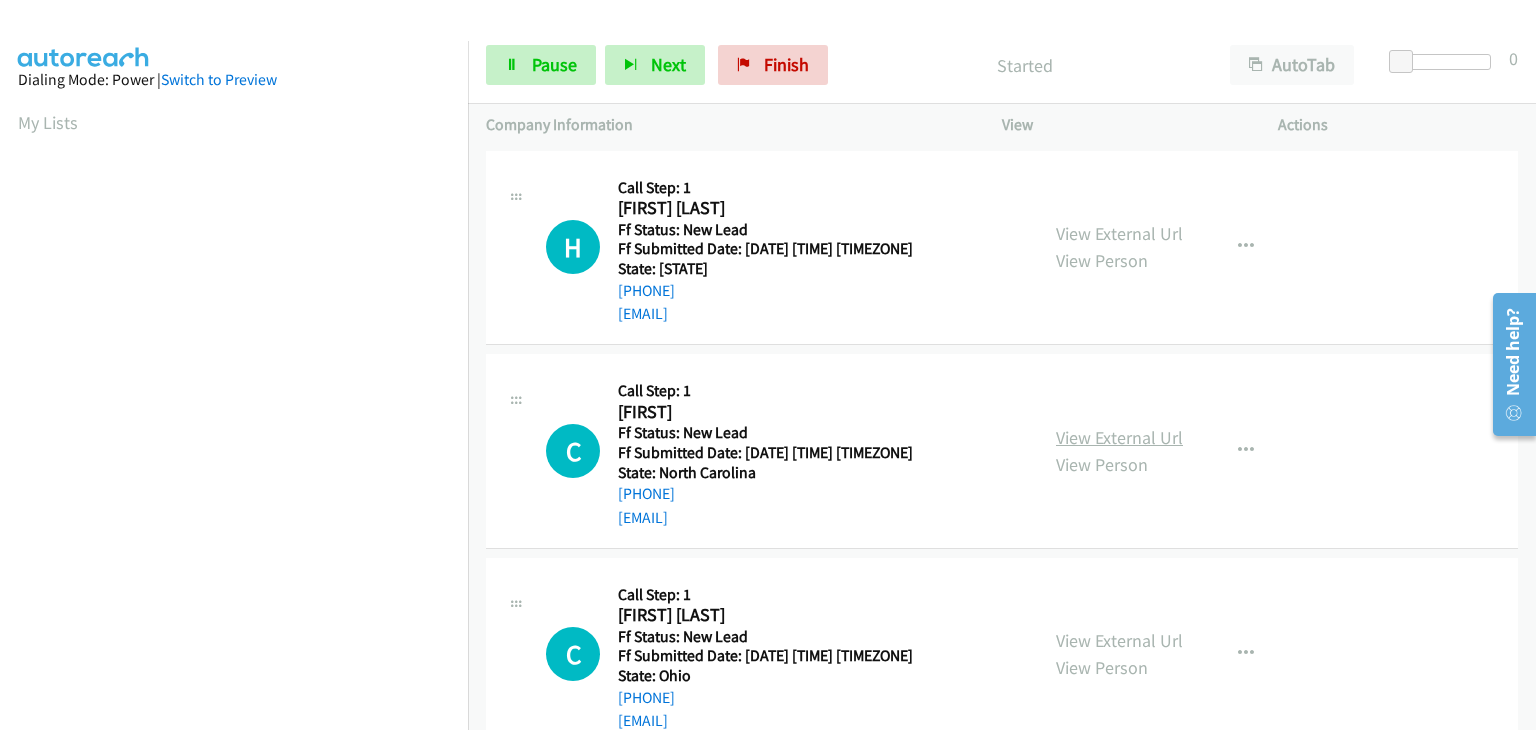 click on "View External Url" at bounding box center (1119, 437) 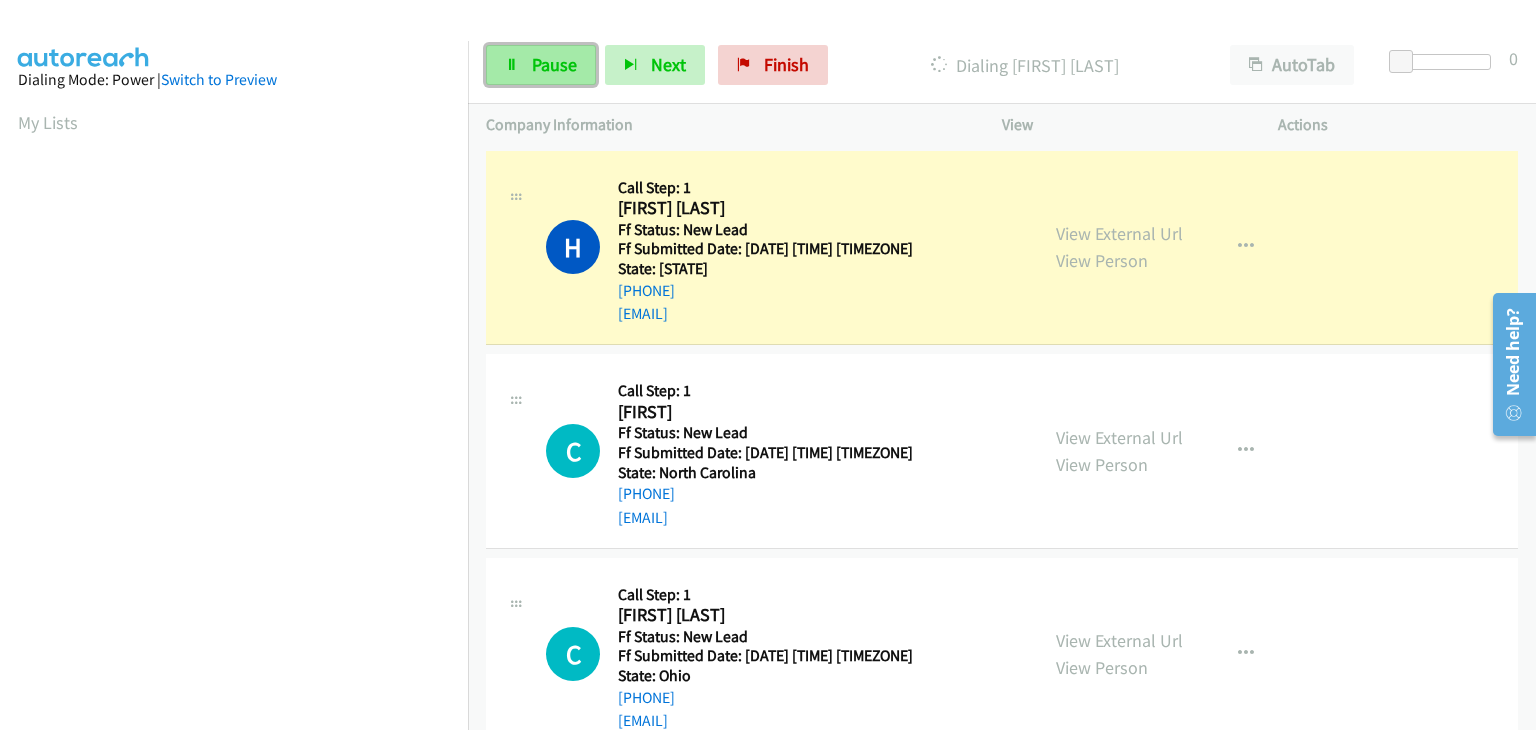 click on "Pause" at bounding box center (554, 64) 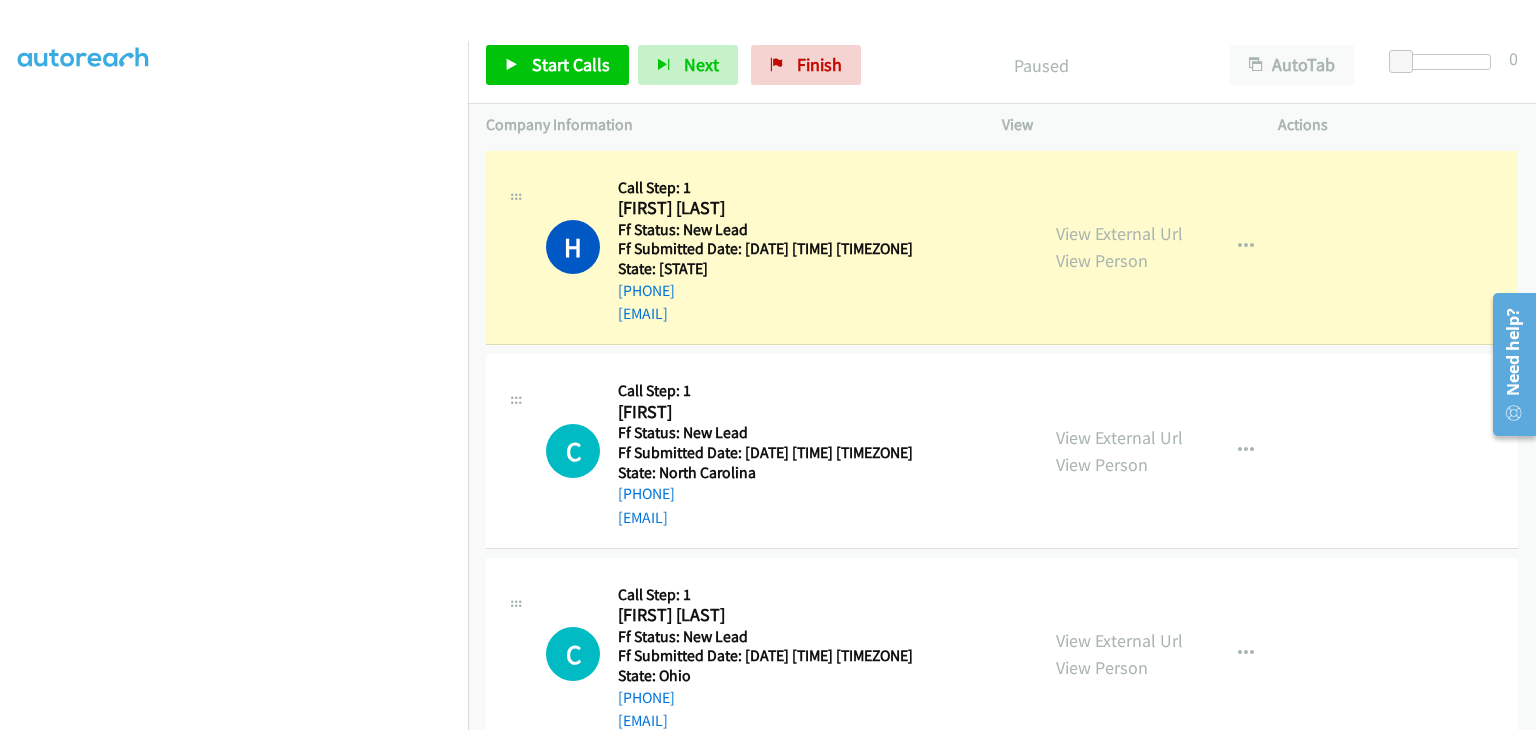 scroll, scrollTop: 392, scrollLeft: 0, axis: vertical 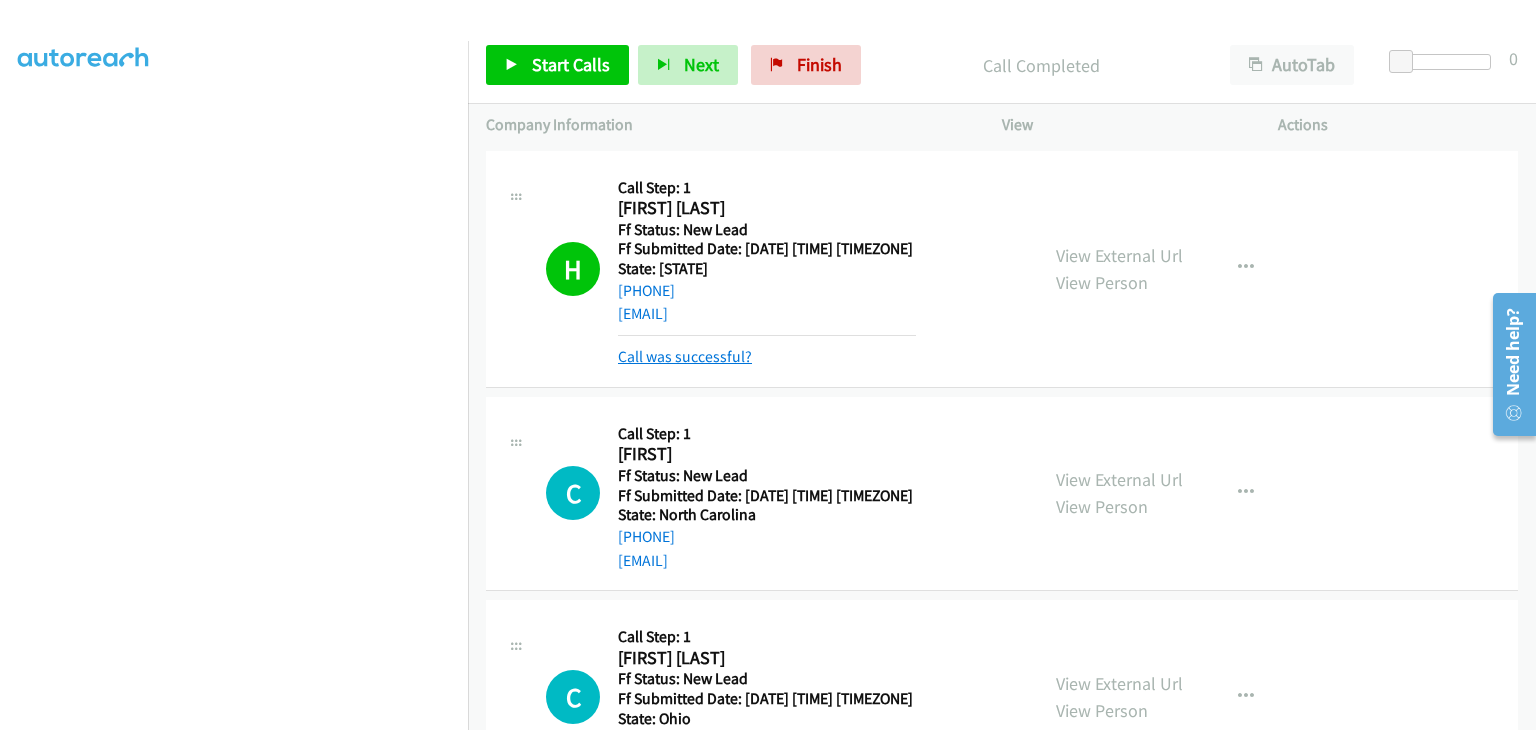 click on "Call was successful?" at bounding box center [685, 356] 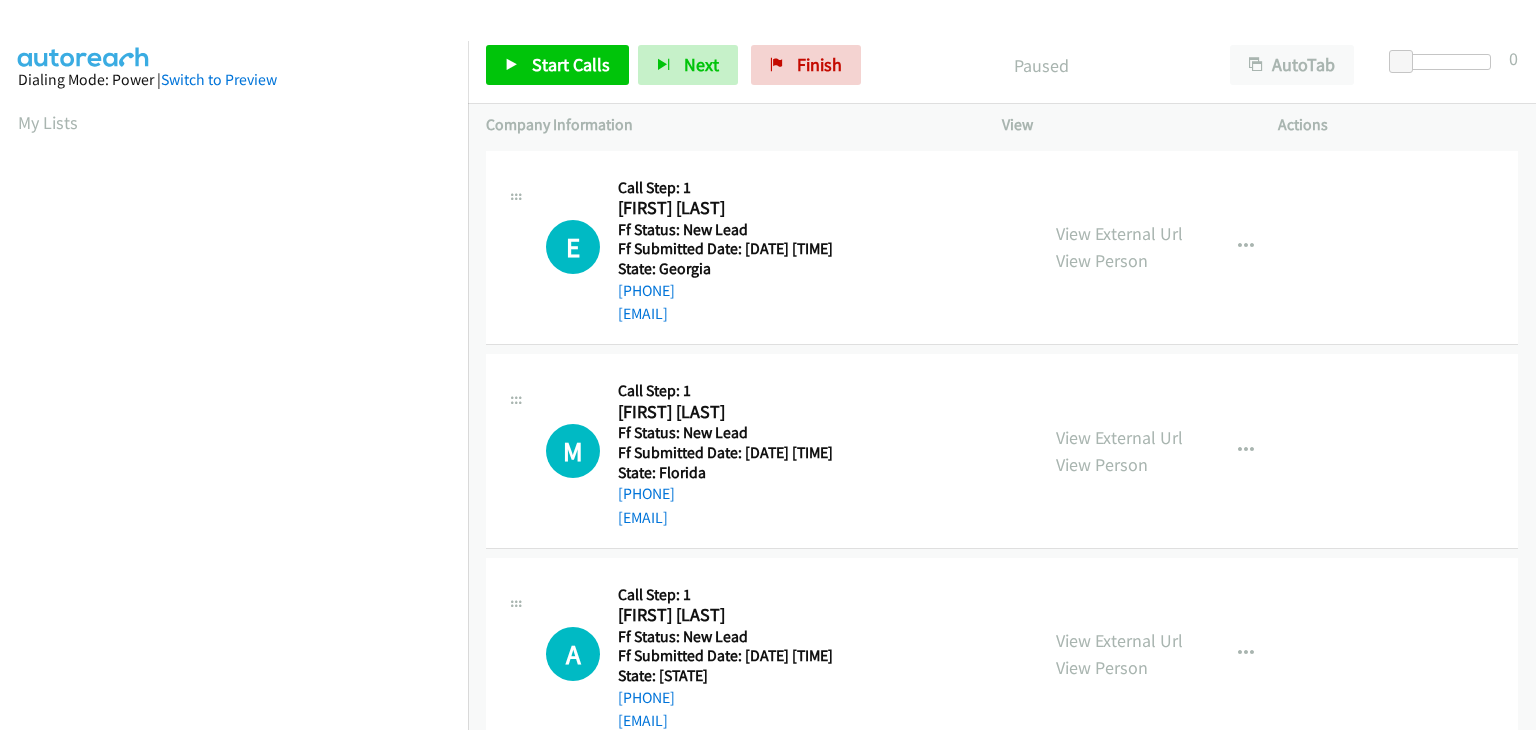 scroll, scrollTop: 0, scrollLeft: 0, axis: both 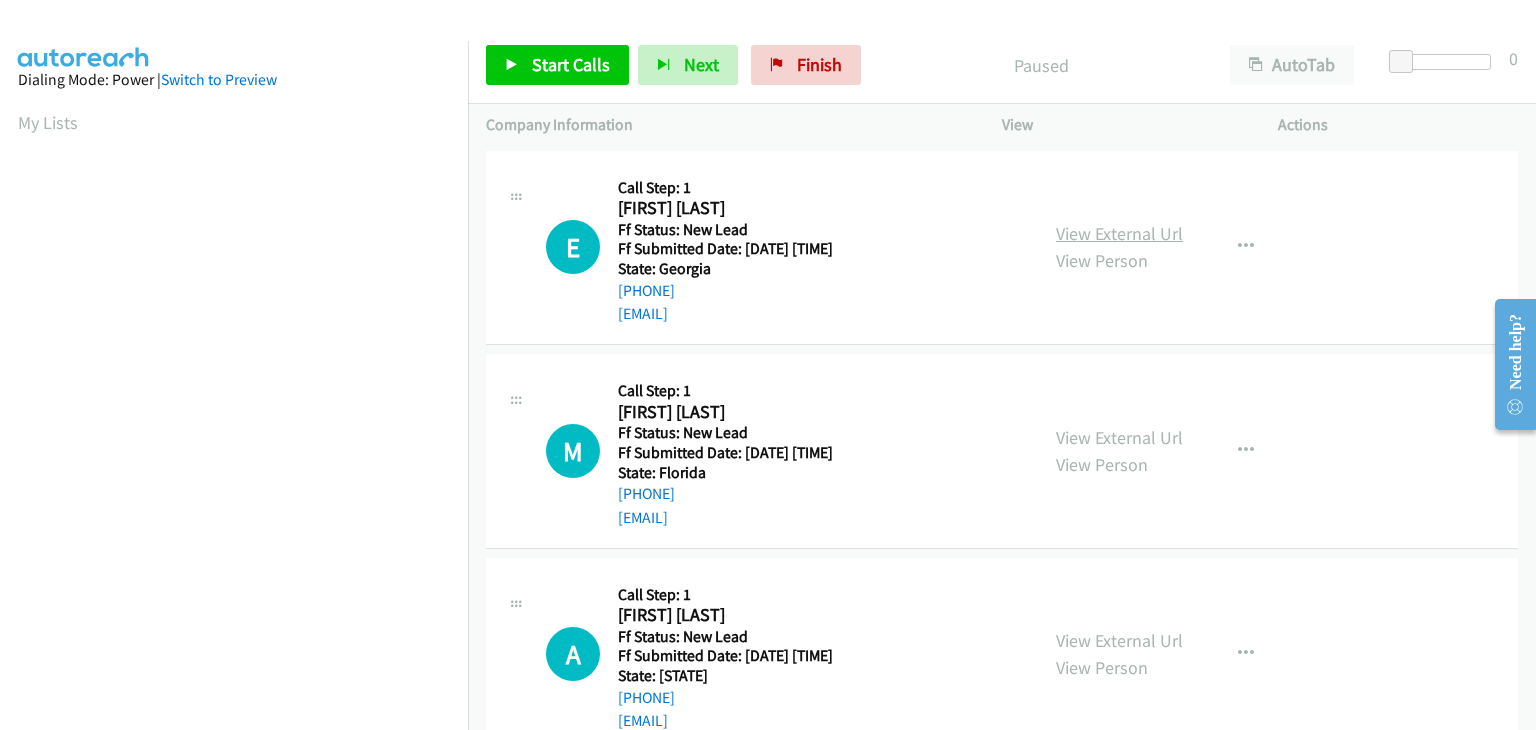 click on "View External Url" at bounding box center [1119, 233] 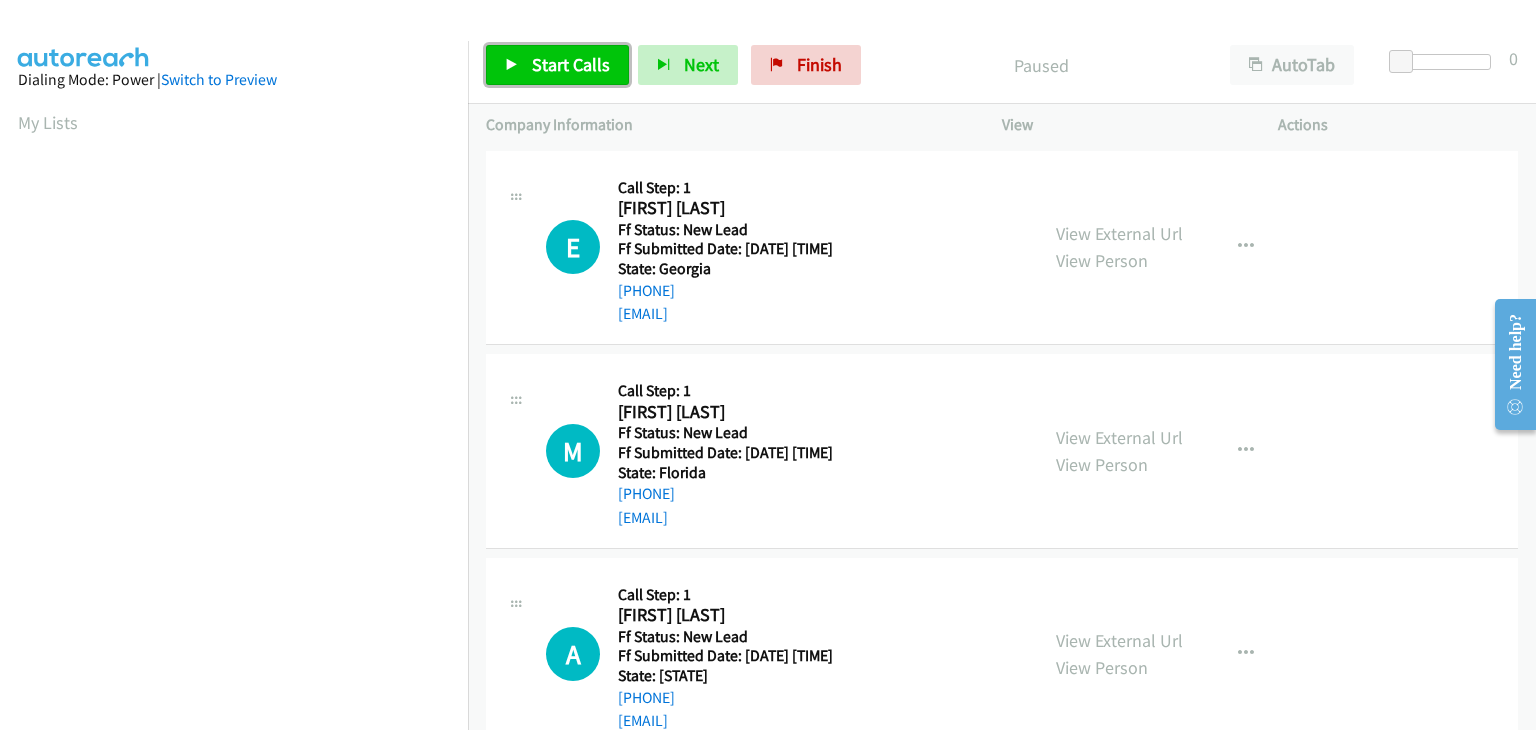 click on "Start Calls" at bounding box center [557, 65] 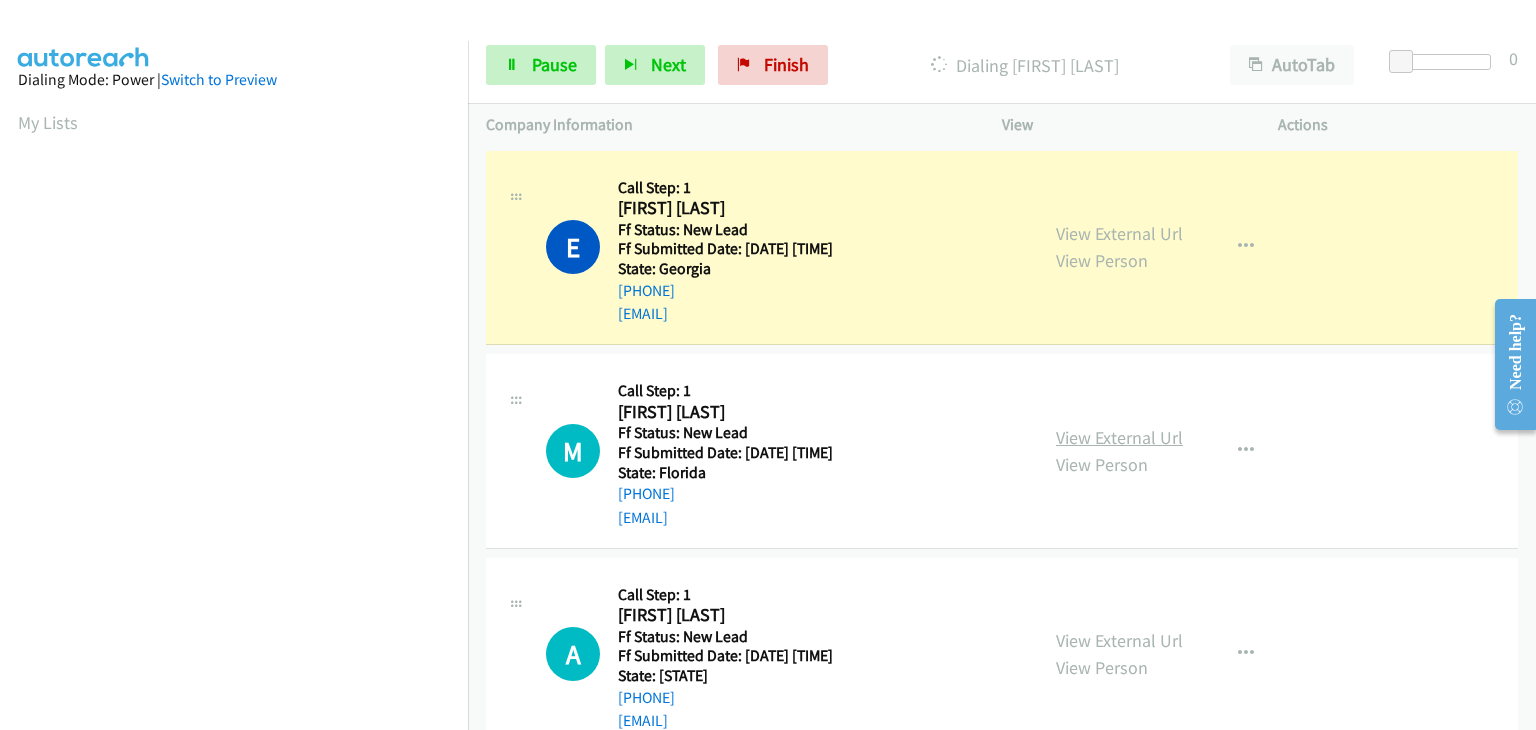 click on "View External Url" at bounding box center (1119, 437) 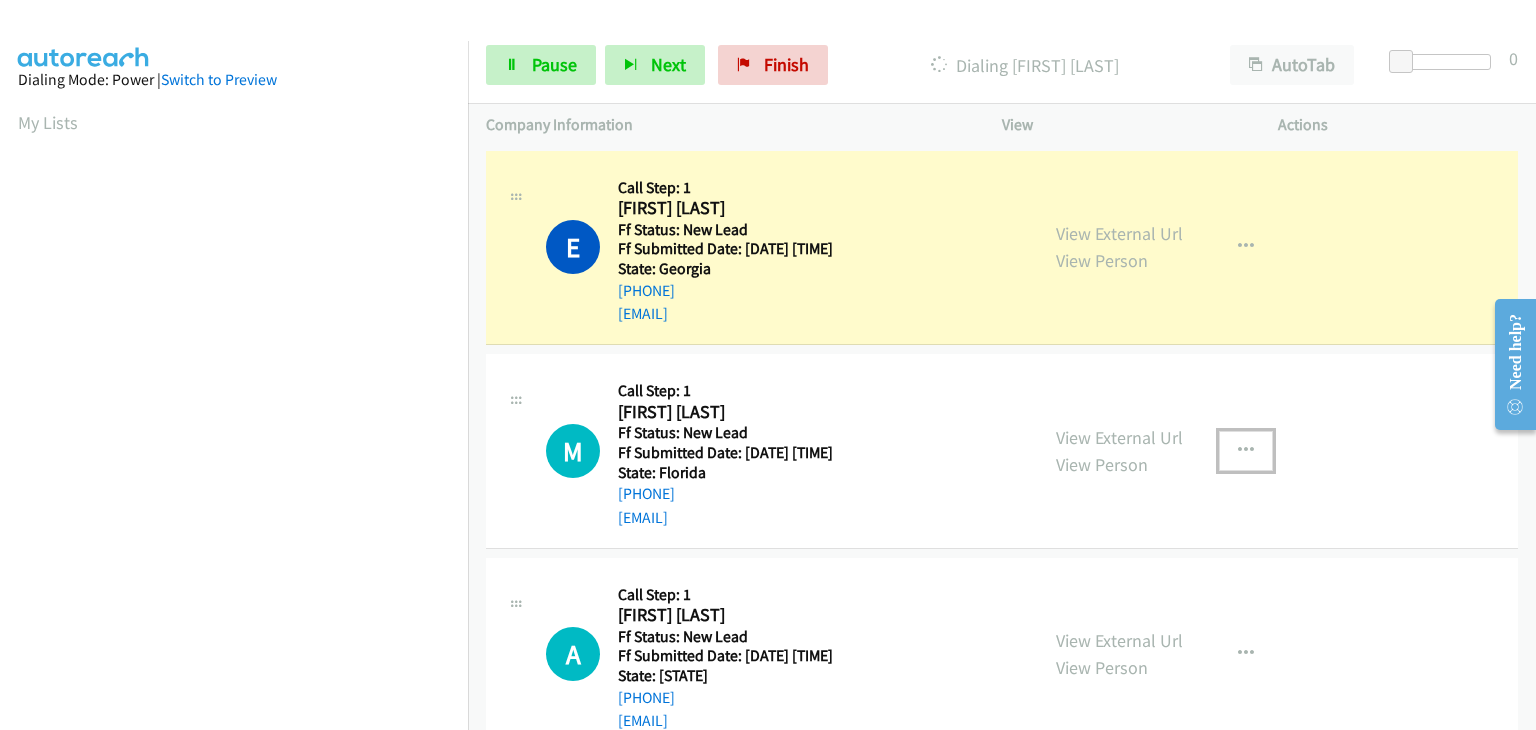 click at bounding box center (1246, 451) 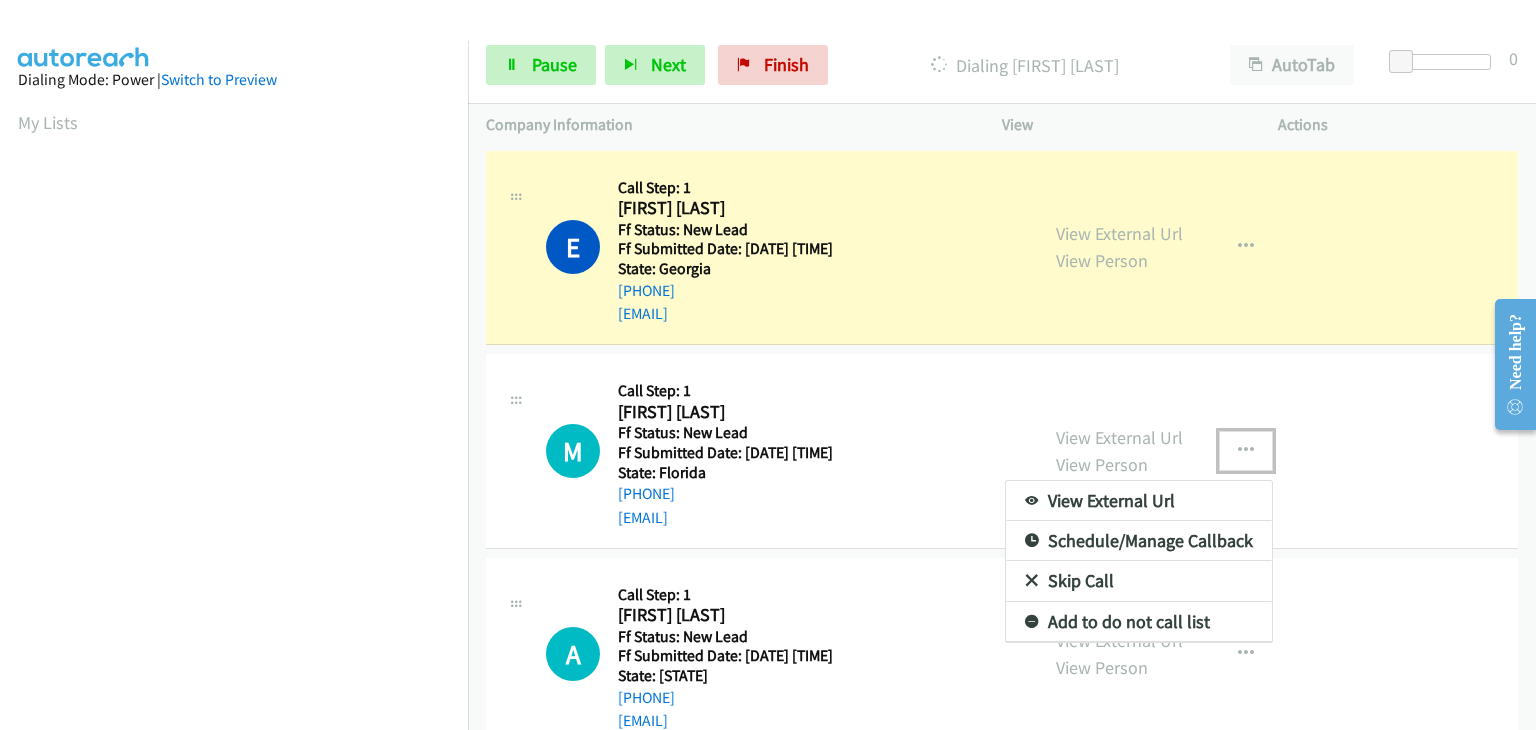 click on "Skip Call" at bounding box center (1139, 581) 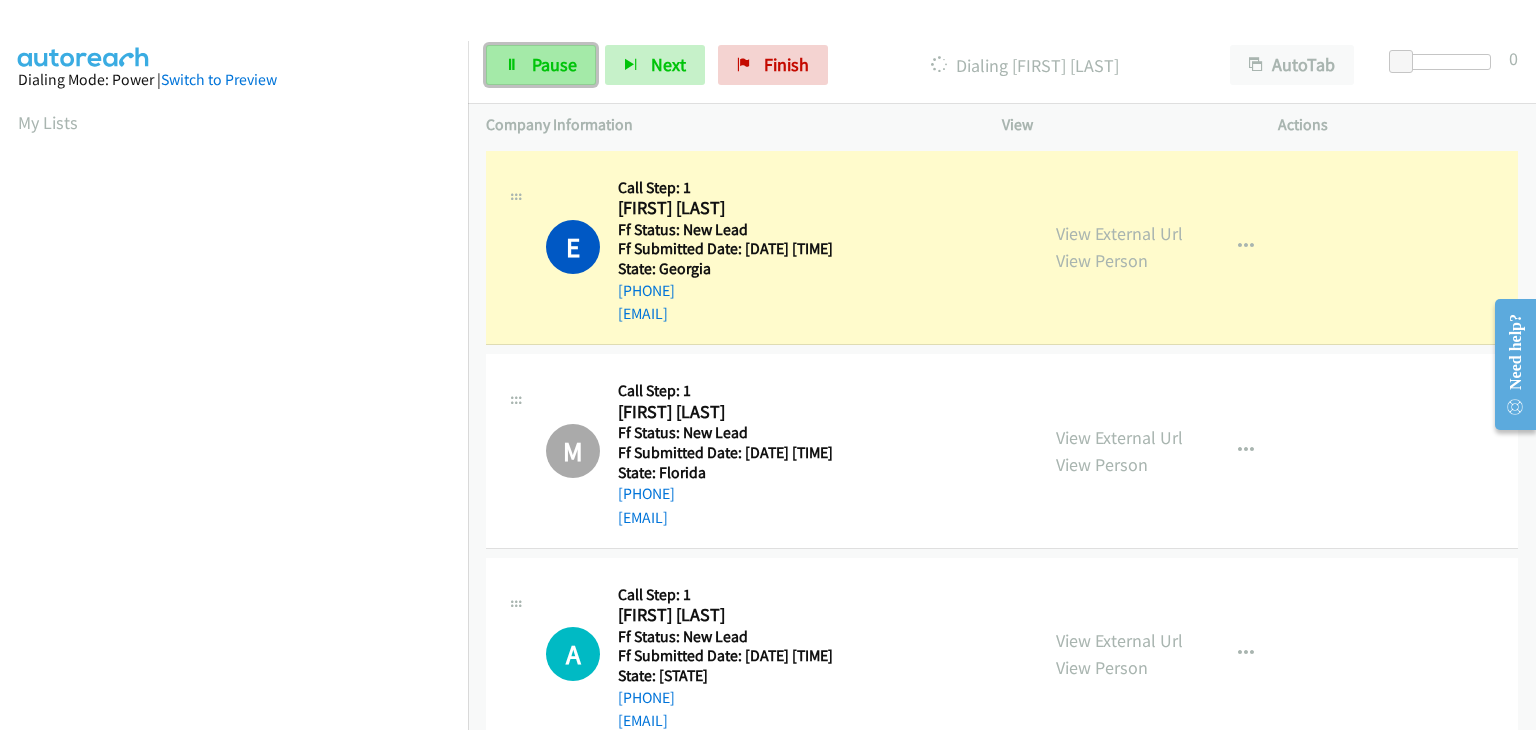 click on "Pause" at bounding box center [554, 64] 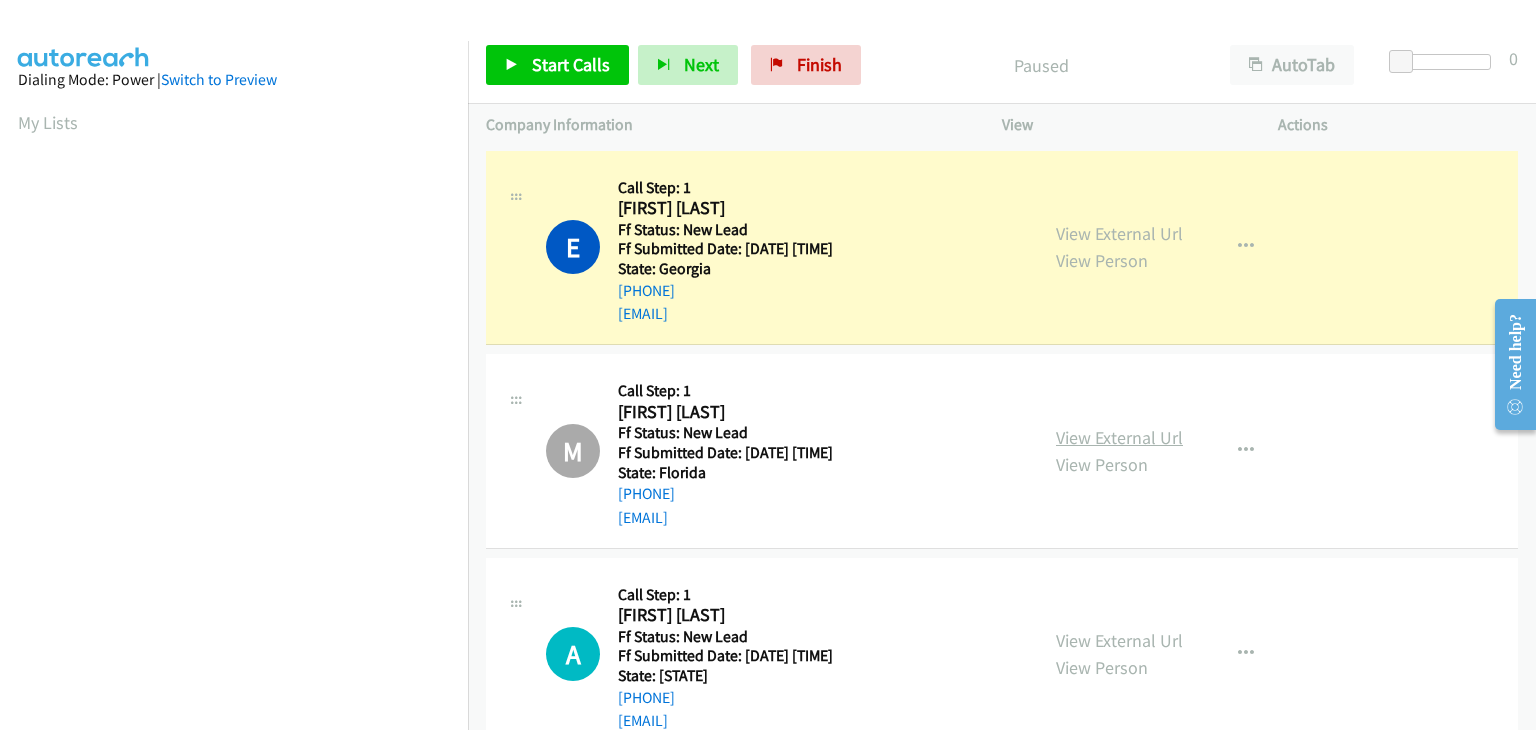 click on "View External Url" at bounding box center [1119, 437] 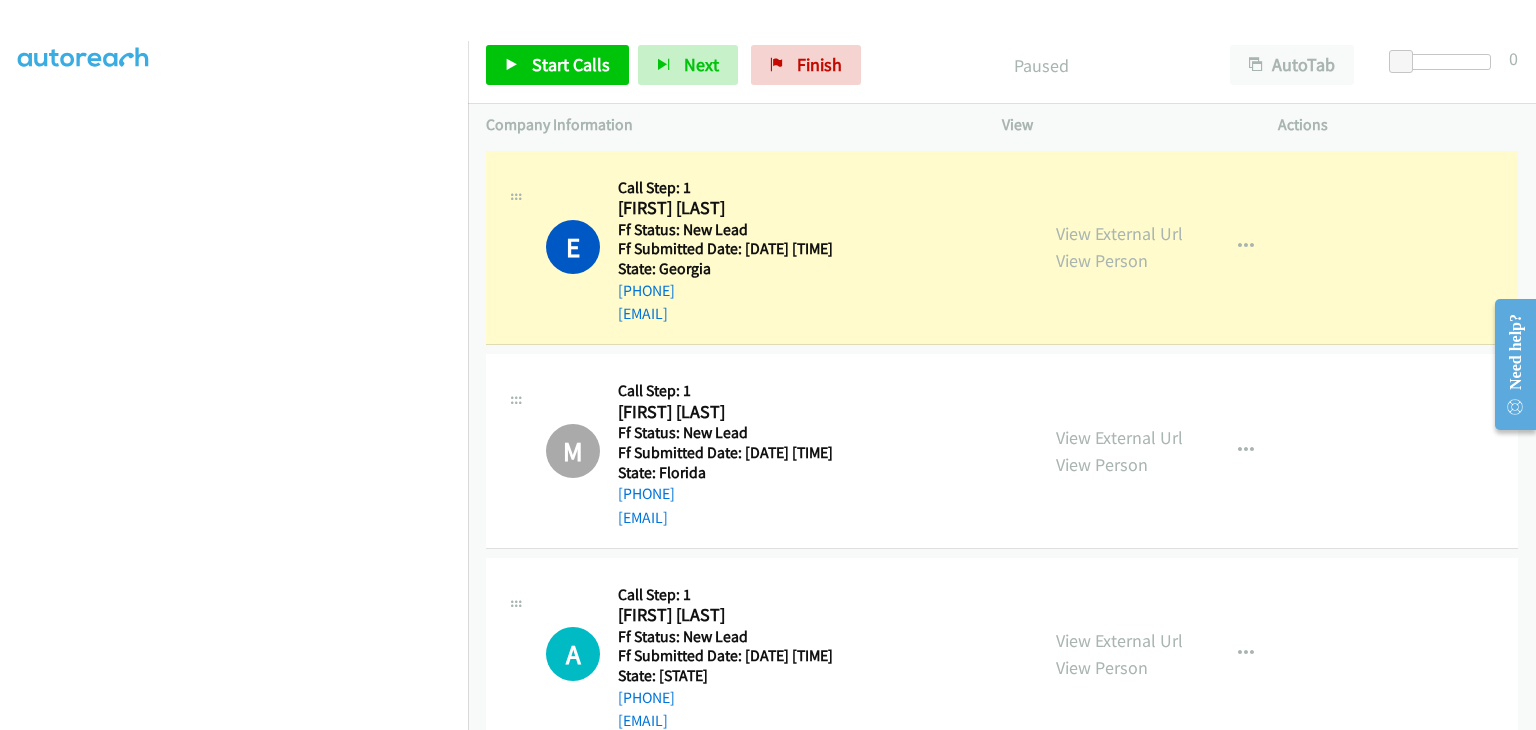 scroll, scrollTop: 392, scrollLeft: 0, axis: vertical 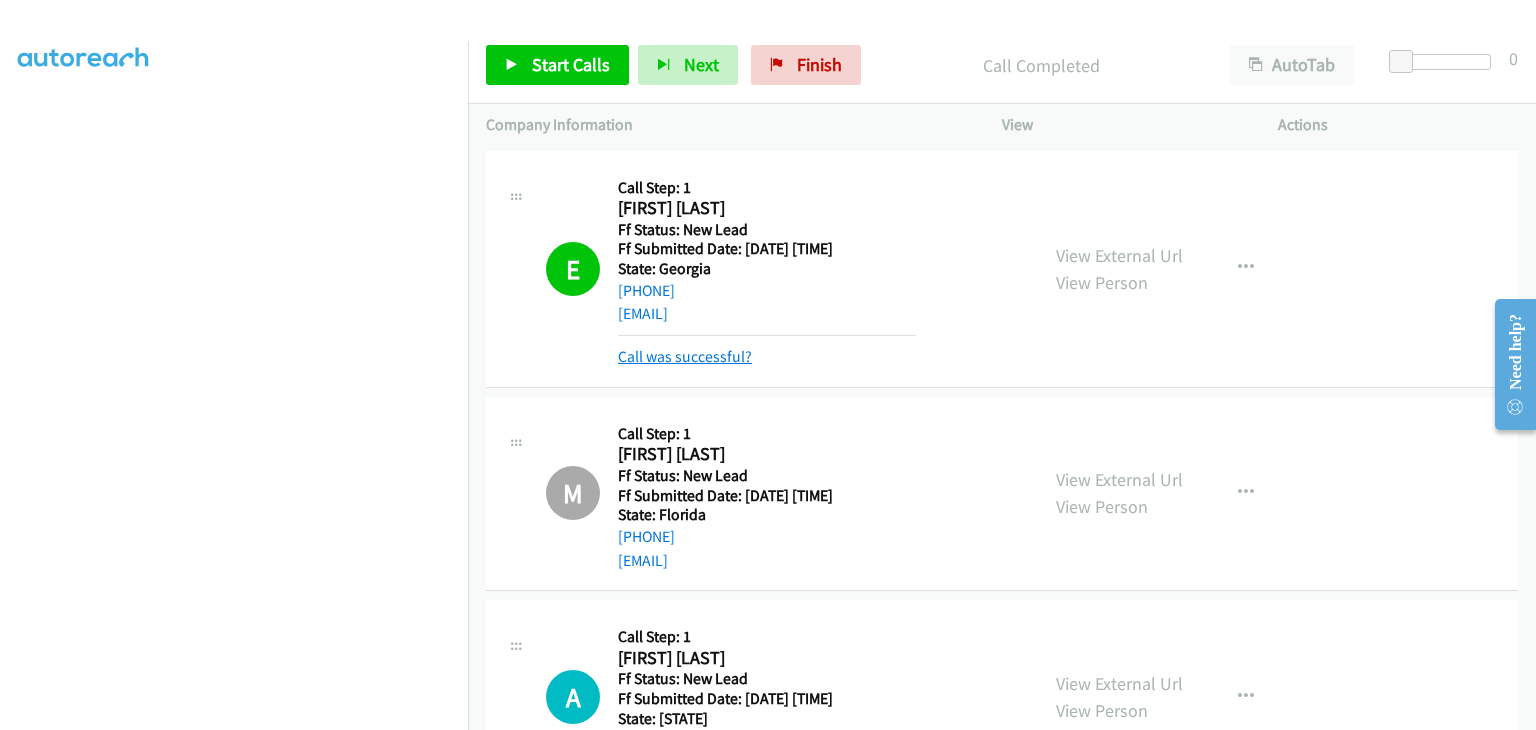 click on "Call was successful?" at bounding box center [685, 356] 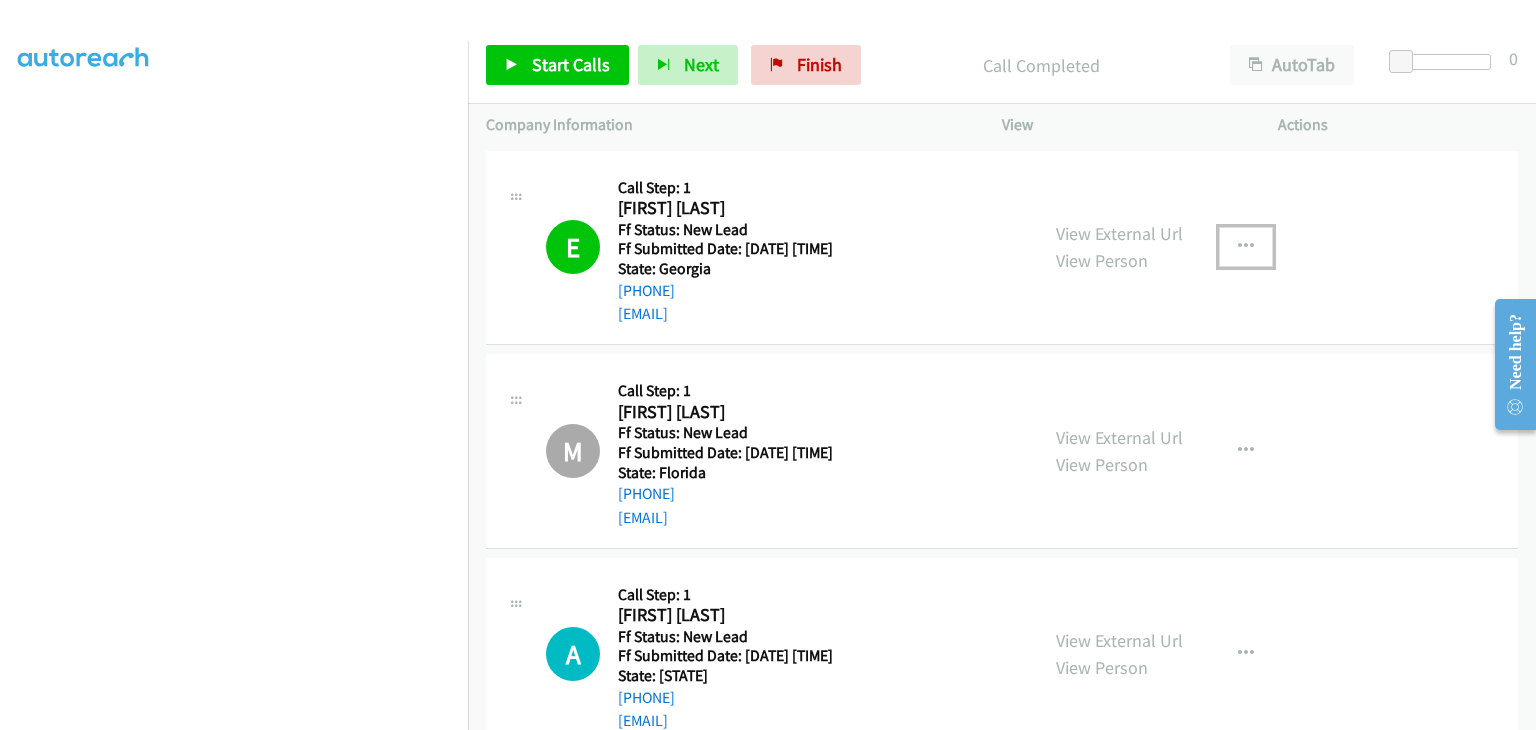 click at bounding box center [1246, 247] 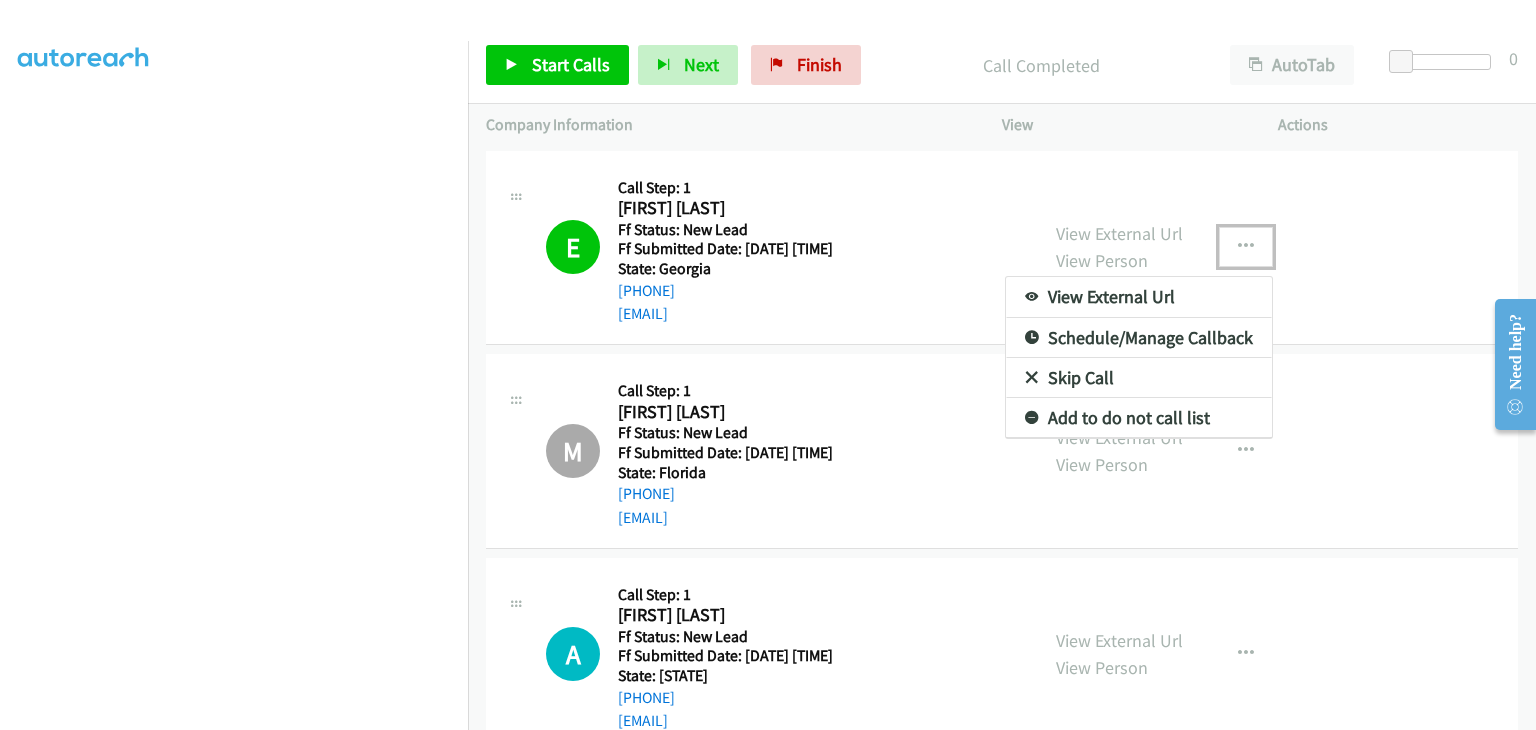 click on "Add to do not call list" at bounding box center (1139, 418) 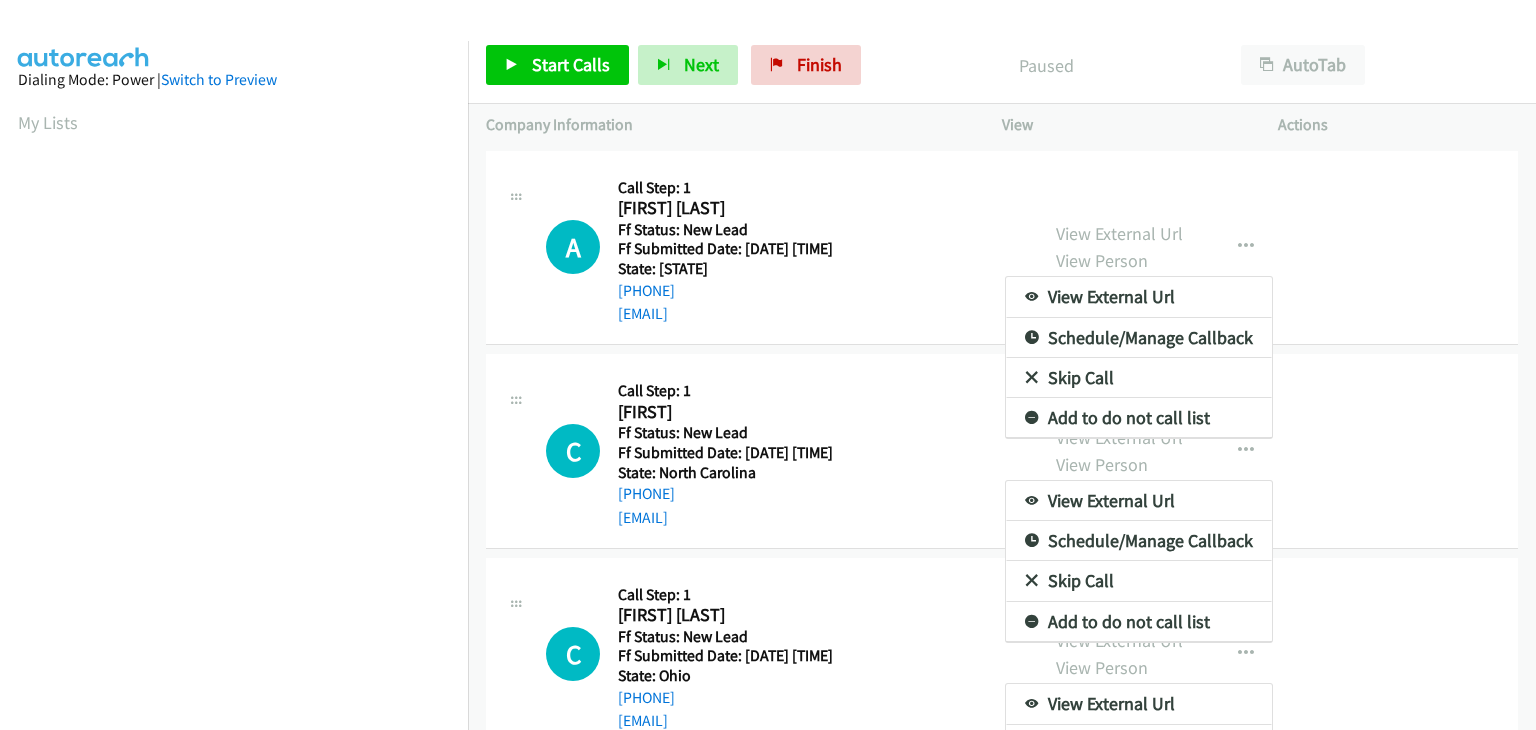 scroll, scrollTop: 0, scrollLeft: 0, axis: both 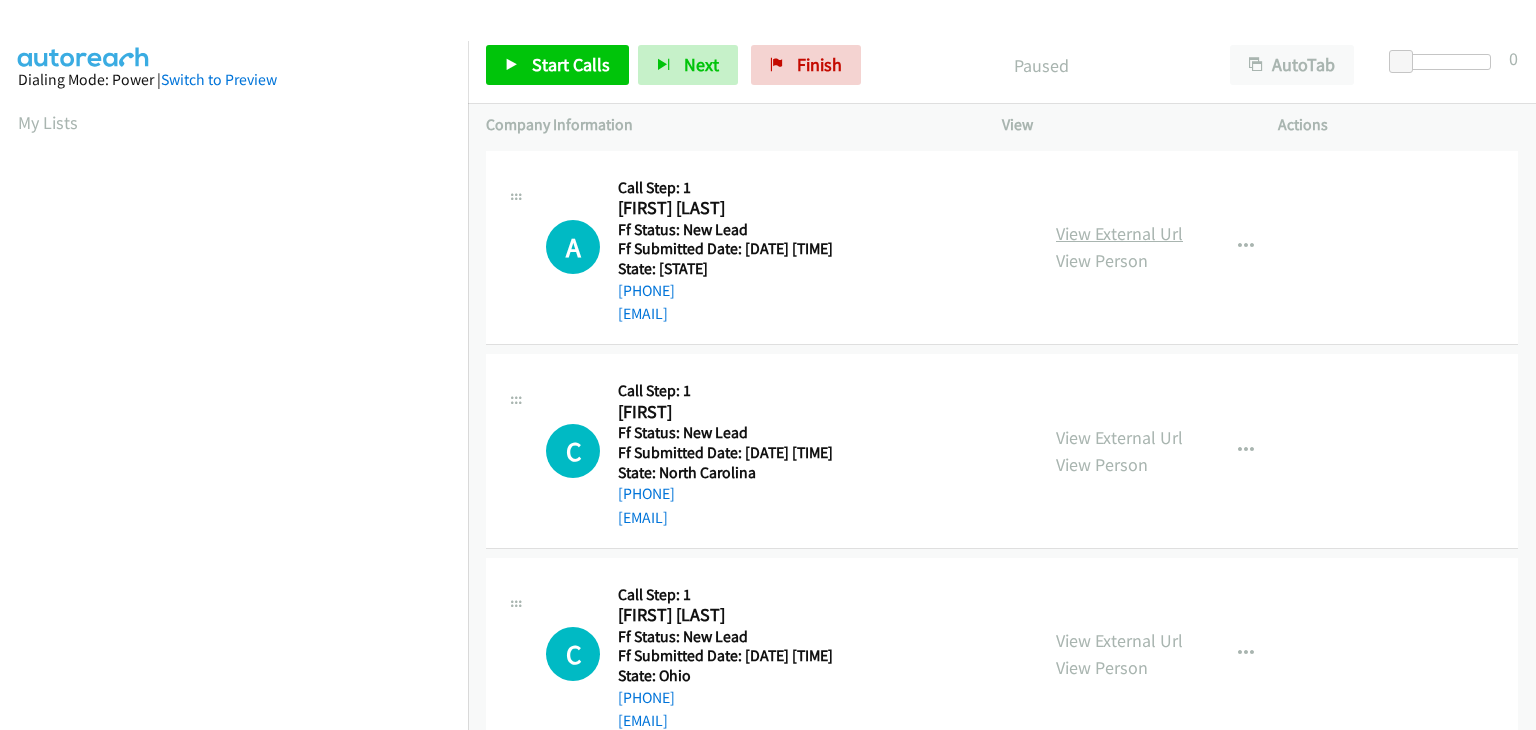 click on "View External Url" at bounding box center (1119, 233) 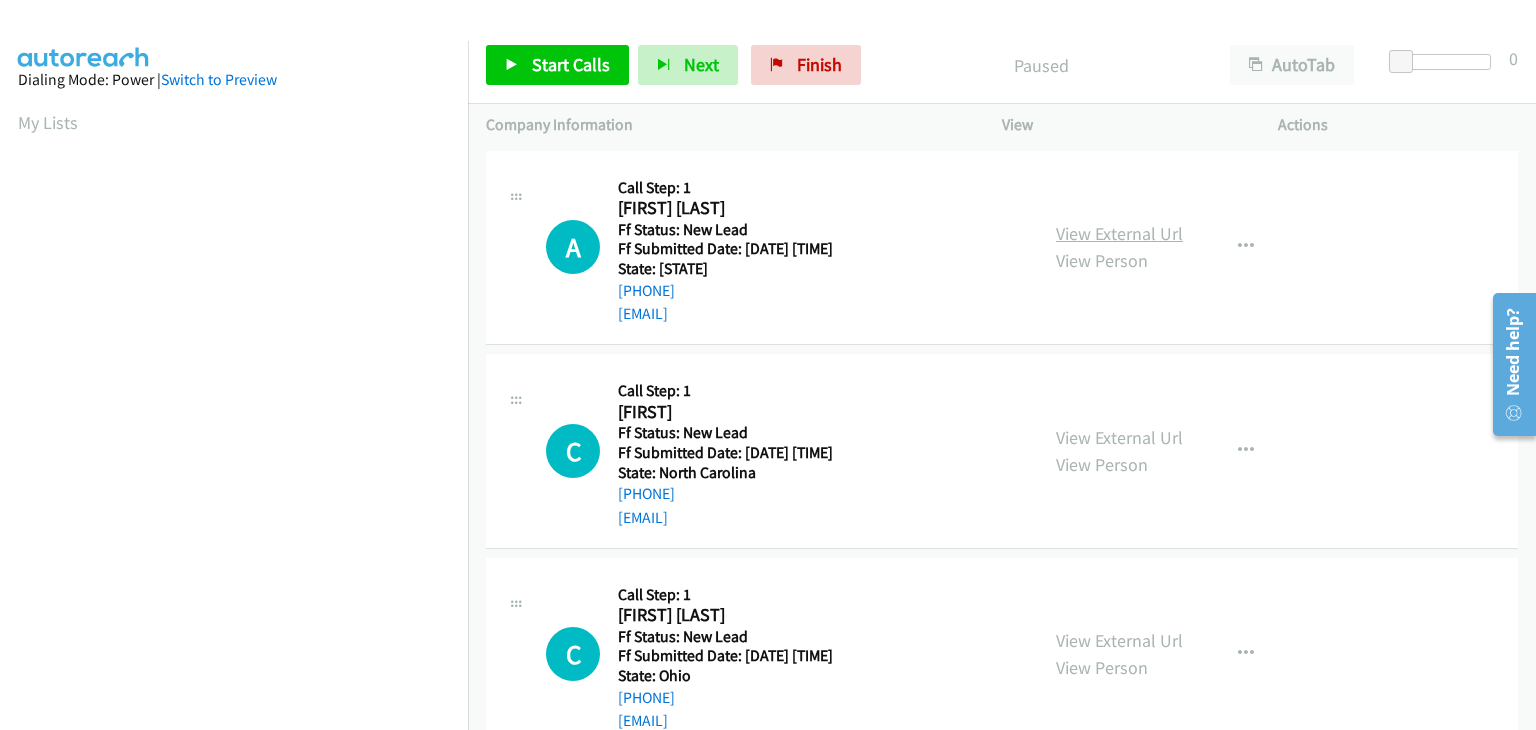 scroll, scrollTop: 0, scrollLeft: 0, axis: both 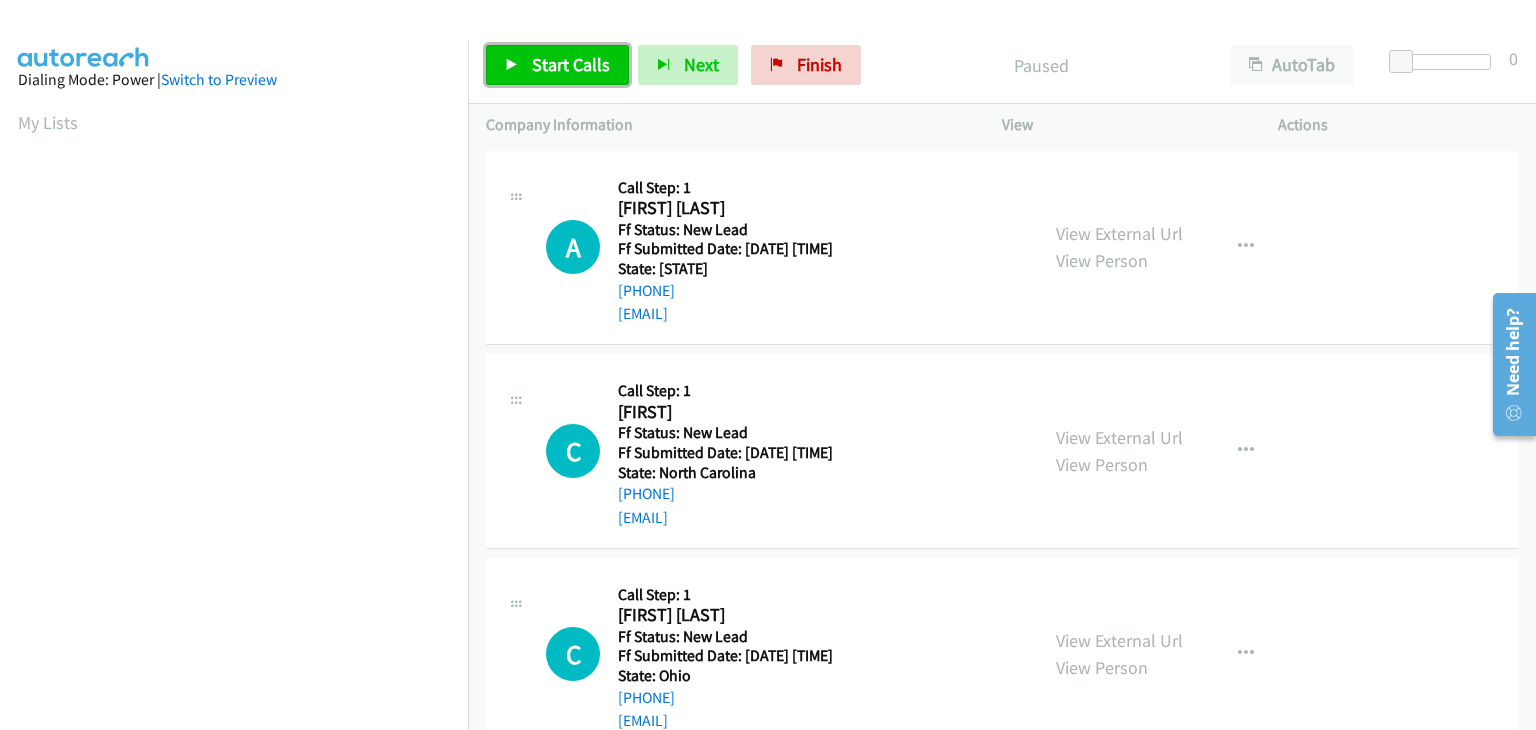 click on "Start Calls" at bounding box center (571, 64) 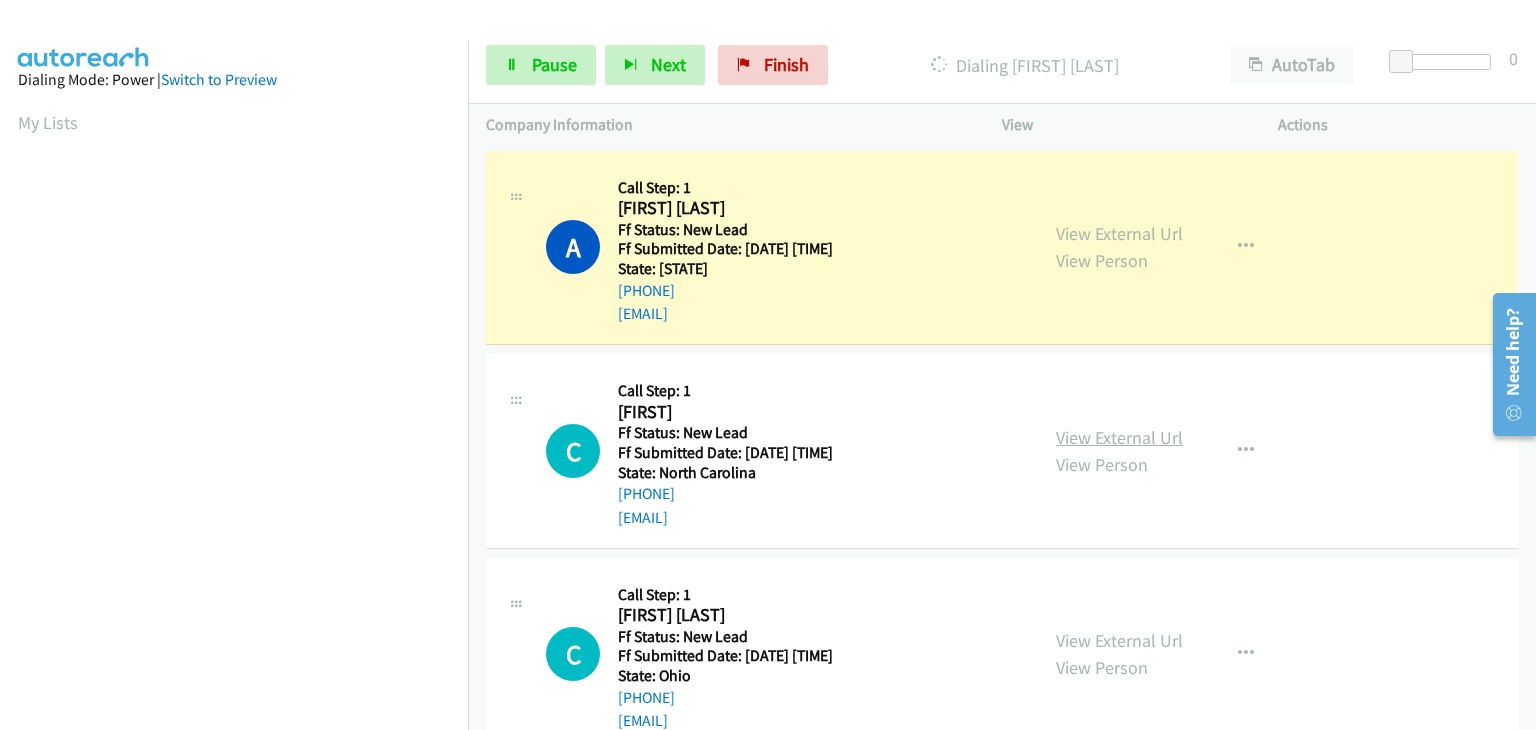 click on "View External Url" at bounding box center (1119, 437) 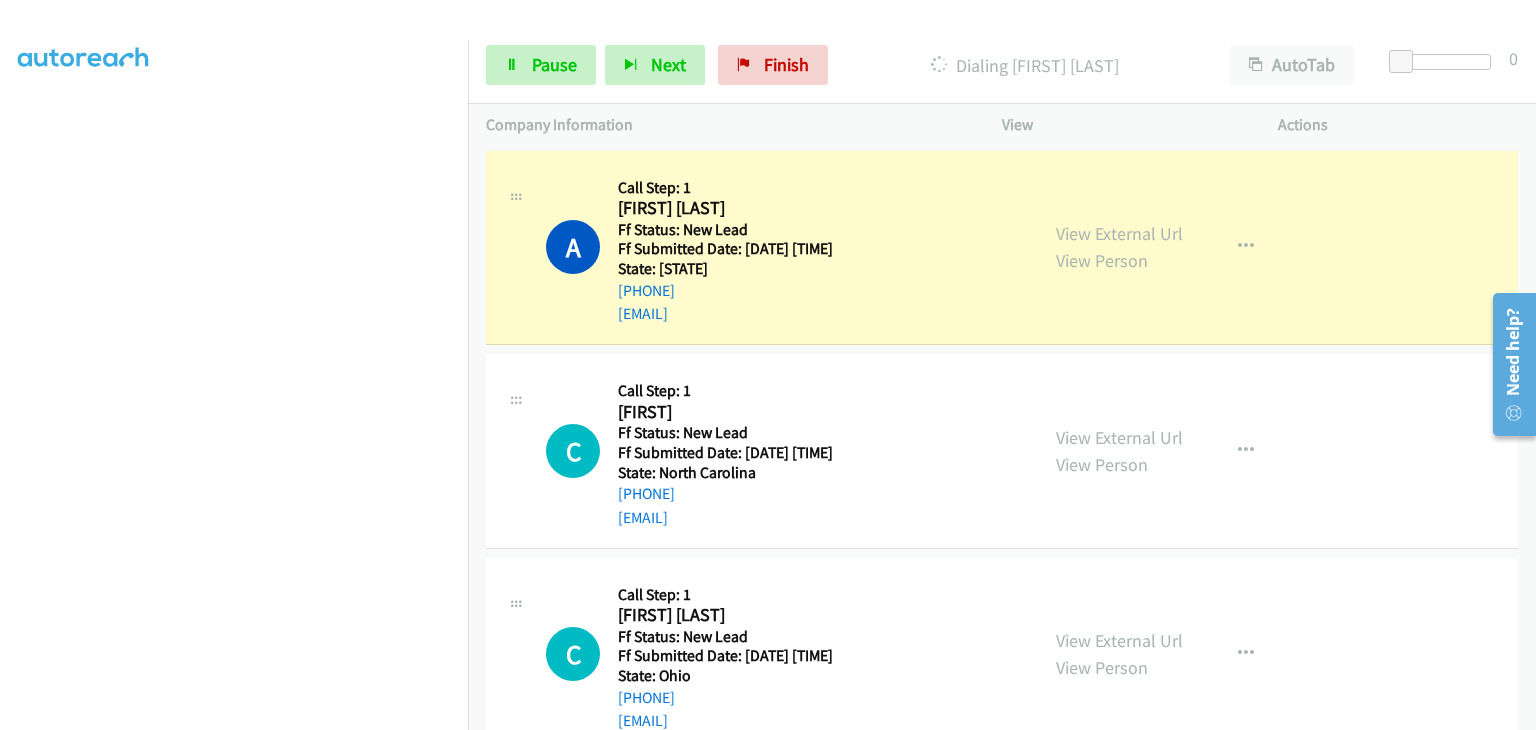 scroll, scrollTop: 392, scrollLeft: 0, axis: vertical 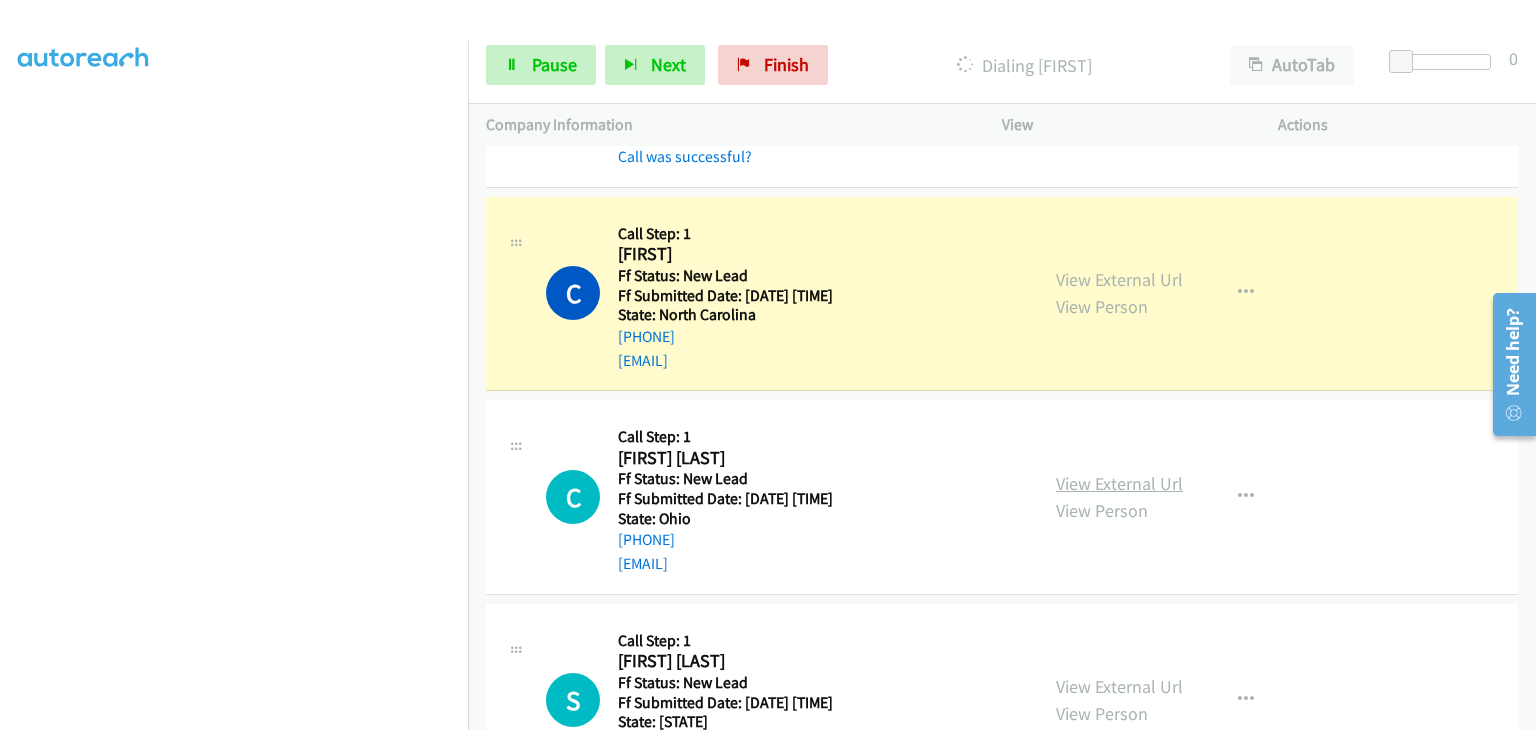 click on "View External Url" at bounding box center (1119, 483) 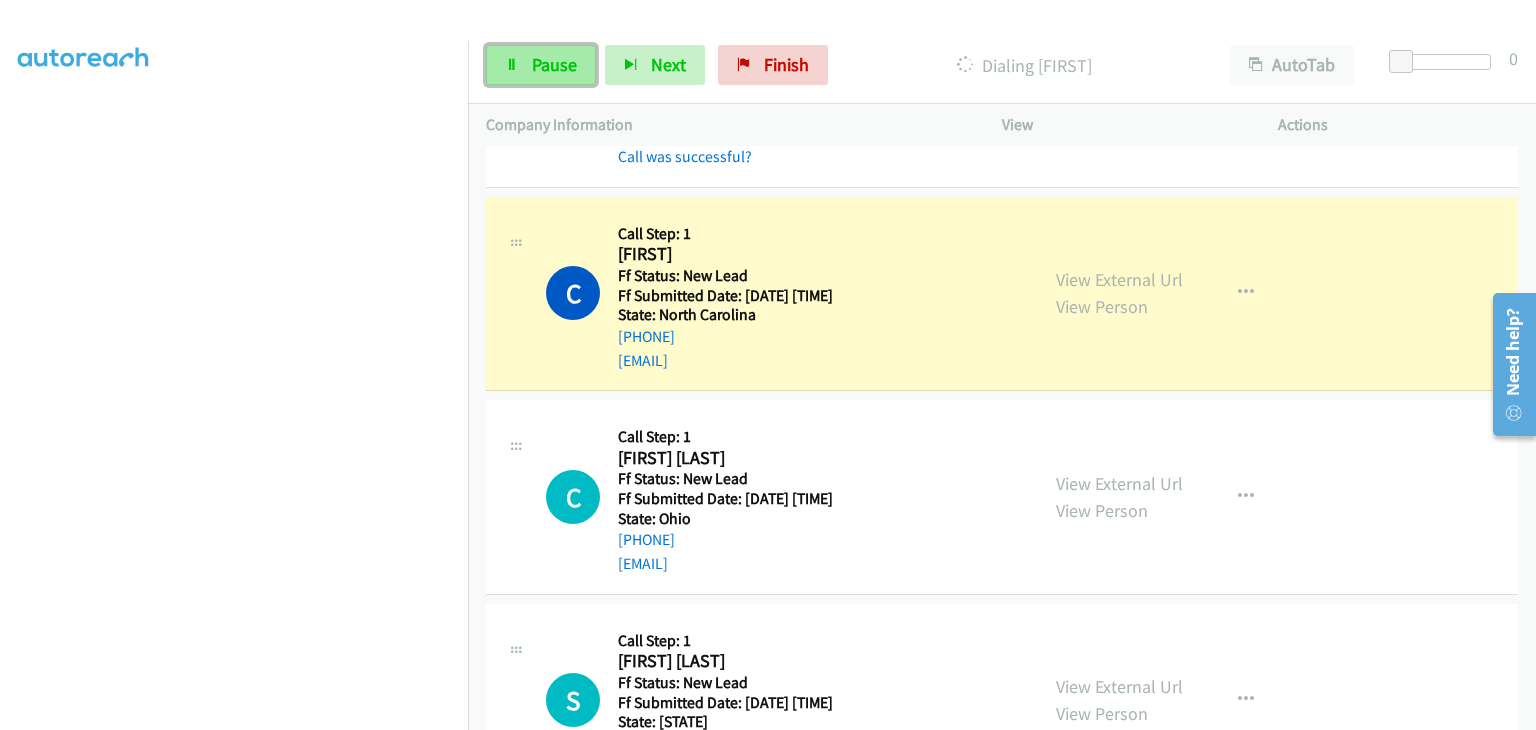 drag, startPoint x: 548, startPoint y: 54, endPoint x: 865, endPoint y: 102, distance: 320.61346 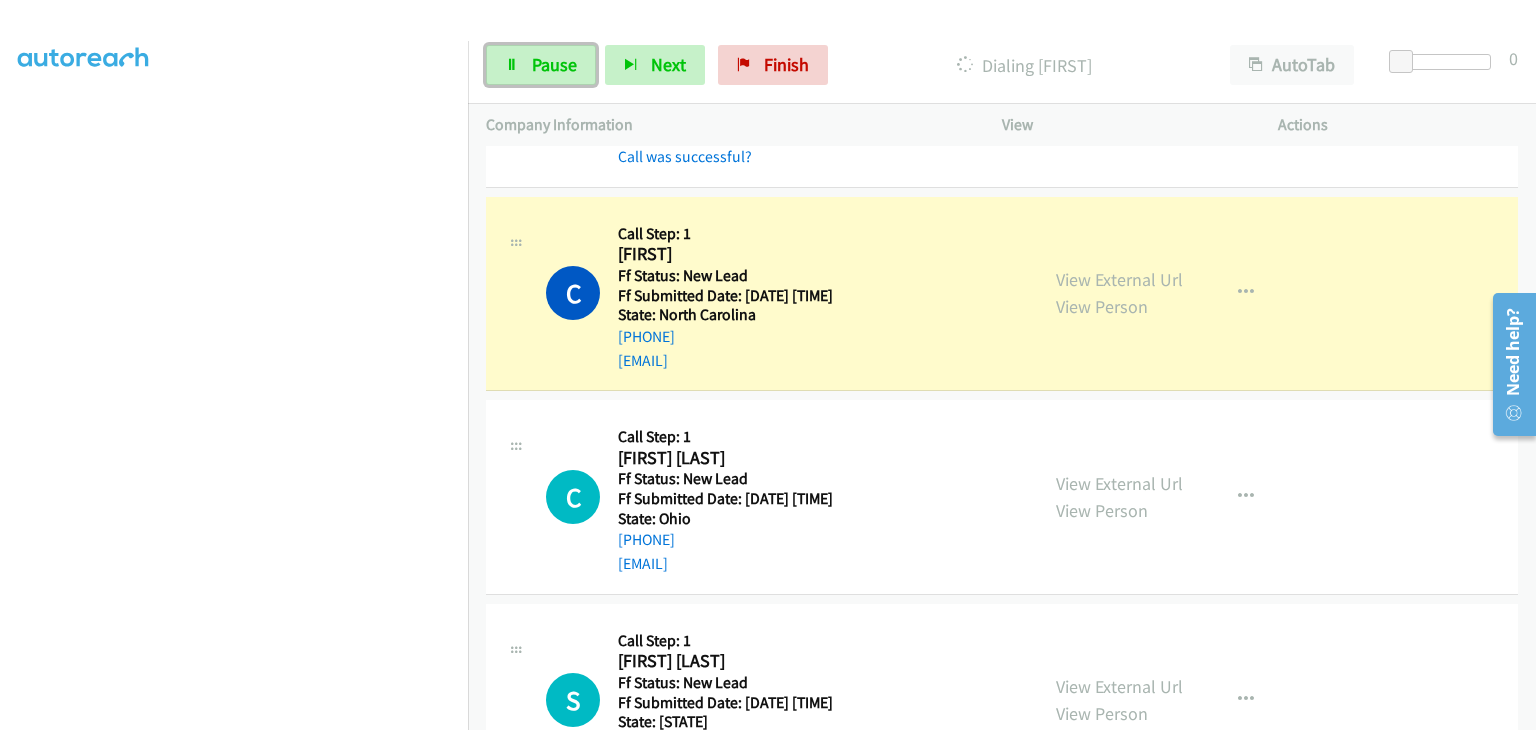 click on "Pause" at bounding box center (554, 64) 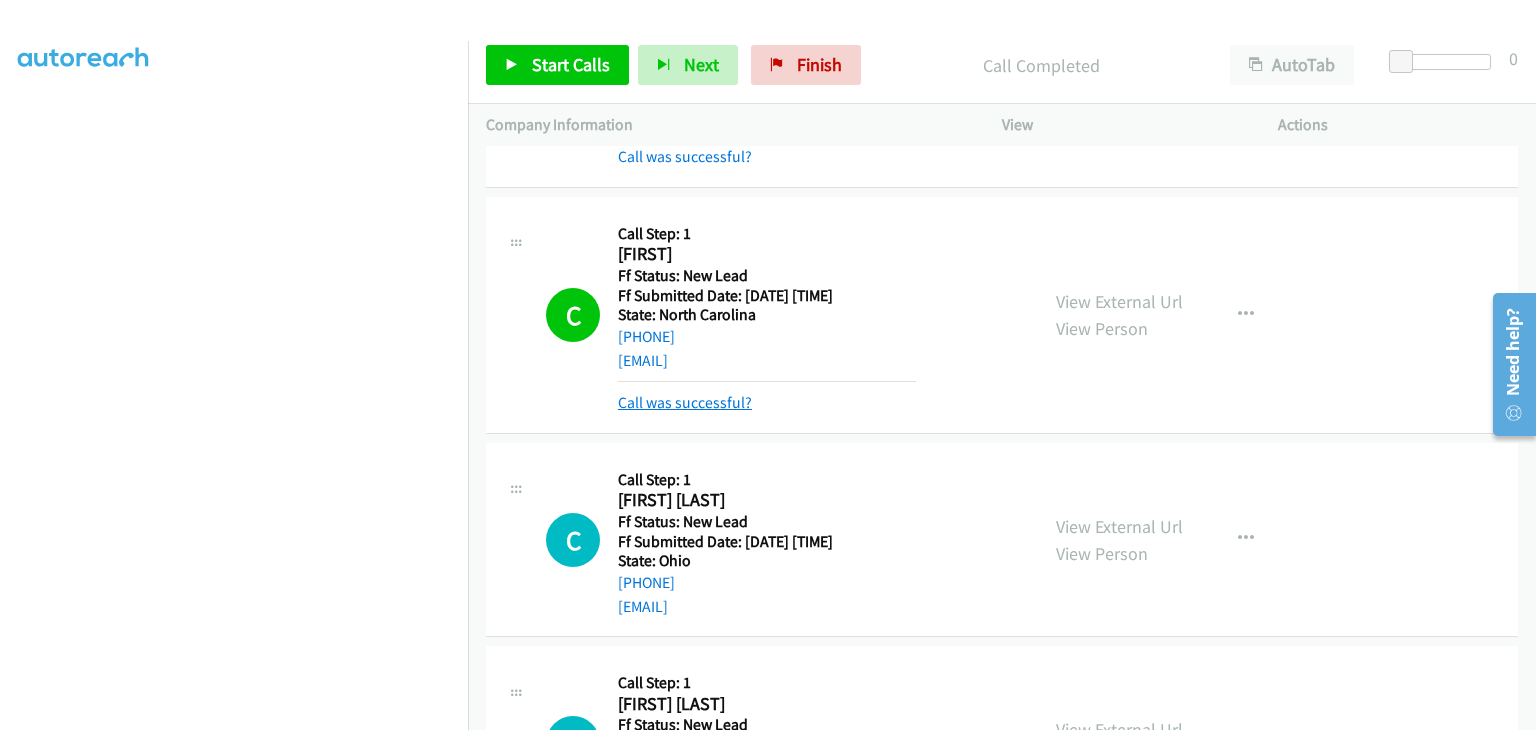 click on "Call was successful?" at bounding box center [685, 402] 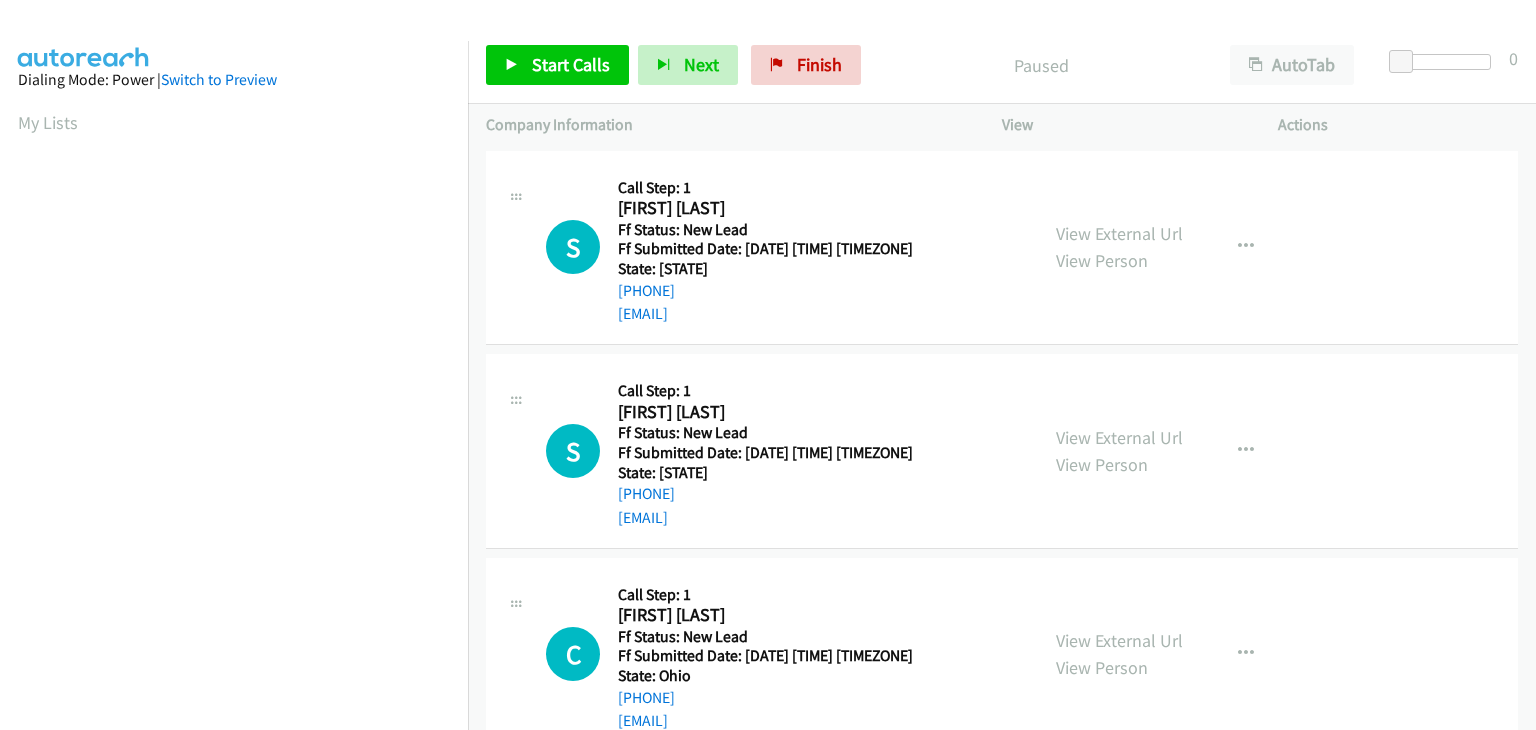 scroll, scrollTop: 0, scrollLeft: 0, axis: both 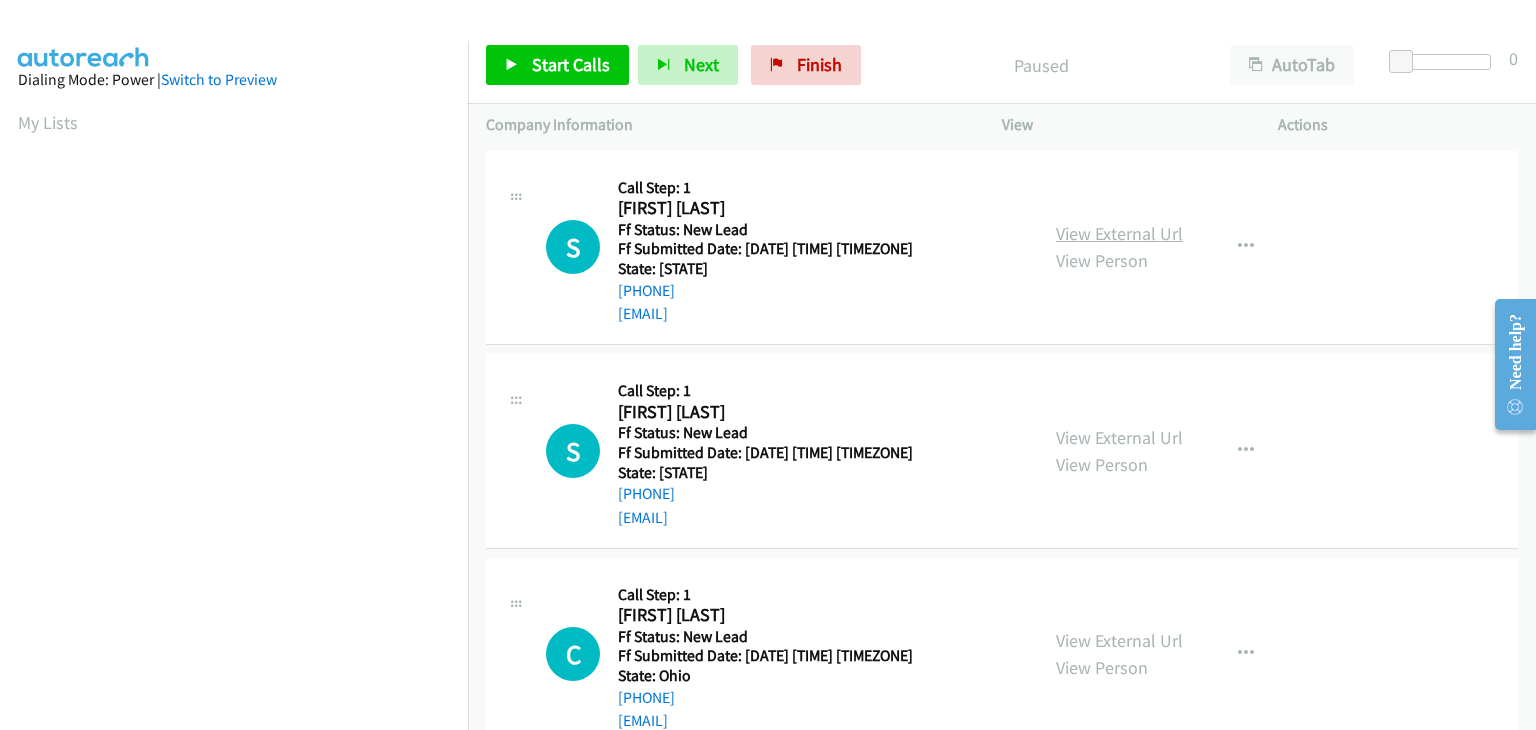 click on "View External Url" at bounding box center (1119, 233) 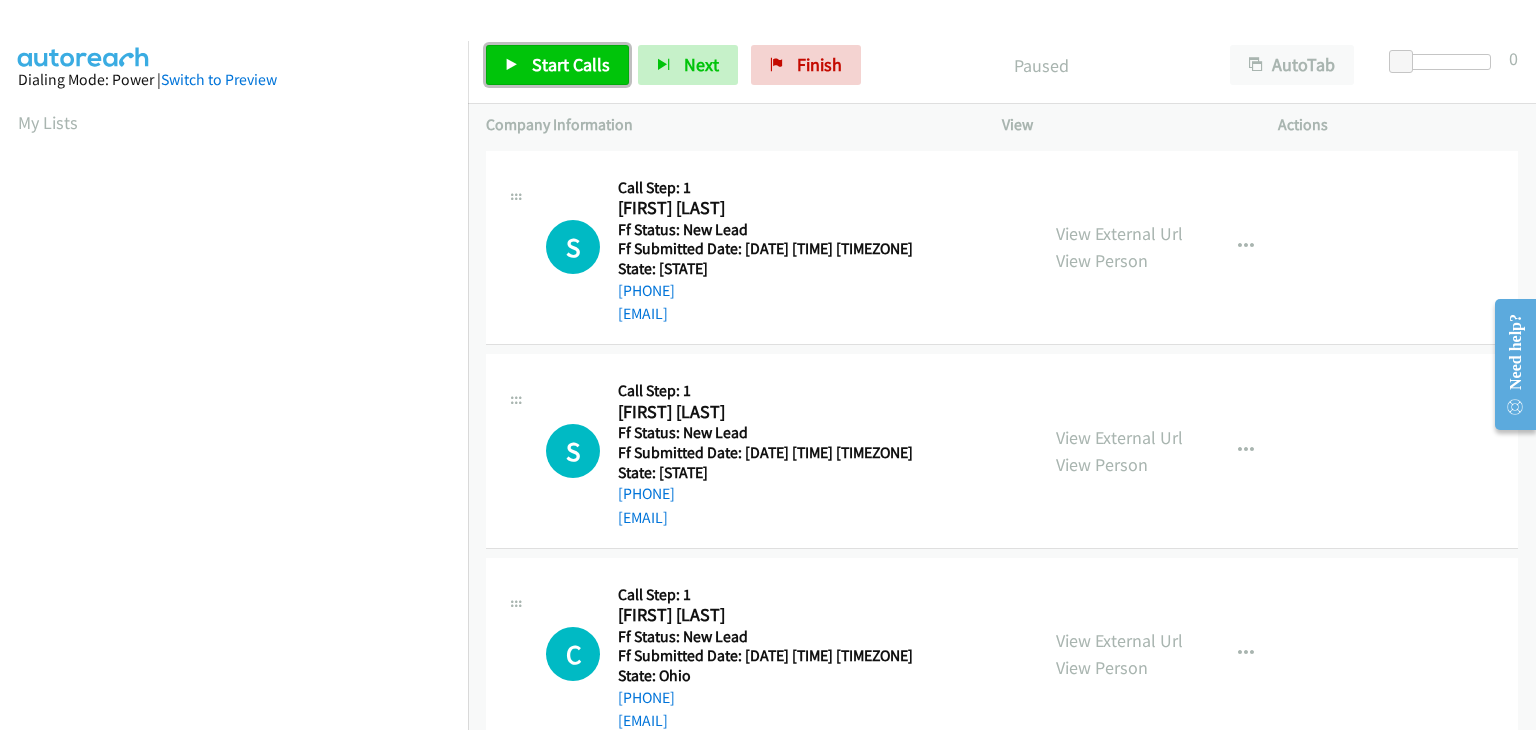 click on "Start Calls" at bounding box center [571, 64] 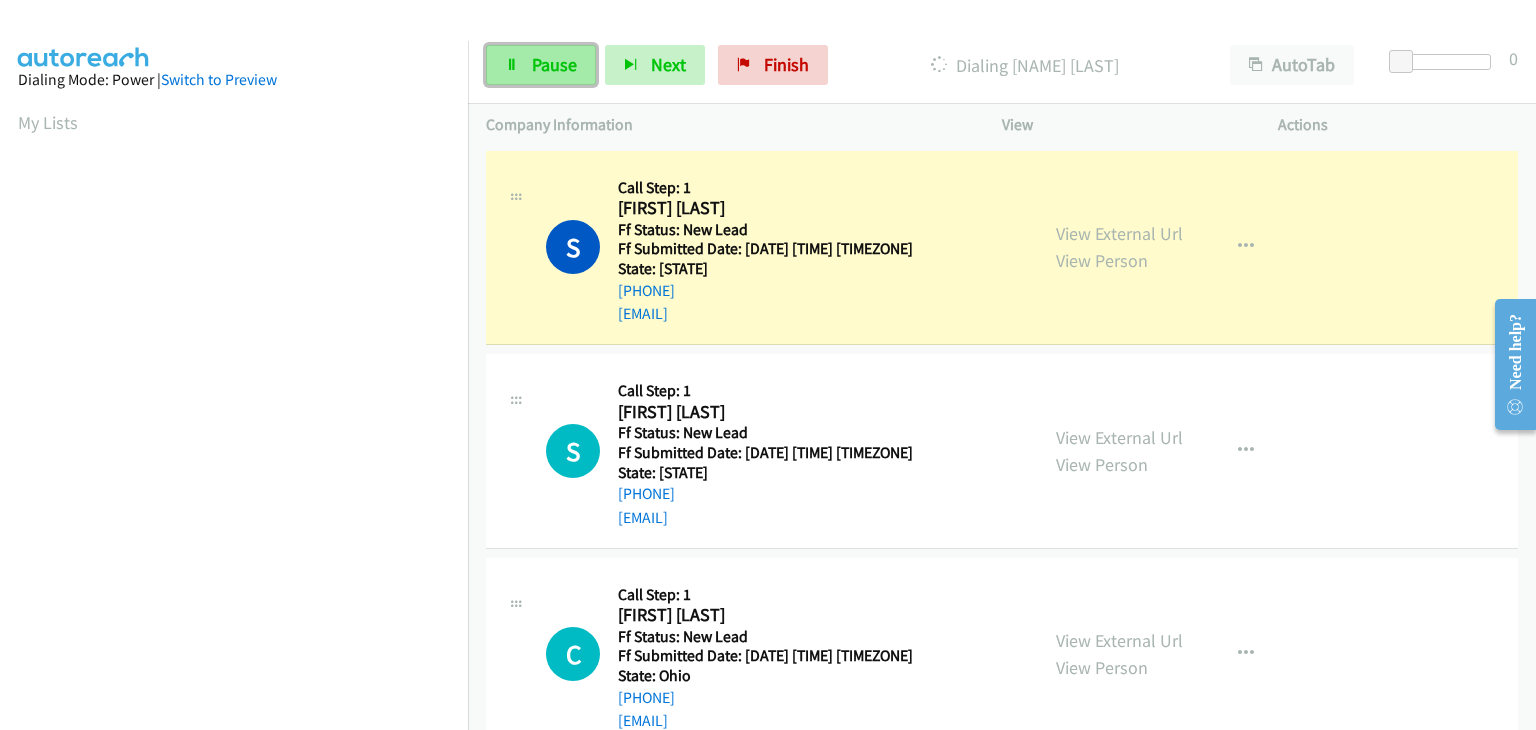 click on "Pause" at bounding box center (541, 65) 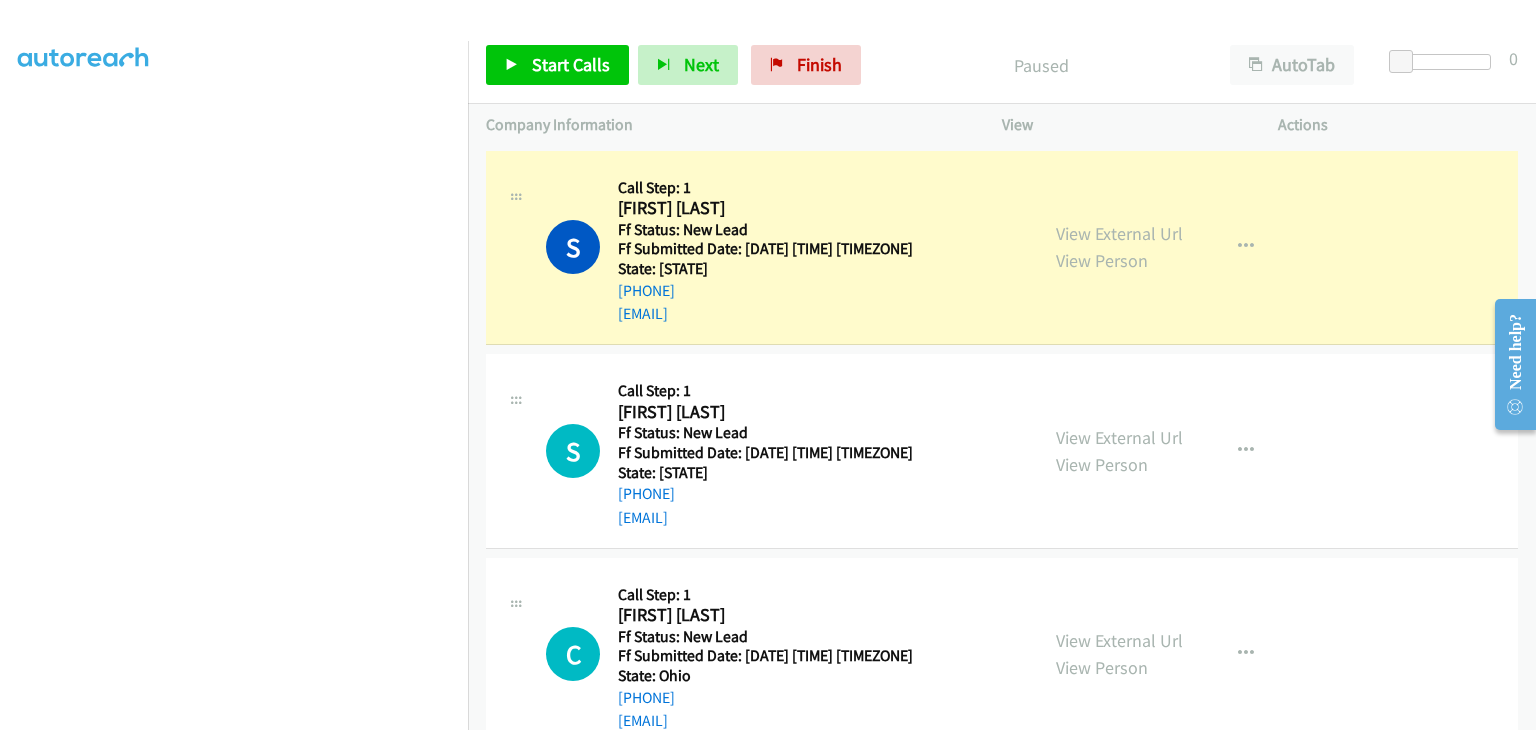 scroll, scrollTop: 392, scrollLeft: 0, axis: vertical 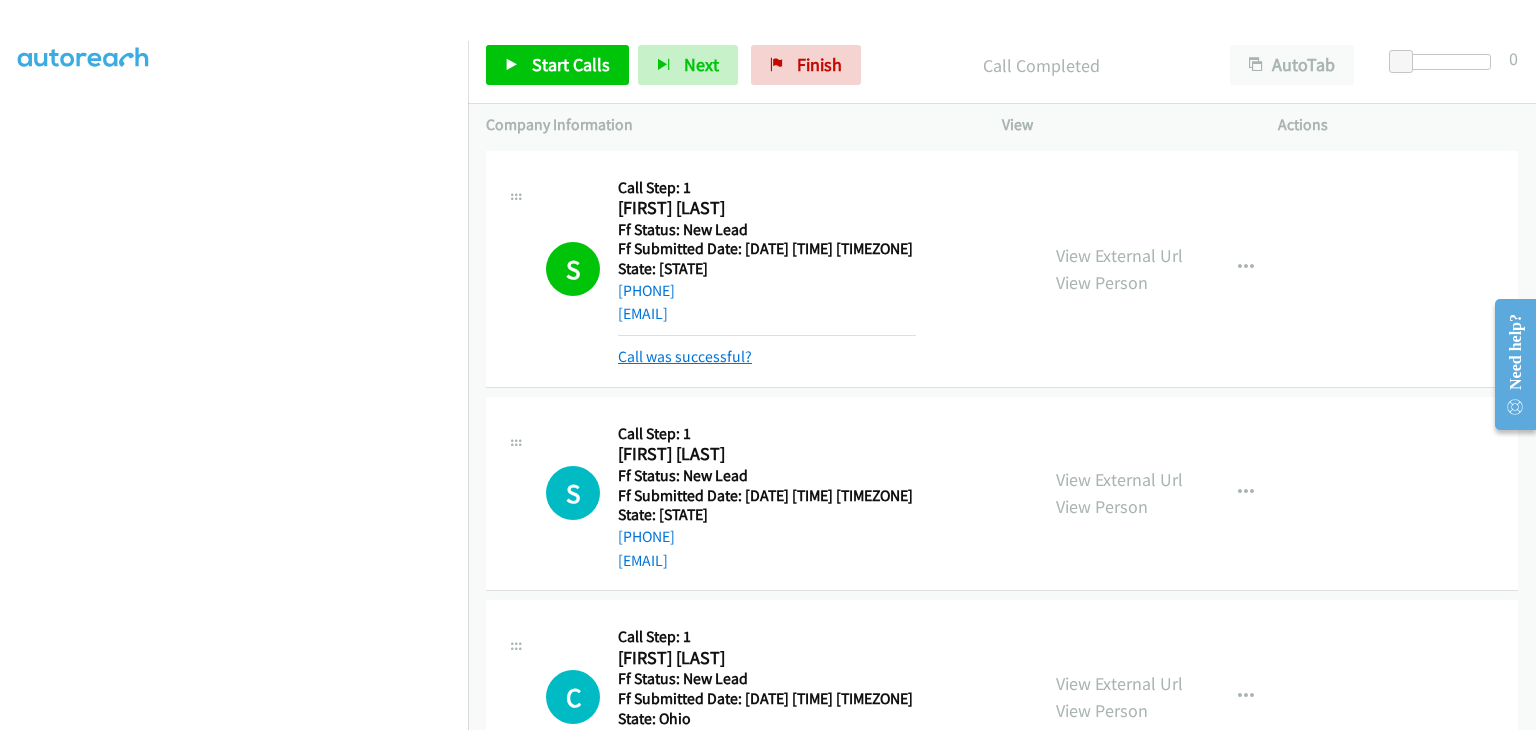 click on "Call was successful?" at bounding box center [685, 356] 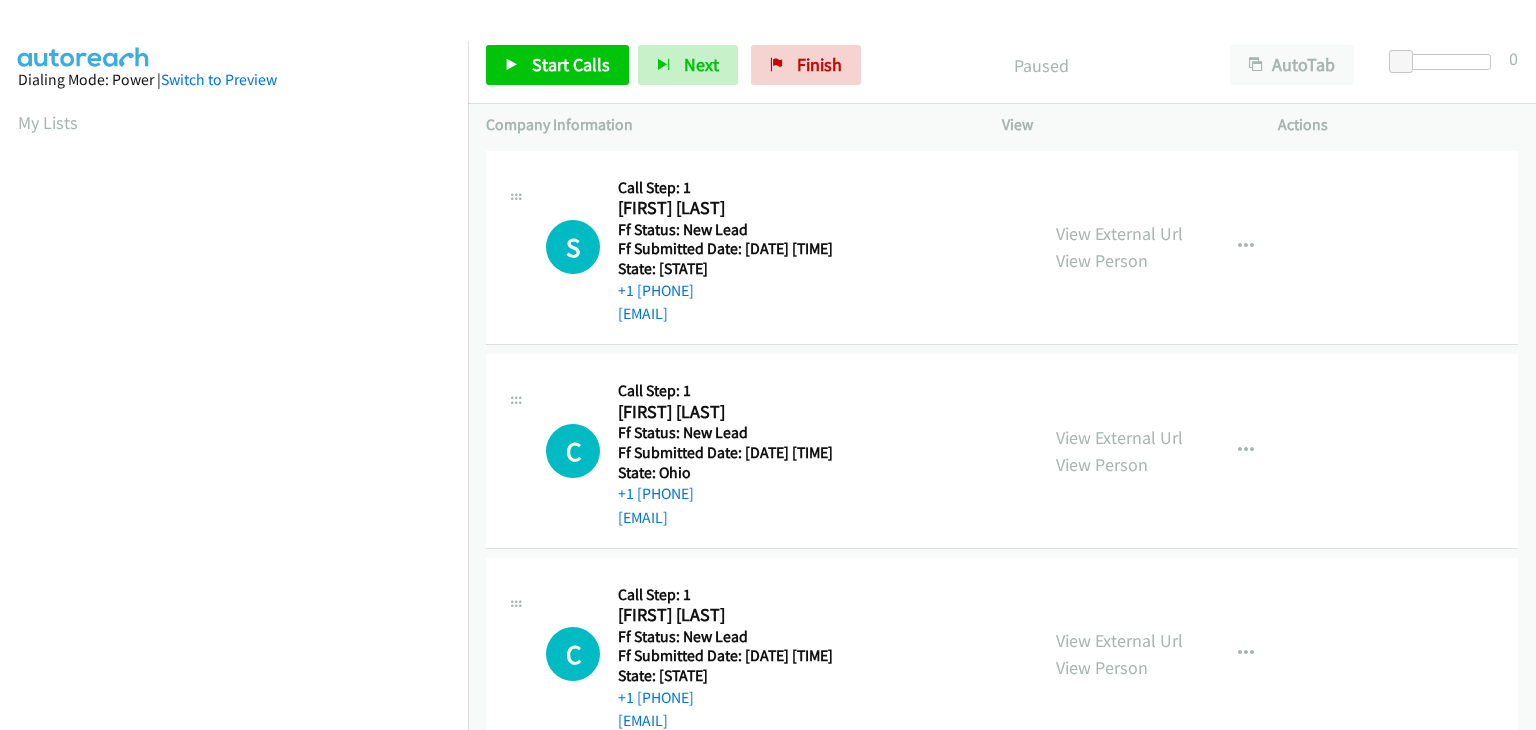 scroll, scrollTop: 0, scrollLeft: 0, axis: both 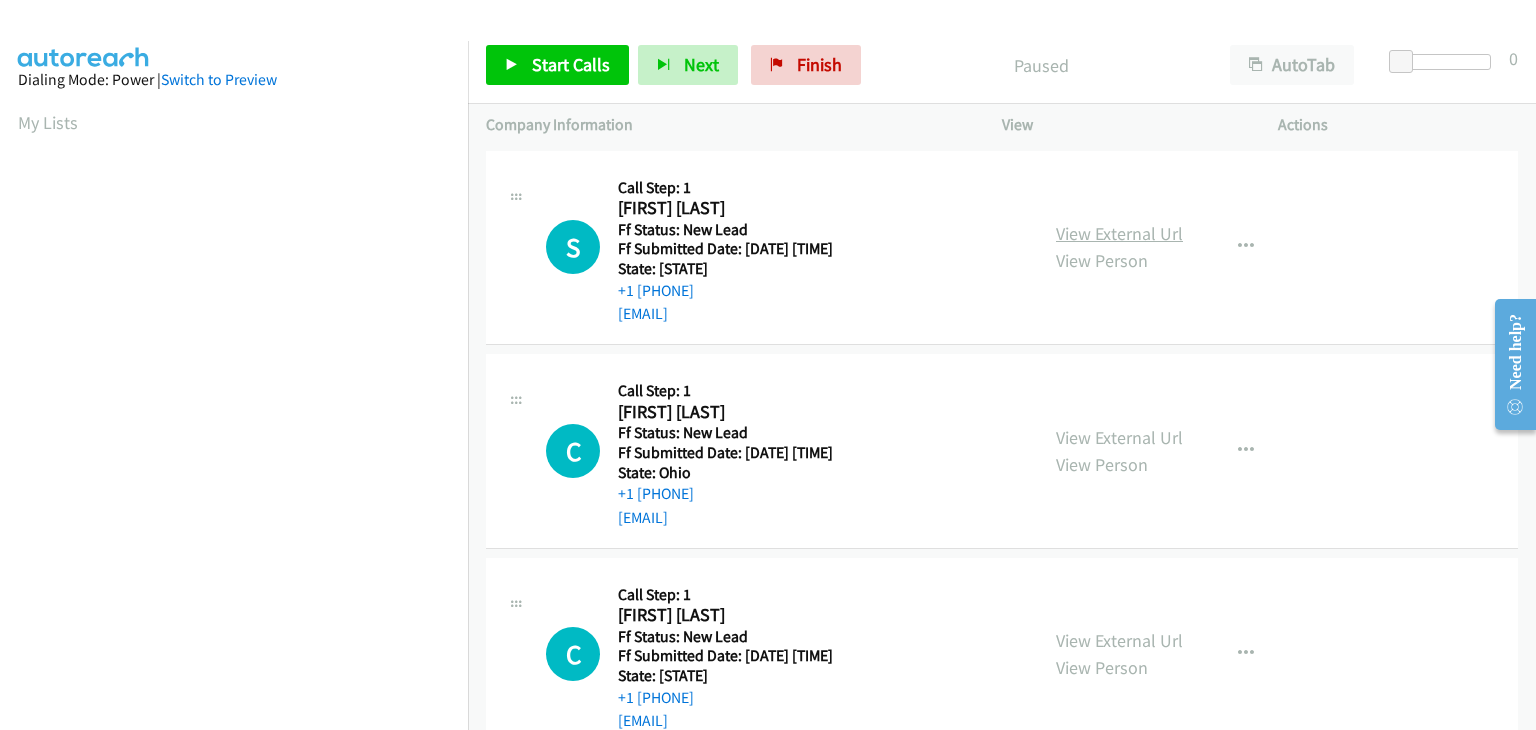 click on "View External Url" at bounding box center (1119, 233) 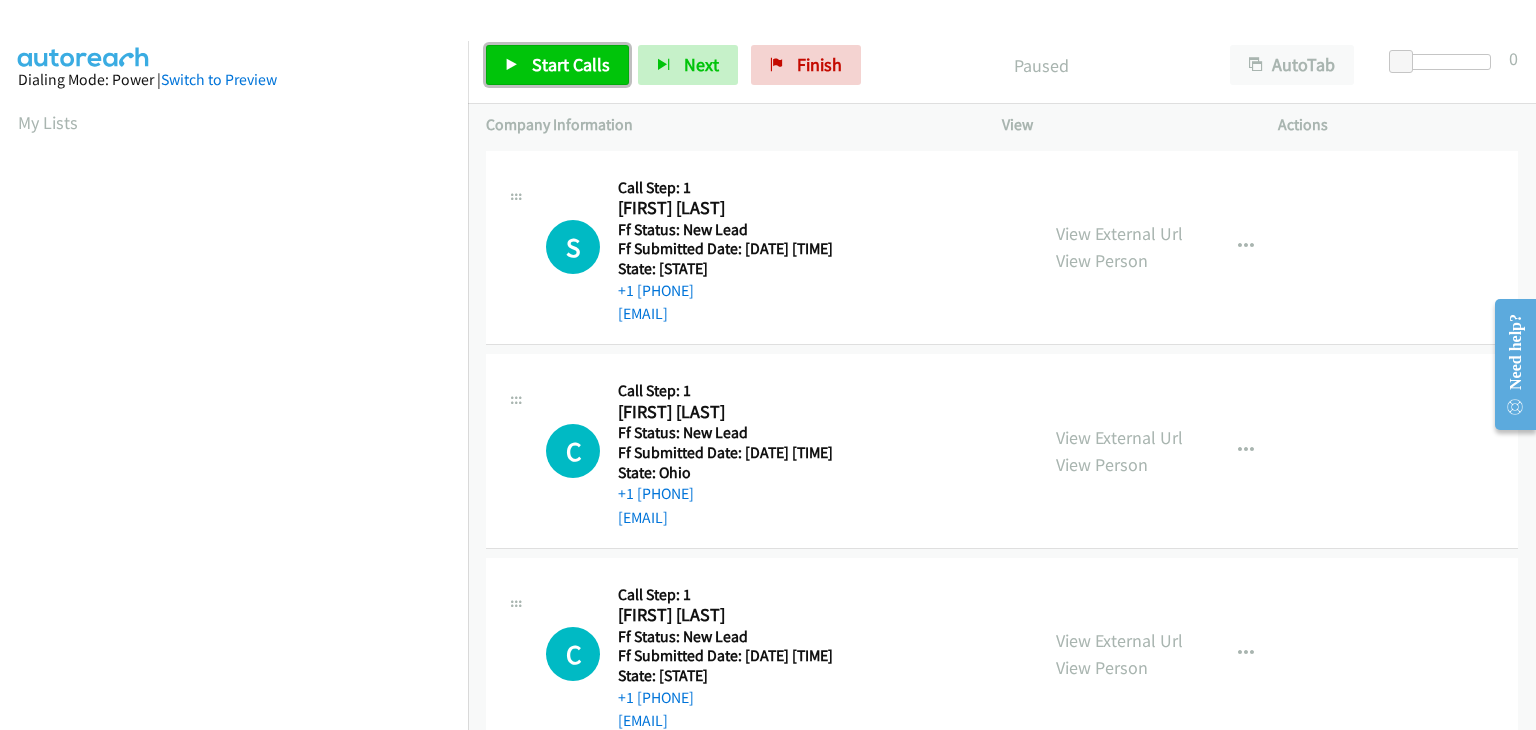 click on "Start Calls" at bounding box center [557, 65] 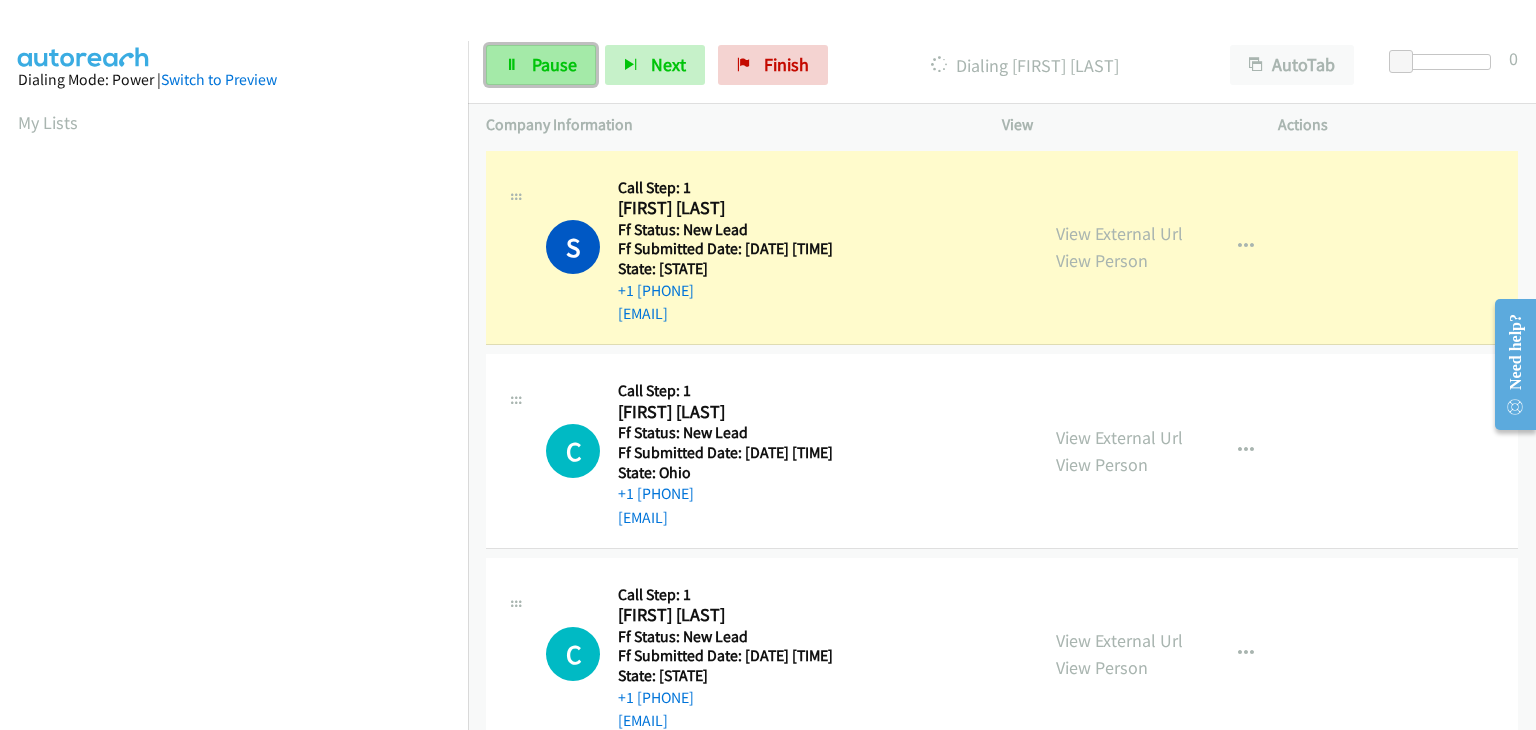 click on "Pause" at bounding box center (554, 64) 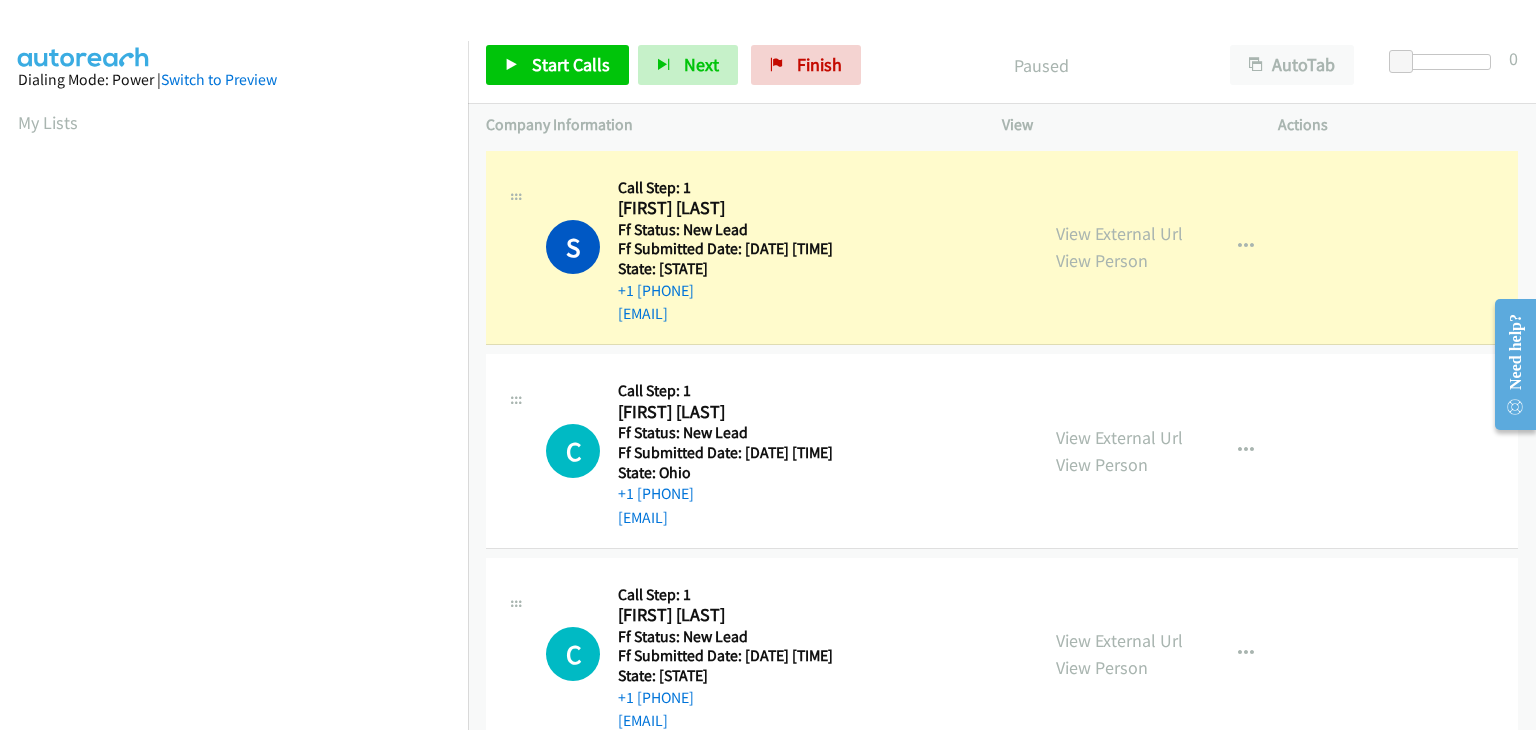 scroll, scrollTop: 392, scrollLeft: 0, axis: vertical 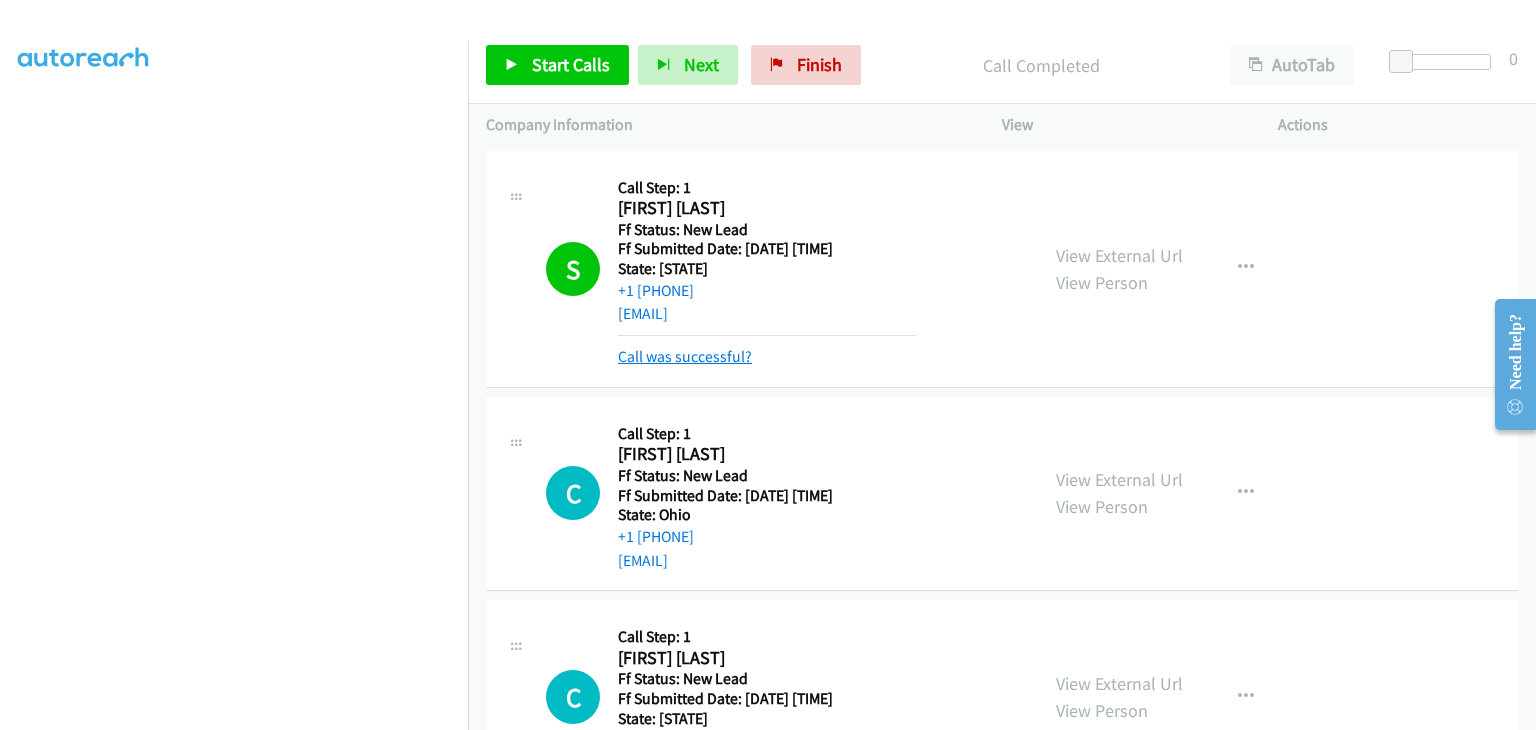 click on "Call was successful?" at bounding box center [685, 356] 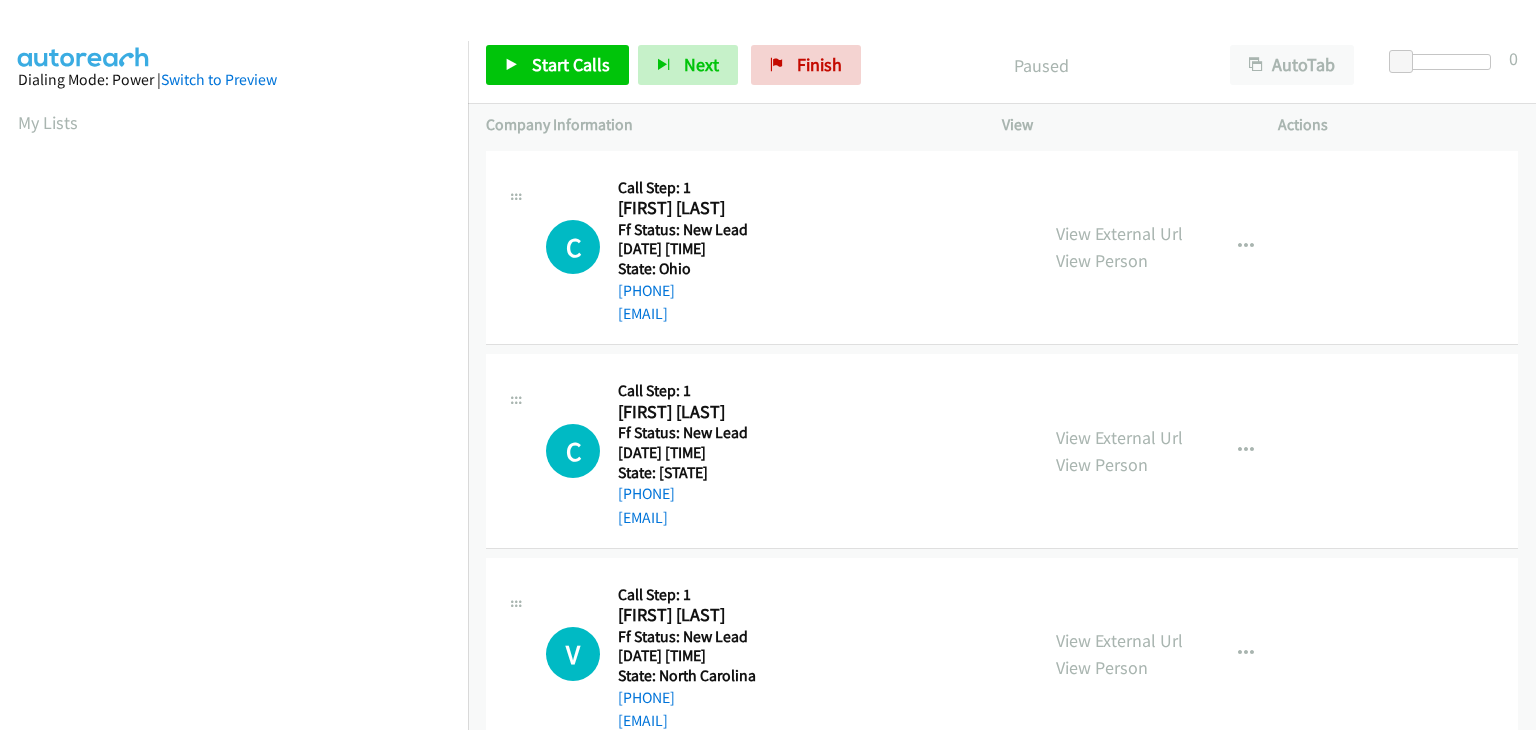 scroll, scrollTop: 0, scrollLeft: 0, axis: both 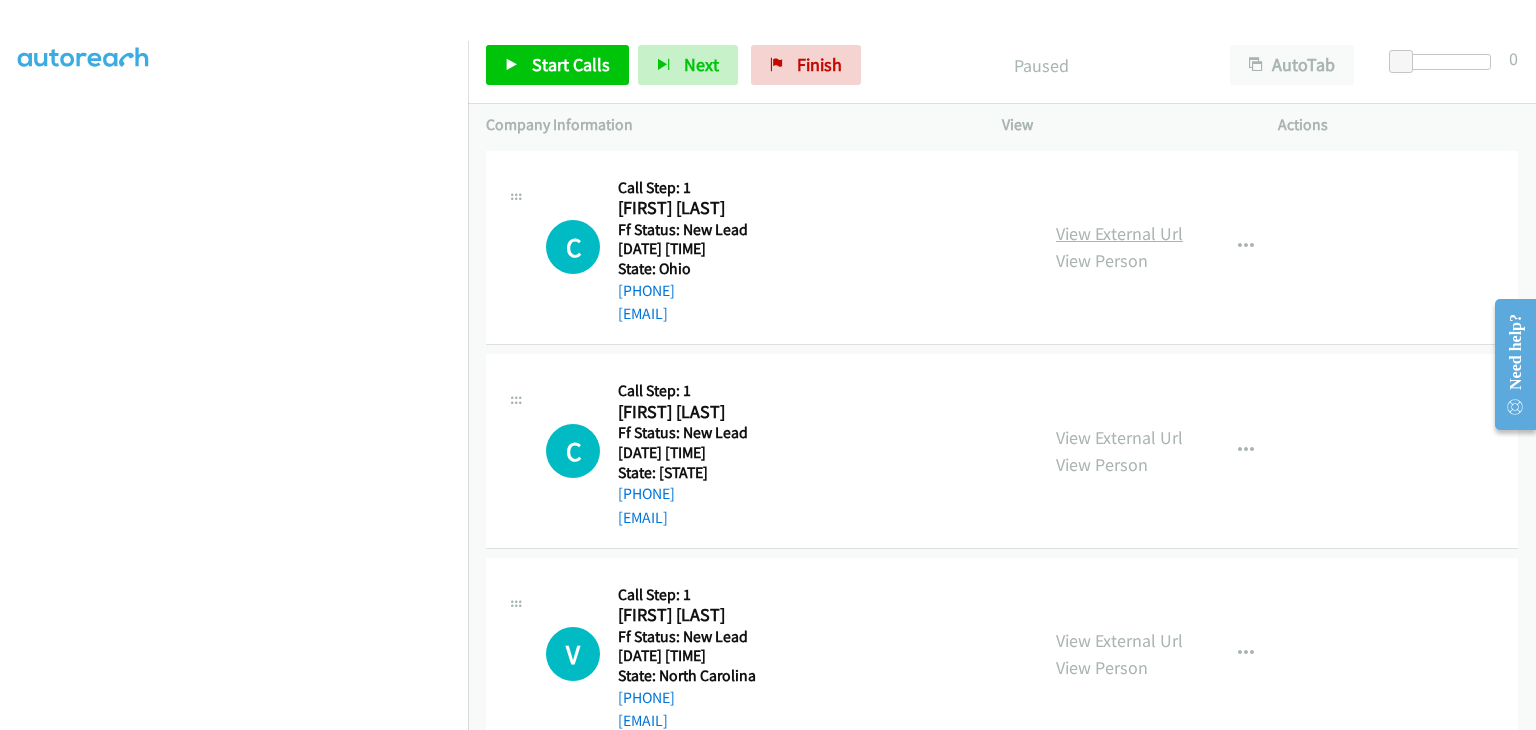 click on "View External Url" at bounding box center [1119, 233] 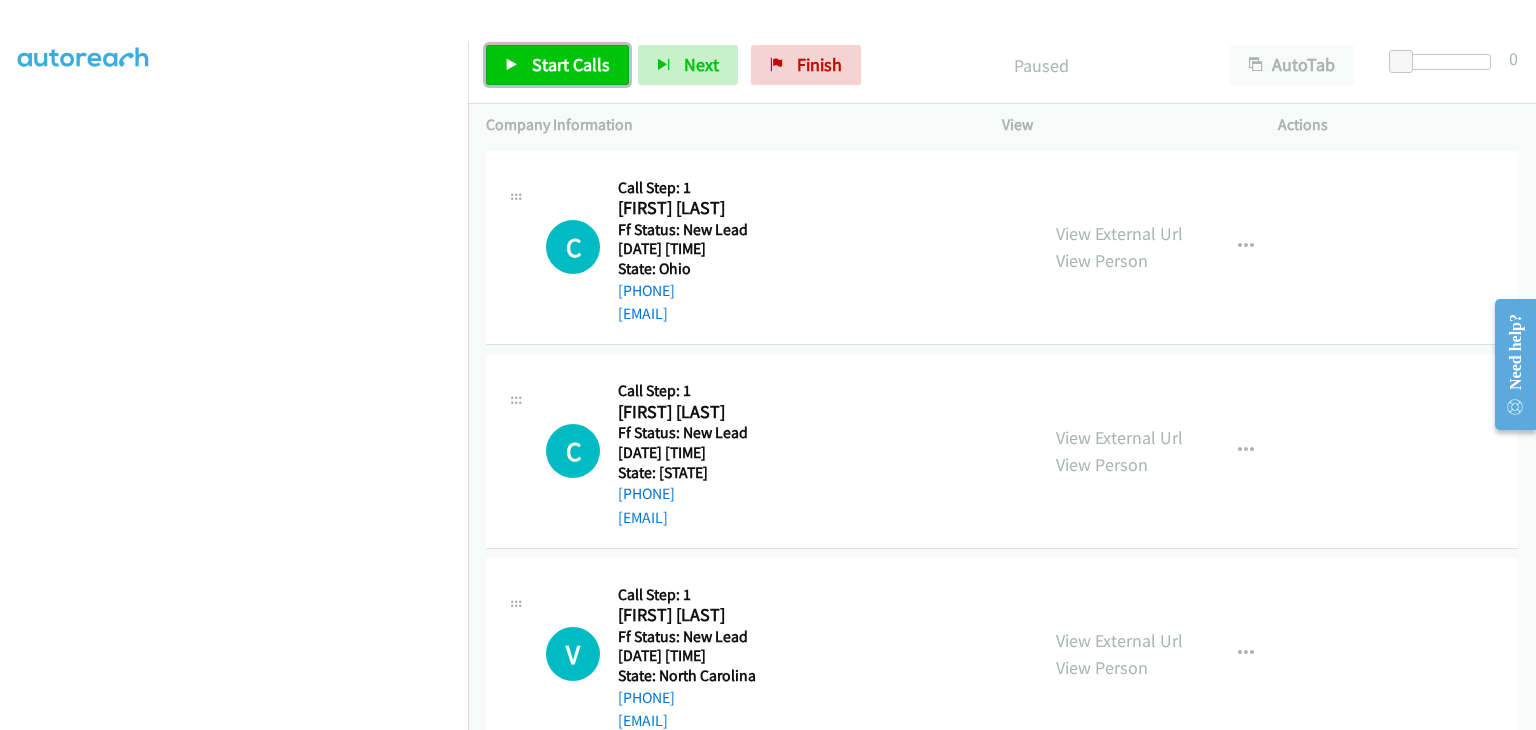click on "Start Calls" at bounding box center (557, 65) 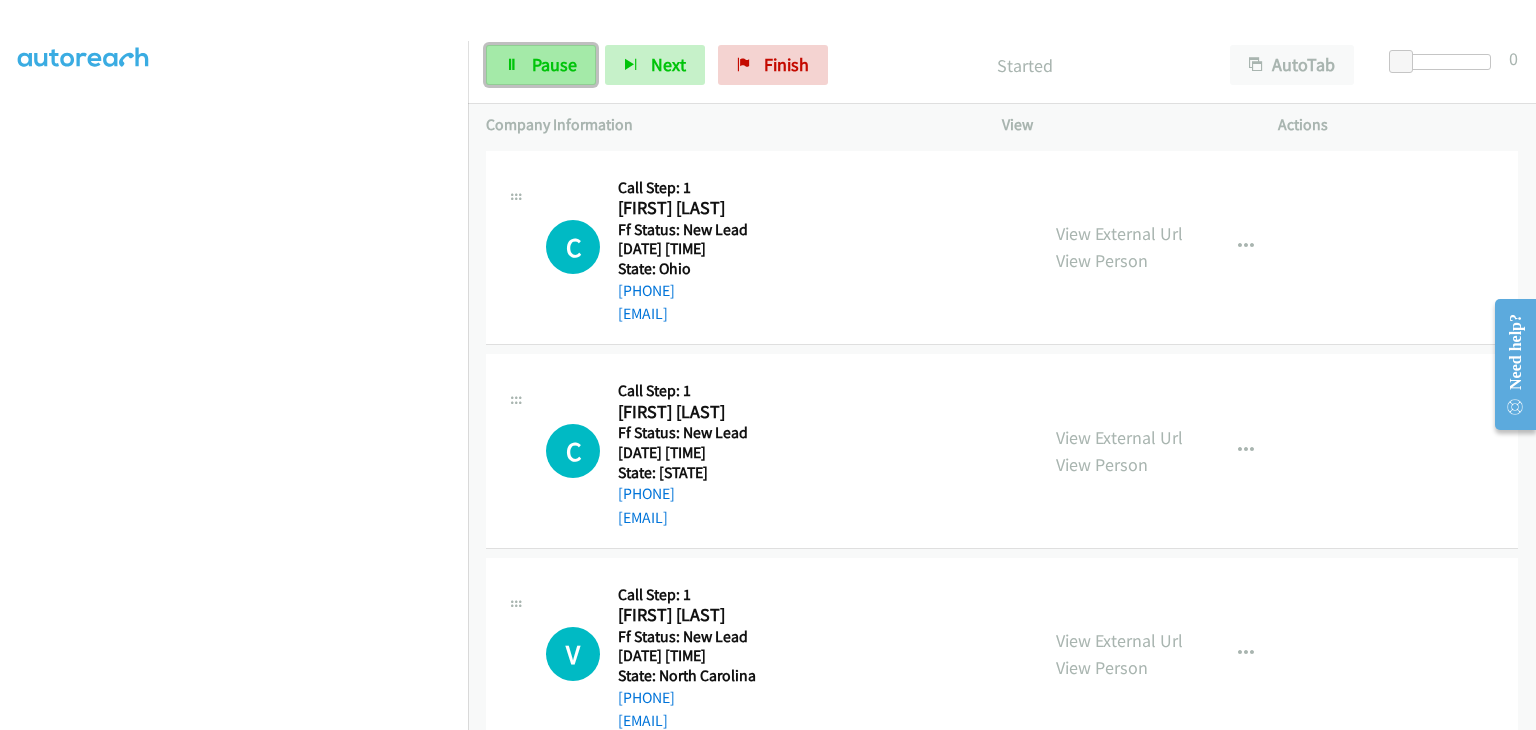 click on "Pause" at bounding box center (541, 65) 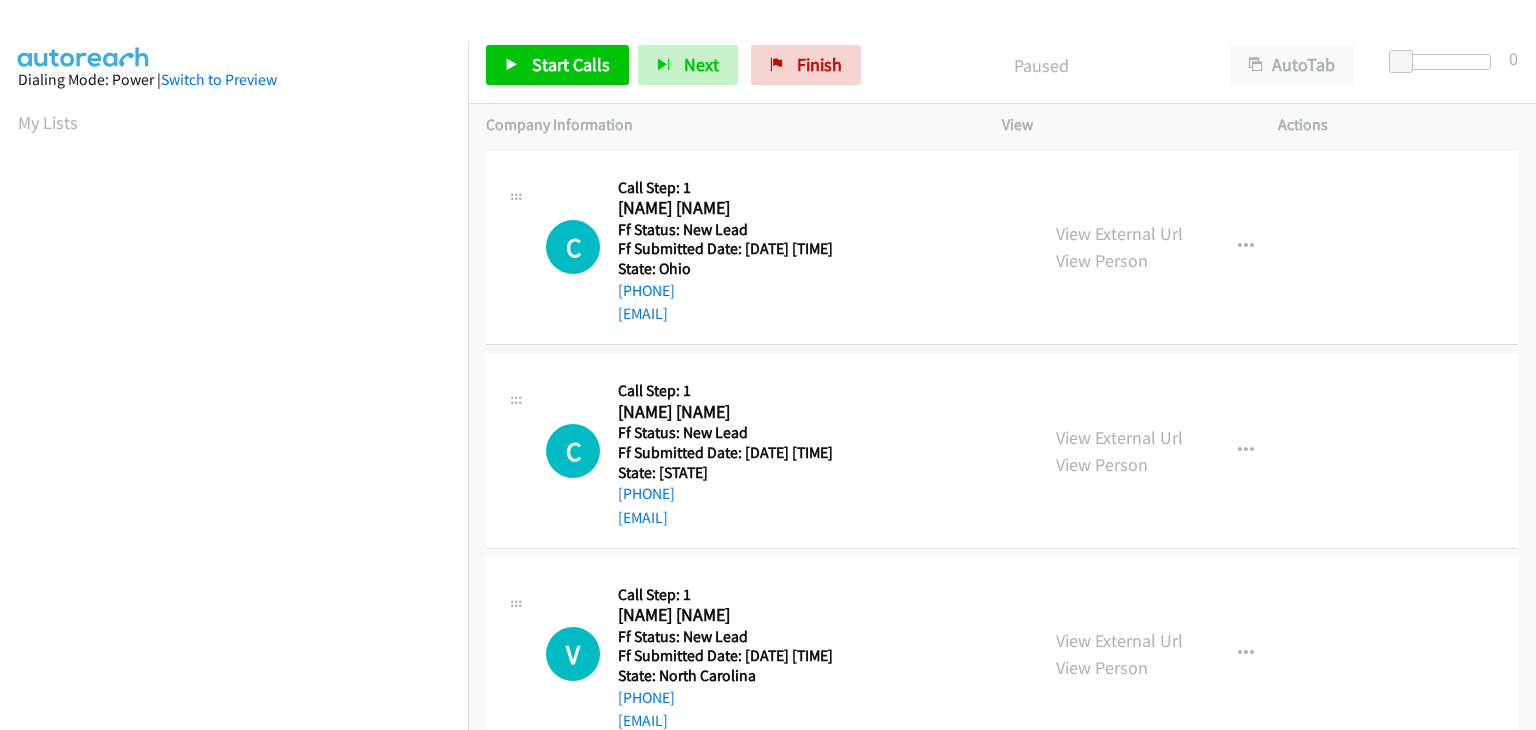 scroll, scrollTop: 0, scrollLeft: 0, axis: both 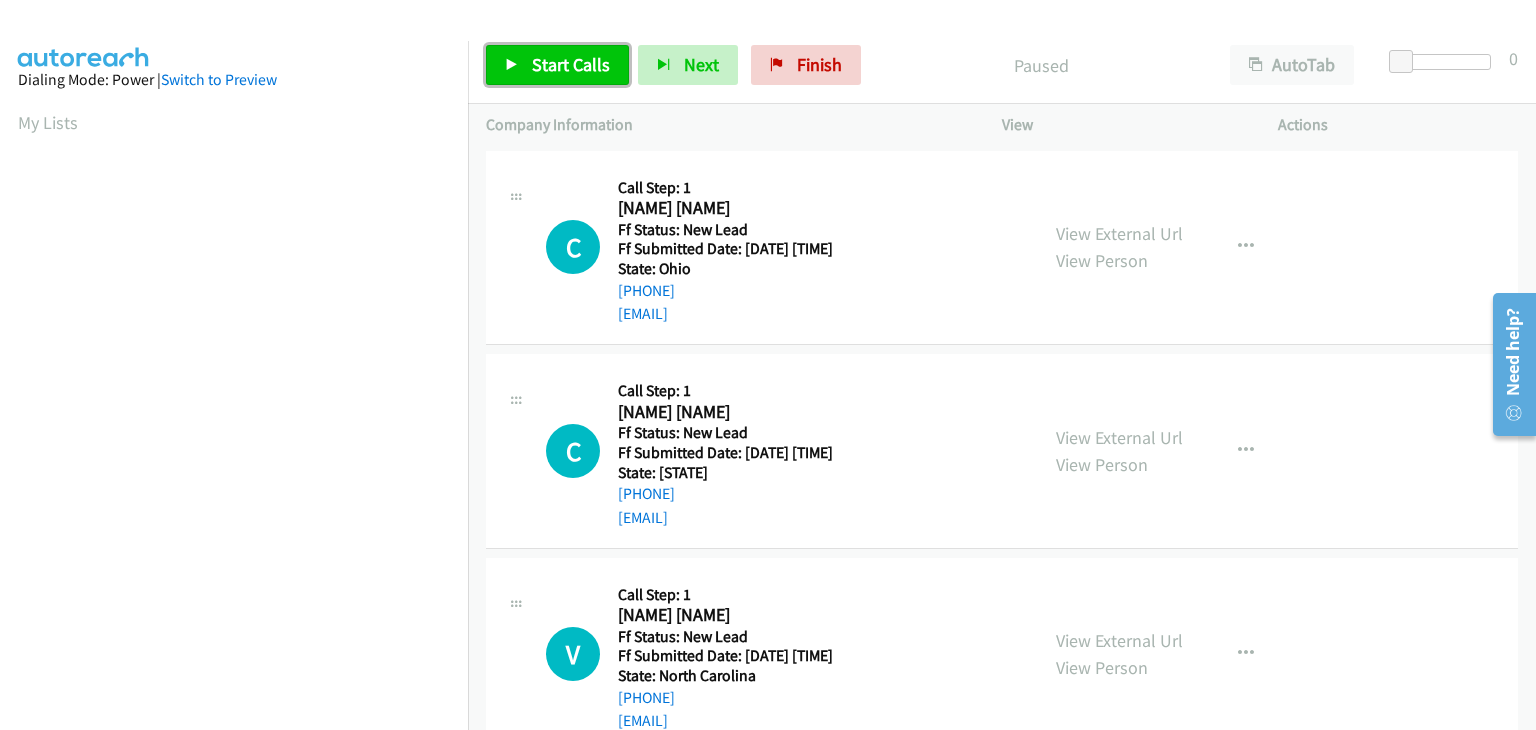 click on "Start Calls" at bounding box center [571, 64] 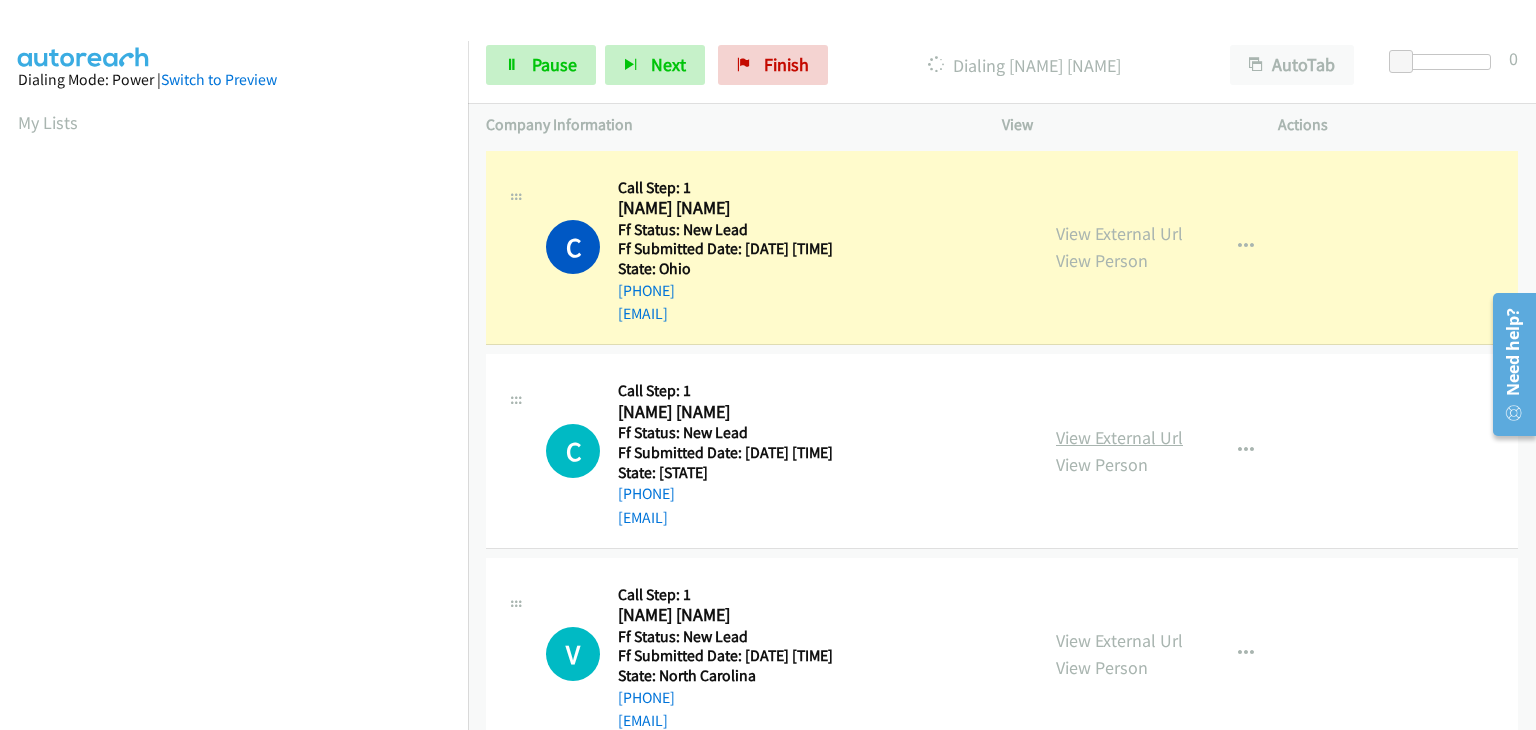 click on "View External Url" at bounding box center (1119, 437) 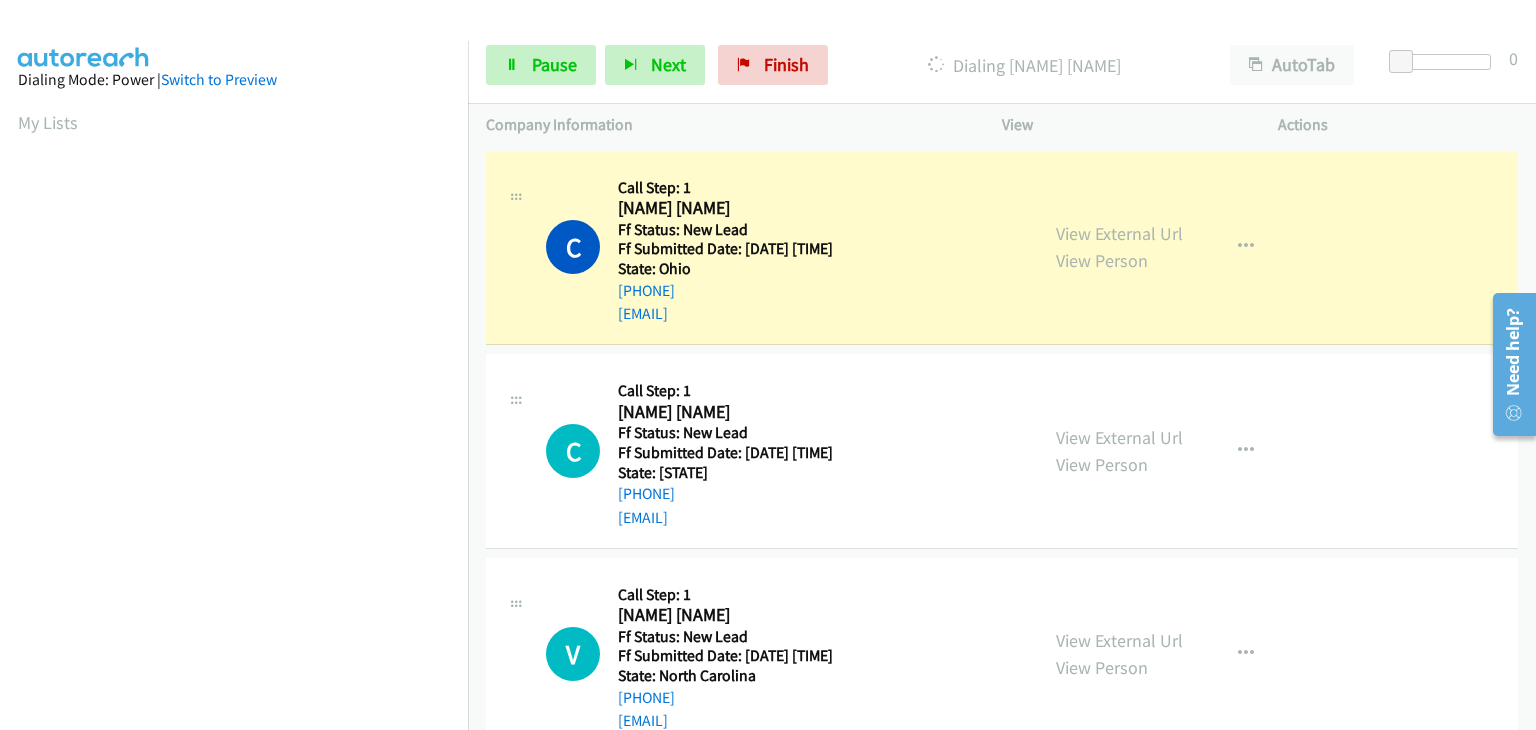 scroll, scrollTop: 392, scrollLeft: 0, axis: vertical 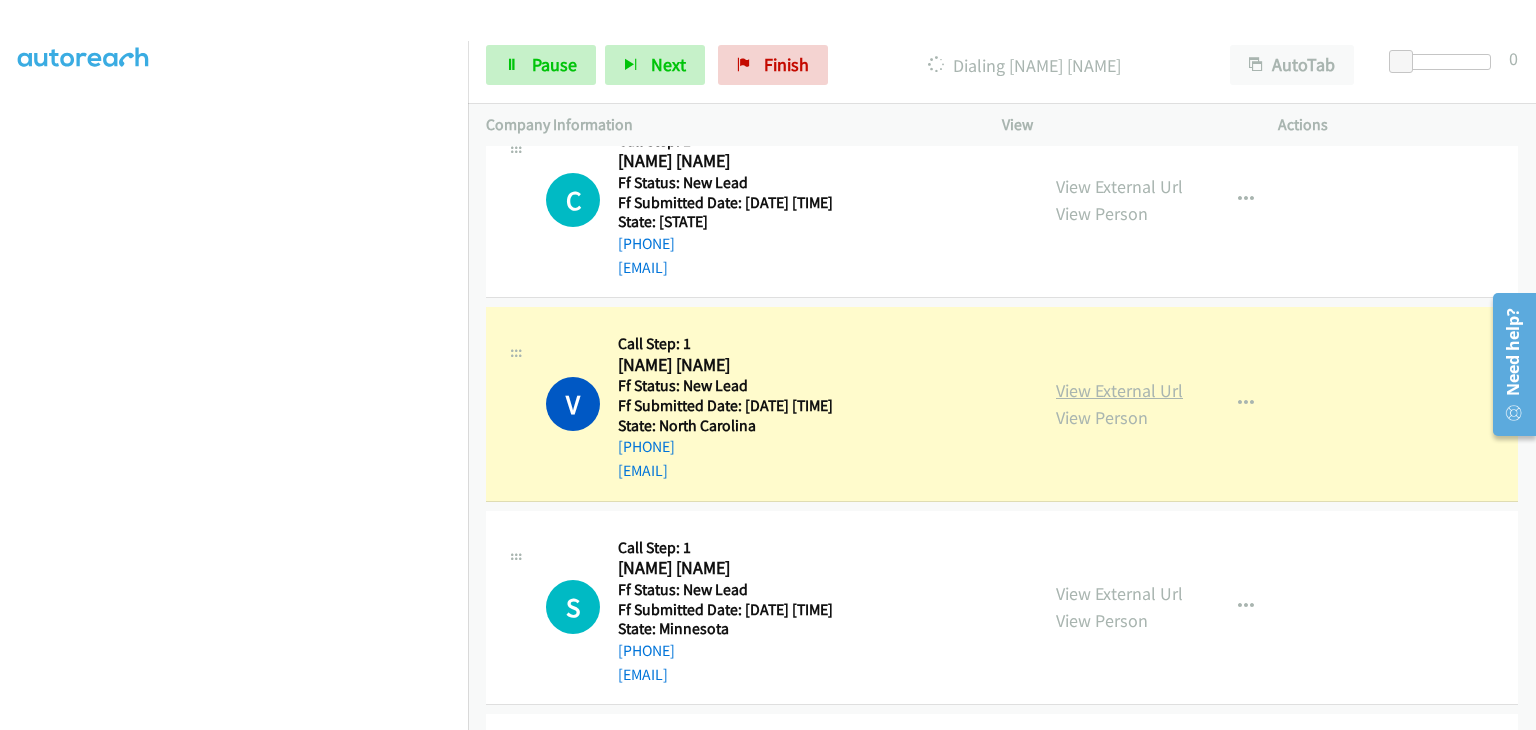 click on "View External Url" at bounding box center (1119, 390) 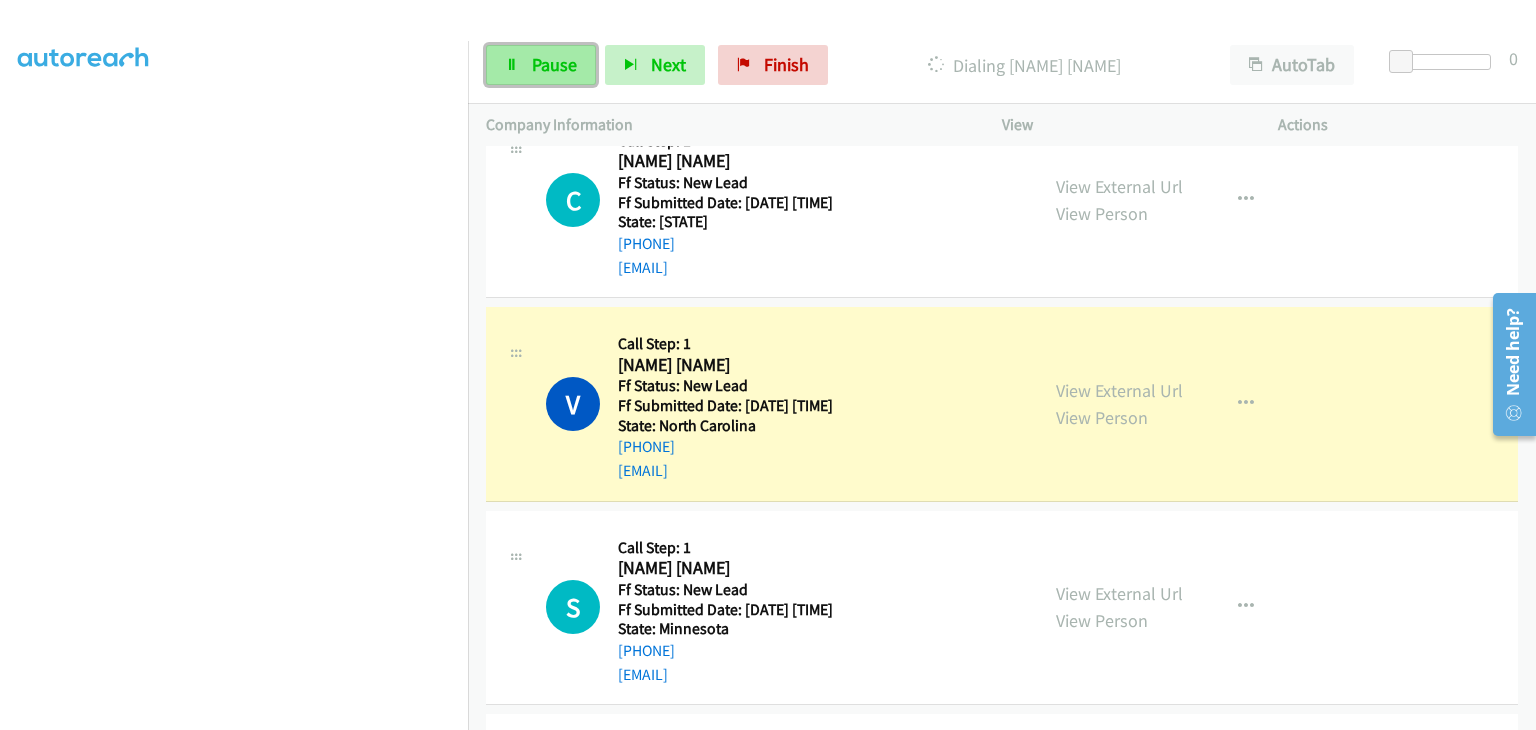 click on "Pause" at bounding box center [541, 65] 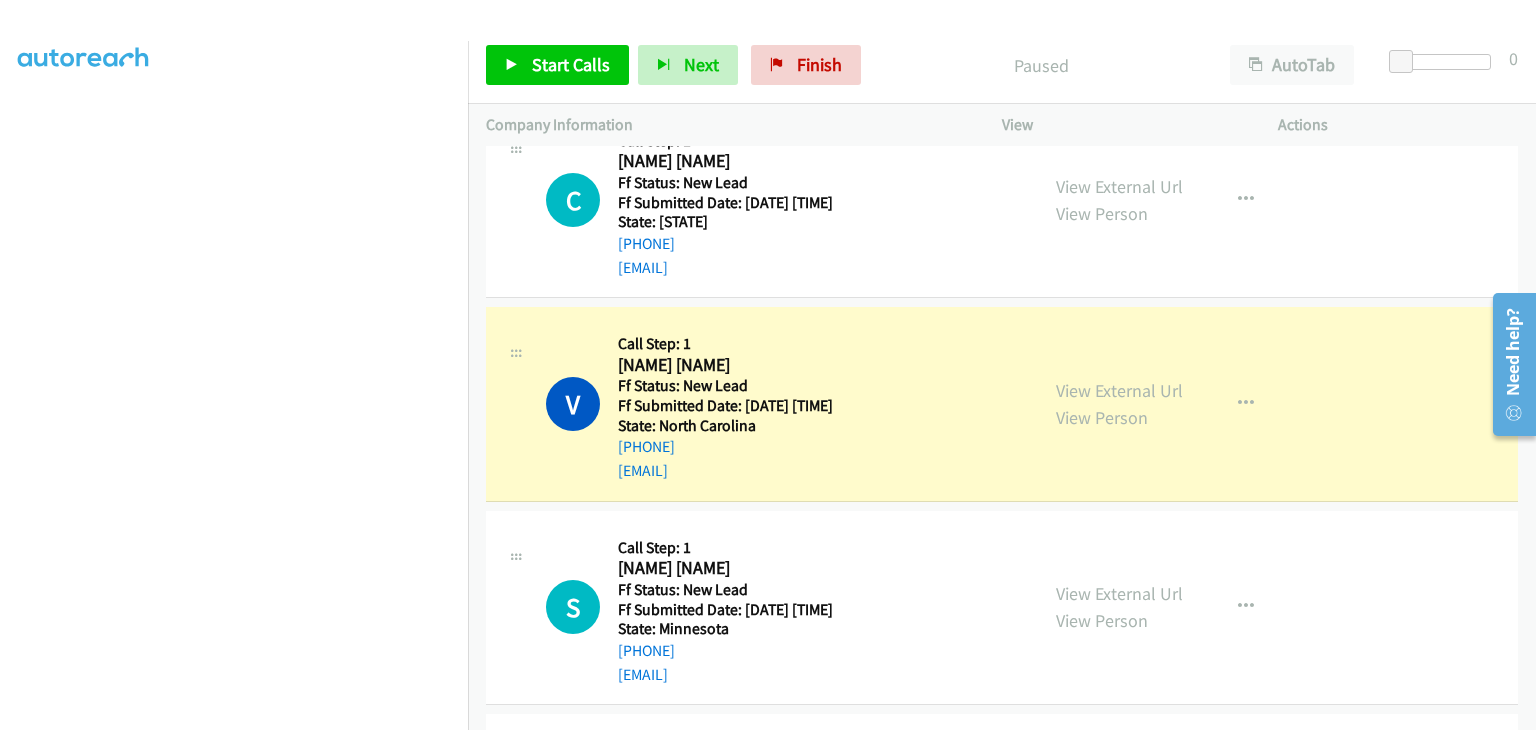 scroll, scrollTop: 392, scrollLeft: 0, axis: vertical 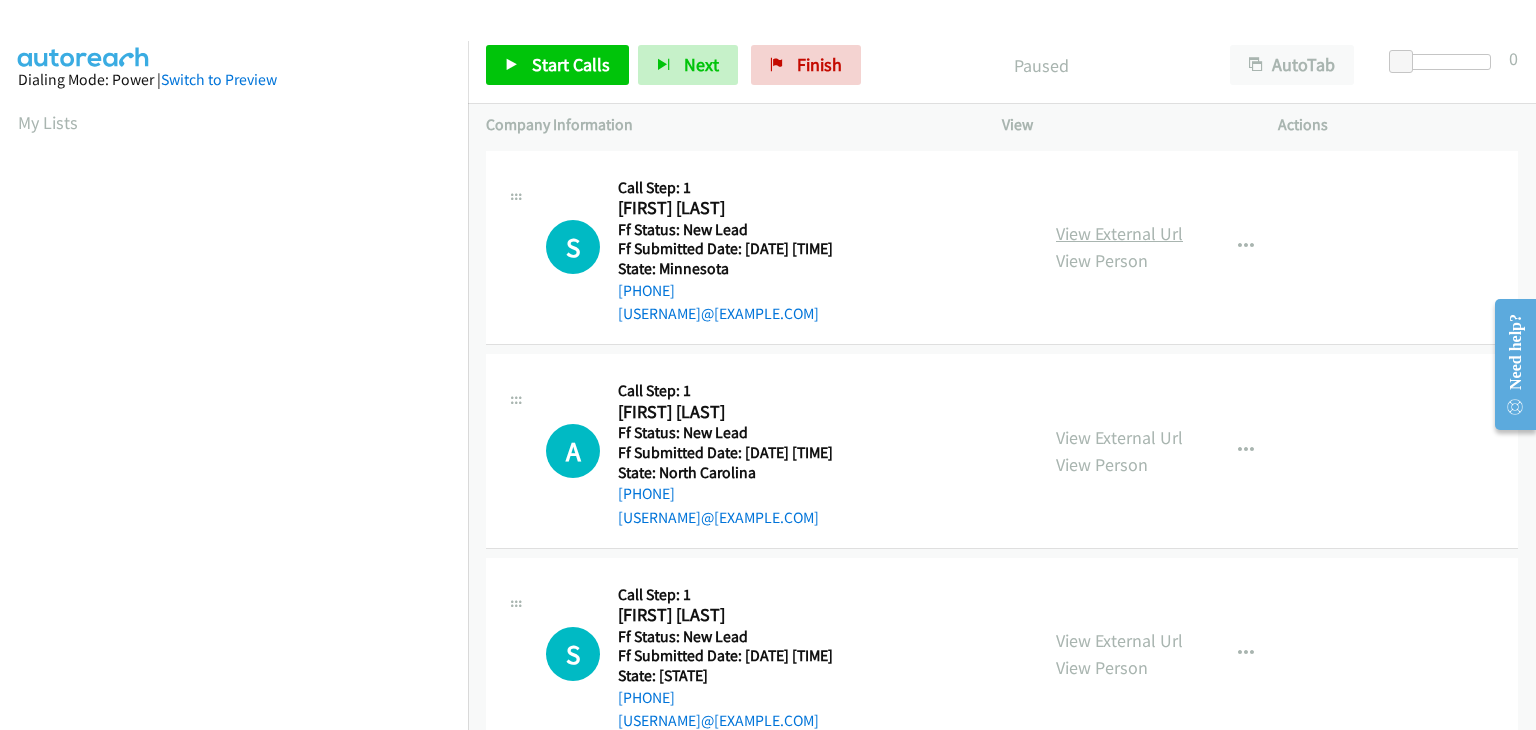 click on "View External Url" at bounding box center (1119, 233) 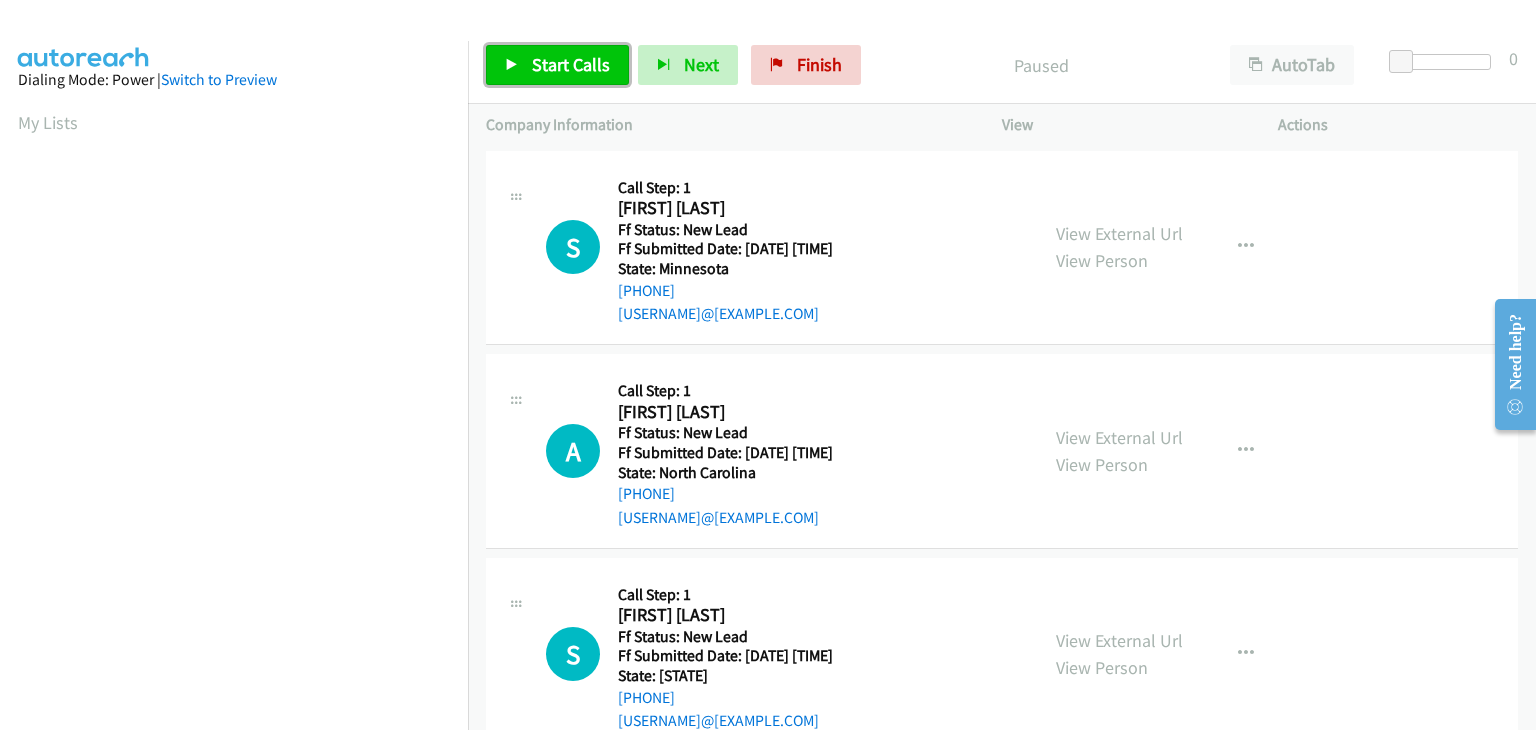 click on "Start Calls" at bounding box center [571, 64] 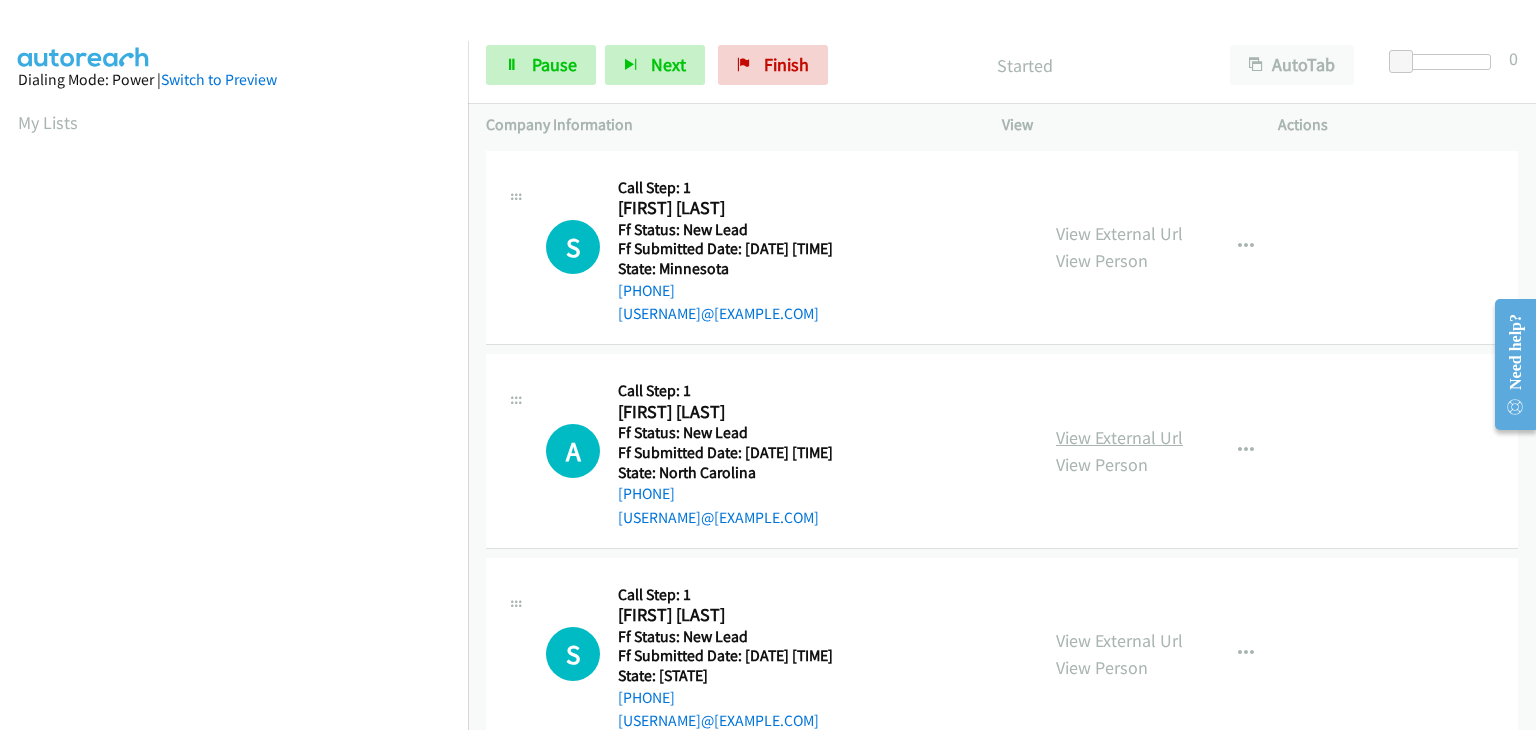 click on "View External Url" at bounding box center [1119, 437] 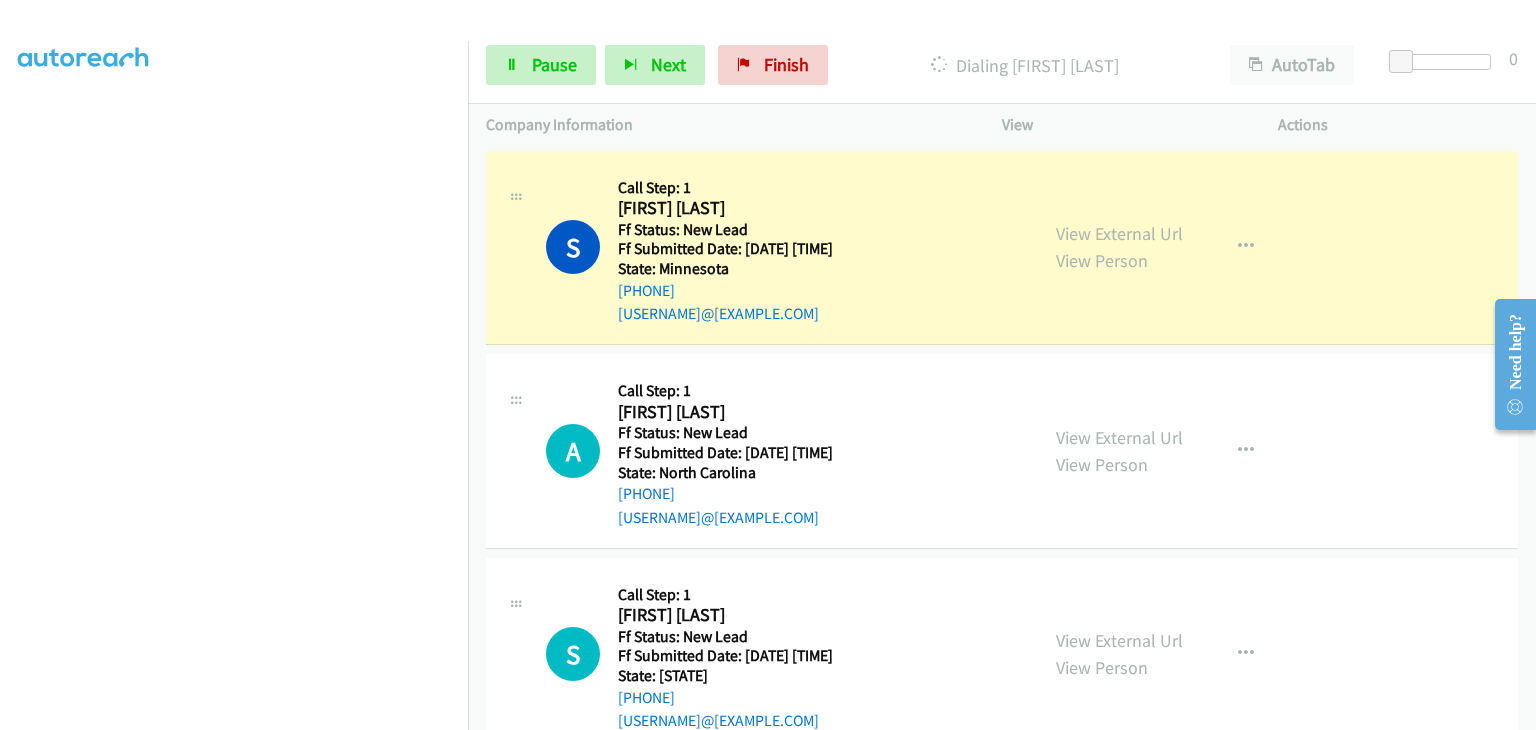 scroll, scrollTop: 392, scrollLeft: 0, axis: vertical 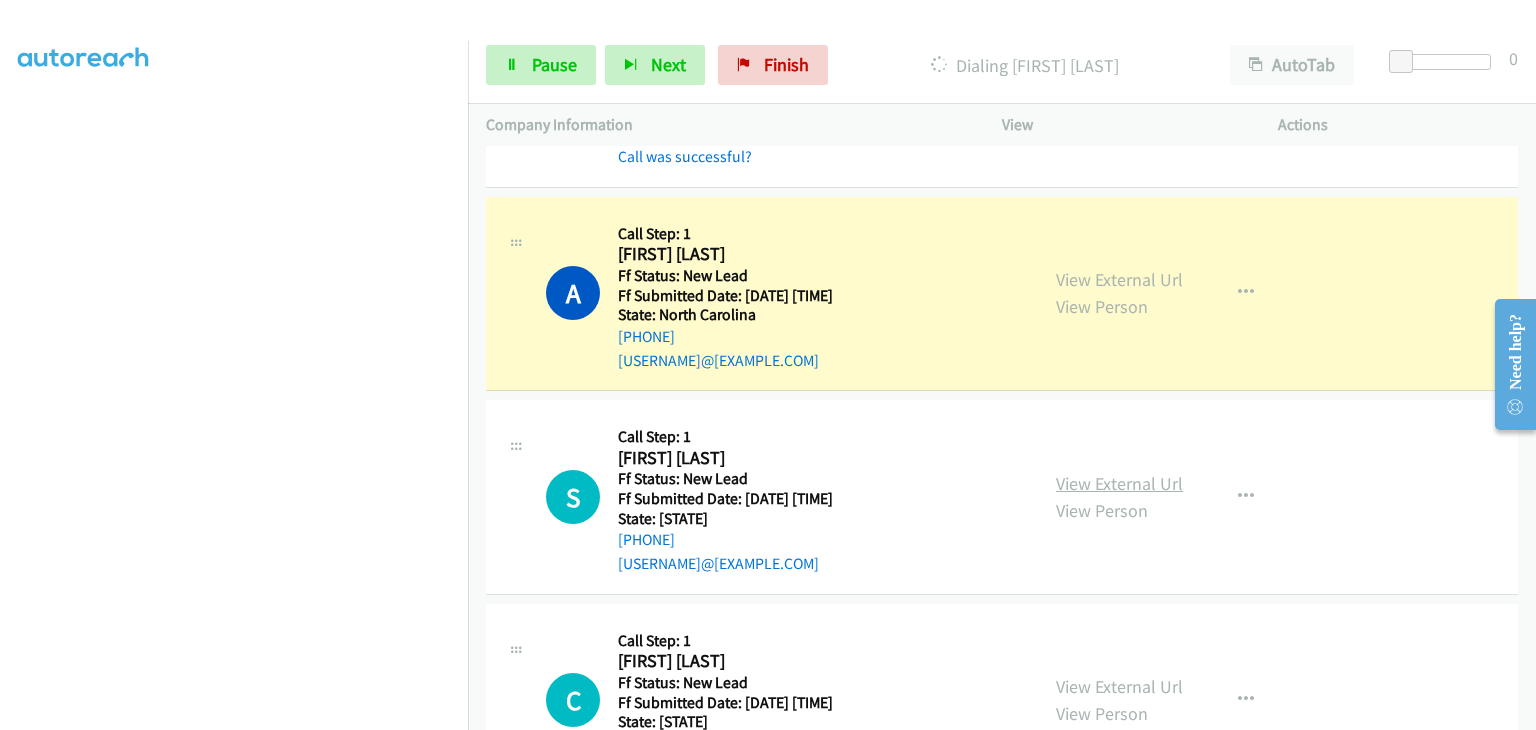 click on "View External Url" at bounding box center [1119, 483] 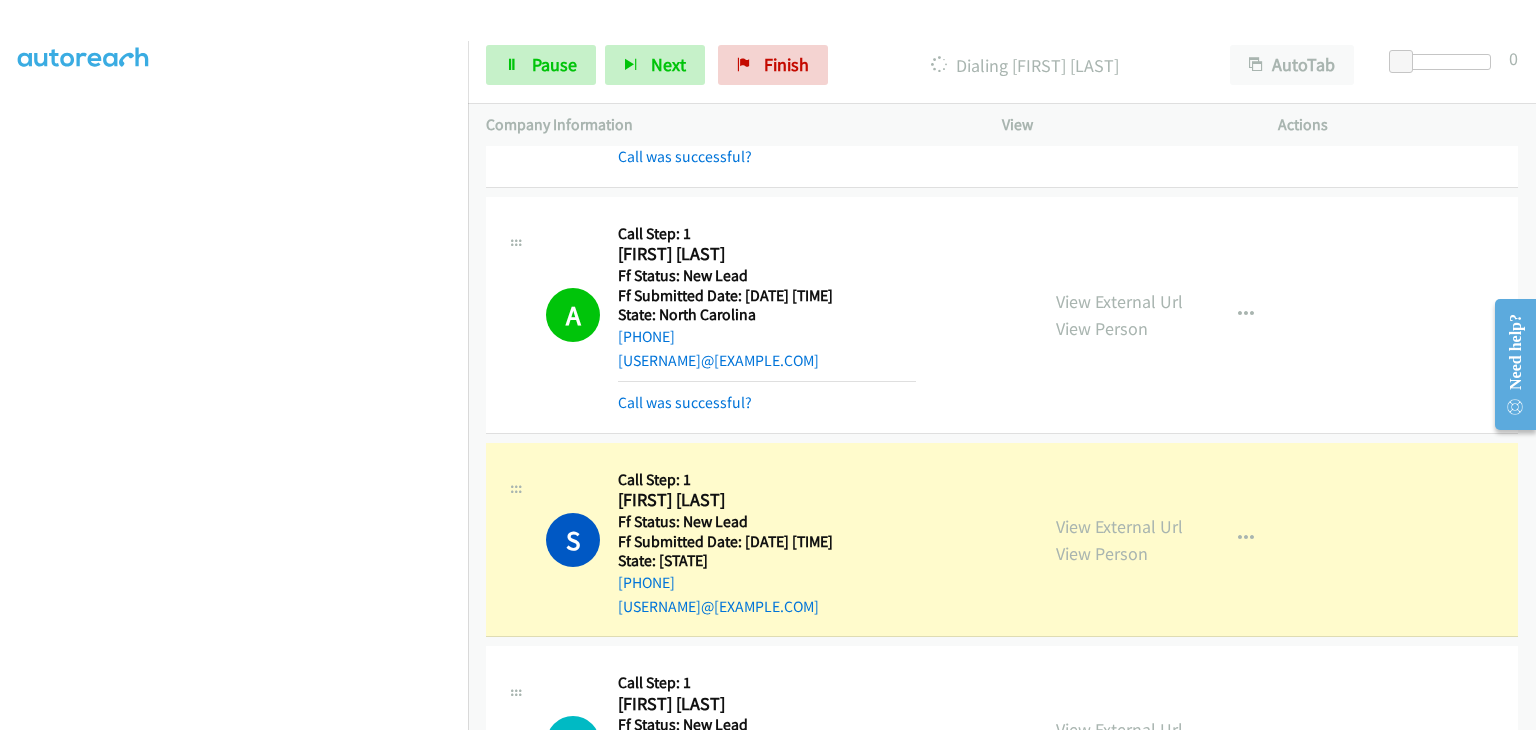 scroll, scrollTop: 392, scrollLeft: 0, axis: vertical 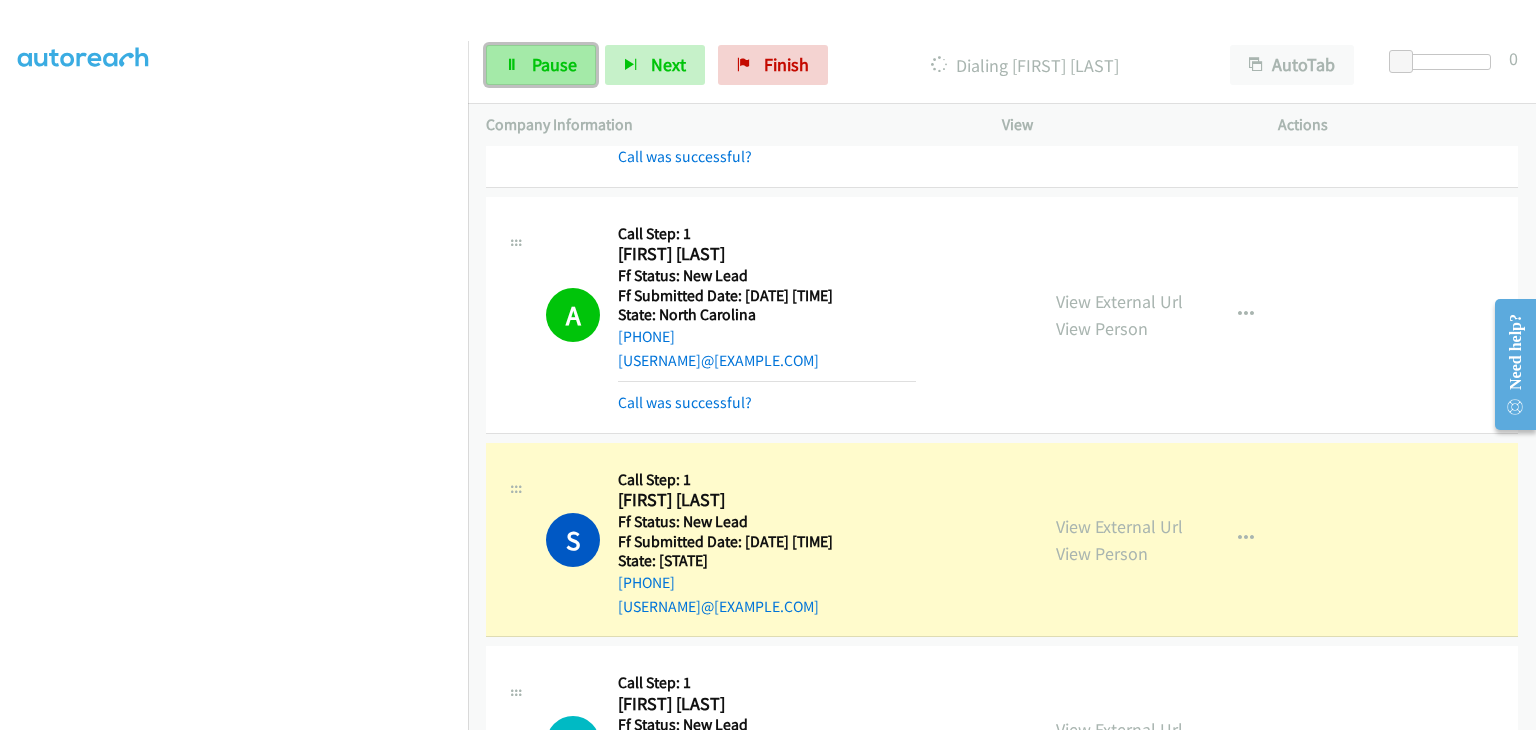 click on "Pause" at bounding box center (541, 65) 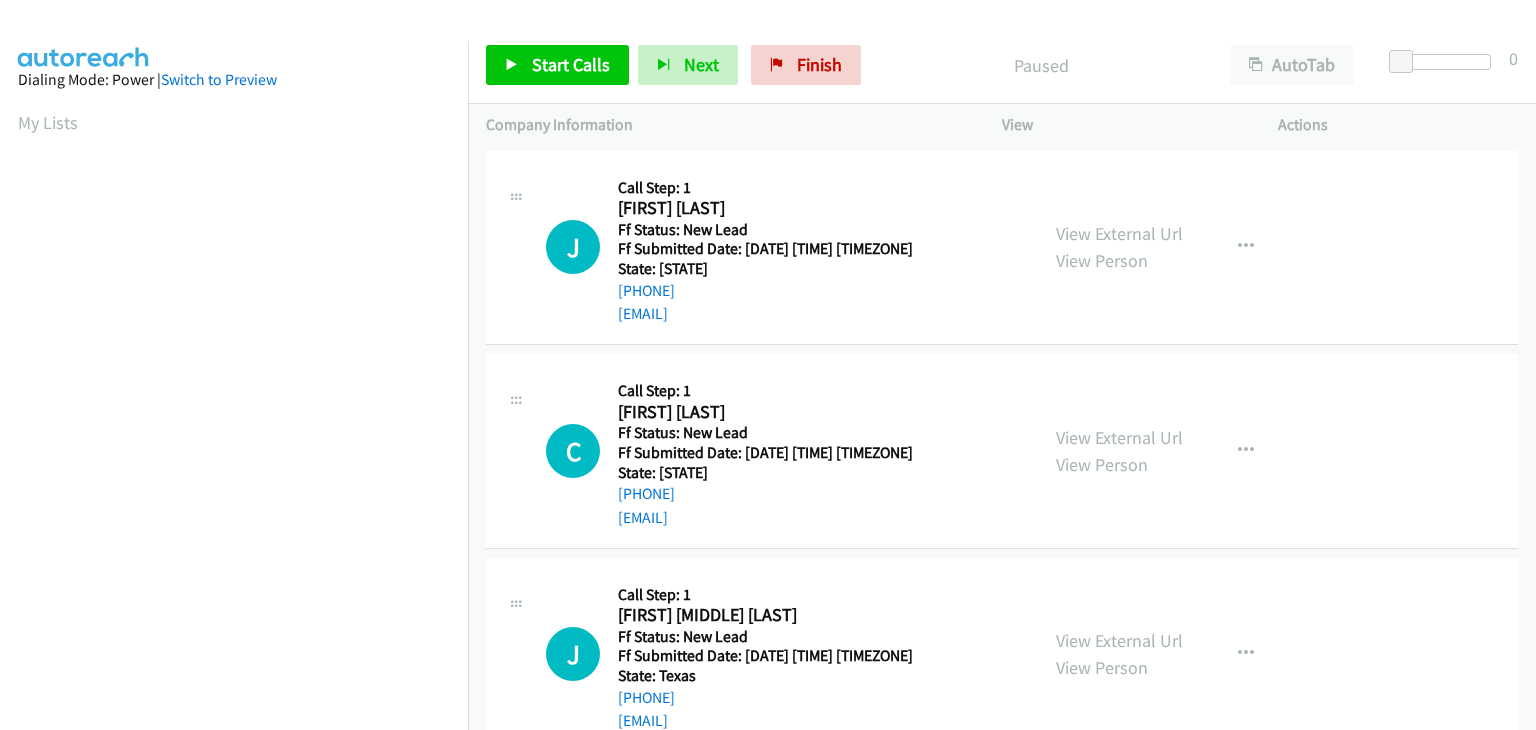 scroll, scrollTop: 0, scrollLeft: 0, axis: both 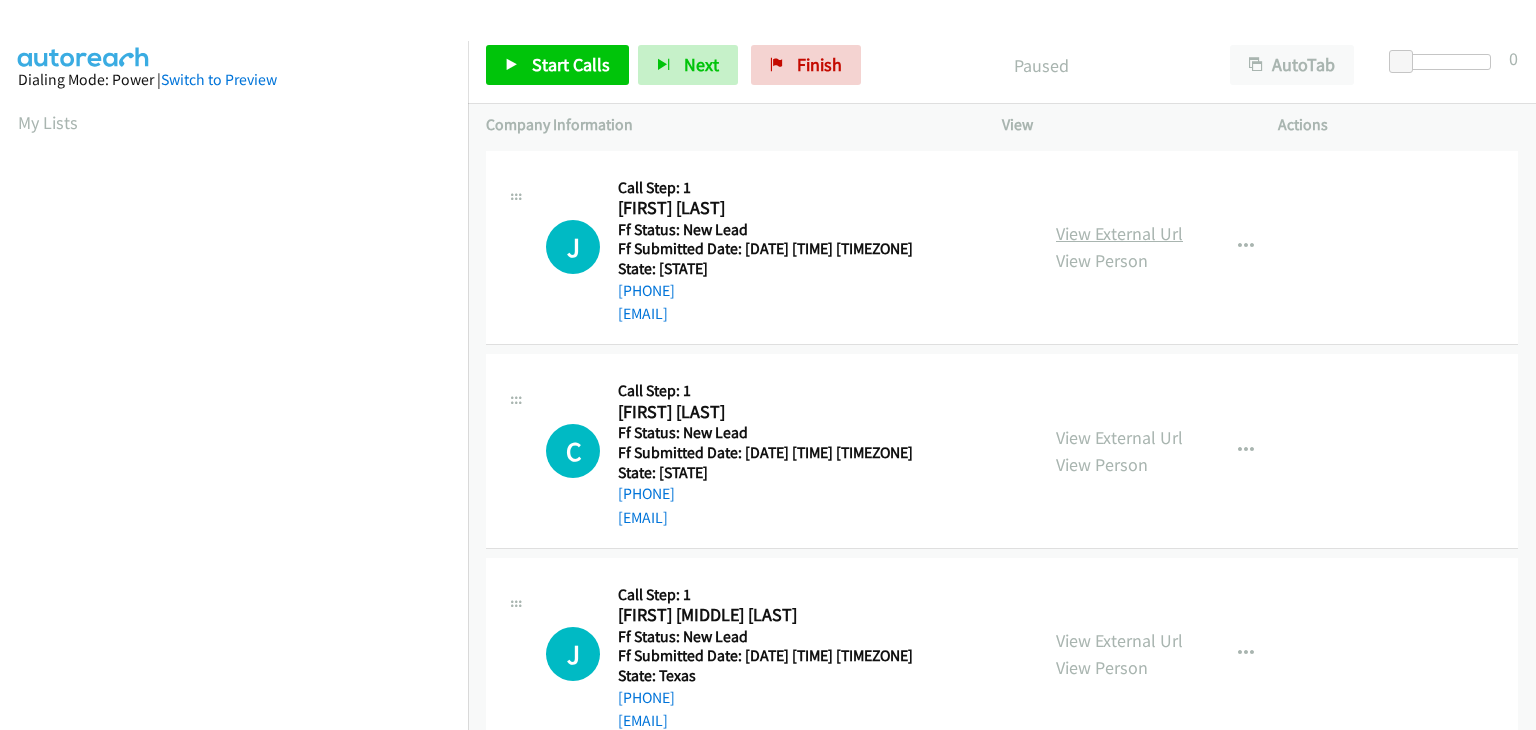 click on "View External Url" at bounding box center [1119, 233] 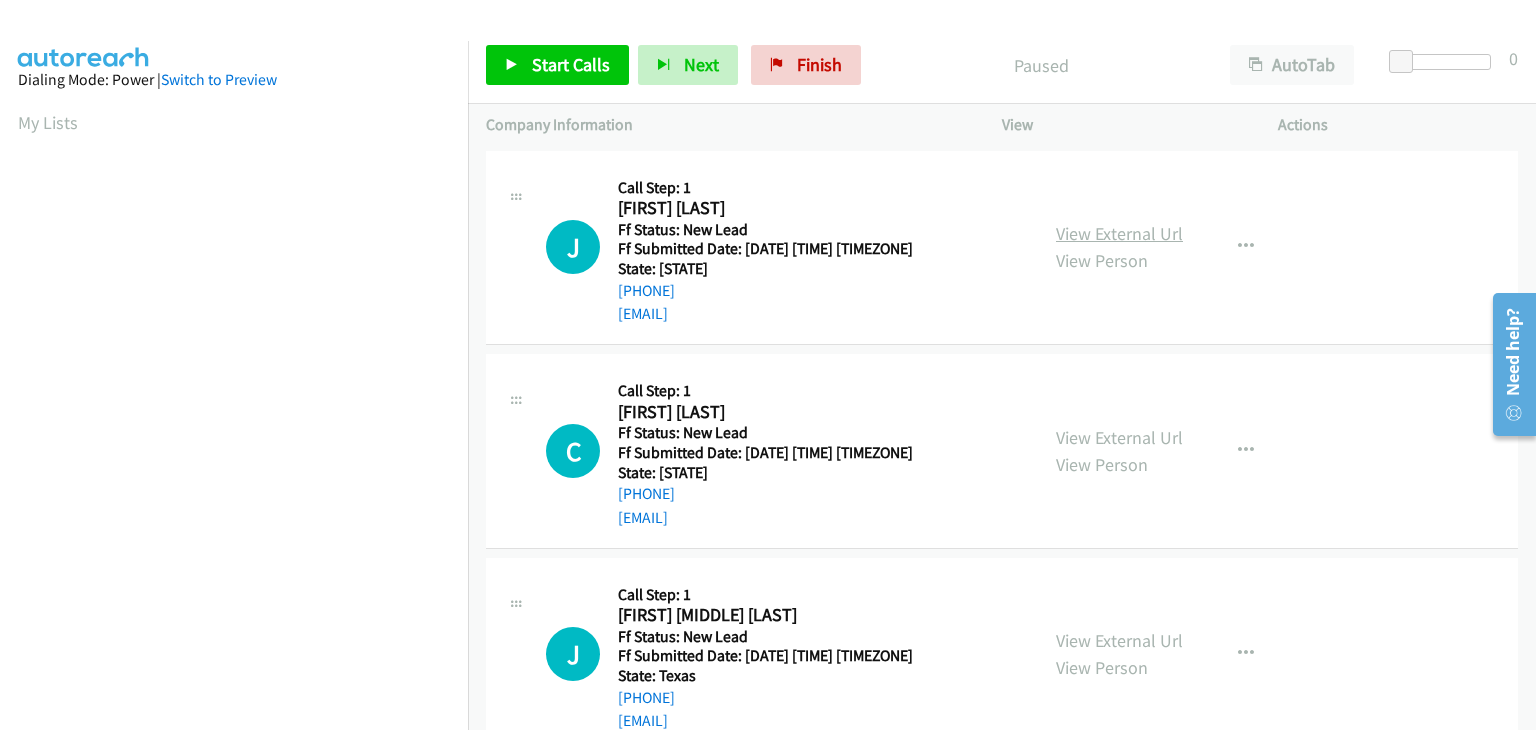 scroll, scrollTop: 0, scrollLeft: 0, axis: both 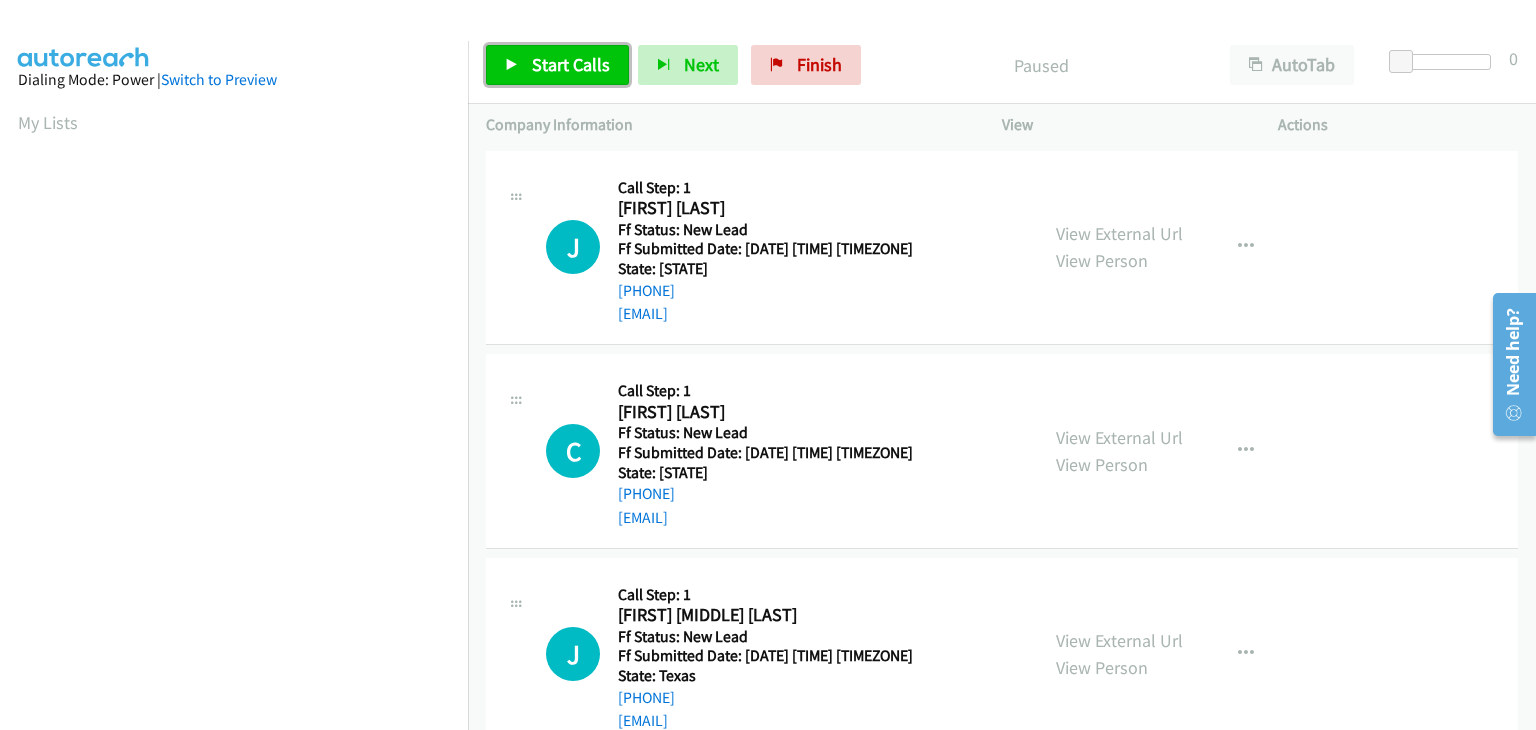 click on "Start Calls" at bounding box center [571, 64] 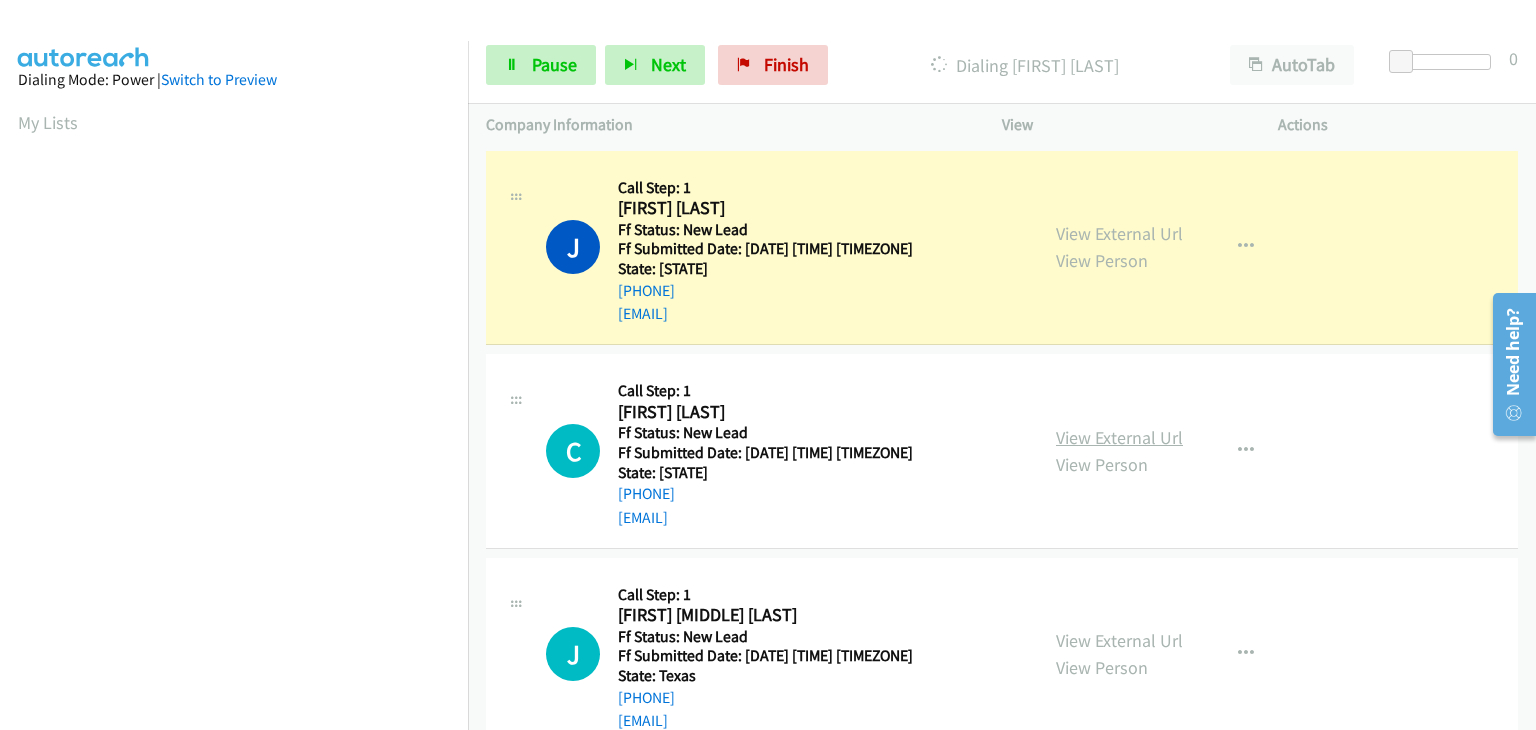 drag, startPoint x: 1087, startPoint y: 449, endPoint x: 1084, endPoint y: 437, distance: 12.369317 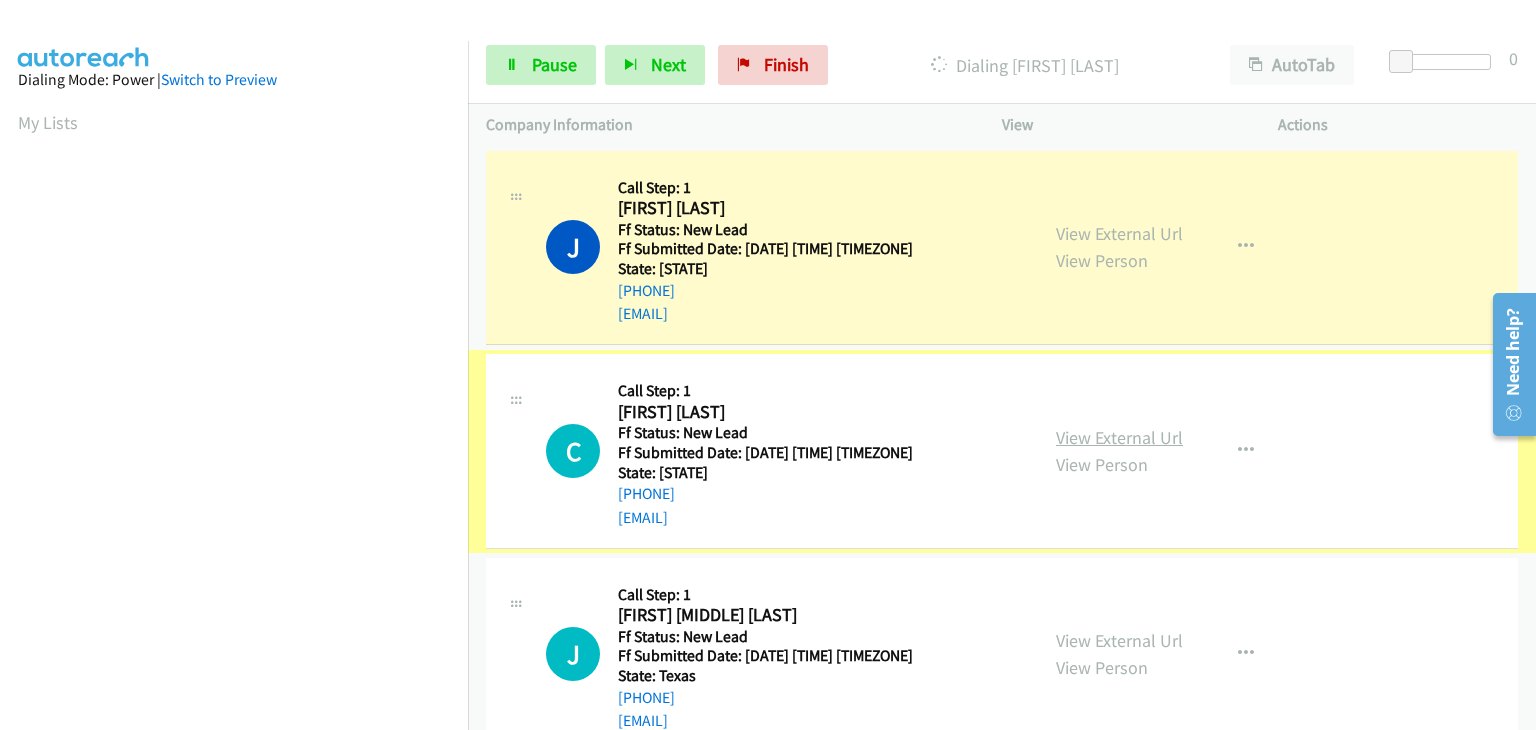 click on "View External Url" at bounding box center (1119, 437) 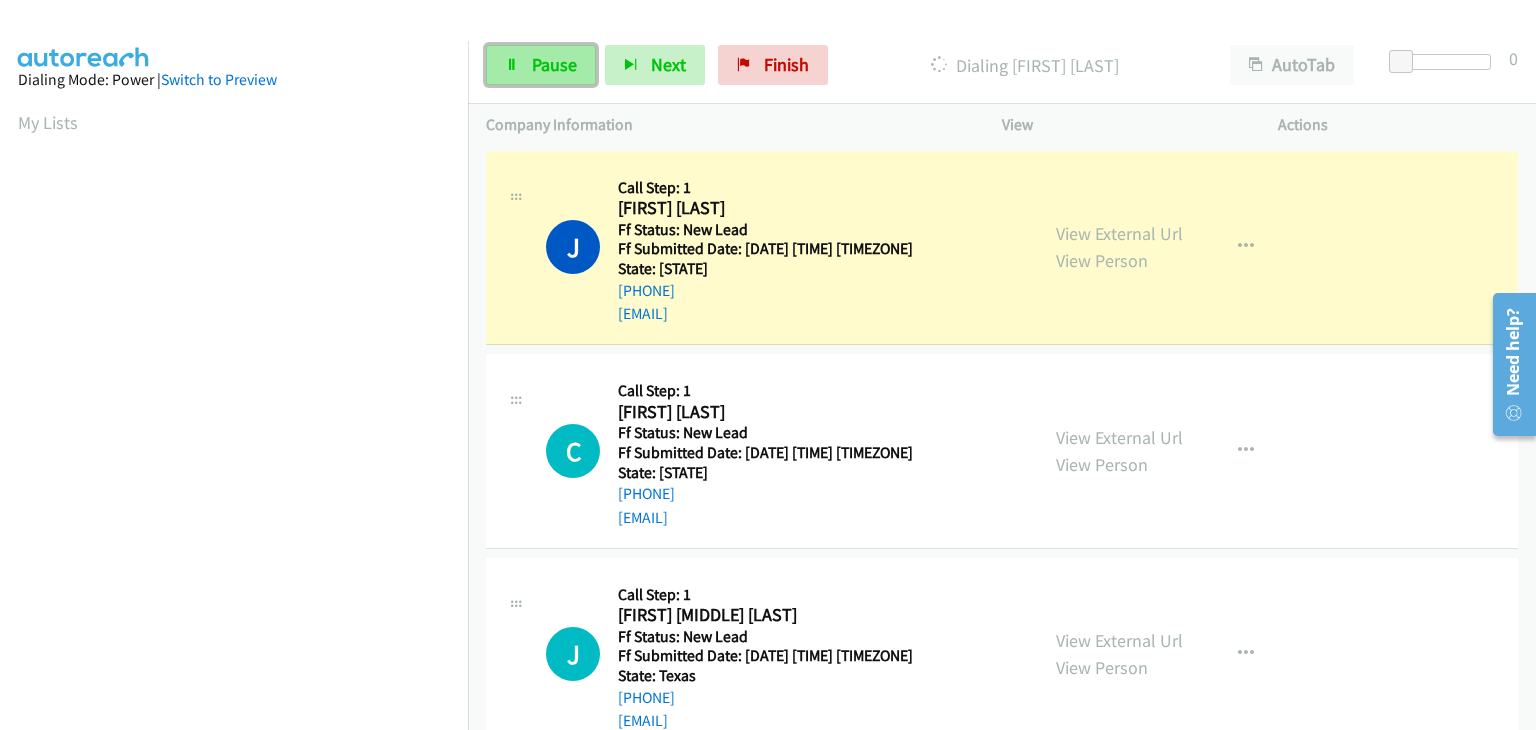 click on "Pause" at bounding box center [541, 65] 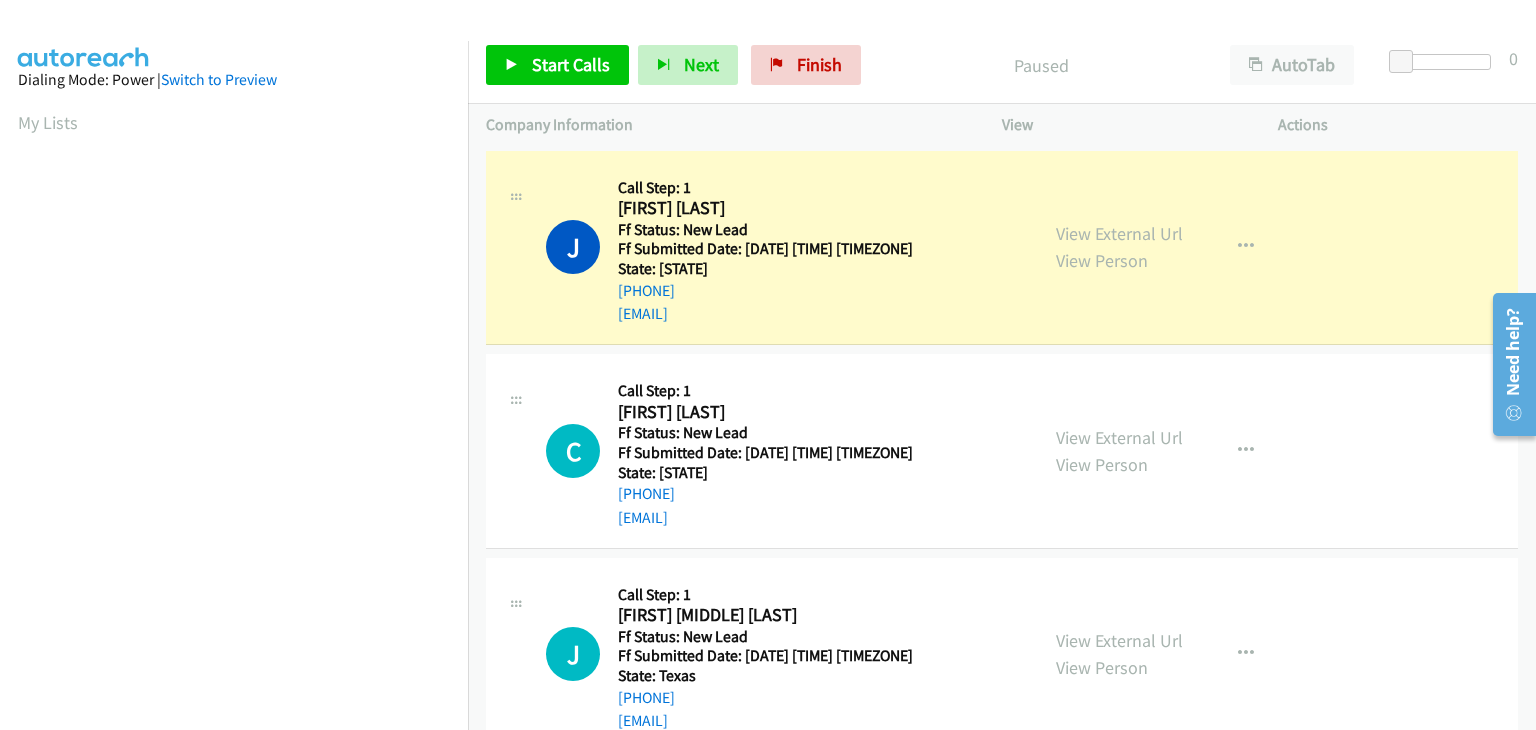 scroll, scrollTop: 392, scrollLeft: 0, axis: vertical 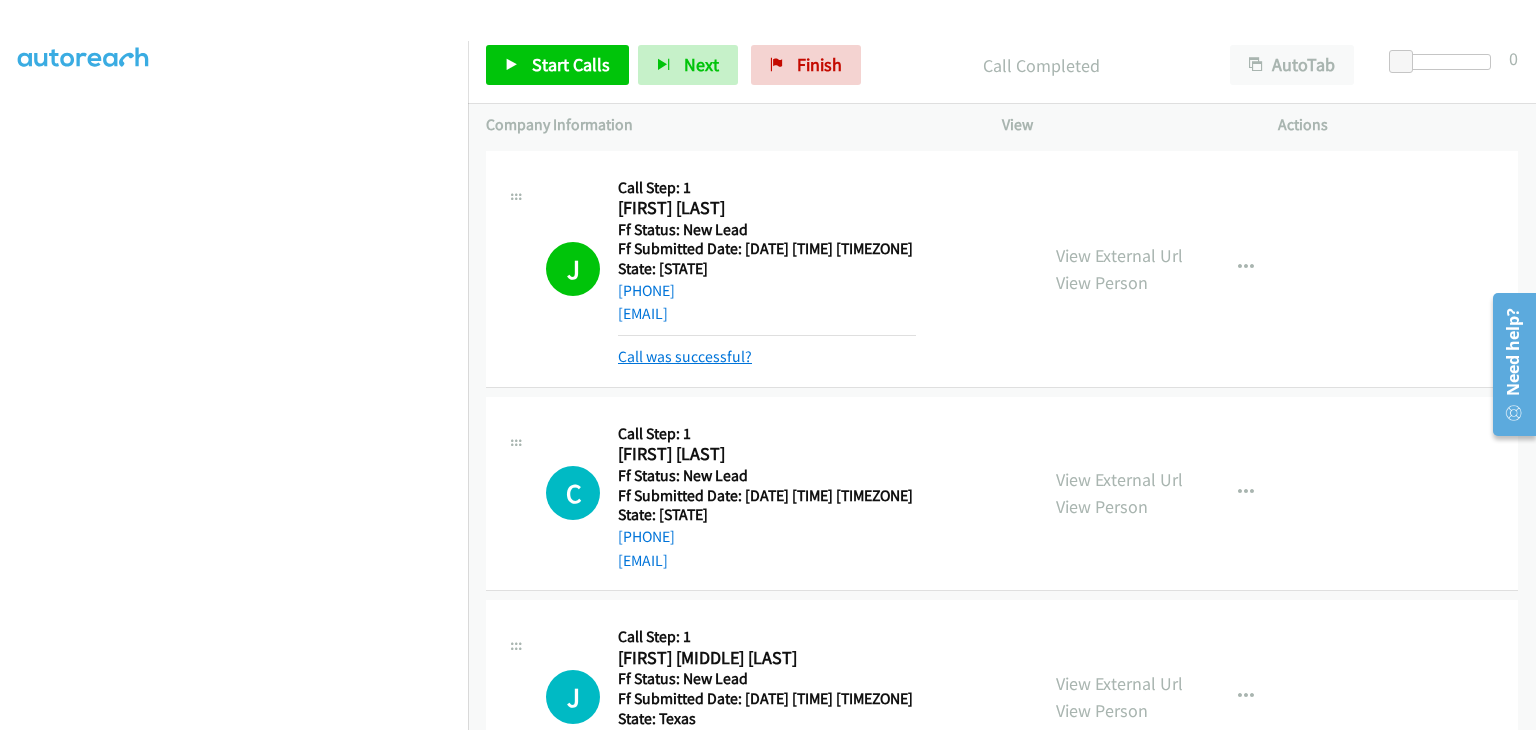 click on "Call was successful?" at bounding box center (685, 356) 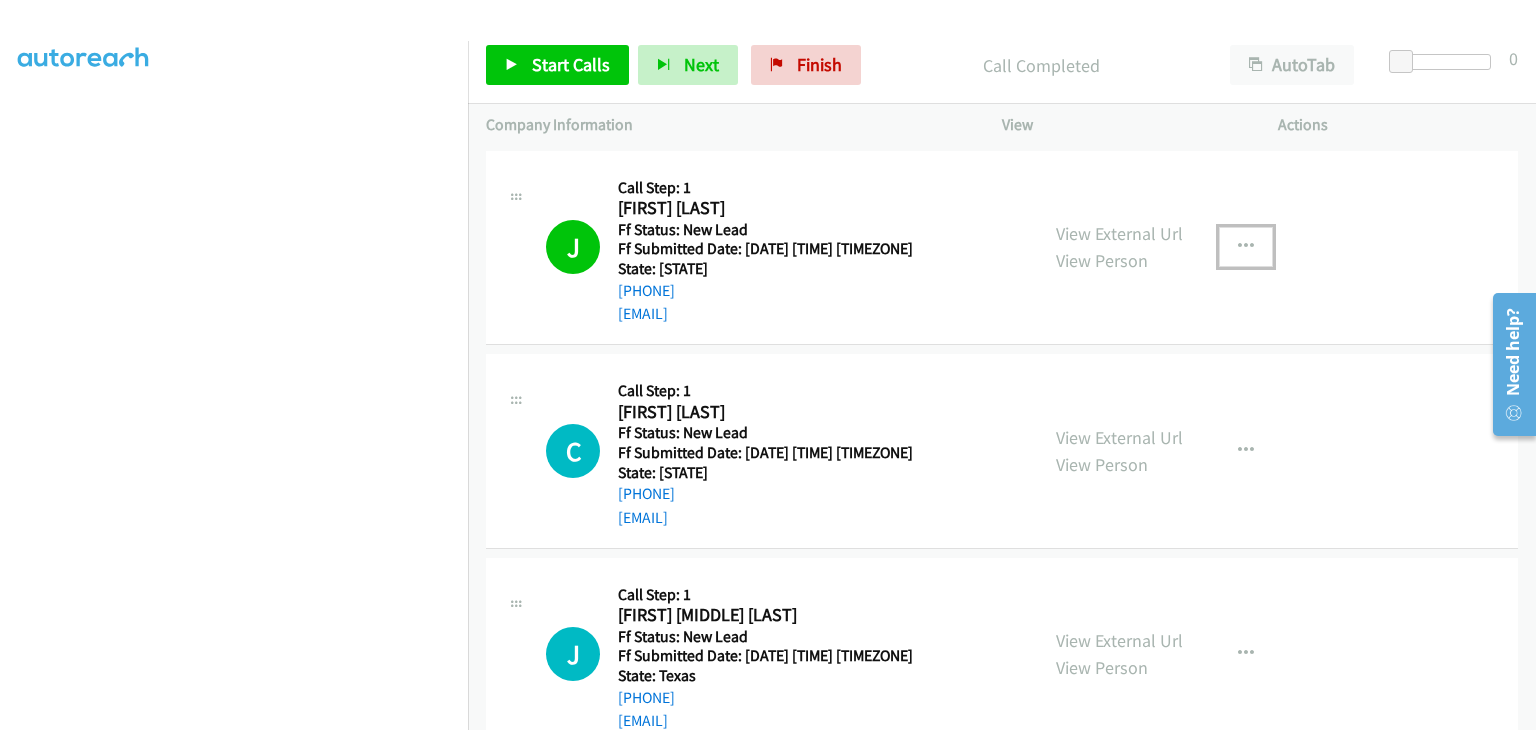 click at bounding box center [1246, 247] 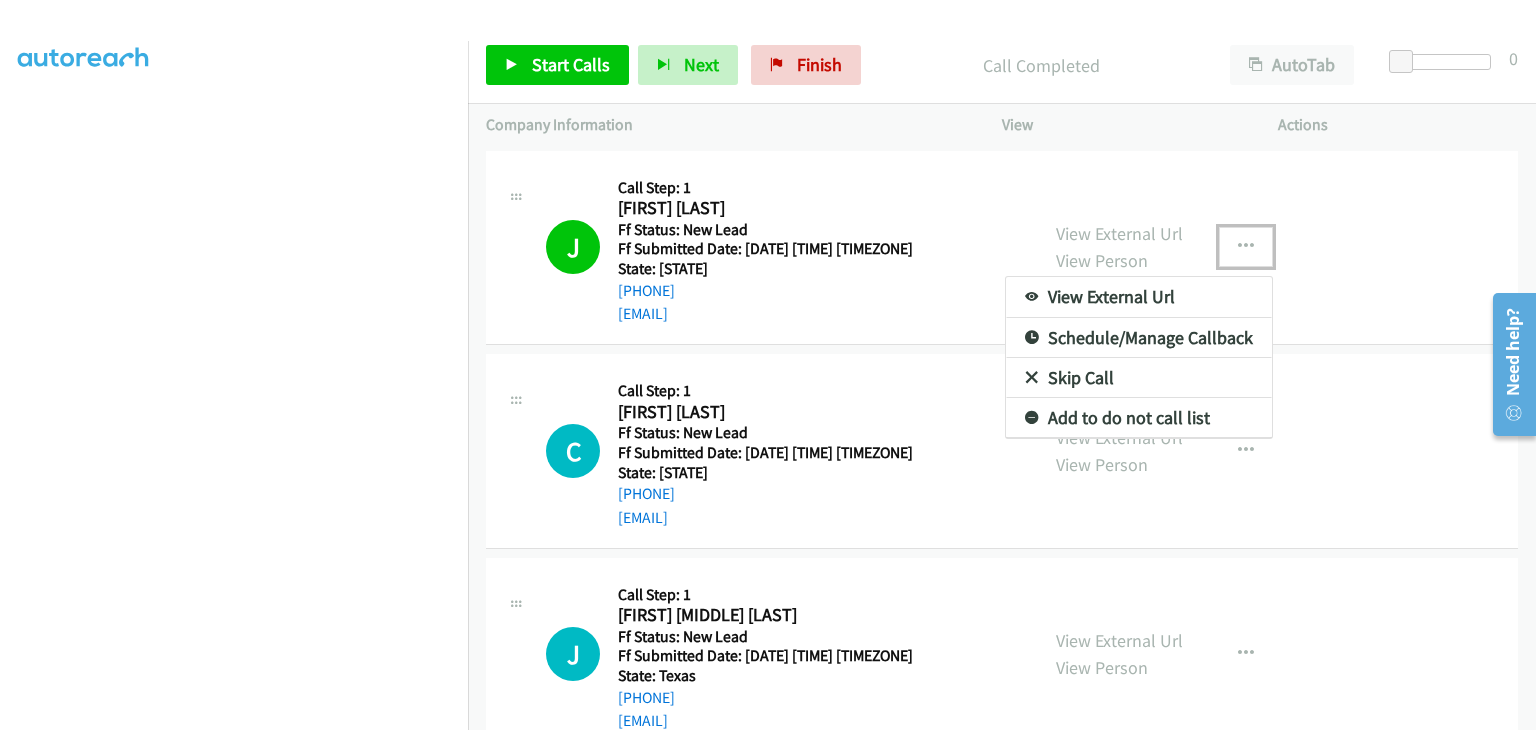 click on "Add to do not call list" at bounding box center (1139, 418) 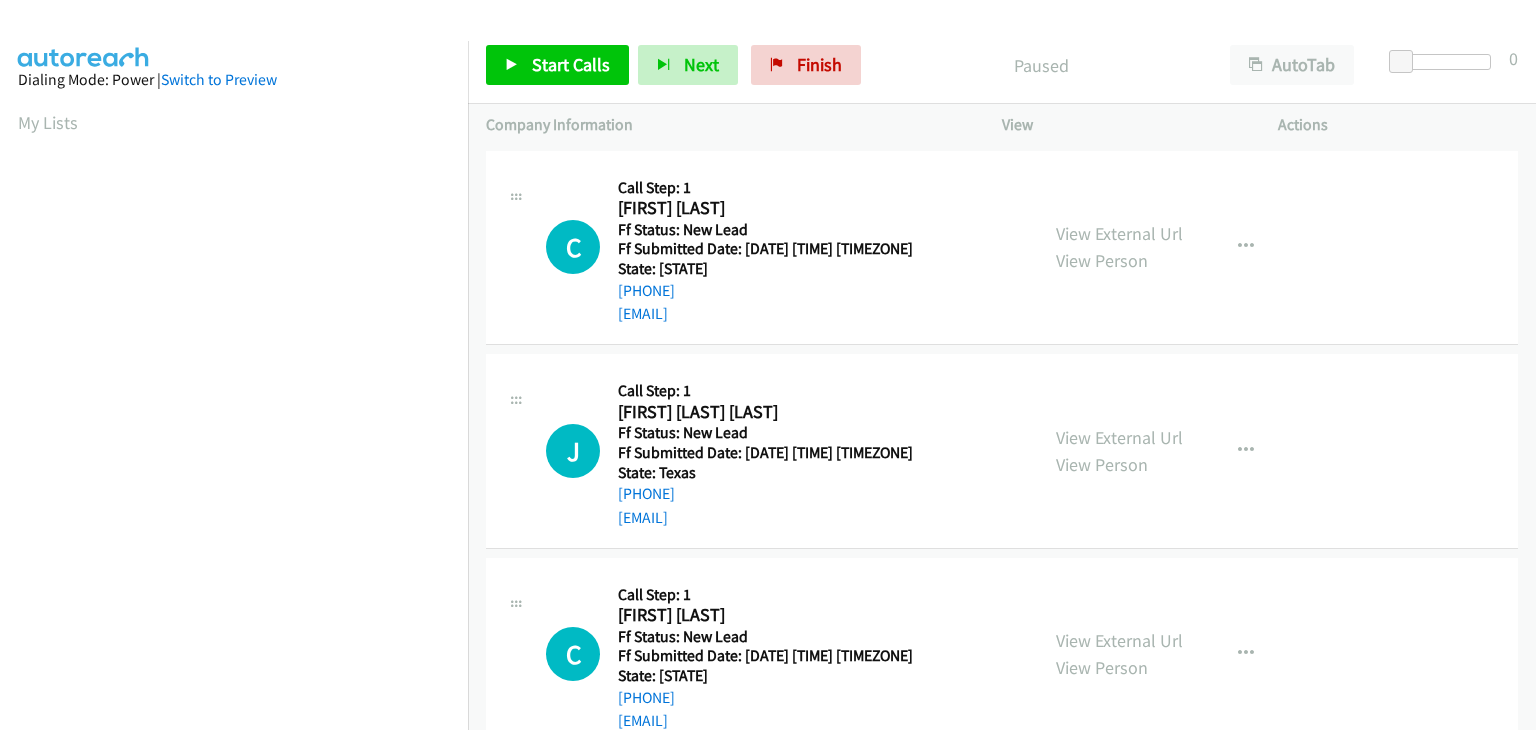scroll, scrollTop: 0, scrollLeft: 0, axis: both 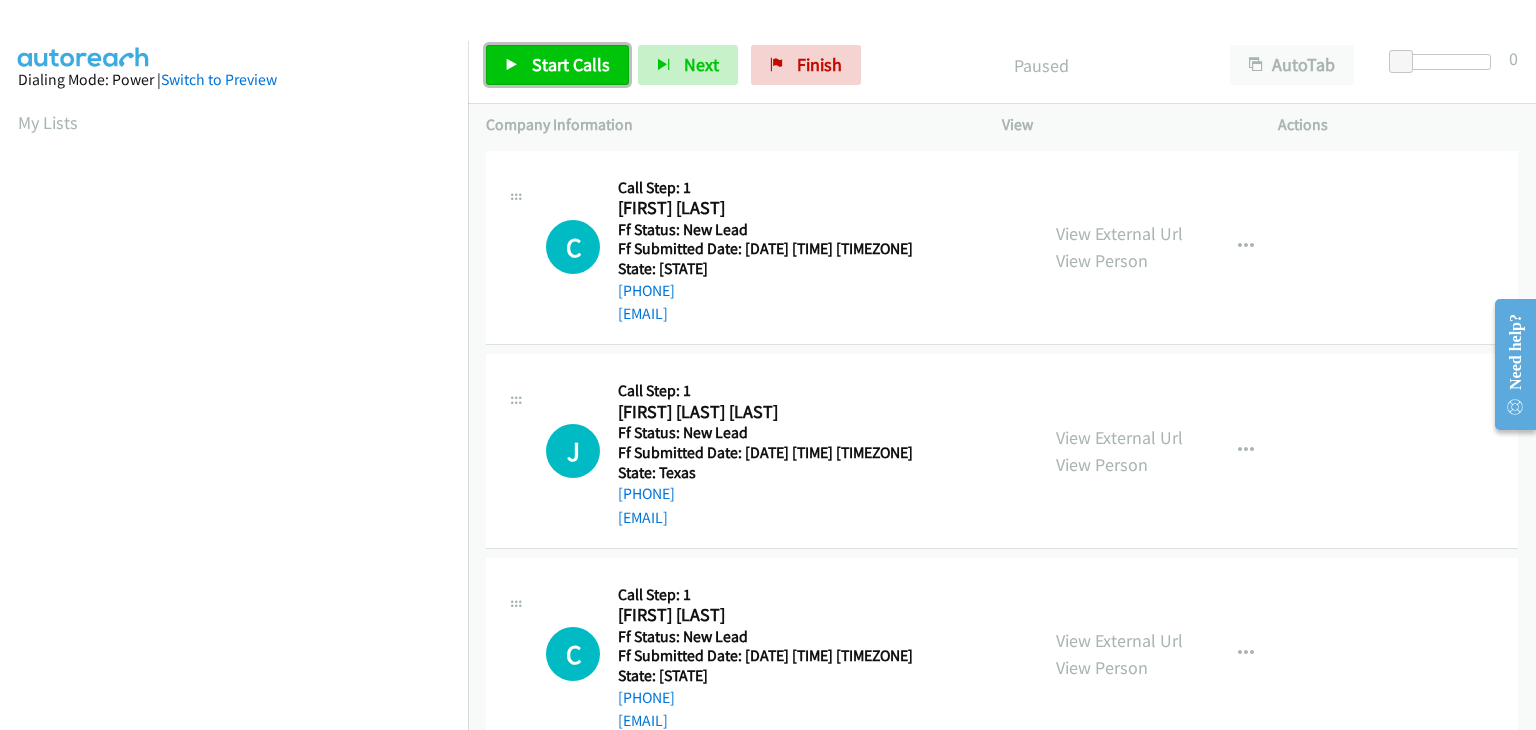 click on "Start Calls" at bounding box center [571, 64] 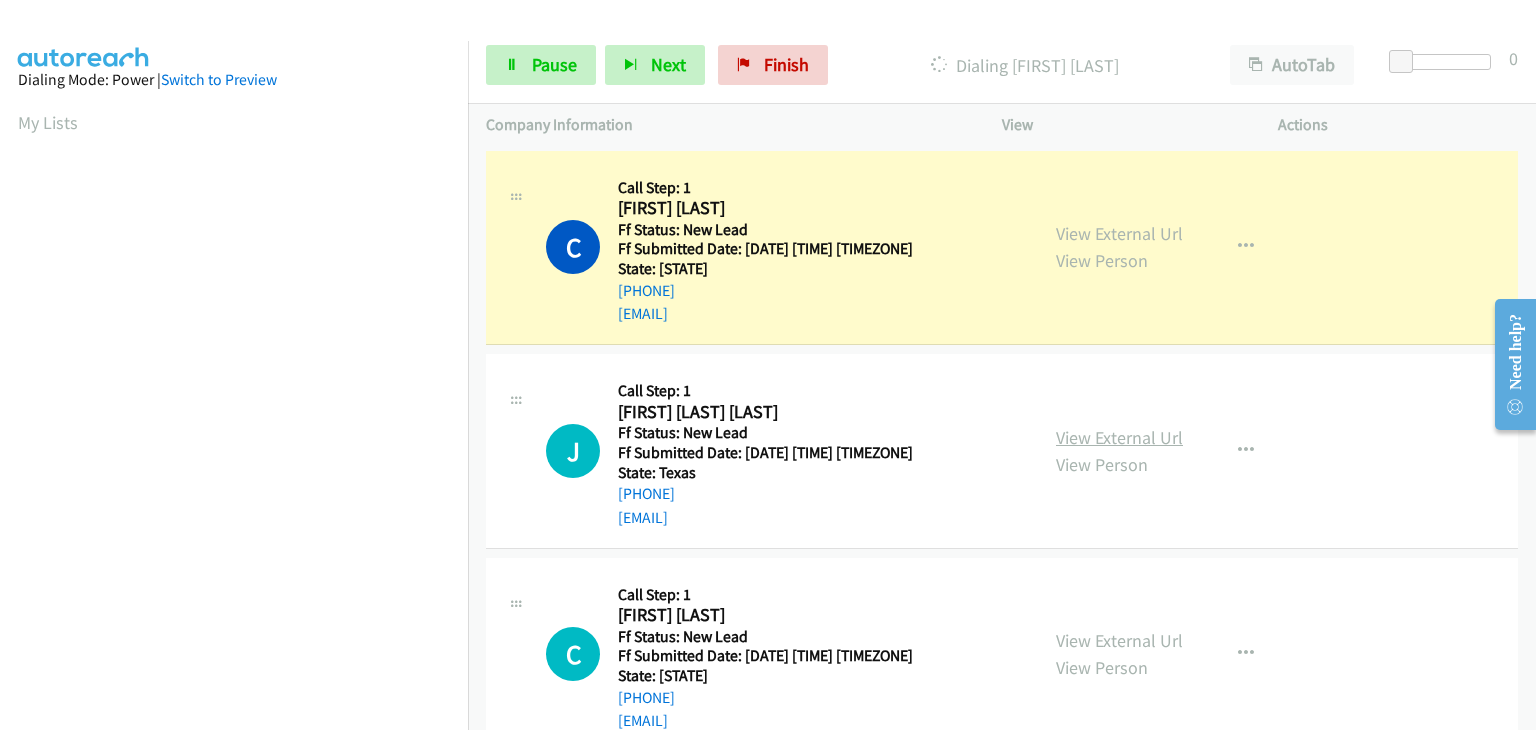 click on "View External Url" at bounding box center [1119, 437] 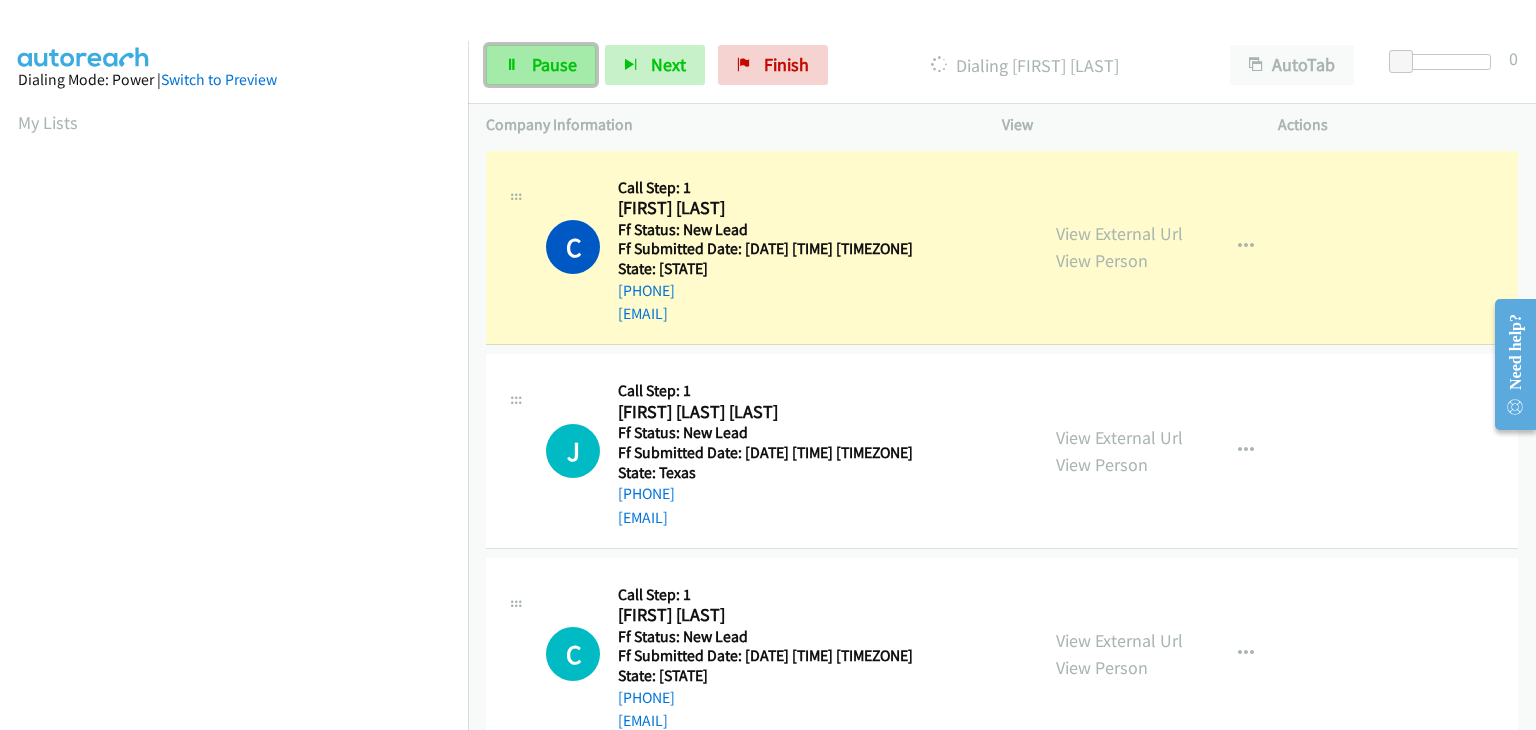click on "Pause" at bounding box center (541, 65) 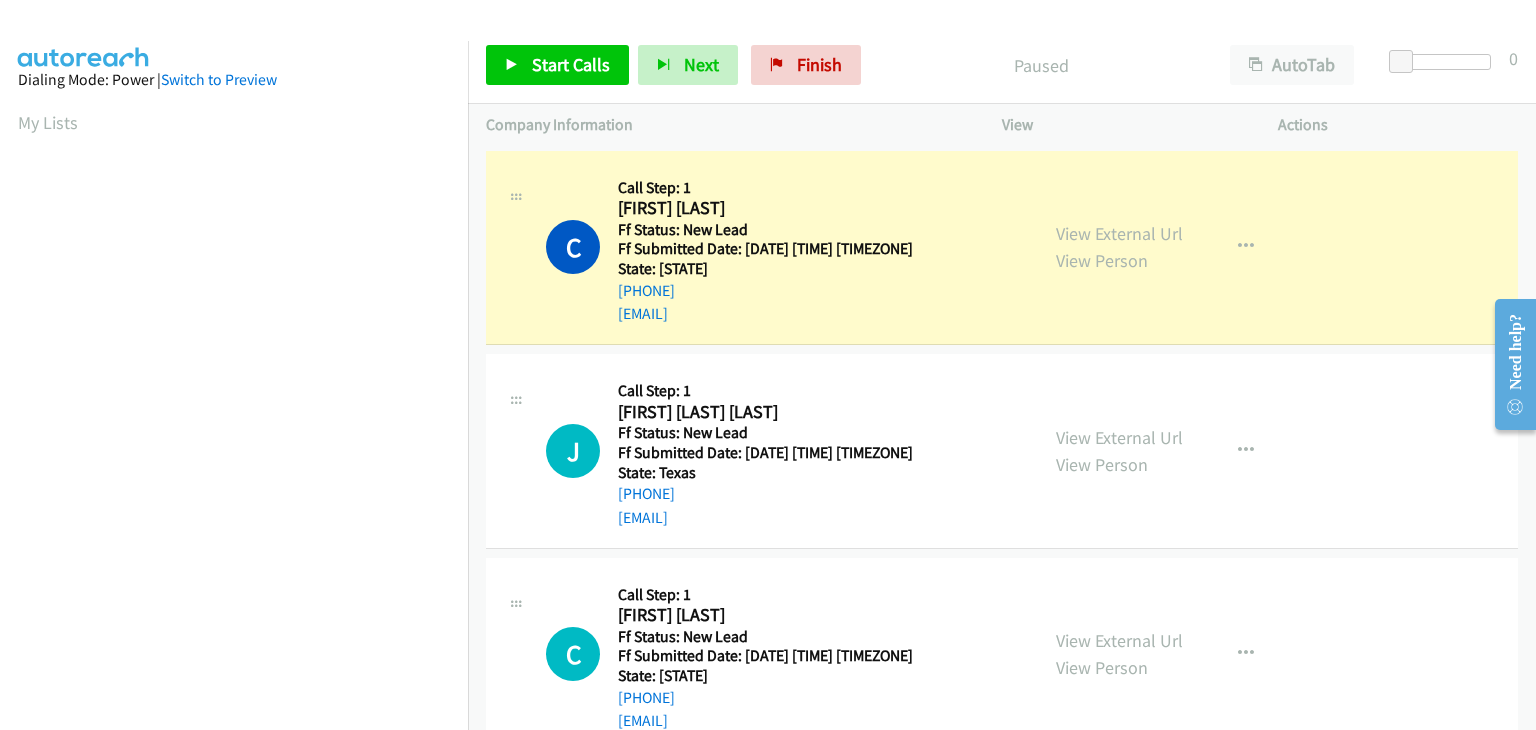 scroll, scrollTop: 392, scrollLeft: 0, axis: vertical 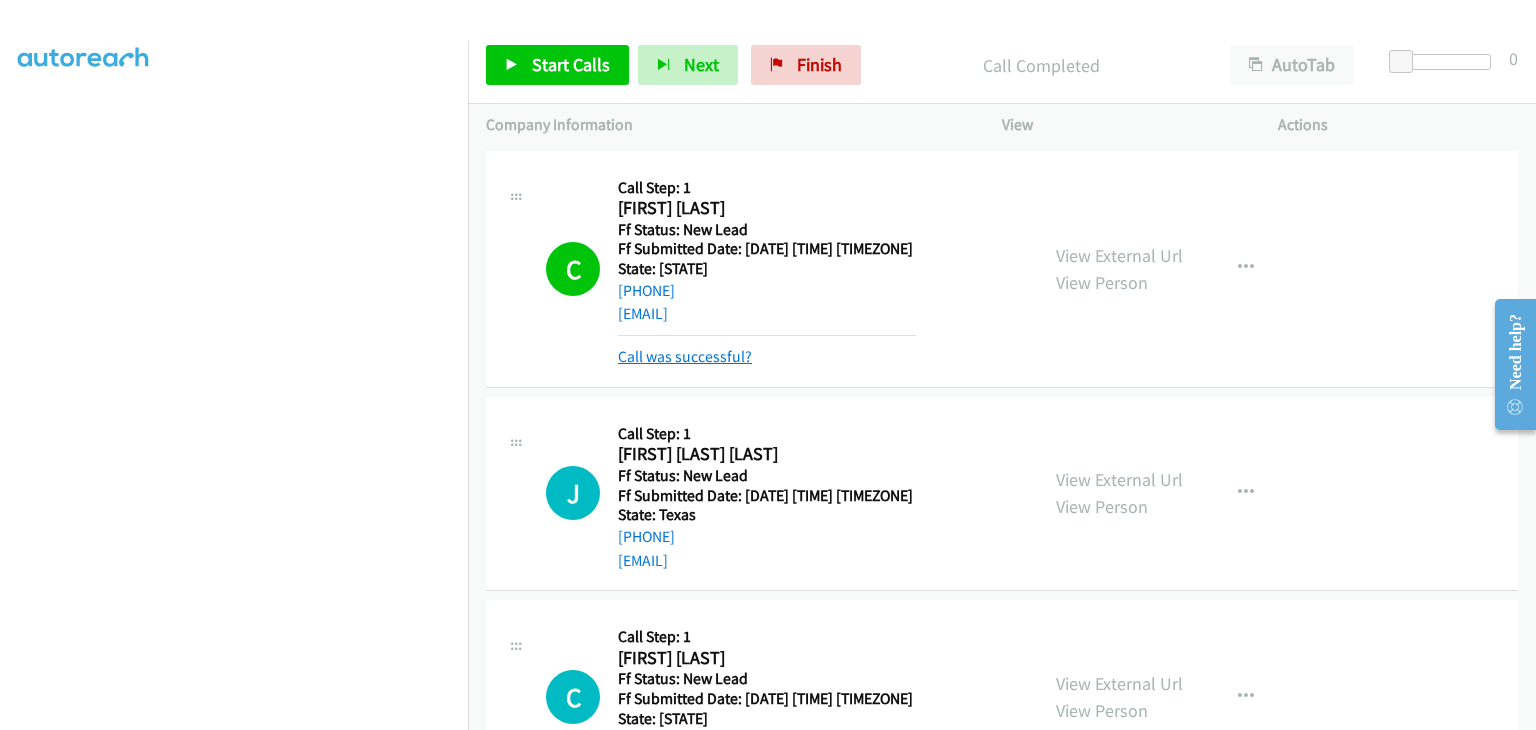 click on "Call was successful?" at bounding box center (685, 356) 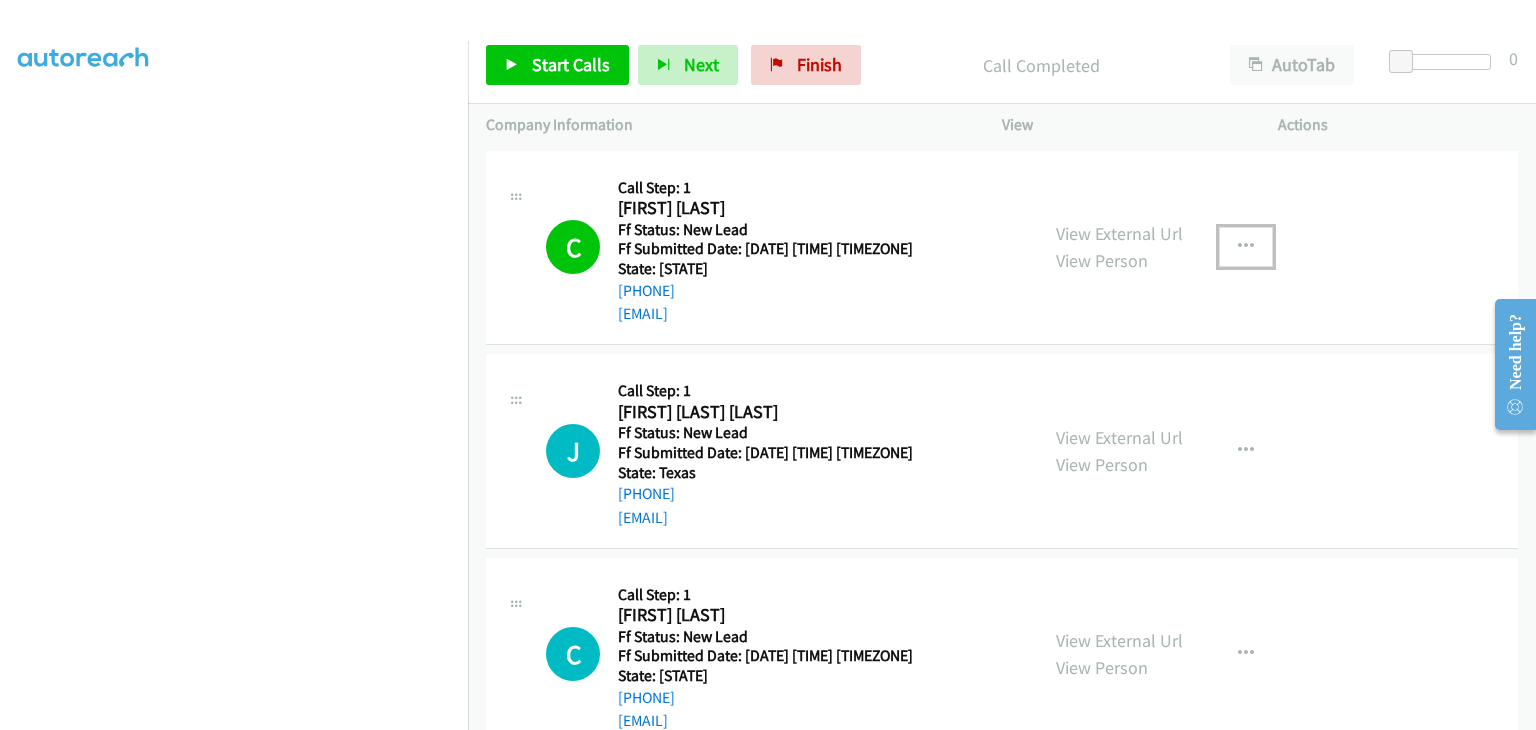 click at bounding box center (1246, 247) 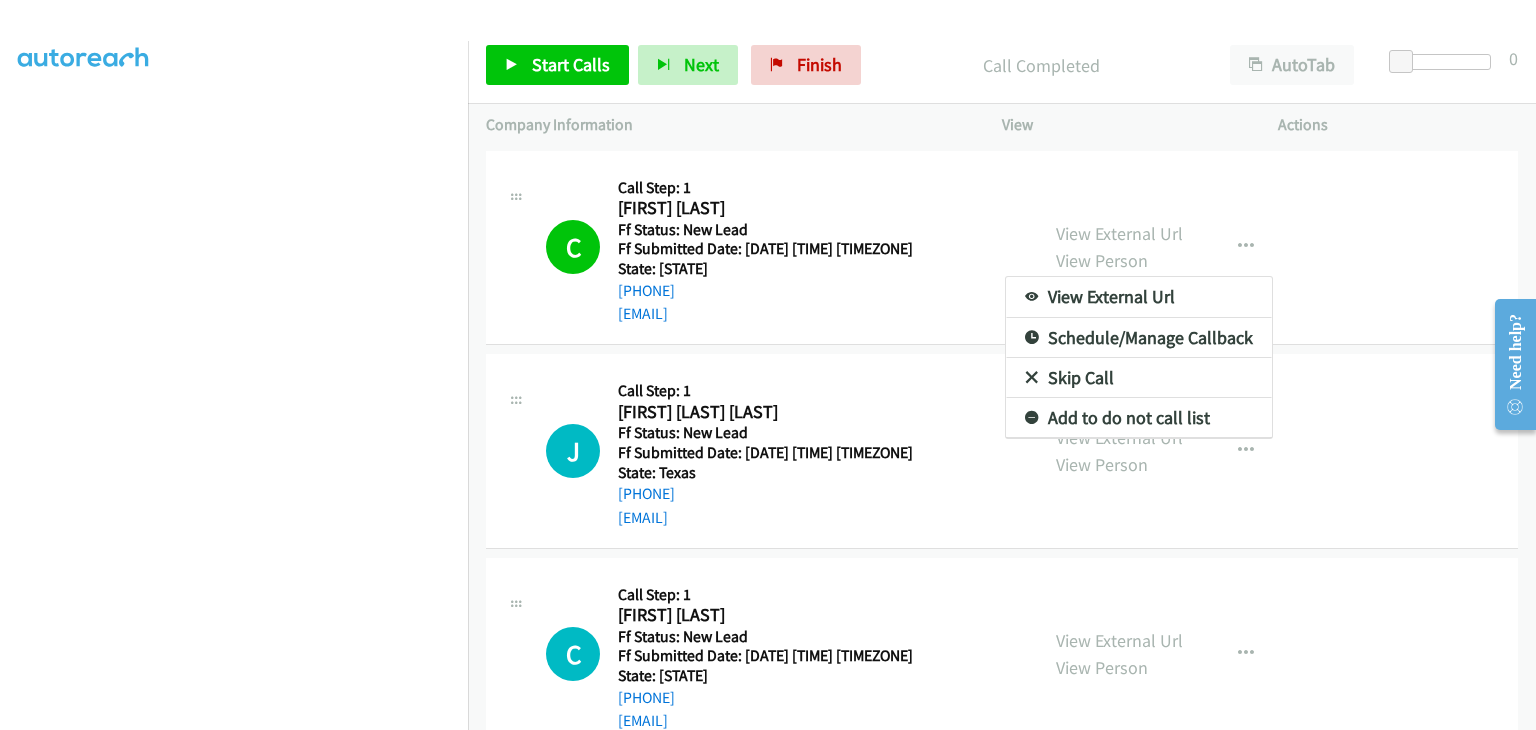 click on "Add to do not call list" at bounding box center (1139, 418) 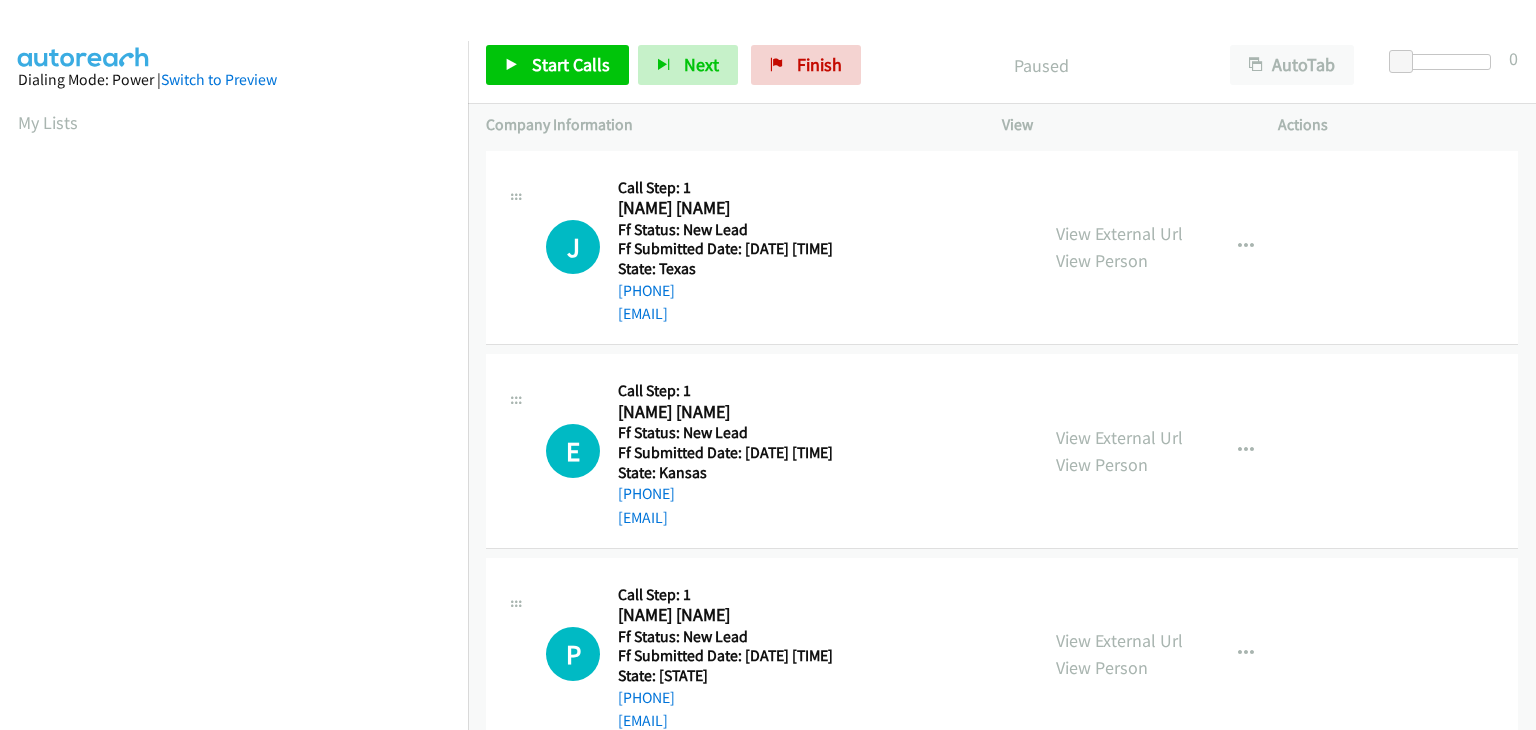 scroll, scrollTop: 0, scrollLeft: 0, axis: both 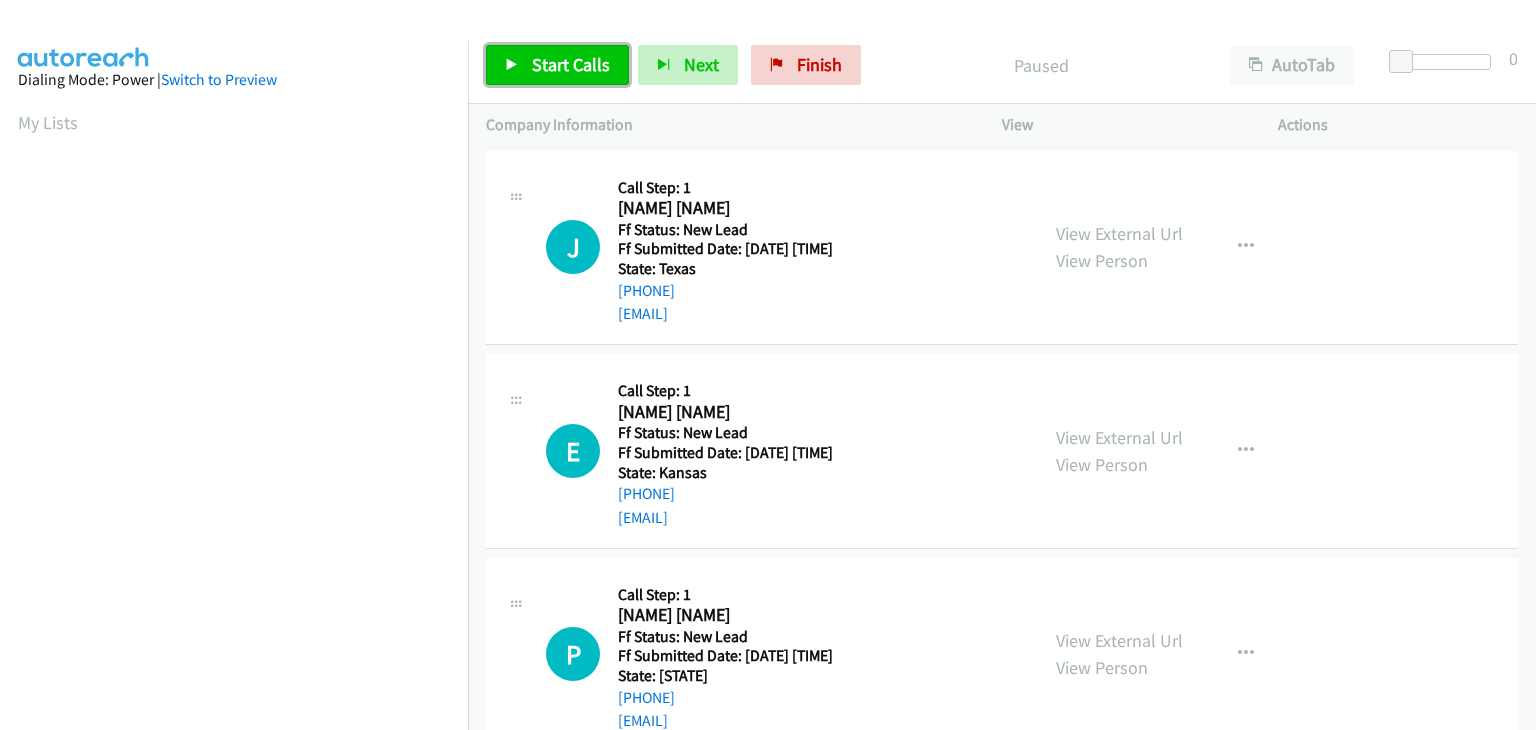 click on "Start Calls" at bounding box center [557, 65] 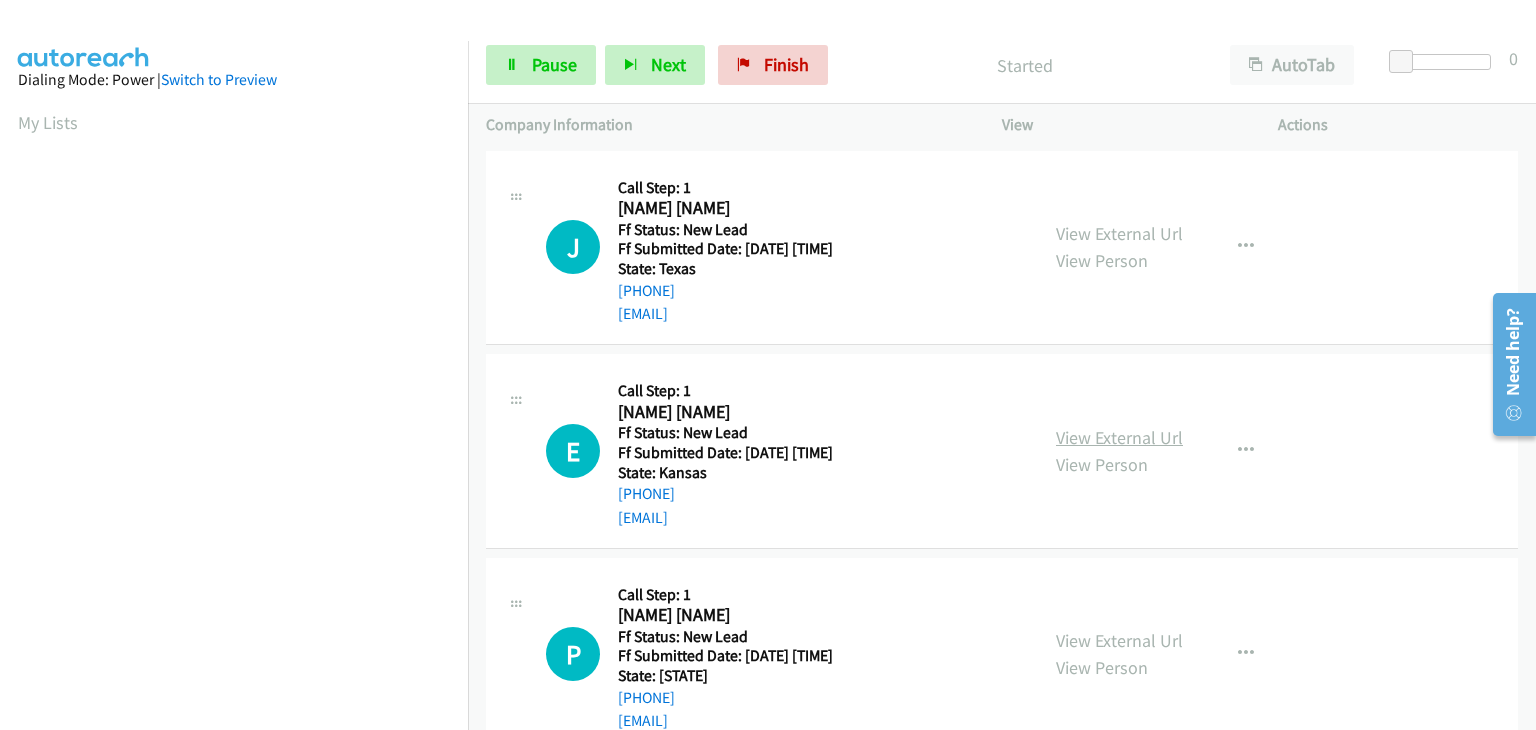 click on "View External Url
View Person
View External Url
Email
Schedule/Manage Callback
Skip Call
Add to do not call list" at bounding box center (1185, 451) 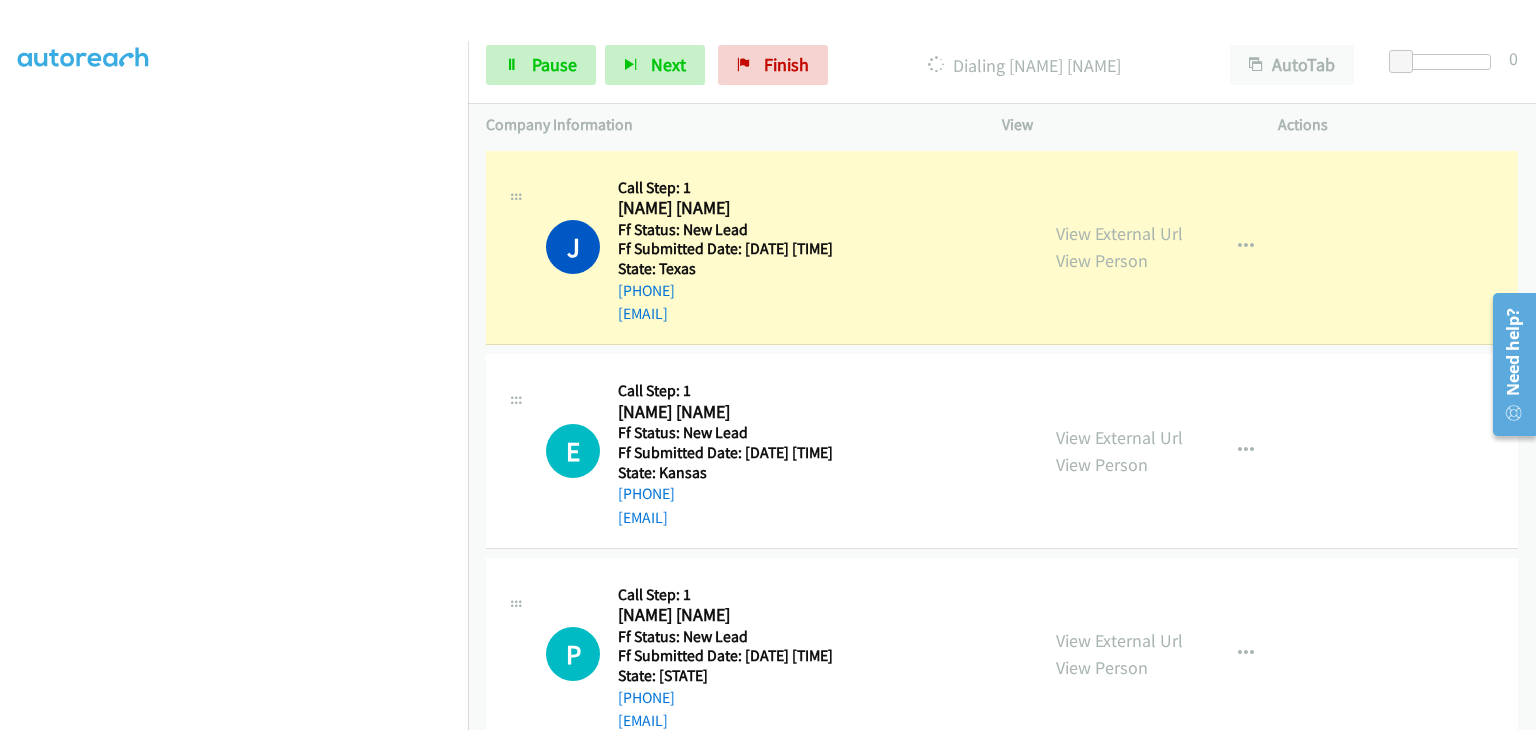scroll, scrollTop: 392, scrollLeft: 0, axis: vertical 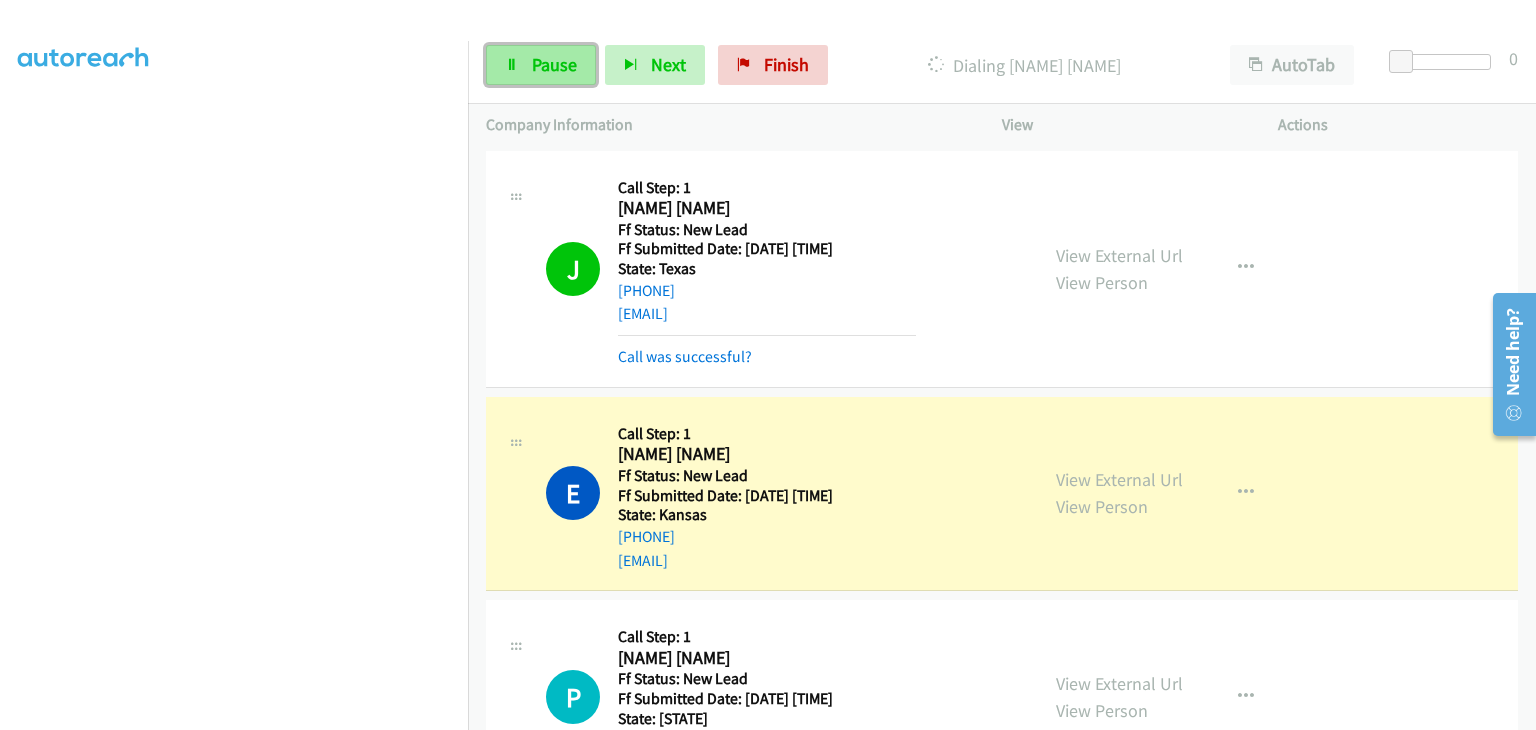 click on "Pause" at bounding box center [554, 64] 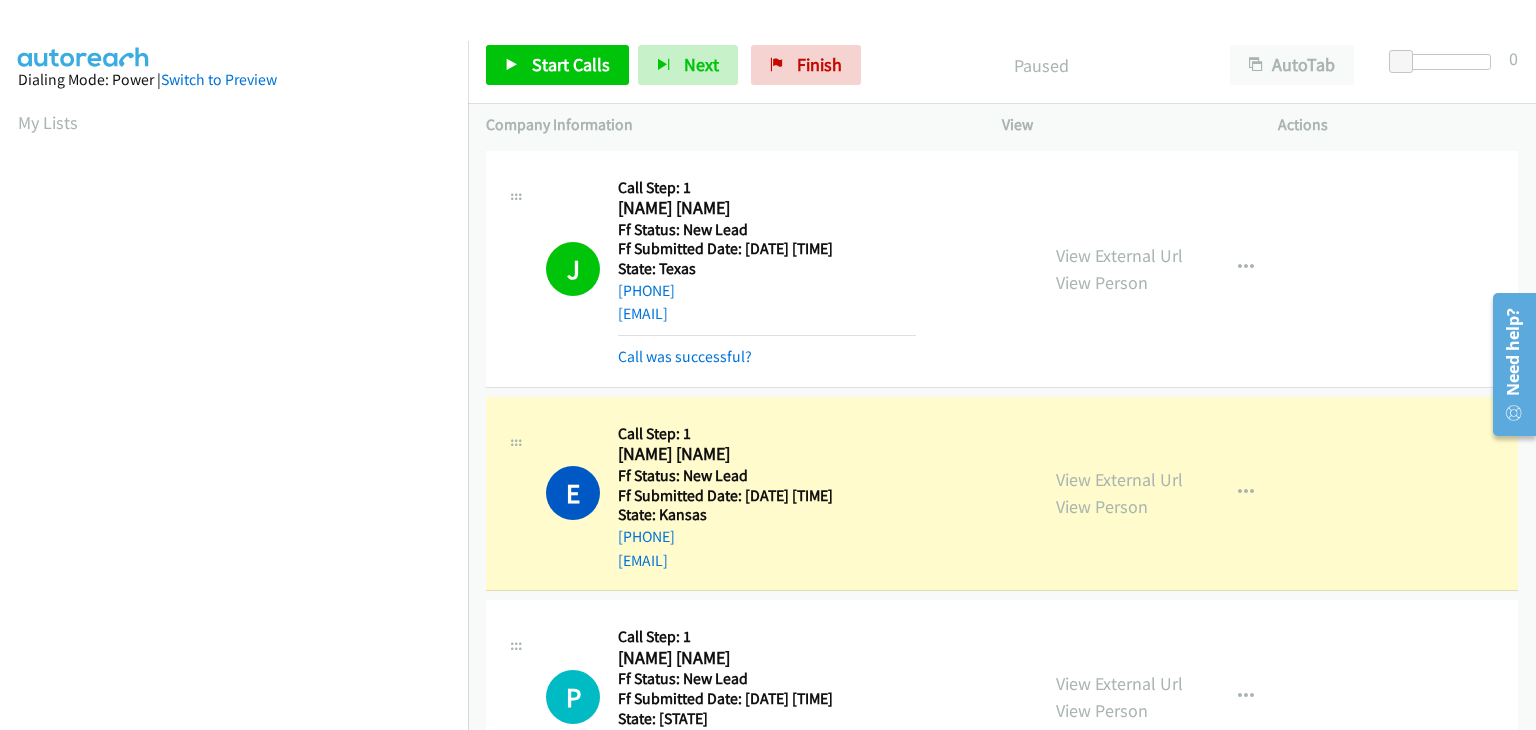scroll, scrollTop: 392, scrollLeft: 0, axis: vertical 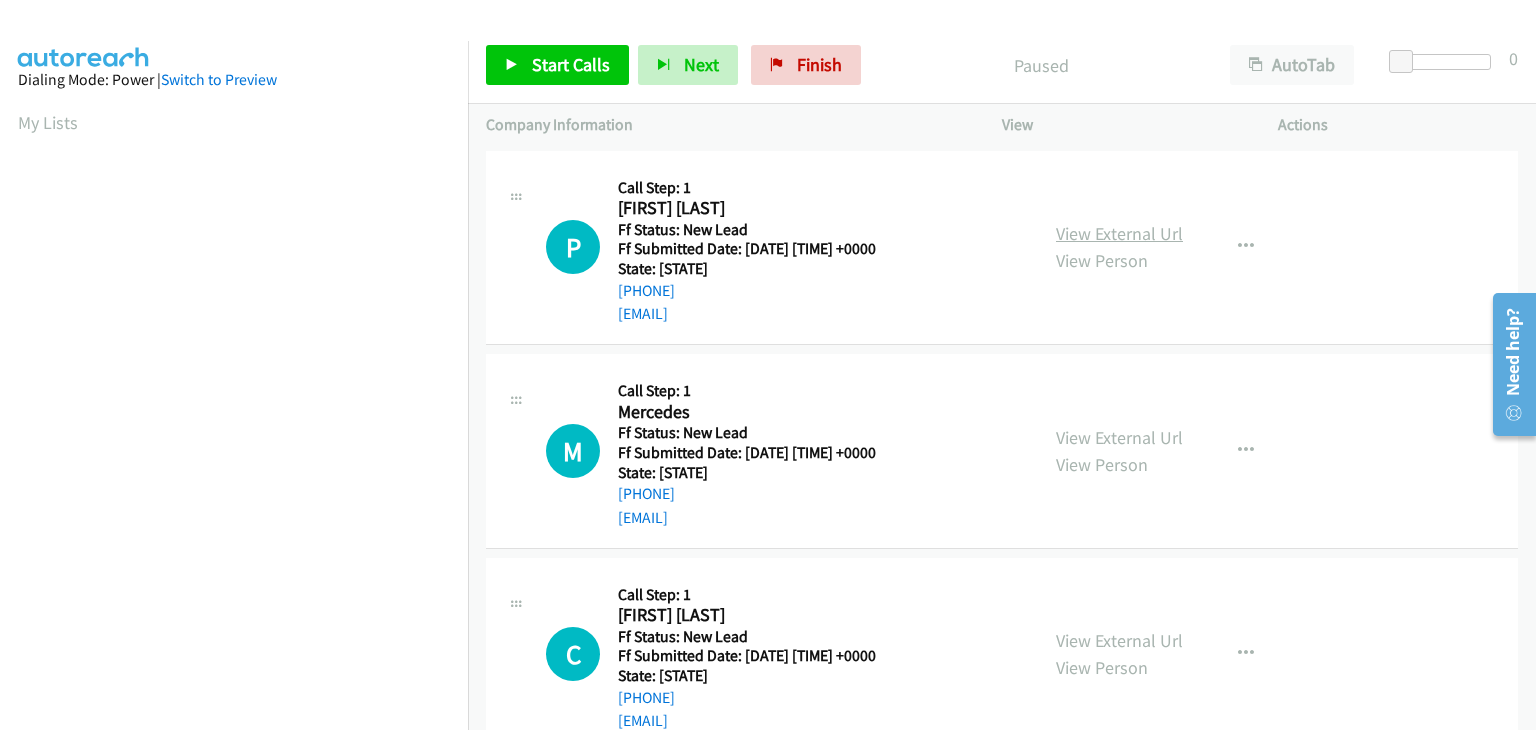 click on "View External Url" at bounding box center (1119, 233) 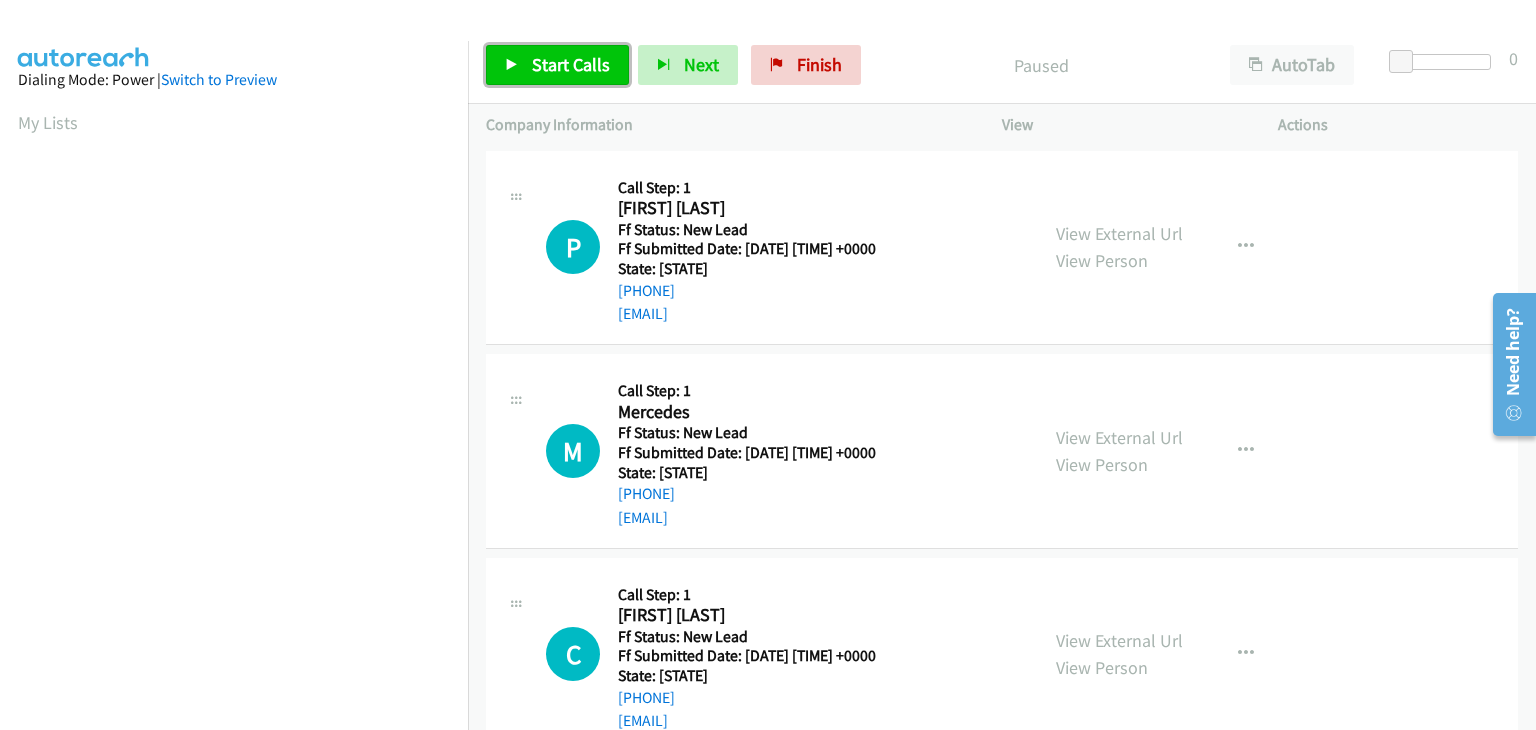 click on "Start Calls" at bounding box center (571, 64) 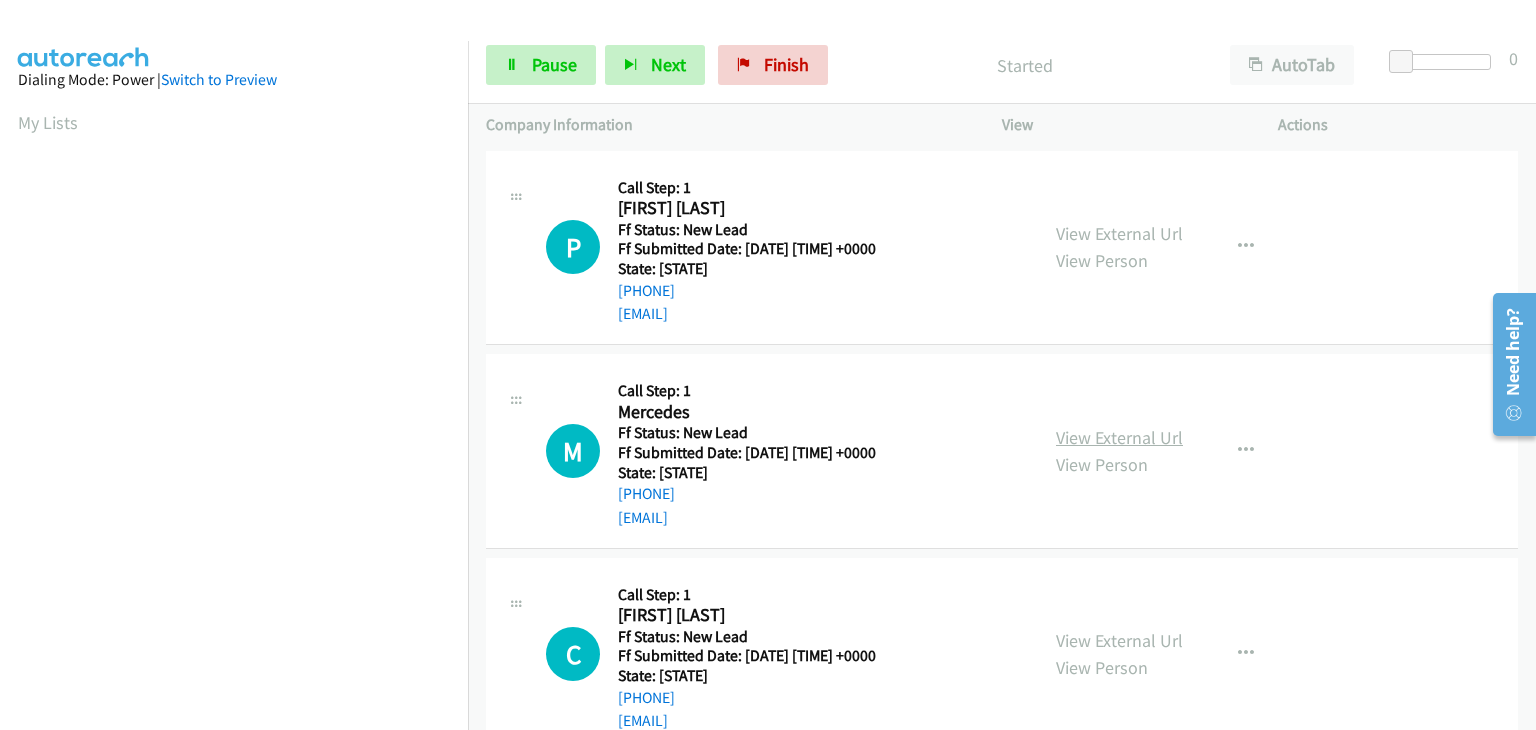 click on "View External Url" at bounding box center [1119, 437] 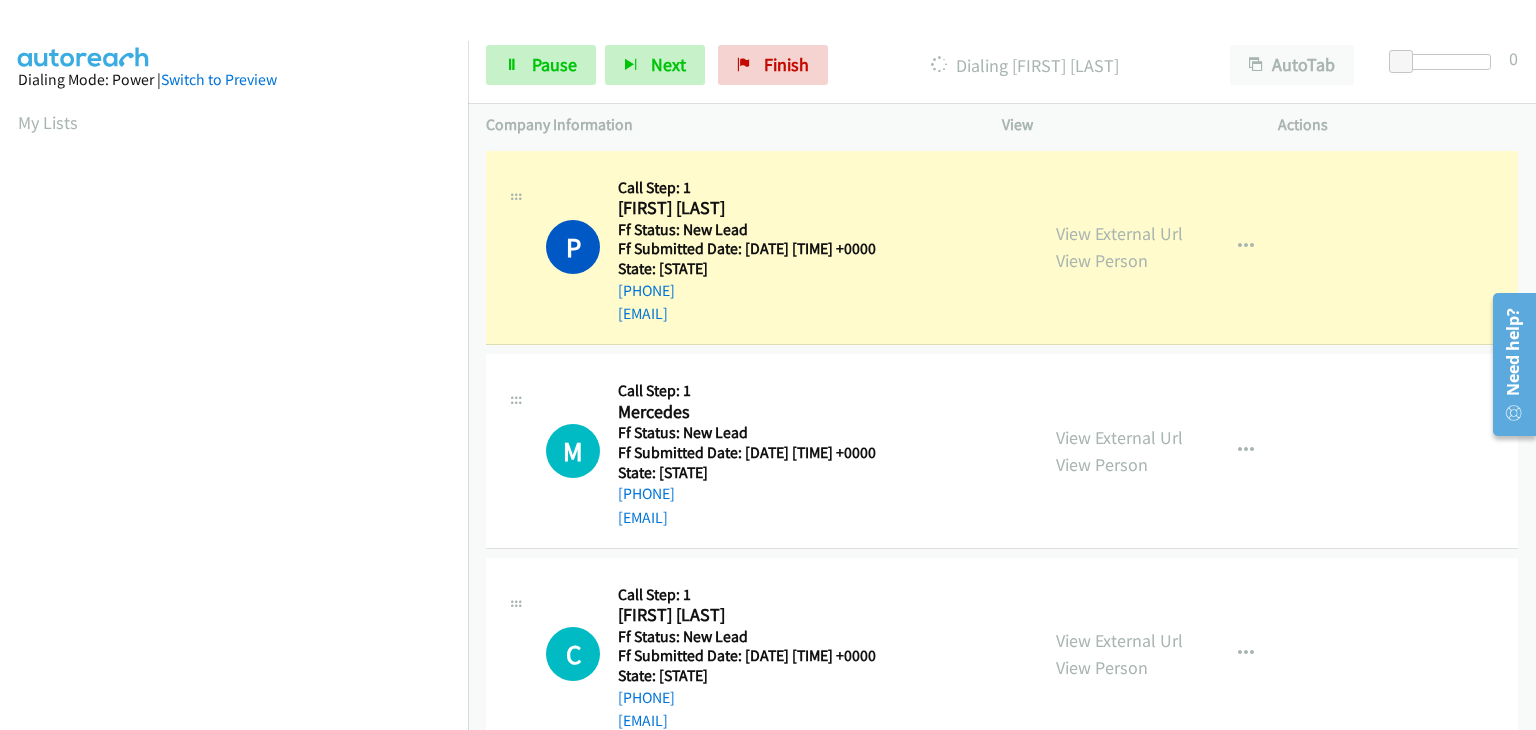 scroll, scrollTop: 392, scrollLeft: 0, axis: vertical 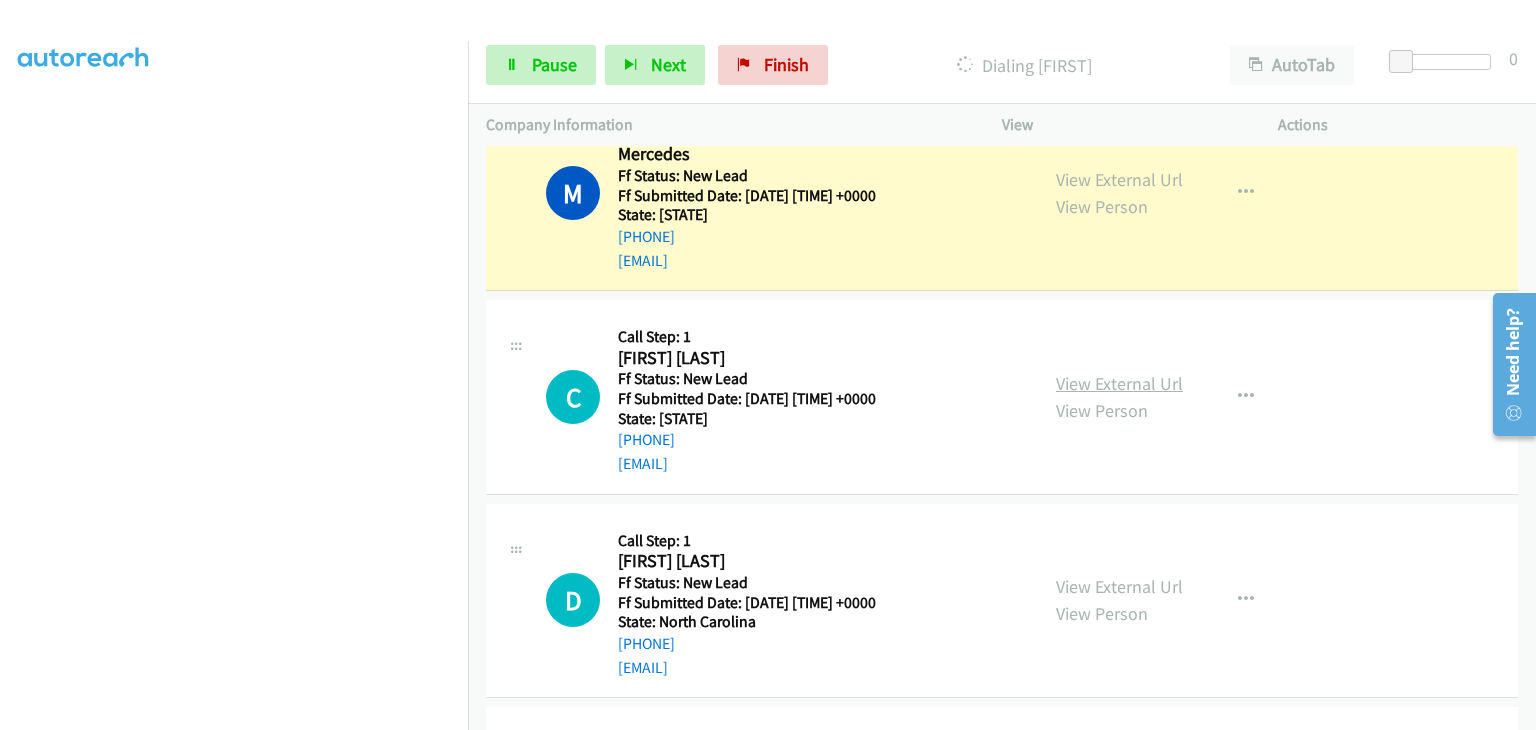click on "View External Url" at bounding box center [1119, 383] 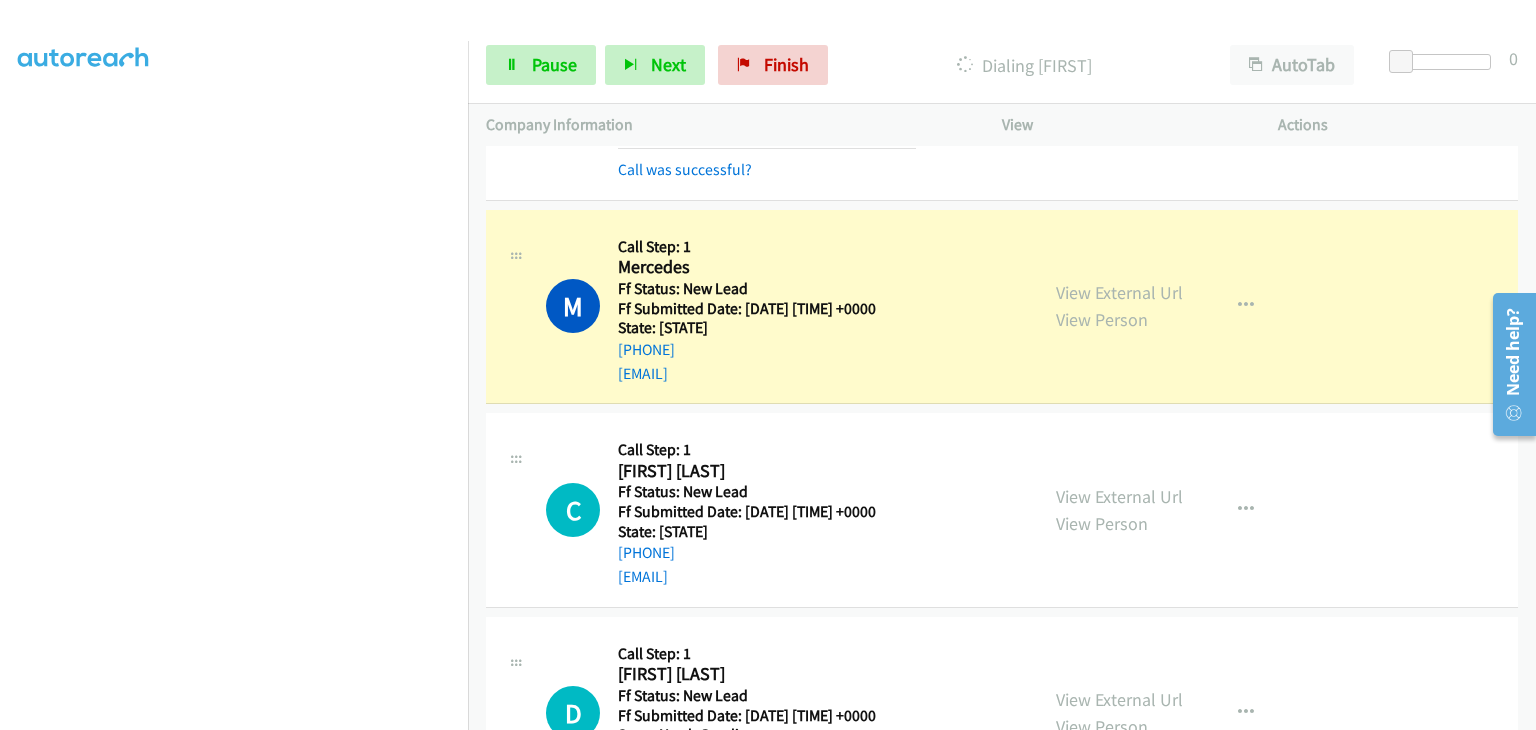 scroll, scrollTop: 184, scrollLeft: 0, axis: vertical 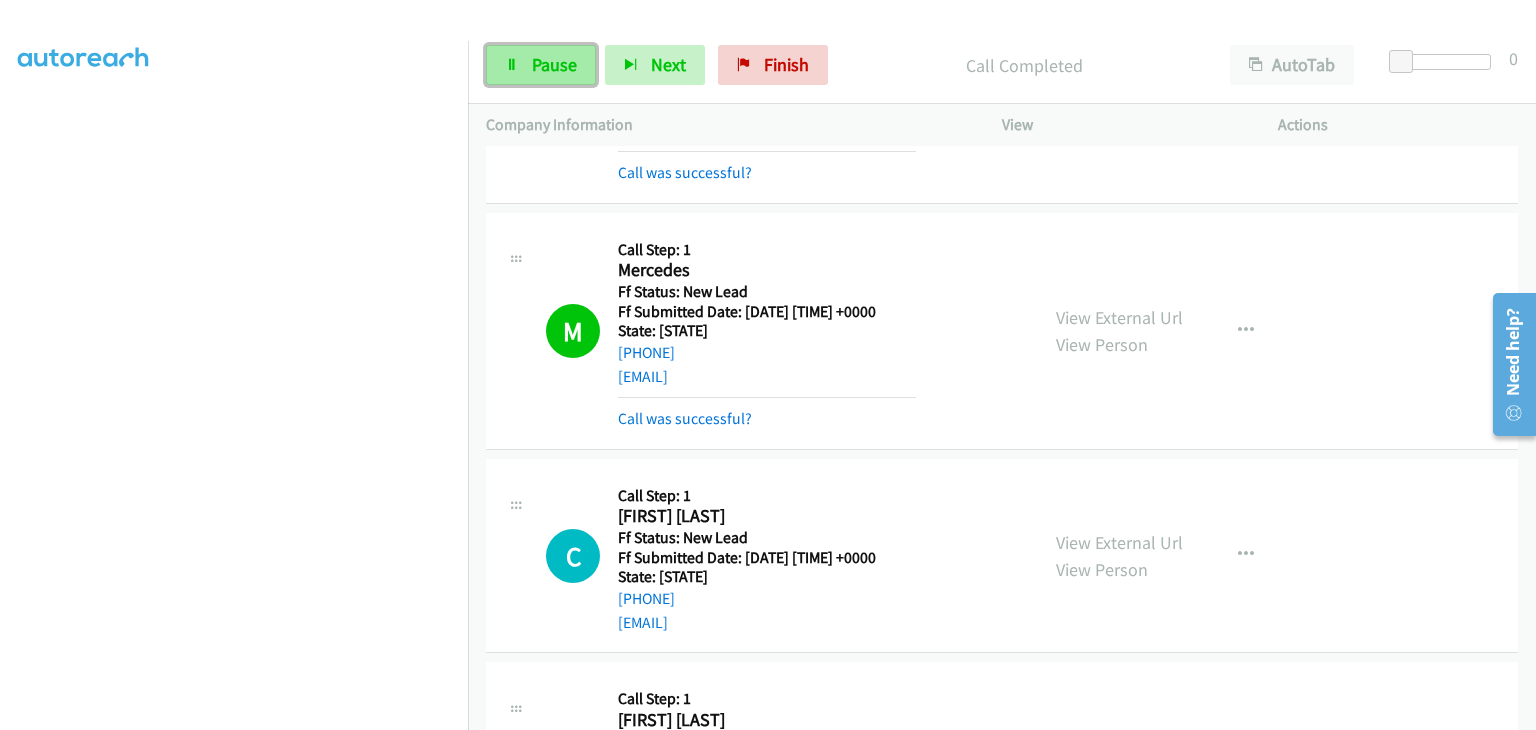 click on "Pause" at bounding box center (554, 64) 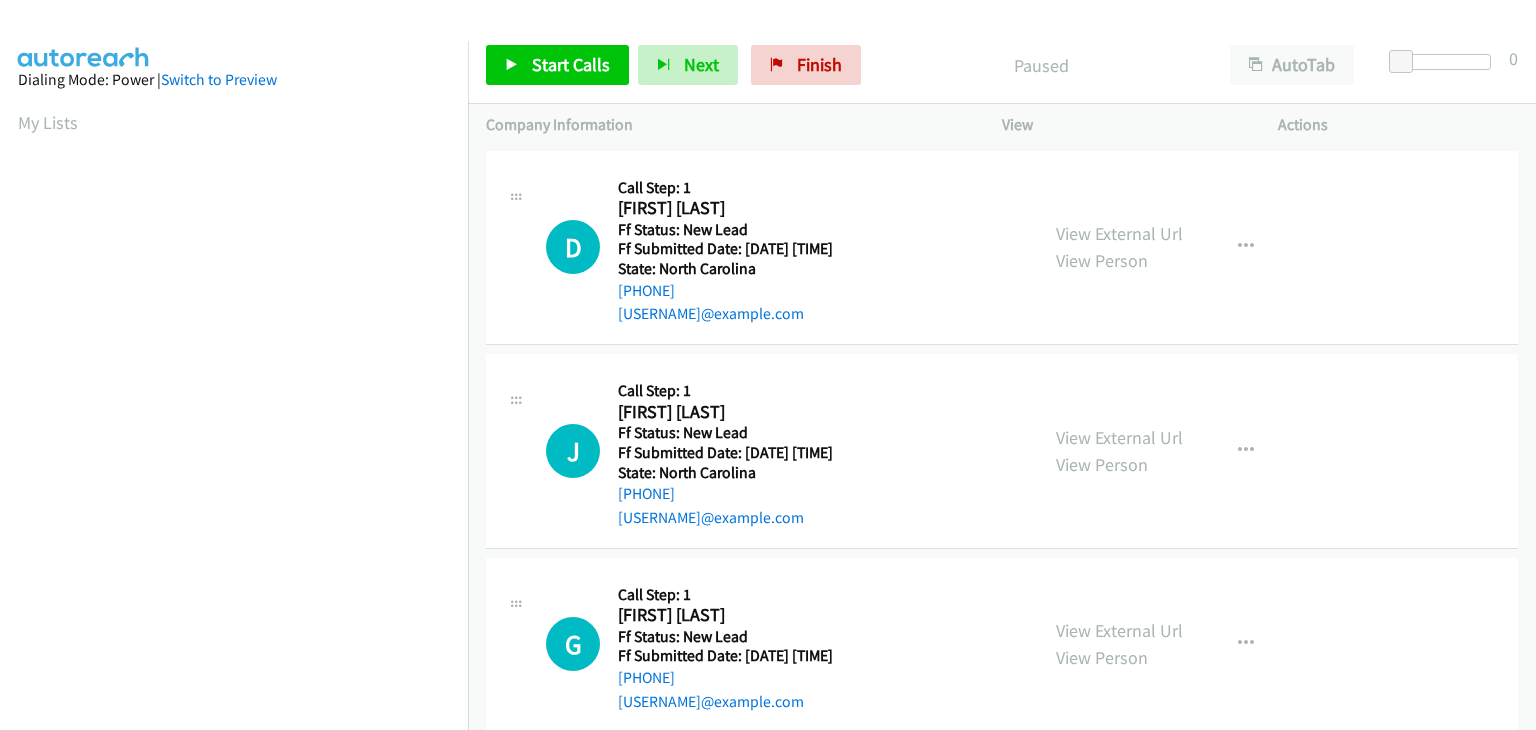 scroll, scrollTop: 0, scrollLeft: 0, axis: both 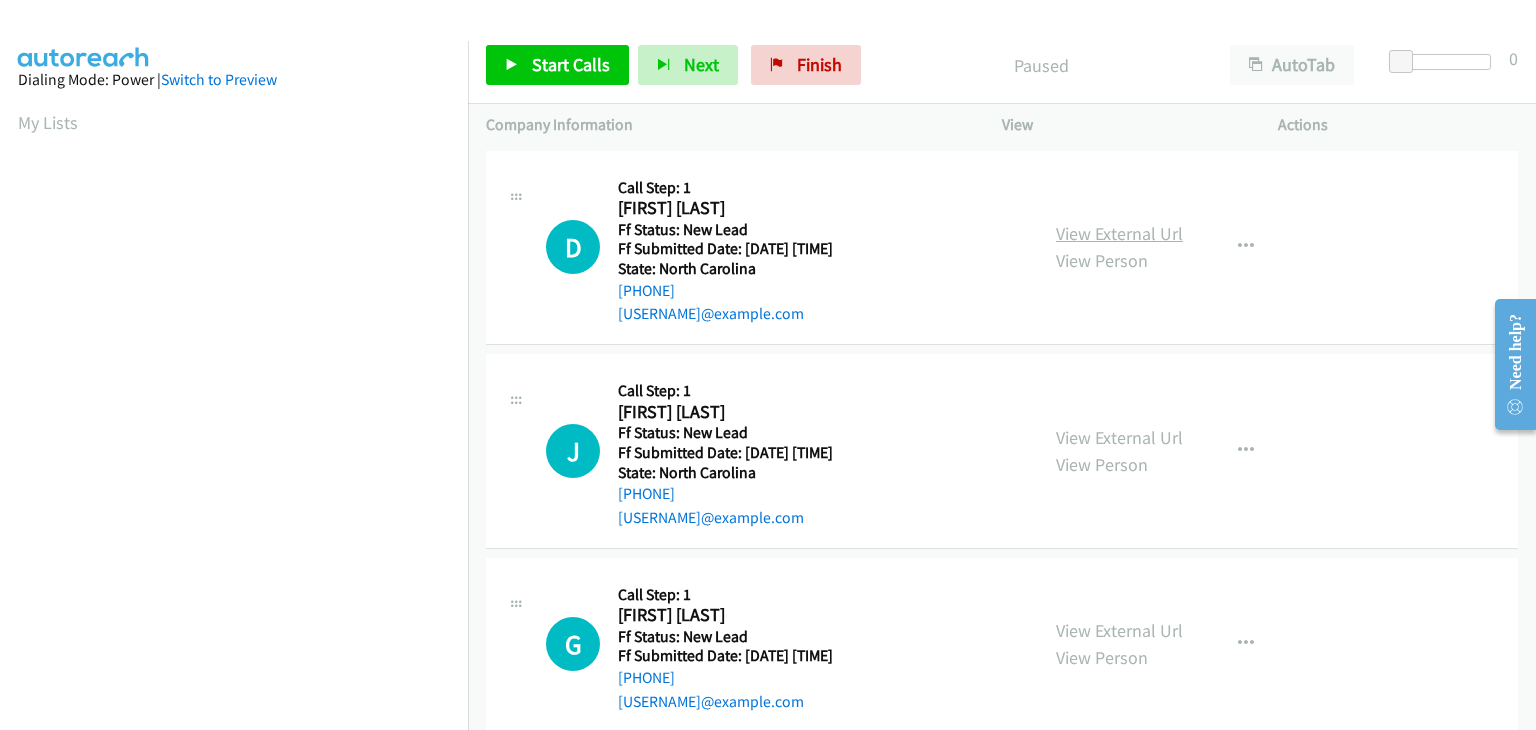click on "View External Url" at bounding box center (1119, 233) 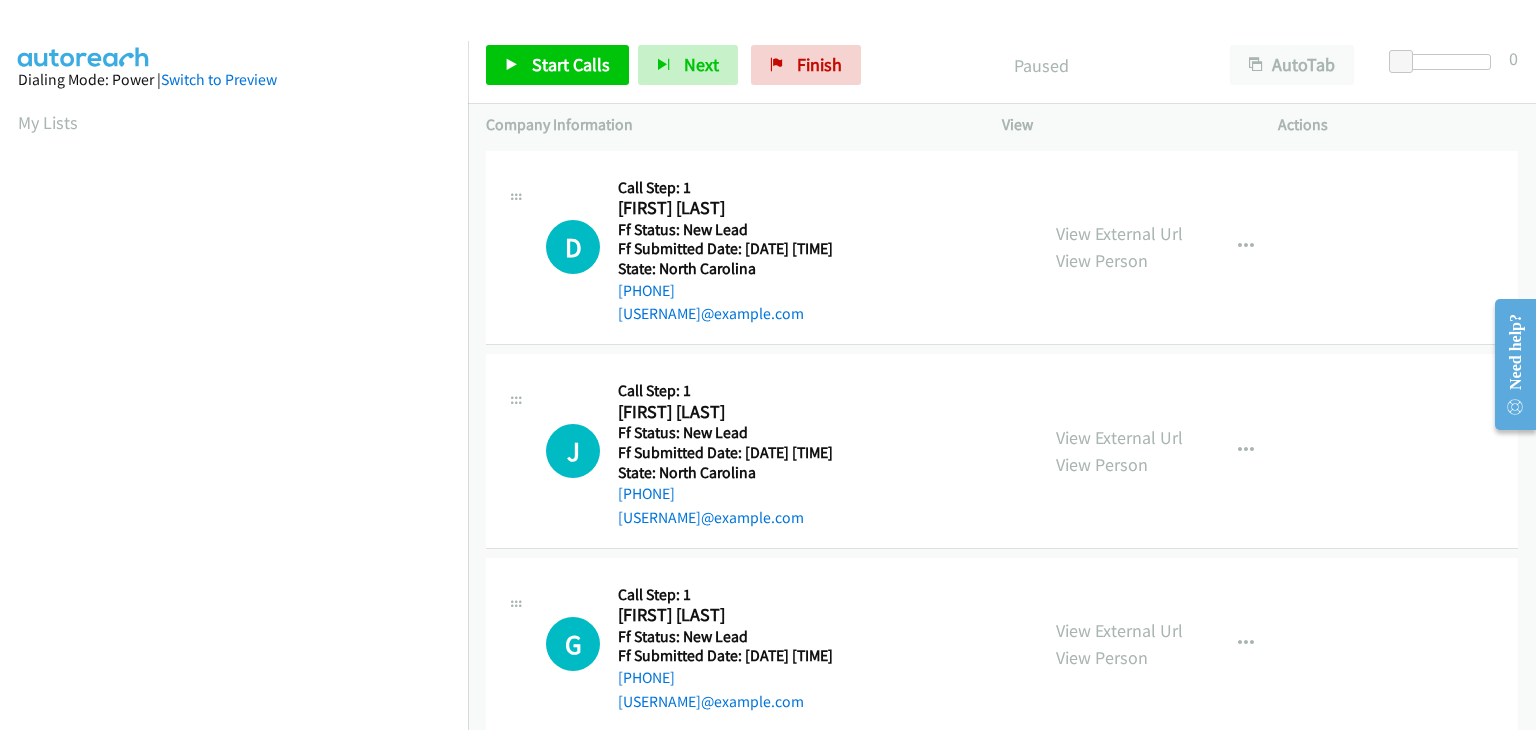 drag, startPoint x: 514, startPoint y: 44, endPoint x: 535, endPoint y: 59, distance: 25.806976 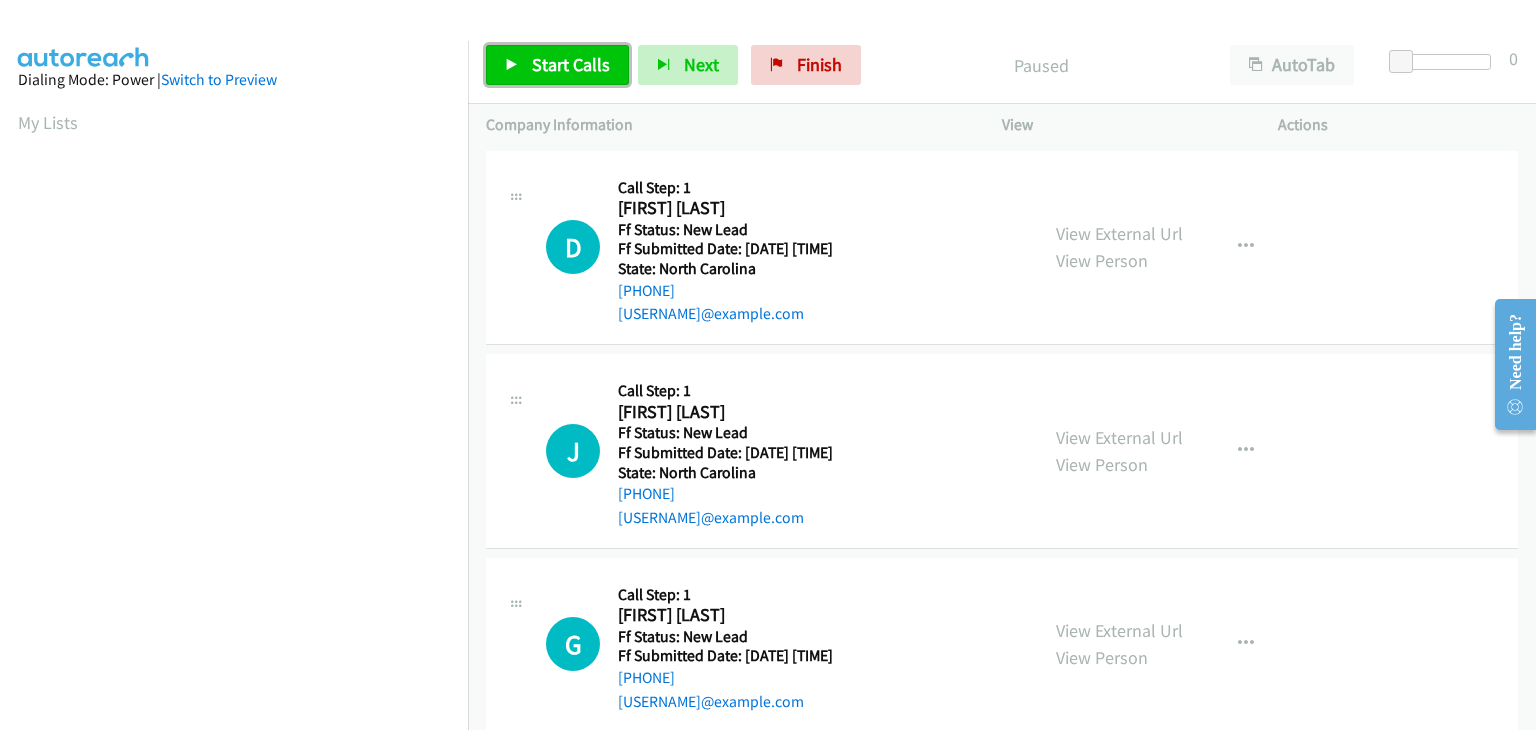 click on "Start Calls" at bounding box center (571, 64) 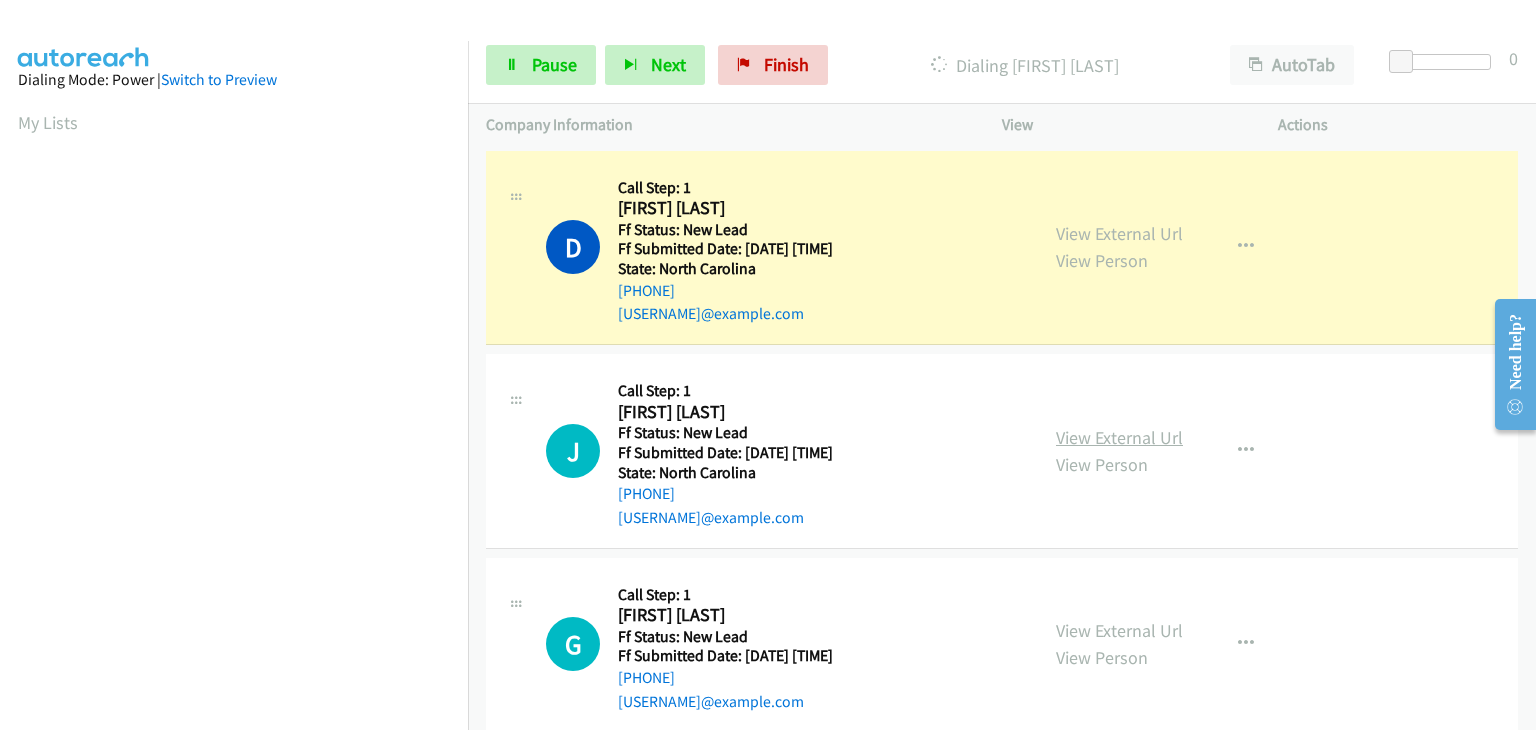 click on "View External Url" at bounding box center [1119, 437] 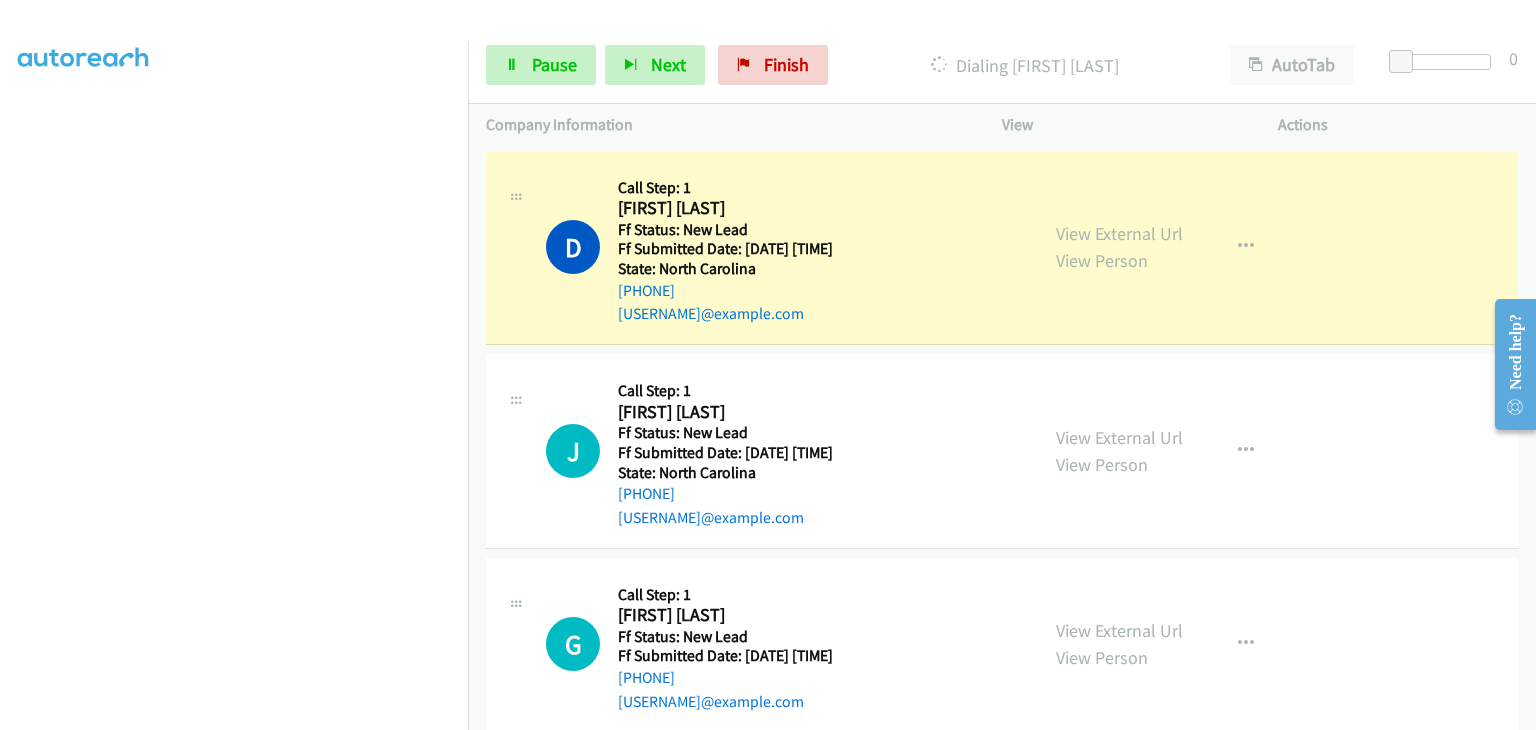 scroll, scrollTop: 392, scrollLeft: 0, axis: vertical 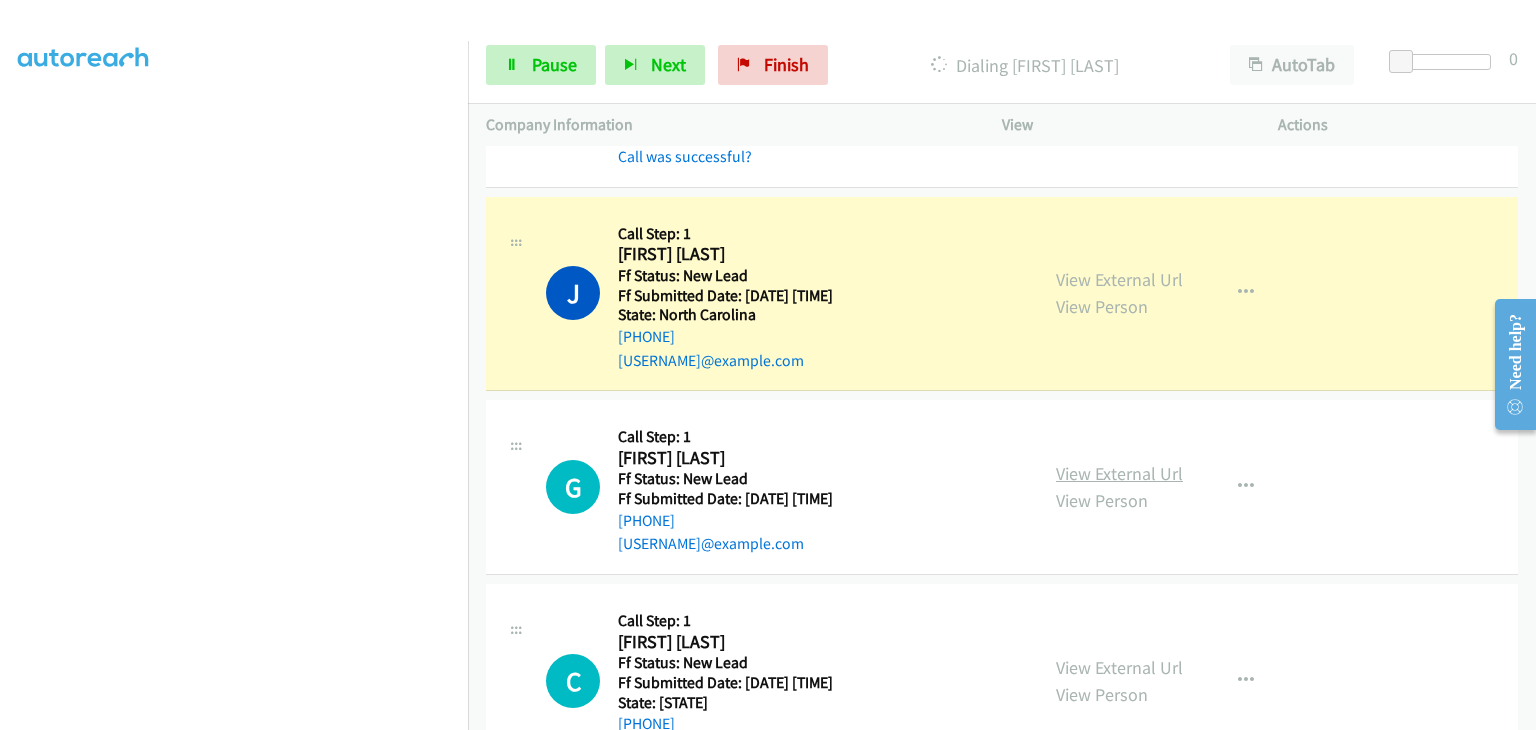 click on "View External Url" at bounding box center [1119, 473] 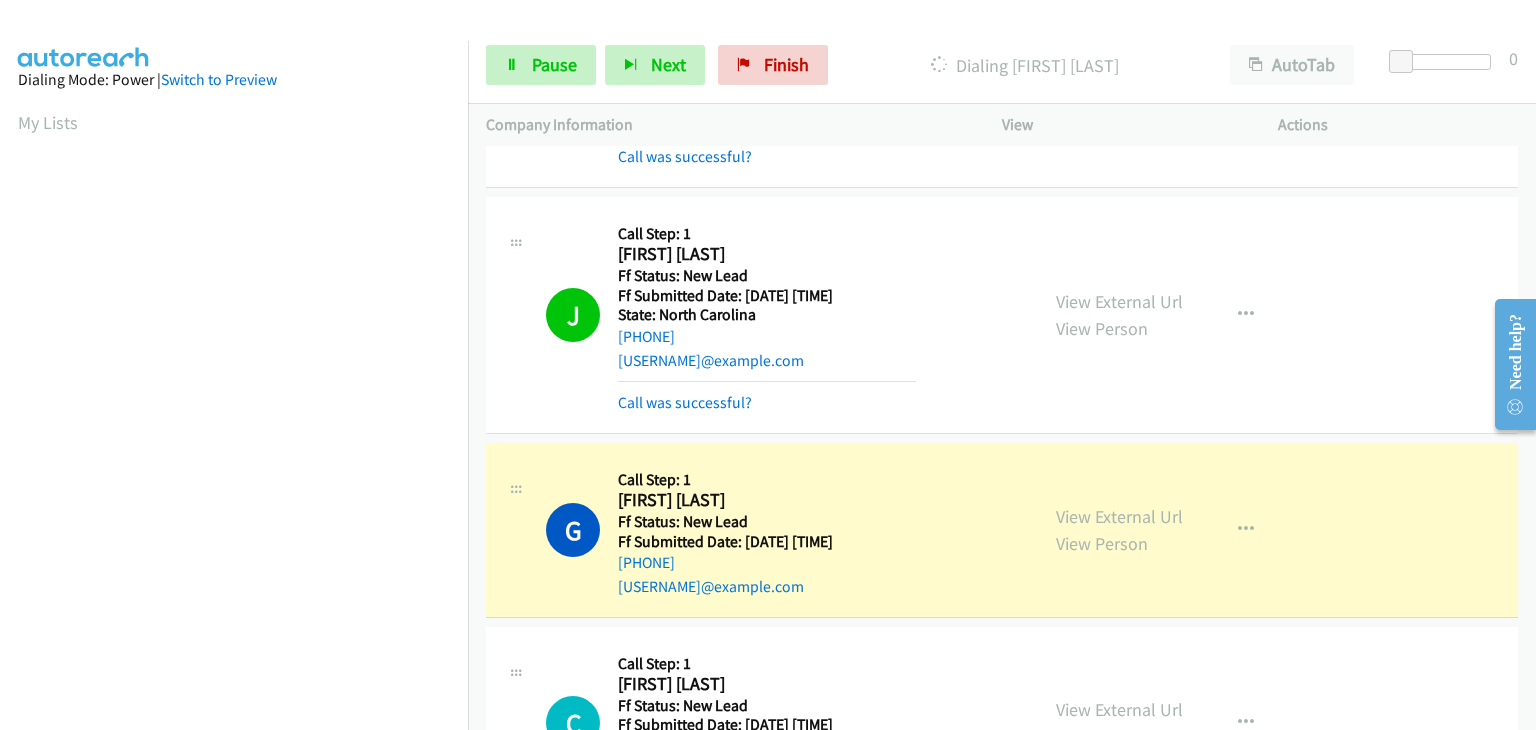scroll, scrollTop: 392, scrollLeft: 0, axis: vertical 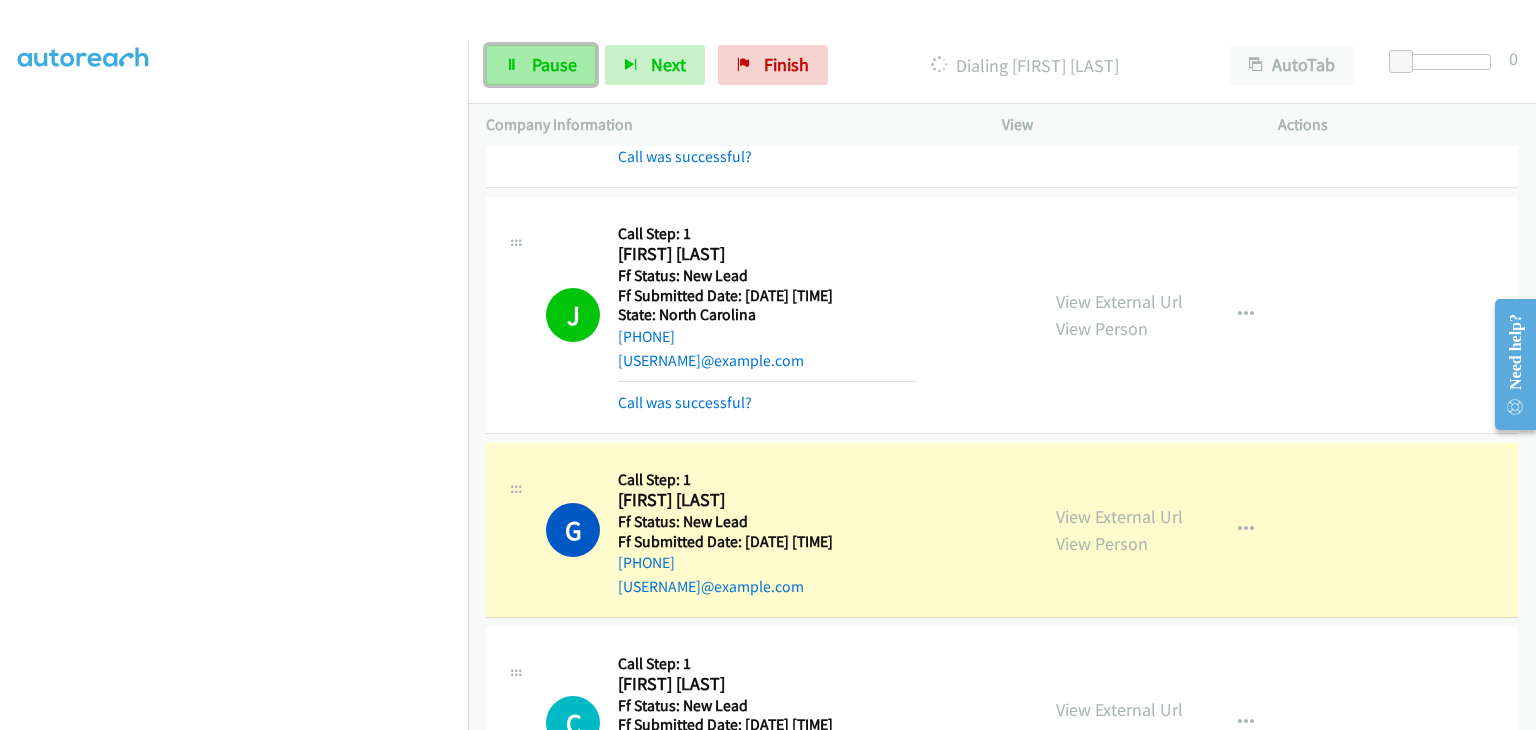 click on "Pause" at bounding box center [541, 65] 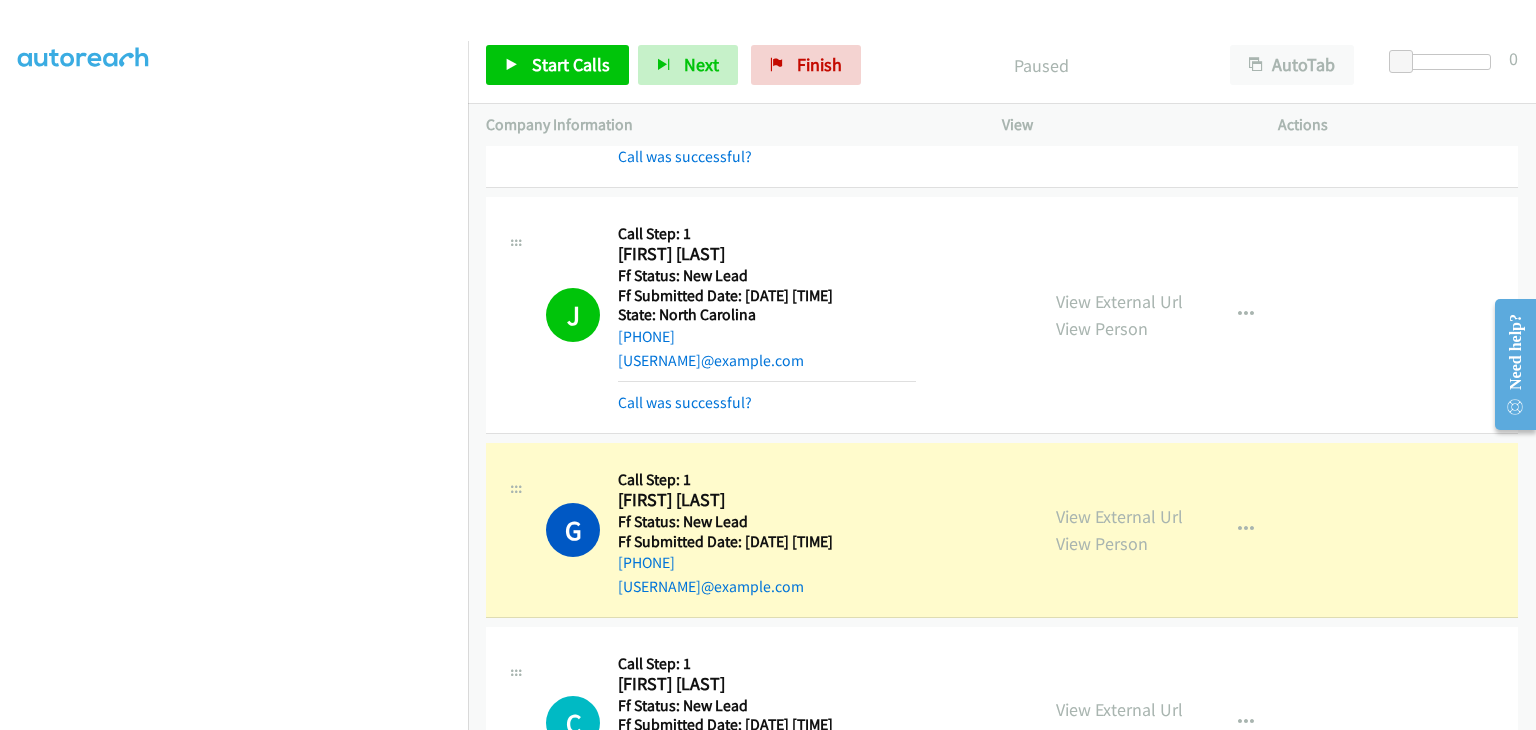 click on "Pause" at bounding box center [657, 55] 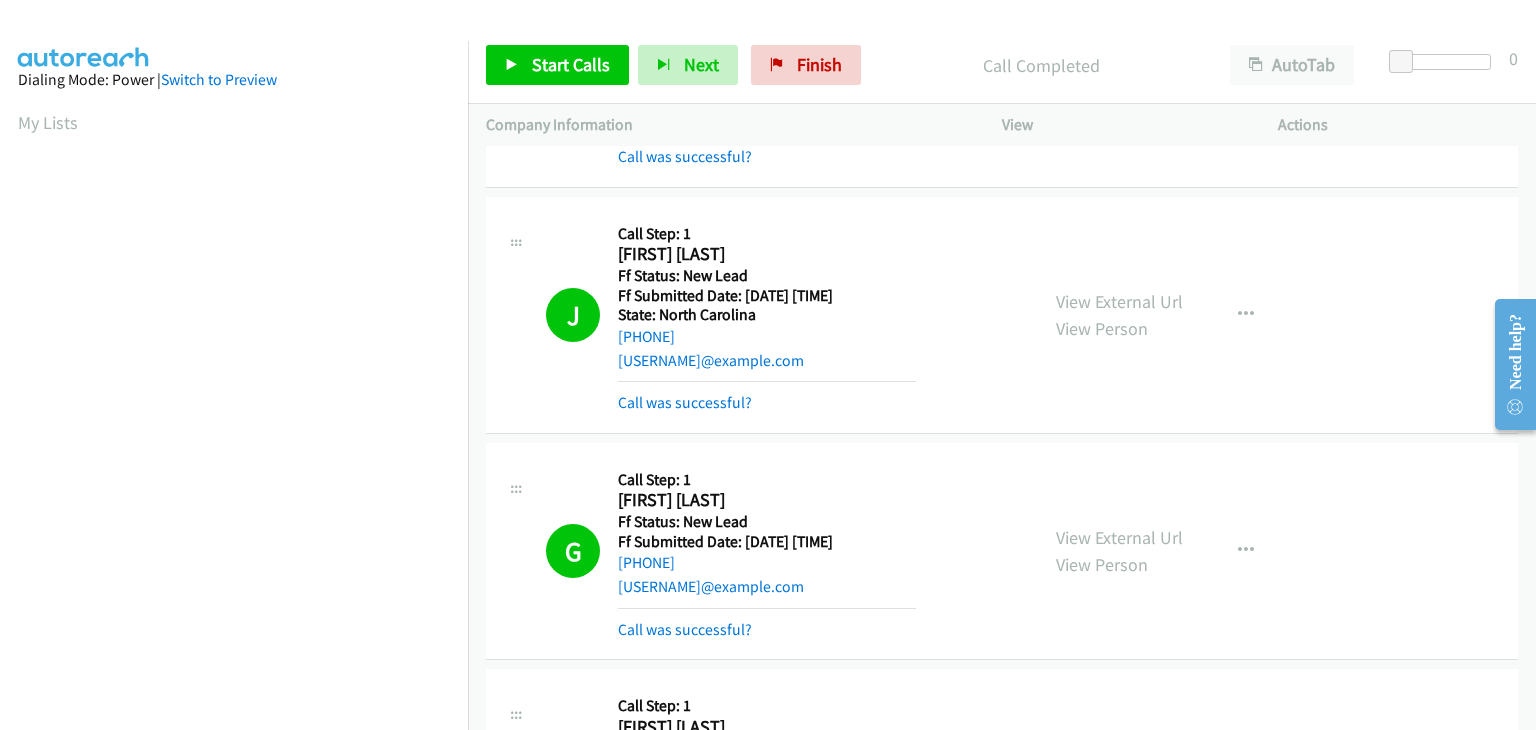 scroll, scrollTop: 392, scrollLeft: 0, axis: vertical 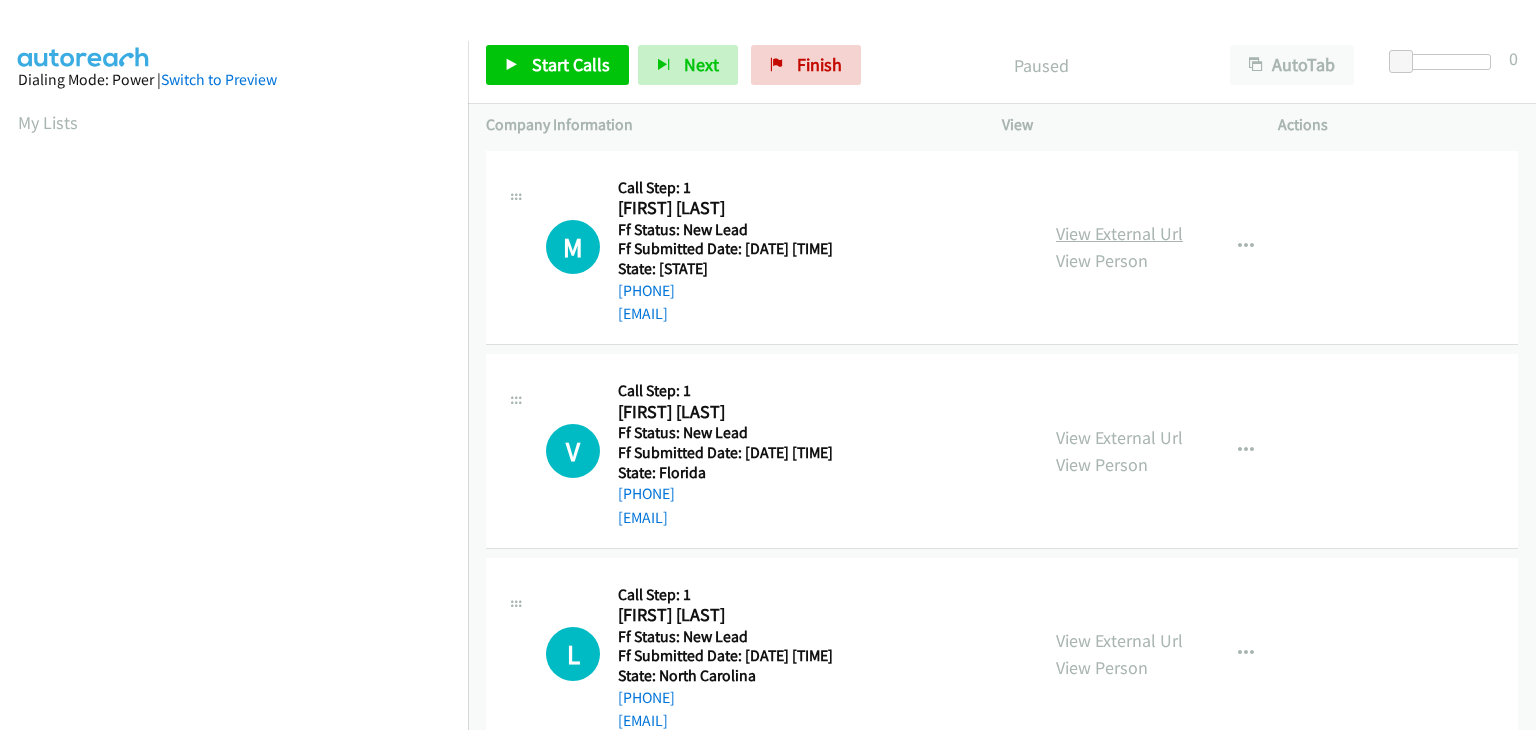 click on "View External Url" at bounding box center [1119, 233] 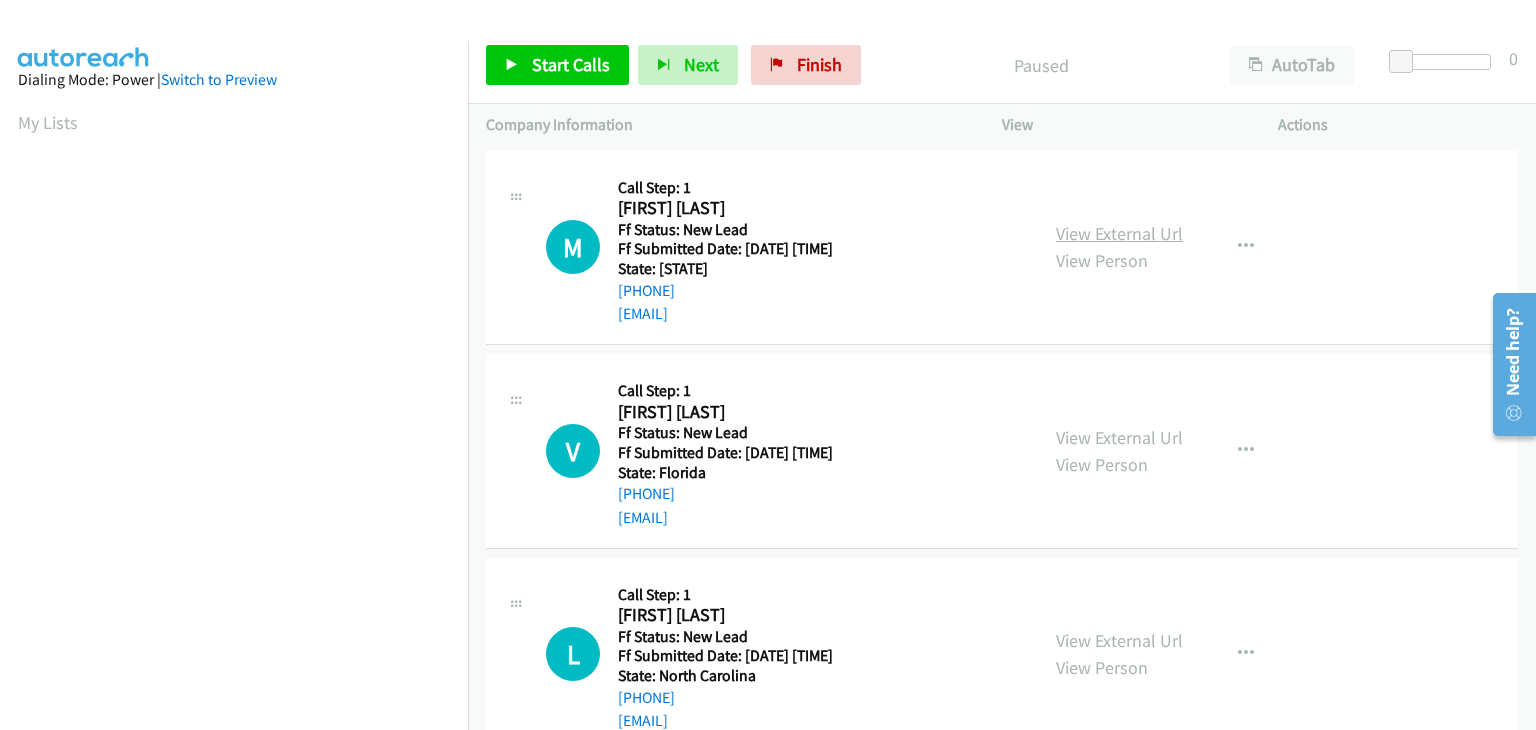 scroll, scrollTop: 0, scrollLeft: 0, axis: both 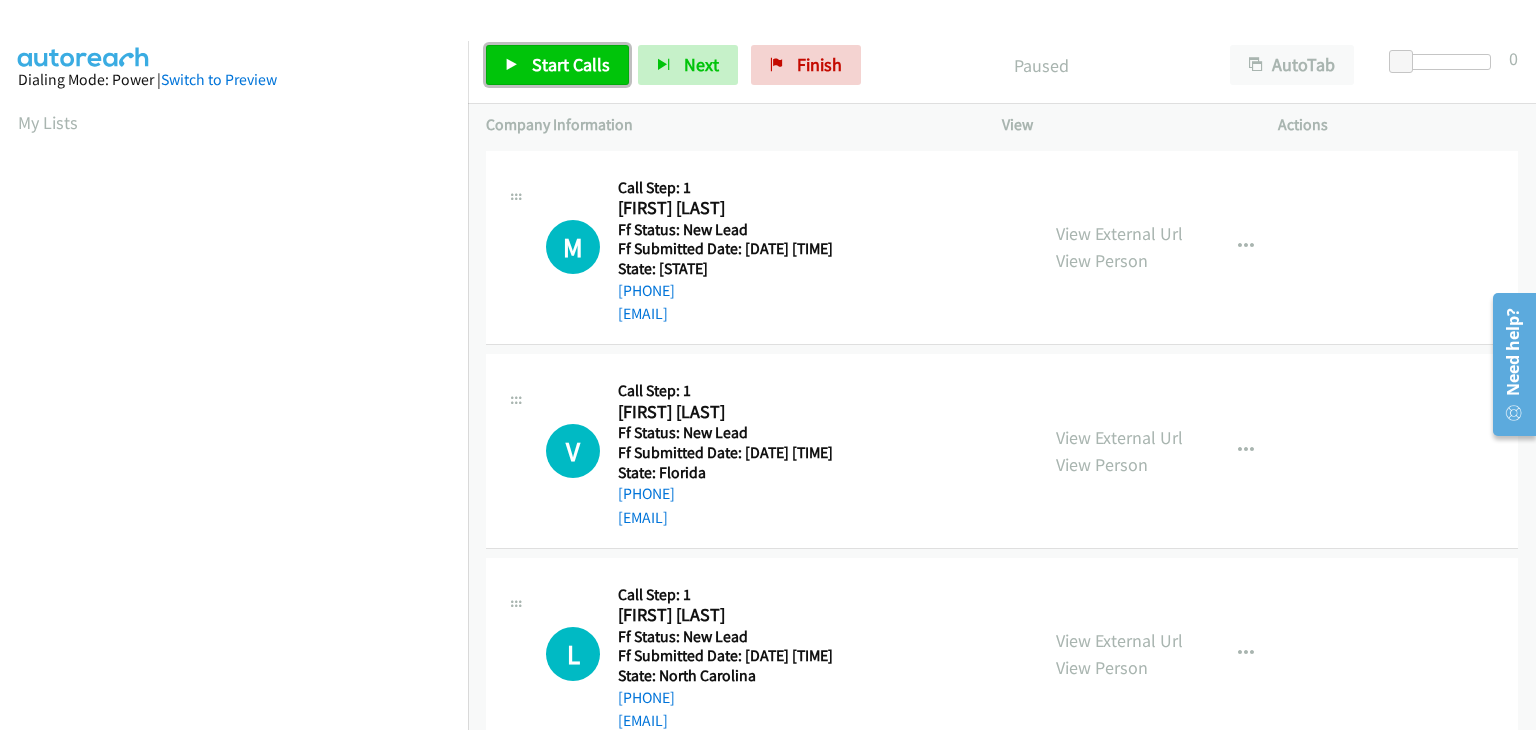 click on "Start Calls" at bounding box center [571, 64] 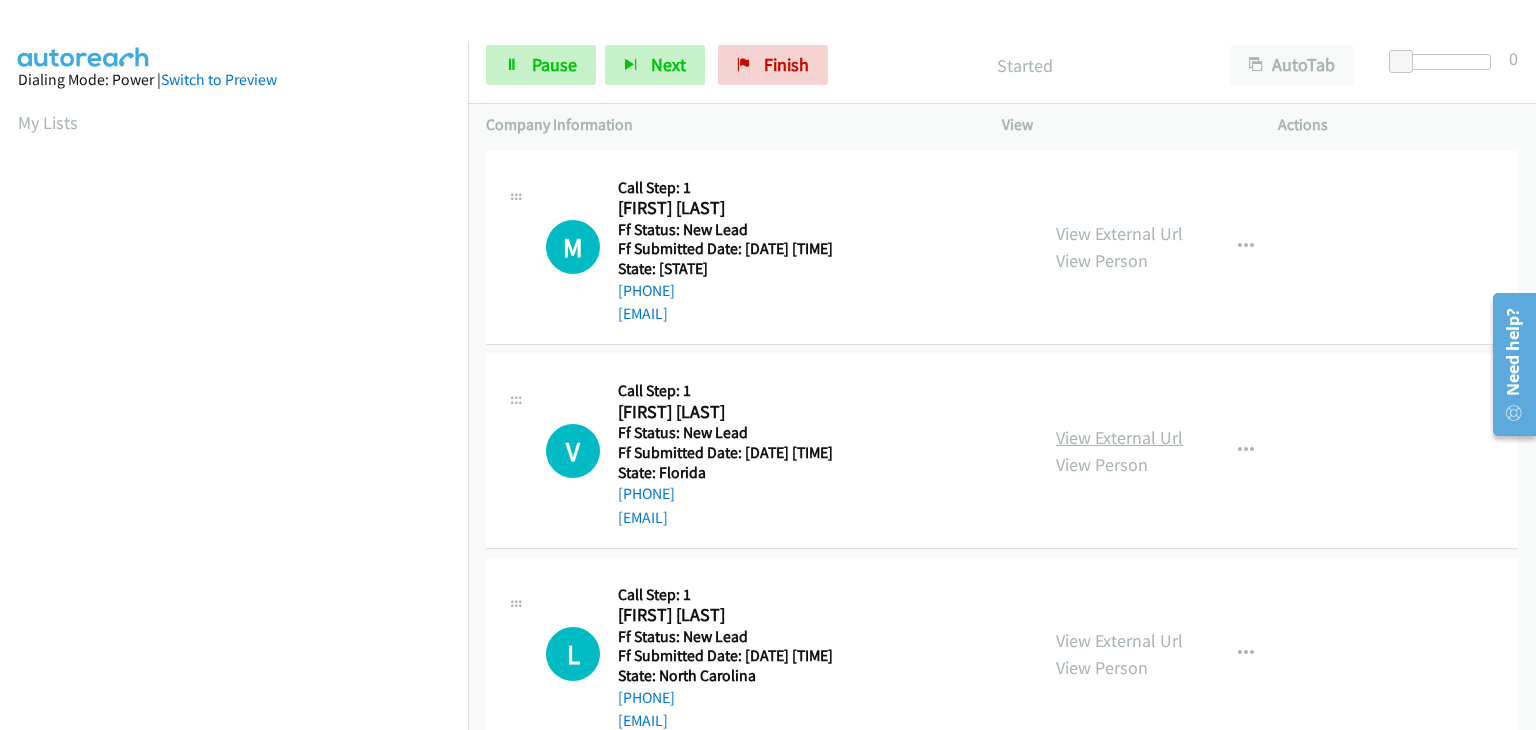 click on "View External Url" at bounding box center [1119, 437] 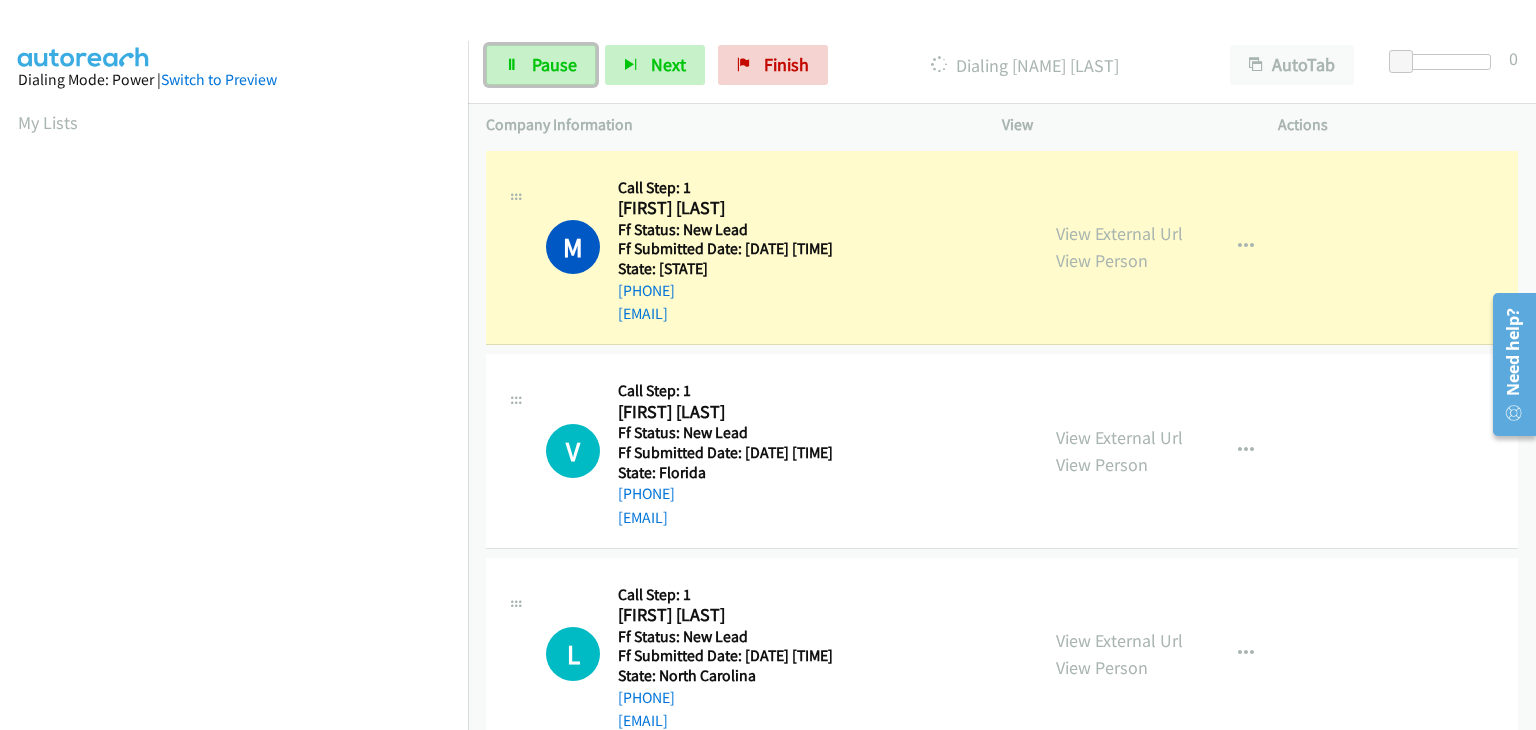 drag, startPoint x: 565, startPoint y: 77, endPoint x: 892, endPoint y: 69, distance: 327.09784 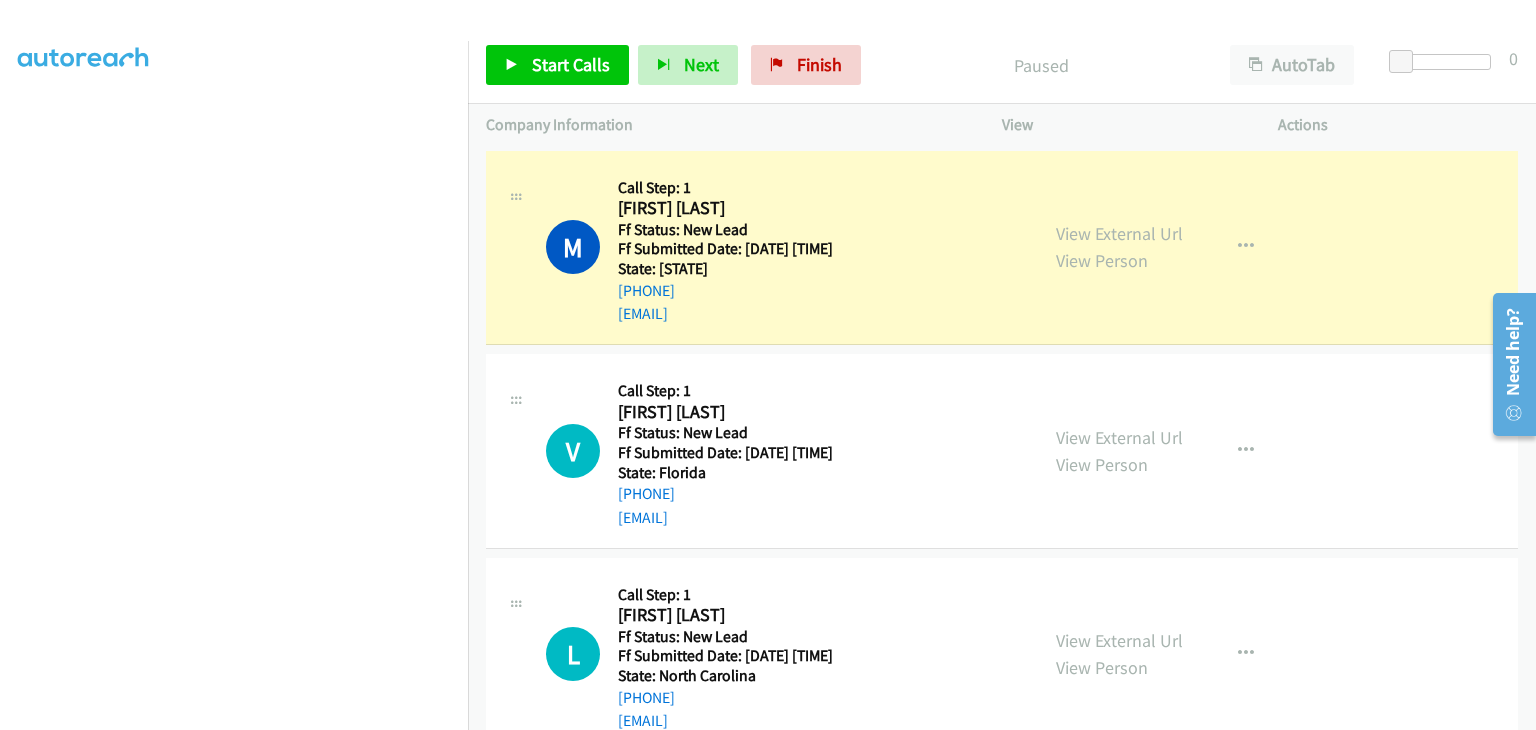 scroll, scrollTop: 392, scrollLeft: 0, axis: vertical 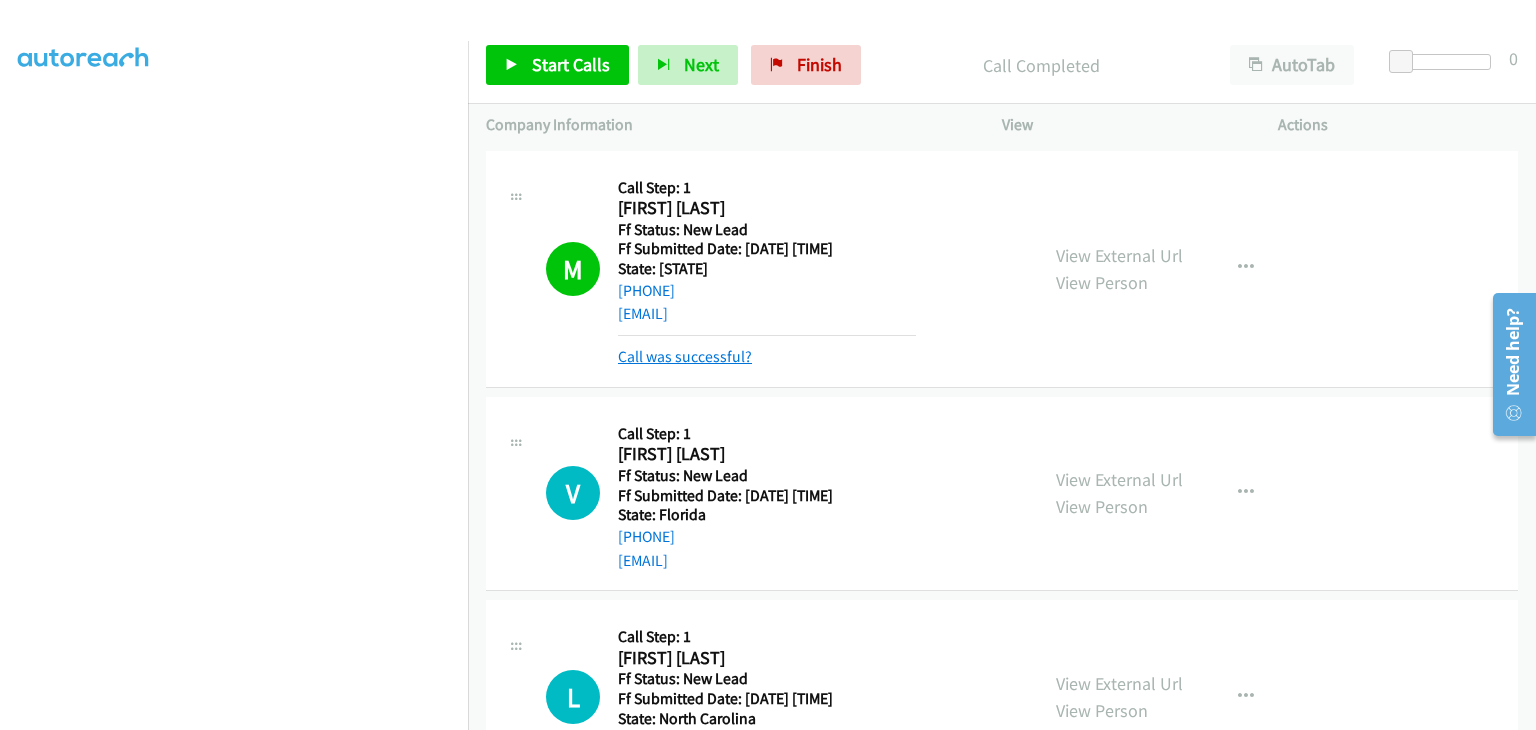 click on "Call was successful?" at bounding box center [685, 356] 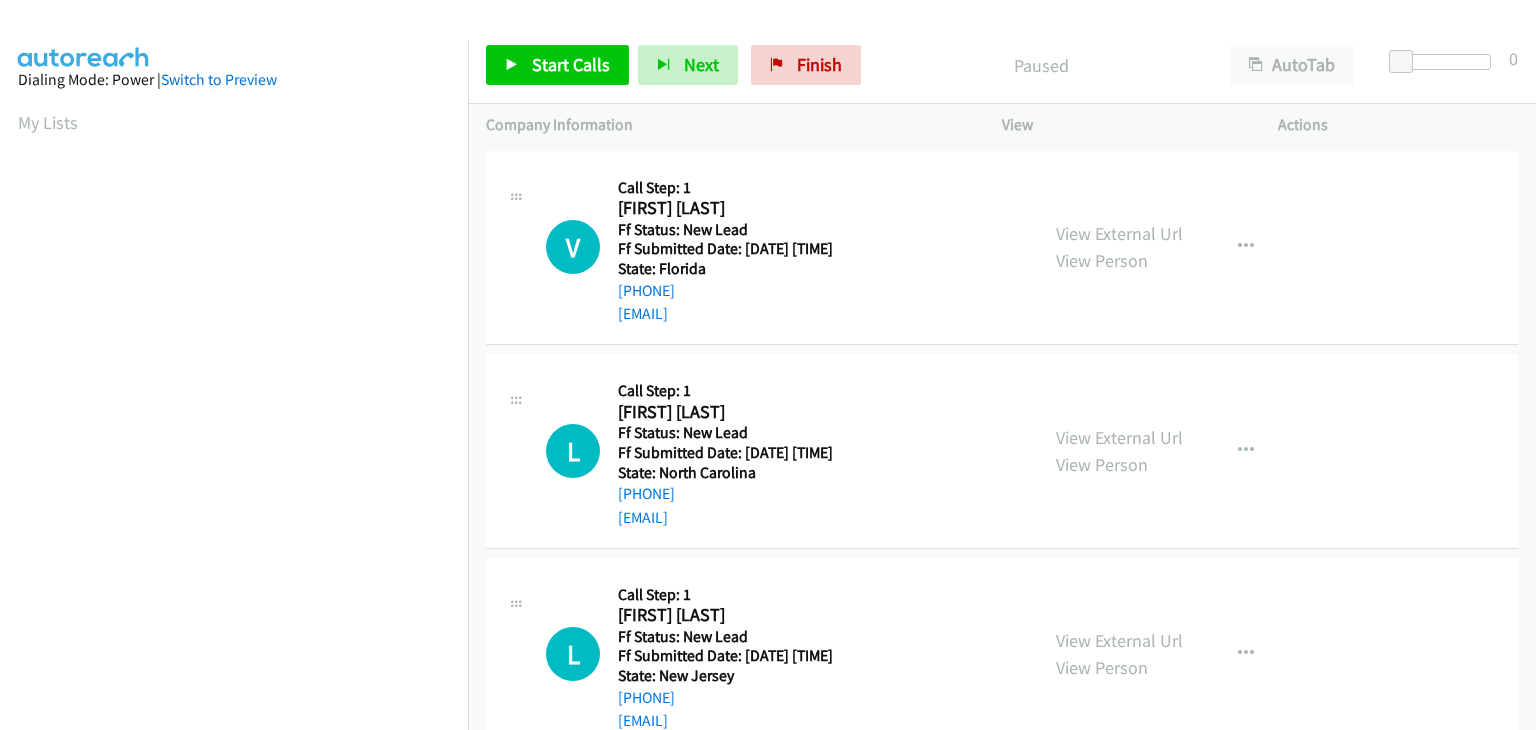 scroll, scrollTop: 0, scrollLeft: 0, axis: both 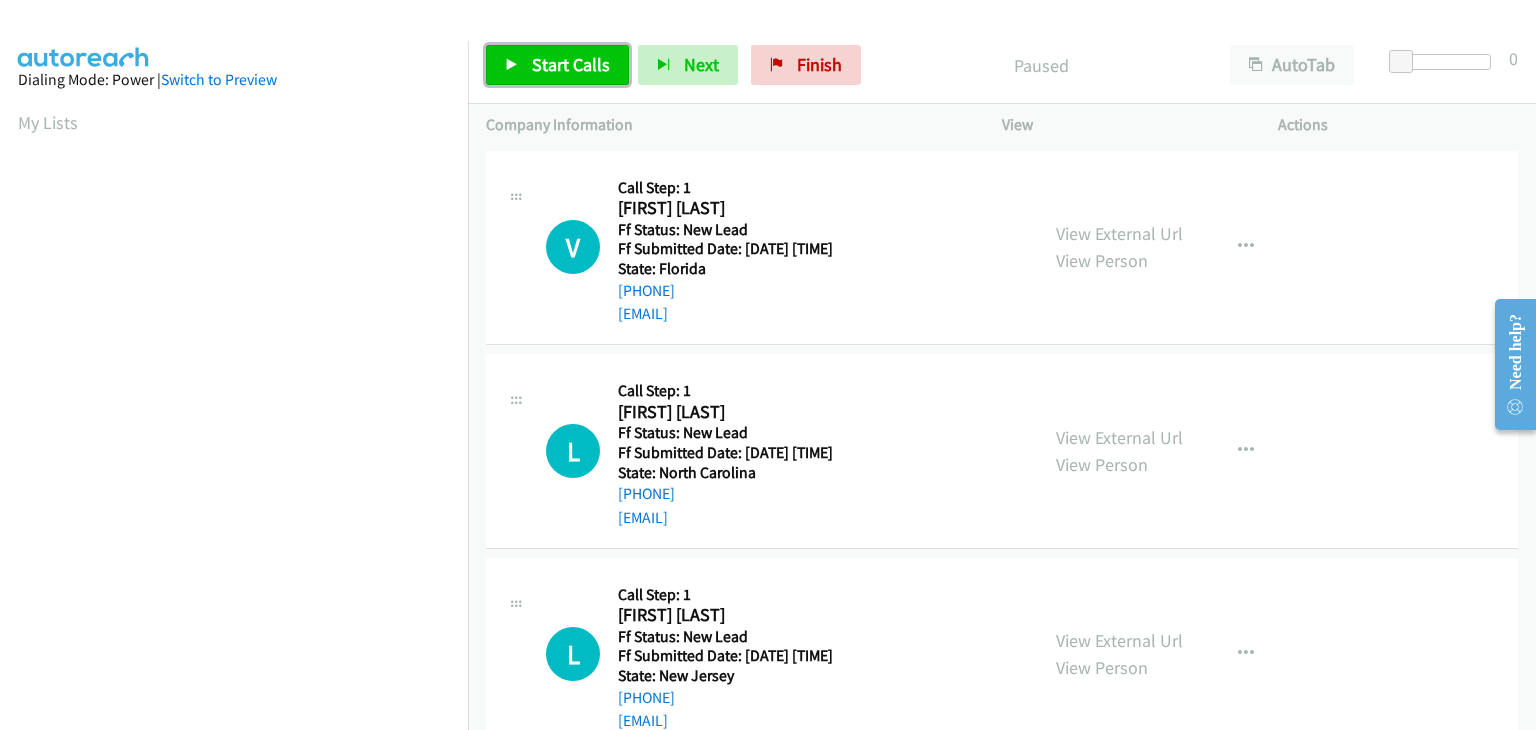 click on "Start Calls" at bounding box center (571, 64) 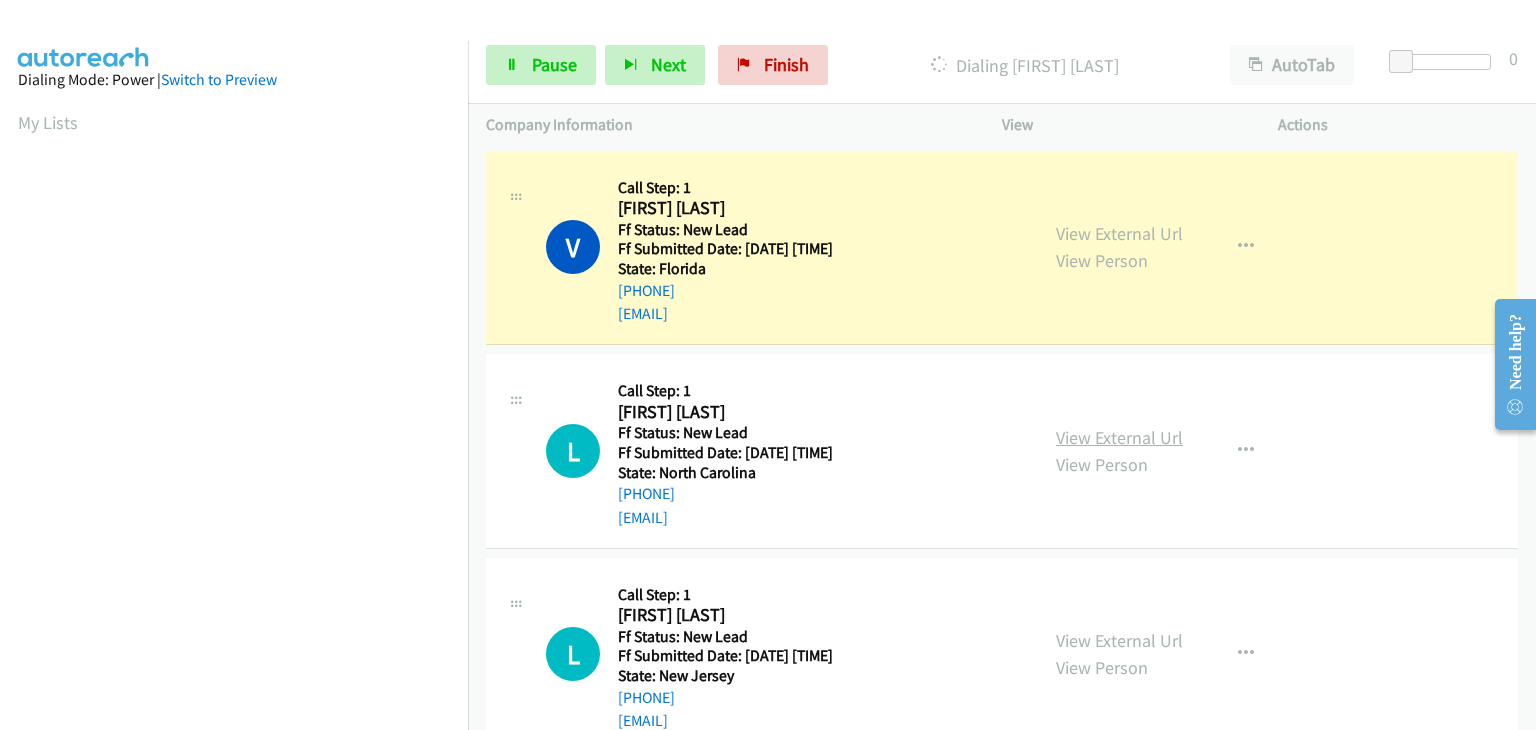 click on "View External Url" at bounding box center [1119, 437] 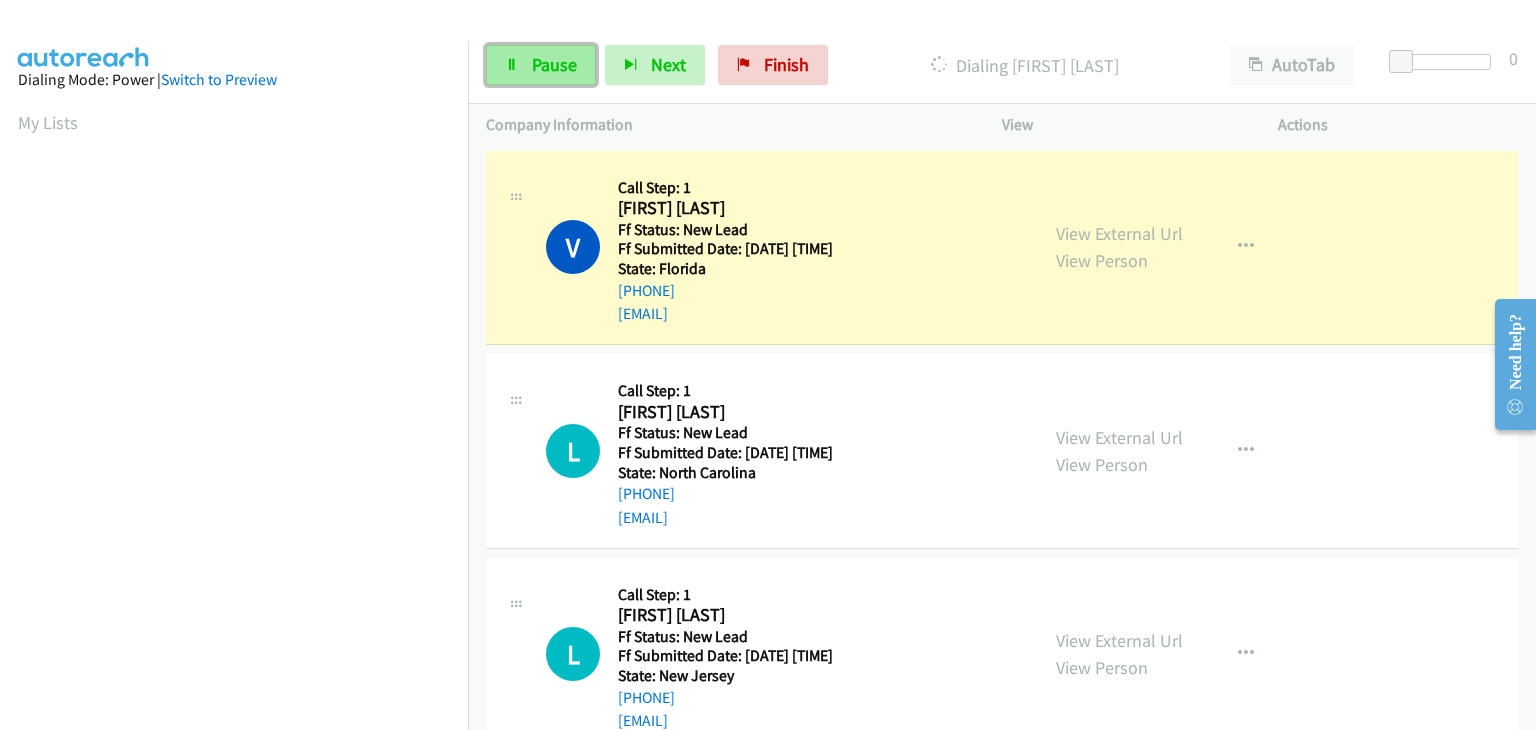click on "Pause" at bounding box center [554, 64] 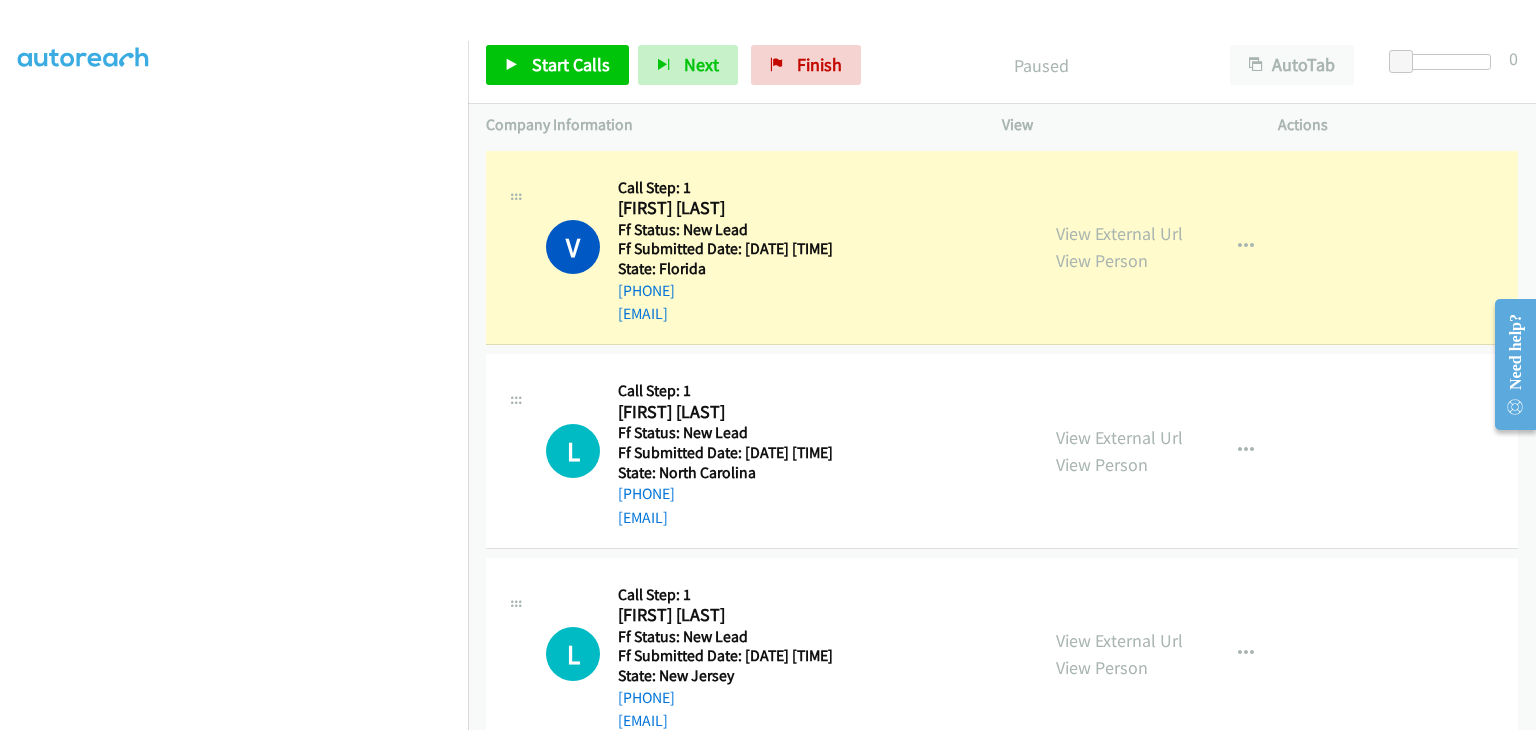 scroll, scrollTop: 392, scrollLeft: 0, axis: vertical 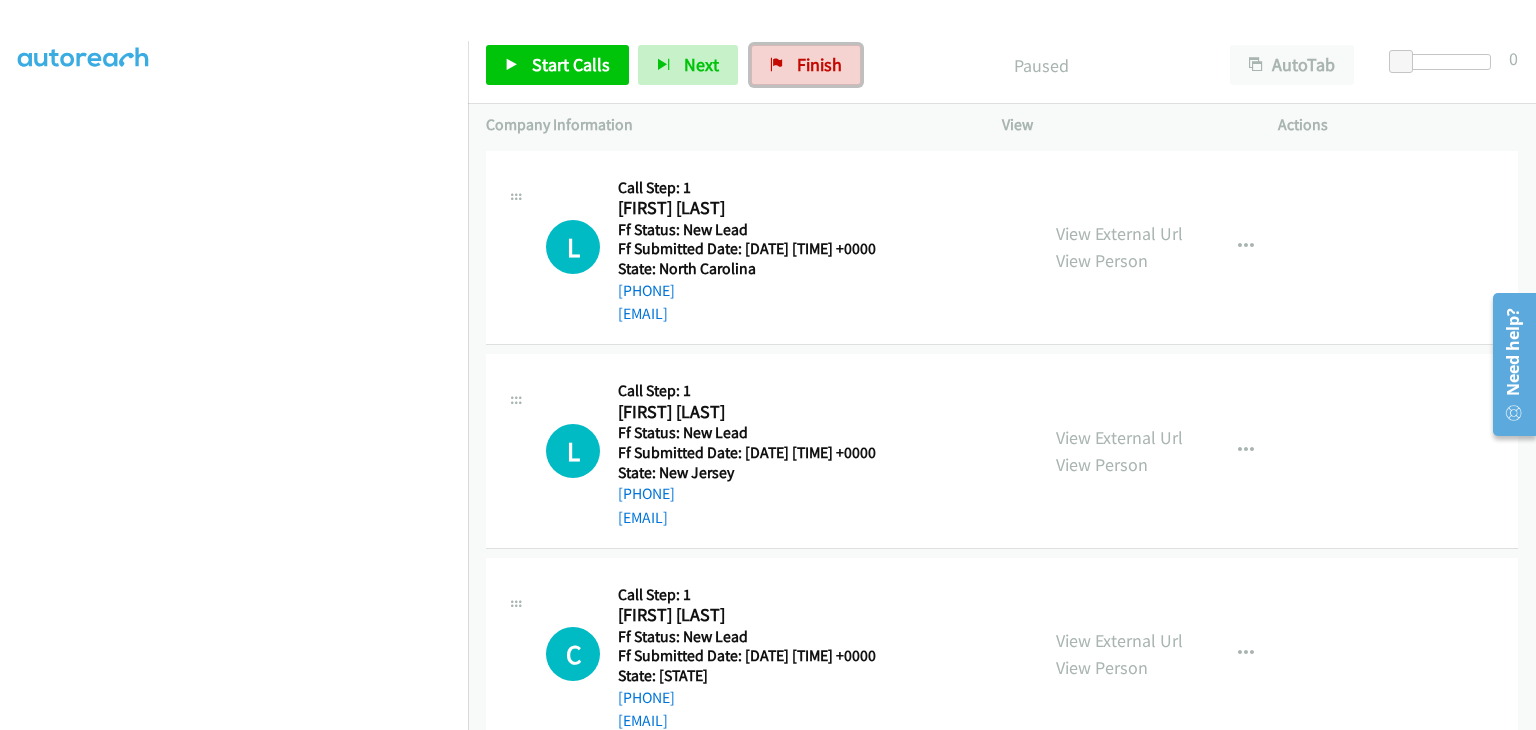 drag, startPoint x: 798, startPoint y: 77, endPoint x: 820, endPoint y: 101, distance: 32.55764 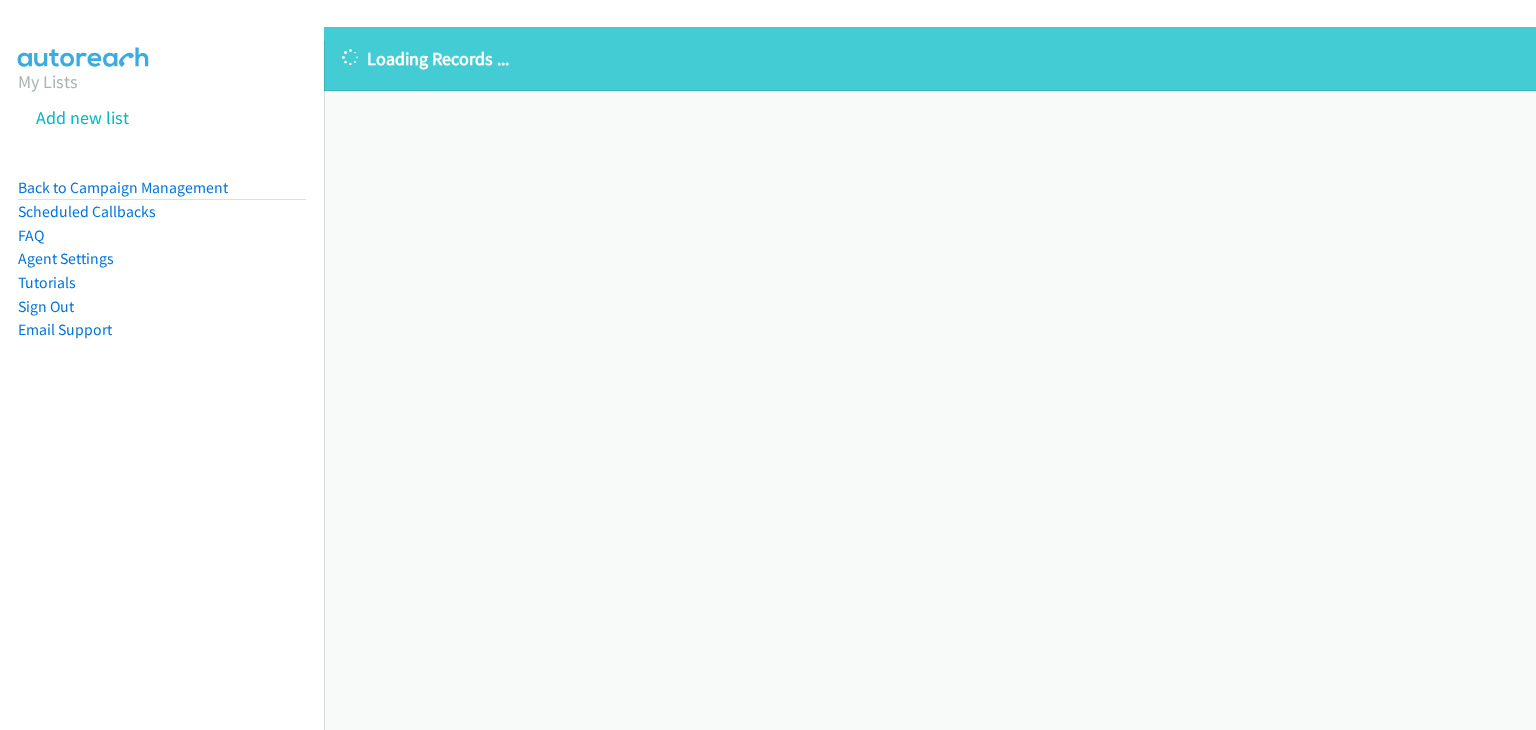 scroll, scrollTop: 0, scrollLeft: 0, axis: both 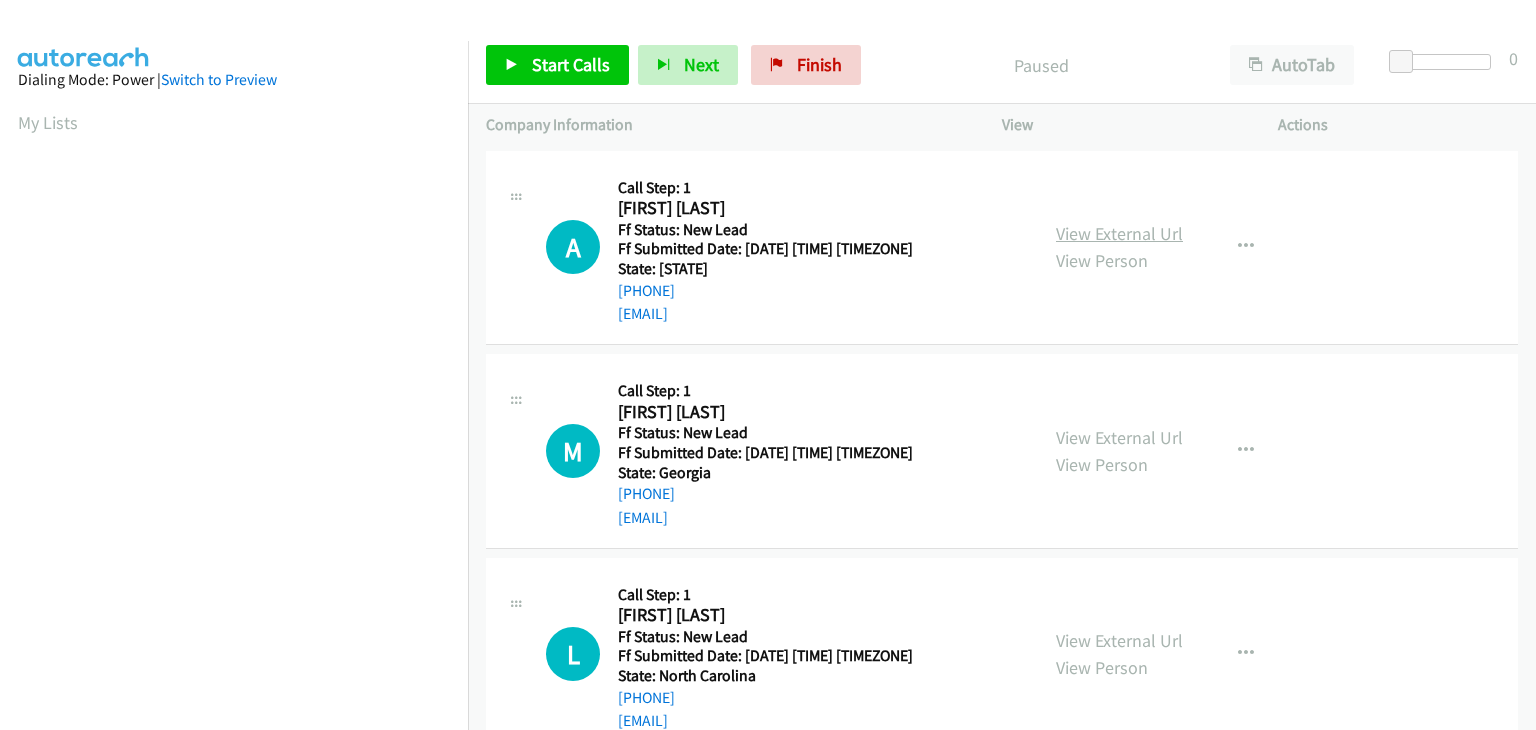 click on "View External Url" at bounding box center (1119, 233) 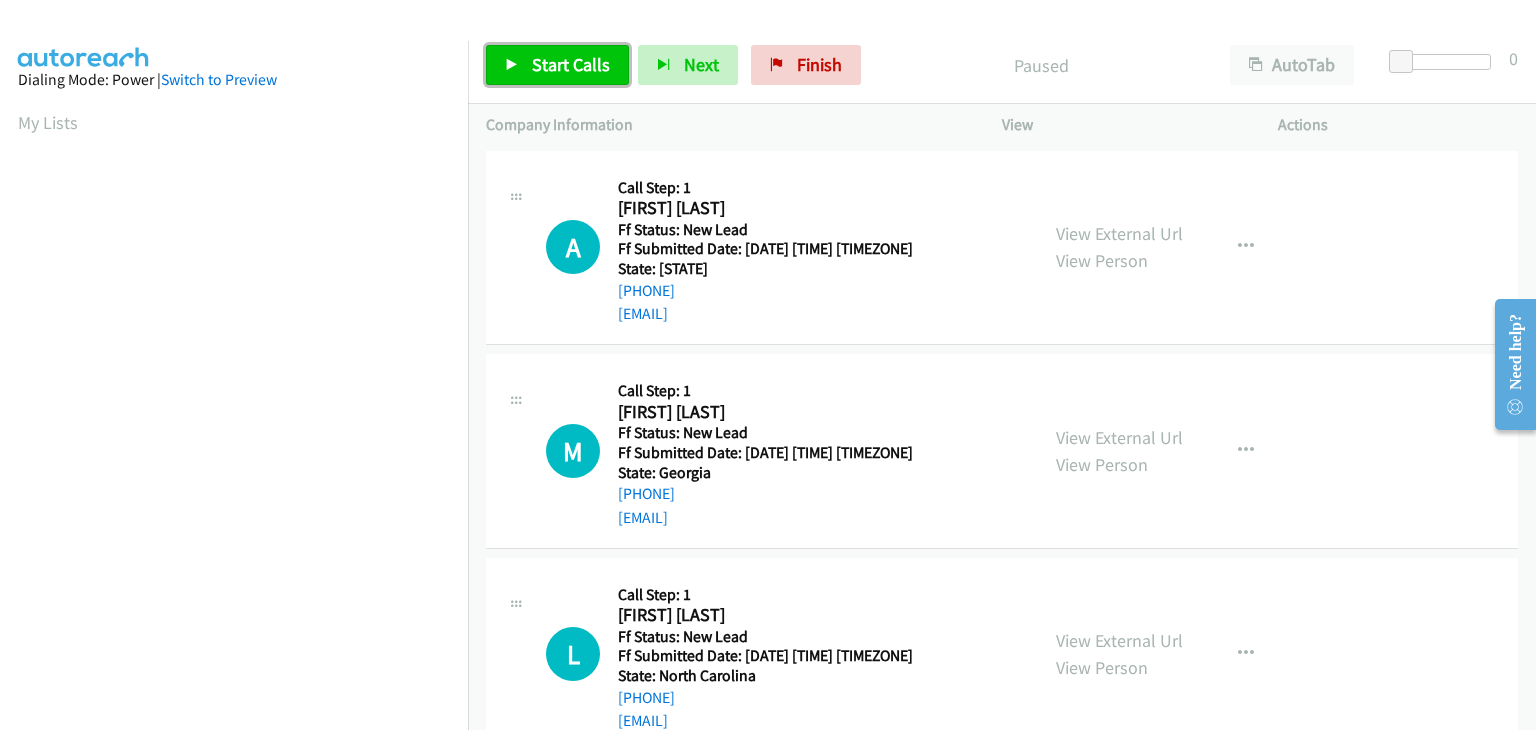 click on "Start Calls" at bounding box center (571, 64) 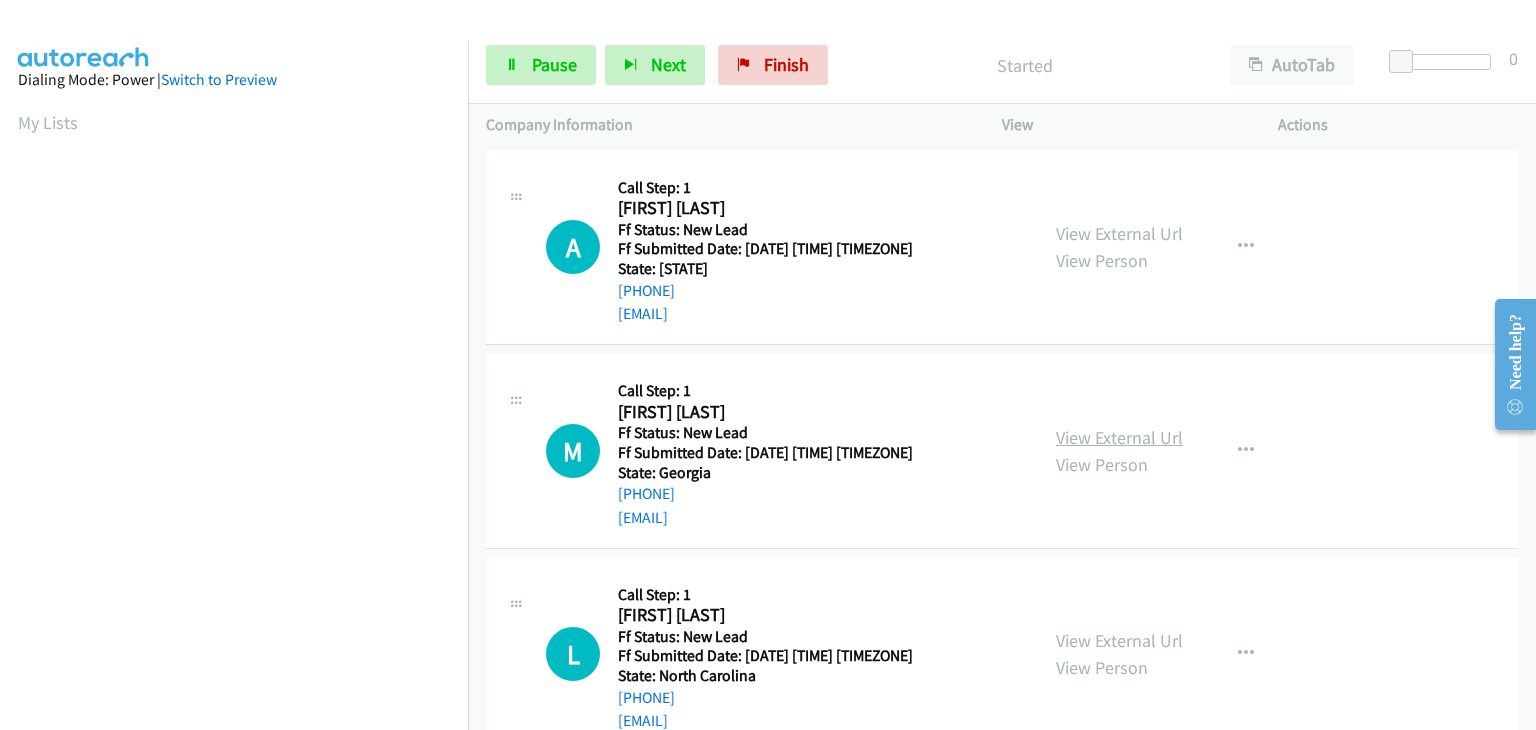 click on "View External Url" at bounding box center (1119, 437) 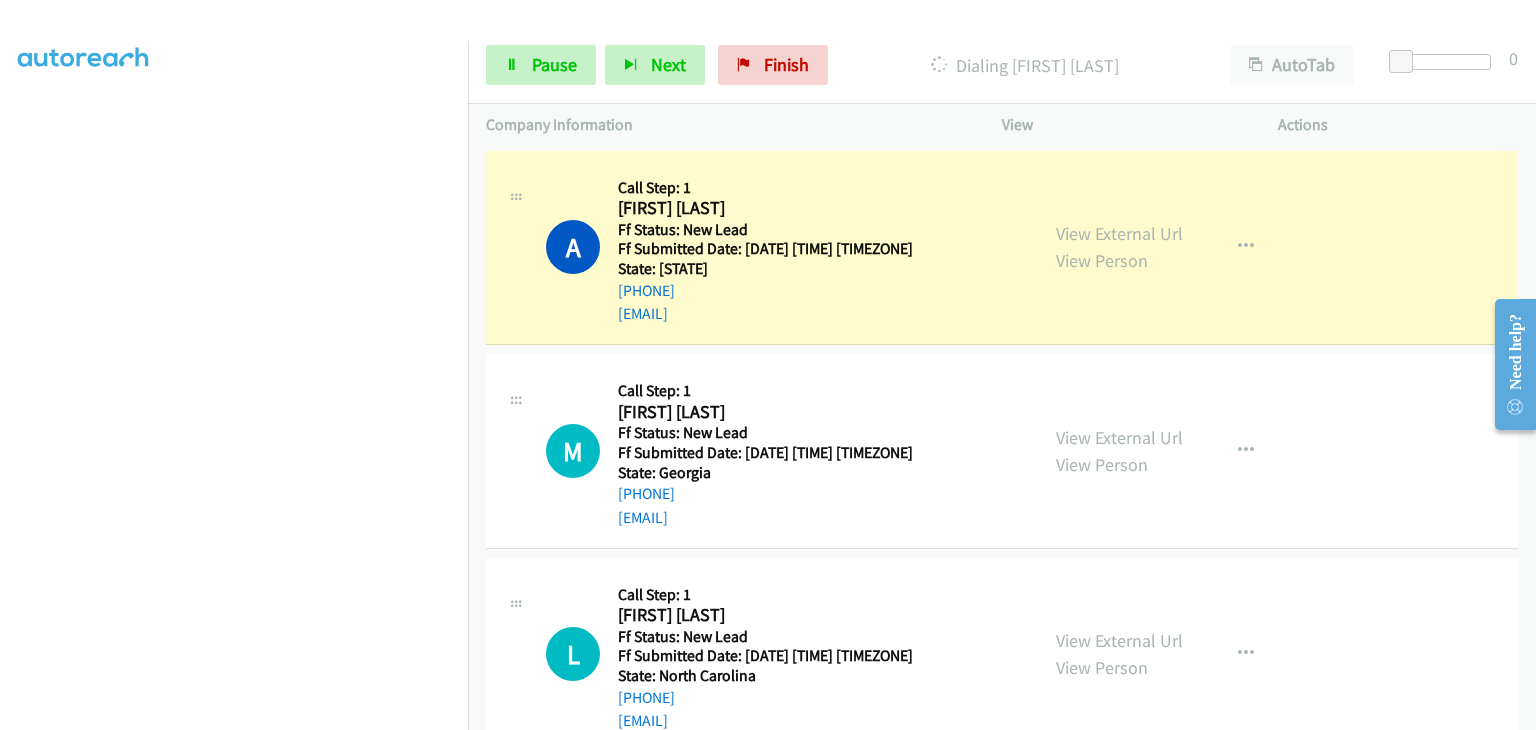 scroll, scrollTop: 392, scrollLeft: 0, axis: vertical 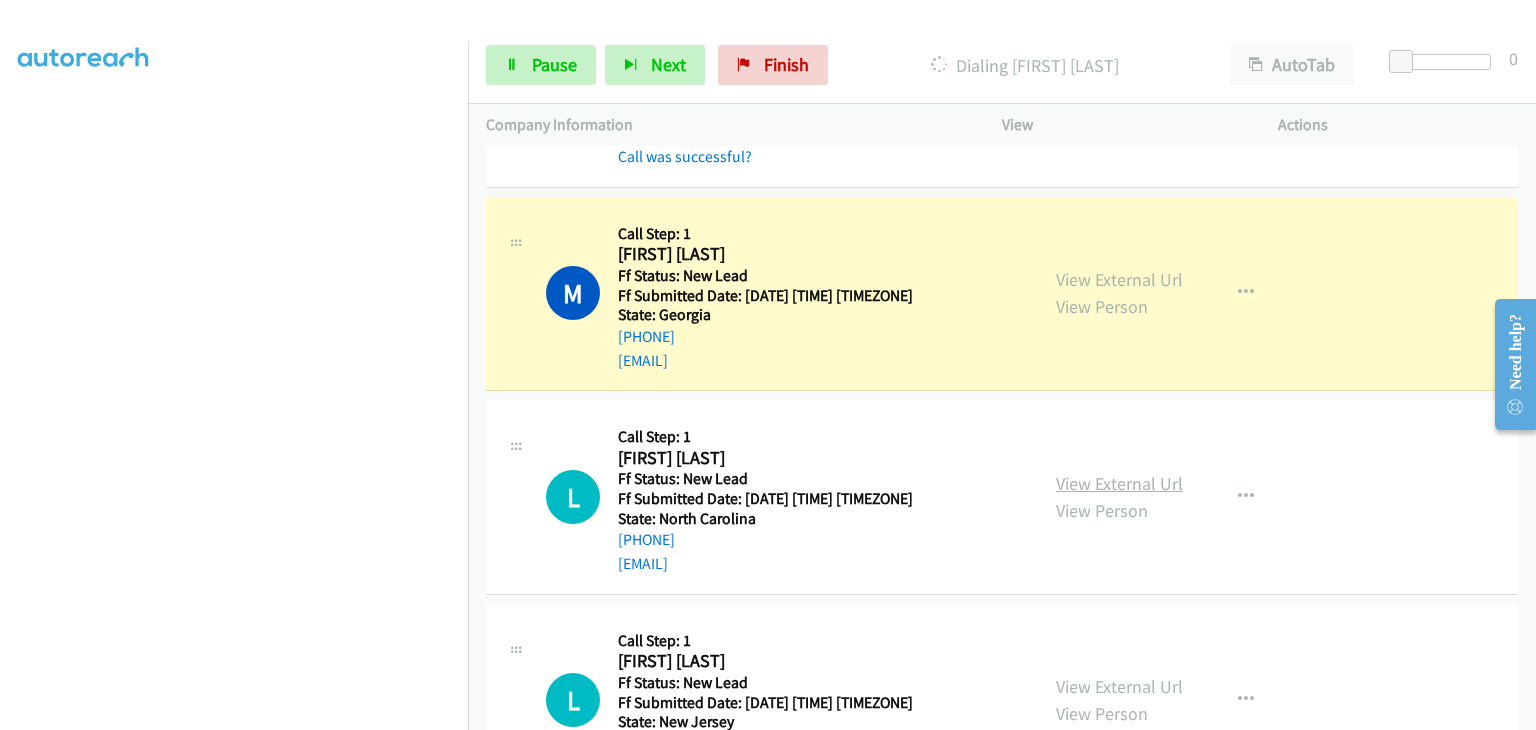 click on "View External Url" at bounding box center [1119, 483] 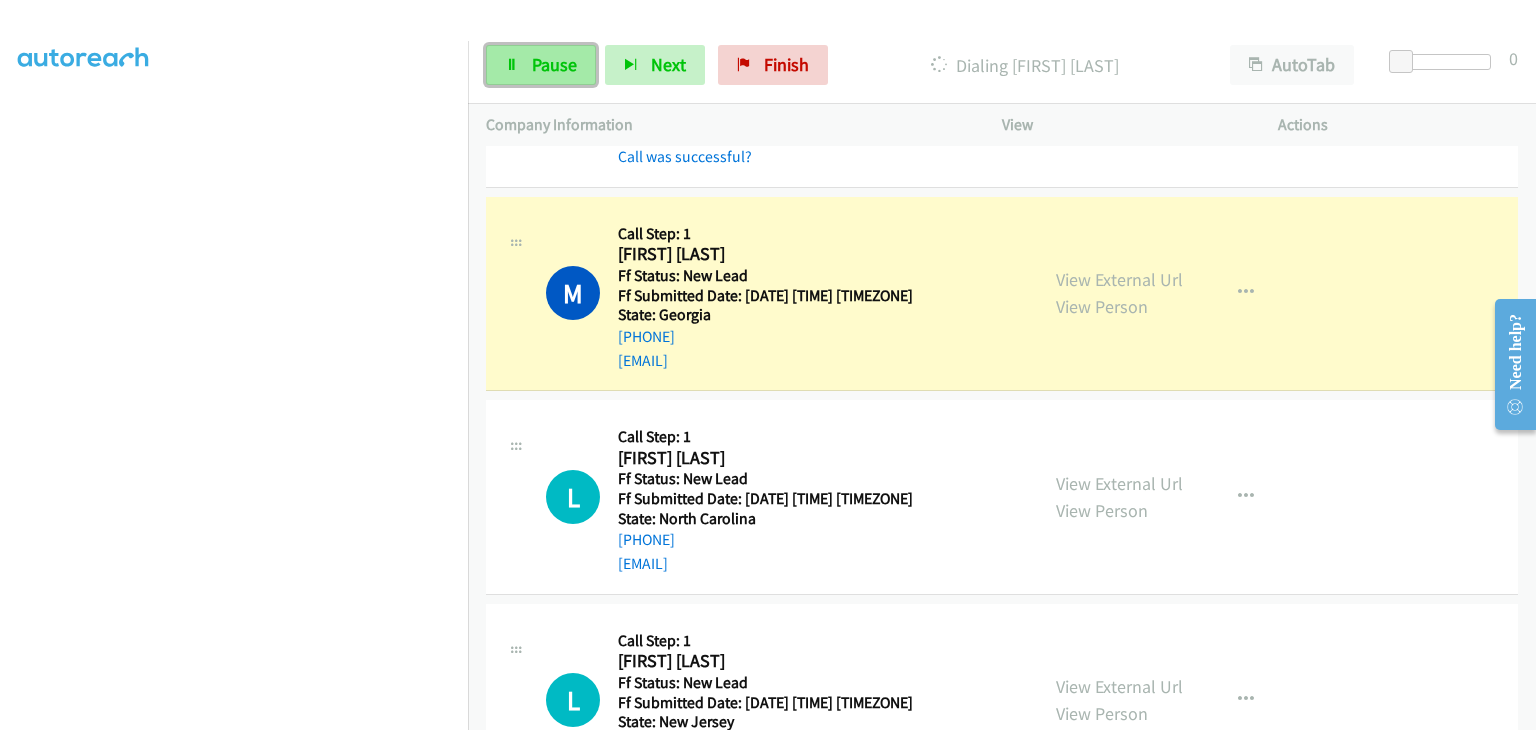 click on "Pause" at bounding box center (541, 65) 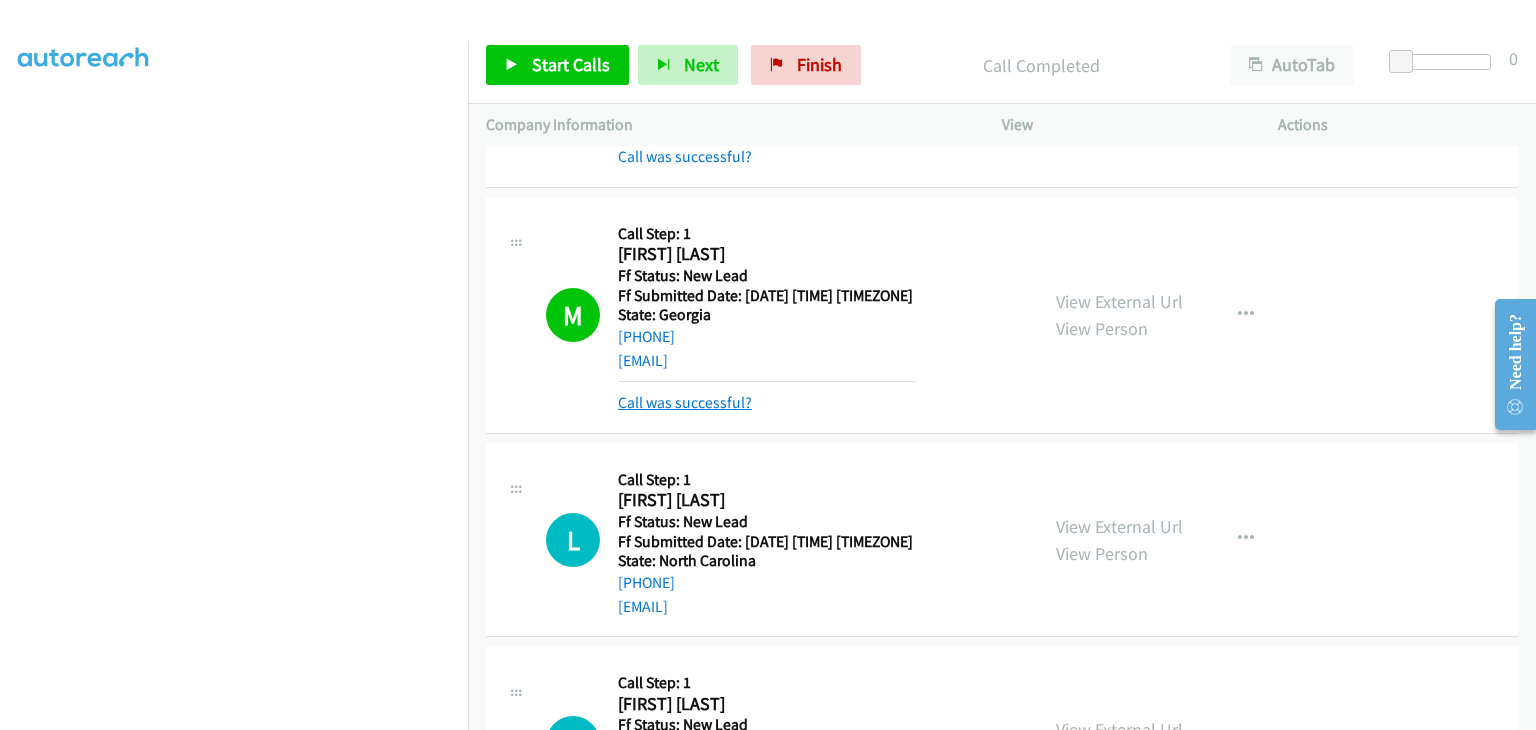 click on "Call was successful?" at bounding box center (685, 402) 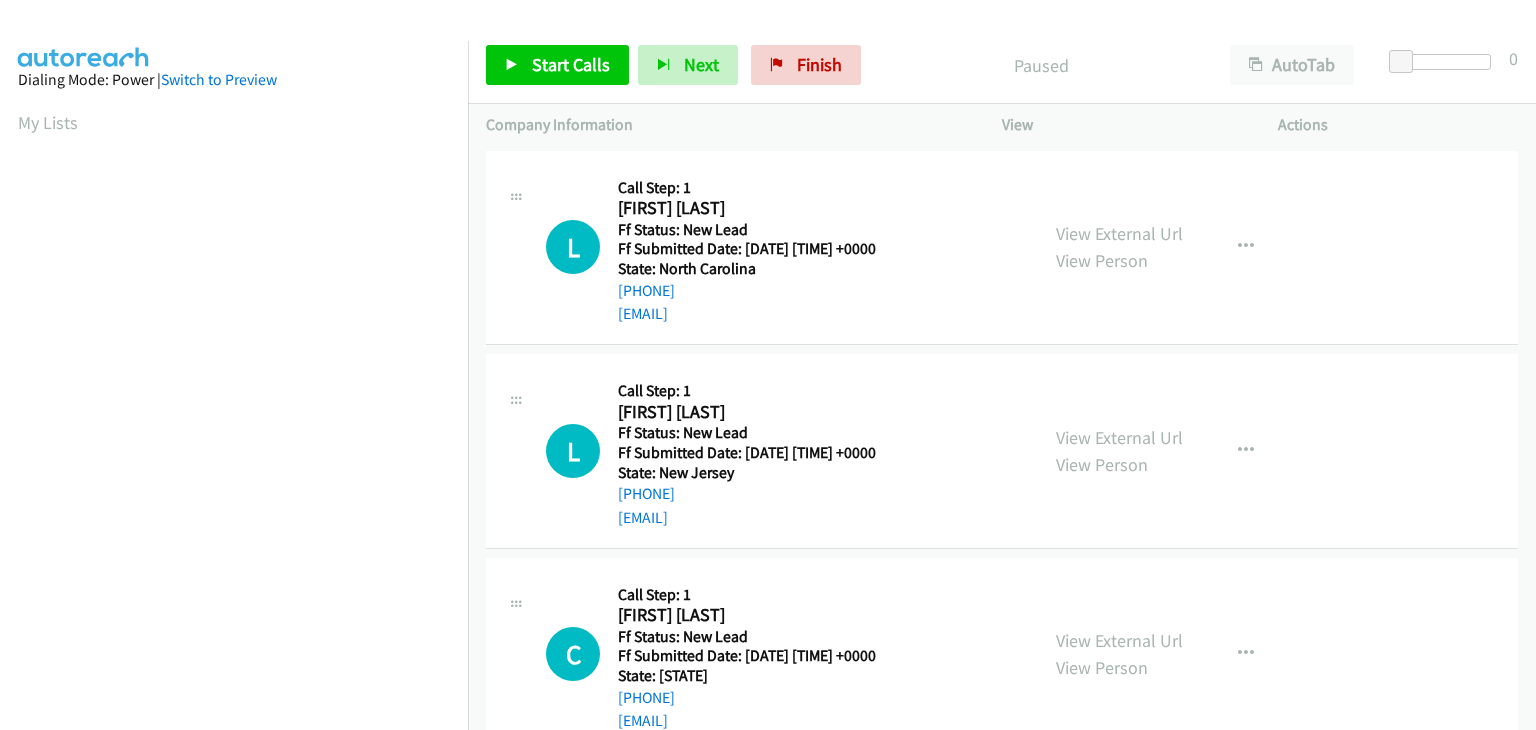 scroll, scrollTop: 0, scrollLeft: 0, axis: both 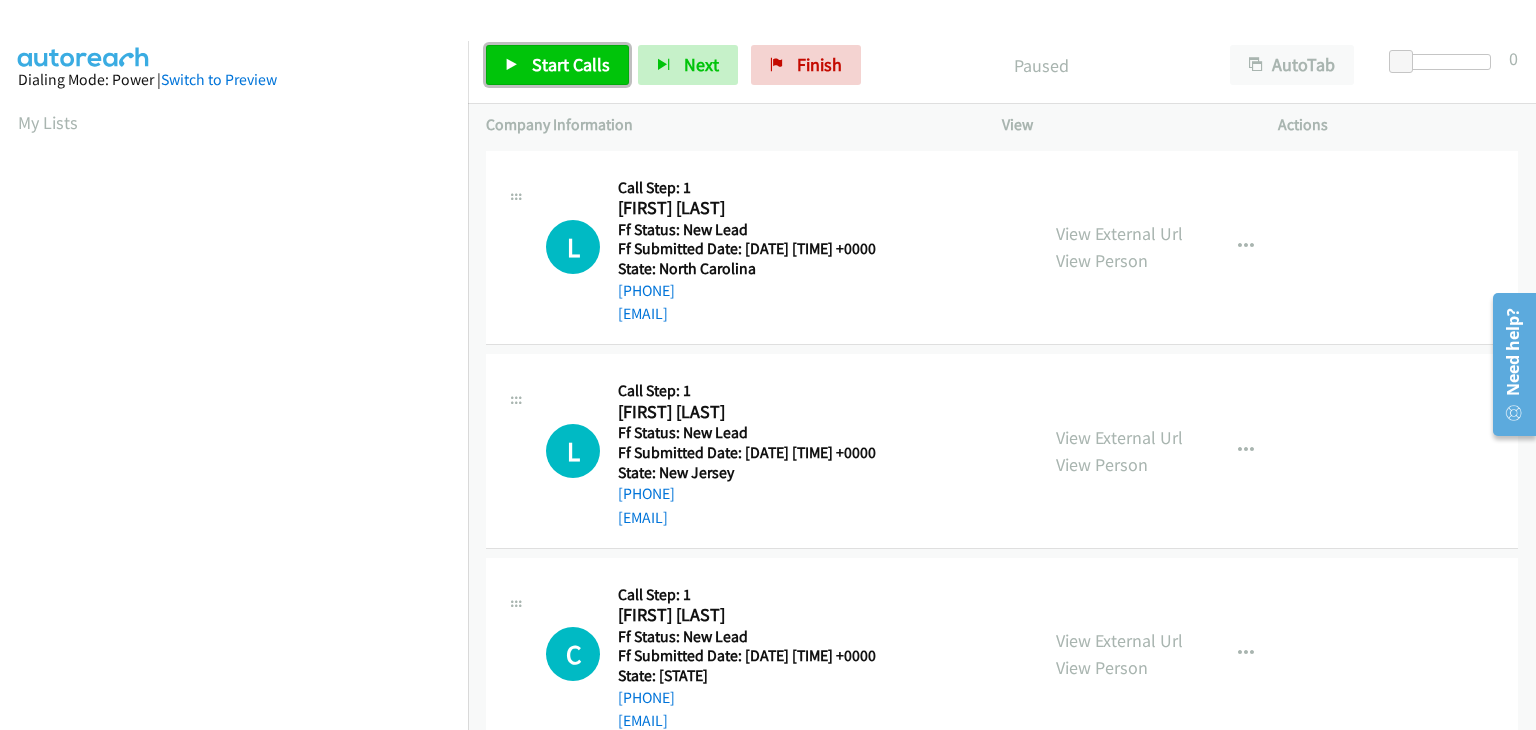 drag, startPoint x: 603, startPoint y: 78, endPoint x: 717, endPoint y: 117, distance: 120.48651 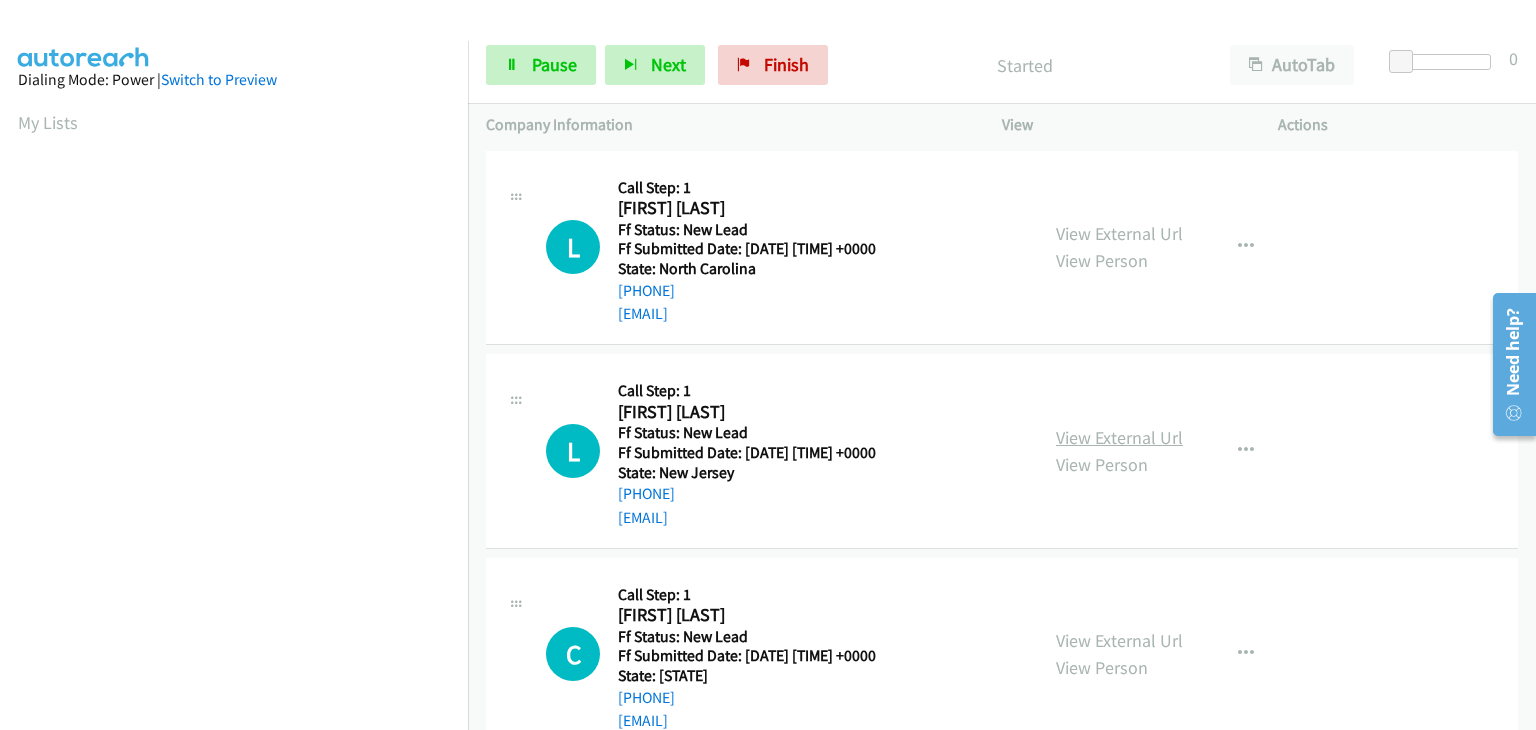 click on "View External Url" at bounding box center [1119, 437] 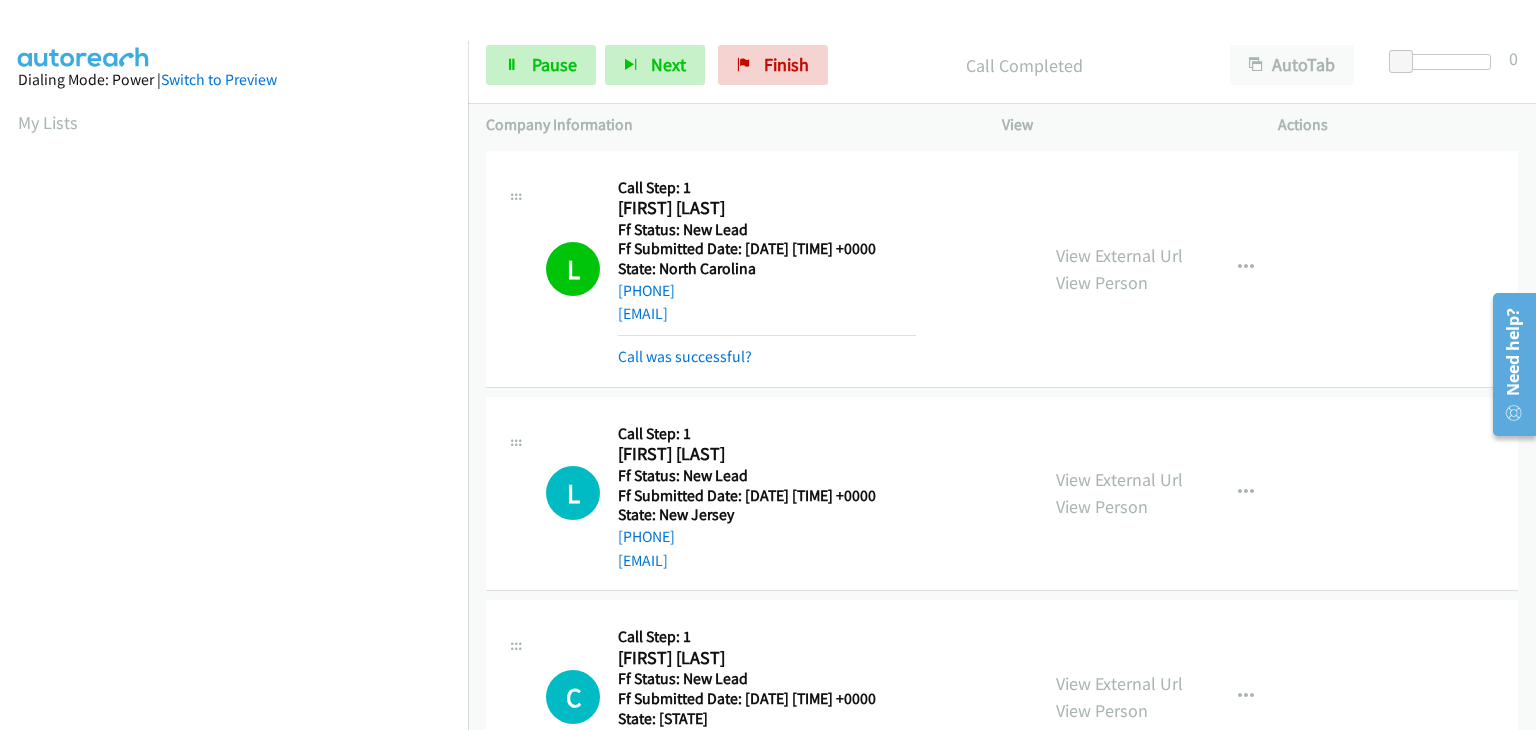 scroll, scrollTop: 392, scrollLeft: 0, axis: vertical 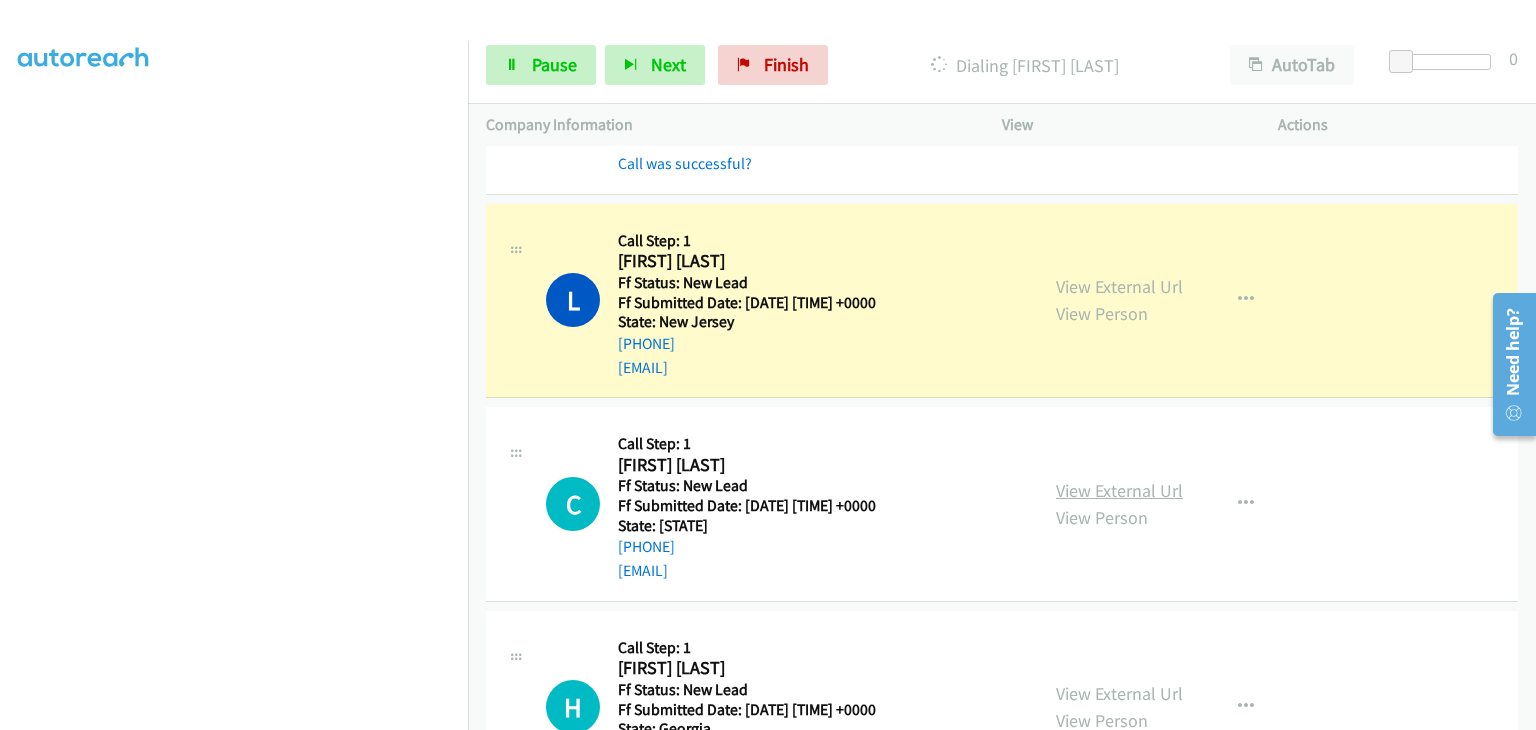 click on "View External Url" at bounding box center (1119, 490) 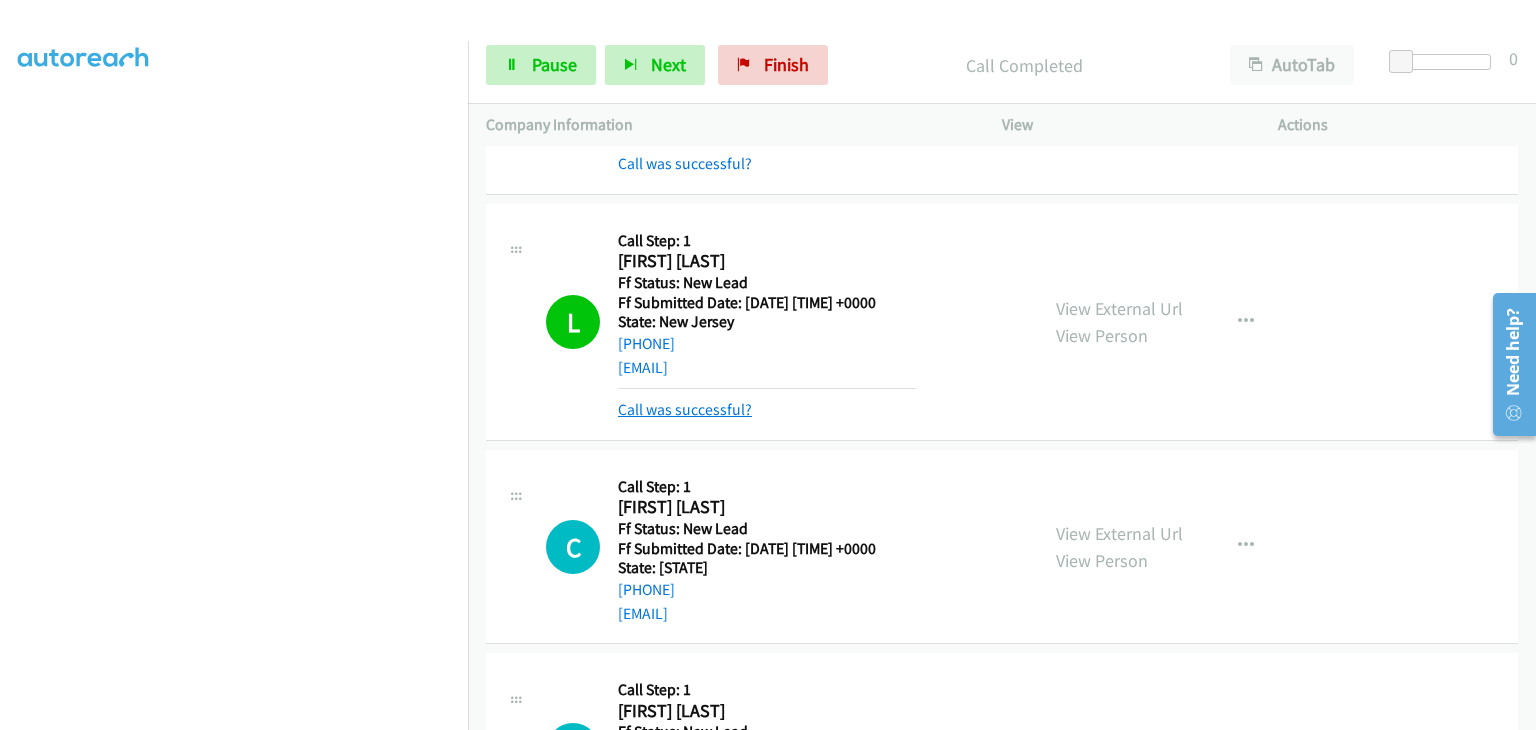 click on "Call was successful?" at bounding box center (685, 409) 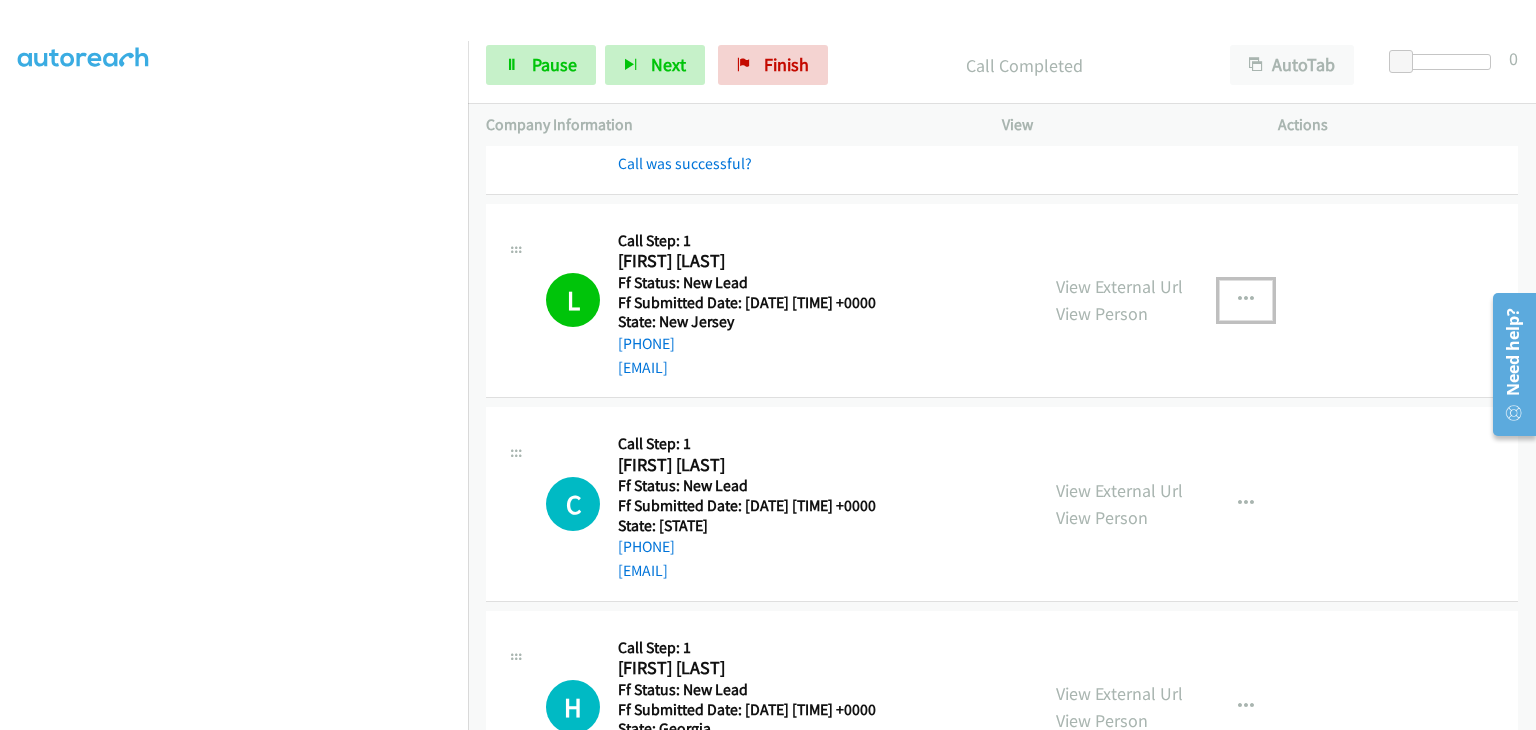 click at bounding box center [1246, 300] 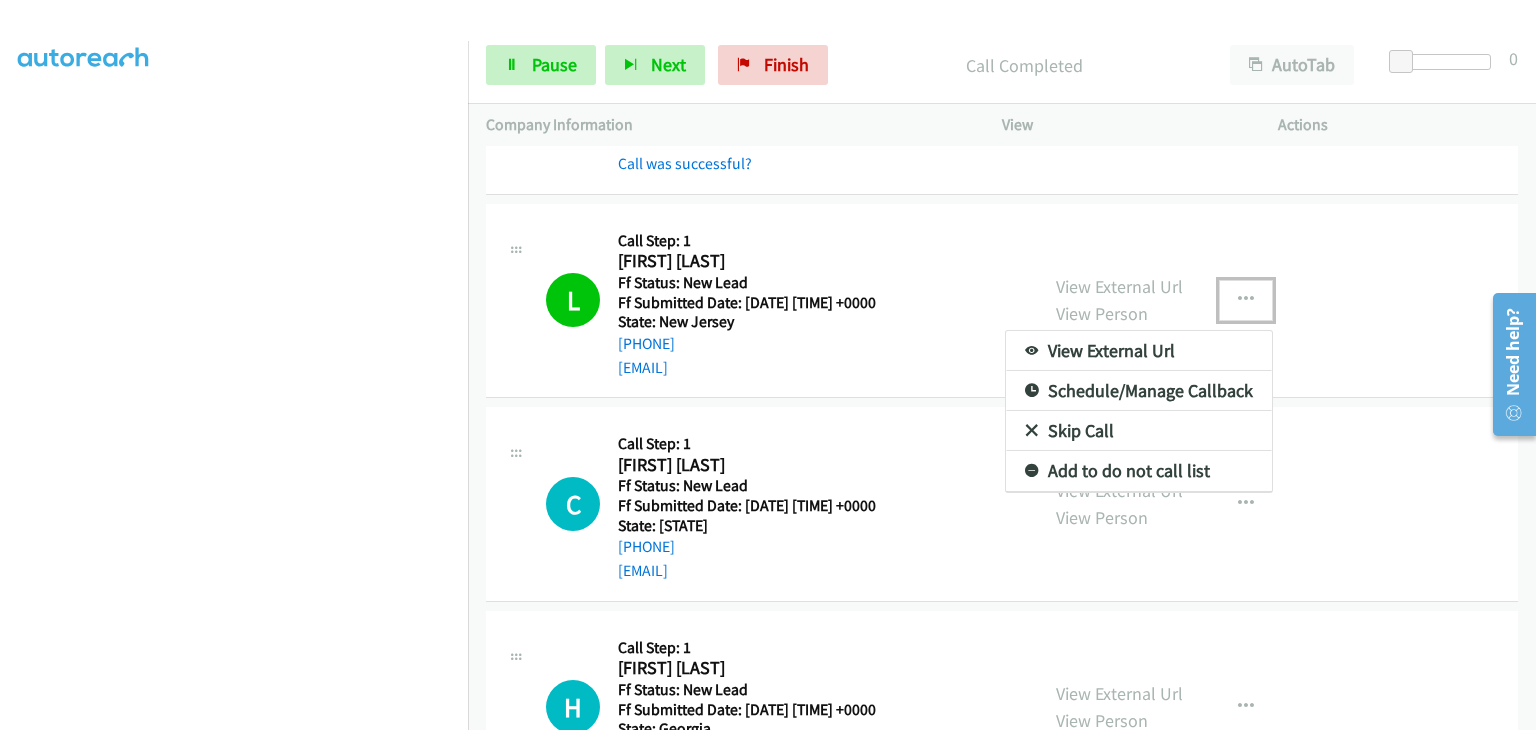 drag, startPoint x: 1130, startPoint y: 460, endPoint x: 1114, endPoint y: 459, distance: 16.03122 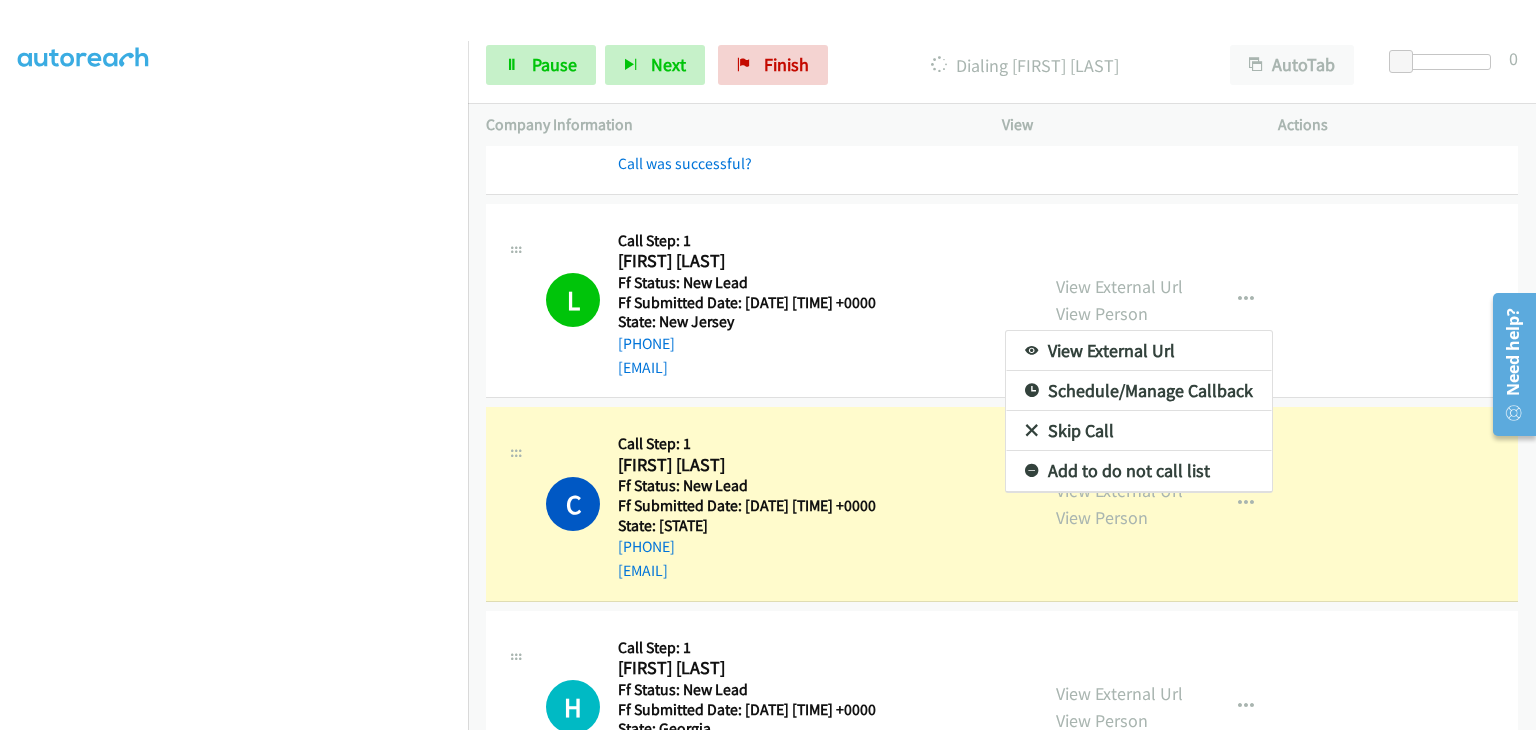 click on "Add to do not call list" at bounding box center (1139, 471) 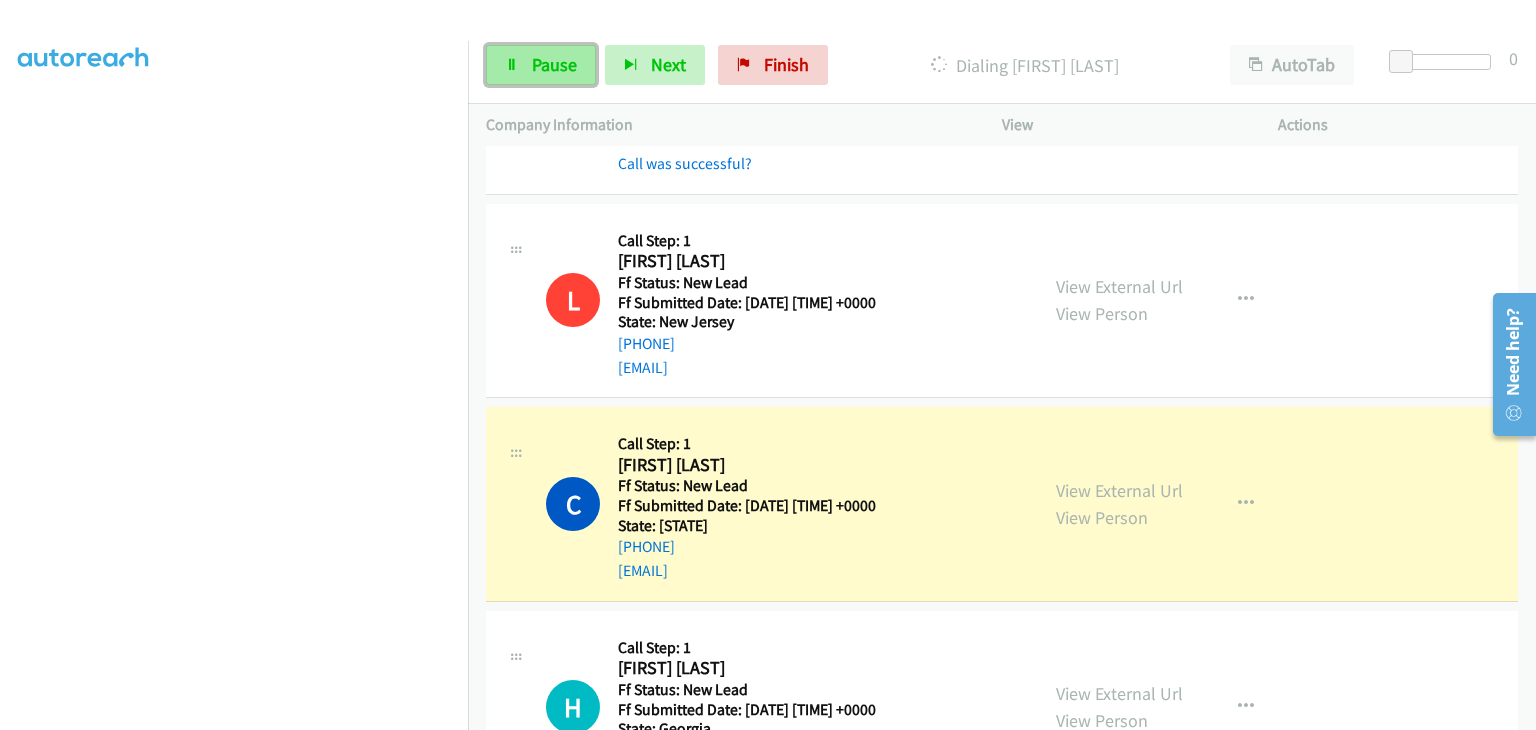 click on "Pause" at bounding box center (554, 64) 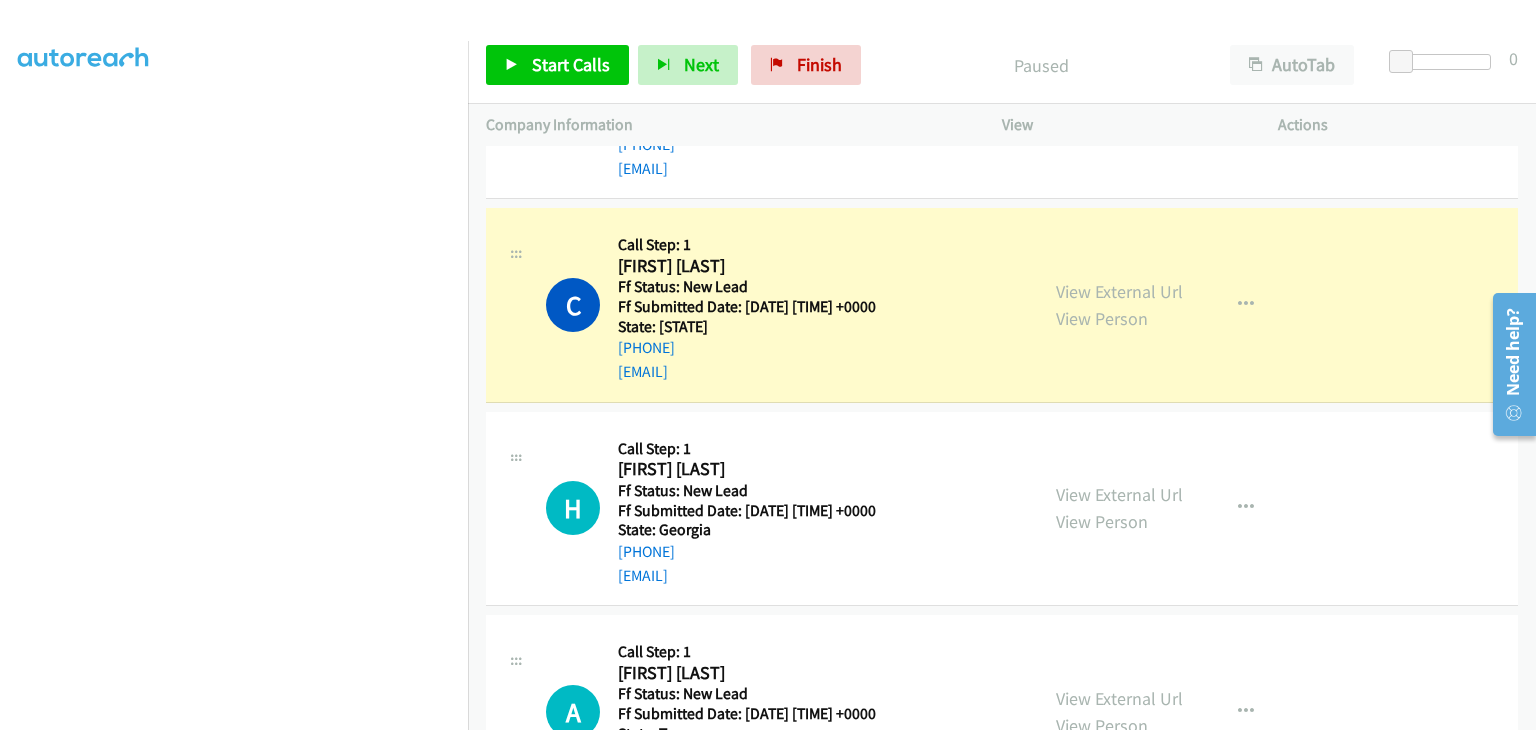 scroll, scrollTop: 393, scrollLeft: 0, axis: vertical 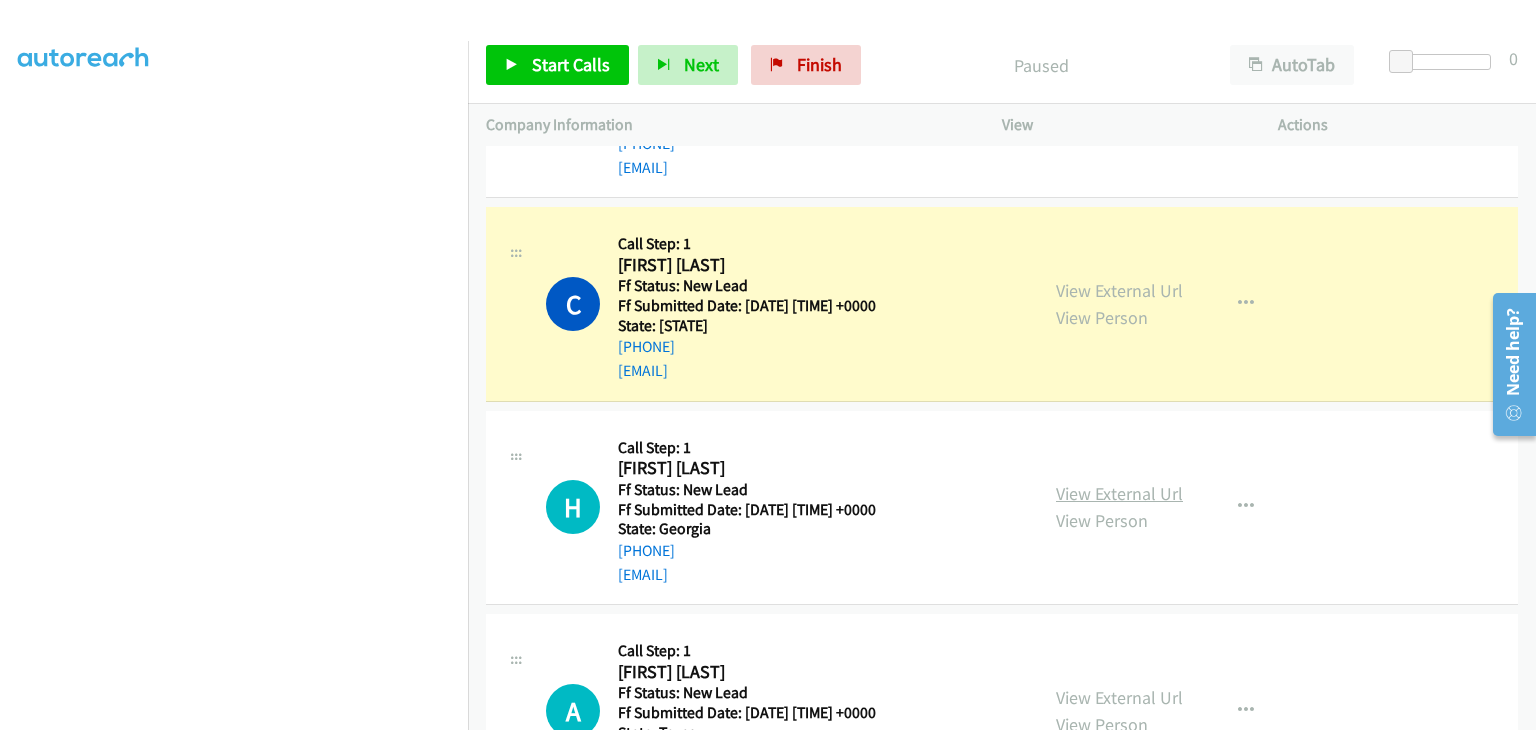 click on "View External Url" at bounding box center [1119, 493] 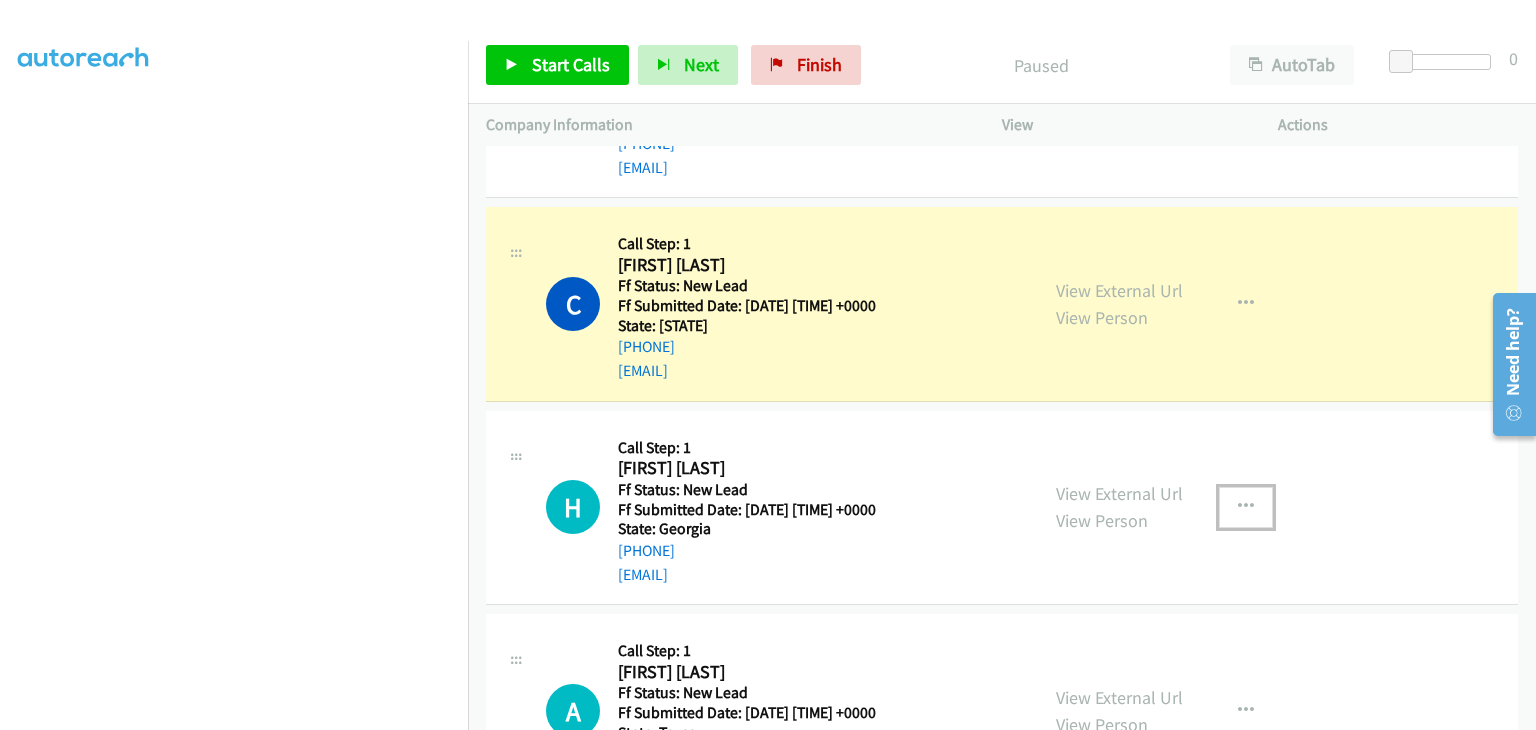 click at bounding box center (1246, 507) 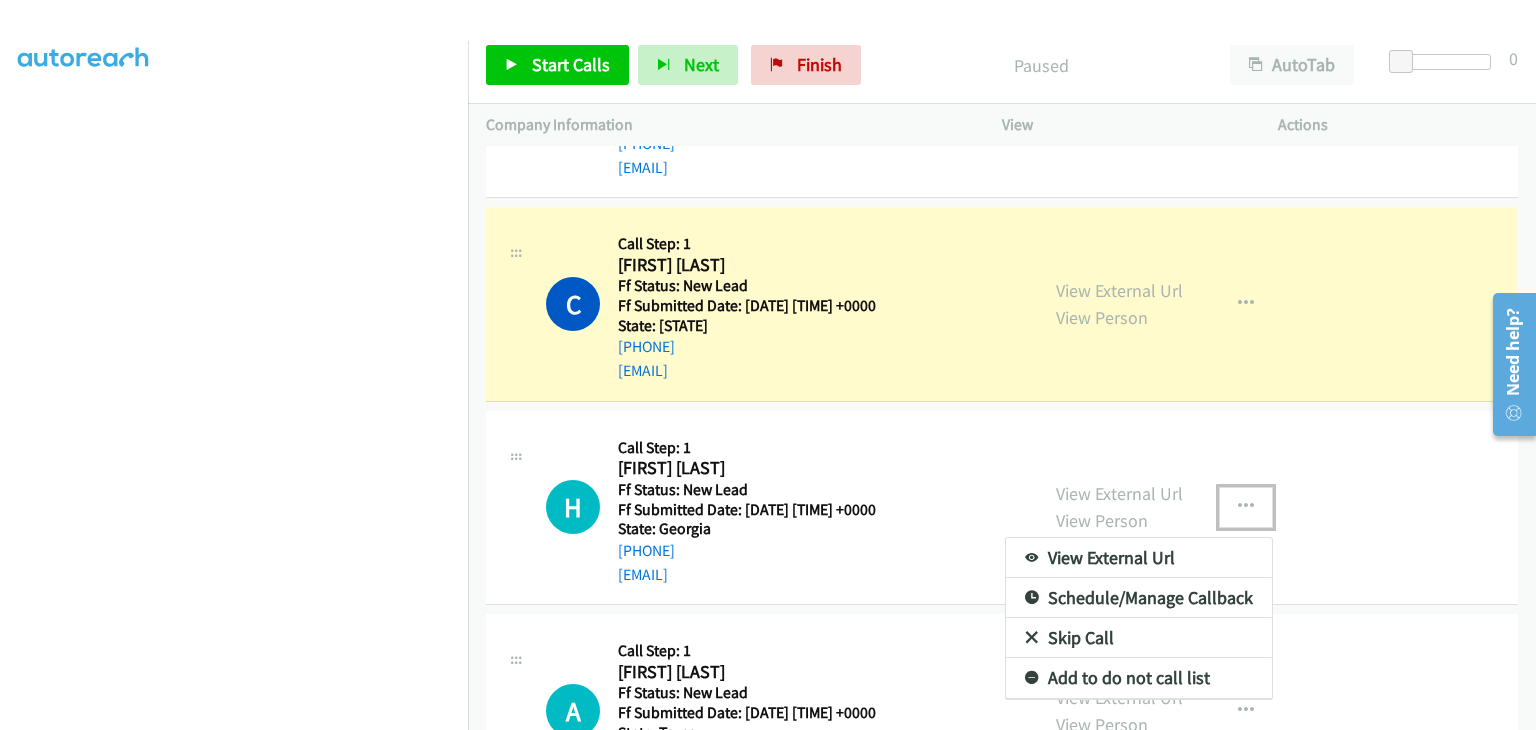 click on "Skip Call" at bounding box center (1139, 638) 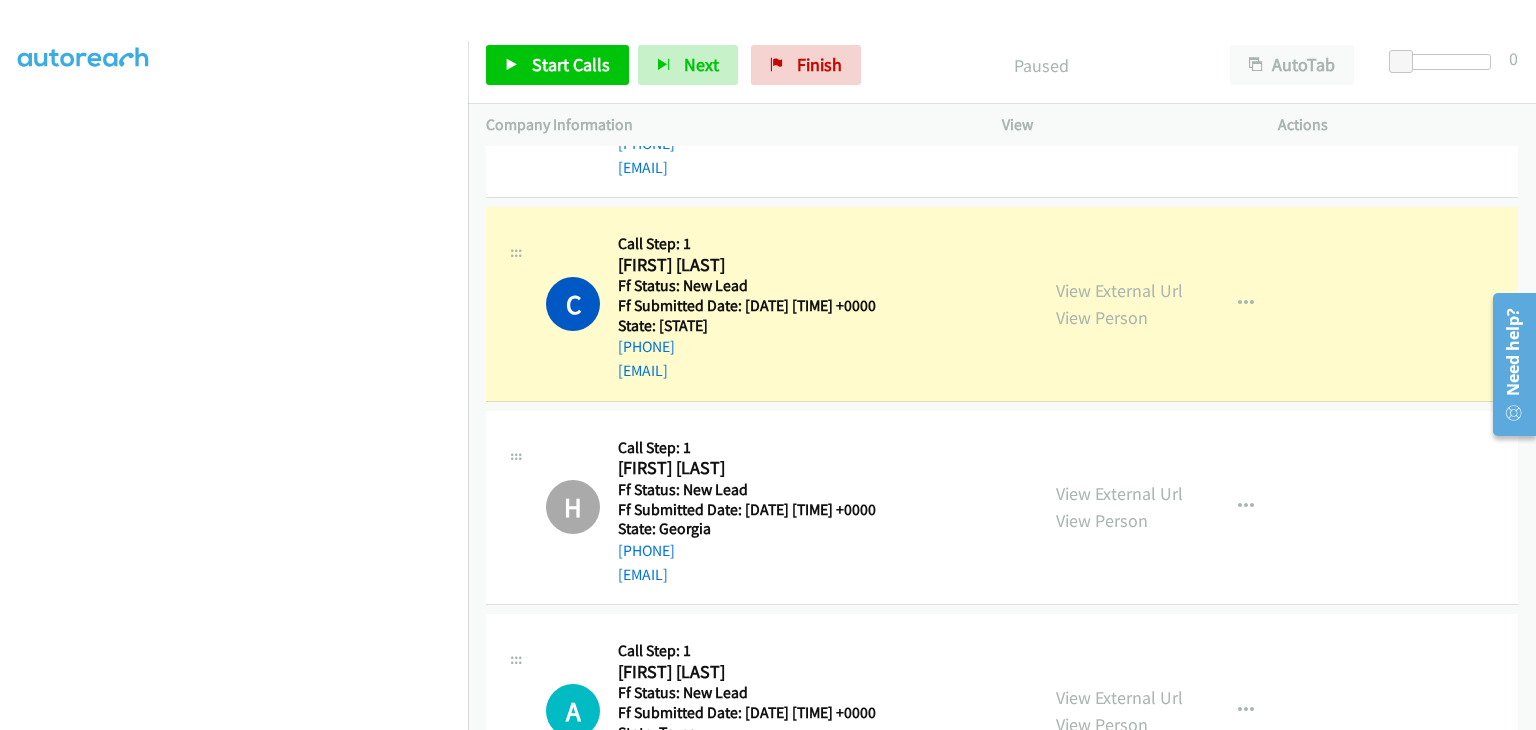 scroll, scrollTop: 392, scrollLeft: 0, axis: vertical 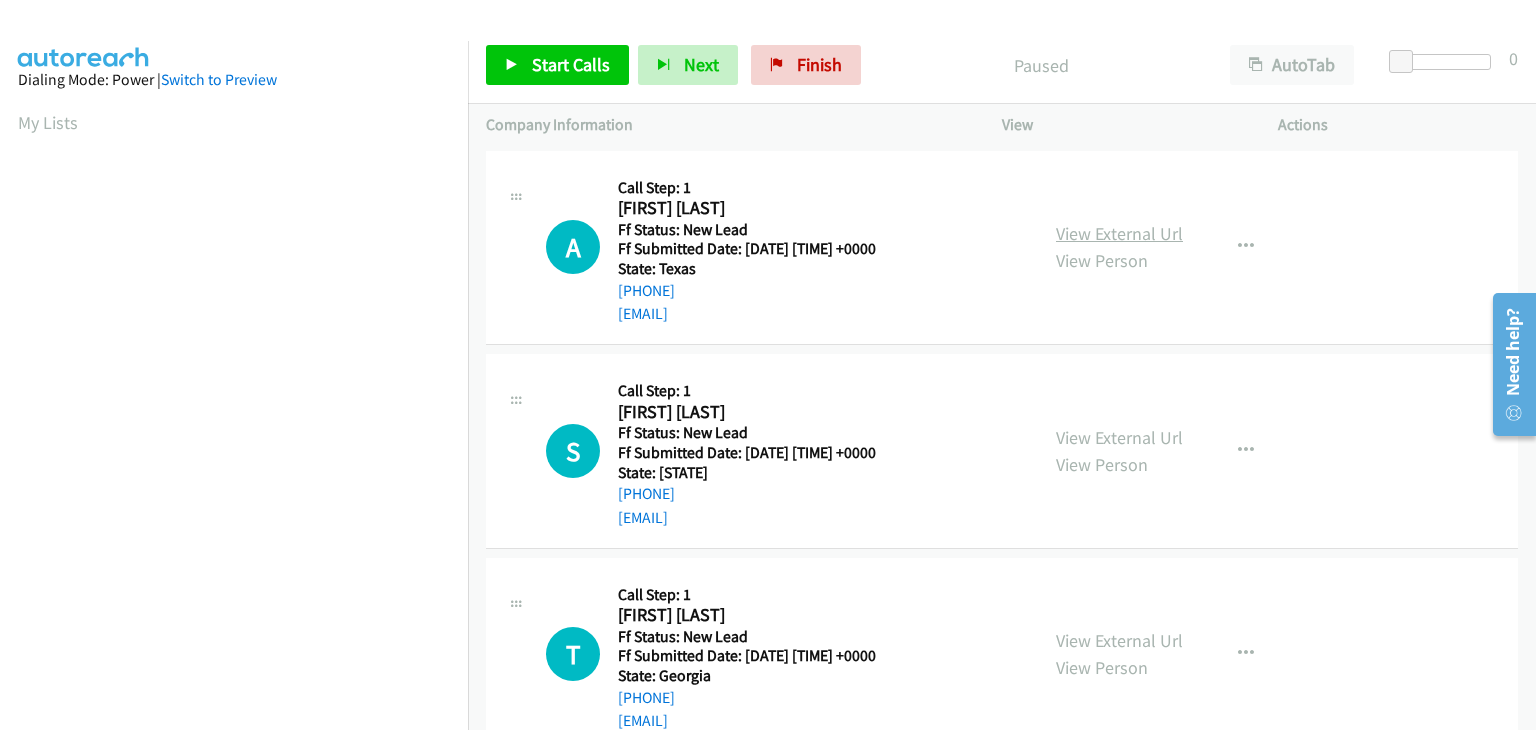 click on "View External Url" at bounding box center (1119, 233) 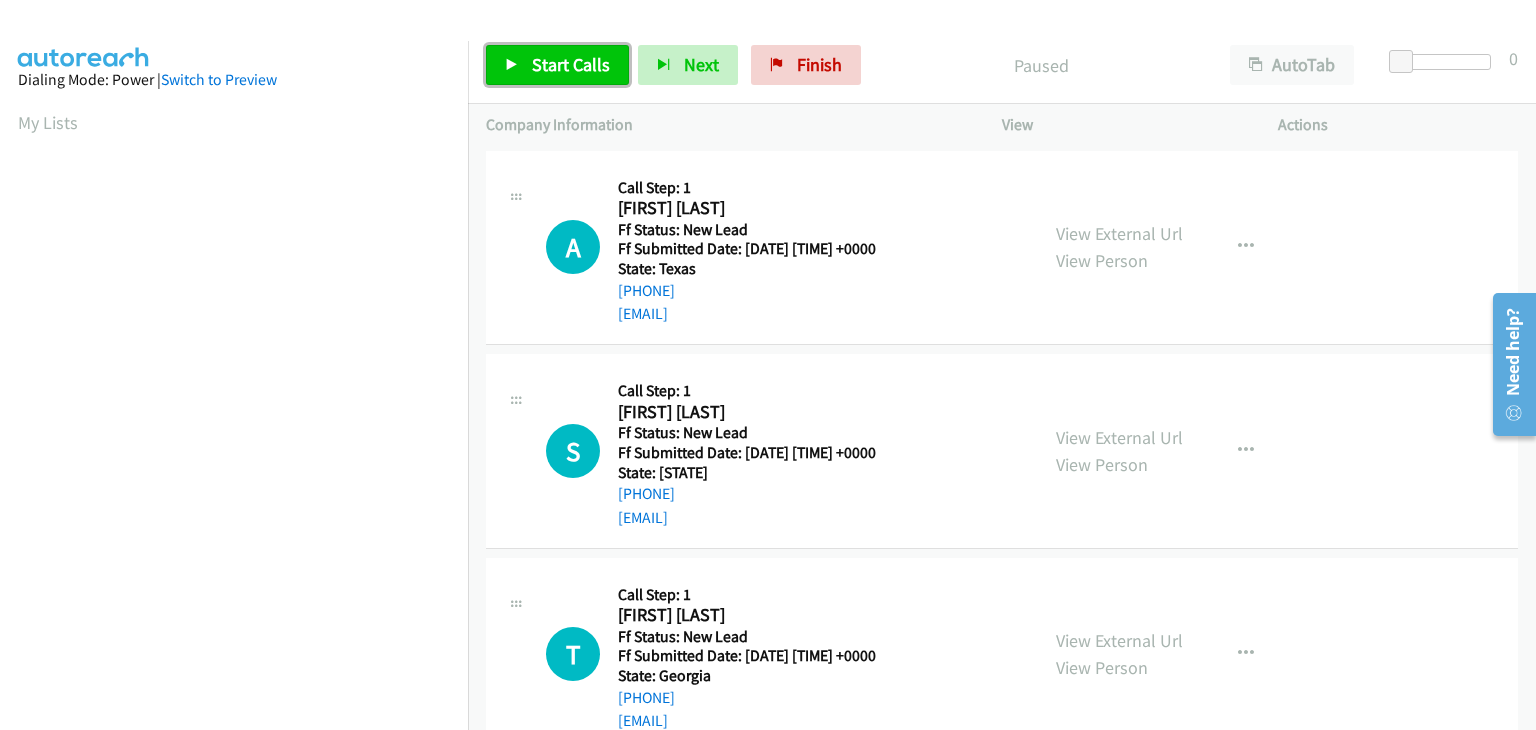 click on "Start Calls" at bounding box center [571, 64] 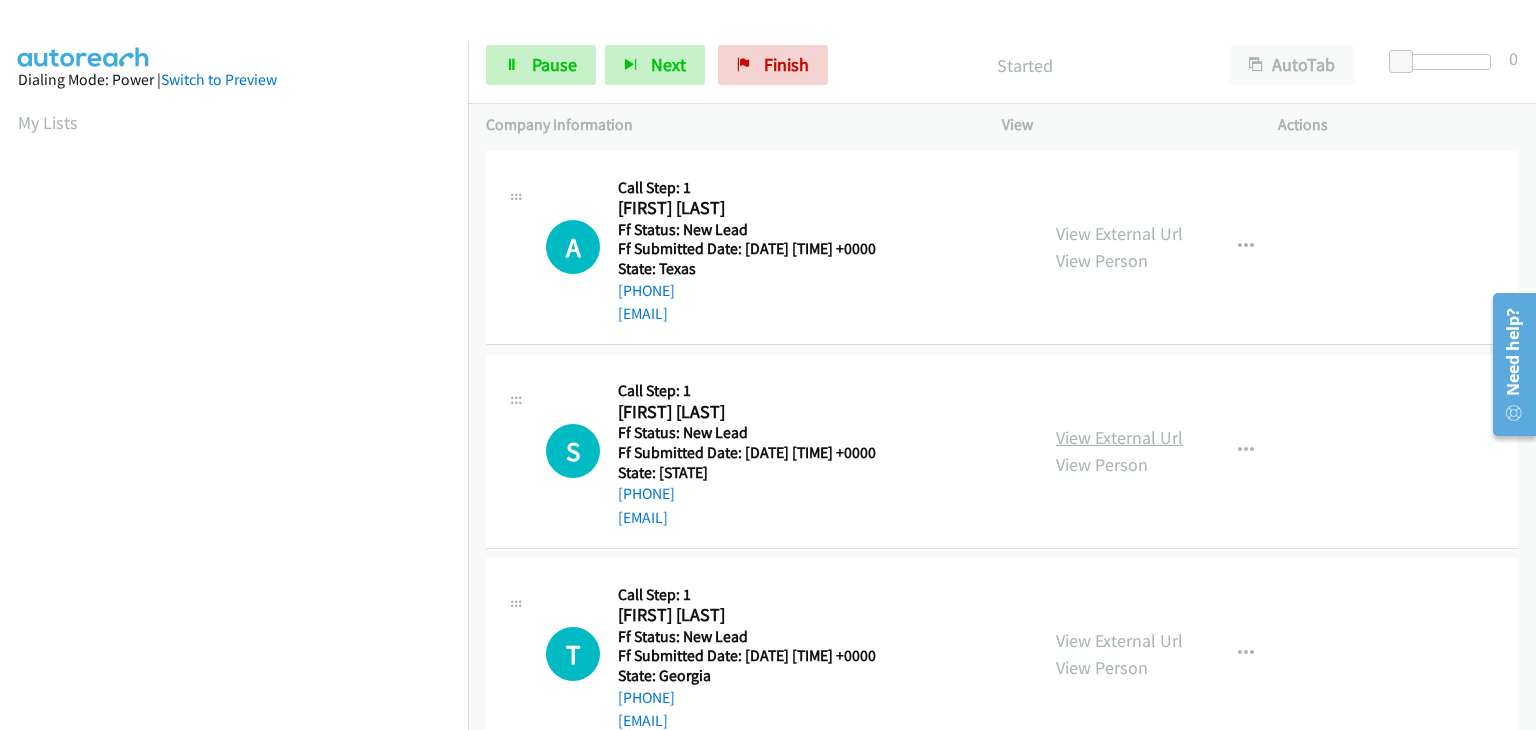 click on "View External Url" at bounding box center (1119, 437) 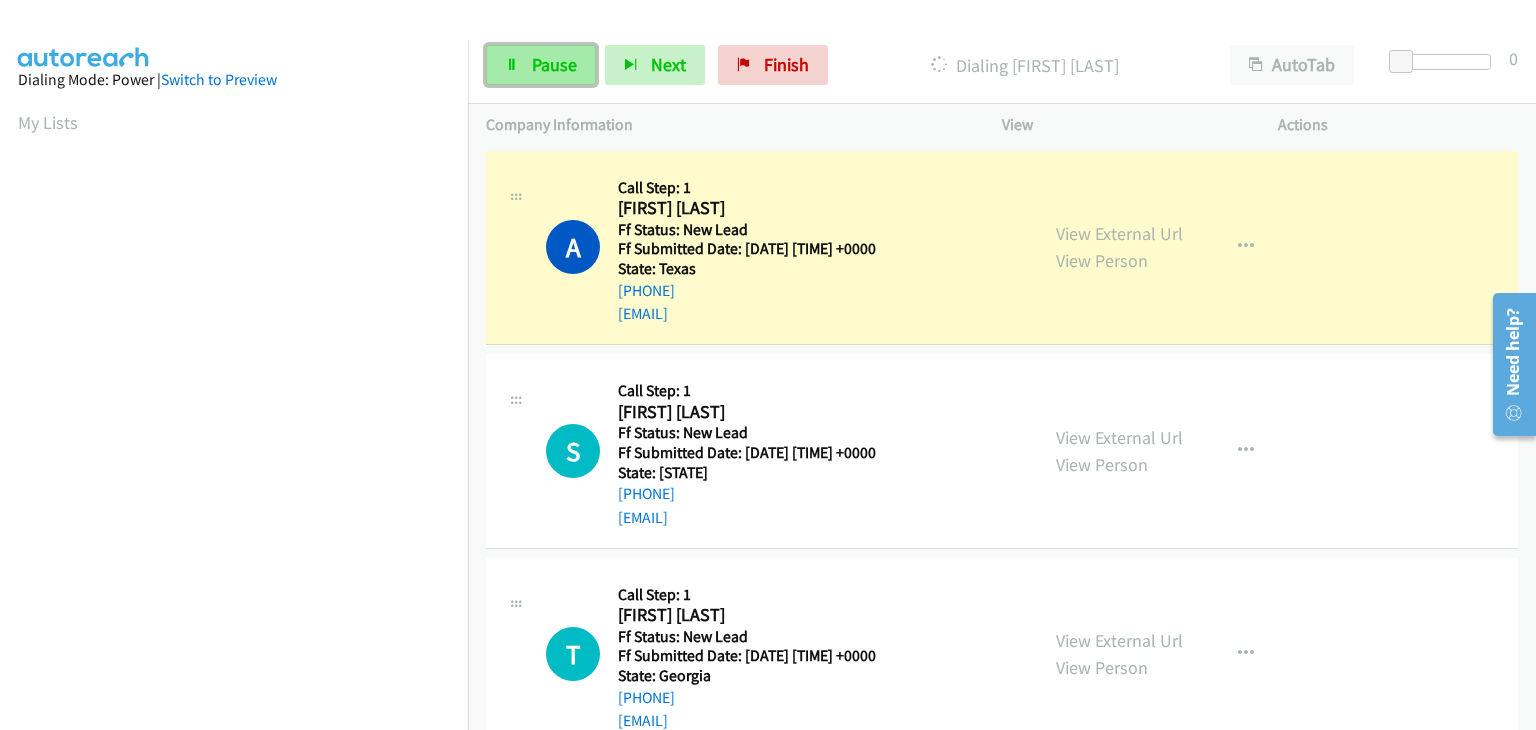 click on "Pause" at bounding box center [541, 65] 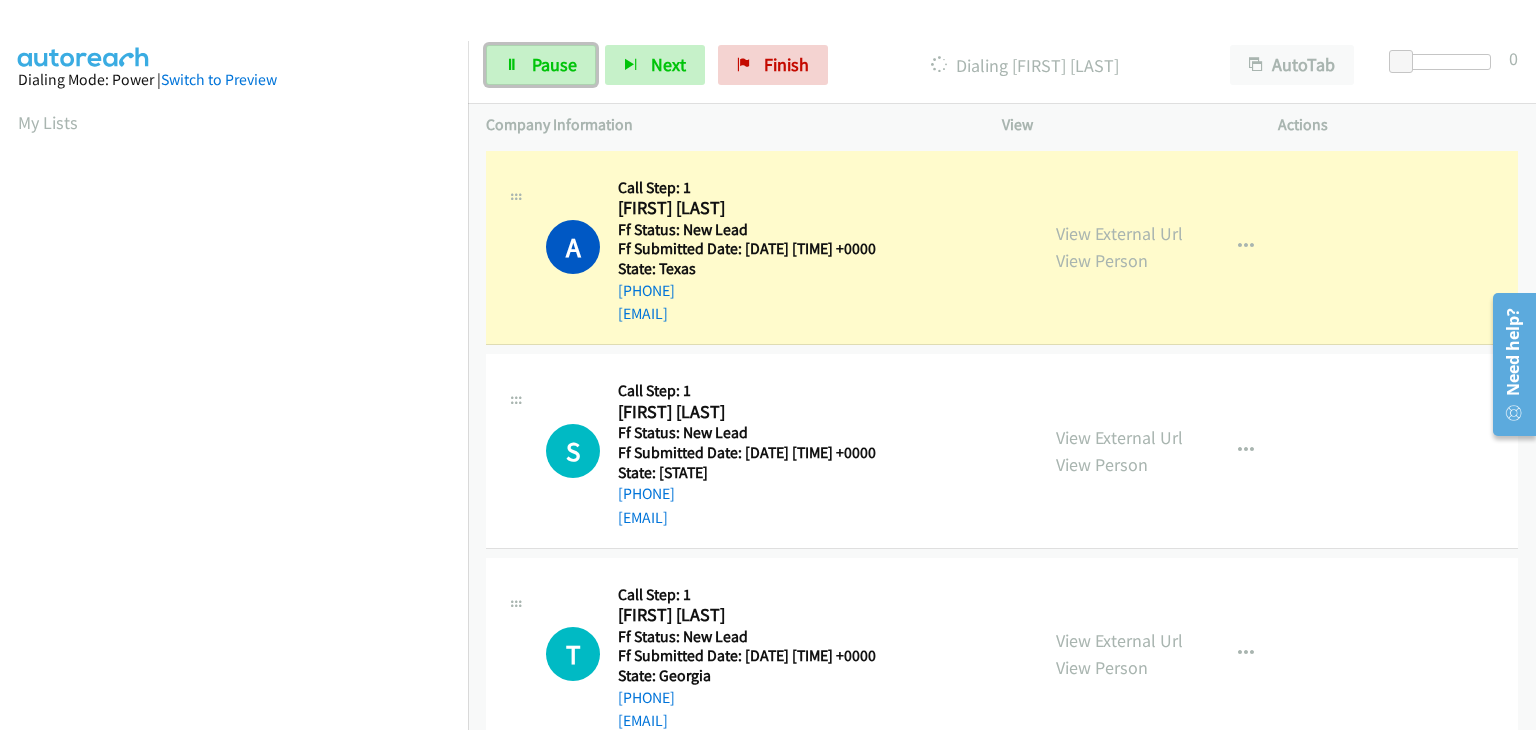 scroll, scrollTop: 392, scrollLeft: 0, axis: vertical 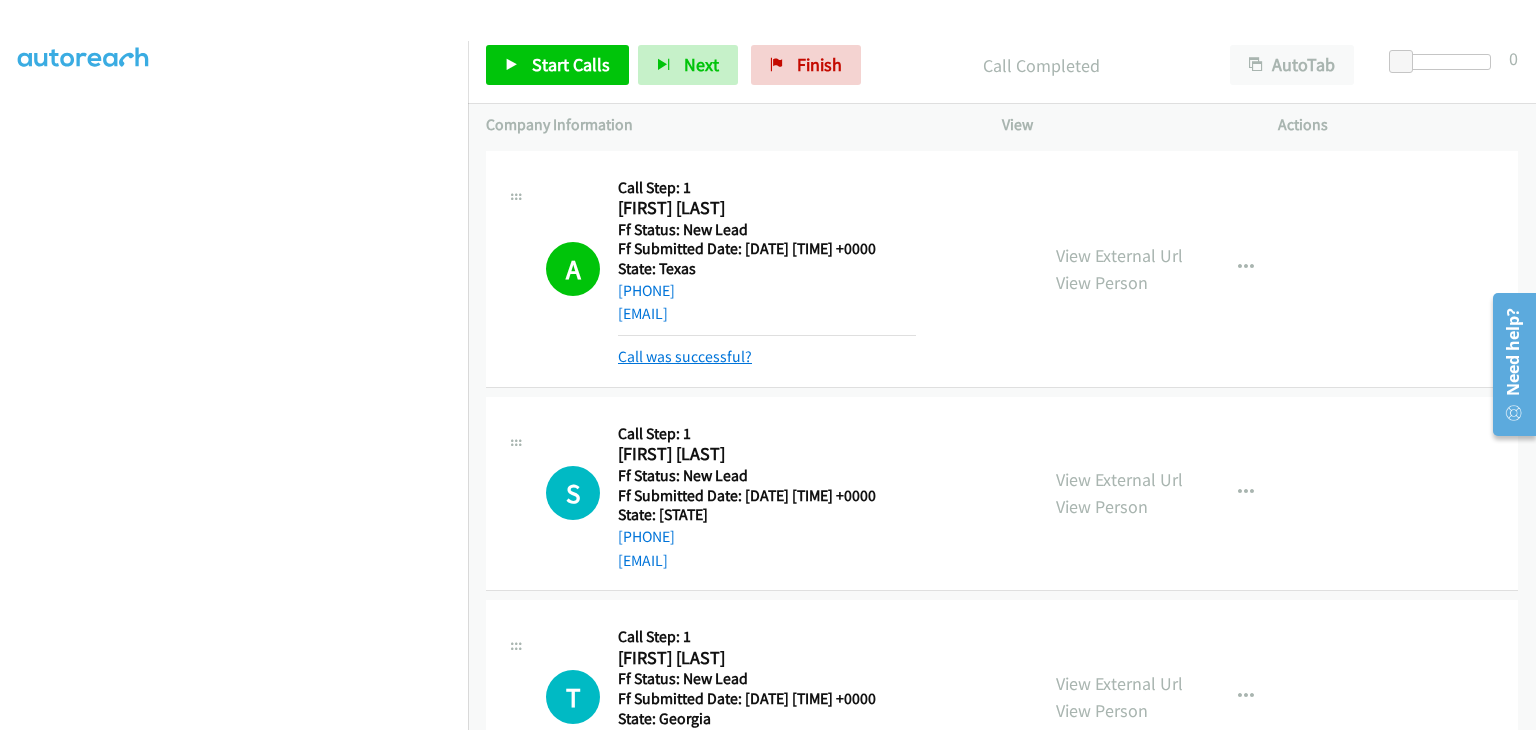 click on "Call was successful?" at bounding box center (685, 356) 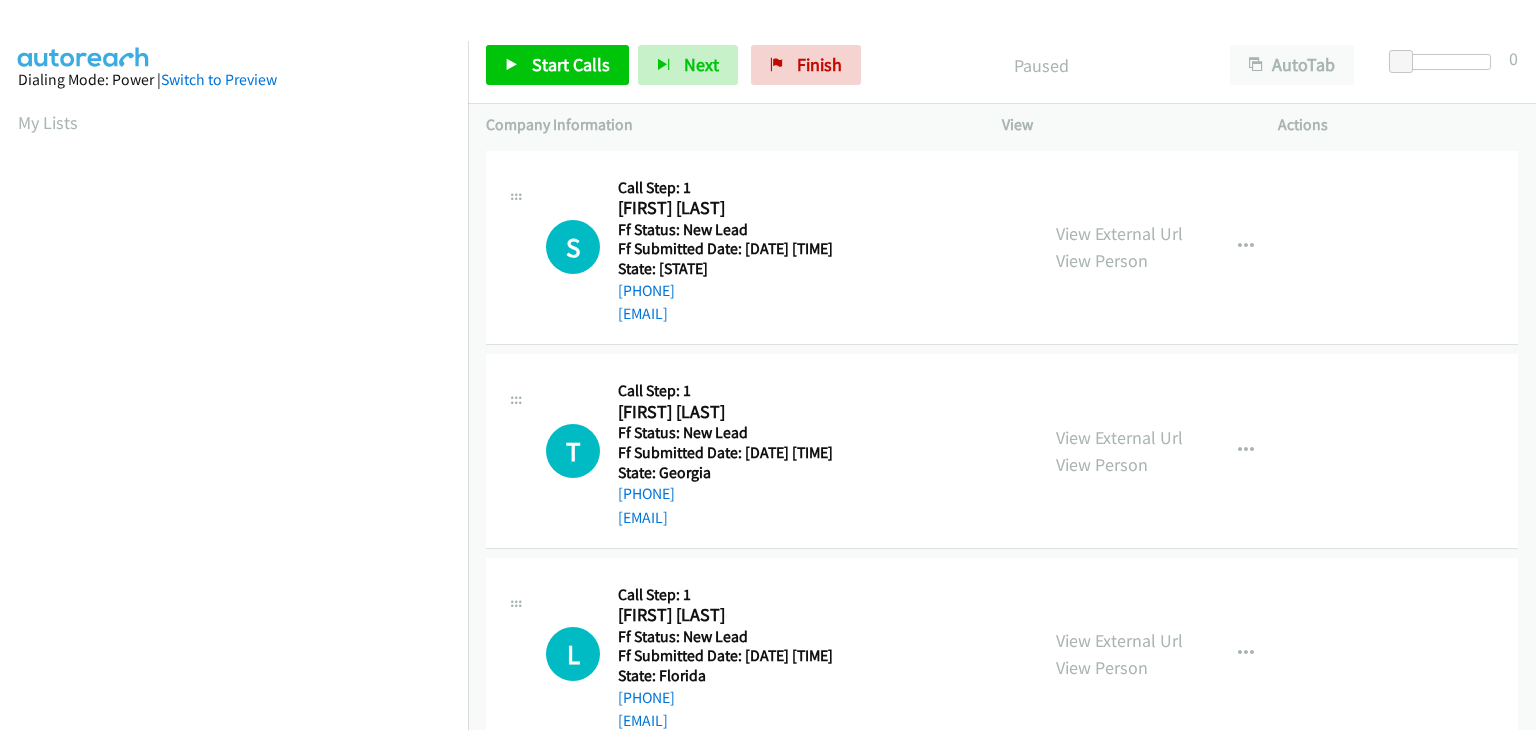 scroll, scrollTop: 0, scrollLeft: 0, axis: both 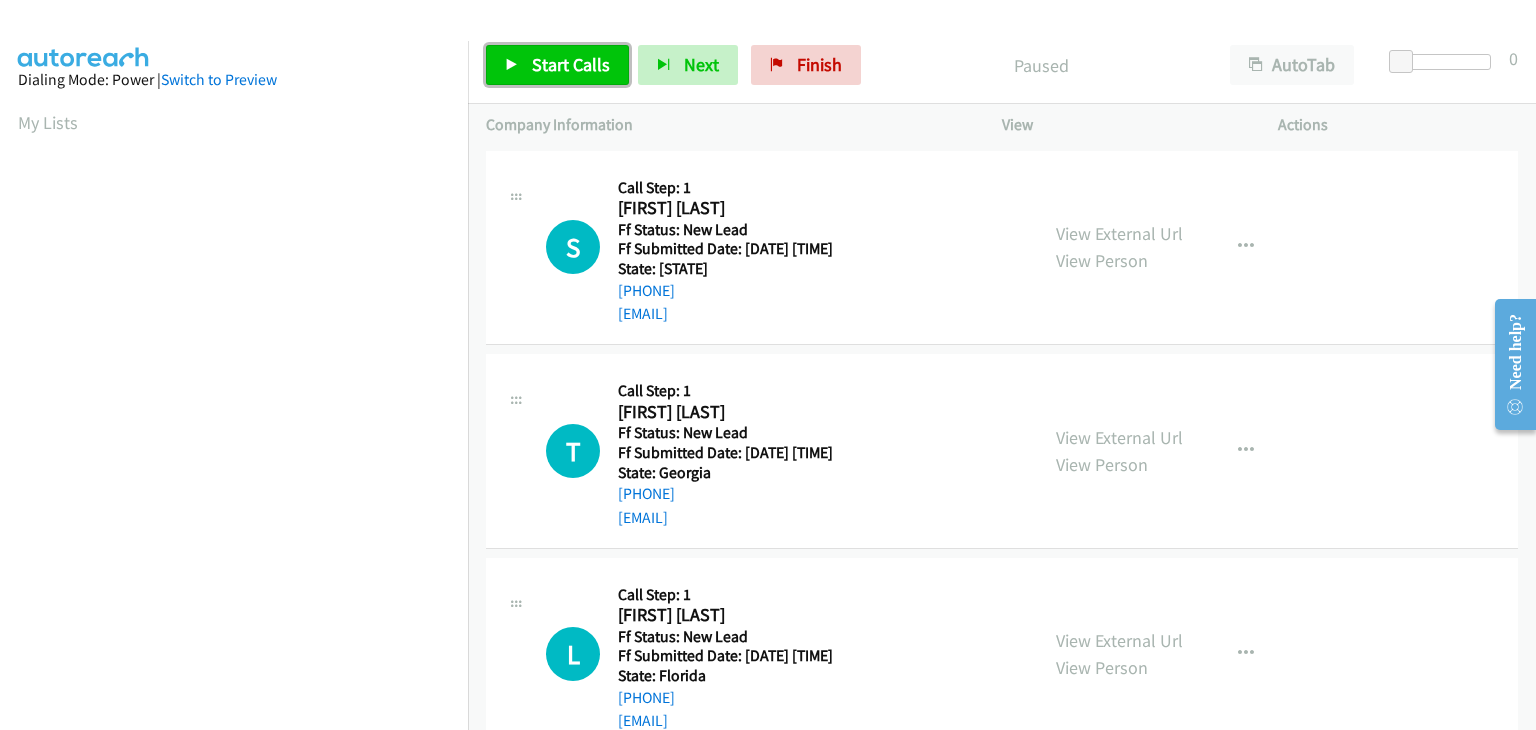 click on "Start Calls" at bounding box center [571, 64] 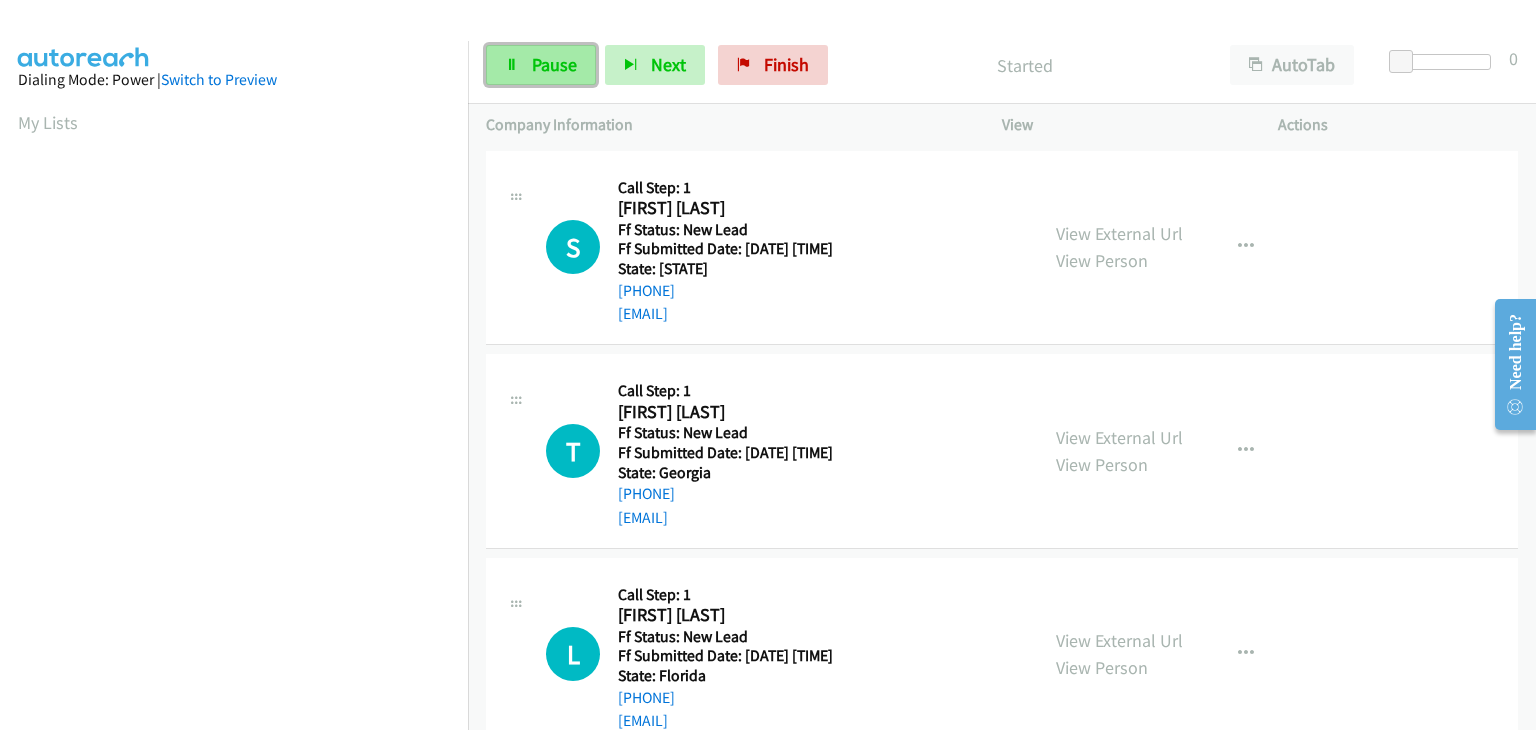 click on "Pause" at bounding box center [541, 65] 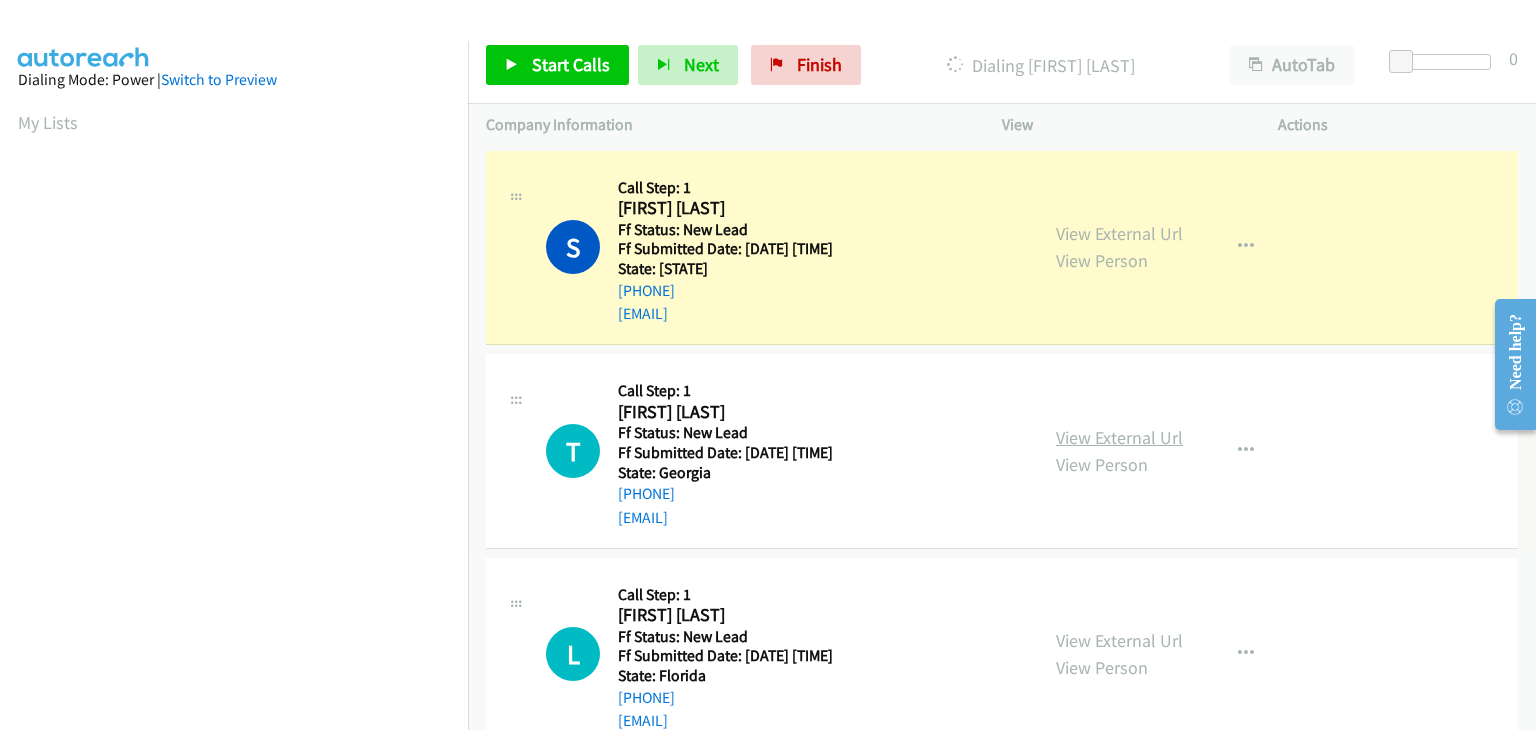 click on "View External Url" at bounding box center [1119, 437] 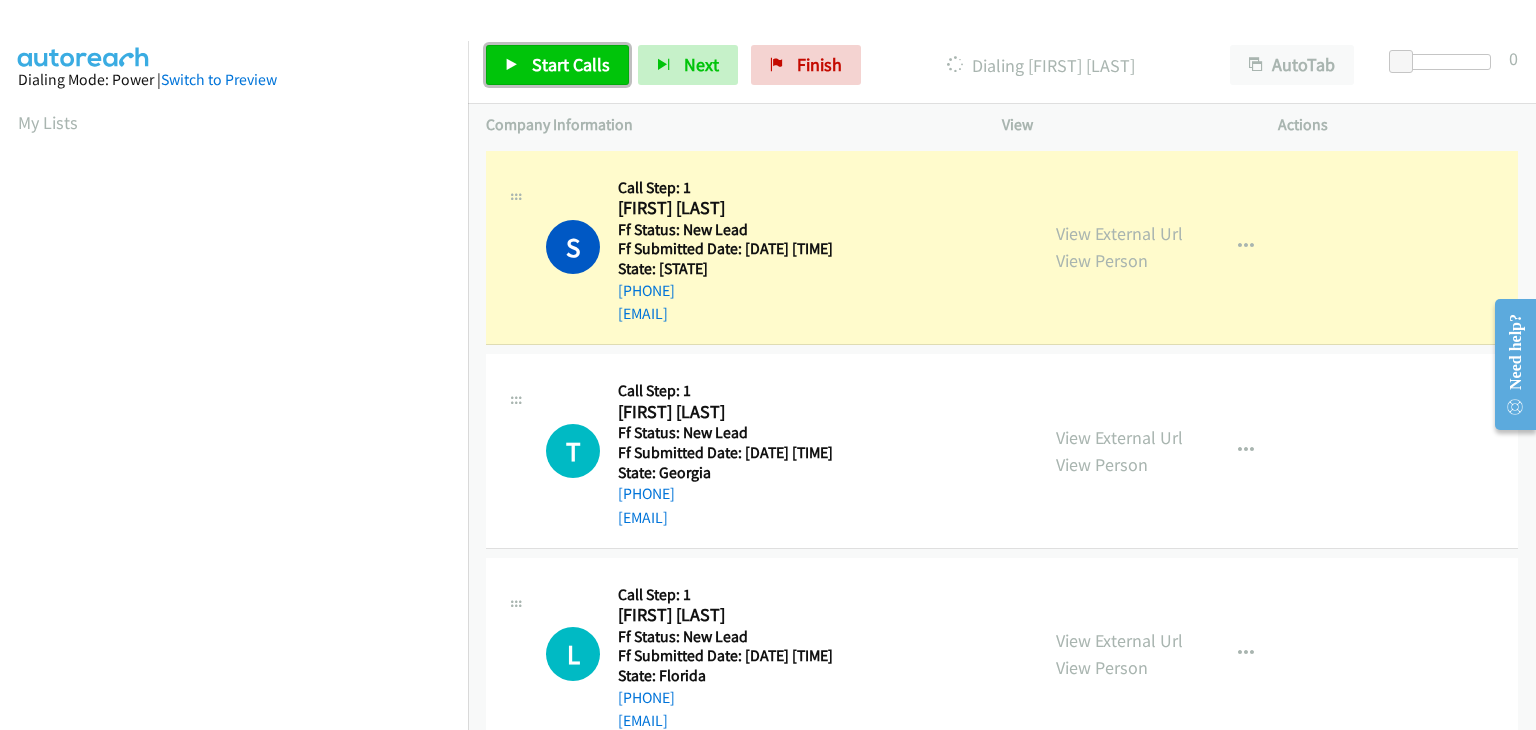 click on "Start Calls" at bounding box center (571, 64) 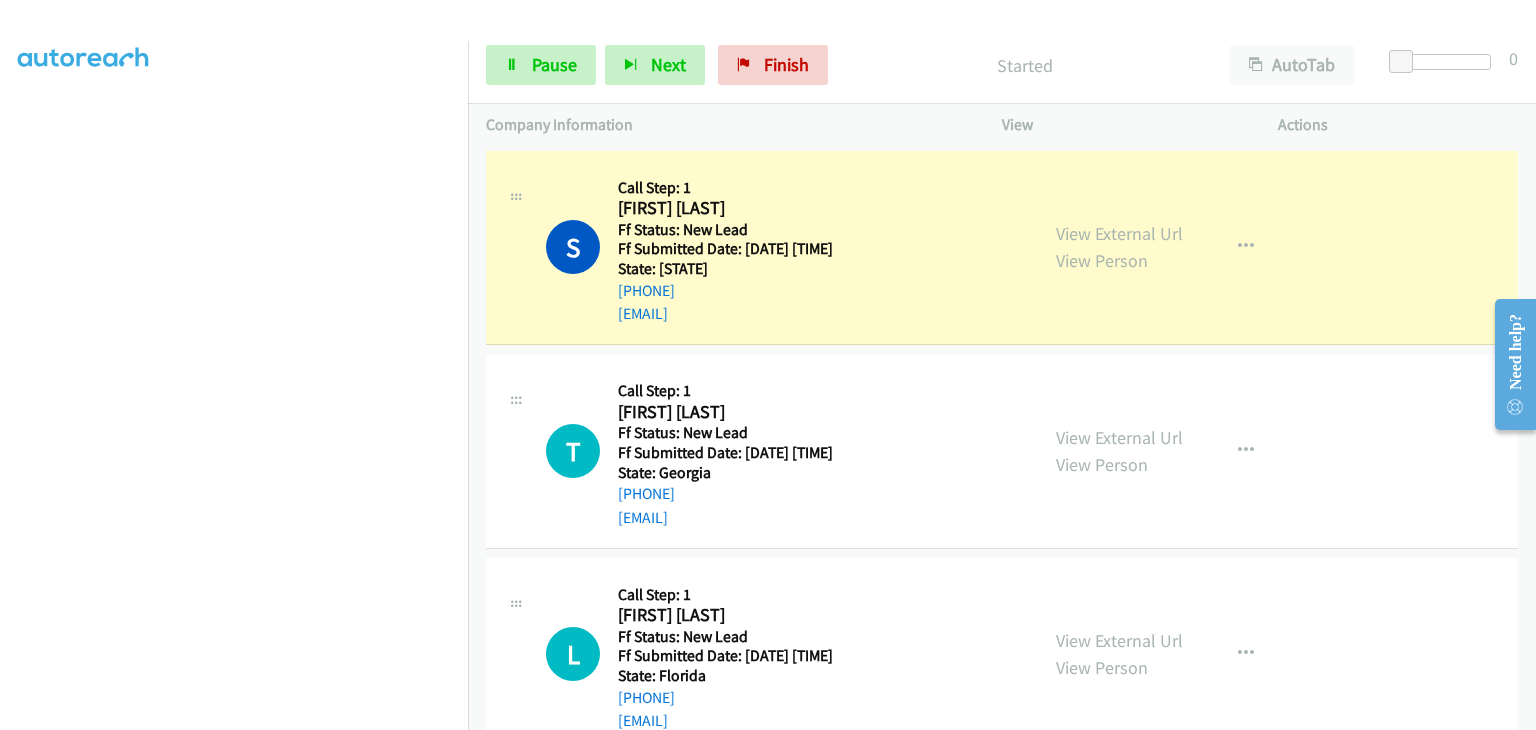 scroll, scrollTop: 392, scrollLeft: 0, axis: vertical 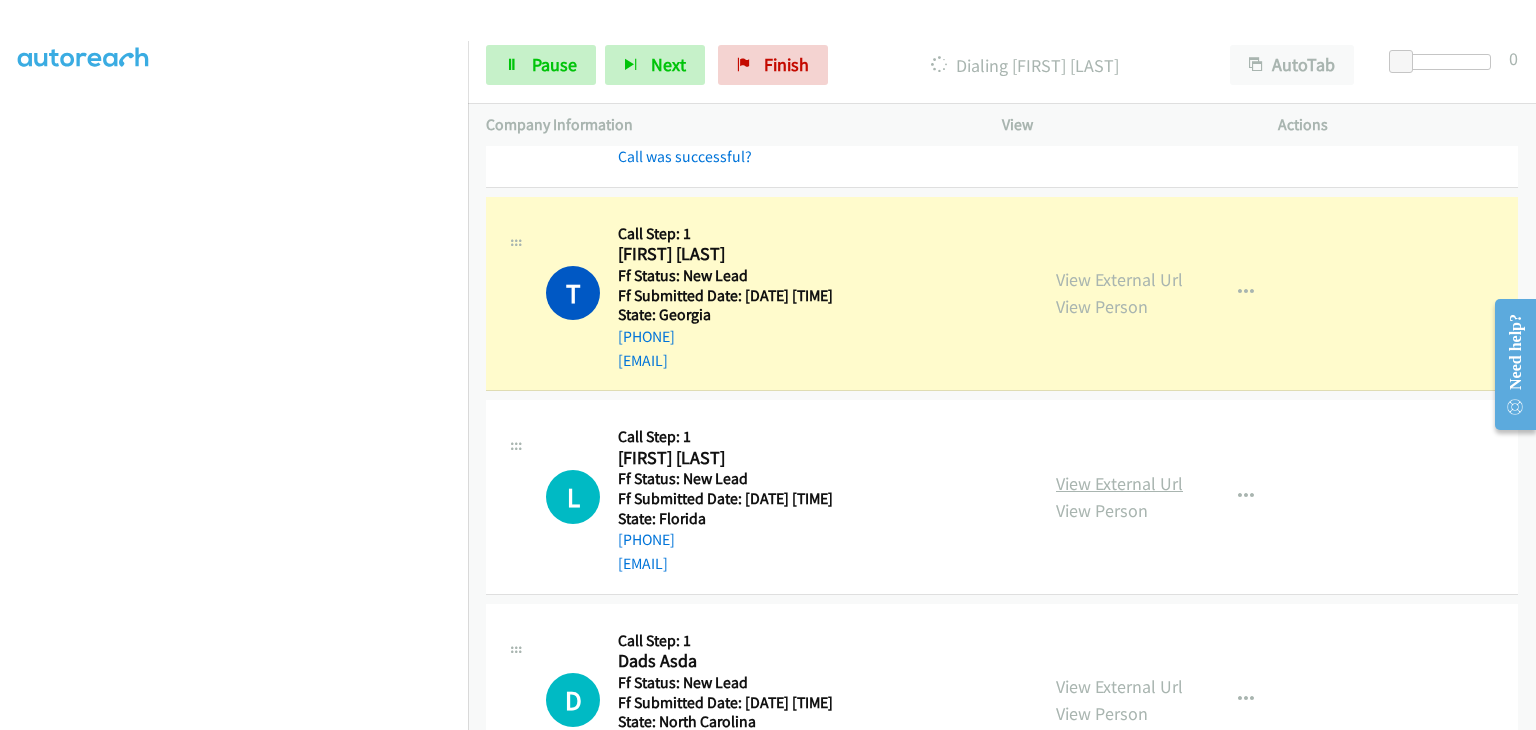 click on "View External Url" at bounding box center [1119, 483] 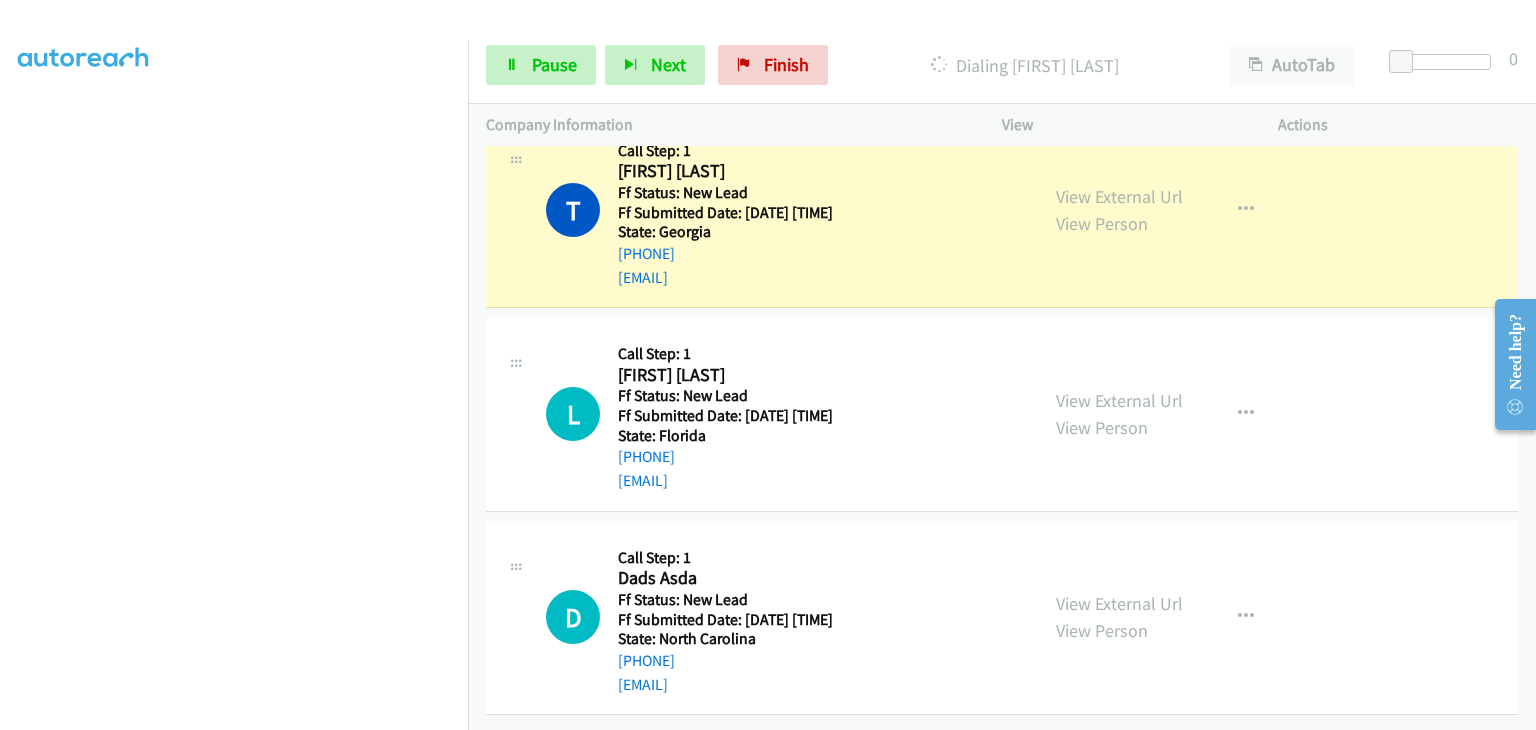 scroll, scrollTop: 196, scrollLeft: 0, axis: vertical 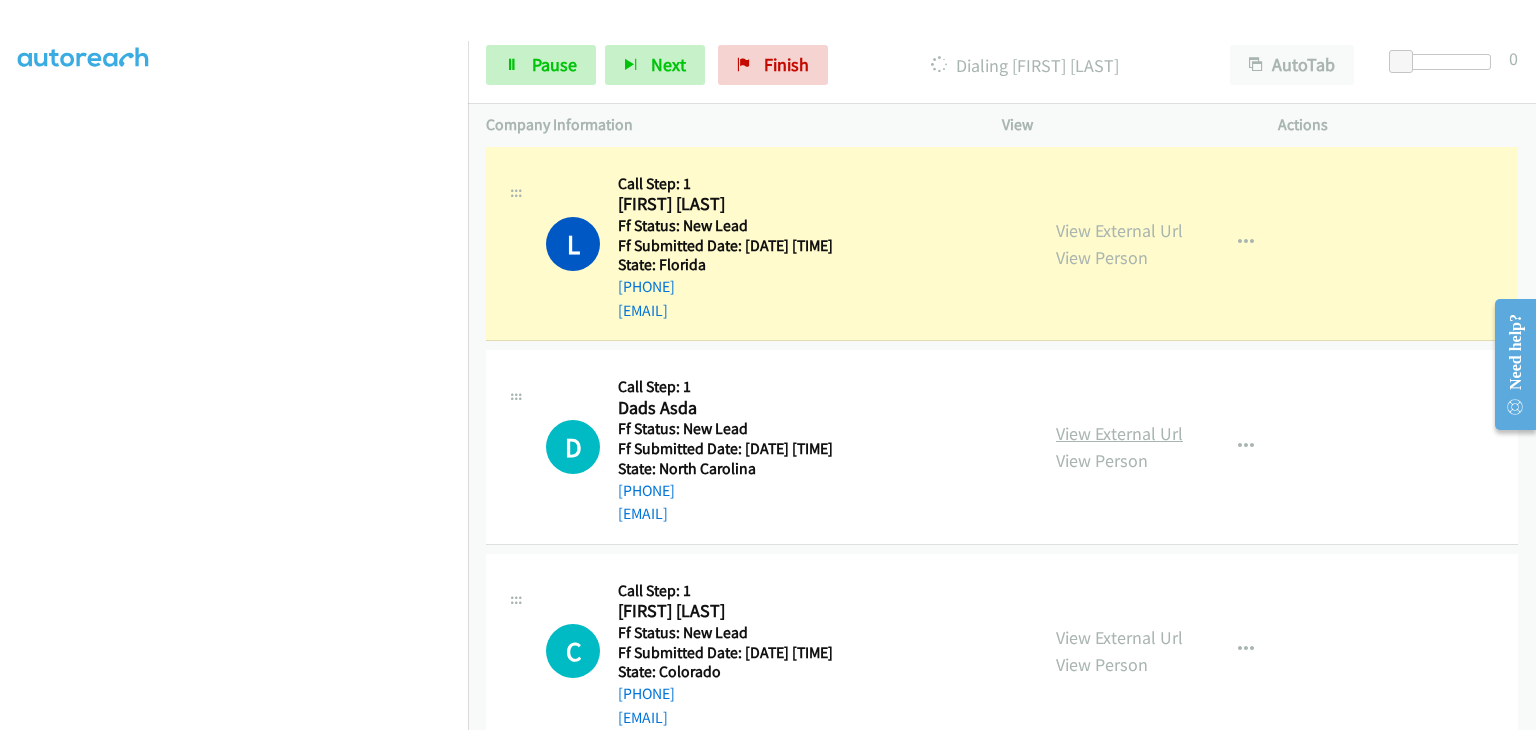 click on "View External Url" at bounding box center [1119, 433] 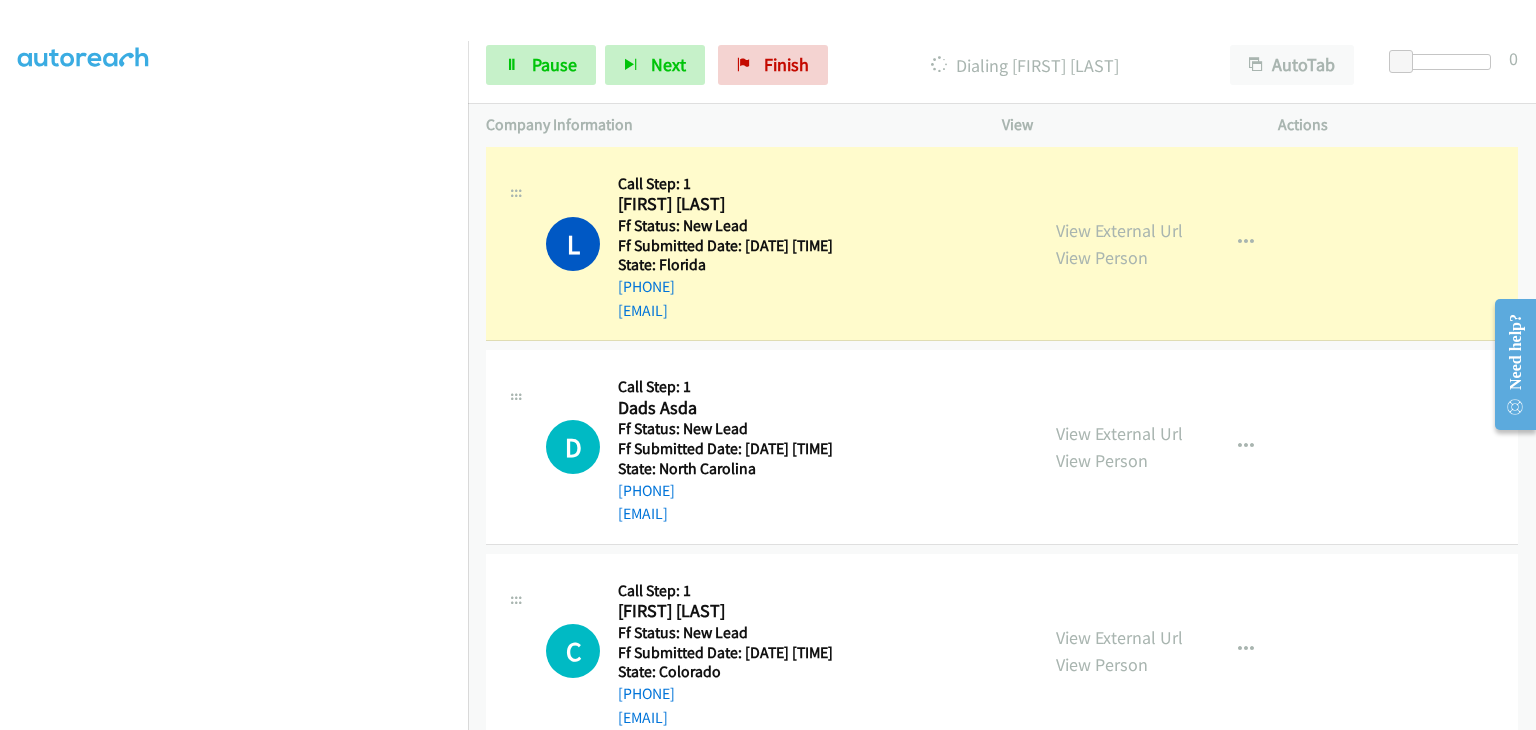 scroll, scrollTop: 392, scrollLeft: 0, axis: vertical 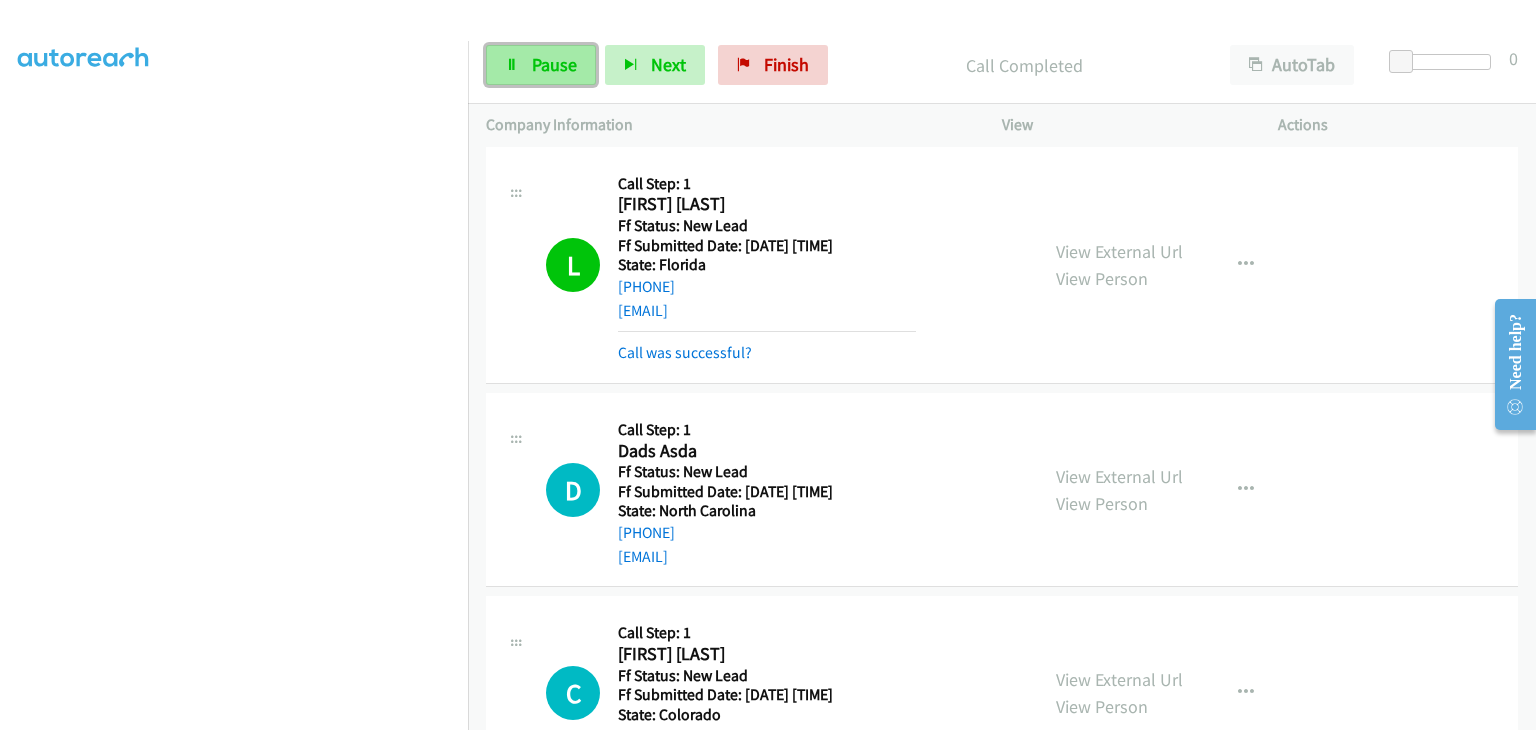click on "Pause" at bounding box center [541, 65] 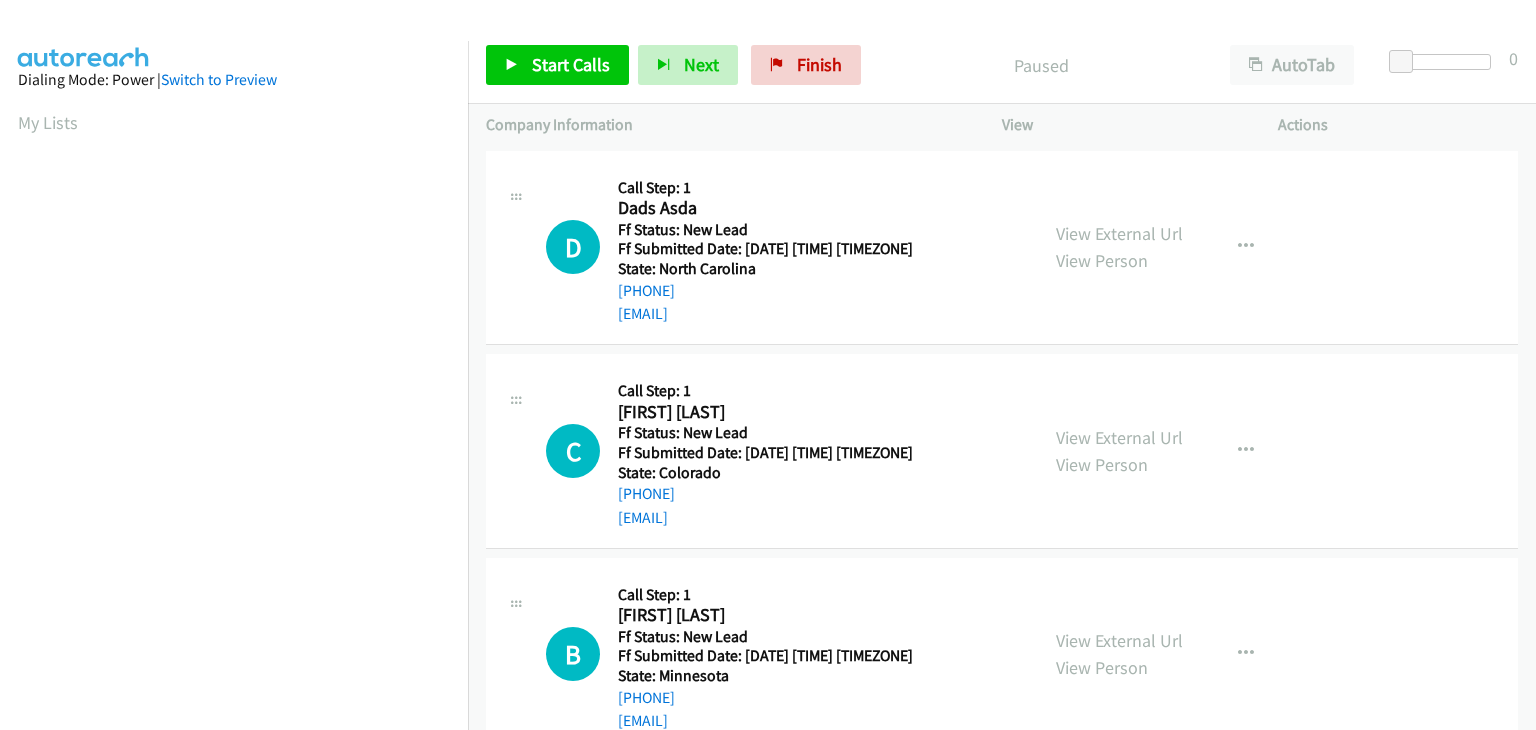 scroll, scrollTop: 0, scrollLeft: 0, axis: both 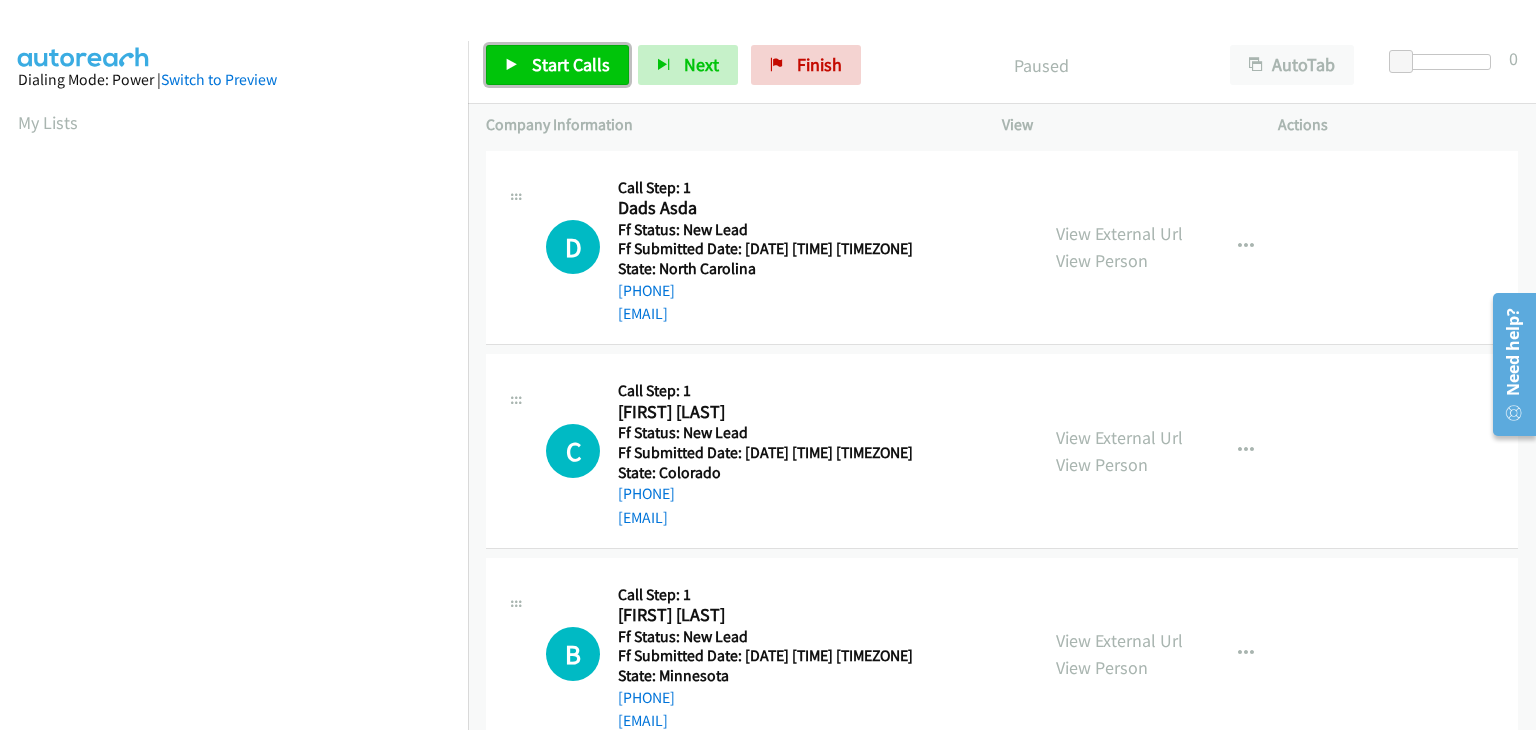 click on "Start Calls" at bounding box center (571, 64) 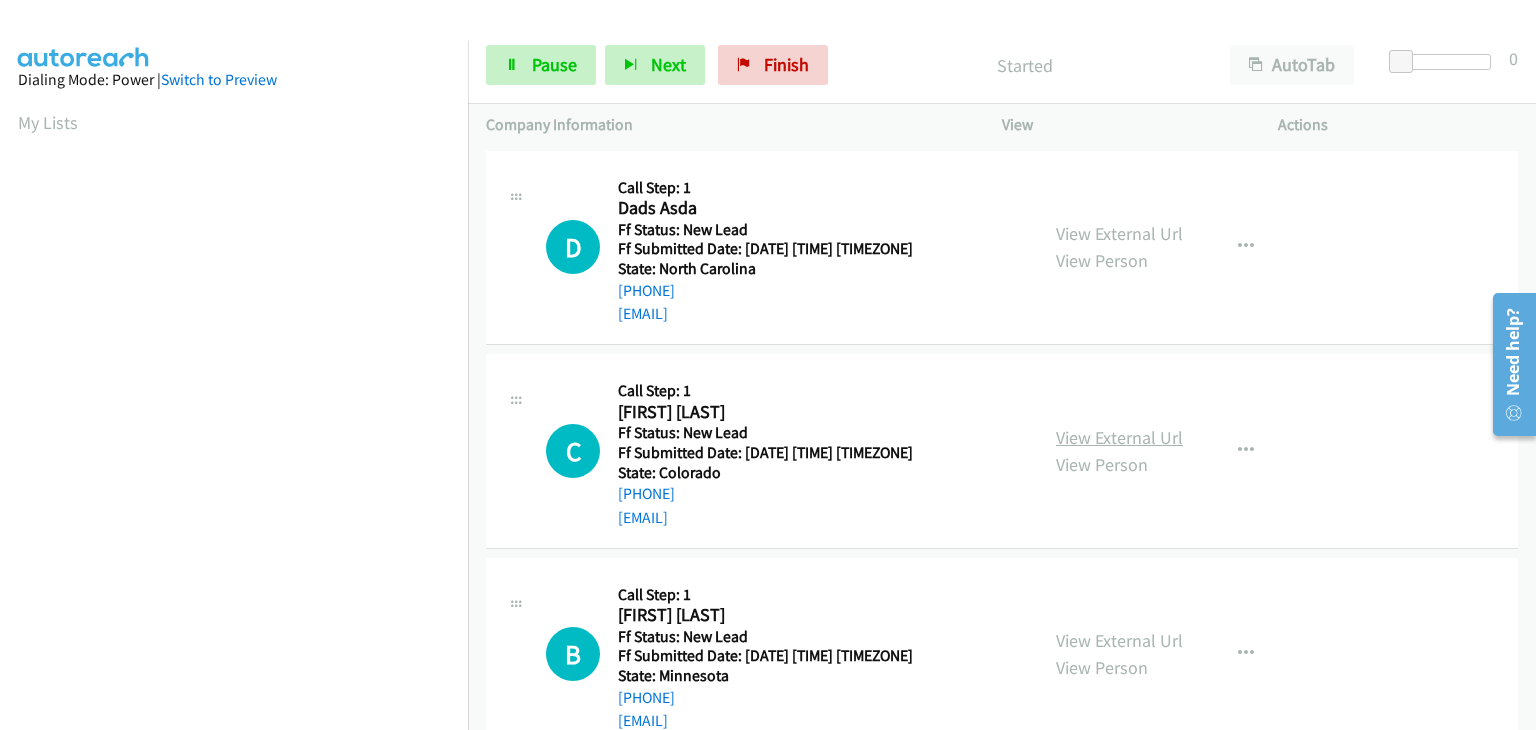 click on "View External Url" at bounding box center [1119, 437] 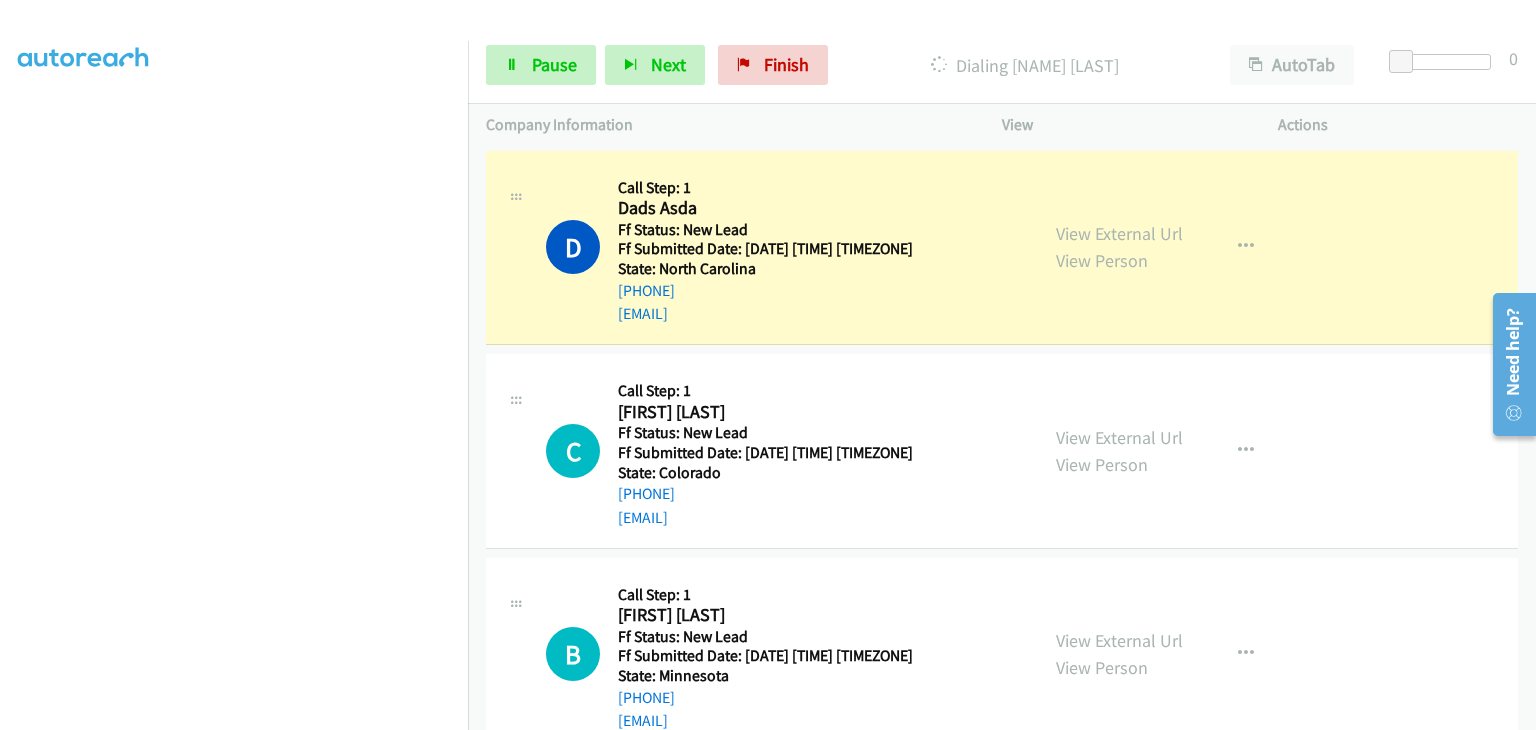 scroll, scrollTop: 392, scrollLeft: 0, axis: vertical 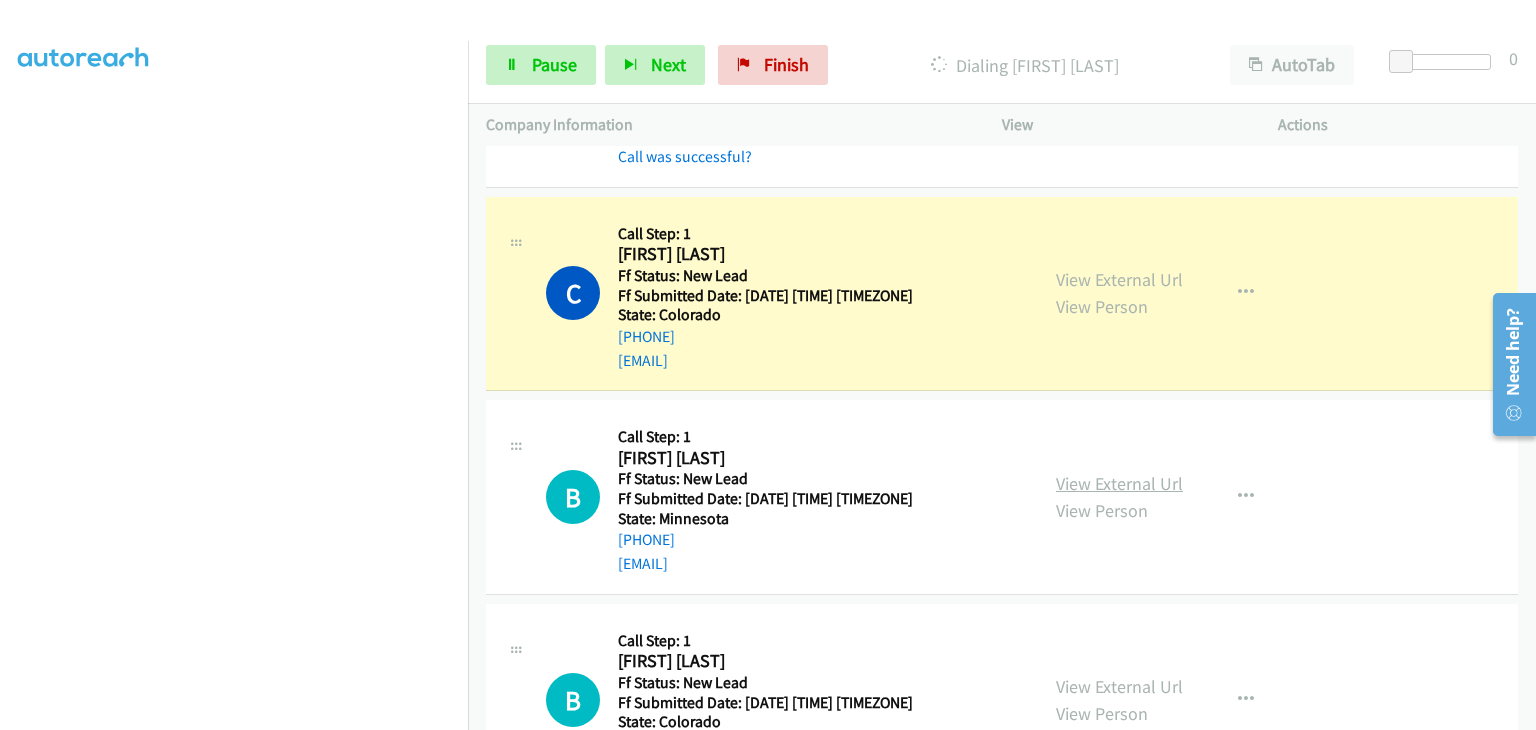 click on "View External Url" at bounding box center [1119, 483] 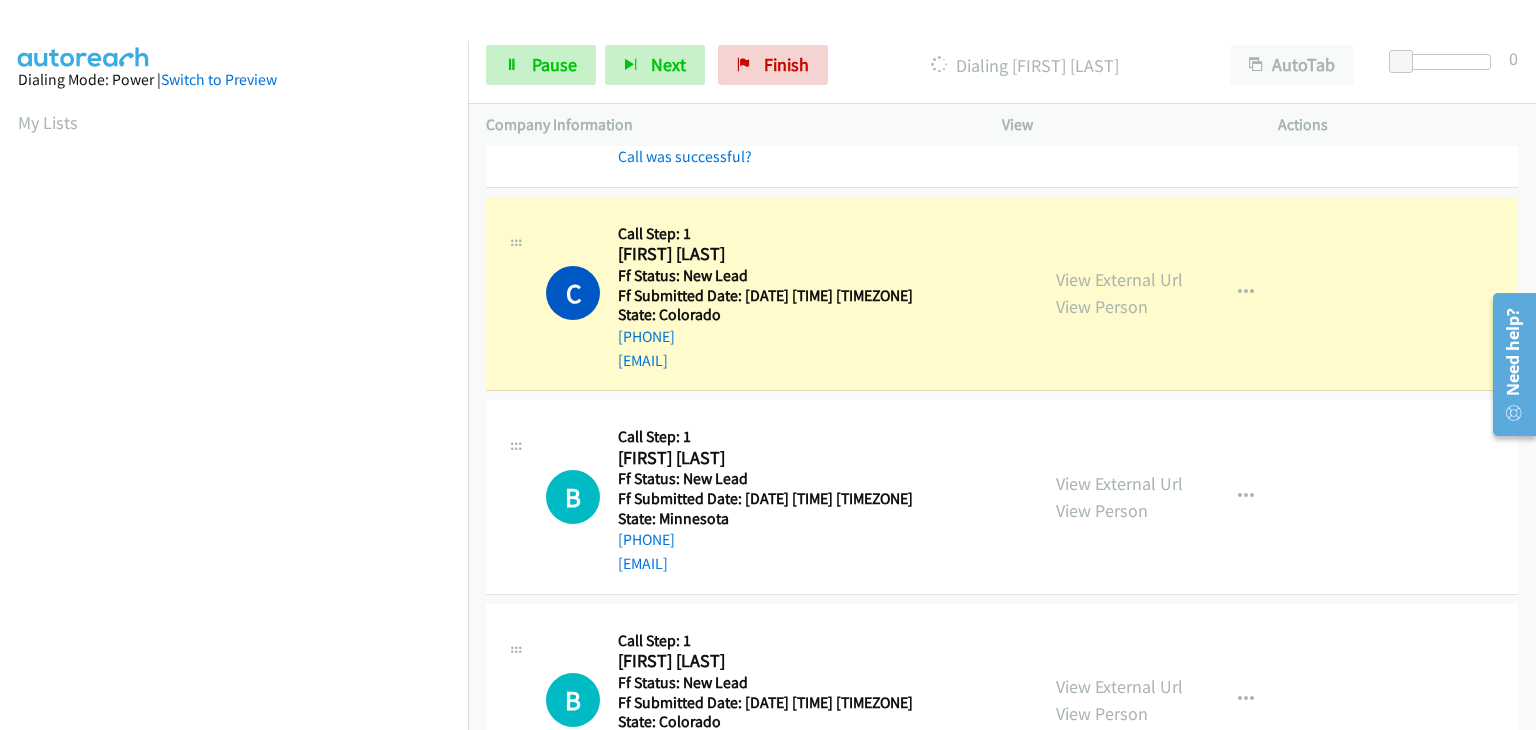 scroll, scrollTop: 392, scrollLeft: 0, axis: vertical 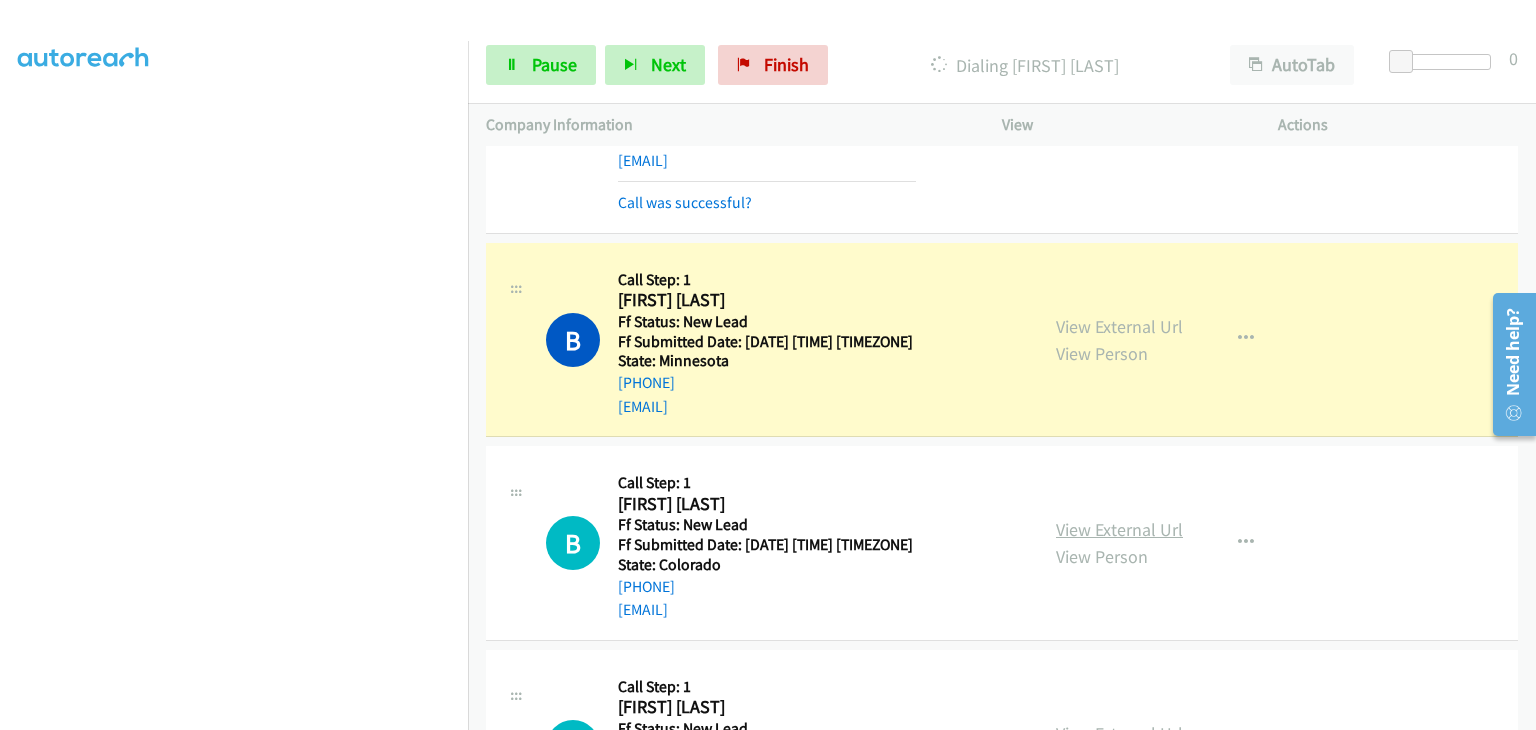 click on "View External Url" at bounding box center [1119, 529] 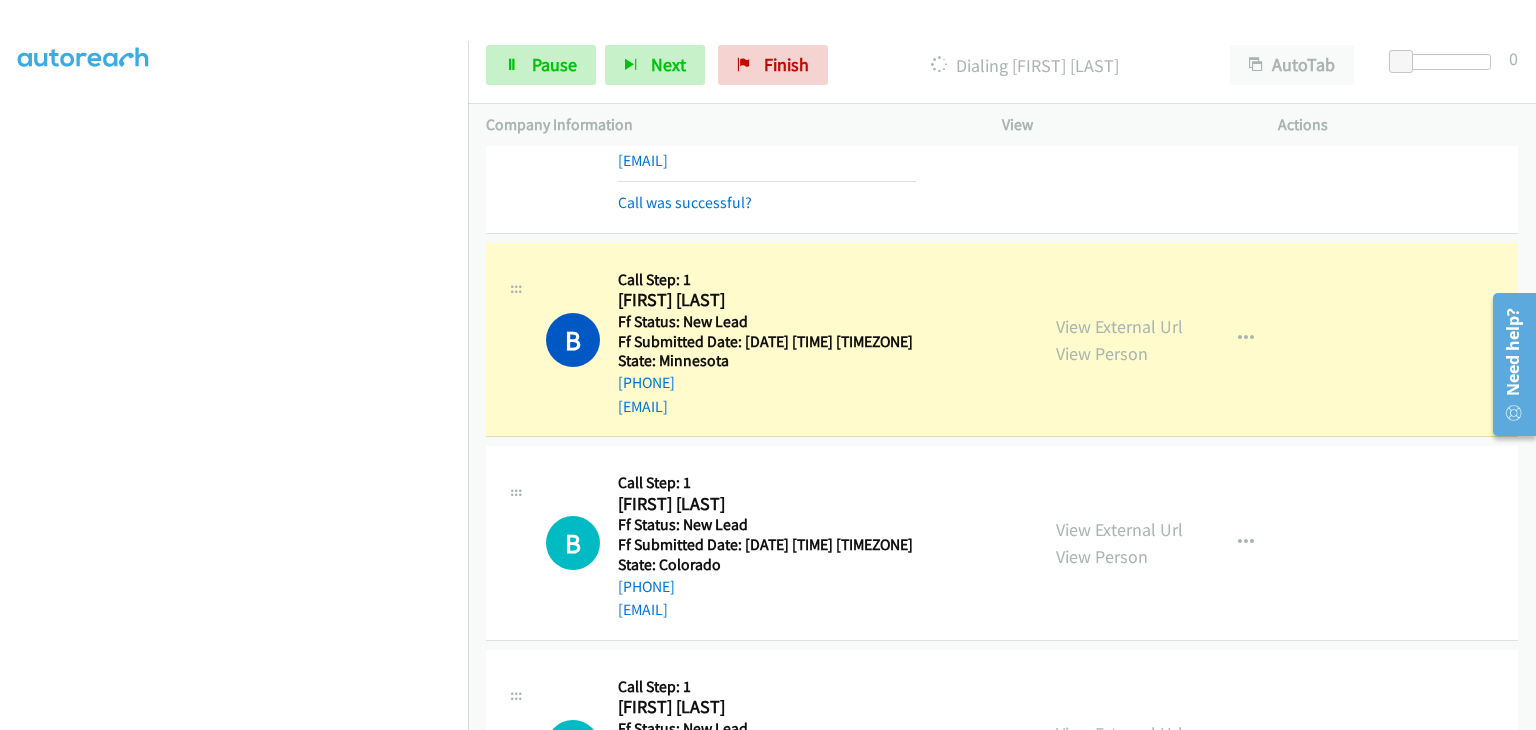 scroll, scrollTop: 392, scrollLeft: 0, axis: vertical 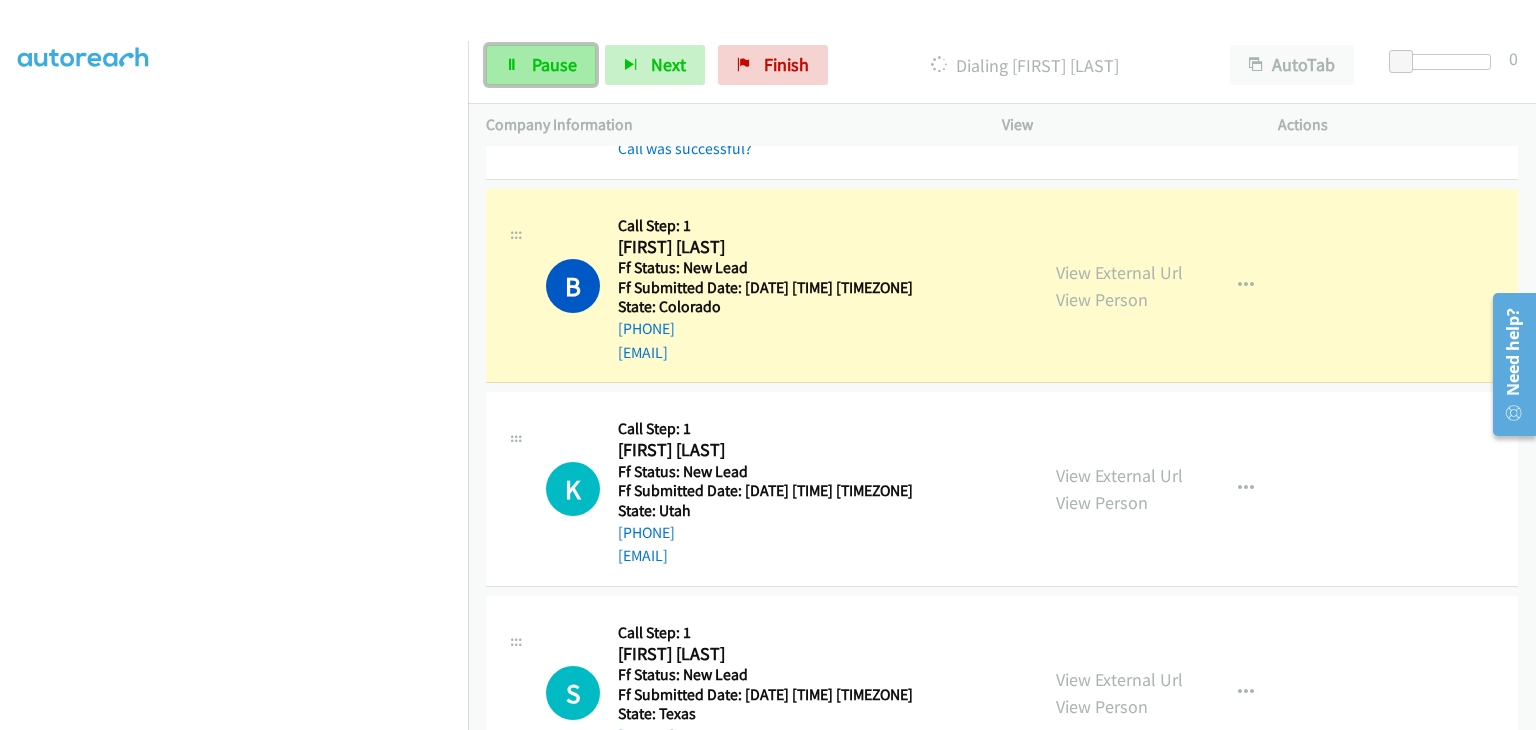 click on "Pause" at bounding box center (554, 64) 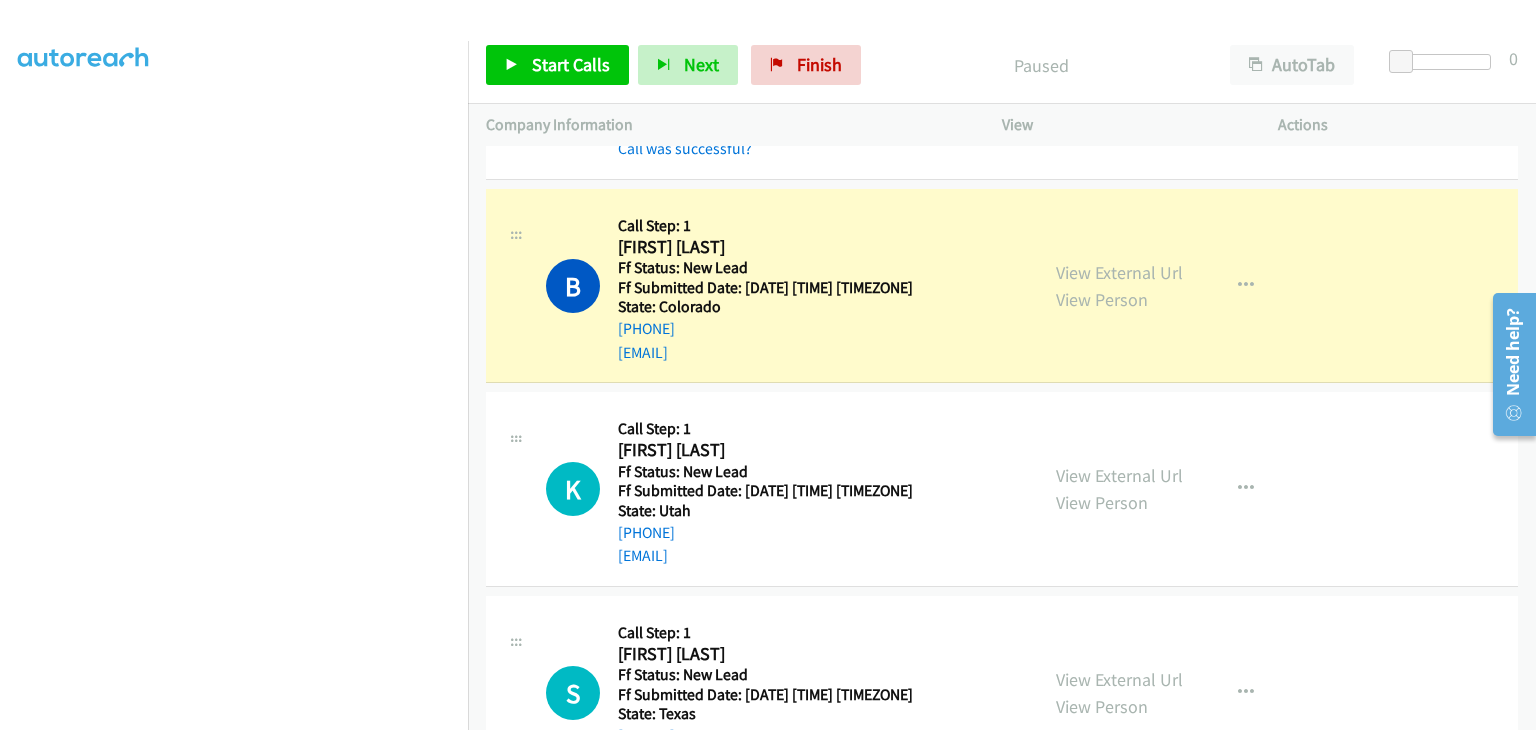 scroll, scrollTop: 392, scrollLeft: 0, axis: vertical 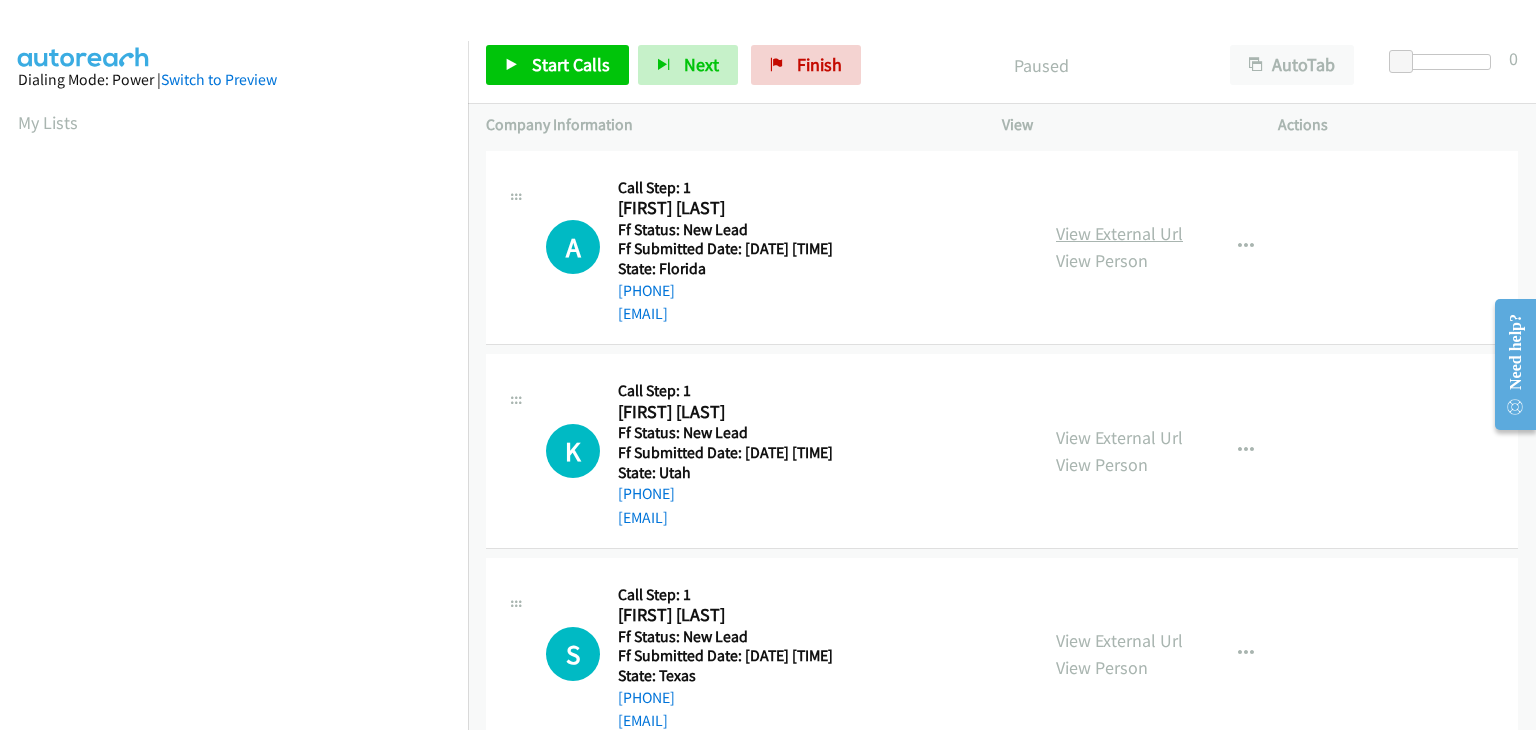 click on "View External Url" at bounding box center [1119, 233] 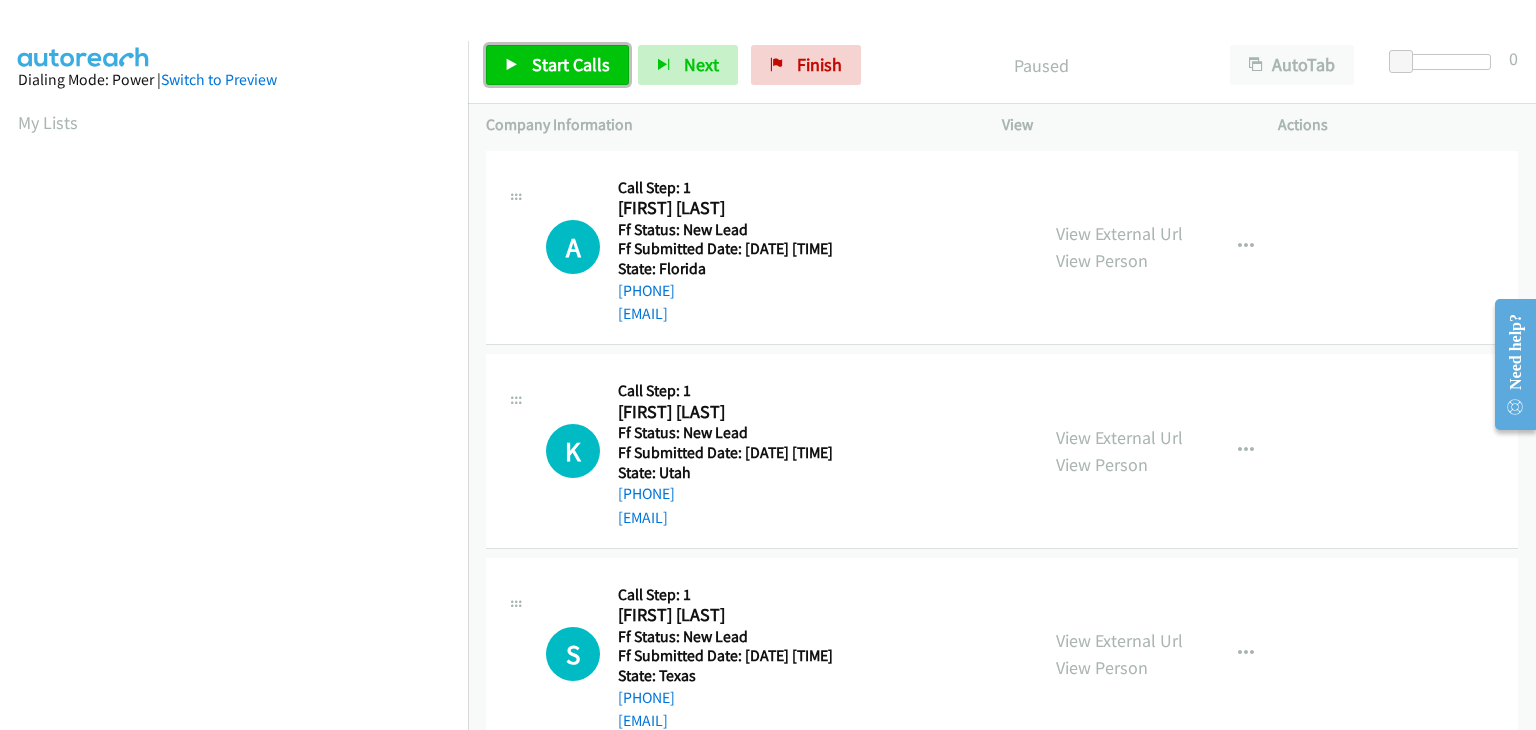 click on "Start Calls" at bounding box center [571, 64] 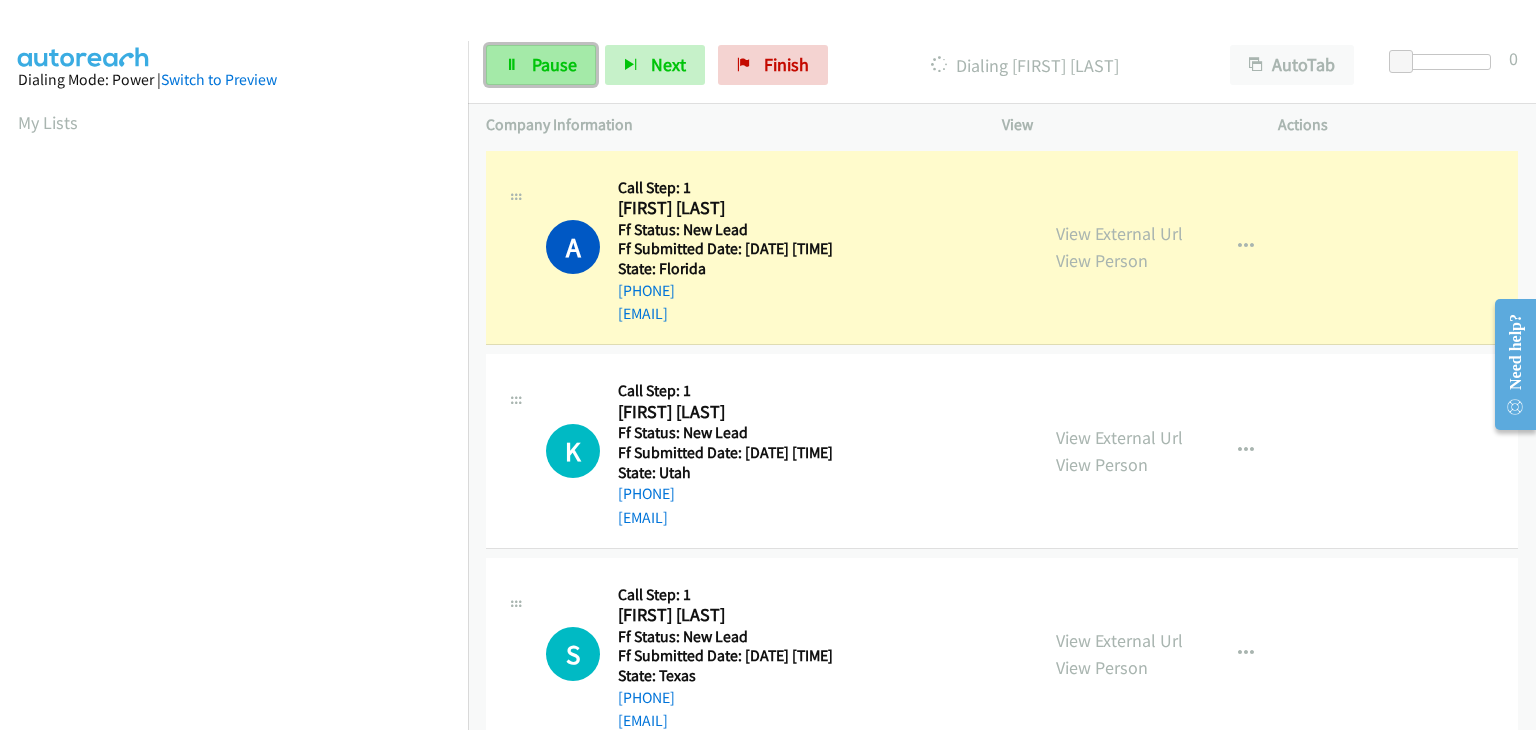 click on "Pause" at bounding box center (541, 65) 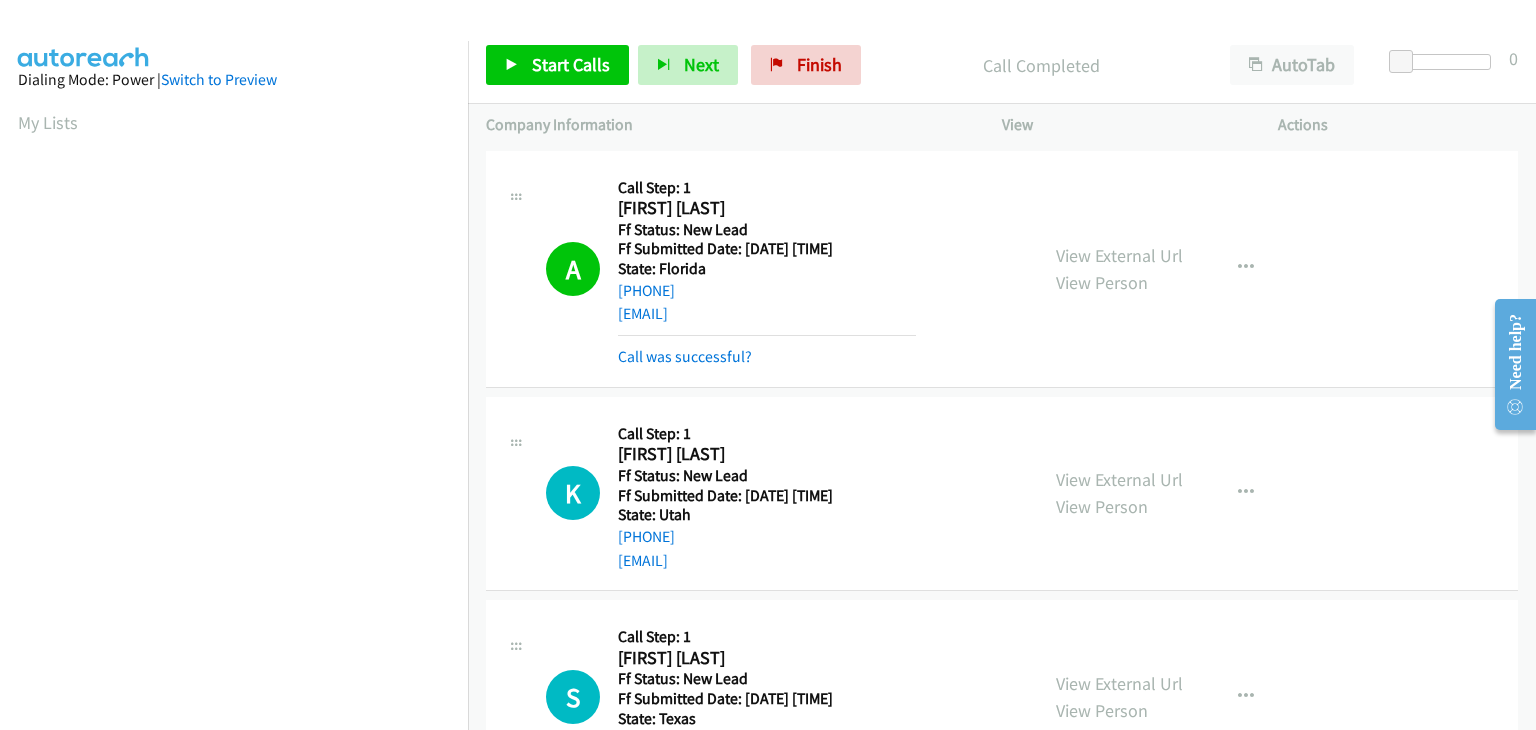 scroll, scrollTop: 392, scrollLeft: 0, axis: vertical 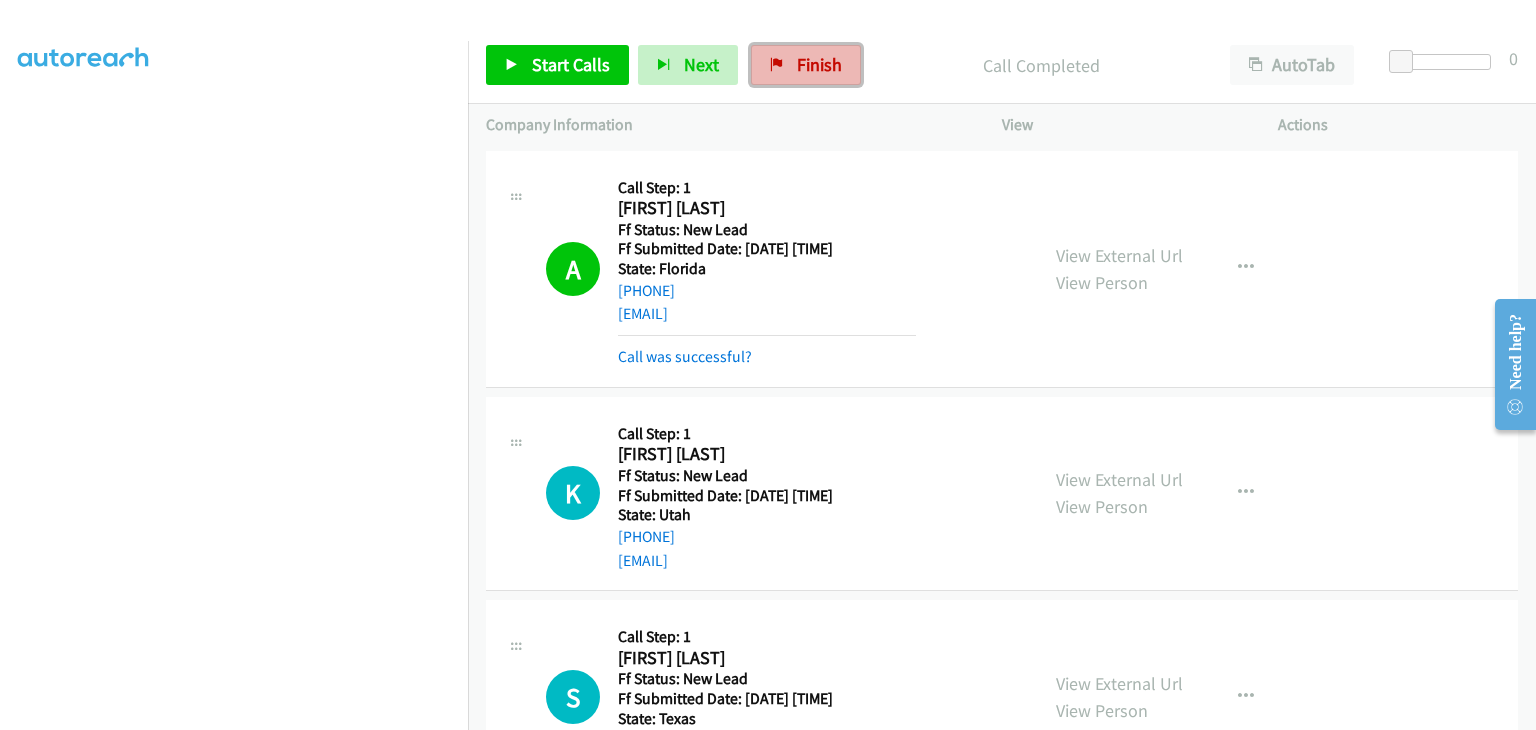 click on "Finish" at bounding box center (819, 64) 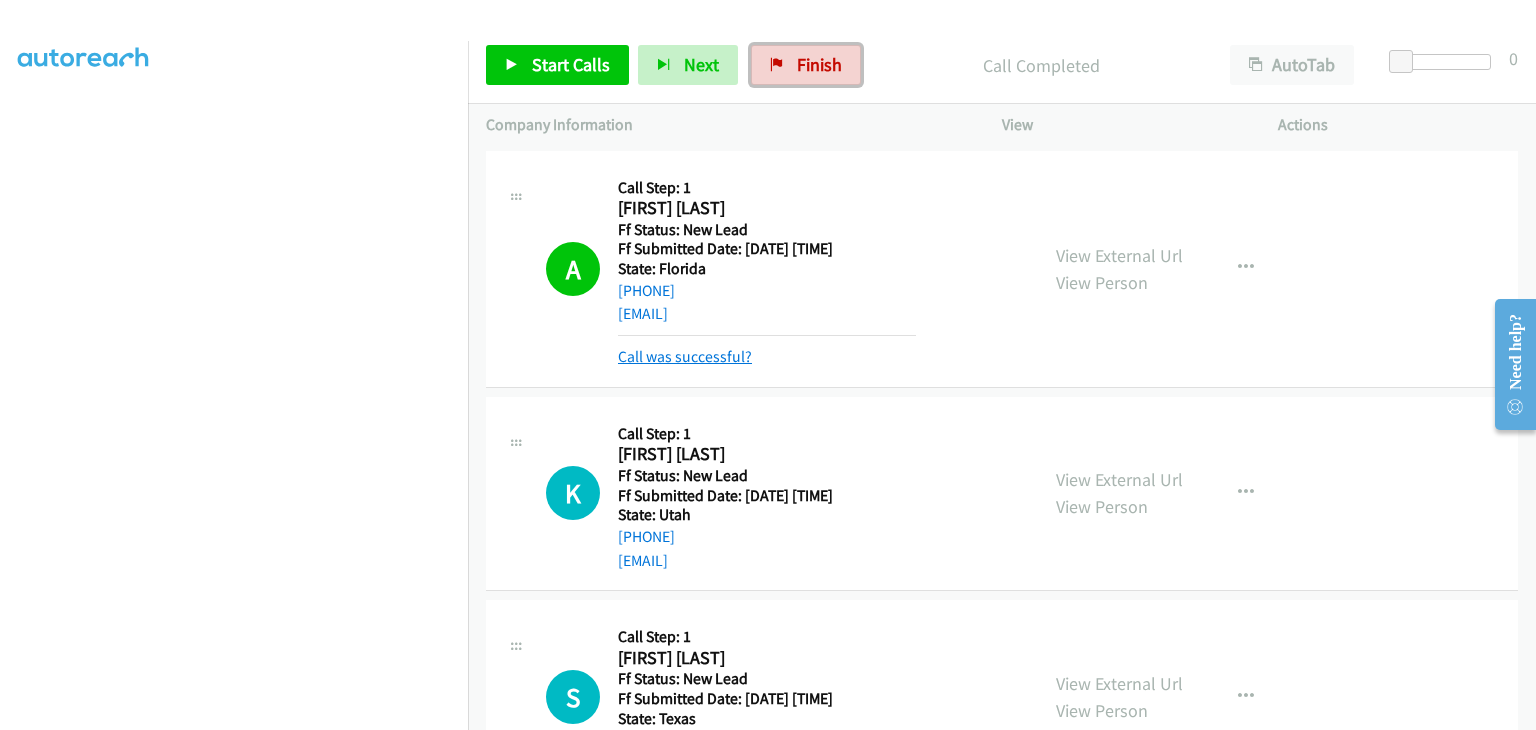 click on "Call was successful?" at bounding box center [685, 356] 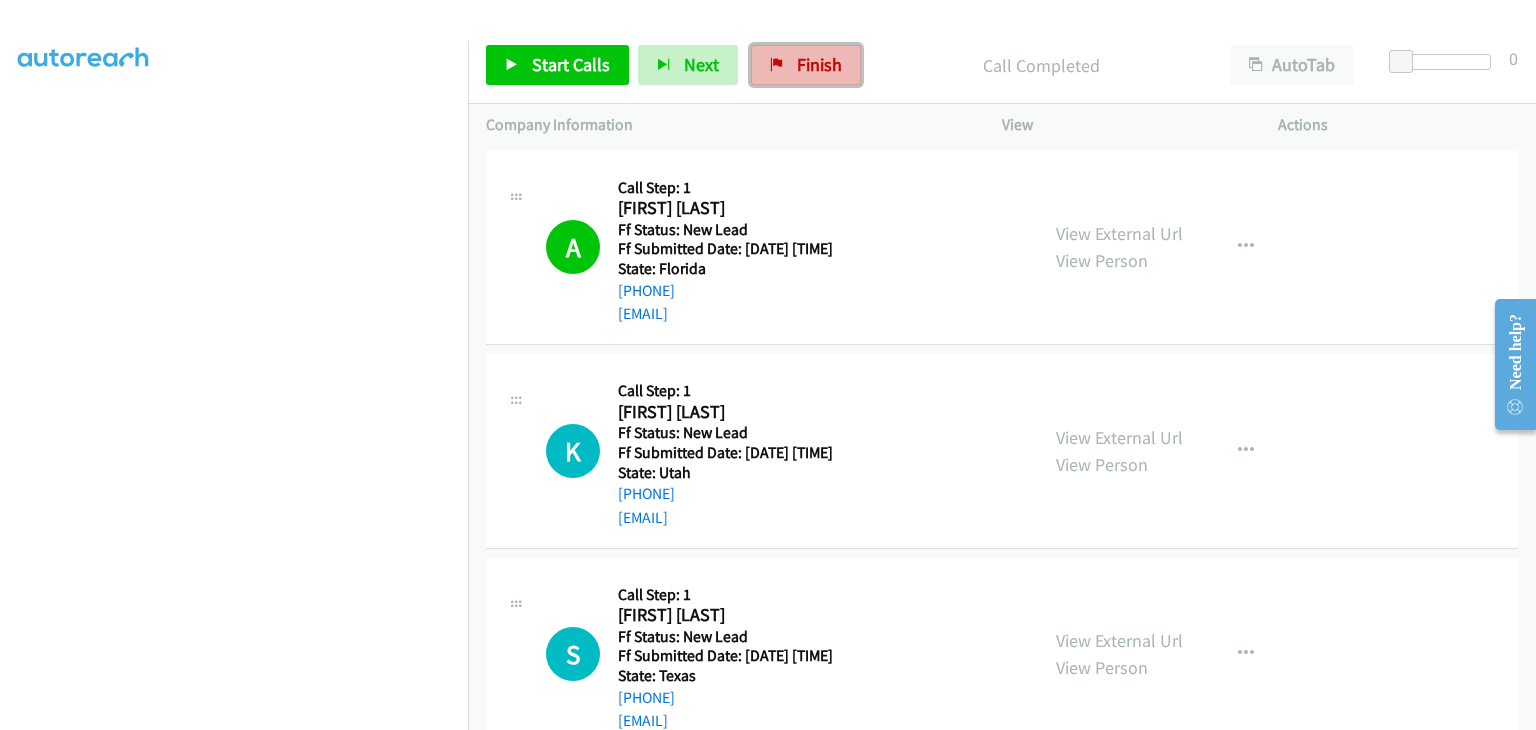 click on "Finish" at bounding box center [819, 64] 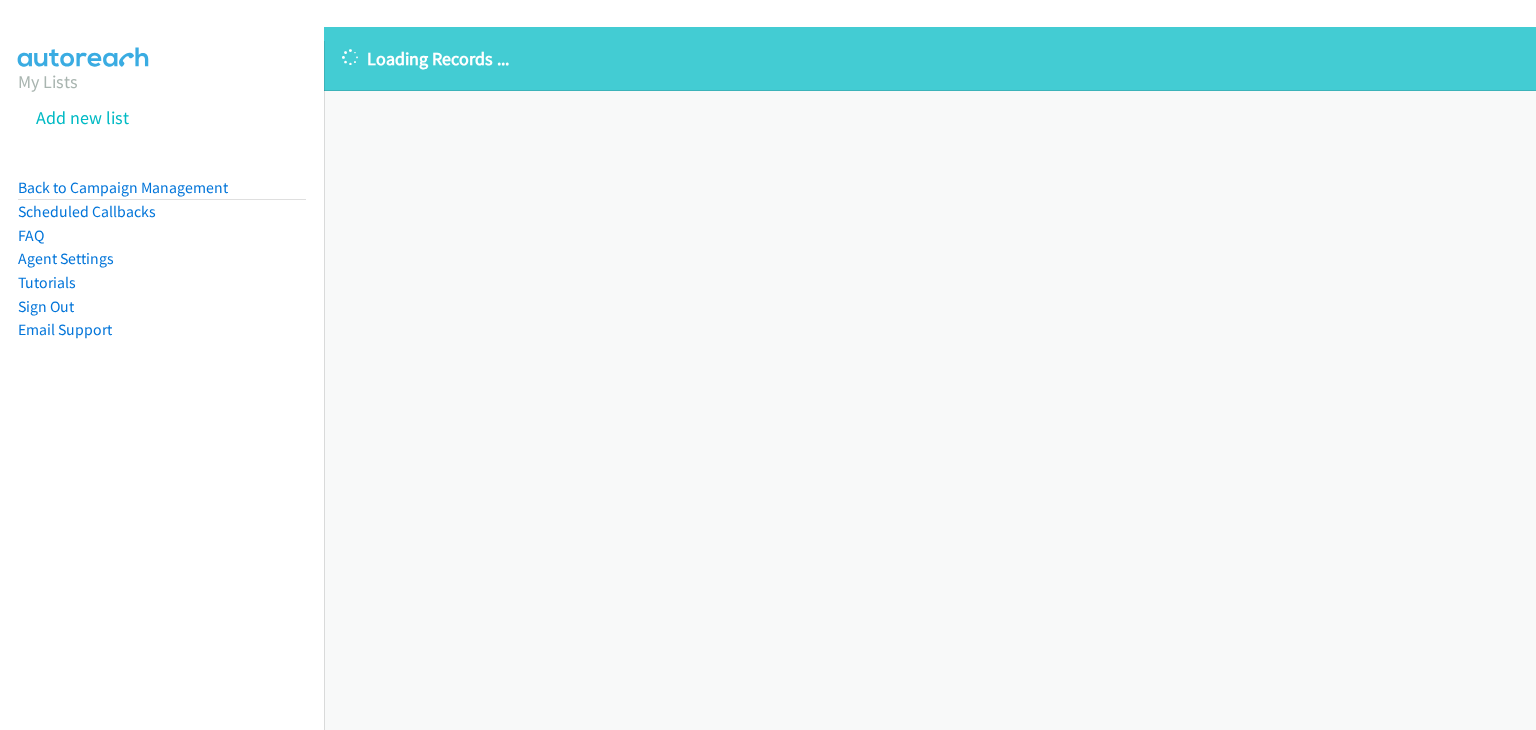 scroll, scrollTop: 0, scrollLeft: 0, axis: both 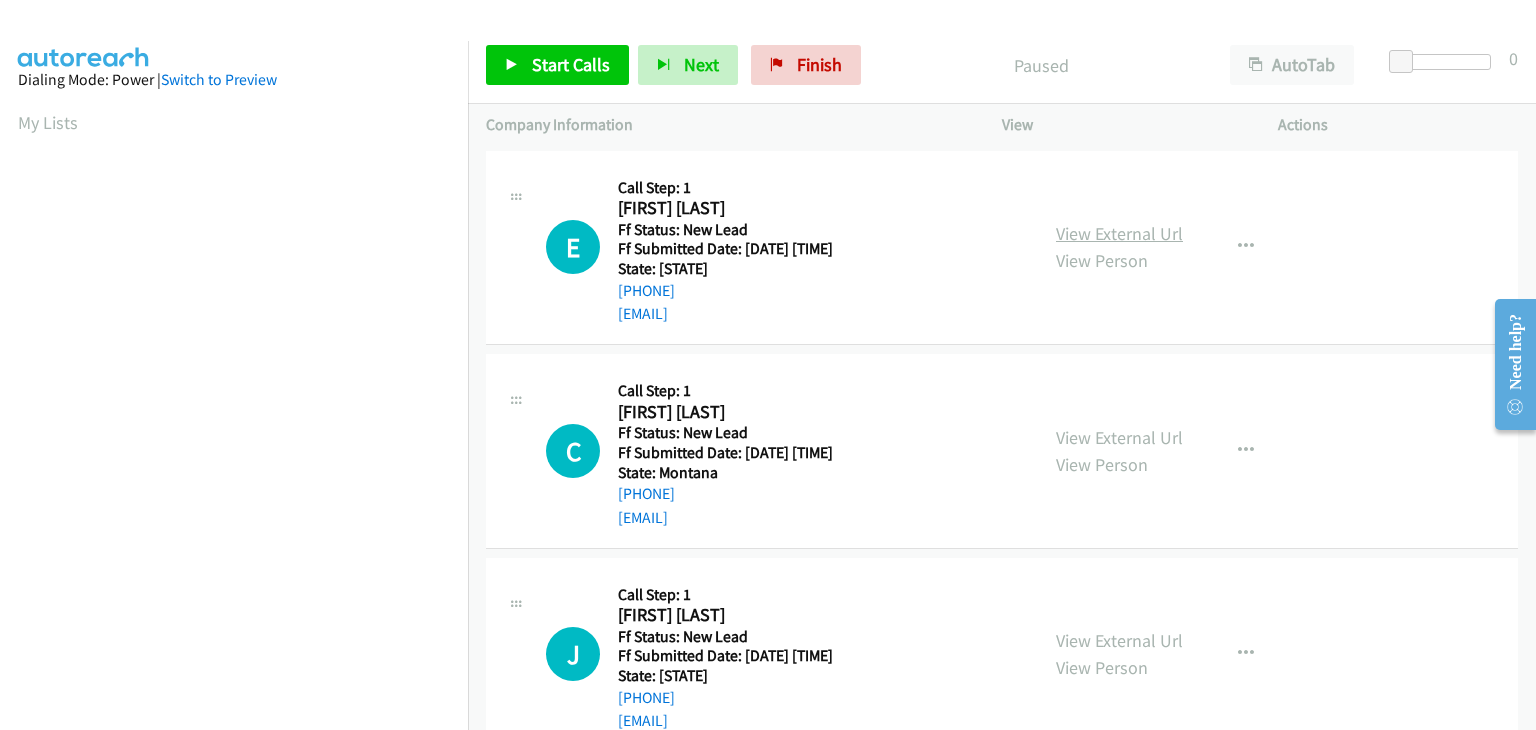 click on "View External Url" at bounding box center (1119, 233) 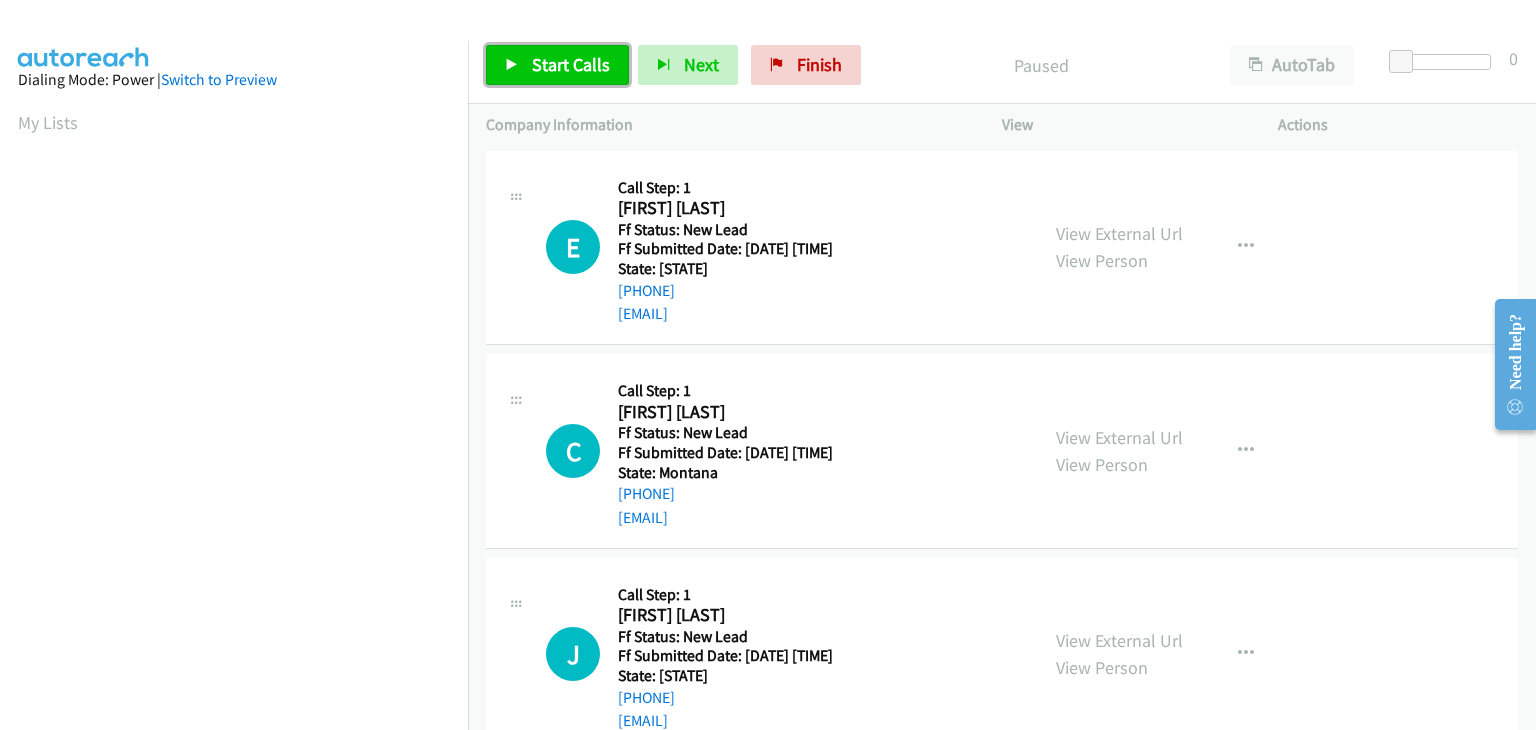 click on "Start Calls" at bounding box center [571, 64] 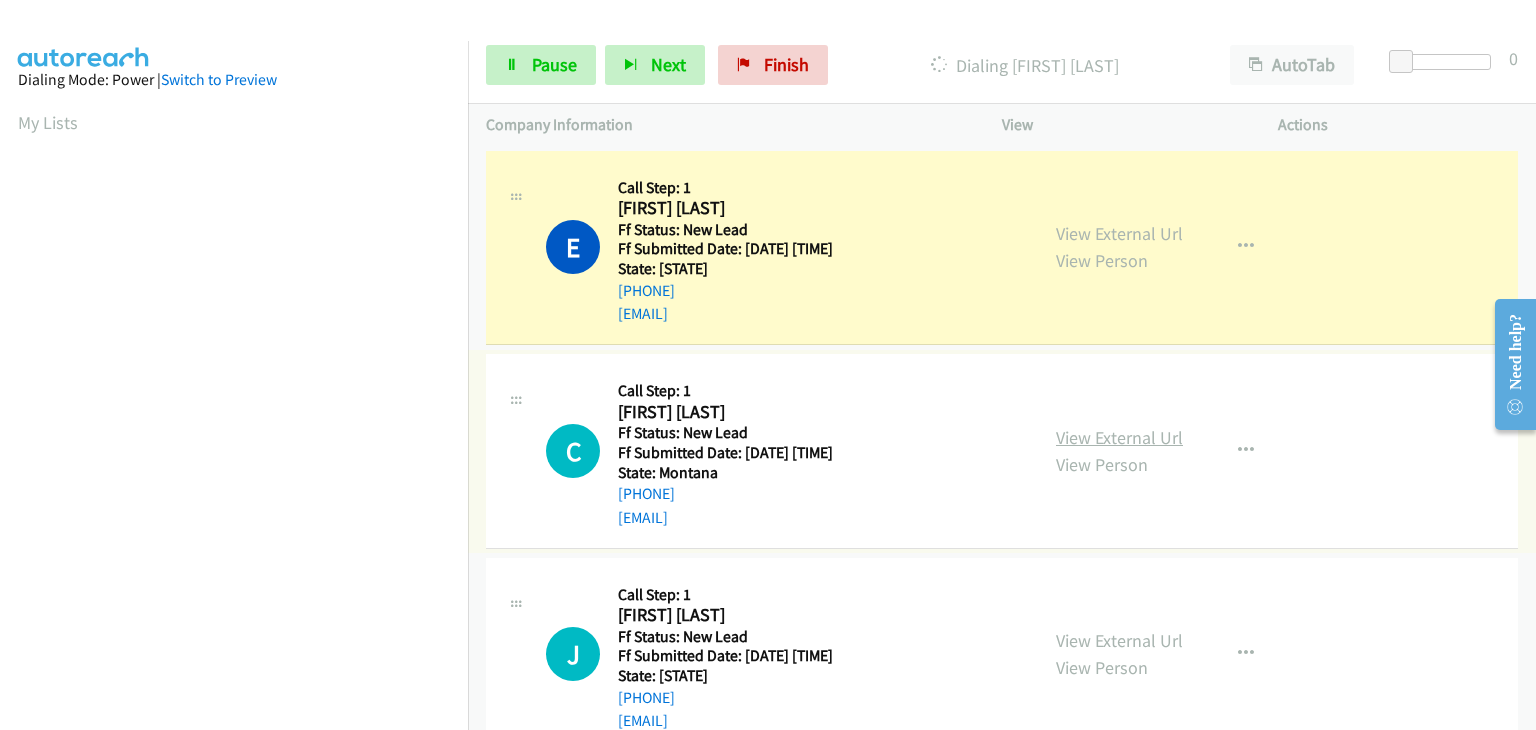 click on "View External Url" at bounding box center (1119, 437) 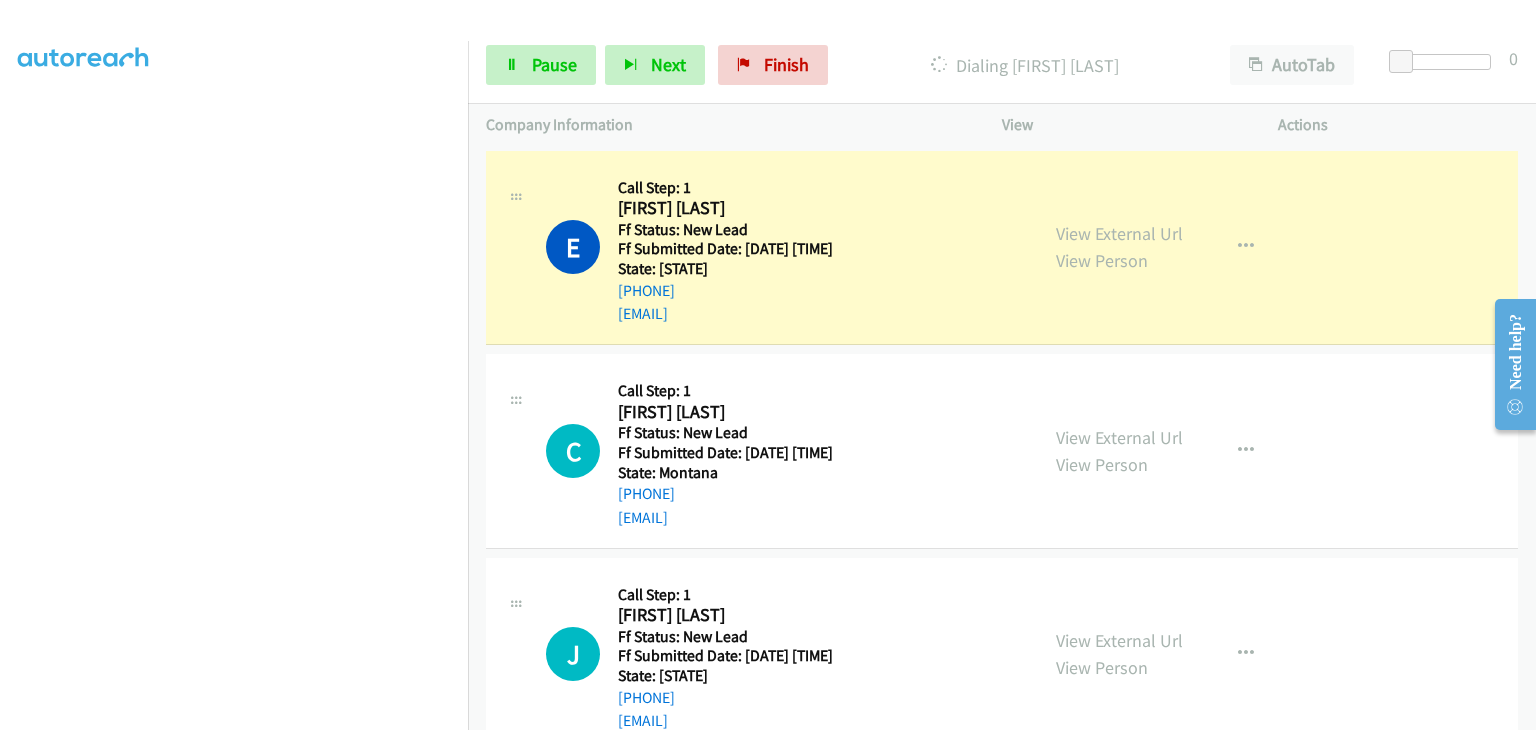 scroll, scrollTop: 392, scrollLeft: 0, axis: vertical 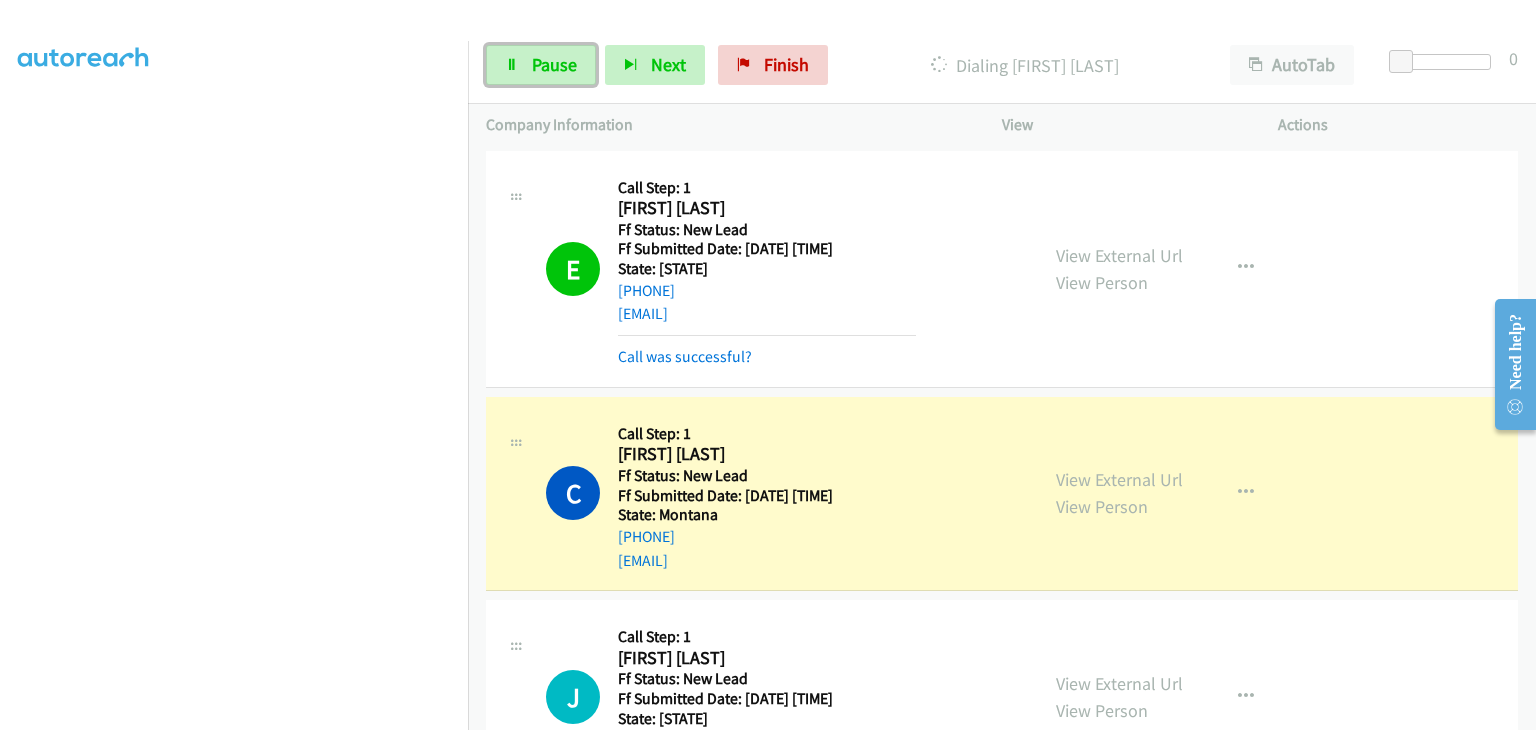 drag, startPoint x: 512, startPoint y: 74, endPoint x: 1045, endPoint y: 103, distance: 533.7883 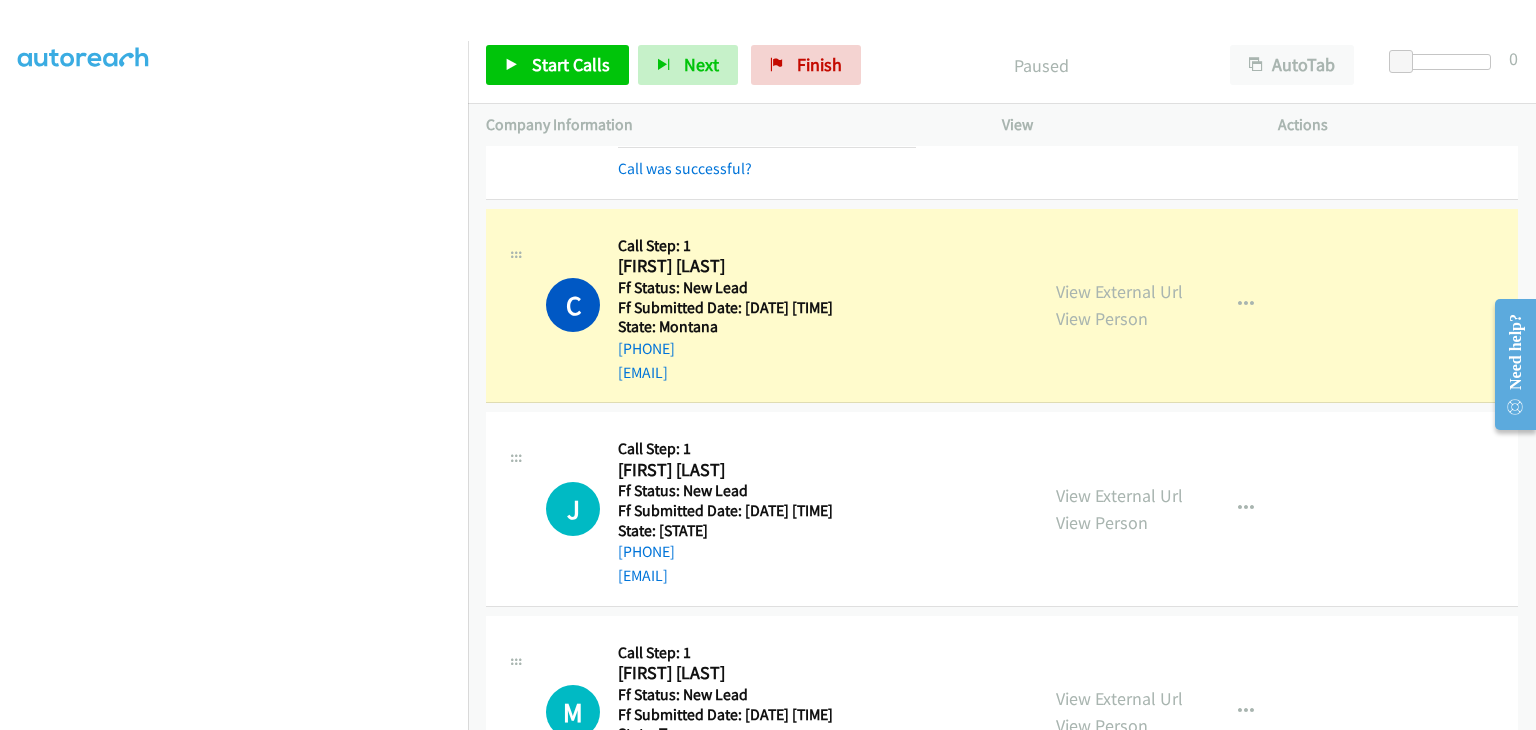 scroll, scrollTop: 200, scrollLeft: 0, axis: vertical 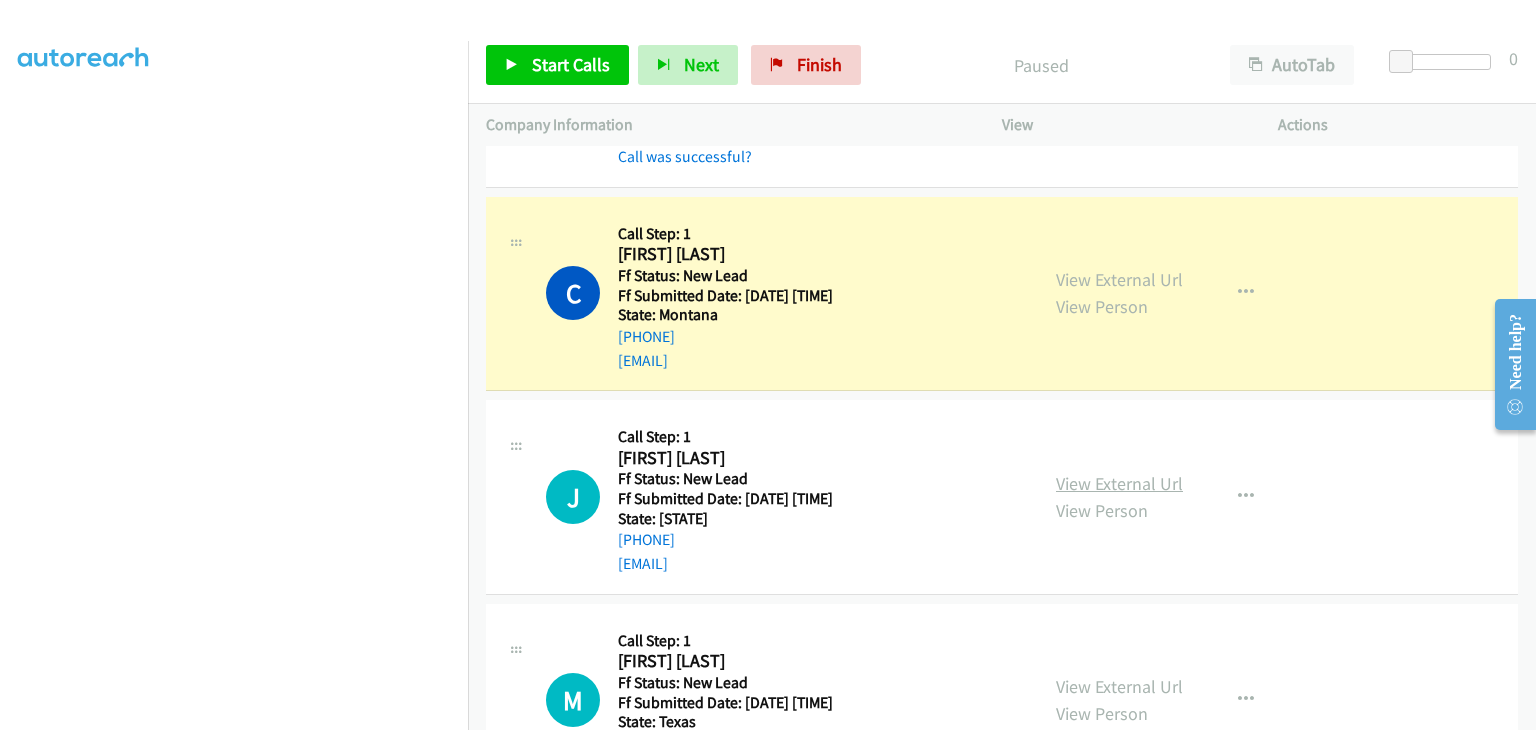 click on "View External Url" at bounding box center (1119, 483) 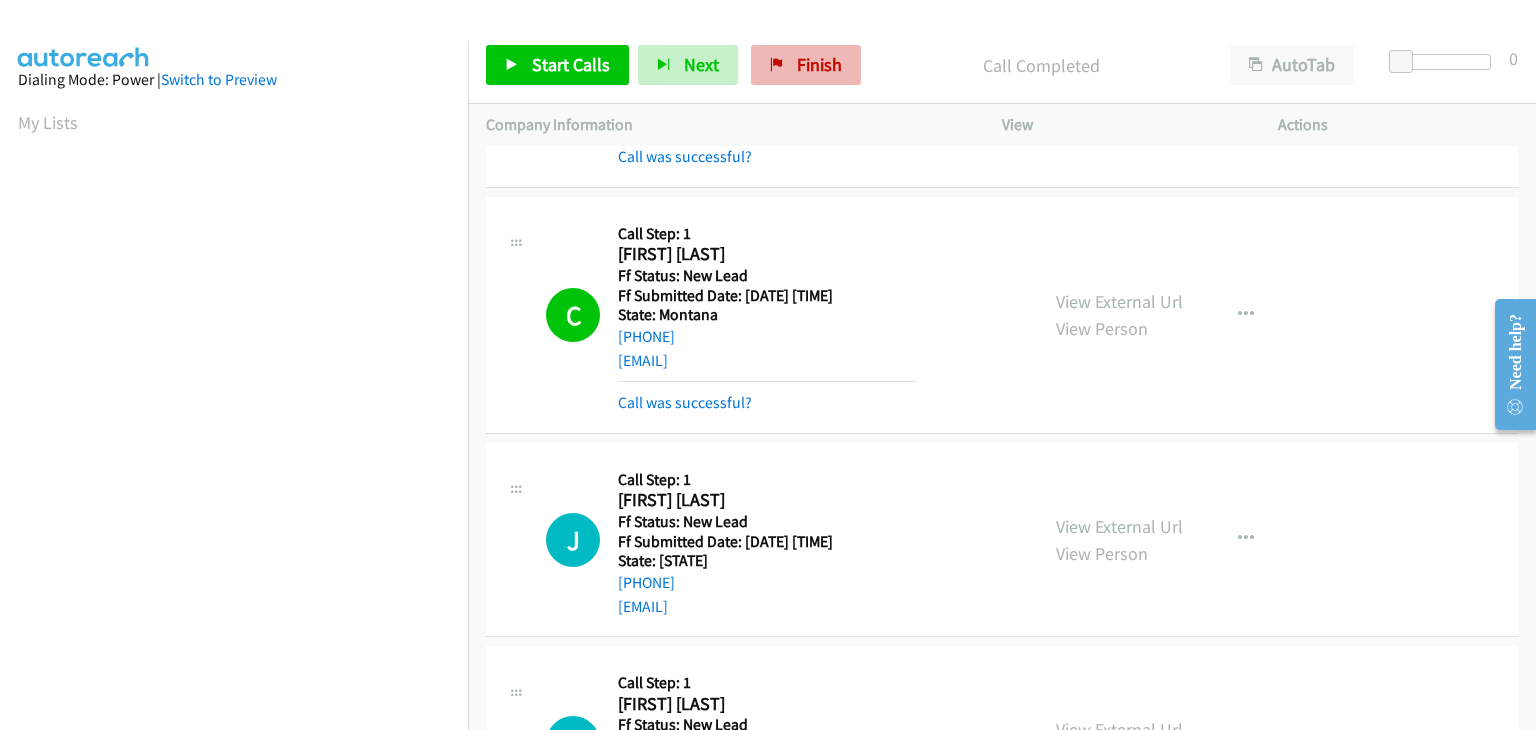 scroll, scrollTop: 392, scrollLeft: 0, axis: vertical 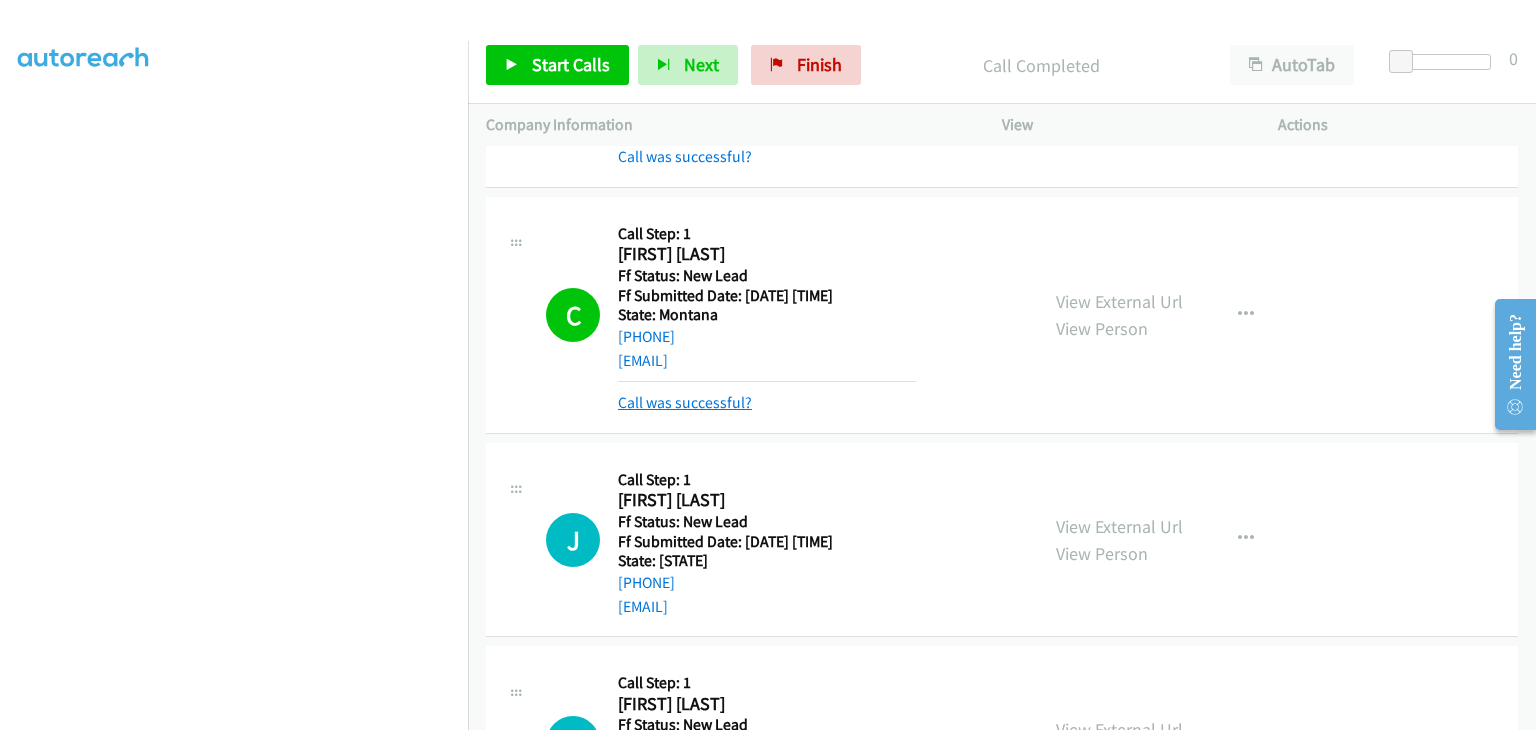 click on "Call was successful?" at bounding box center [685, 402] 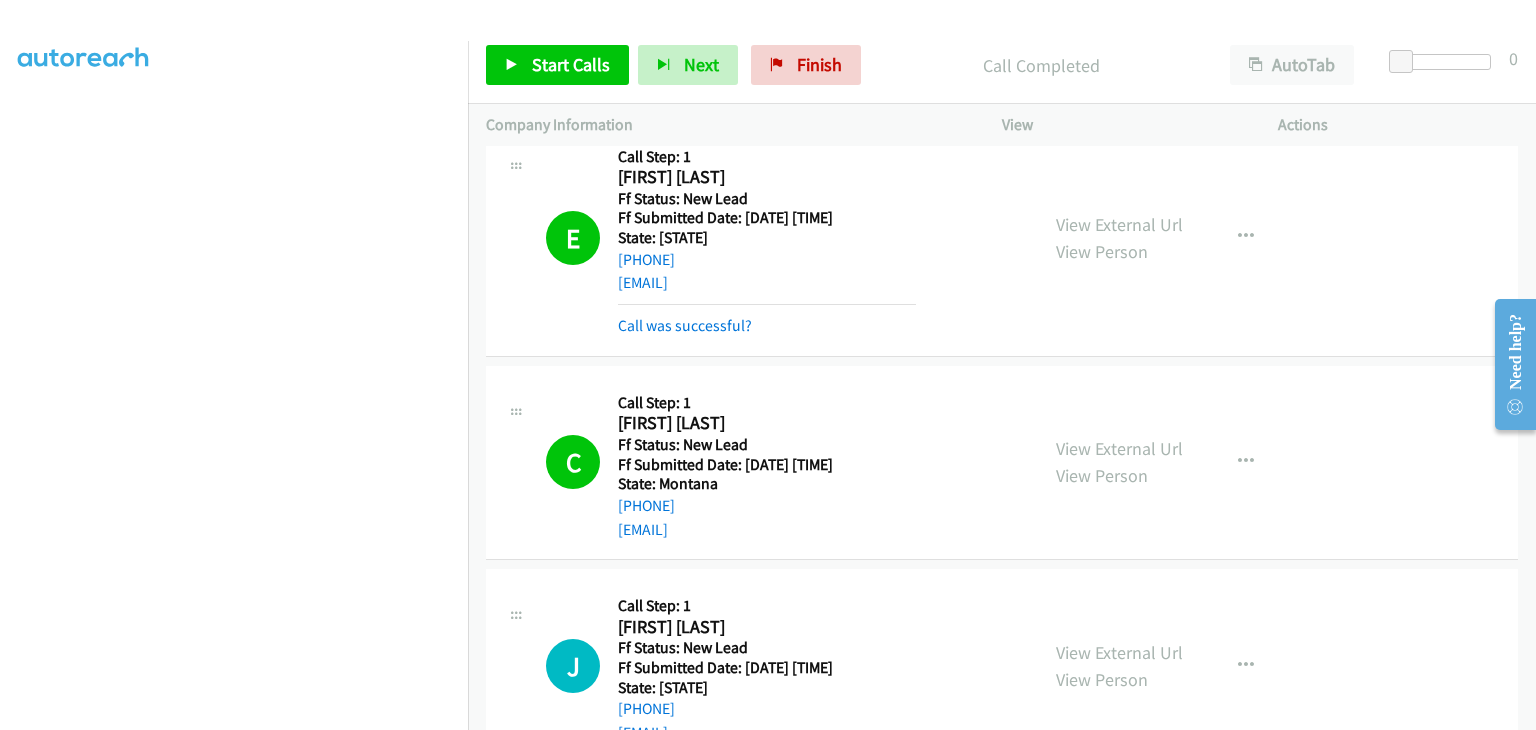 scroll, scrollTop: 0, scrollLeft: 0, axis: both 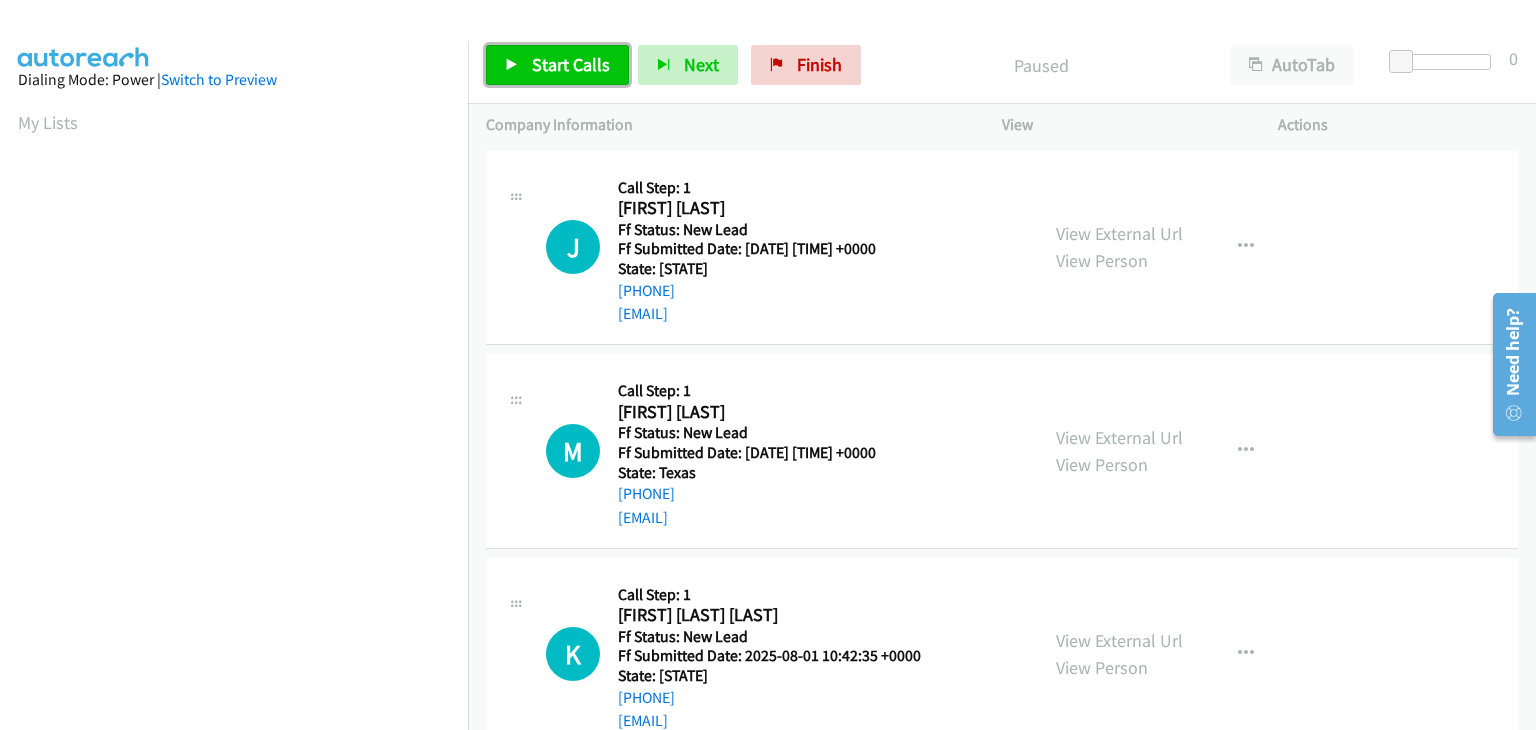 click on "Start Calls" at bounding box center (557, 65) 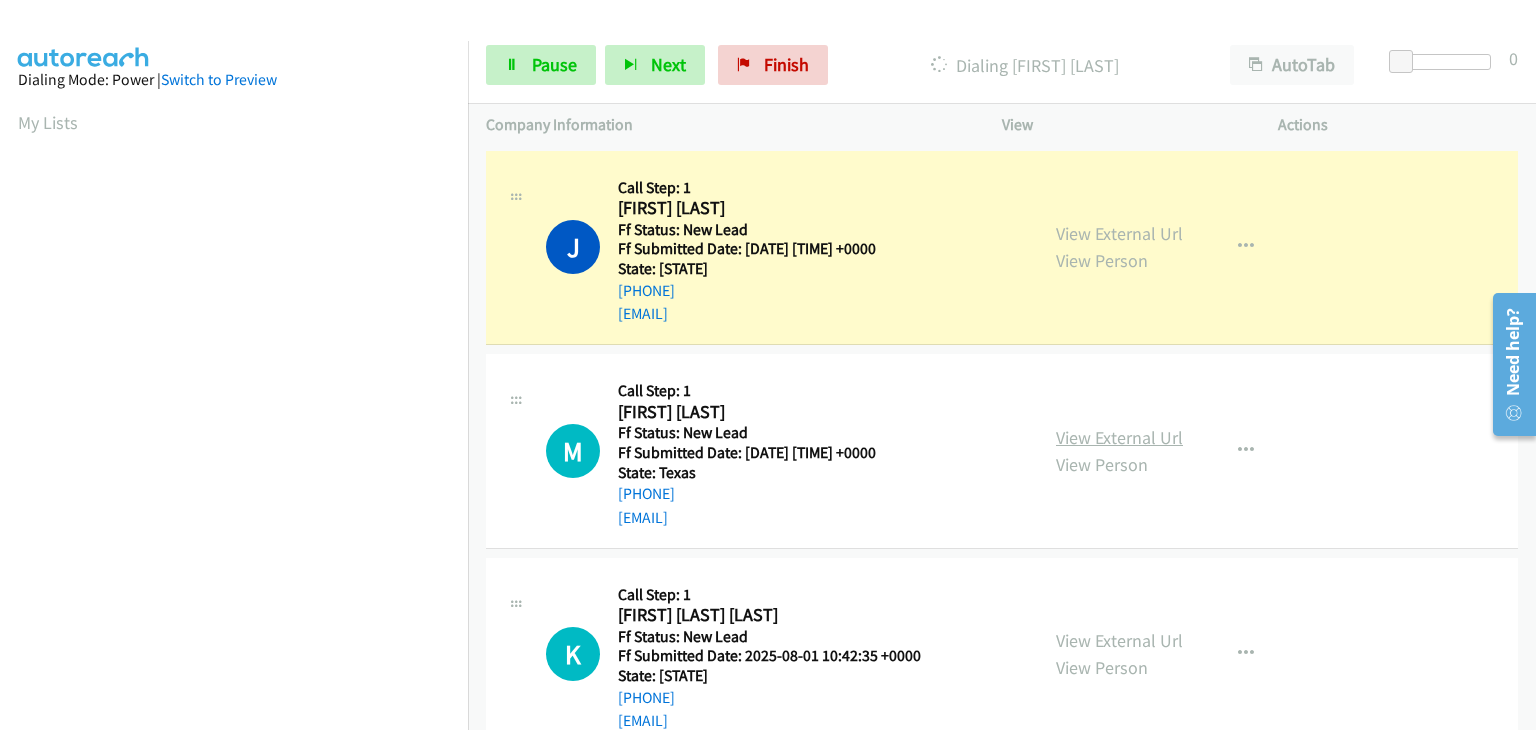 click on "View External Url" at bounding box center [1119, 437] 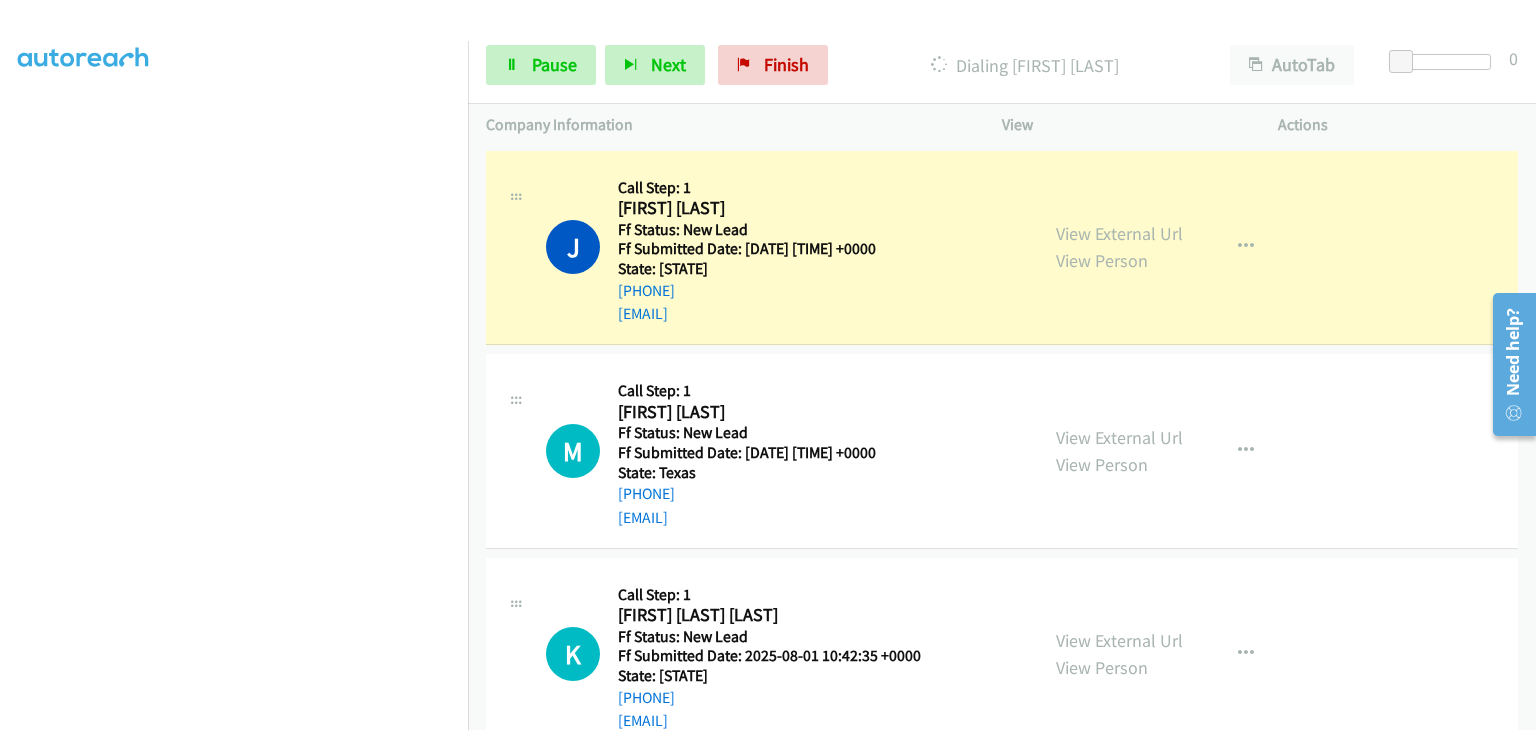 scroll, scrollTop: 392, scrollLeft: 0, axis: vertical 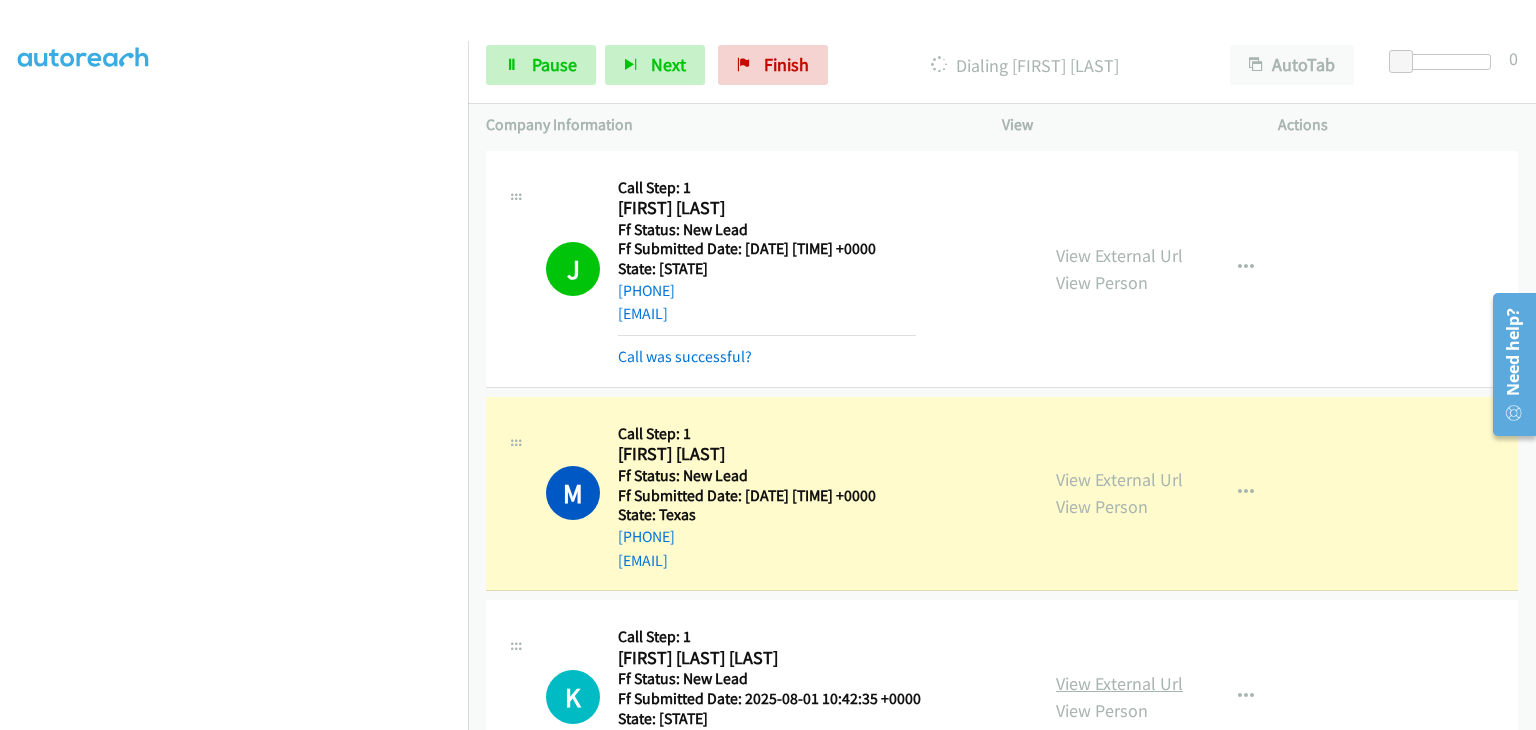 click on "View External Url" at bounding box center [1119, 683] 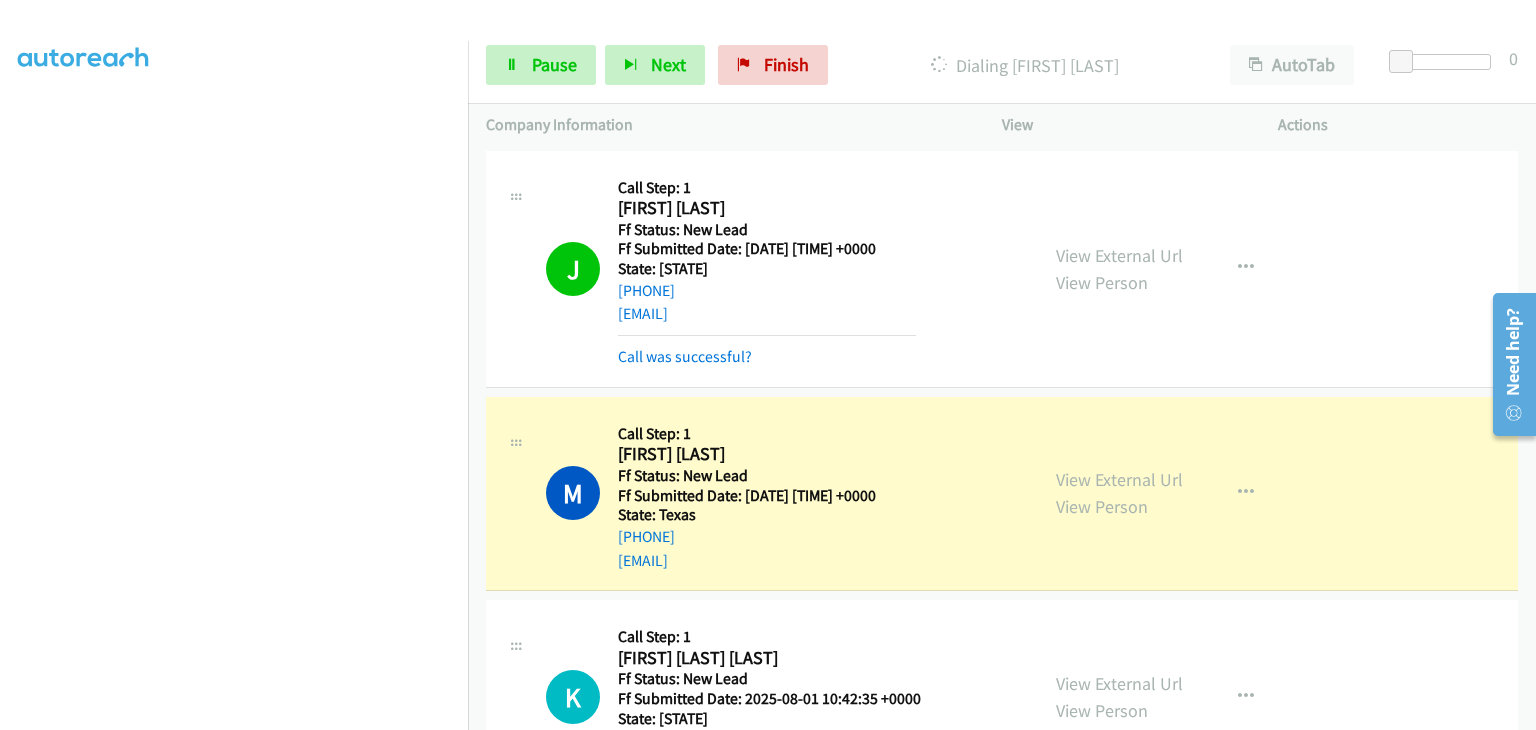 scroll, scrollTop: 392, scrollLeft: 0, axis: vertical 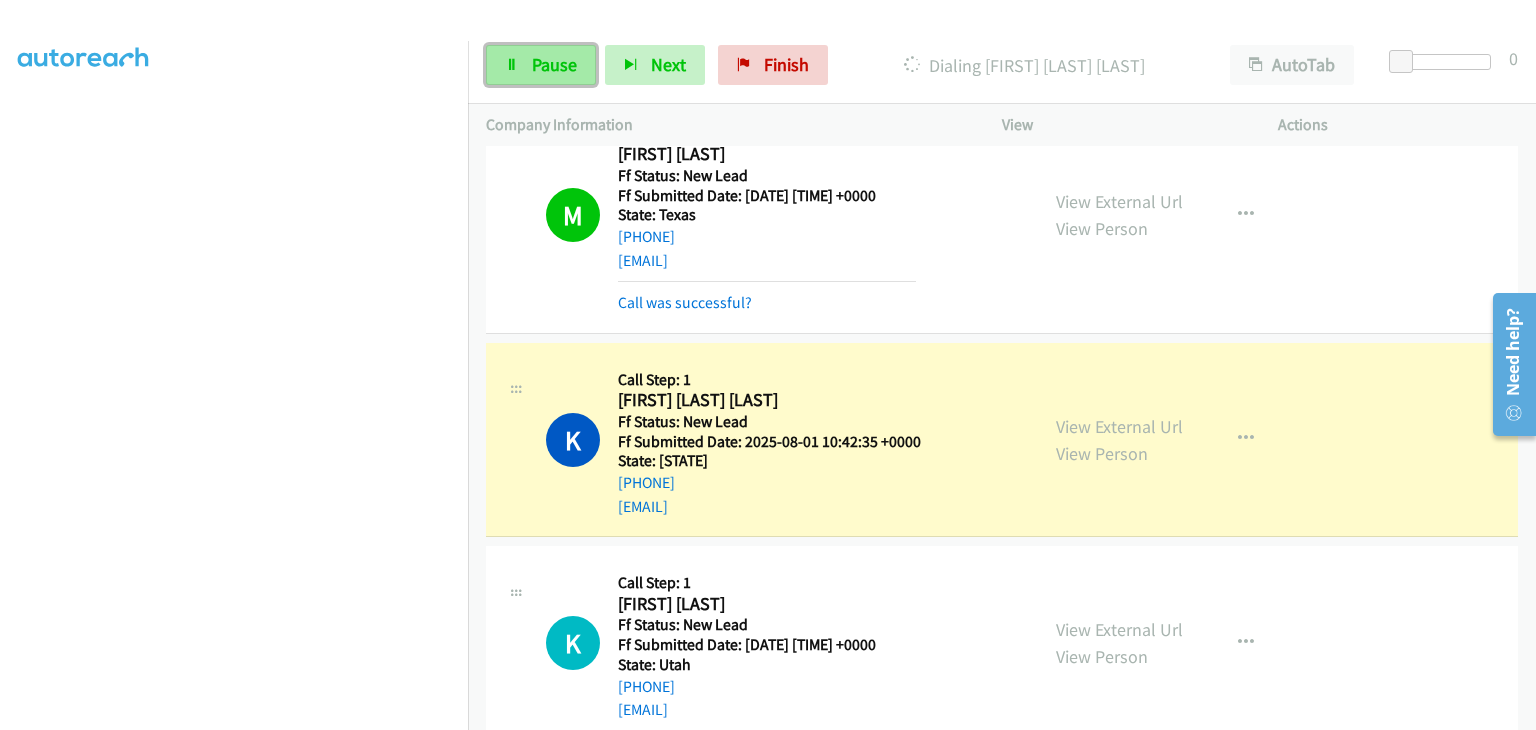 click on "Pause" at bounding box center [541, 65] 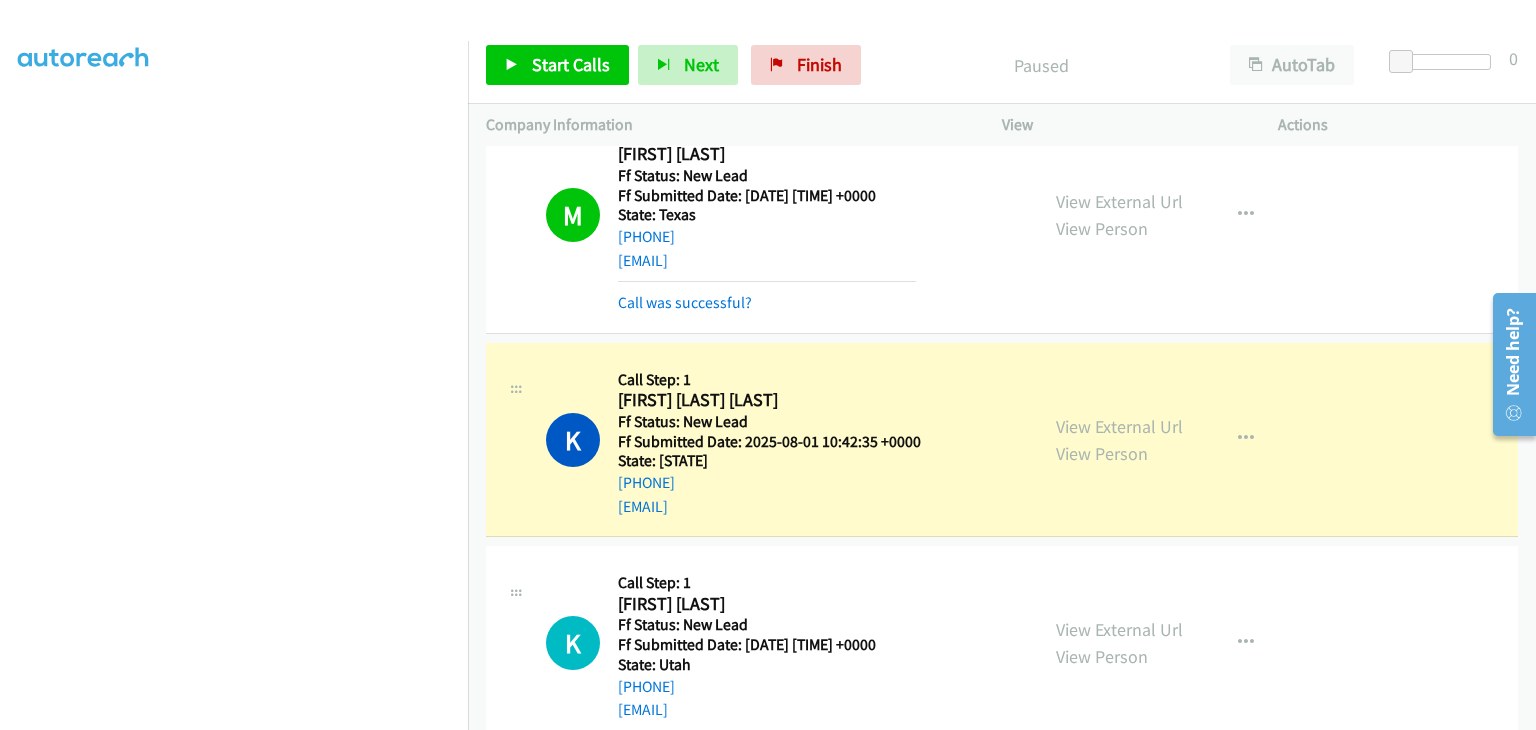scroll, scrollTop: 392, scrollLeft: 0, axis: vertical 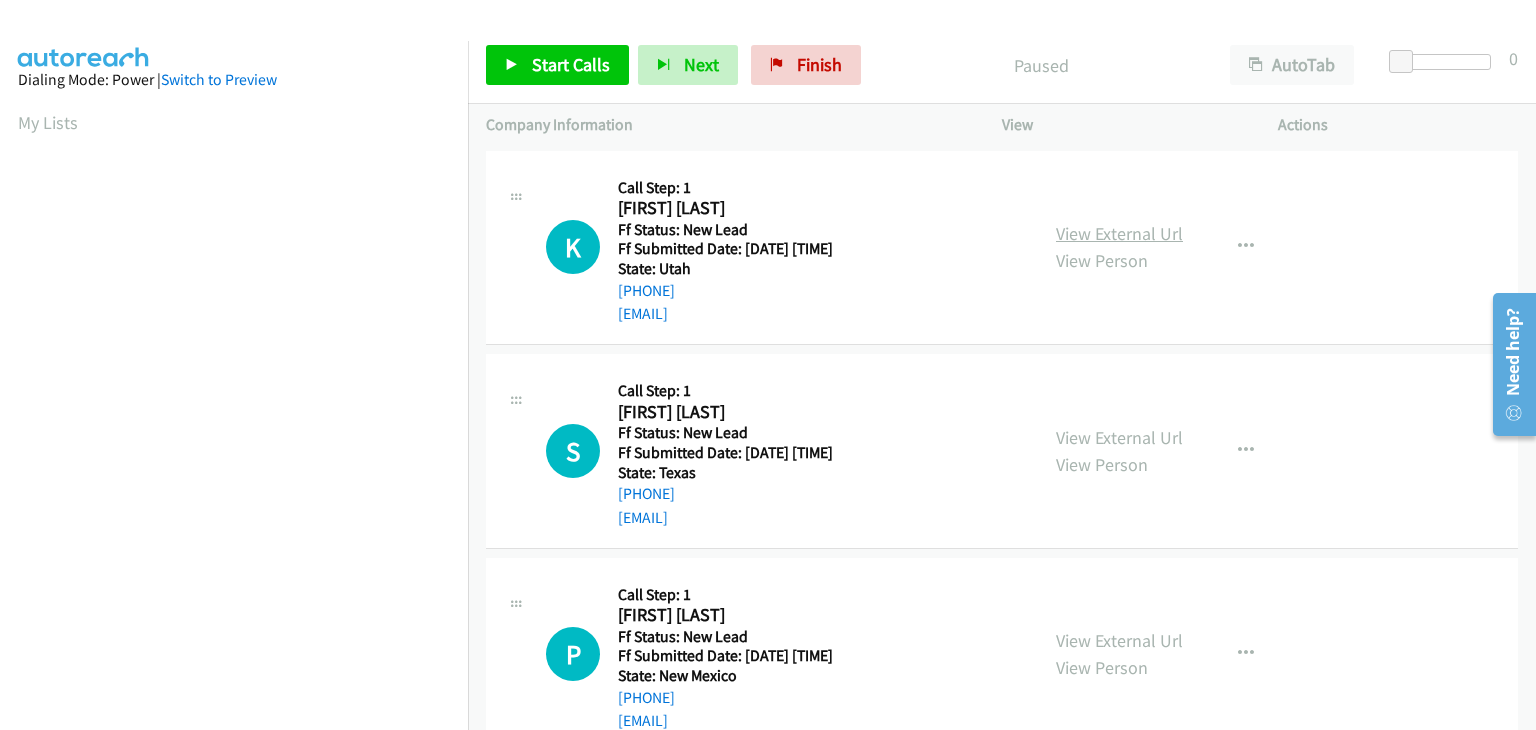 click on "View External Url" at bounding box center [1119, 233] 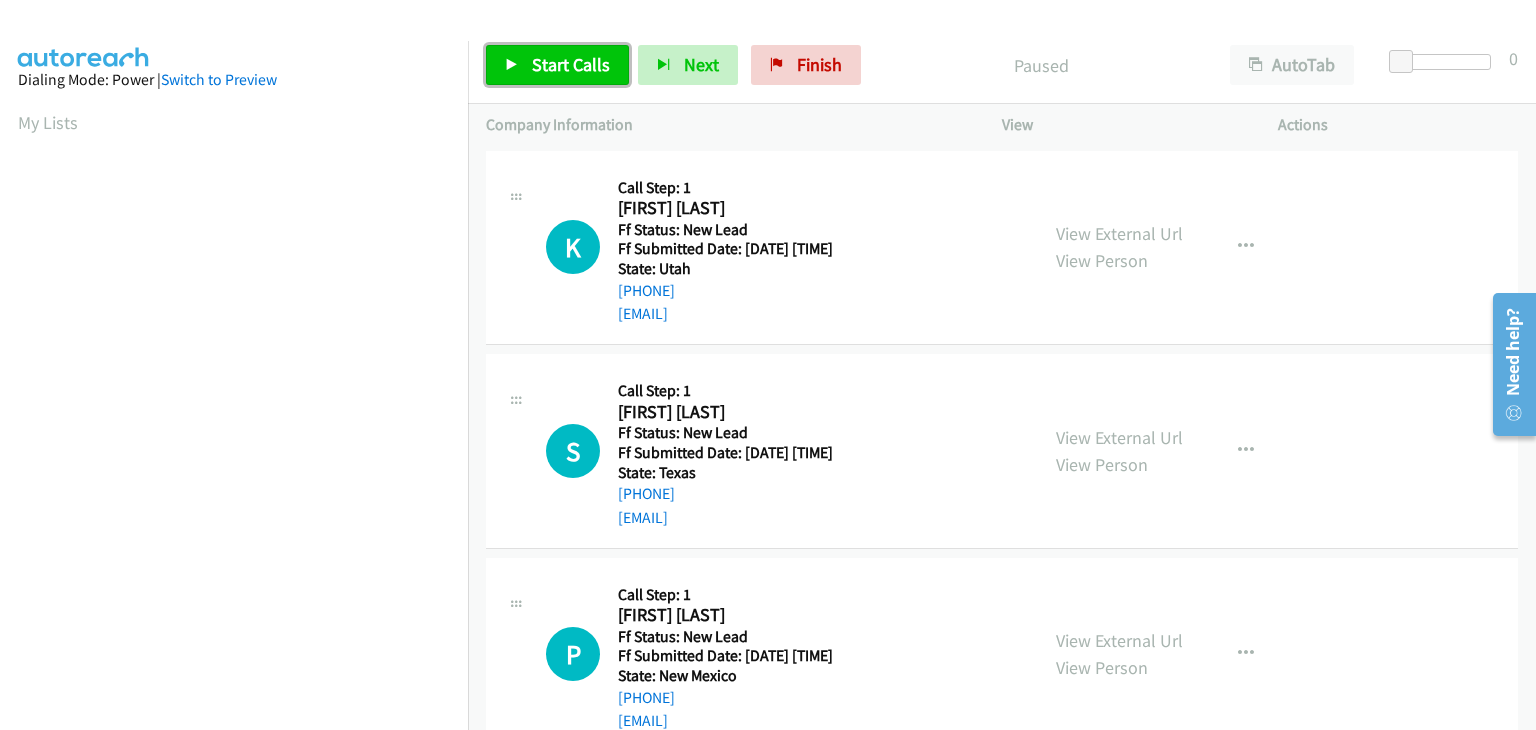 click on "Start Calls" at bounding box center (557, 65) 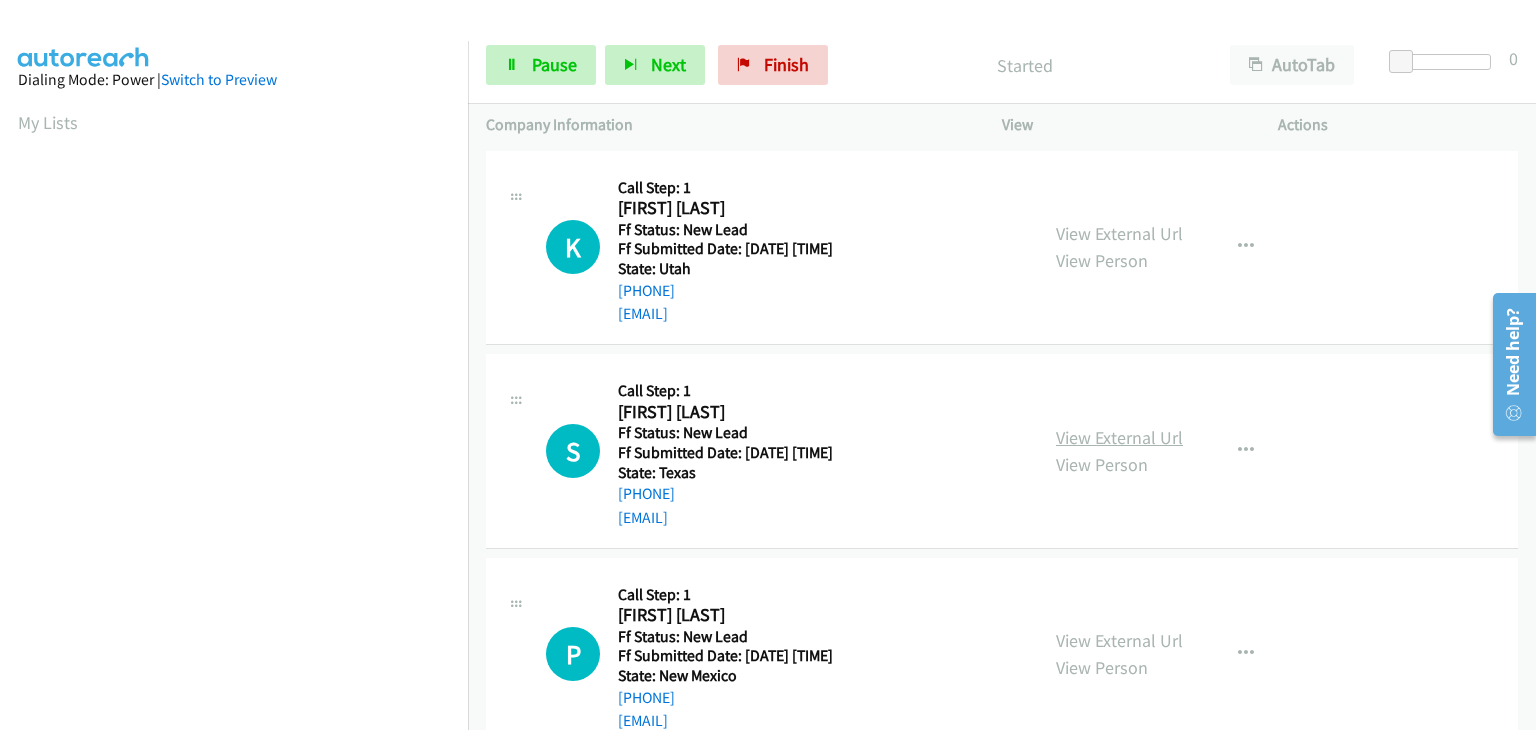 click on "View External Url" at bounding box center (1119, 437) 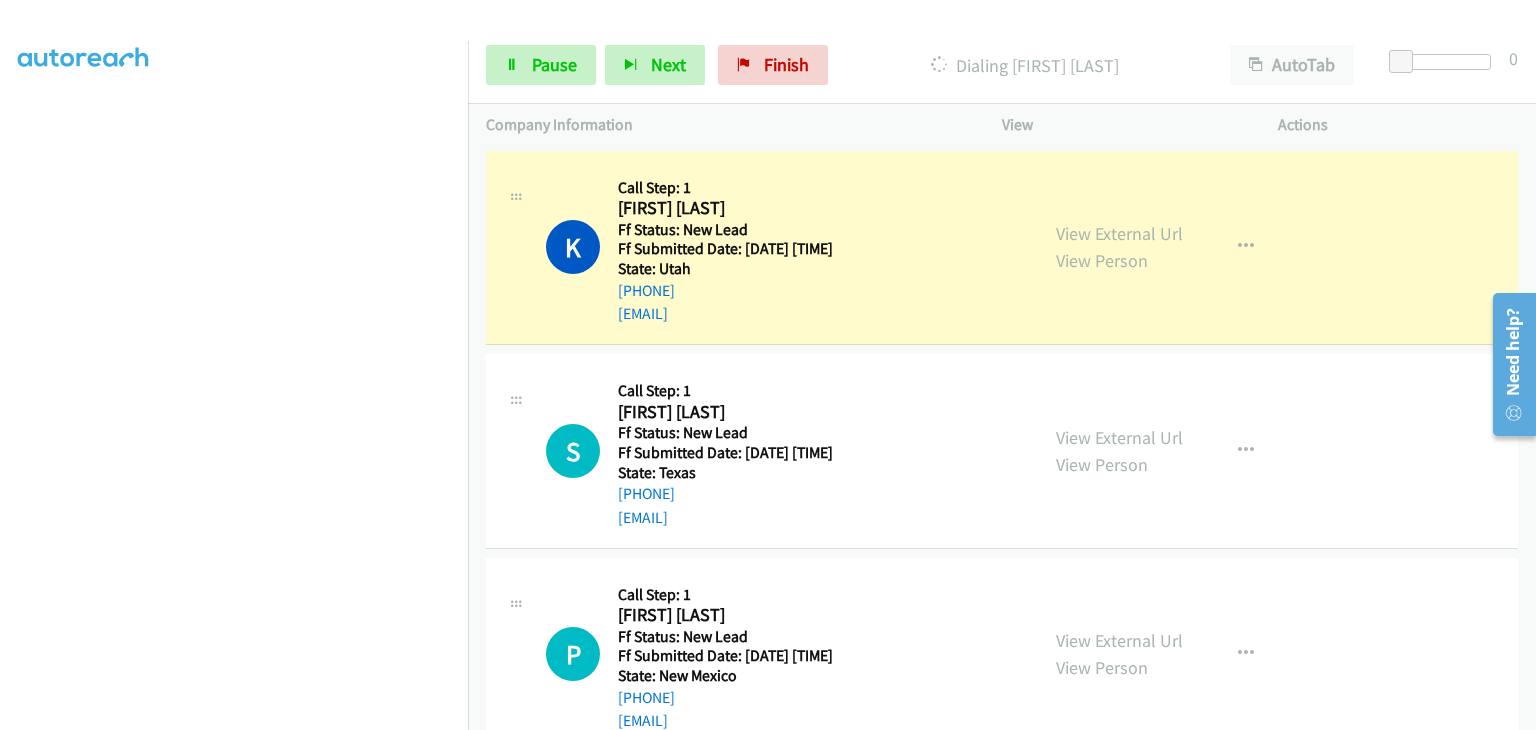 scroll, scrollTop: 392, scrollLeft: 0, axis: vertical 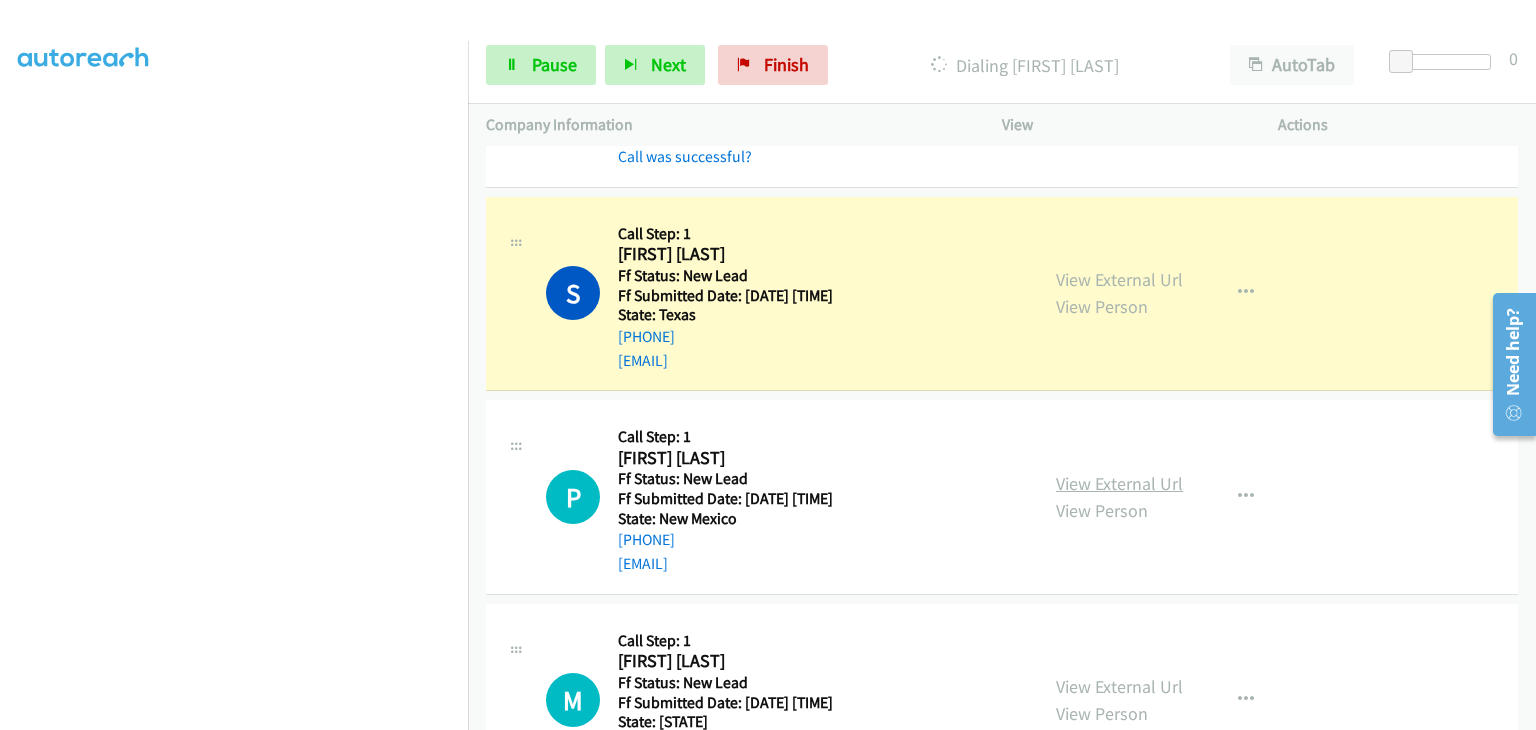 click on "View External Url" at bounding box center (1119, 483) 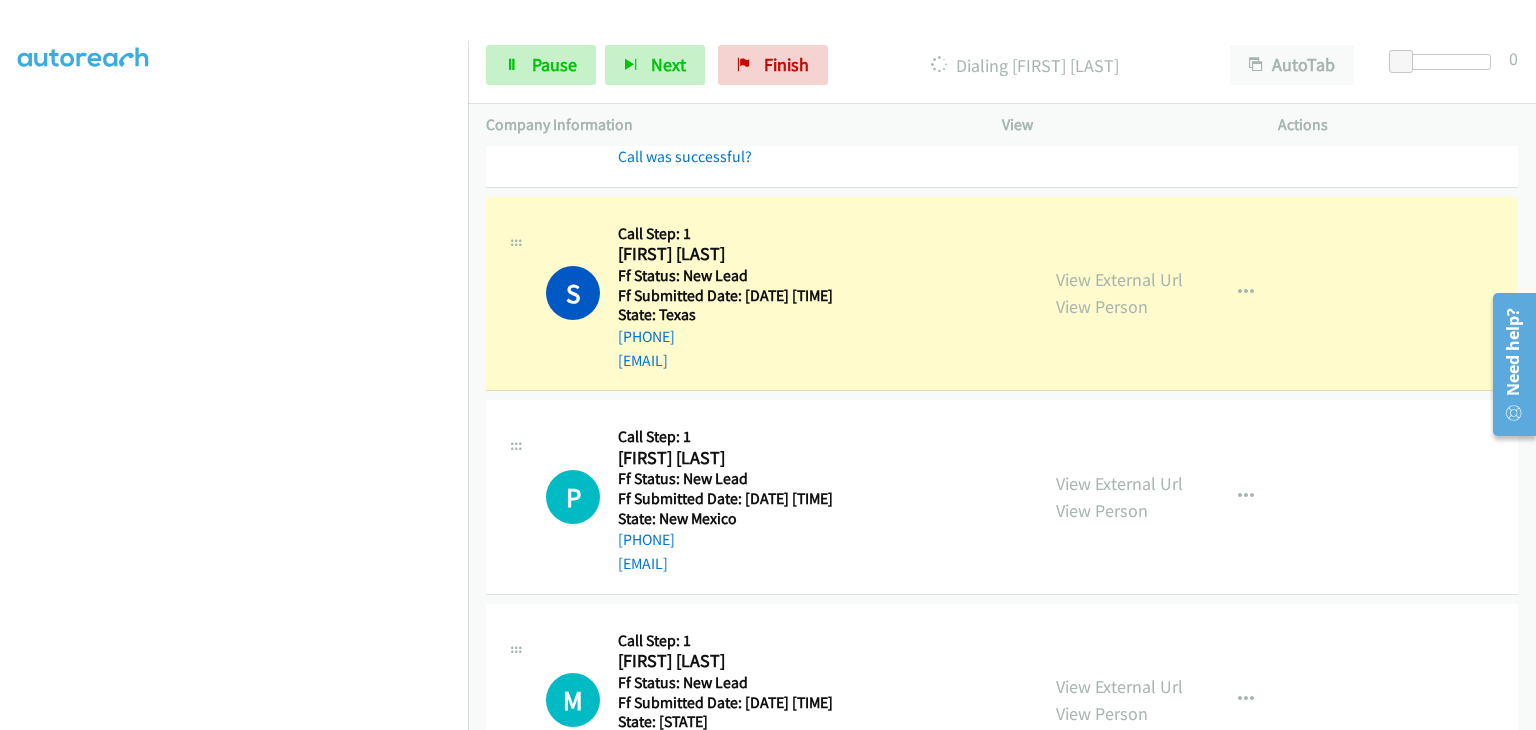 scroll, scrollTop: 392, scrollLeft: 0, axis: vertical 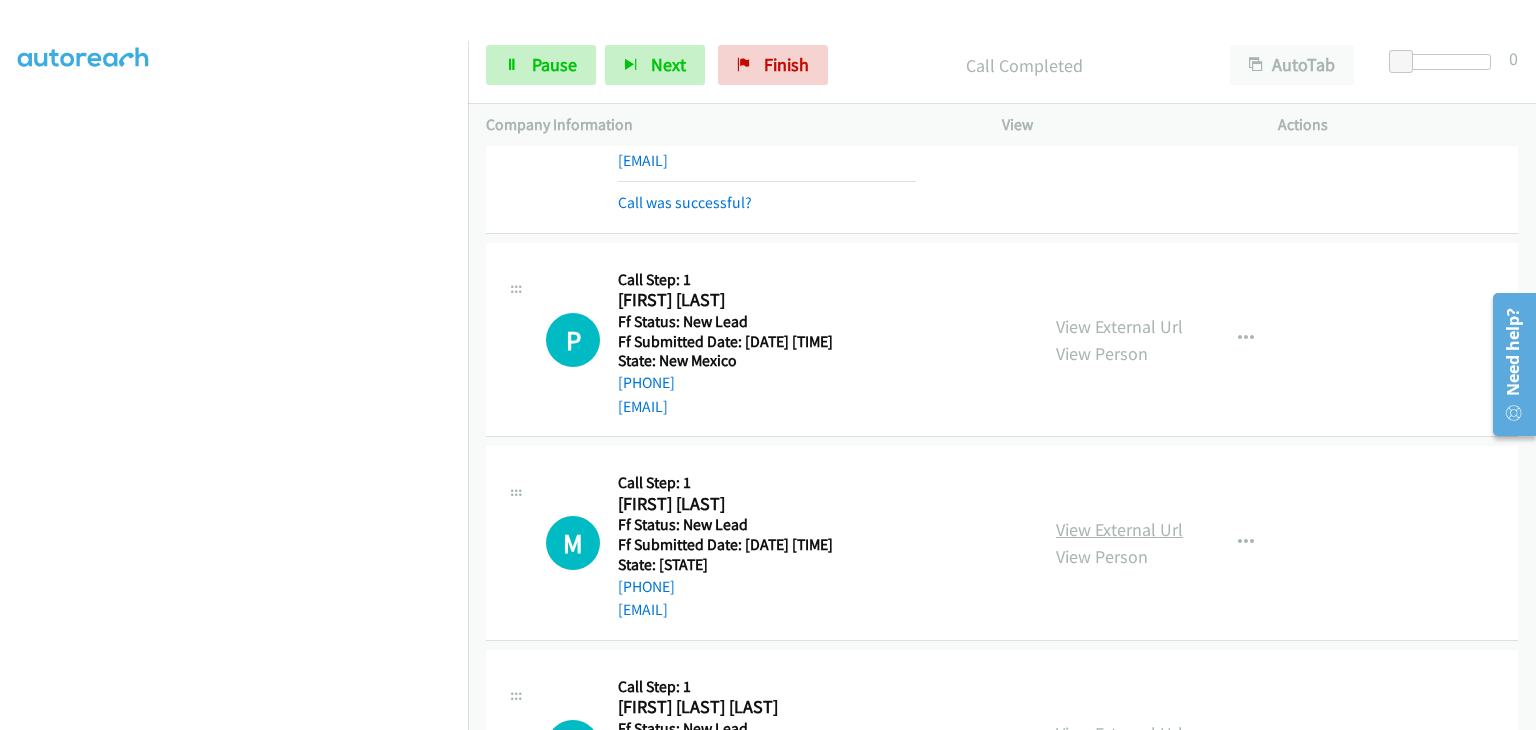 click on "View External Url
View Person
View External Url
Email
Schedule/Manage Callback
Skip Call
Add to do not call list" at bounding box center (1185, 543) 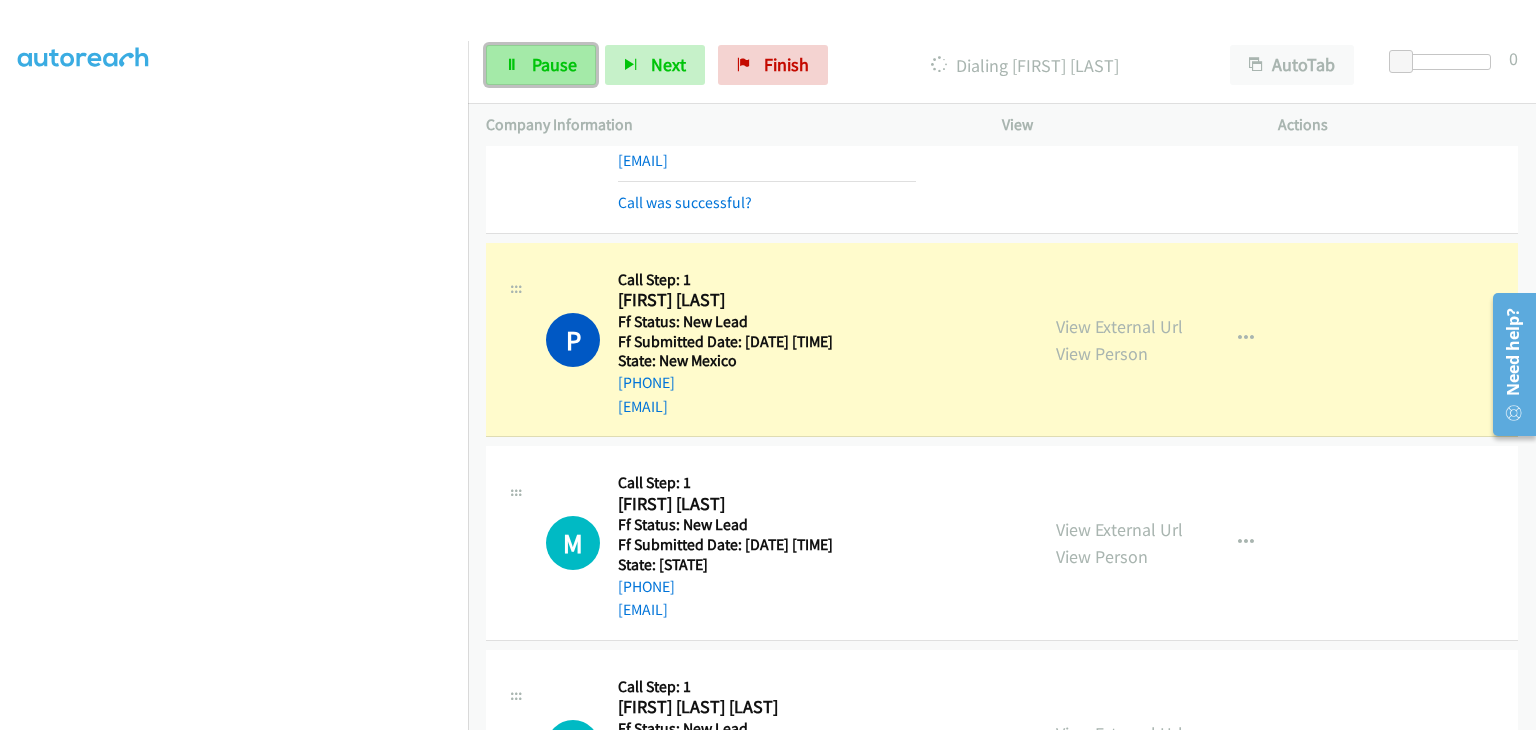 click on "Pause" at bounding box center (554, 64) 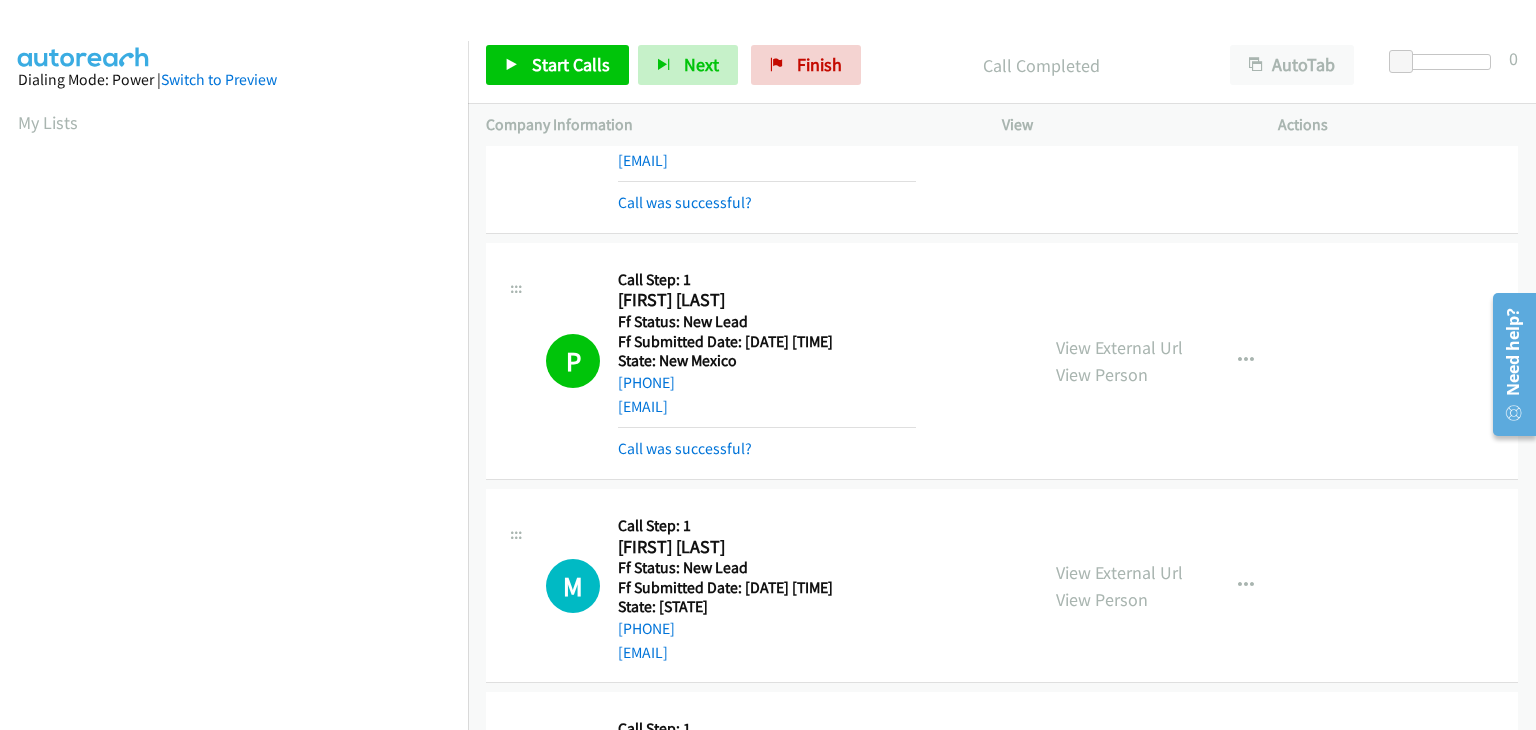 scroll, scrollTop: 392, scrollLeft: 0, axis: vertical 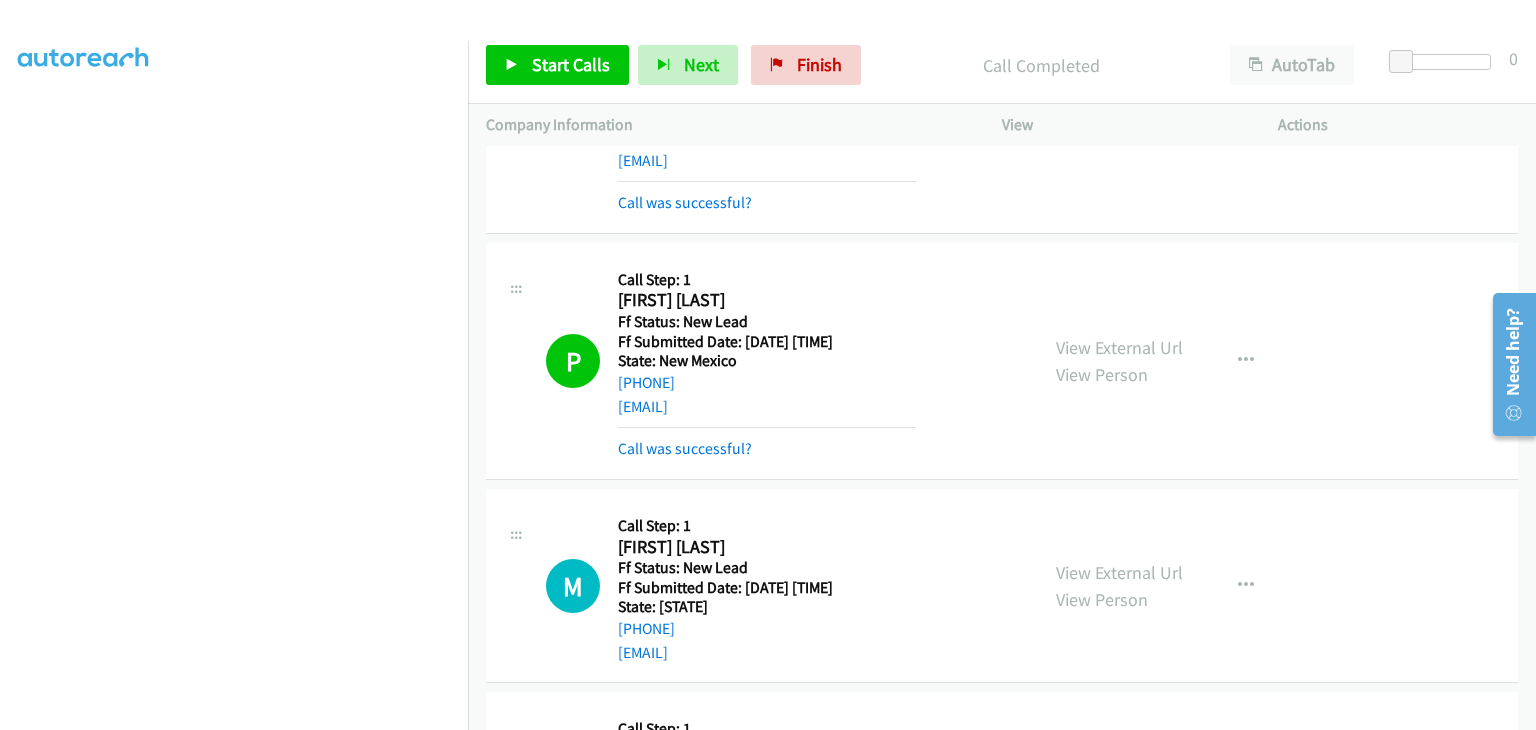 click on "Call was successful?" at bounding box center (767, 449) 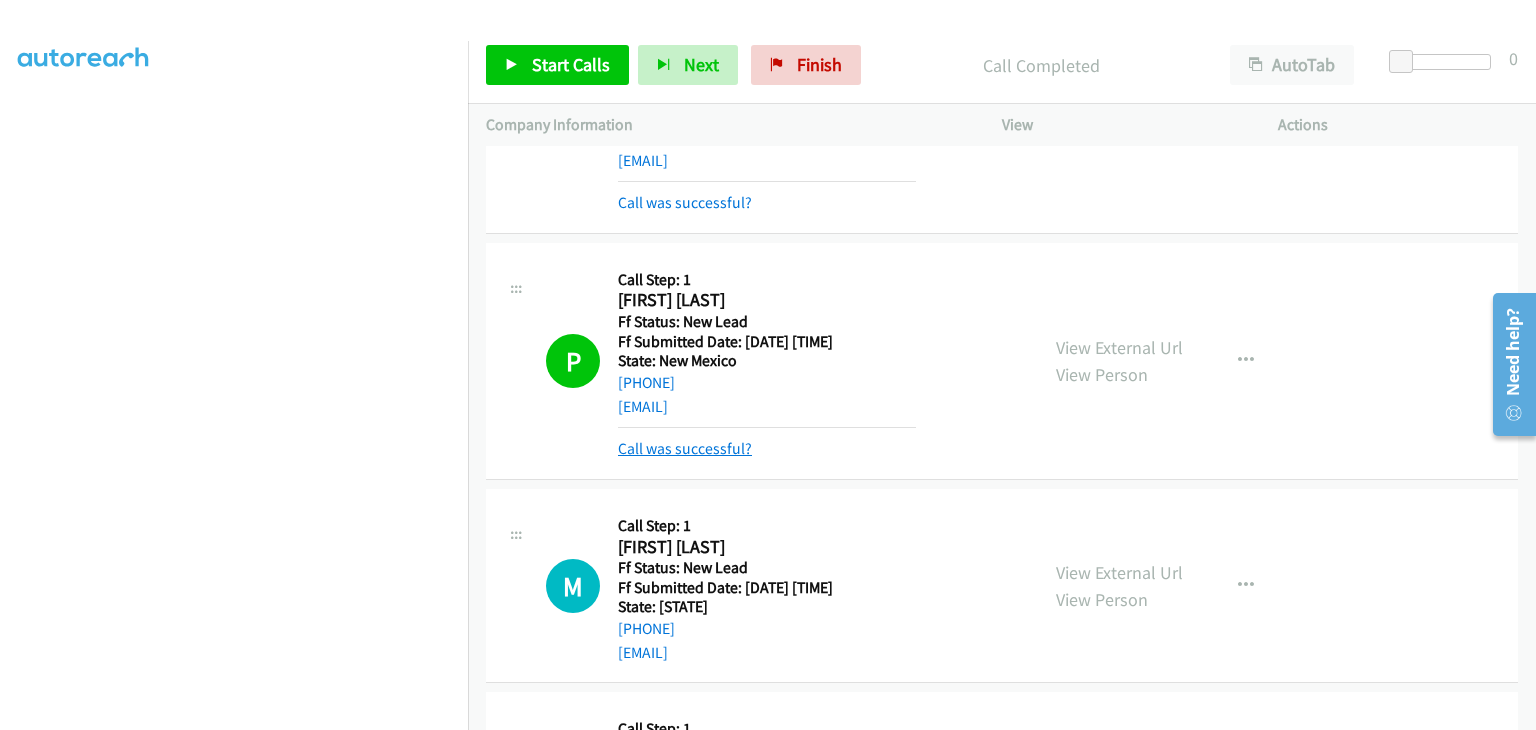 click on "Call was successful?" at bounding box center [685, 448] 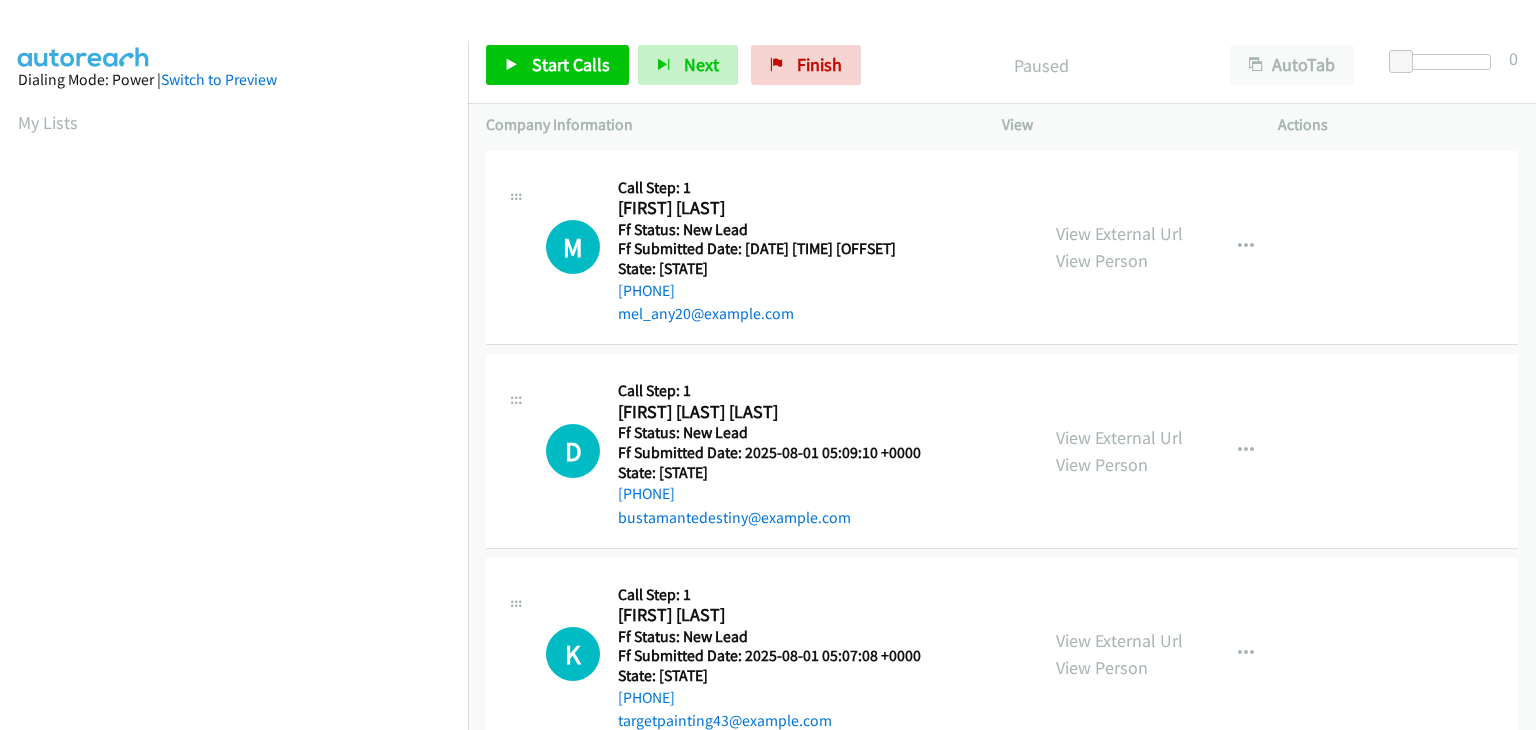 scroll, scrollTop: 0, scrollLeft: 0, axis: both 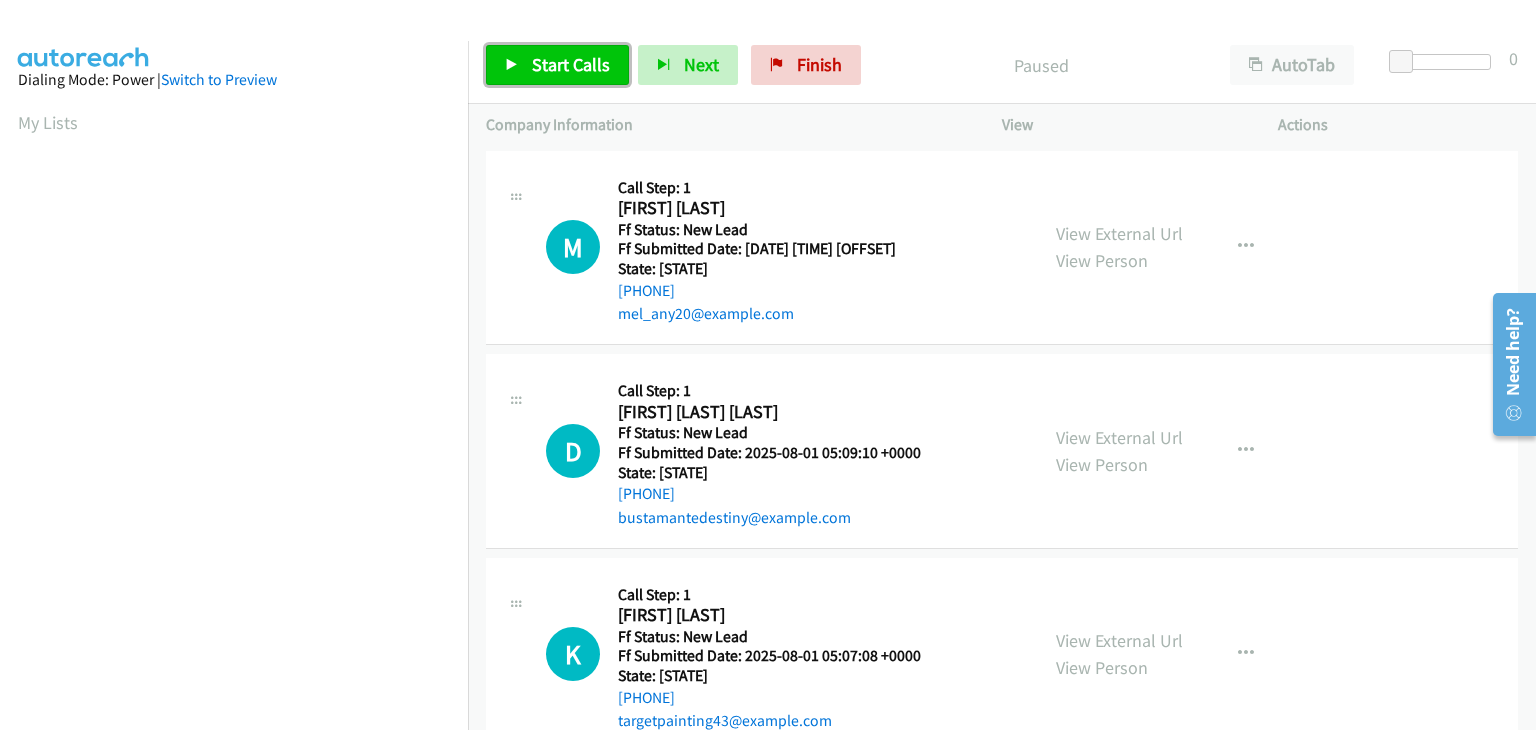 click on "Start Calls" at bounding box center [571, 64] 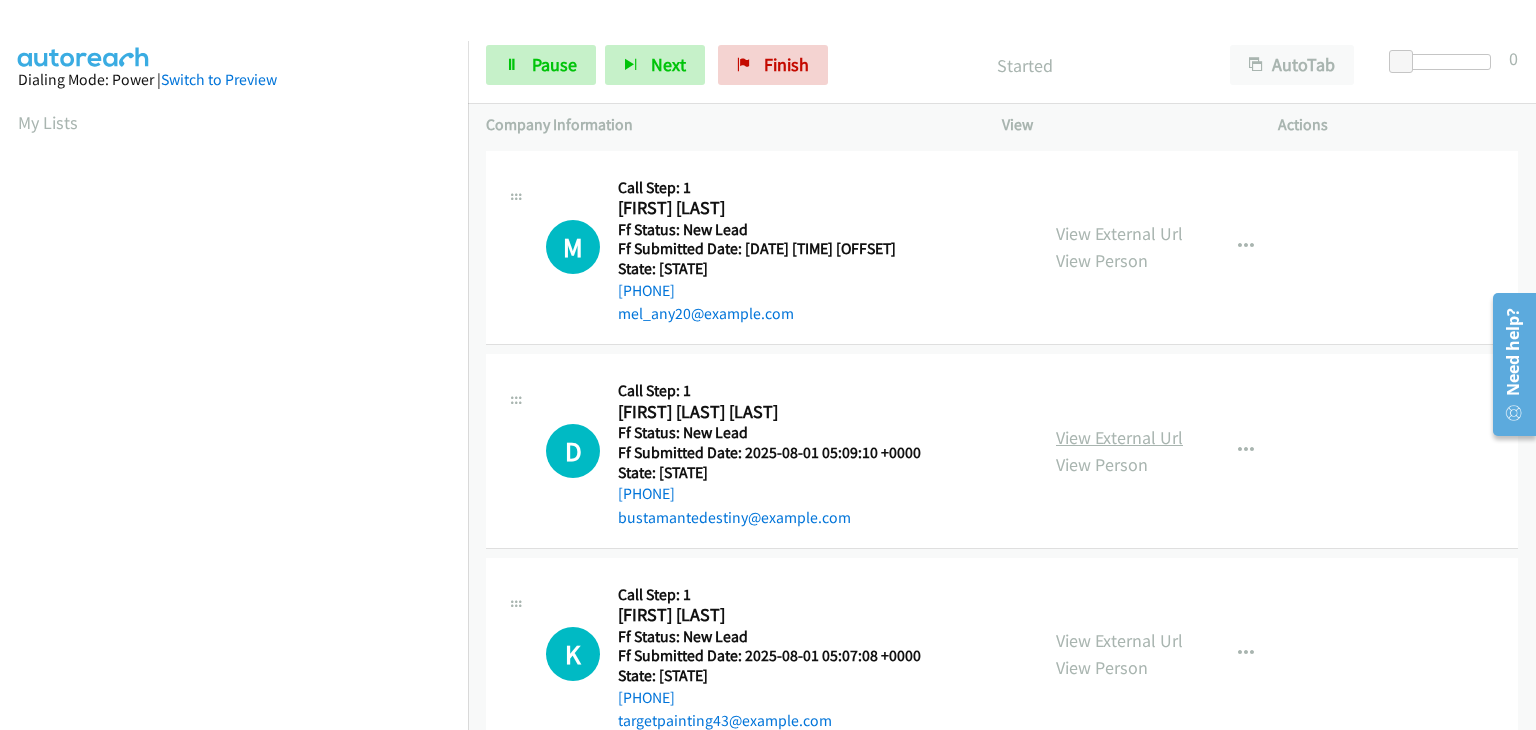 click on "View External Url" at bounding box center (1119, 437) 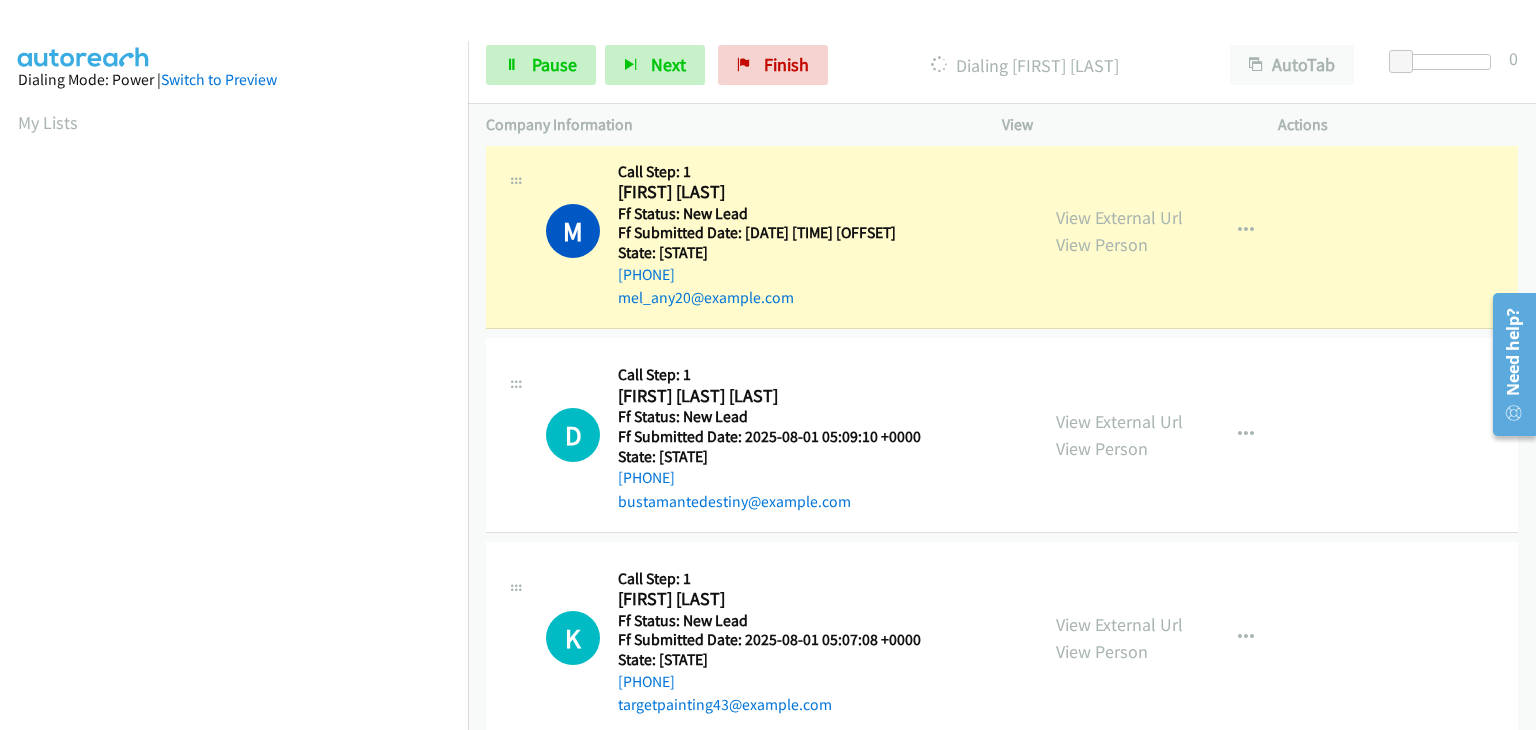 scroll, scrollTop: 0, scrollLeft: 0, axis: both 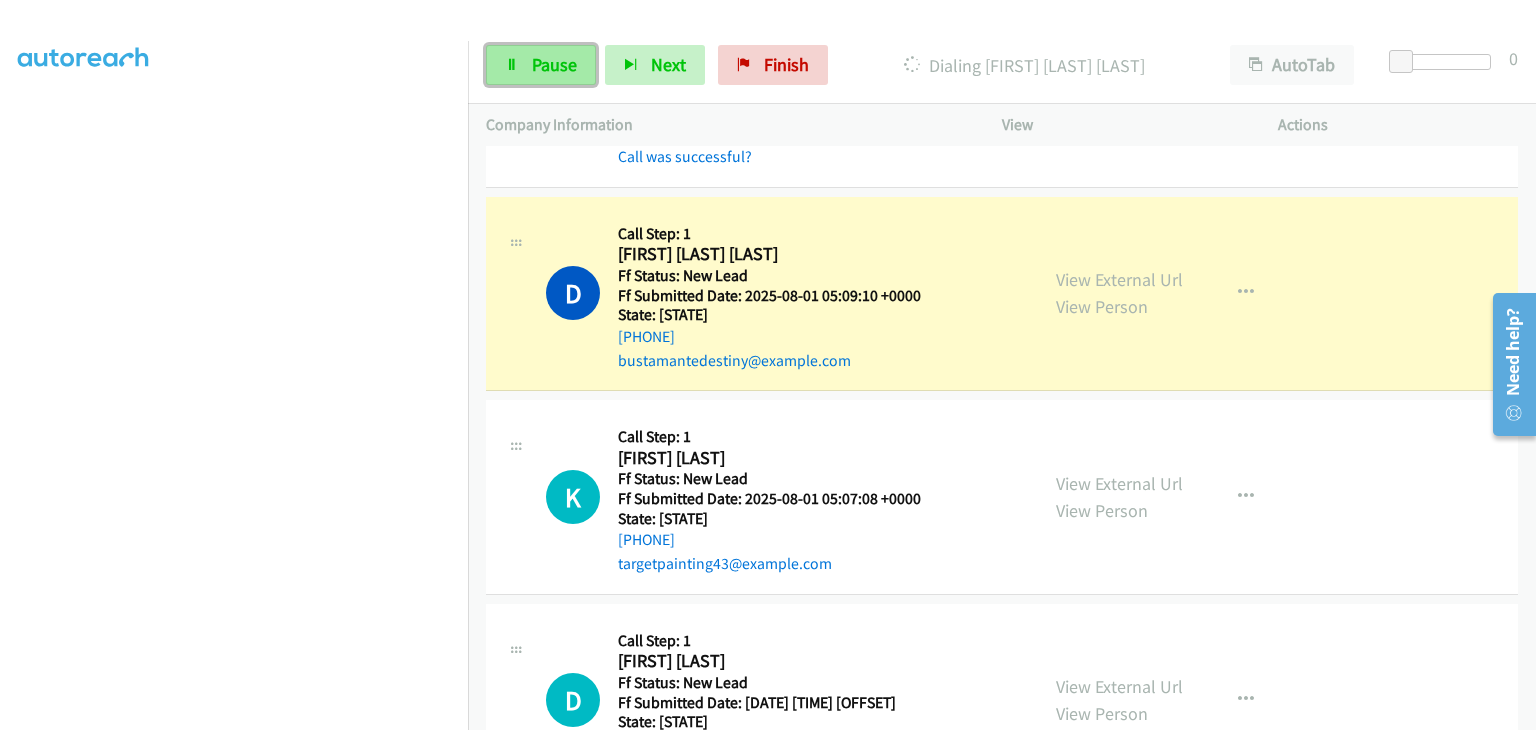 click on "Pause" at bounding box center [554, 64] 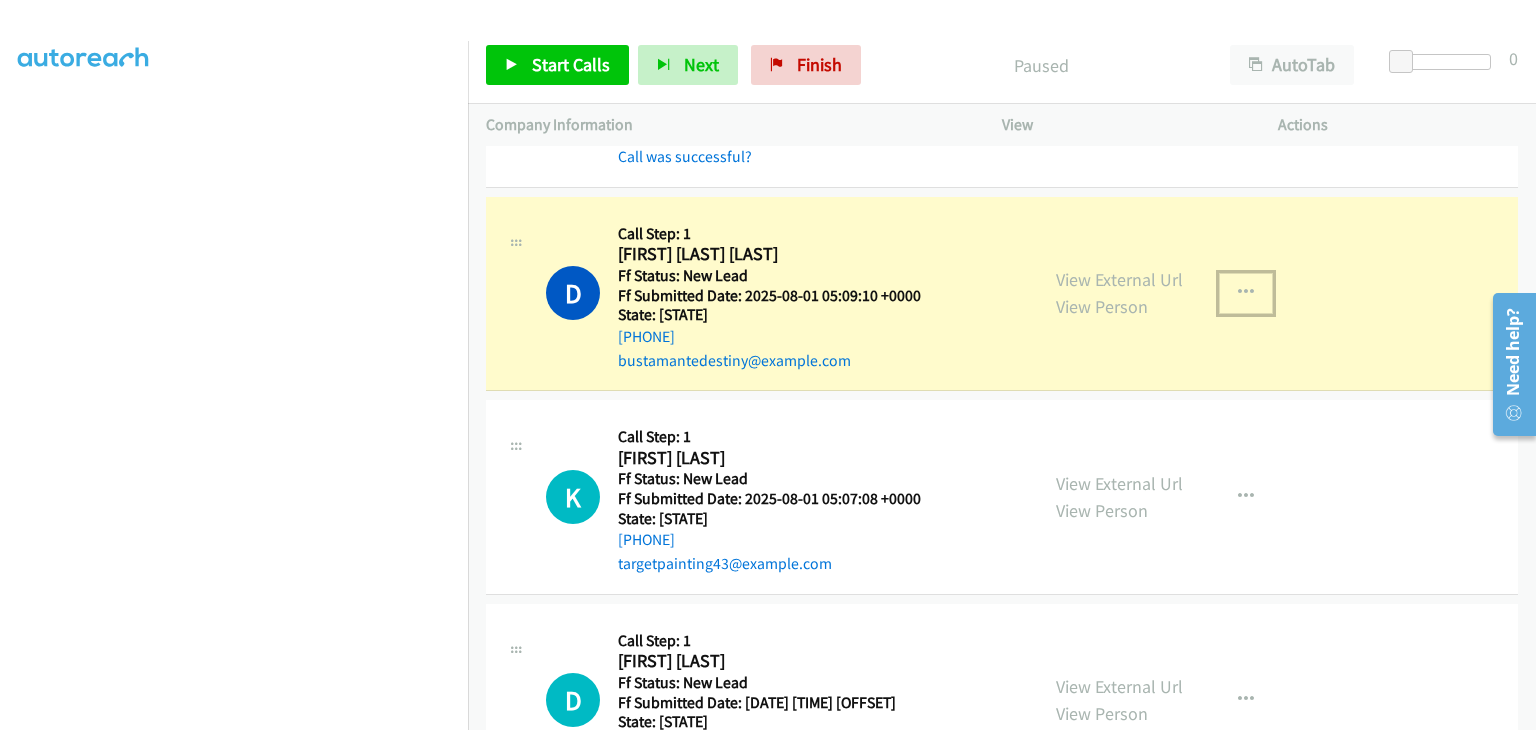 click at bounding box center (1246, 293) 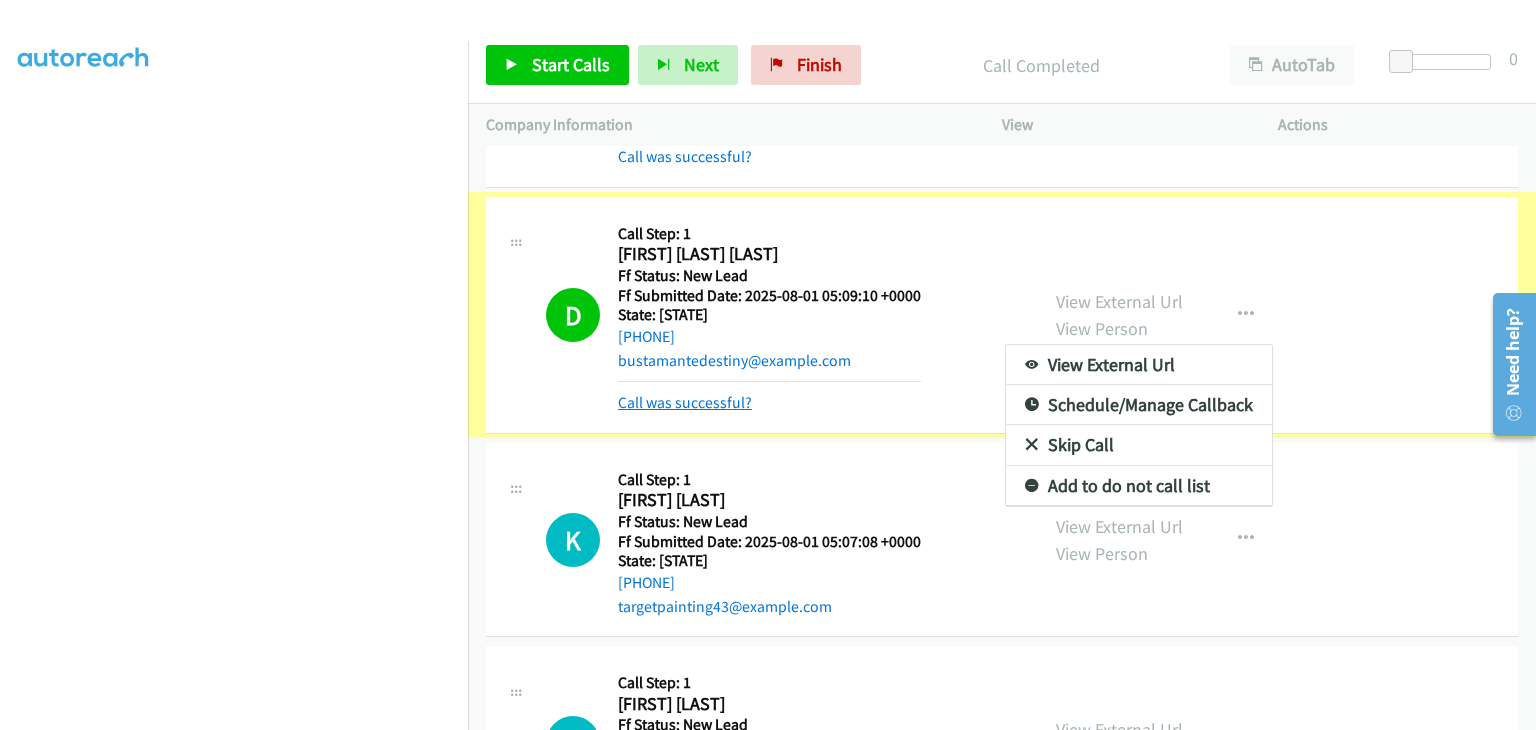 click at bounding box center [768, 365] 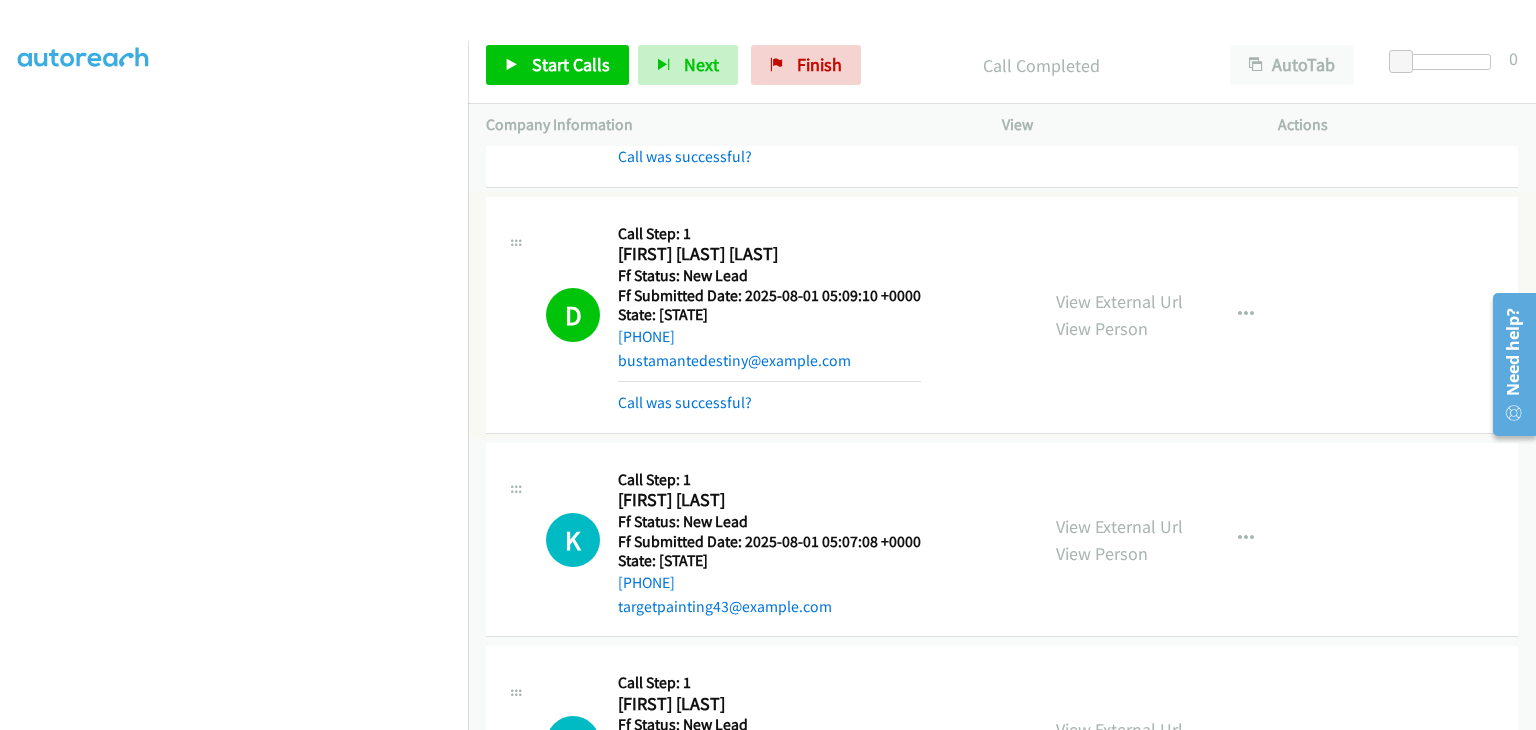 click on "Call was successful?" at bounding box center [685, 402] 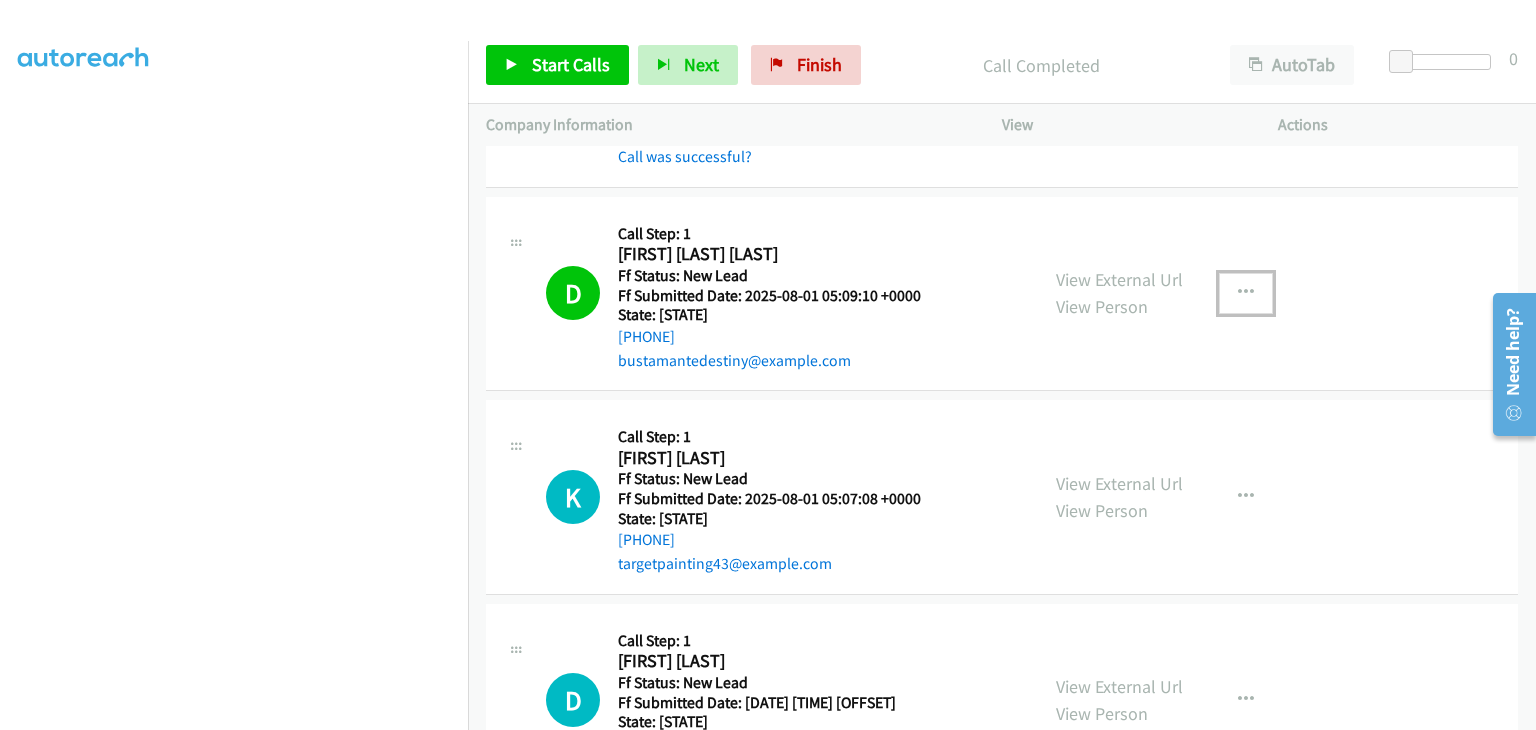 click at bounding box center [1246, 293] 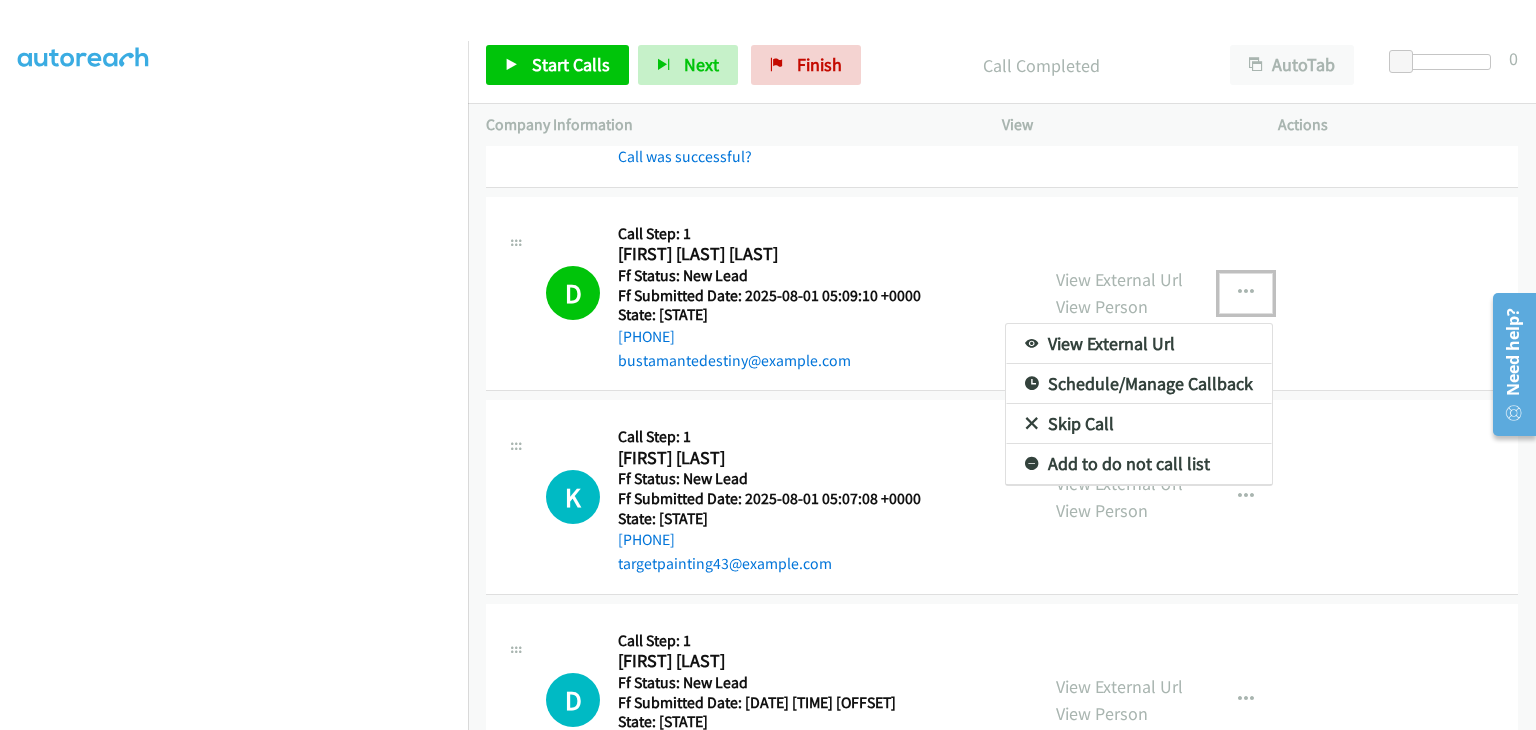 click on "Add to do not call list" at bounding box center (1139, 464) 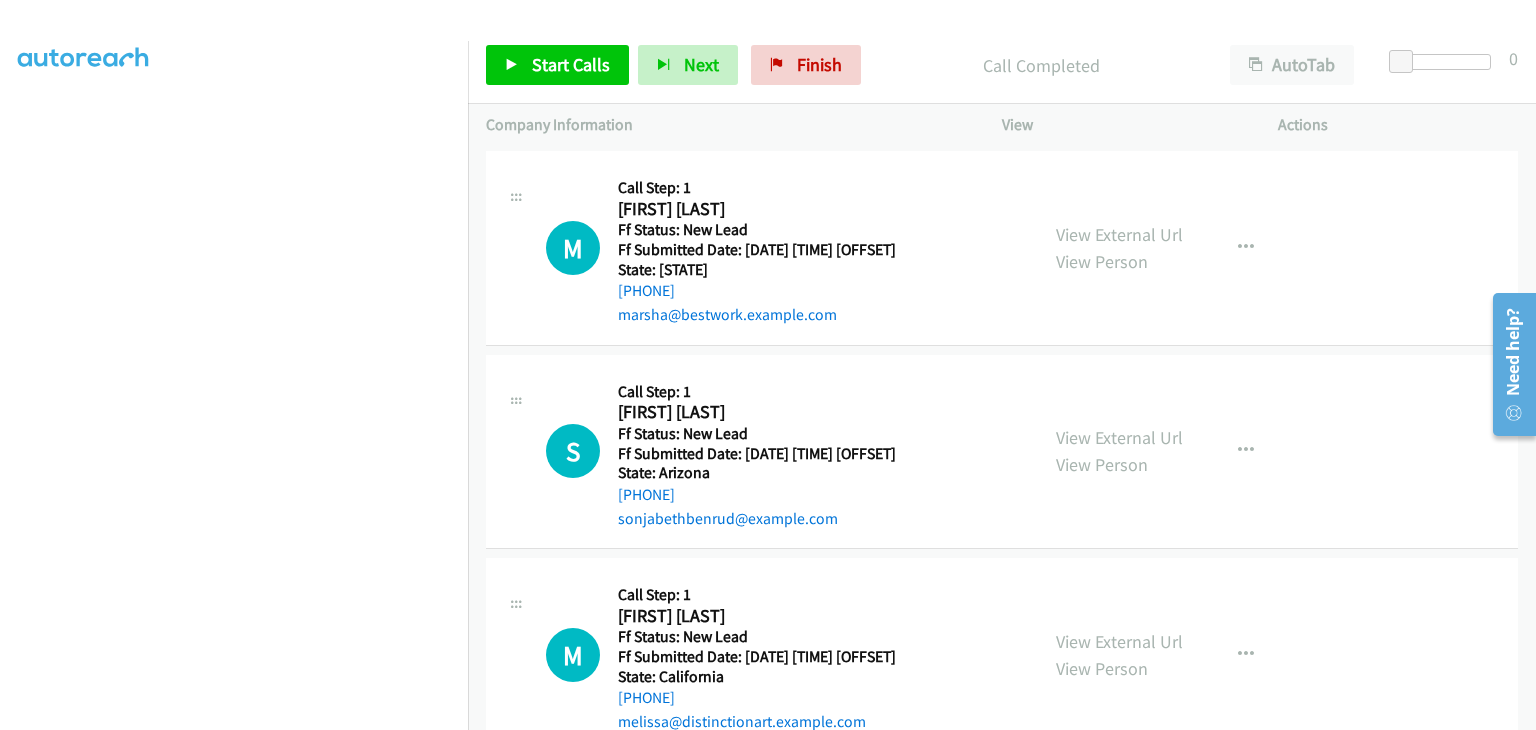 scroll, scrollTop: 906, scrollLeft: 0, axis: vertical 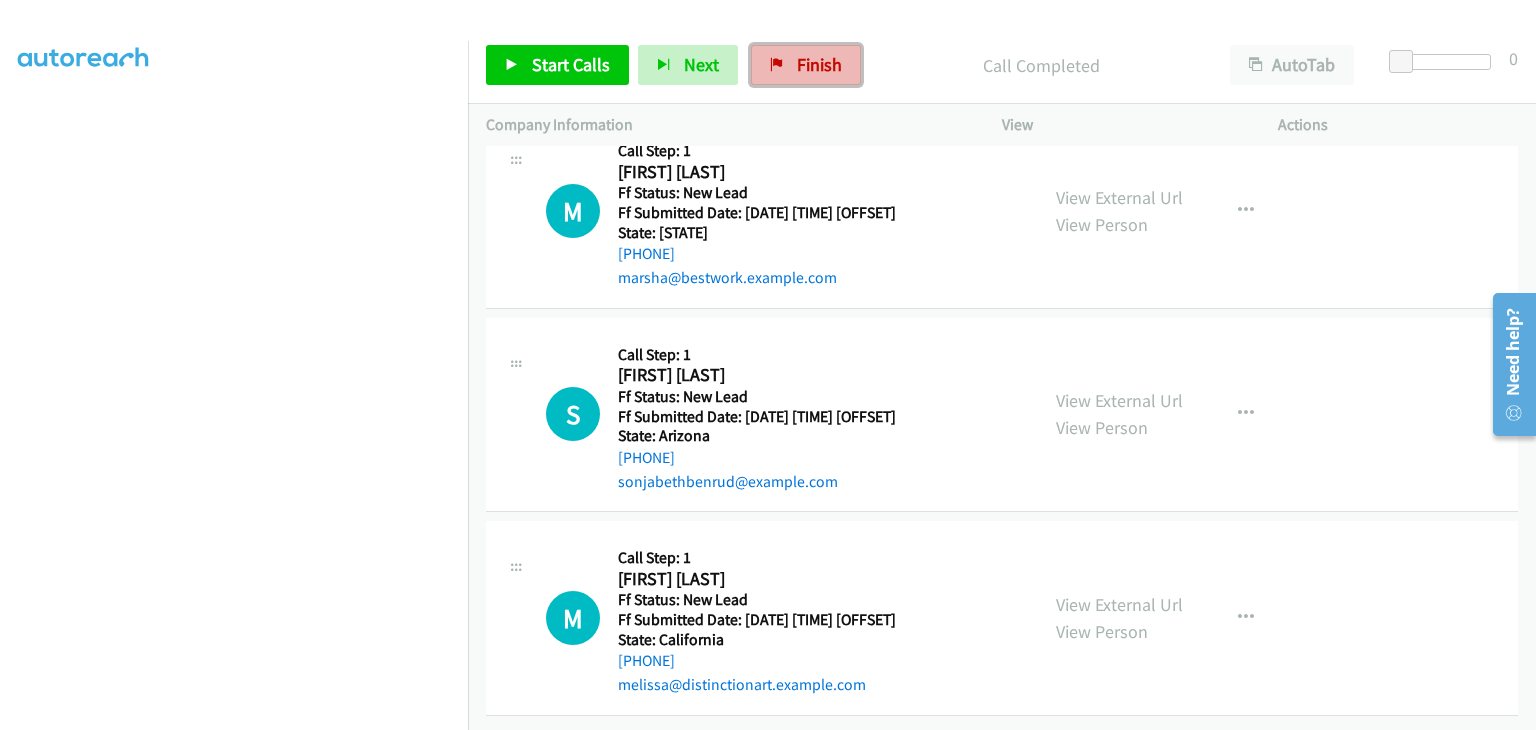 click on "Finish" at bounding box center (819, 64) 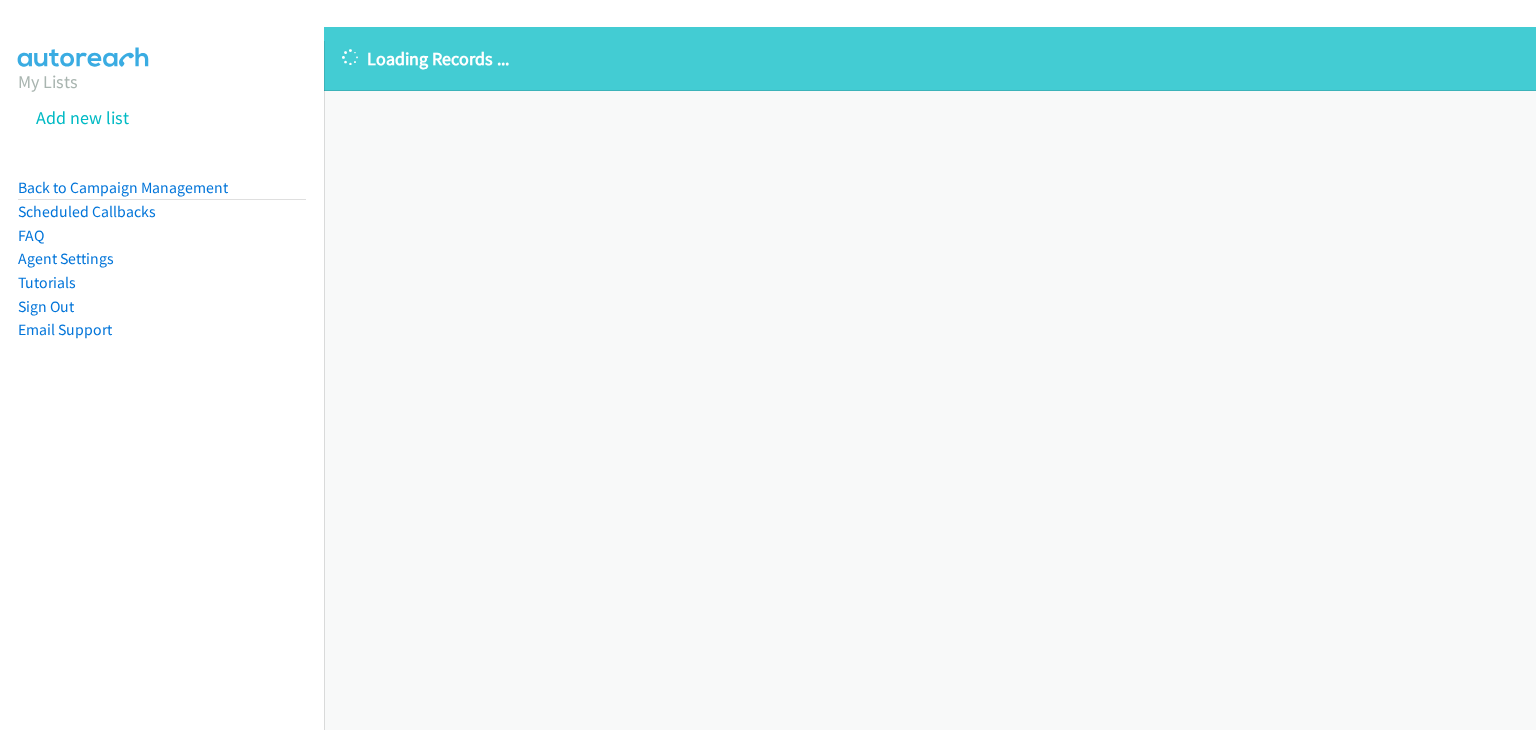 scroll, scrollTop: 0, scrollLeft: 0, axis: both 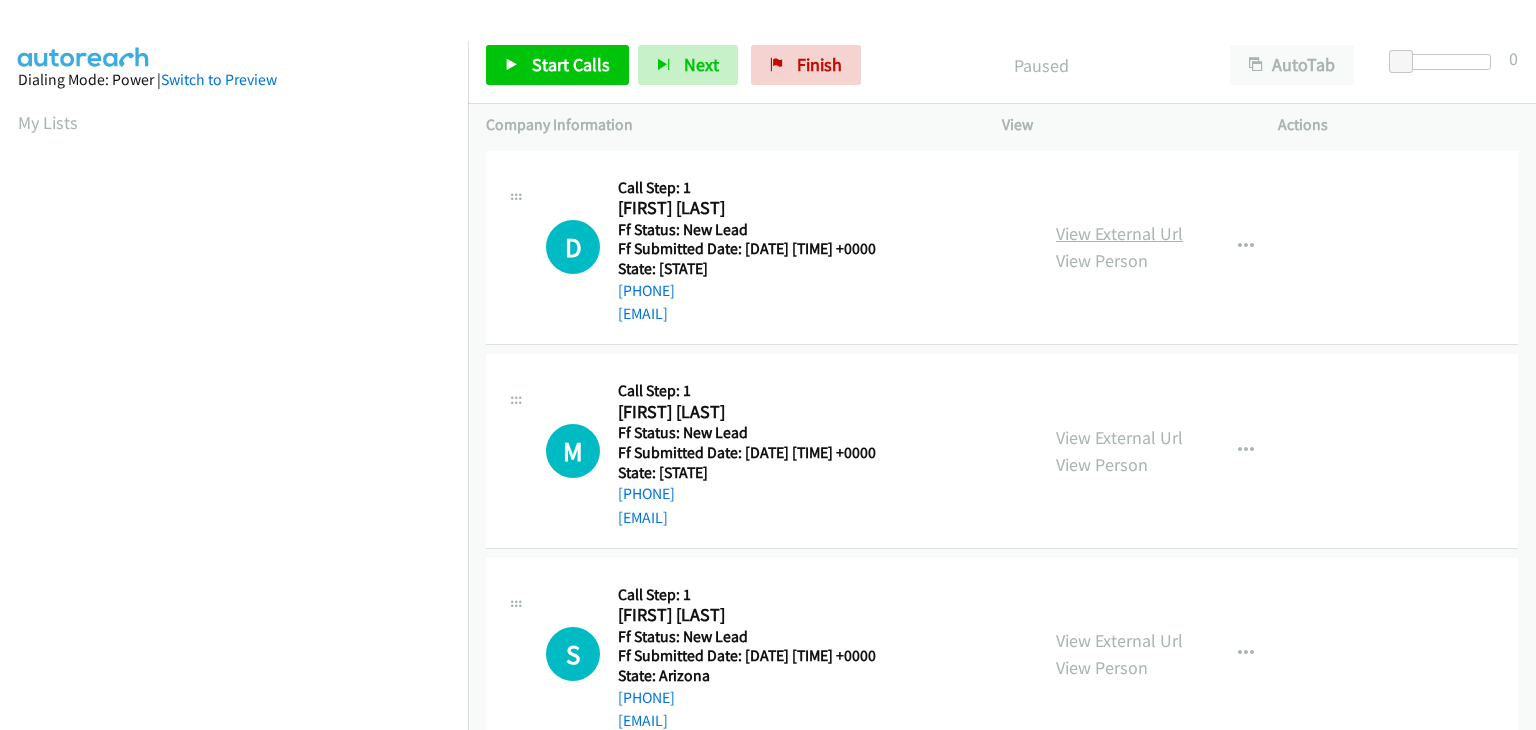 click on "View External Url" at bounding box center [1119, 233] 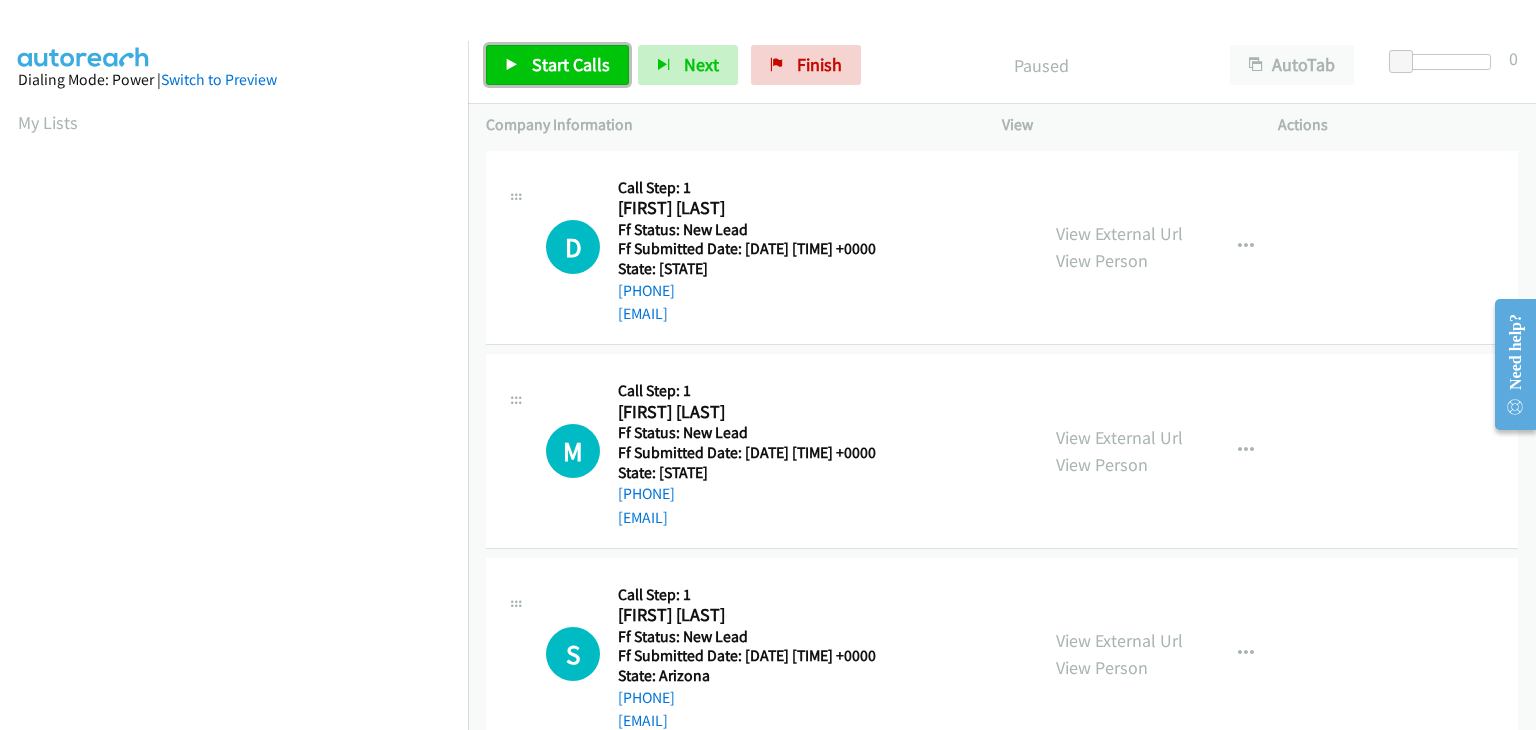 click on "Start Calls" at bounding box center [571, 64] 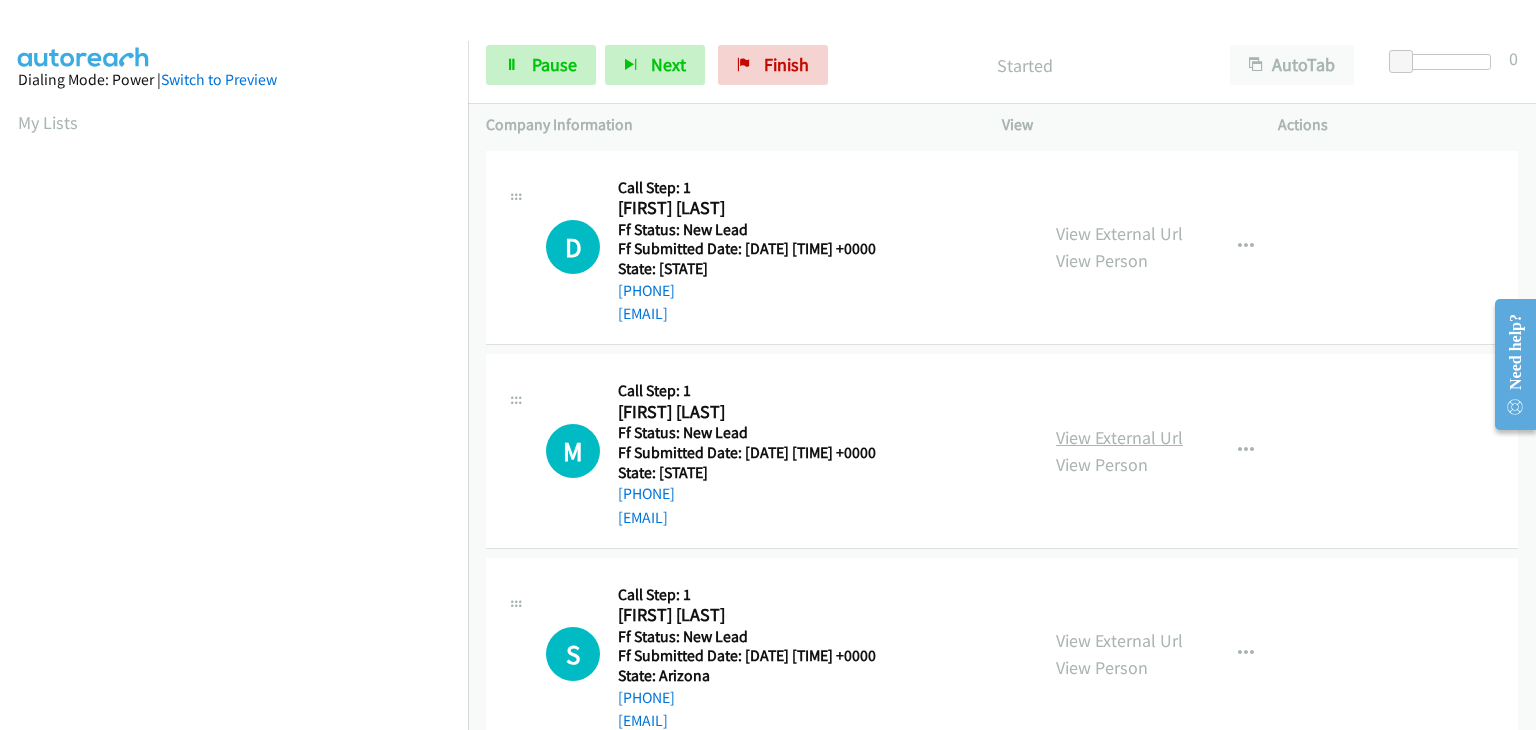 click on "View External Url" at bounding box center [1119, 437] 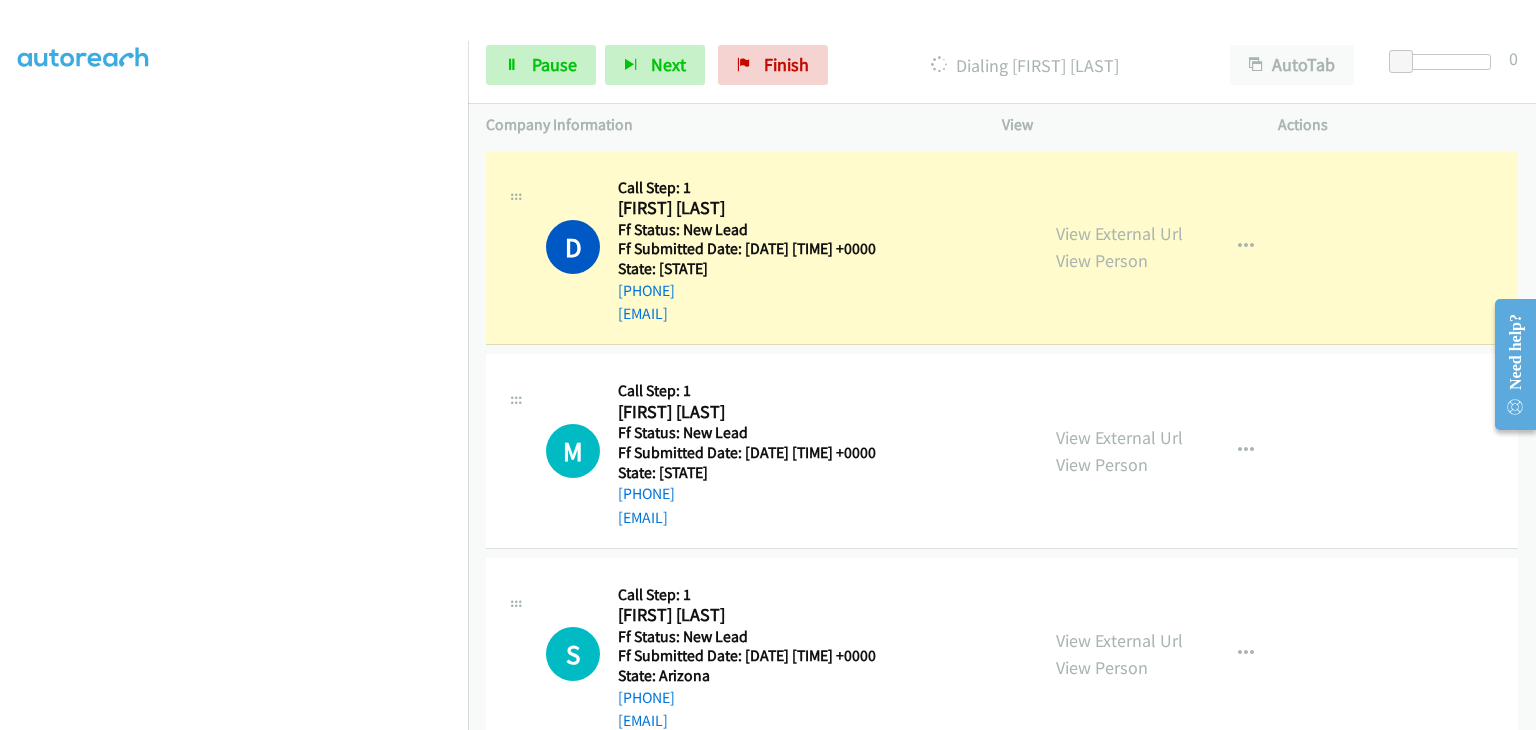 scroll, scrollTop: 392, scrollLeft: 0, axis: vertical 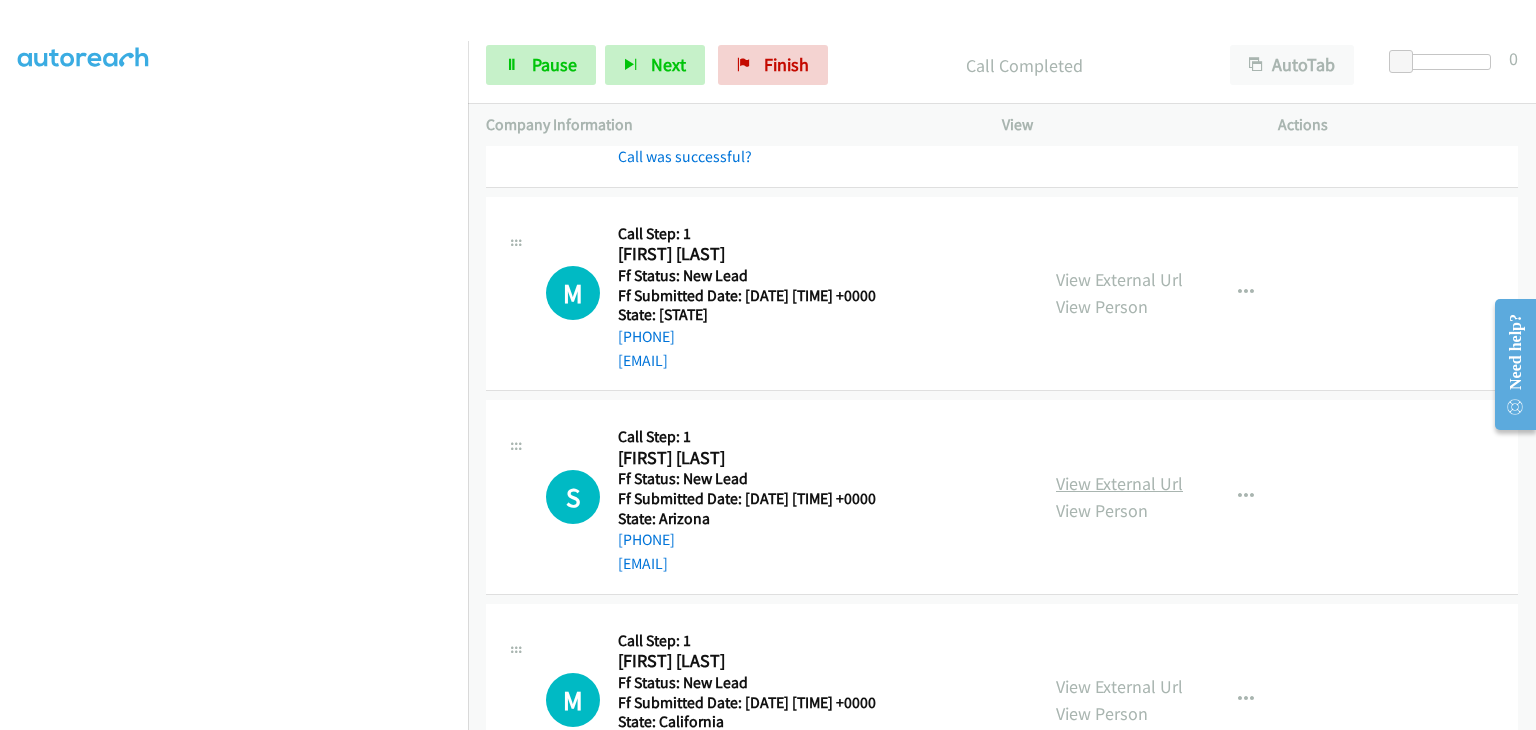 click on "View External Url" at bounding box center [1119, 483] 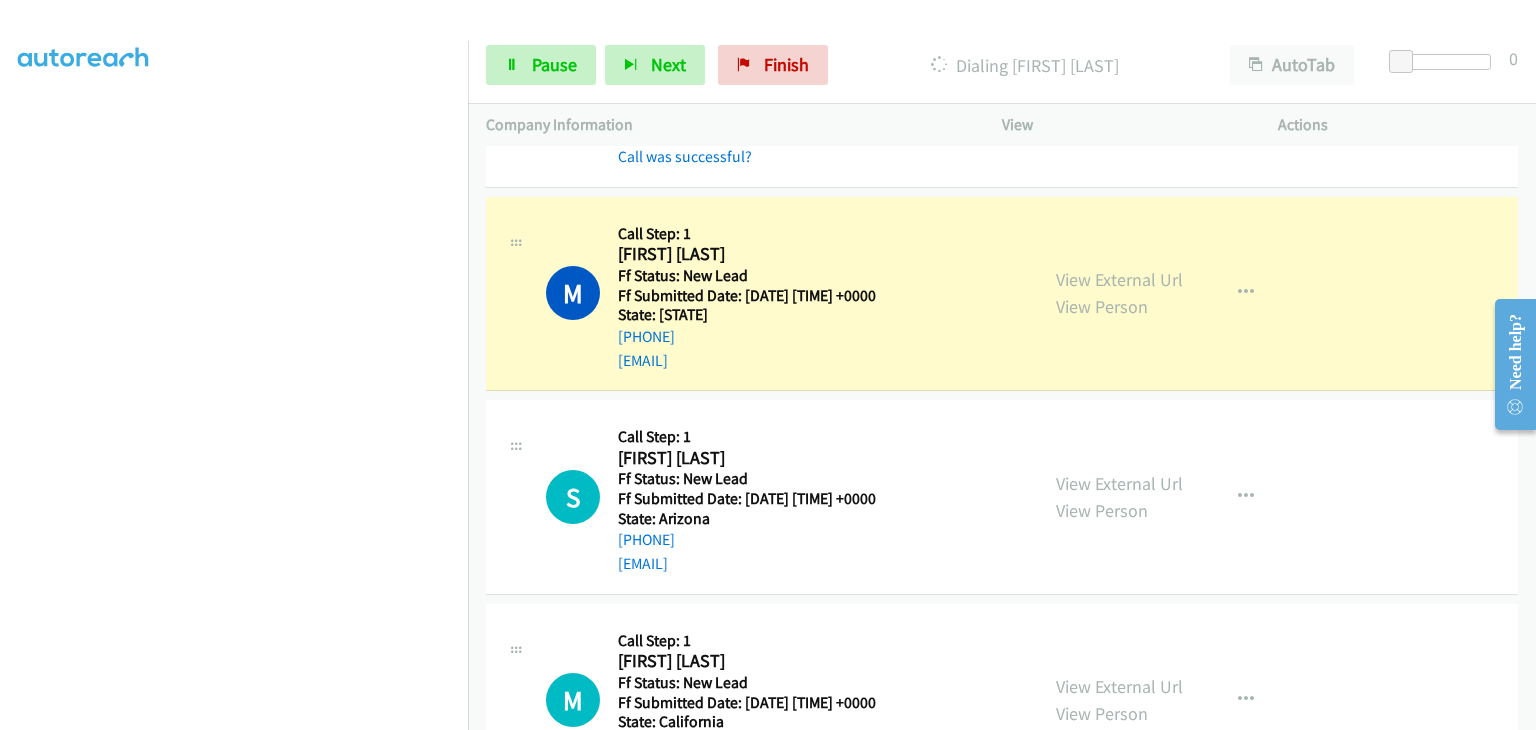scroll, scrollTop: 392, scrollLeft: 0, axis: vertical 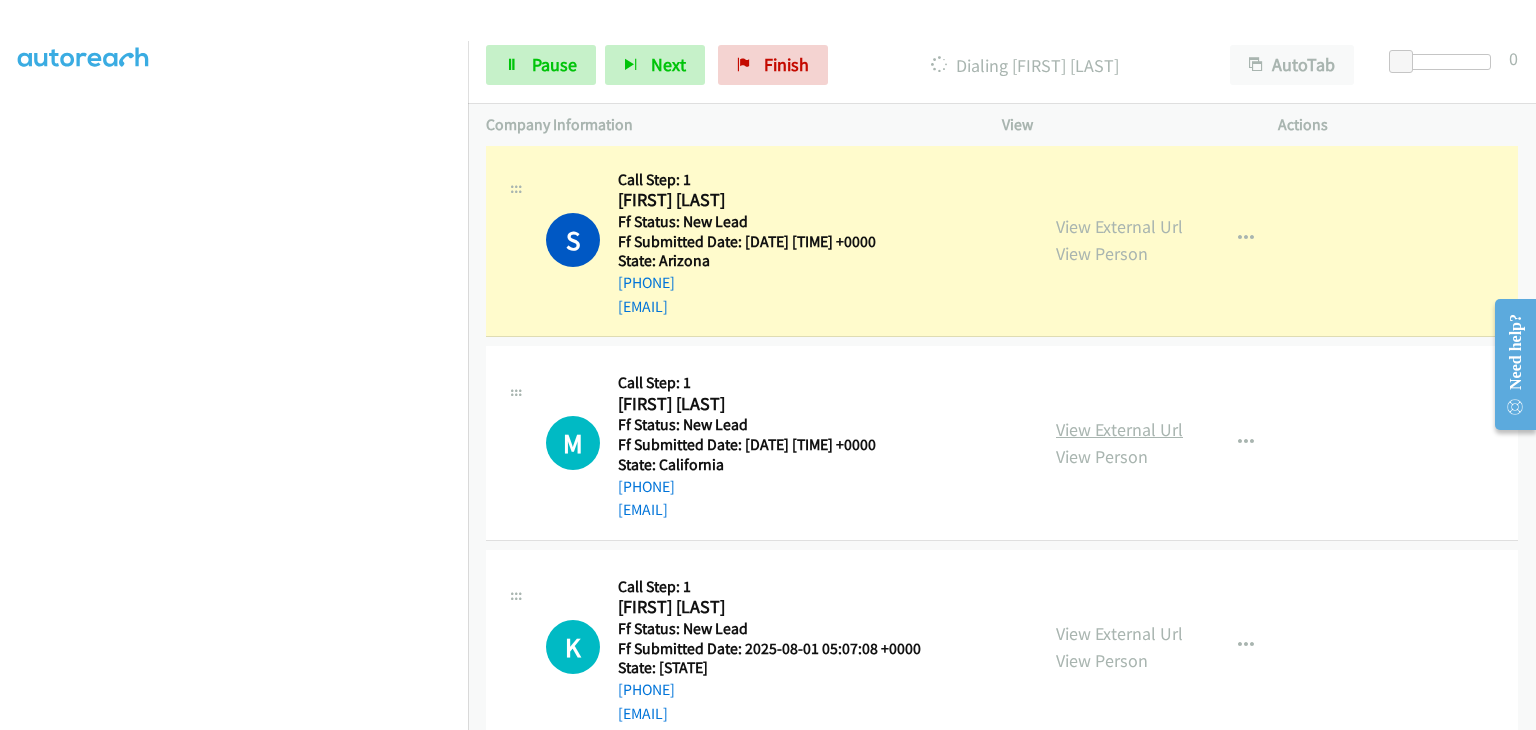 click on "View External Url" at bounding box center [1119, 429] 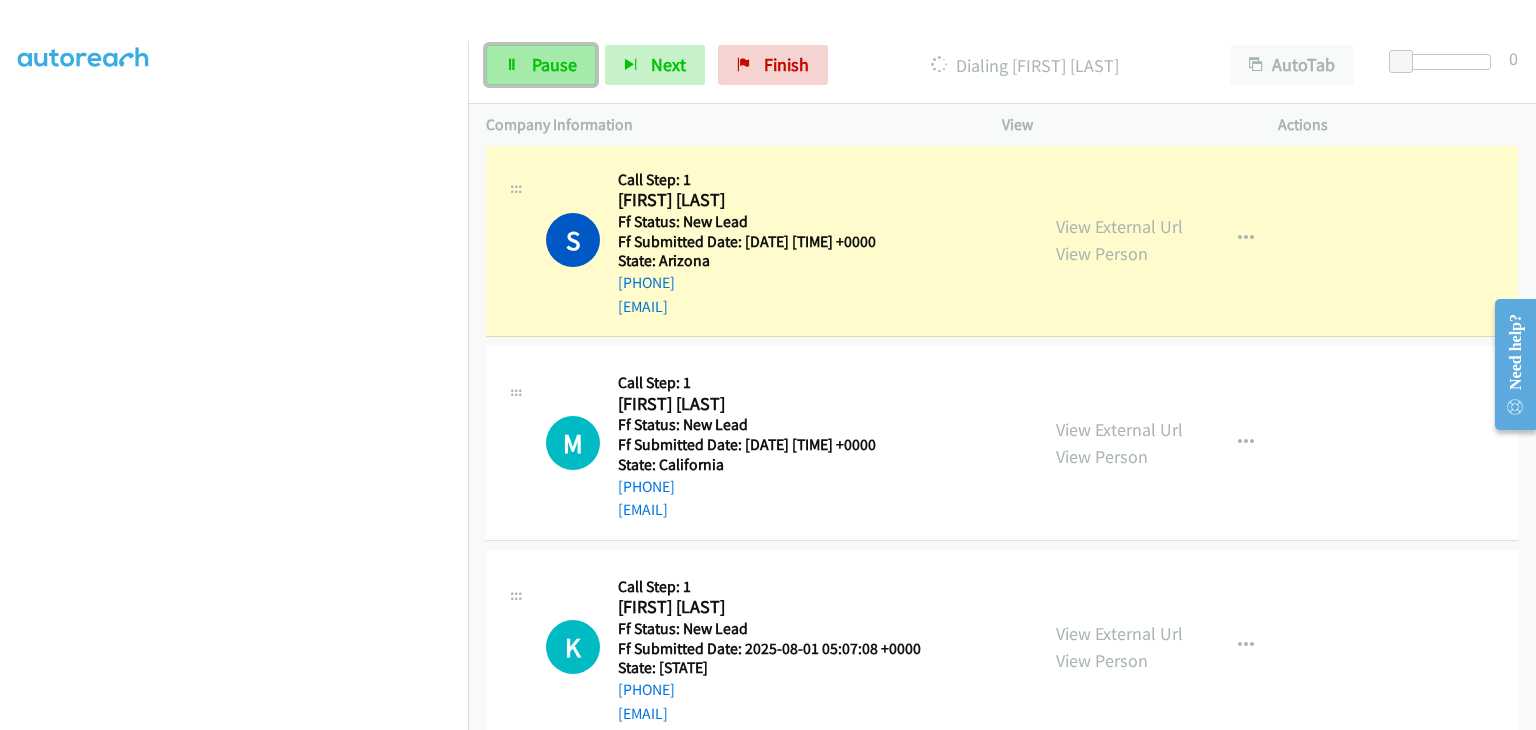 click on "Pause" at bounding box center [554, 64] 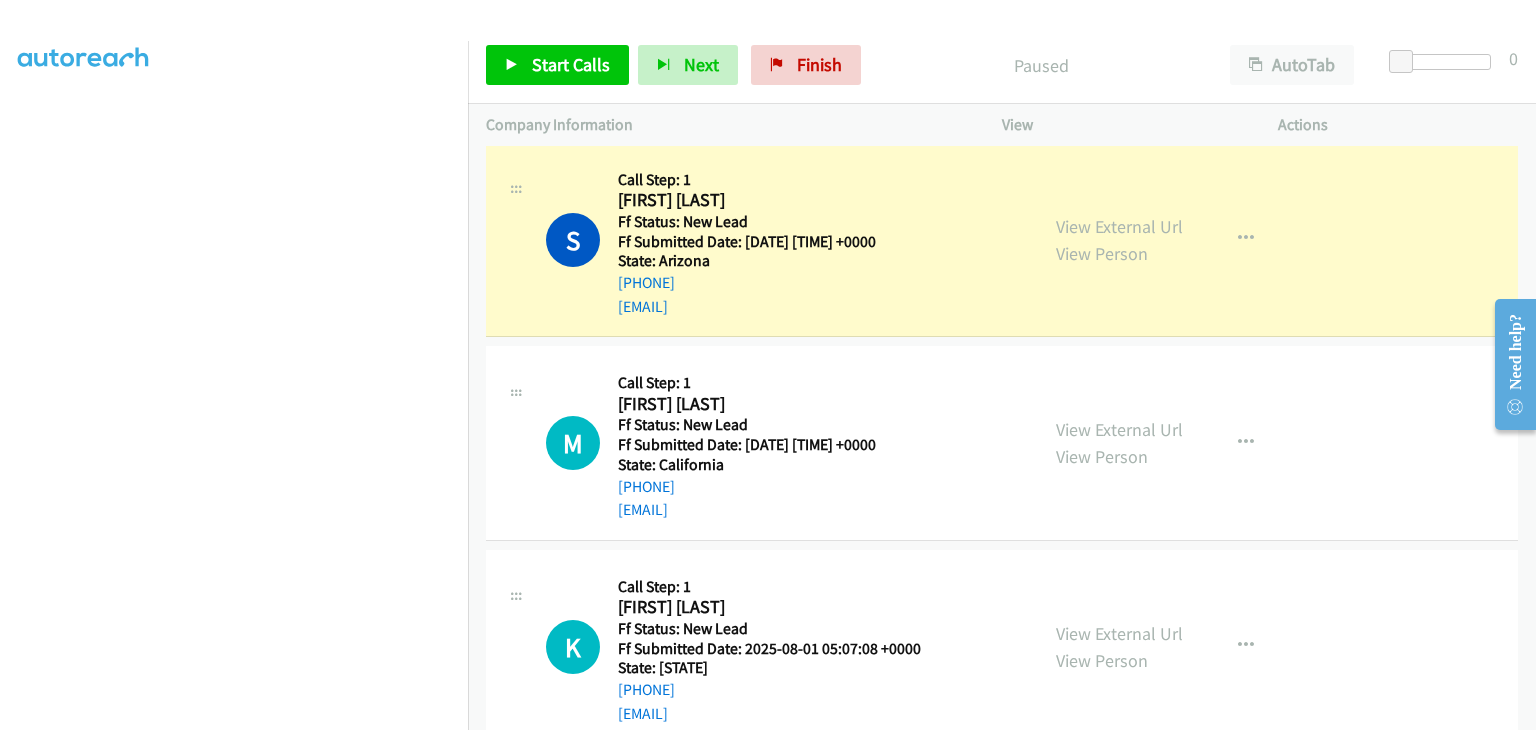 scroll, scrollTop: 392, scrollLeft: 0, axis: vertical 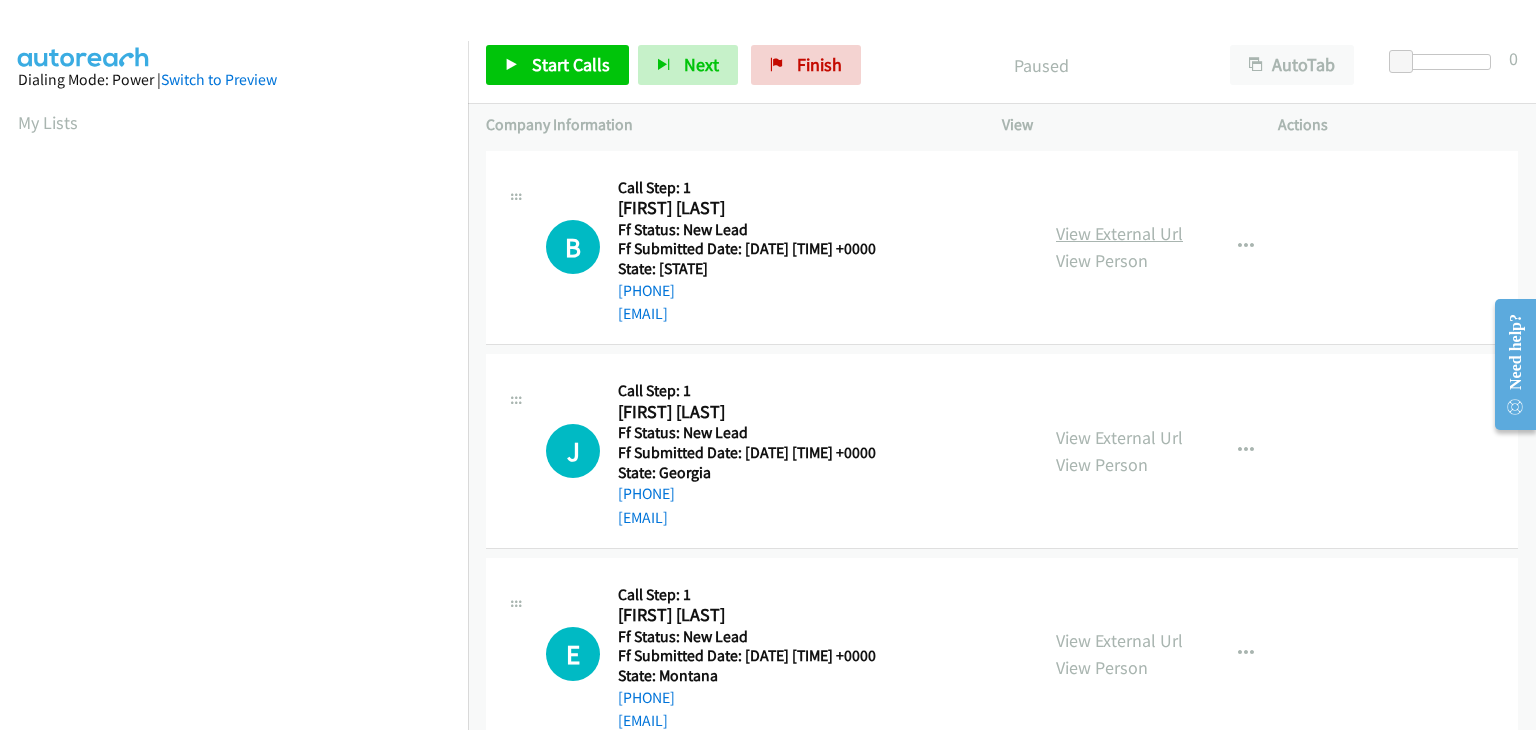 click on "View External Url" at bounding box center [1119, 233] 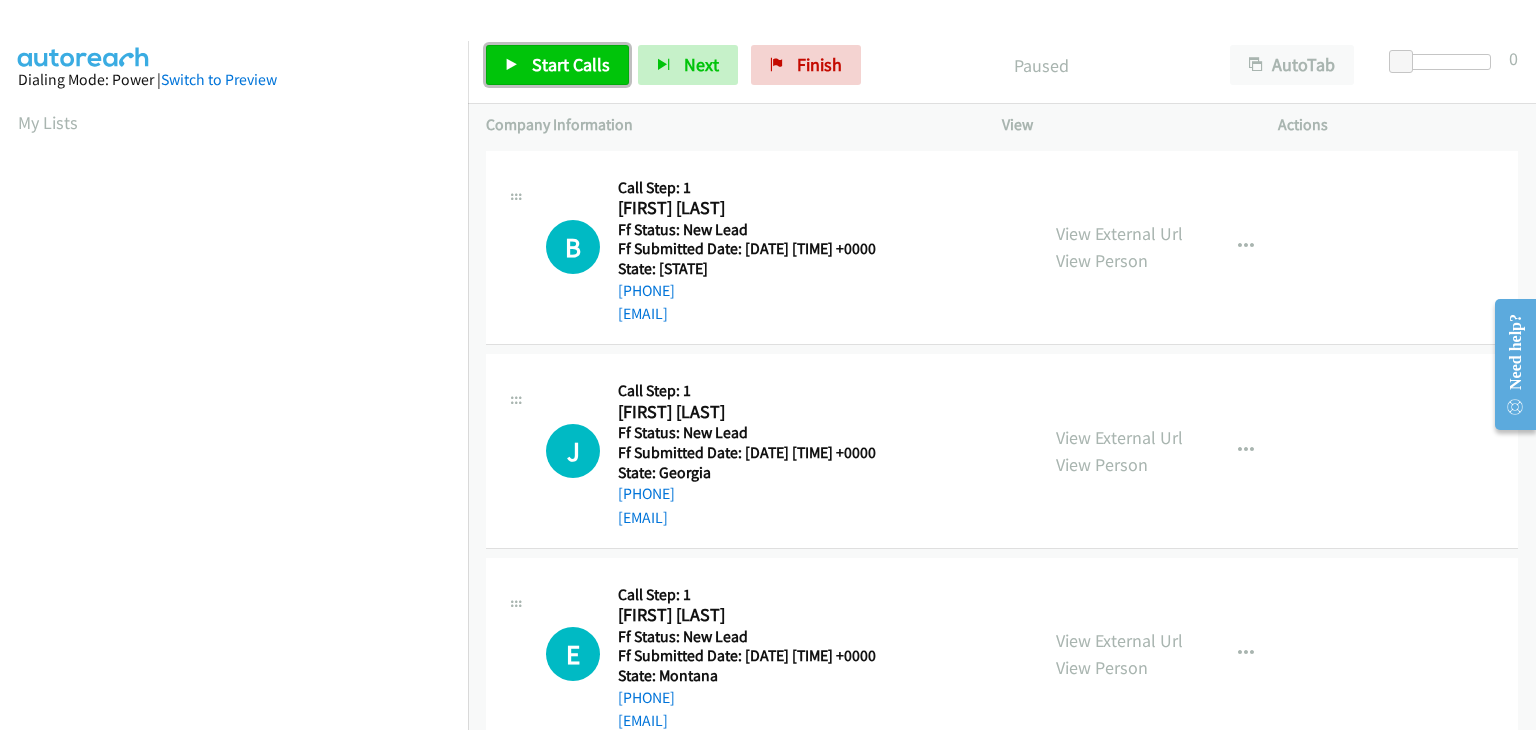 click on "Start Calls" at bounding box center [571, 64] 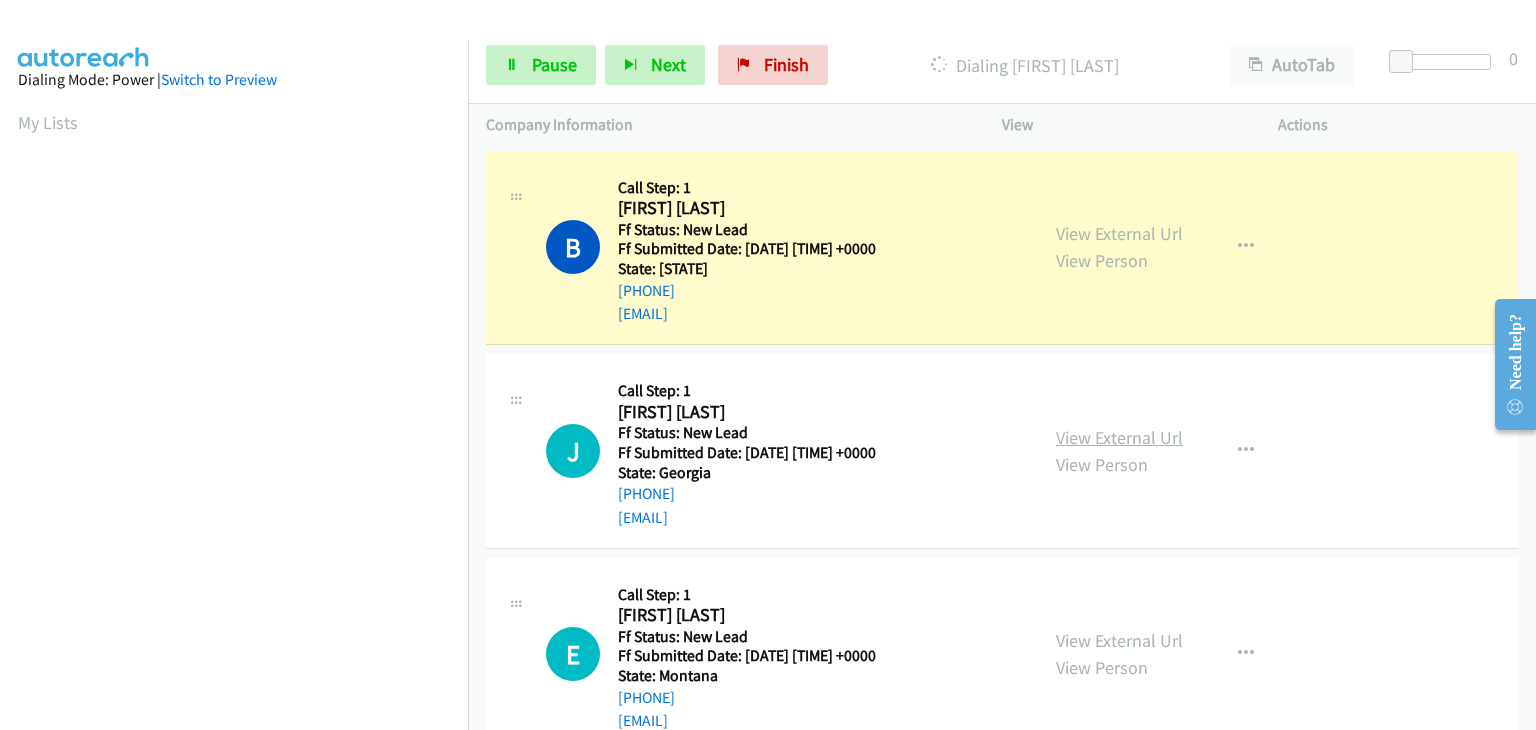 click on "View External Url" at bounding box center [1119, 437] 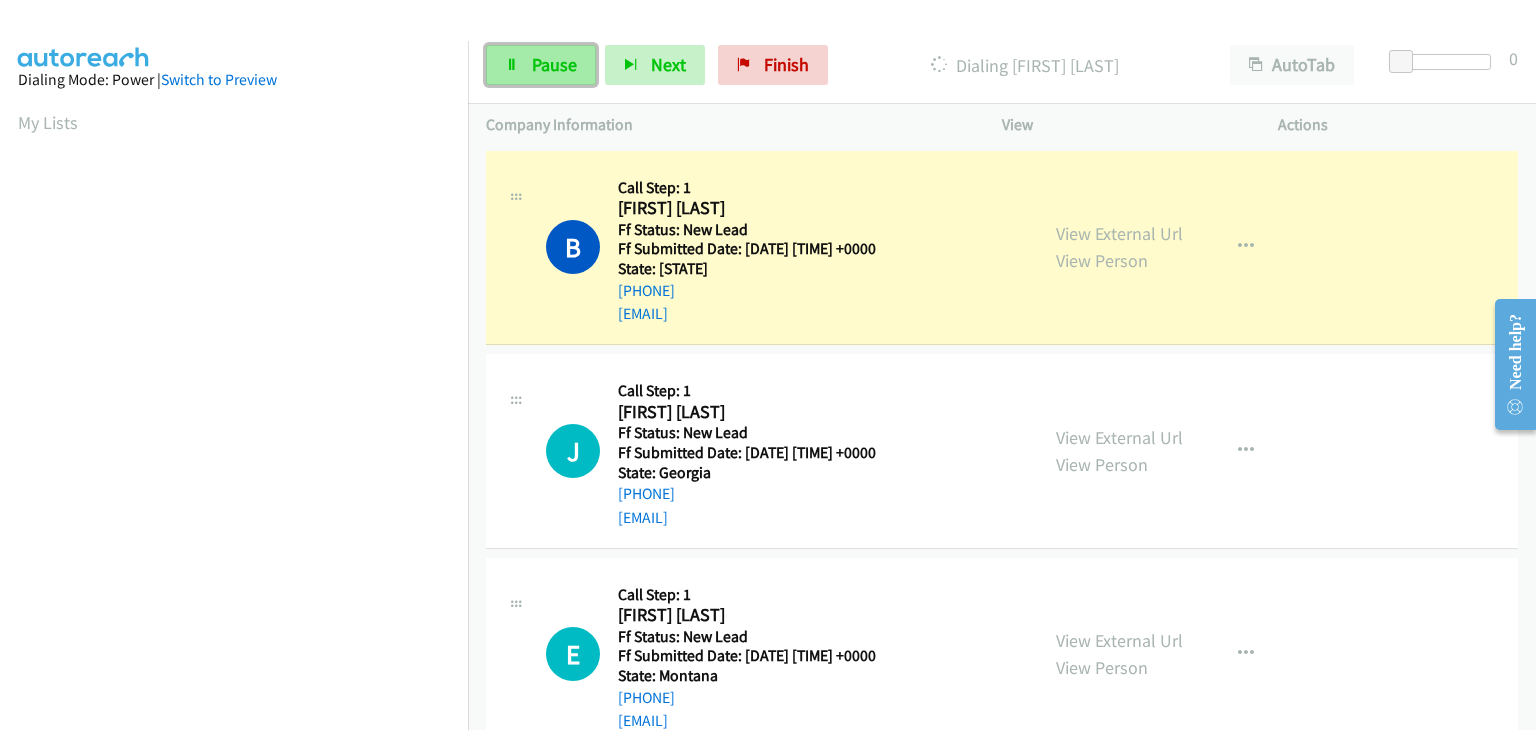 click on "Pause" at bounding box center [554, 64] 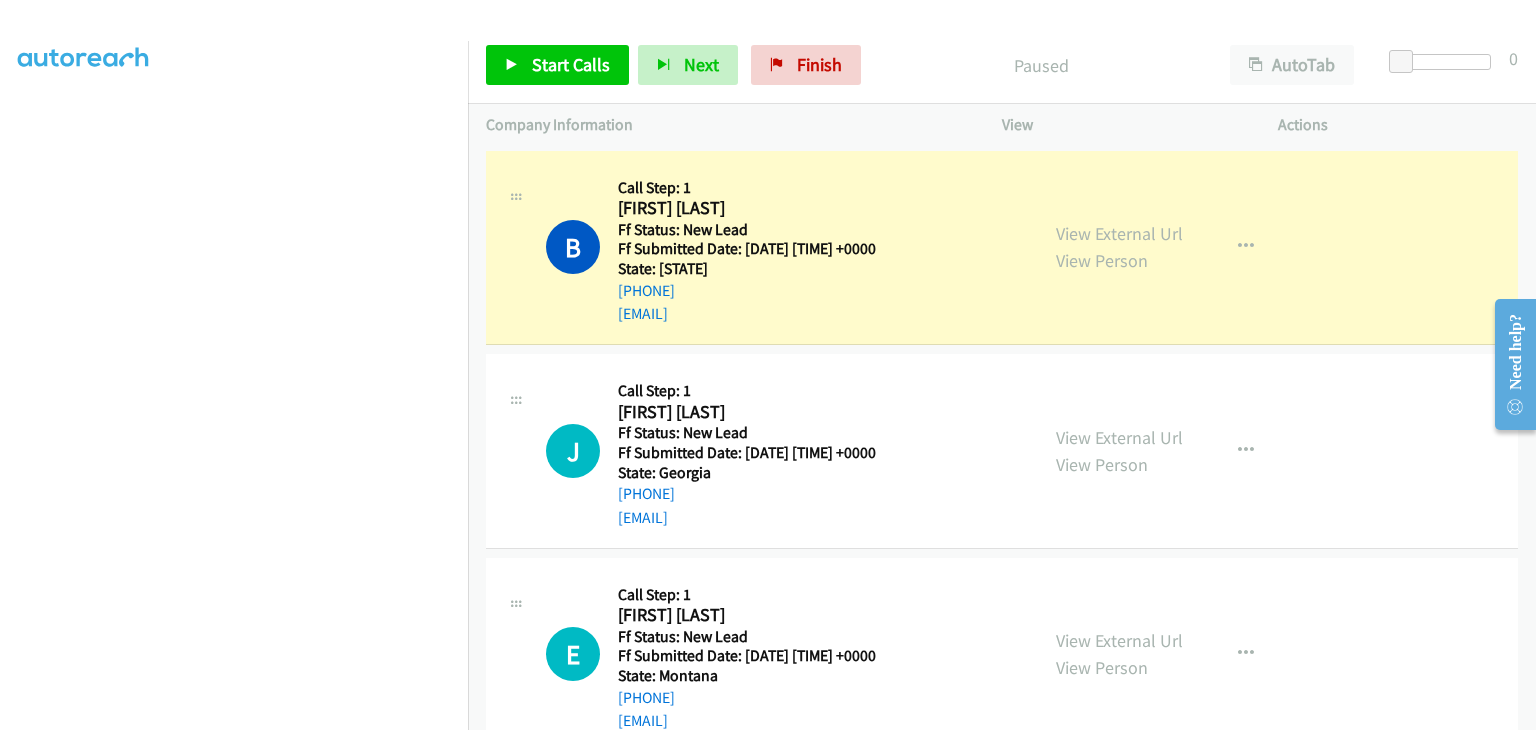 scroll, scrollTop: 392, scrollLeft: 0, axis: vertical 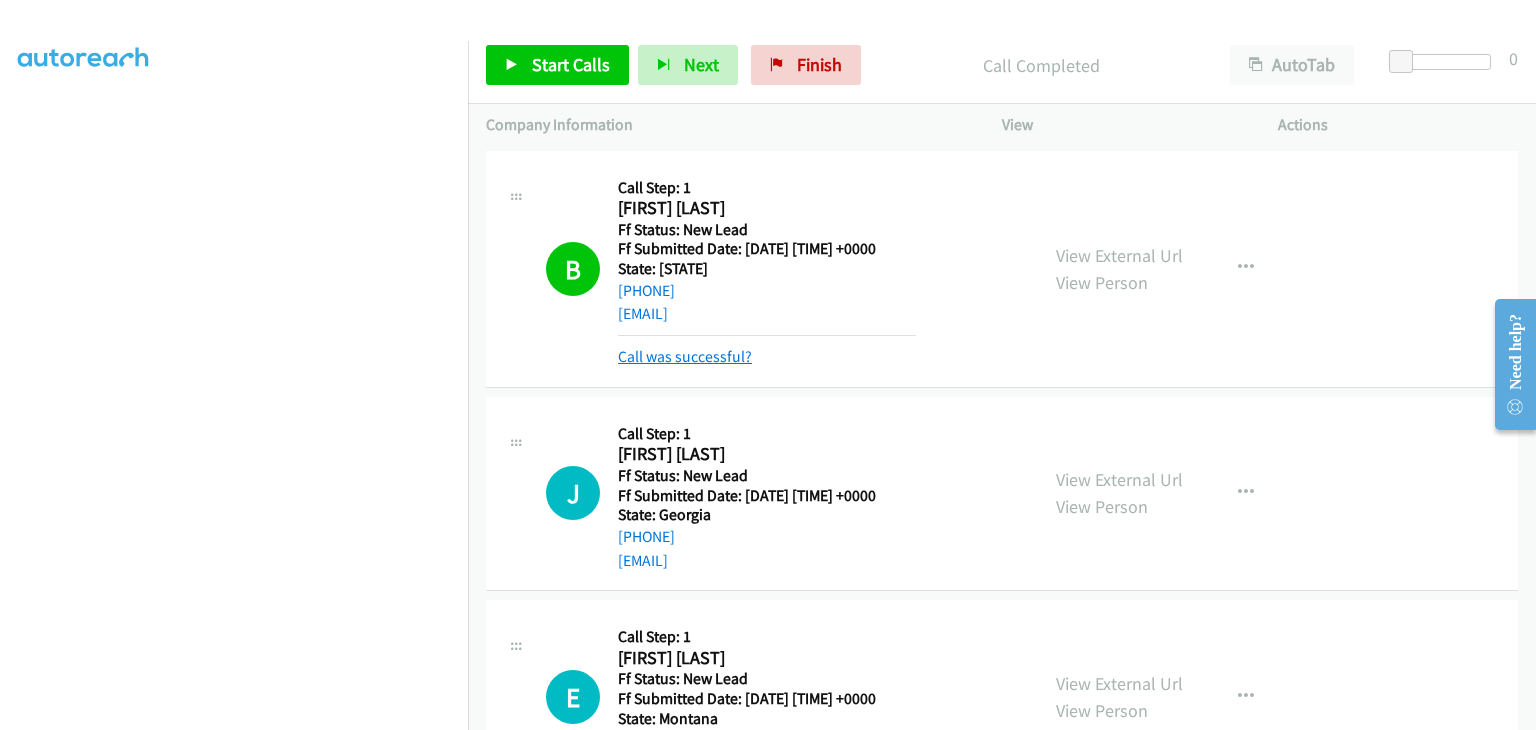 click on "Call was successful?" at bounding box center (685, 356) 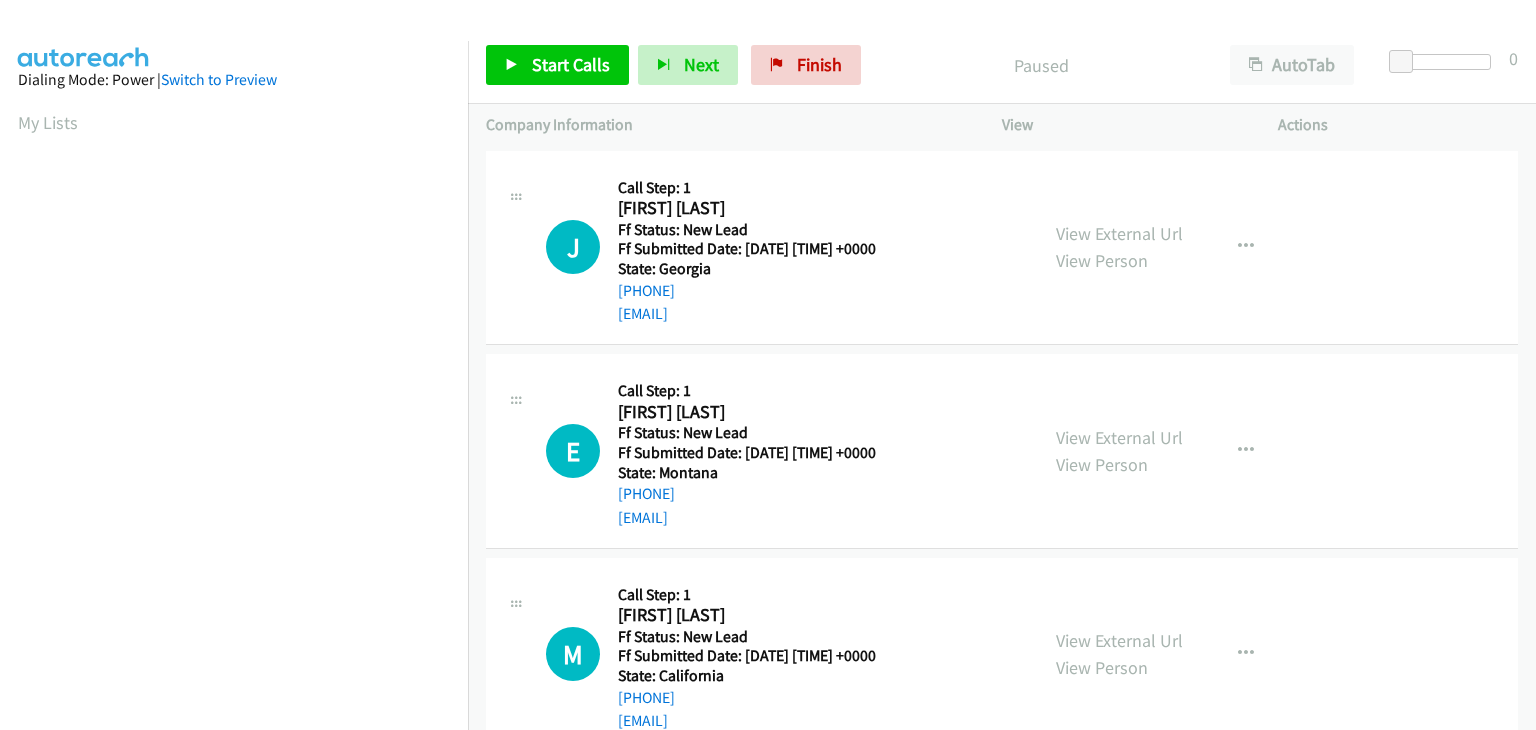 scroll, scrollTop: 0, scrollLeft: 0, axis: both 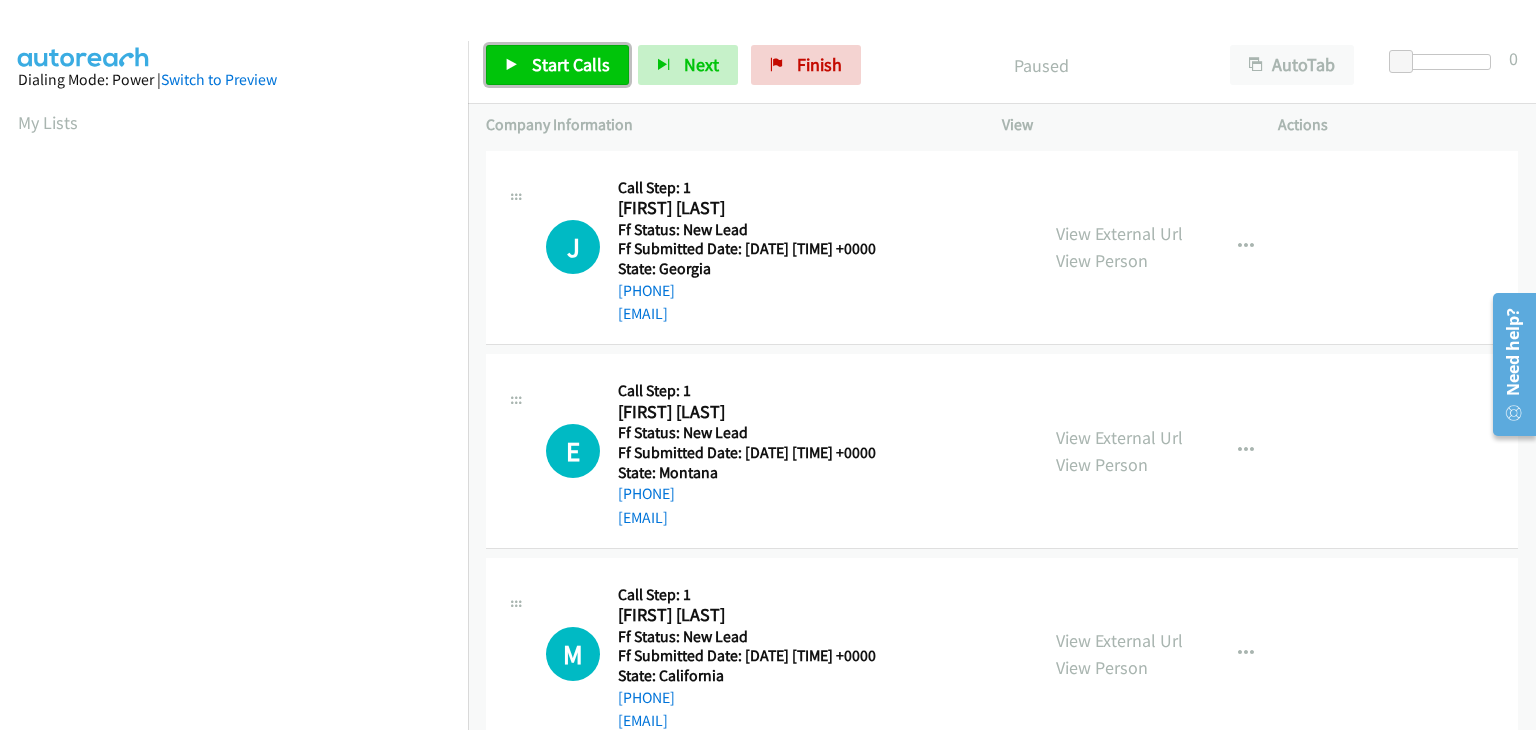 click on "Start Calls" at bounding box center (557, 65) 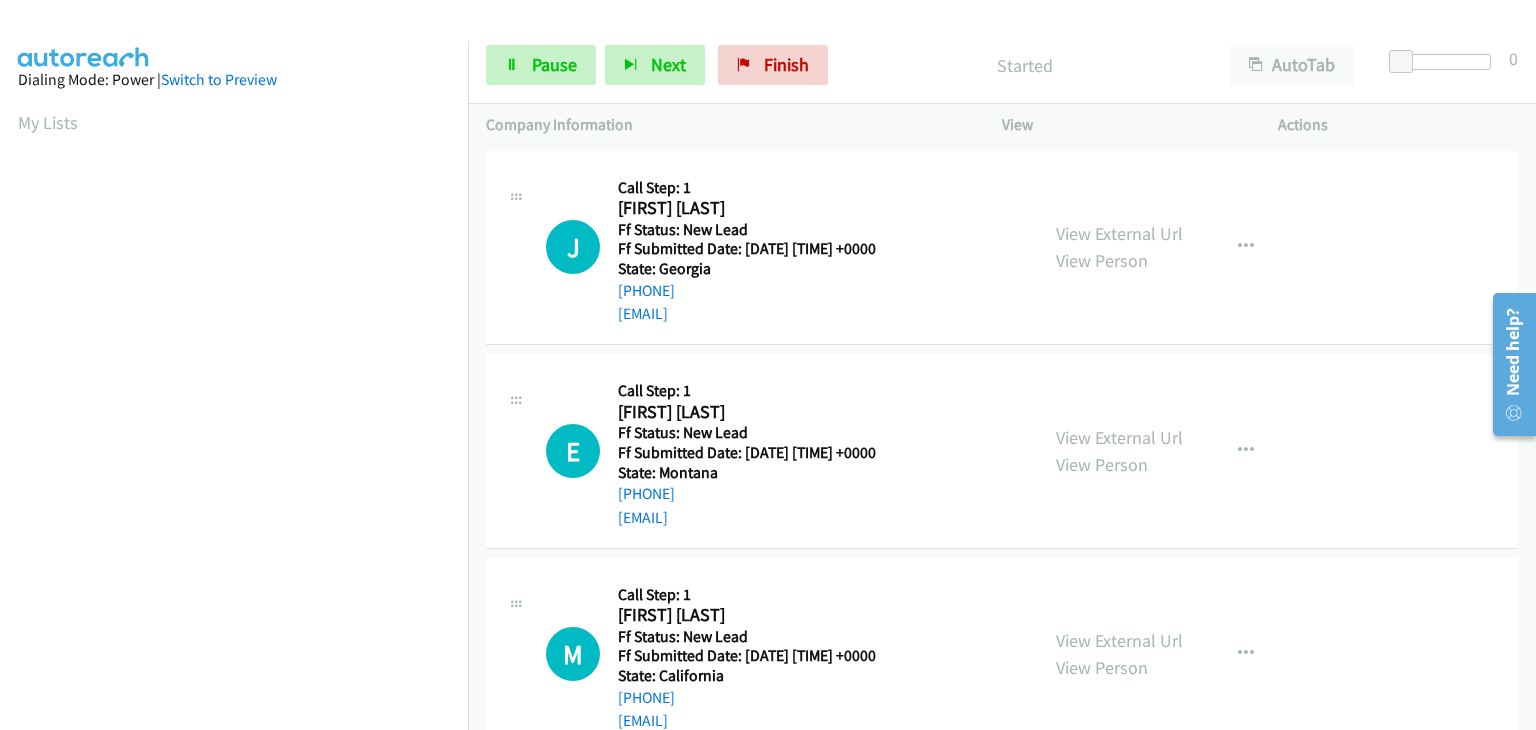 click on "View External Url
View Person
View External Url
Email
Schedule/Manage Callback
Skip Call
Add to do not call list" at bounding box center (1185, 451) 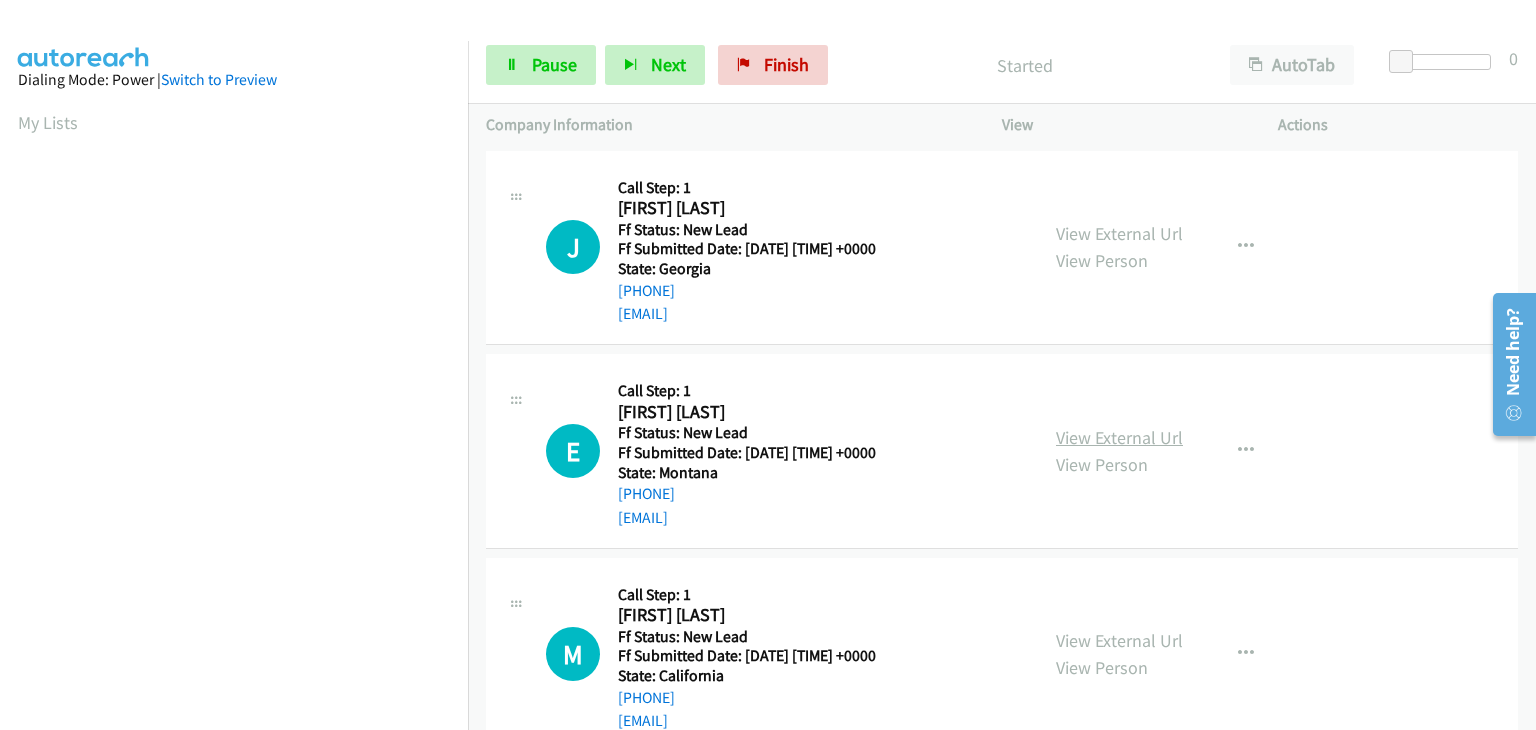 click on "View External Url" at bounding box center [1119, 437] 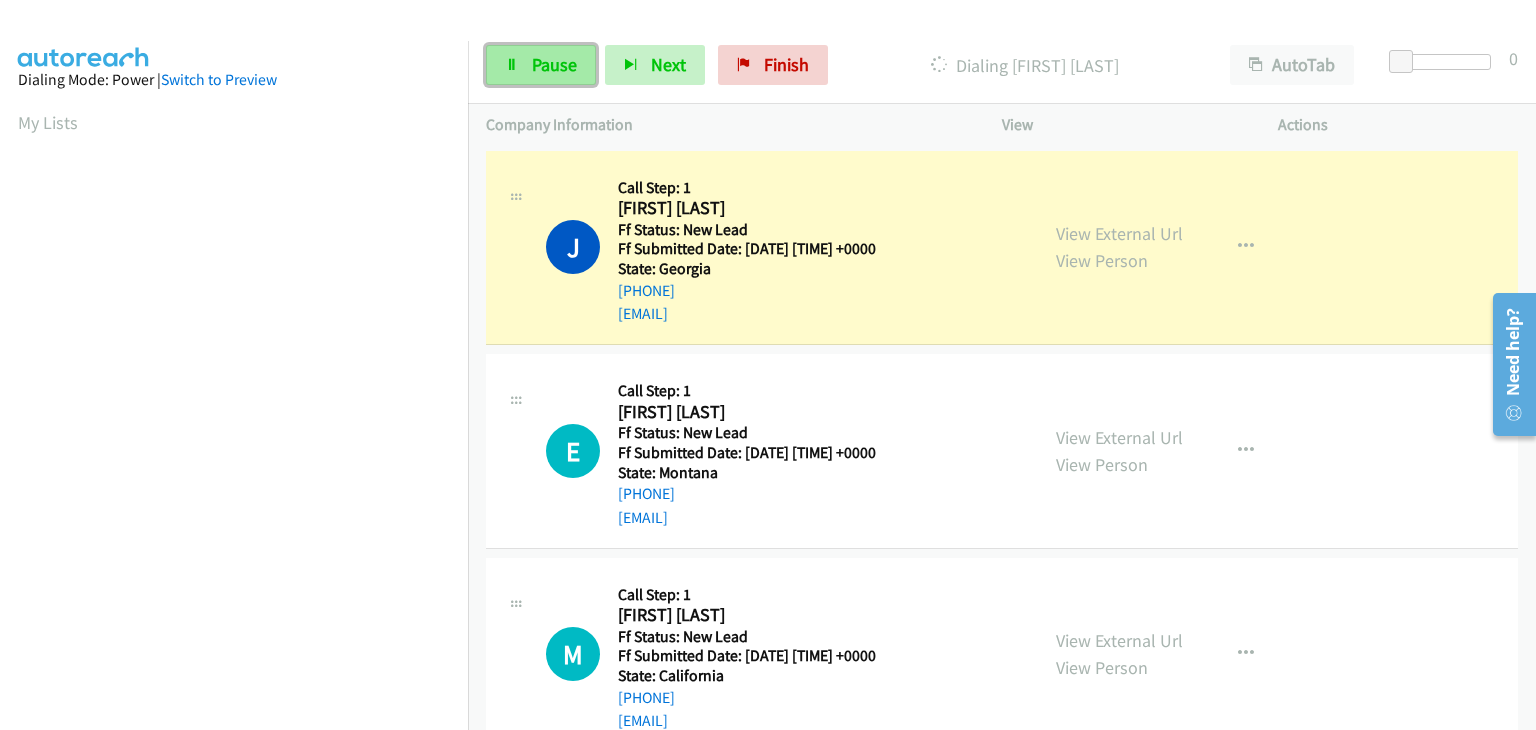 click on "Pause" at bounding box center [554, 64] 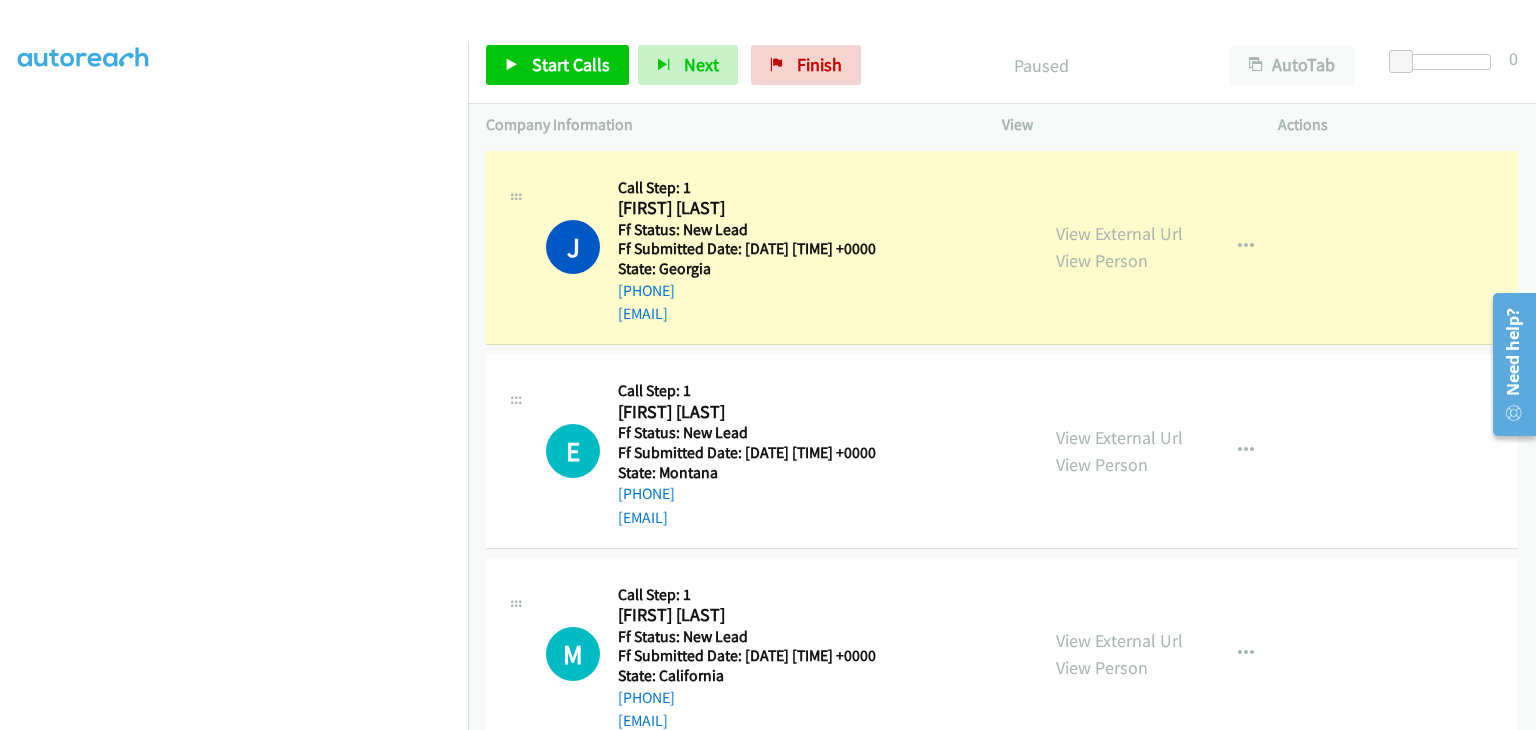 scroll, scrollTop: 392, scrollLeft: 0, axis: vertical 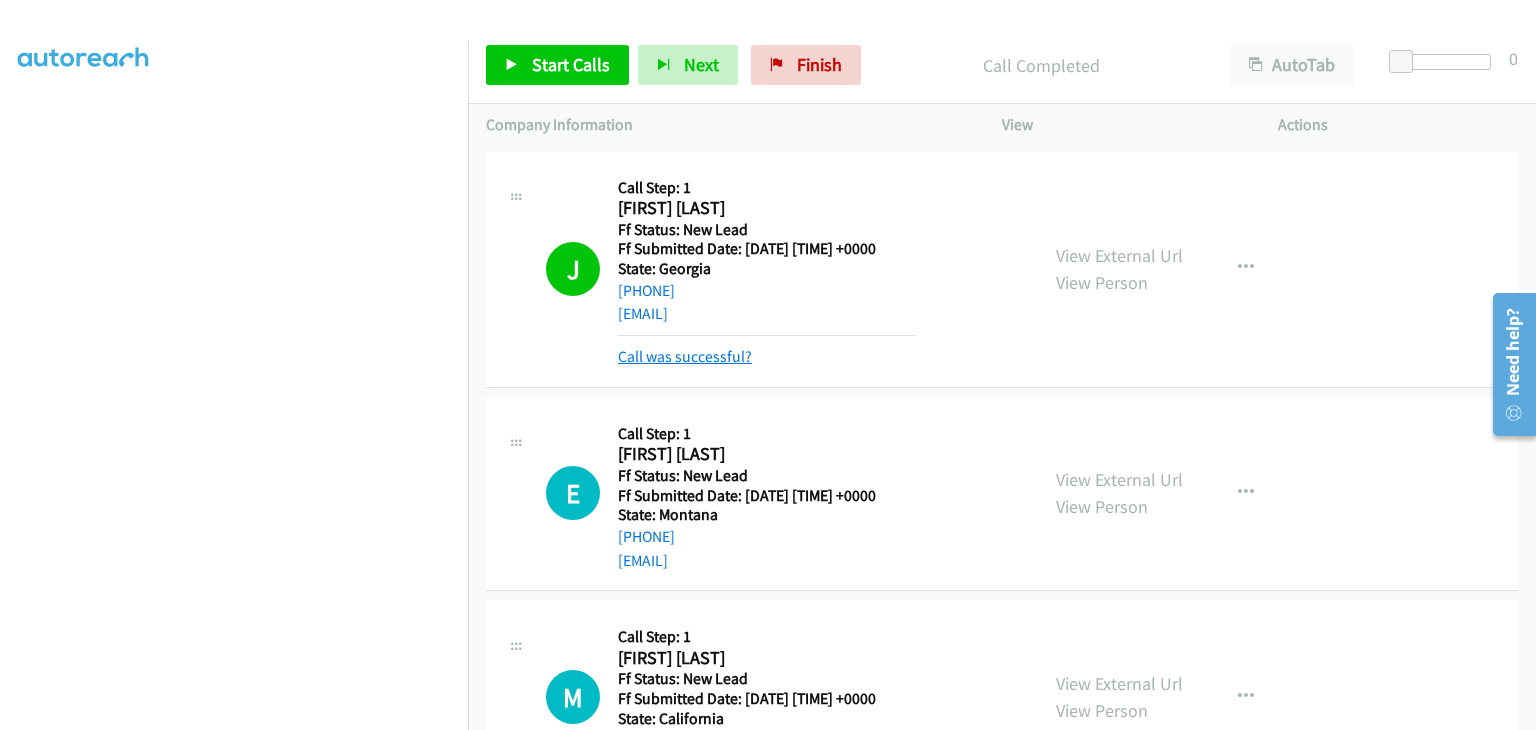 click on "Call was successful?" at bounding box center [685, 356] 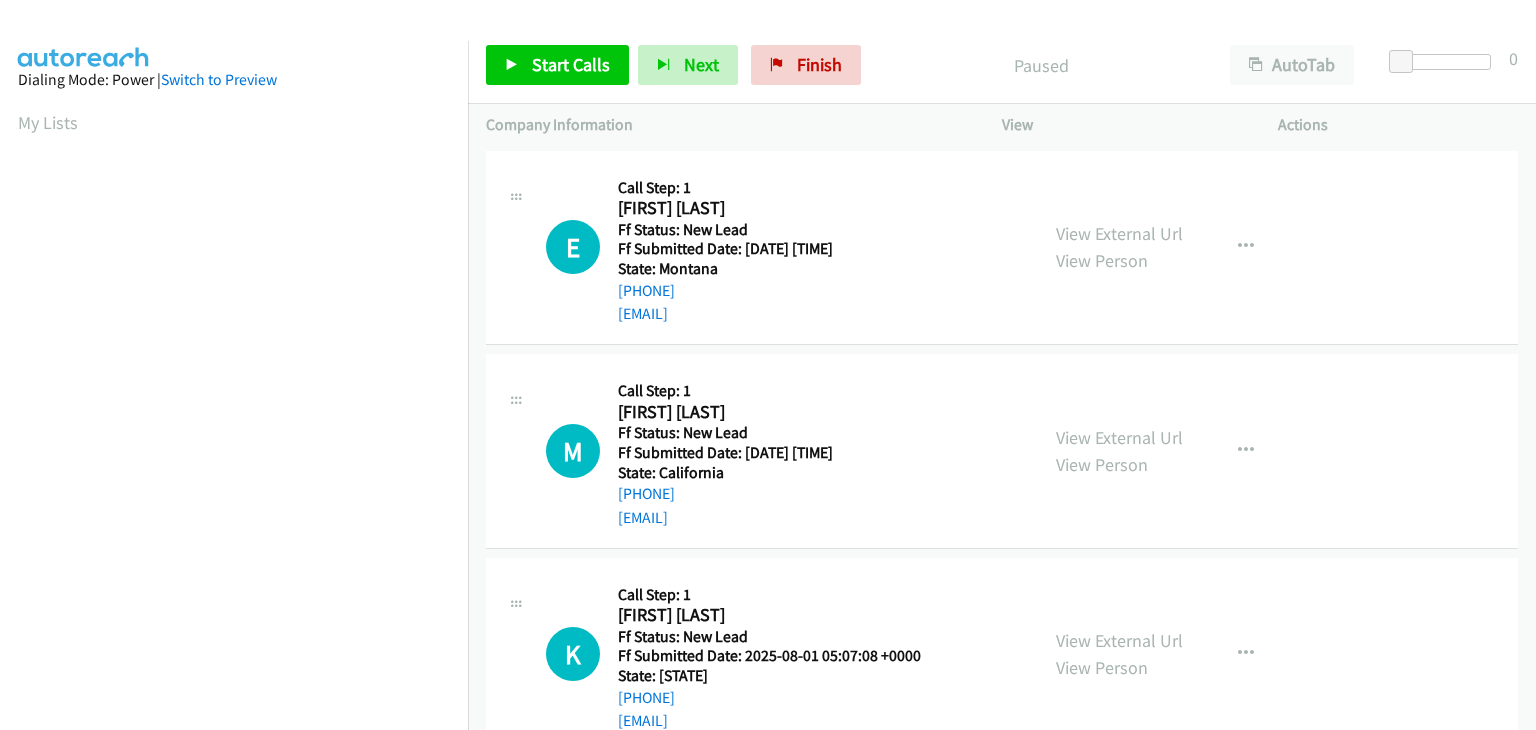 scroll, scrollTop: 0, scrollLeft: 0, axis: both 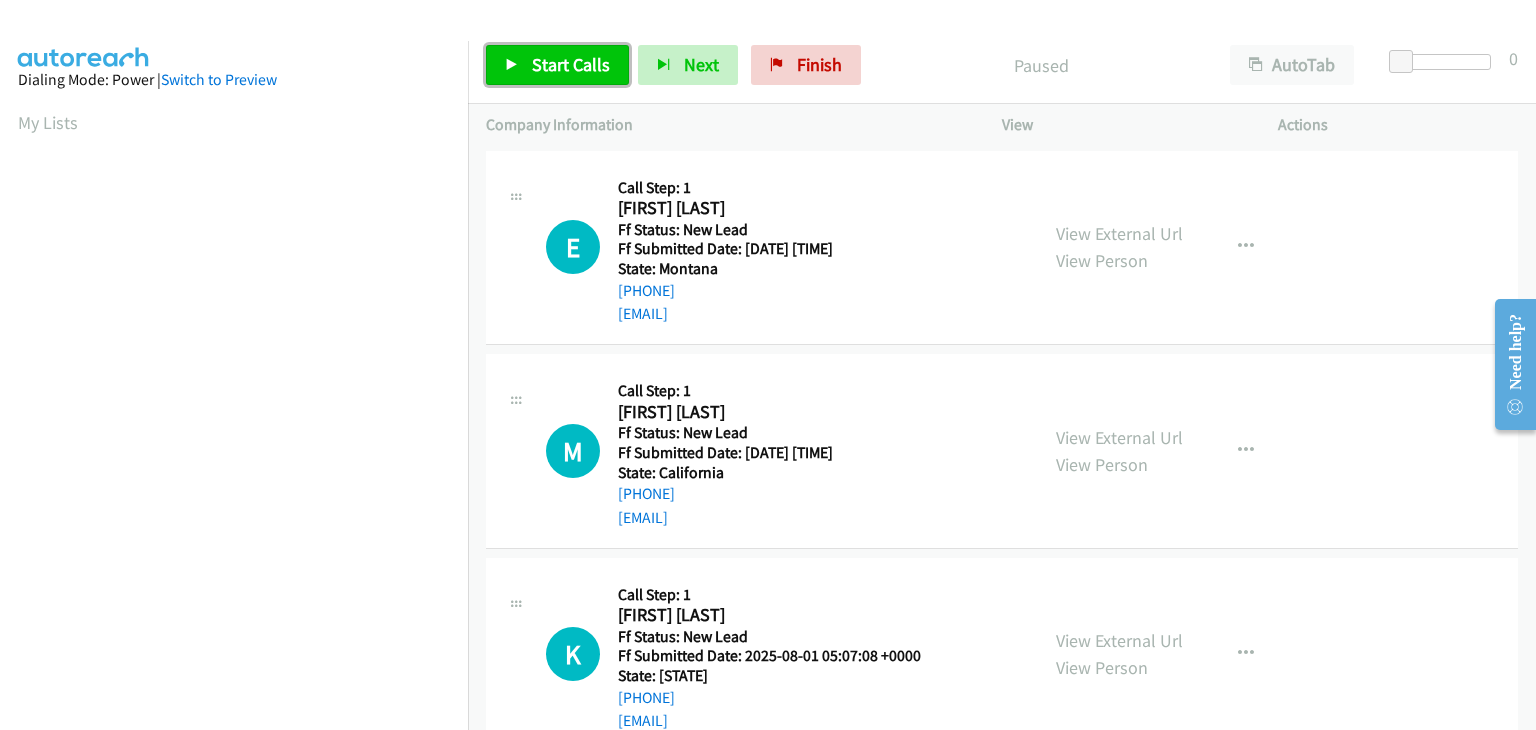 click on "Start Calls" at bounding box center (557, 65) 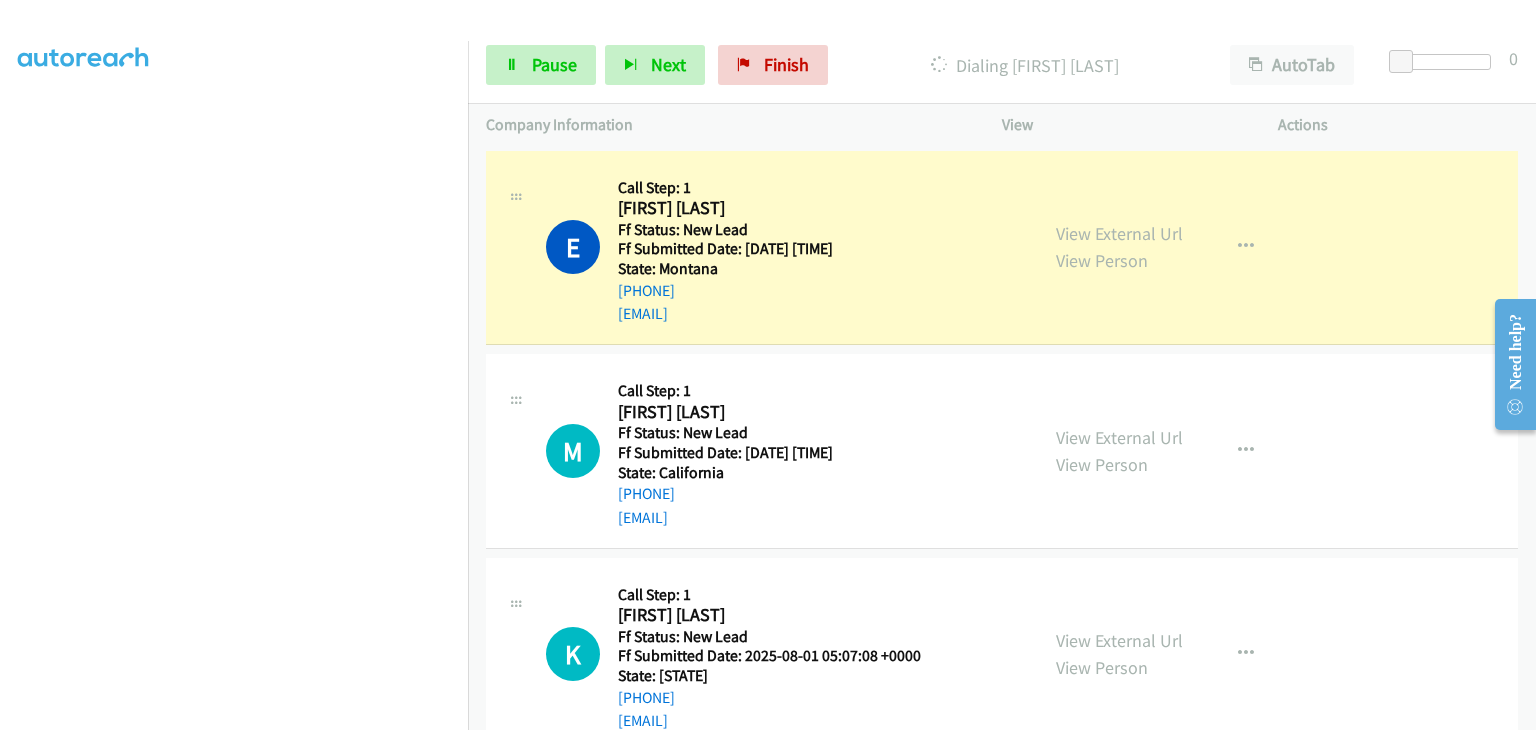 scroll, scrollTop: 392, scrollLeft: 0, axis: vertical 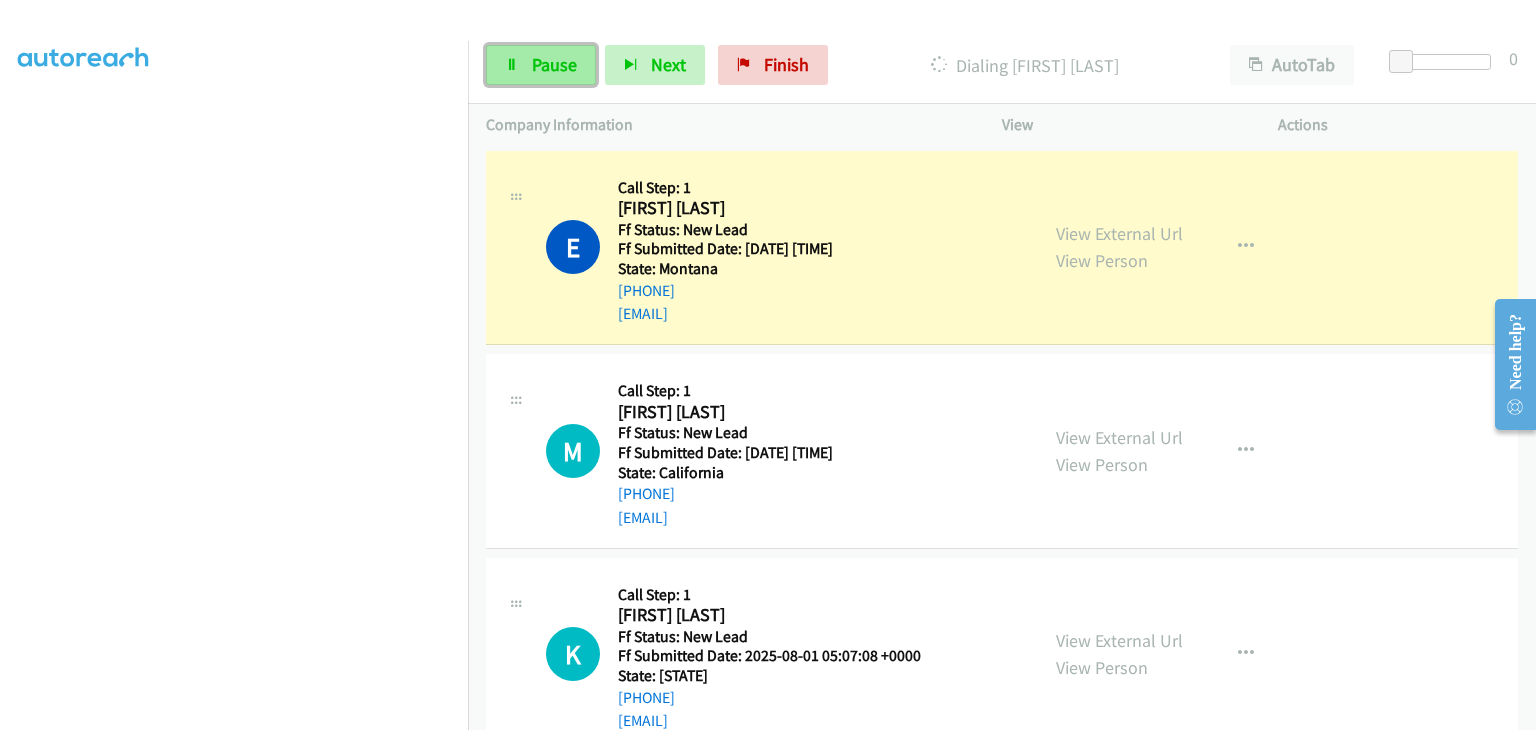 click on "Pause" at bounding box center (554, 64) 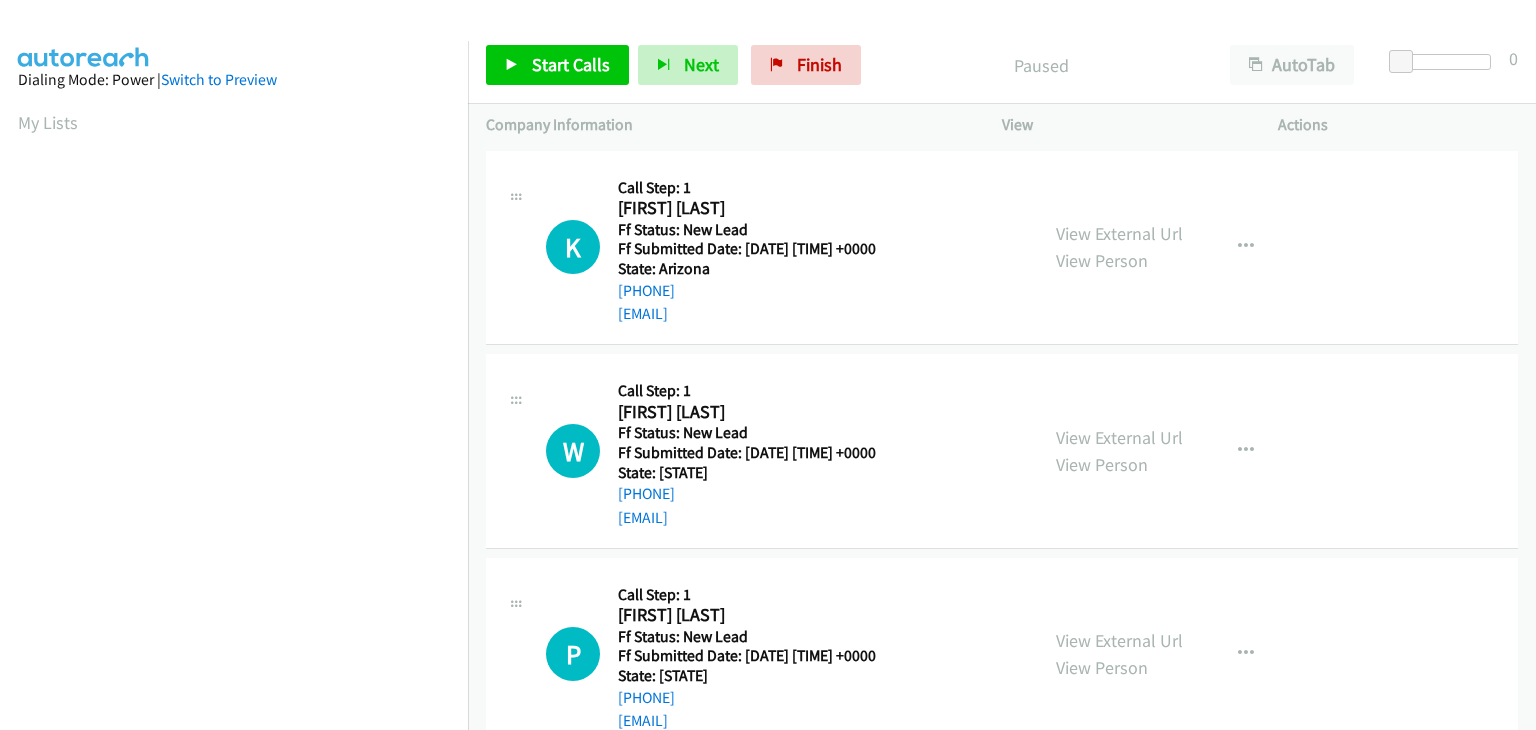 scroll, scrollTop: 0, scrollLeft: 0, axis: both 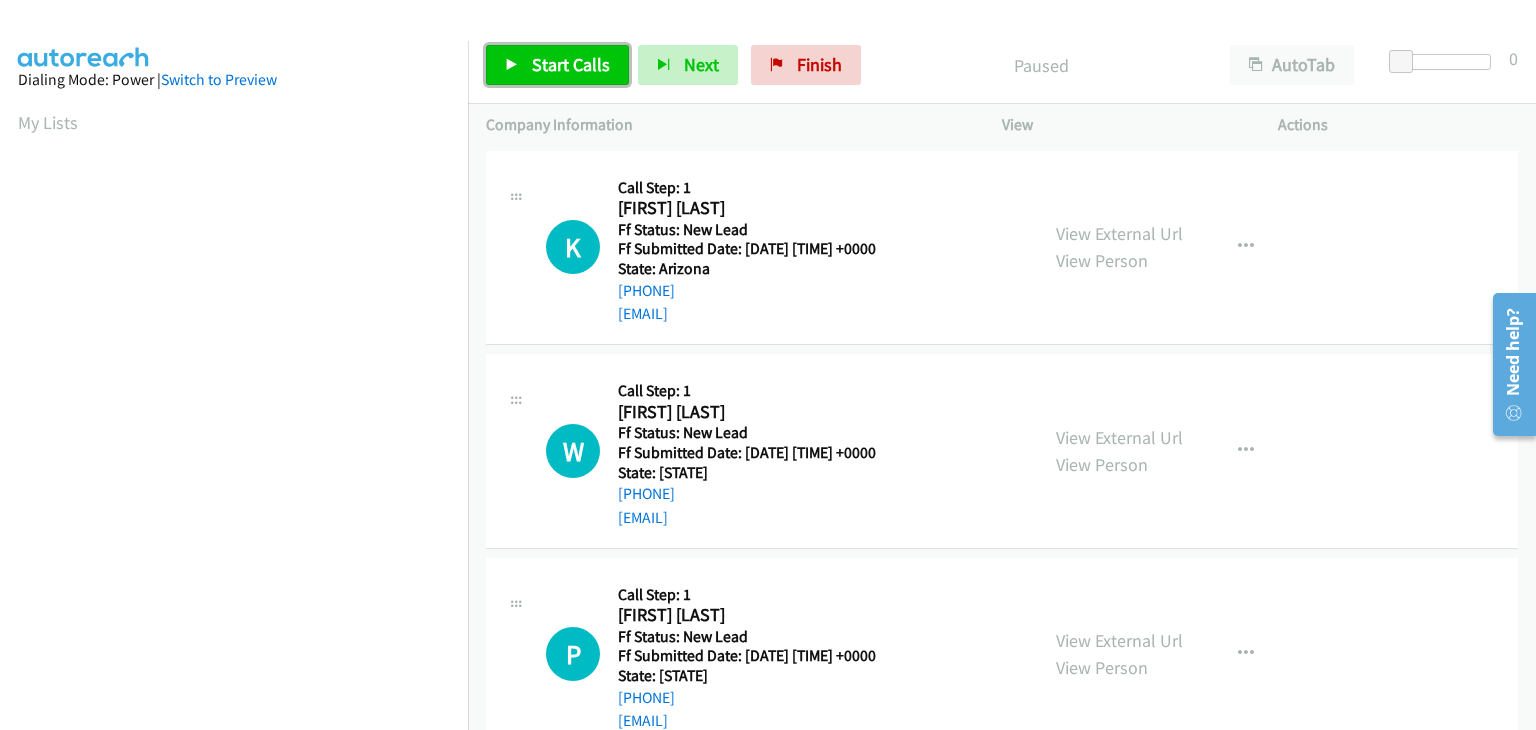 click on "Start Calls" at bounding box center [571, 64] 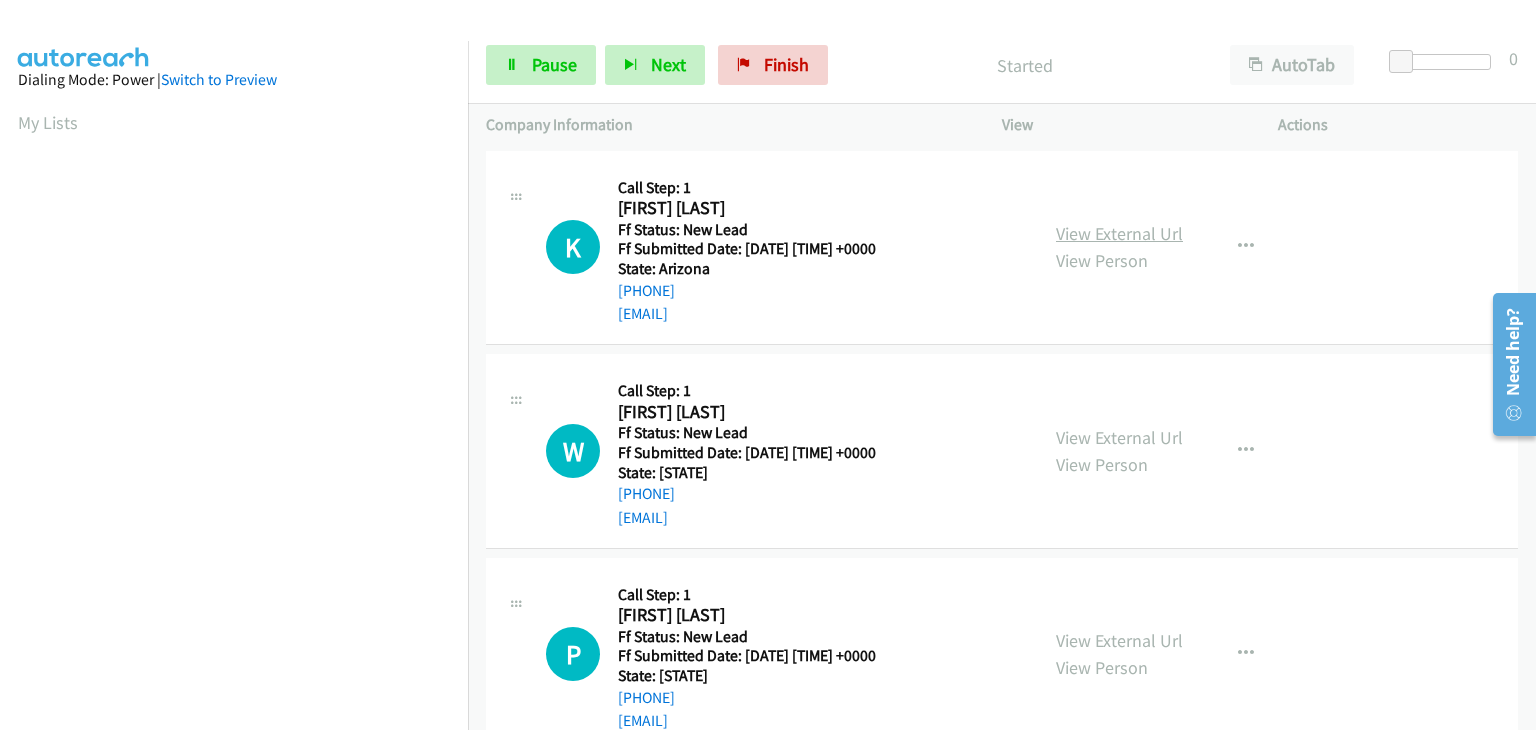click on "View External Url" at bounding box center [1119, 233] 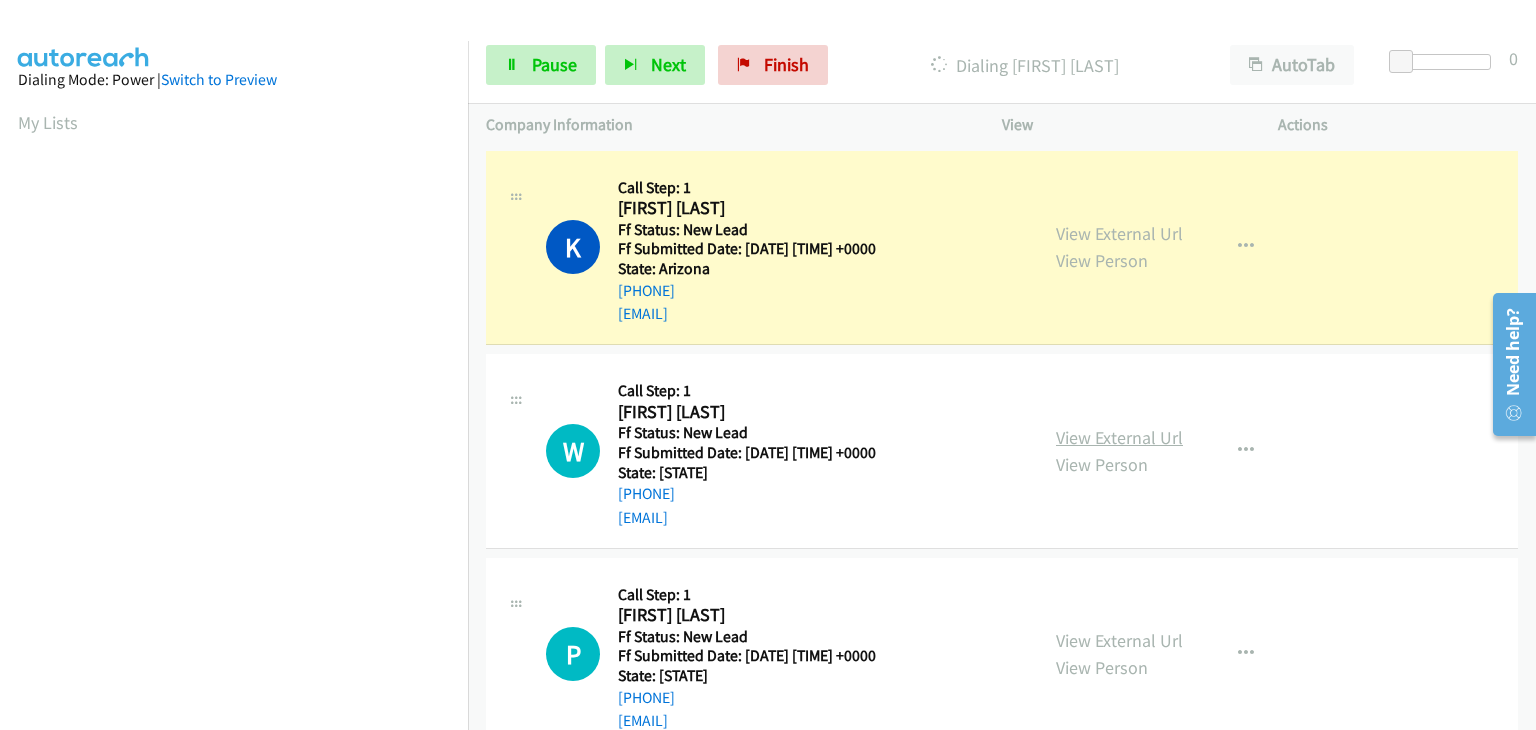 click on "View External Url" at bounding box center (1119, 437) 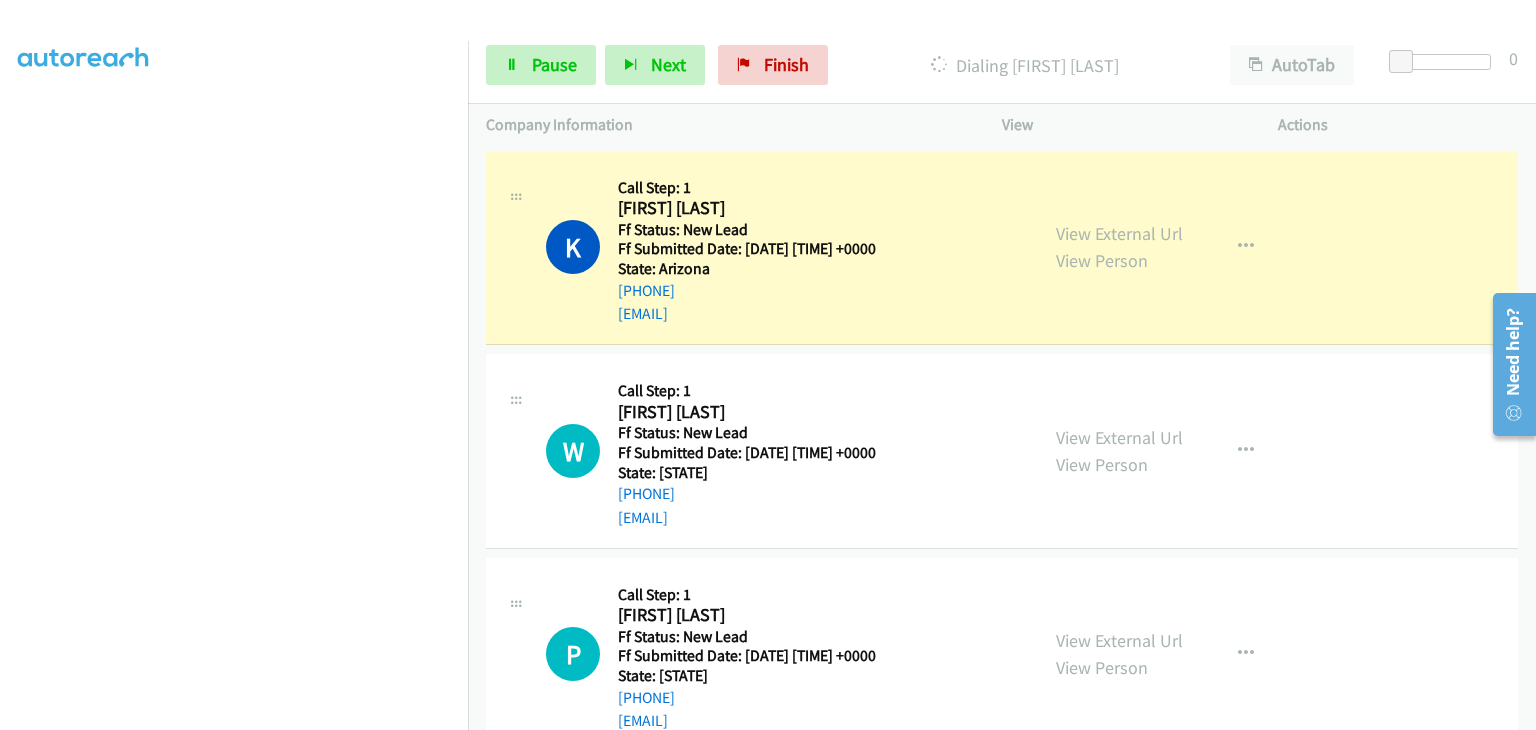scroll, scrollTop: 392, scrollLeft: 0, axis: vertical 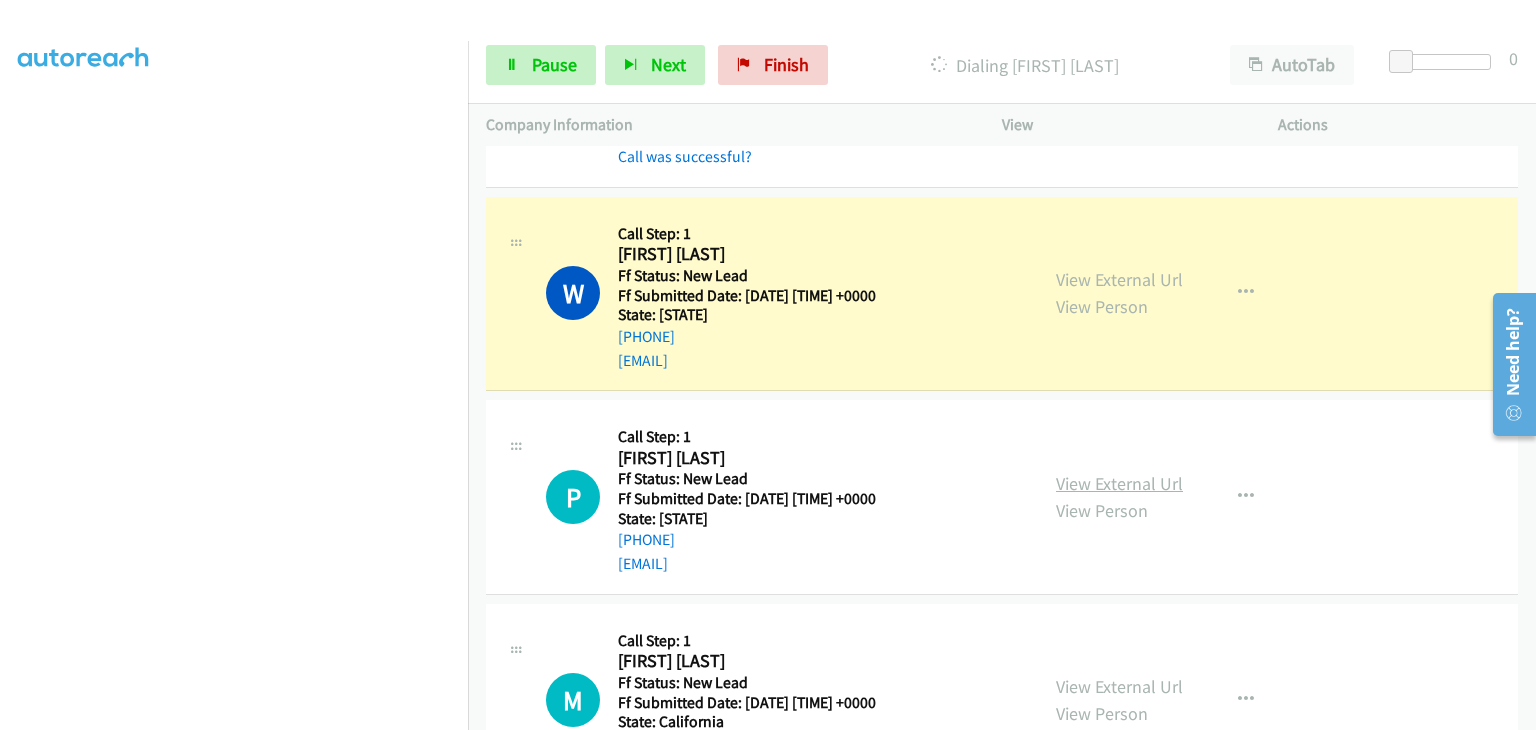 click on "View External Url" at bounding box center [1119, 483] 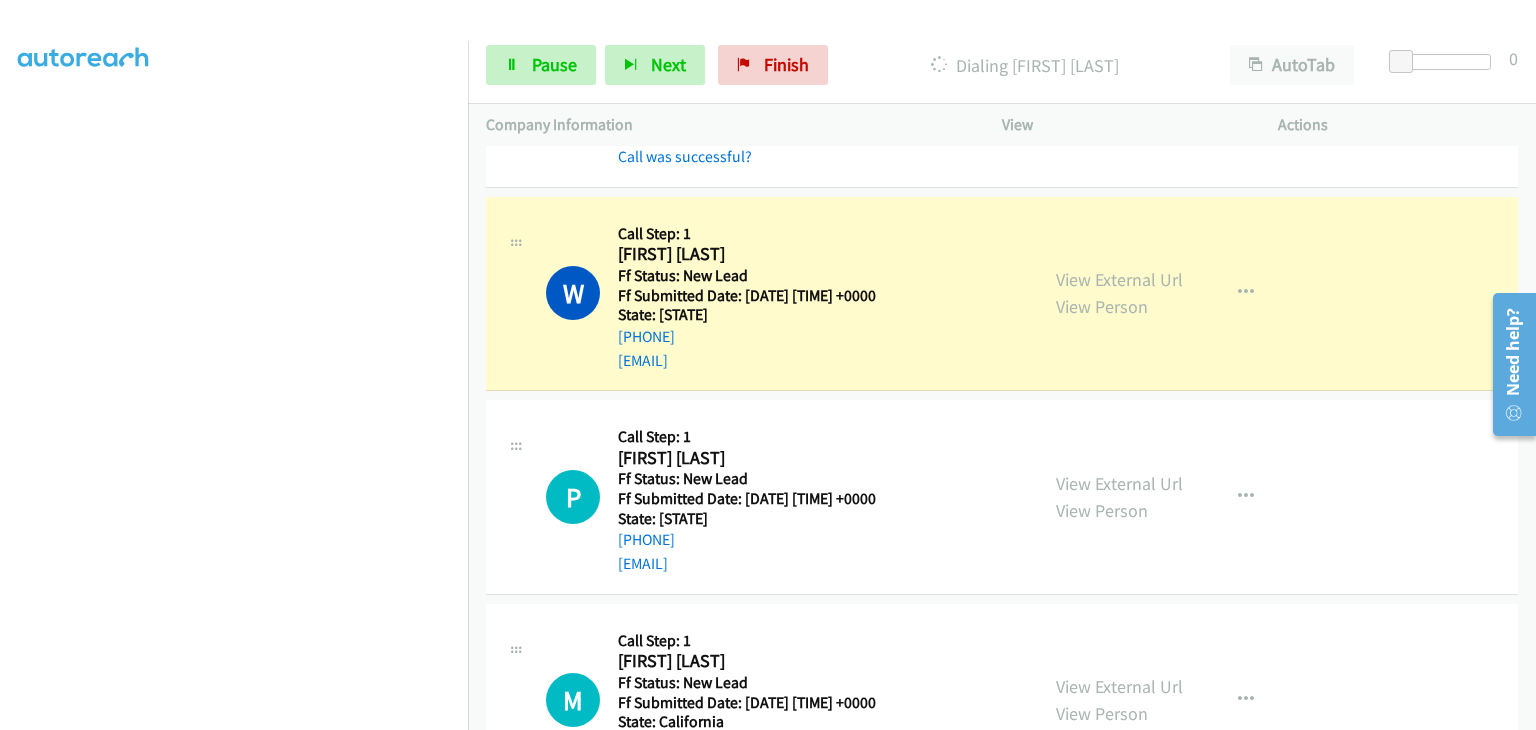 scroll, scrollTop: 392, scrollLeft: 0, axis: vertical 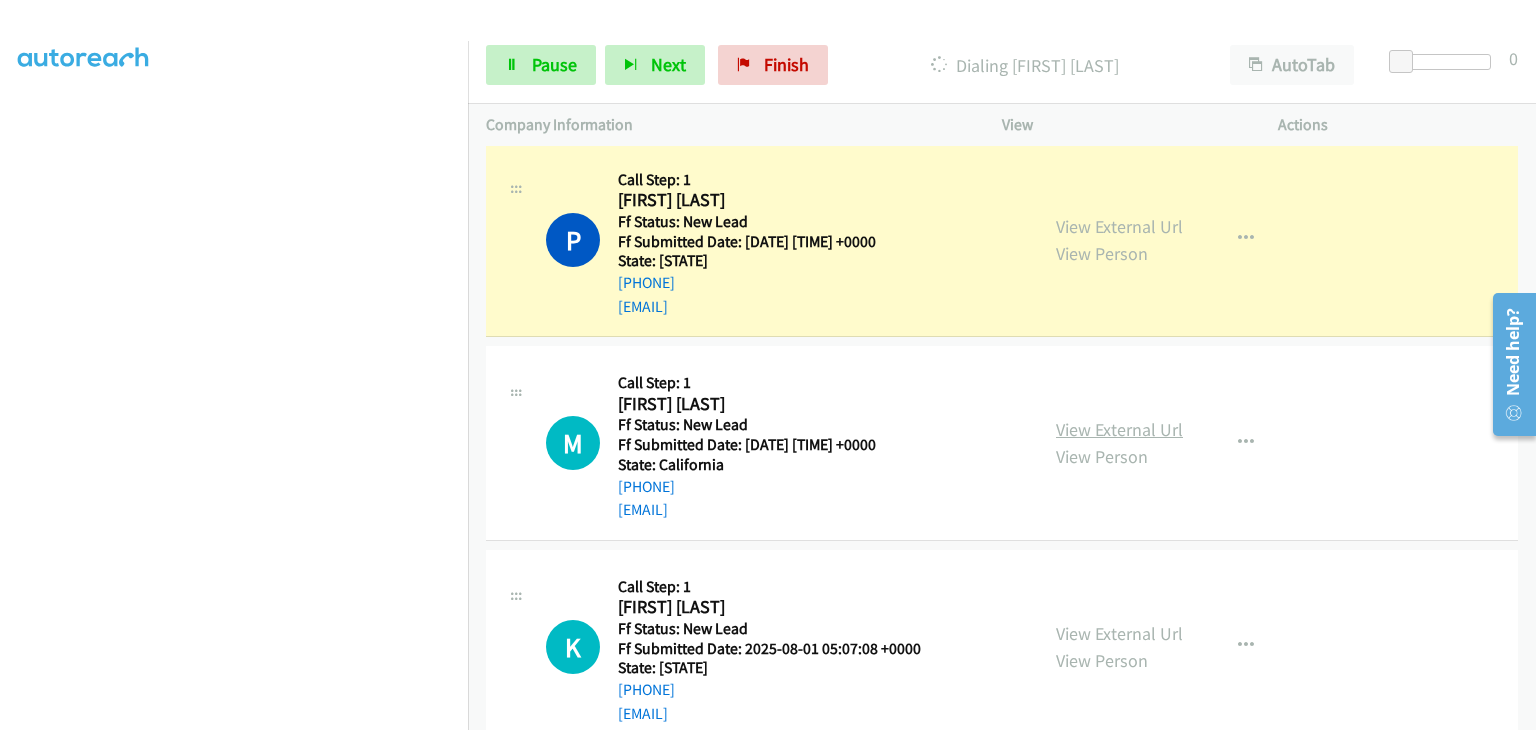 click on "View External Url" at bounding box center (1119, 429) 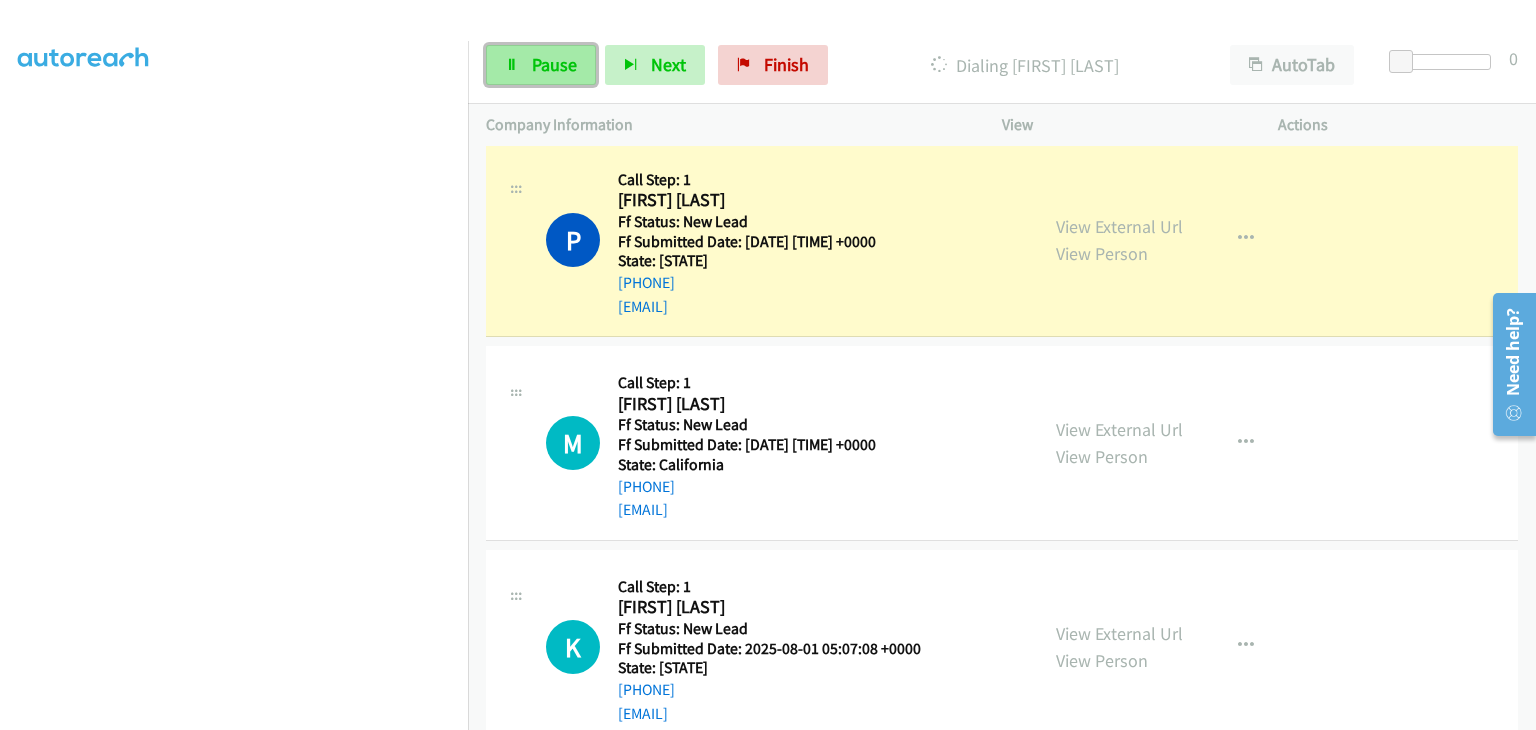 click on "Pause" at bounding box center [554, 64] 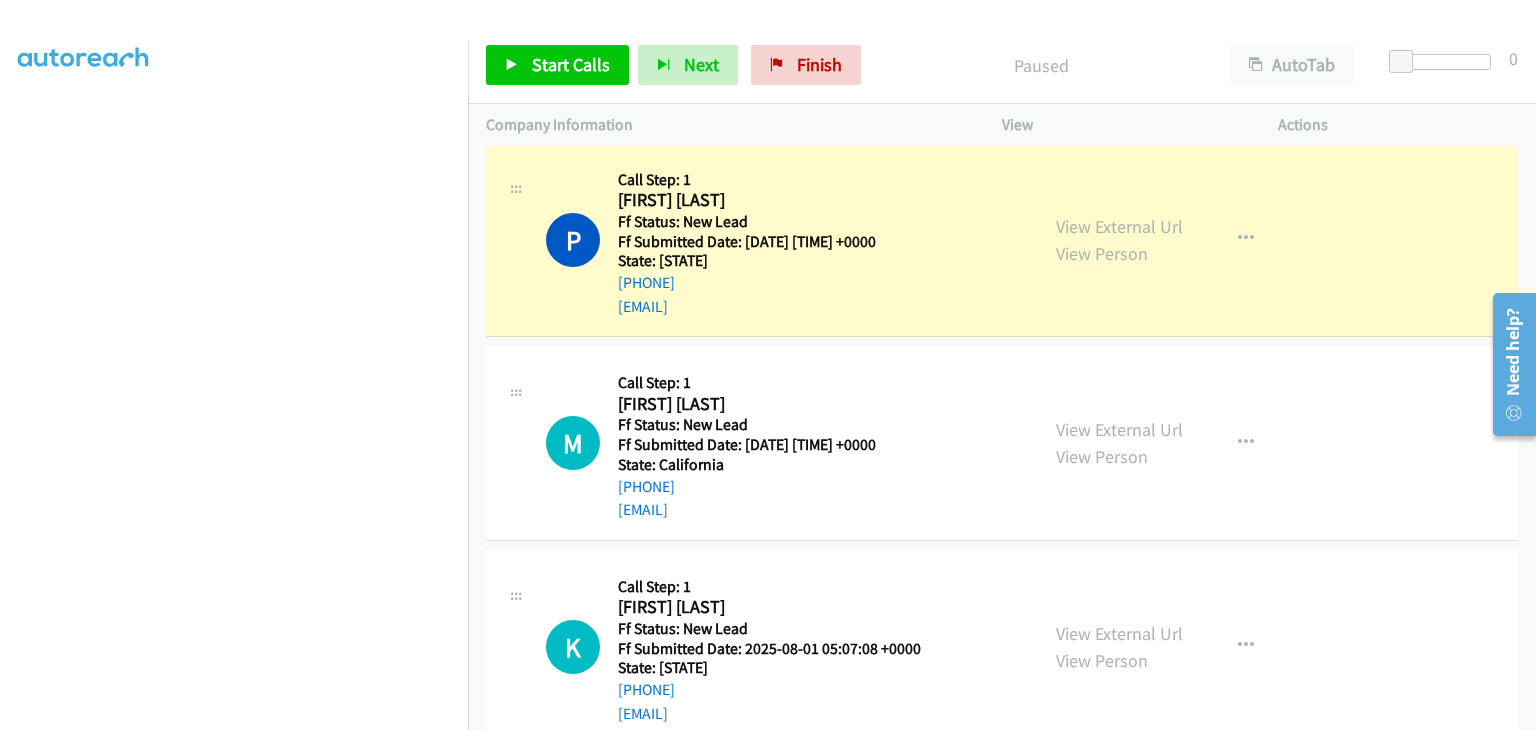 scroll, scrollTop: 392, scrollLeft: 0, axis: vertical 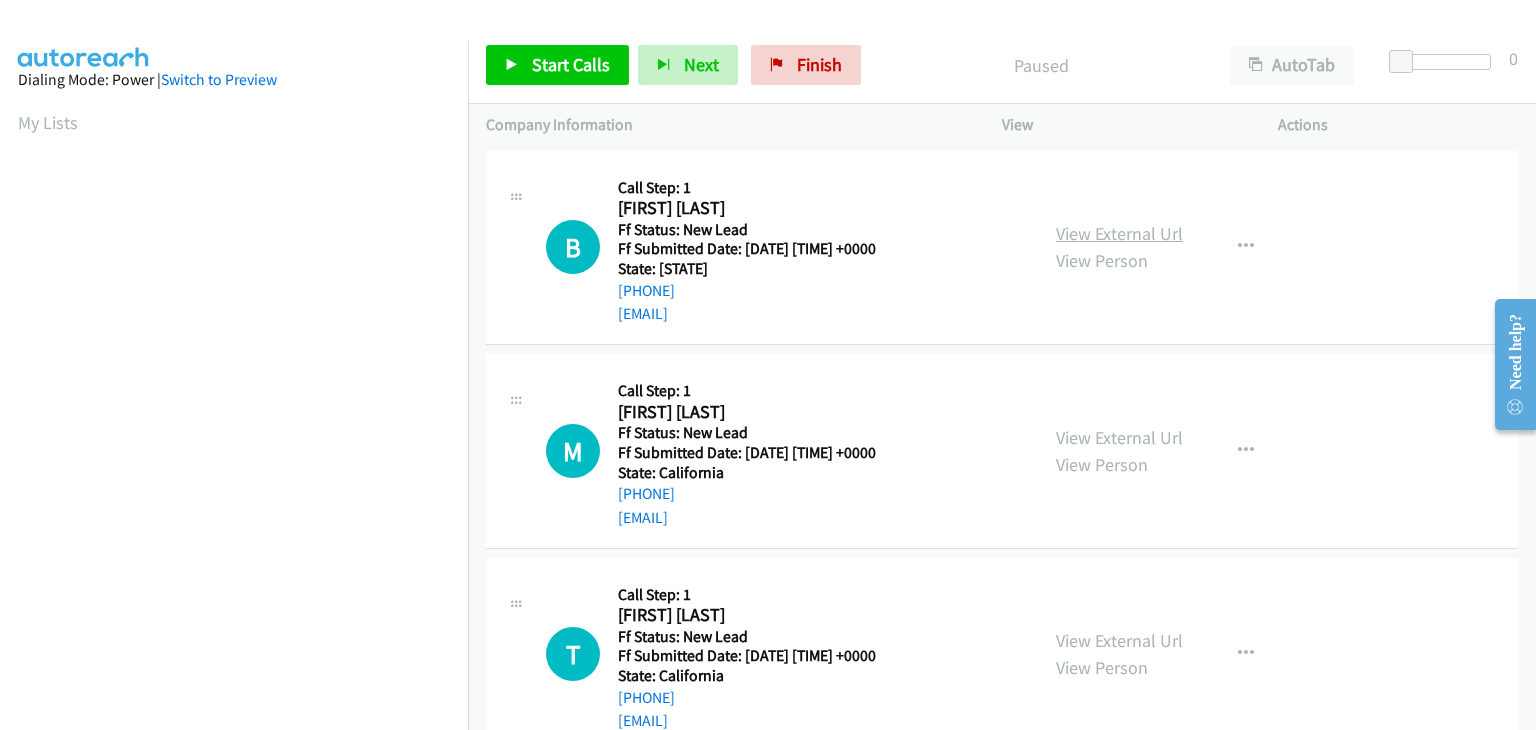 click on "View External Url" at bounding box center [1119, 233] 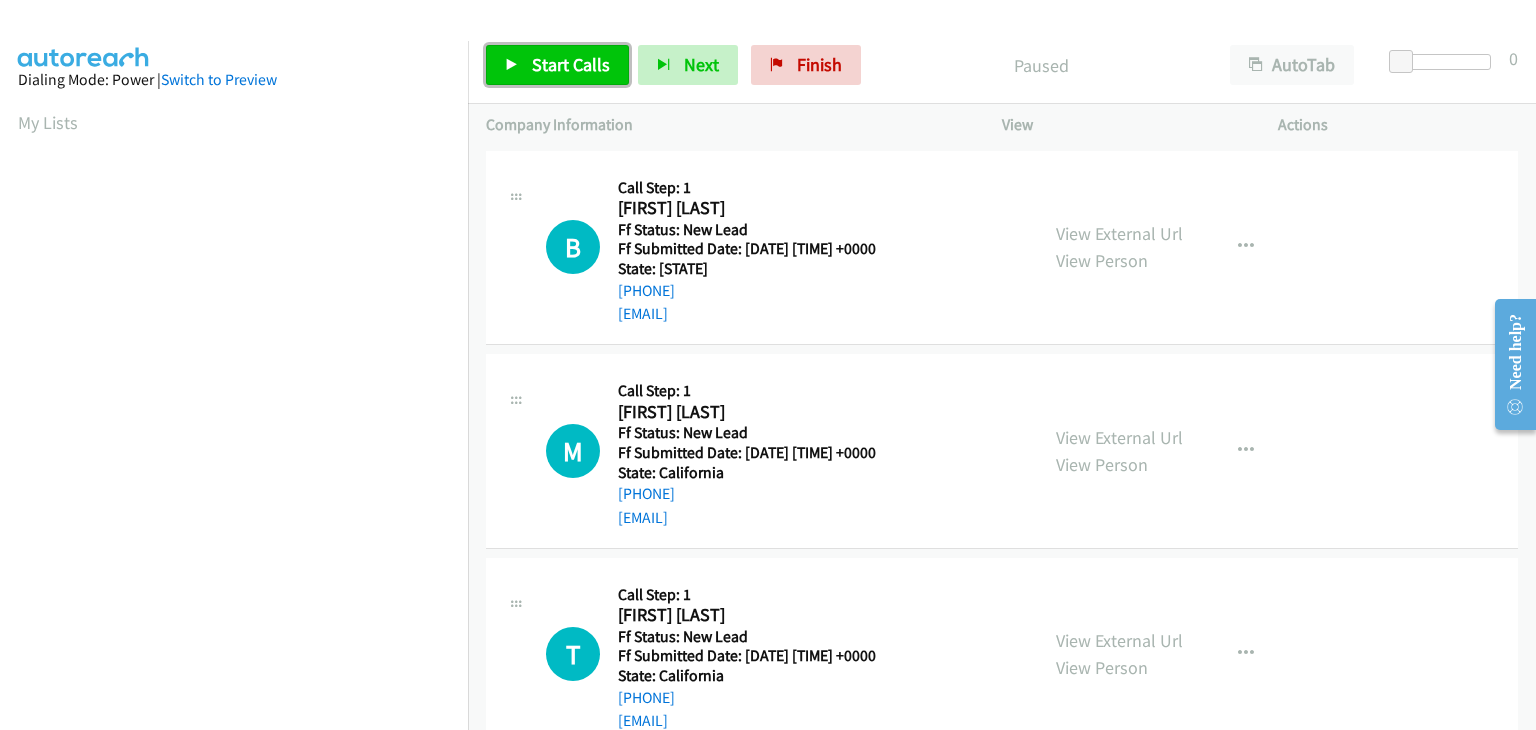 click on "Start Calls" at bounding box center (571, 64) 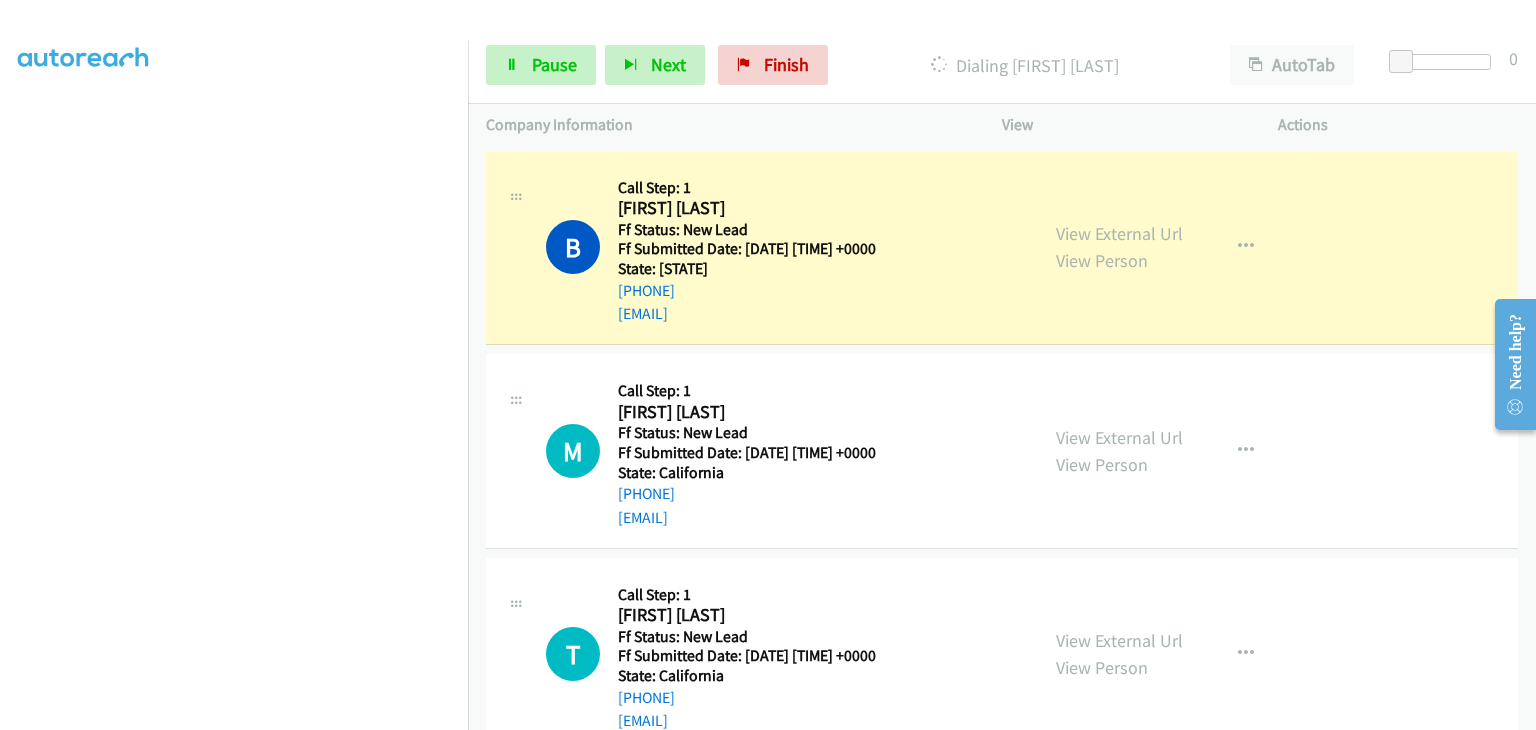scroll, scrollTop: 392, scrollLeft: 0, axis: vertical 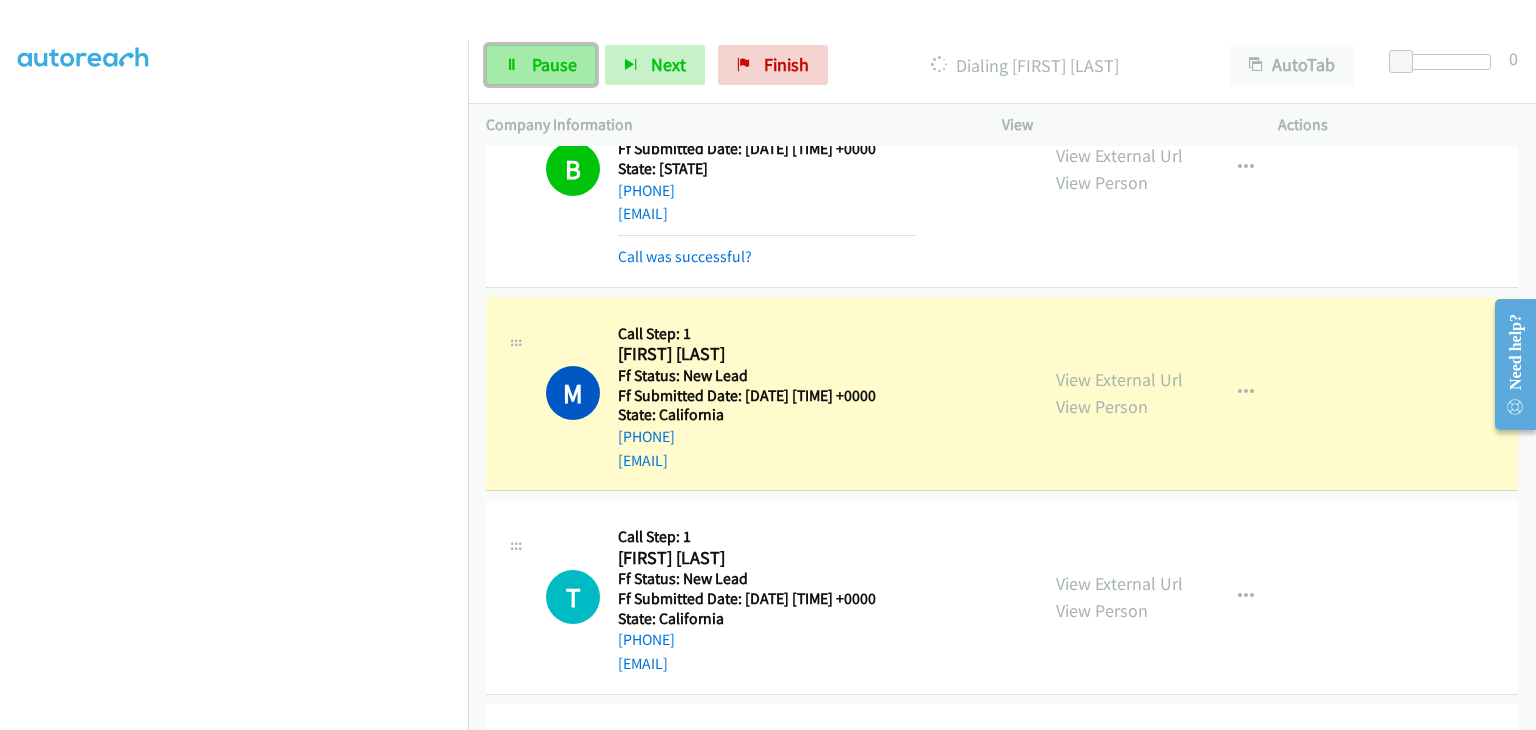 click on "Pause" at bounding box center [554, 64] 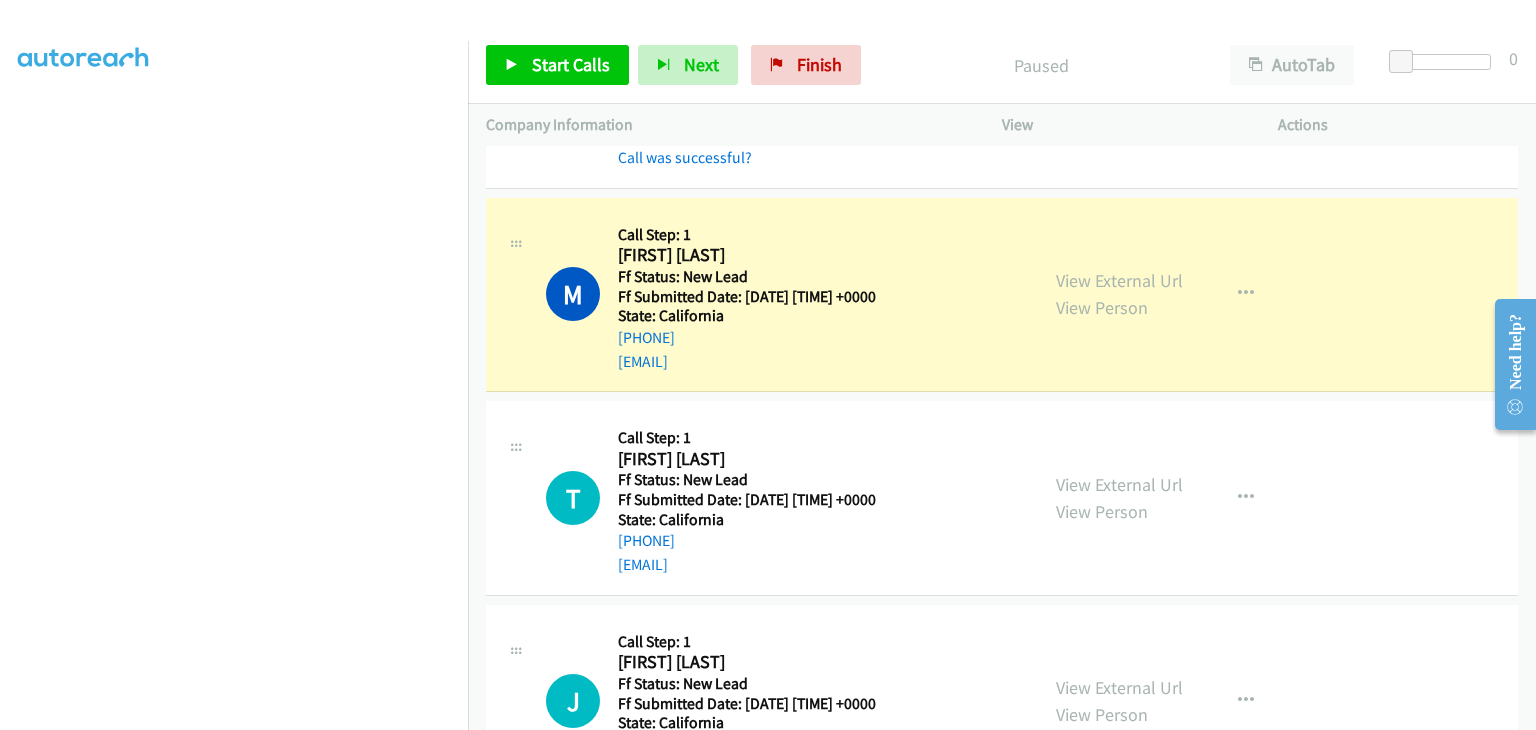 scroll, scrollTop: 200, scrollLeft: 0, axis: vertical 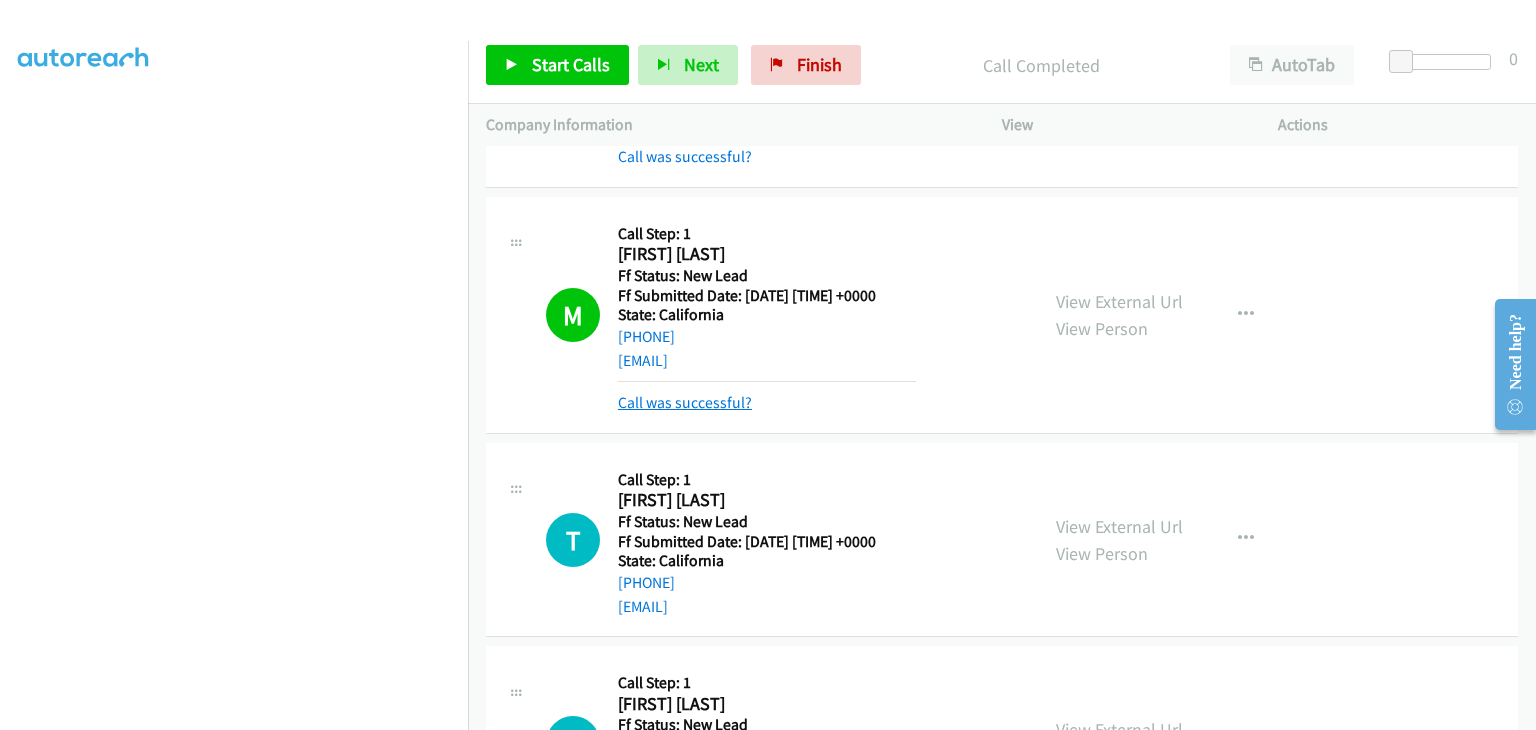 click on "Call was successful?" at bounding box center (685, 402) 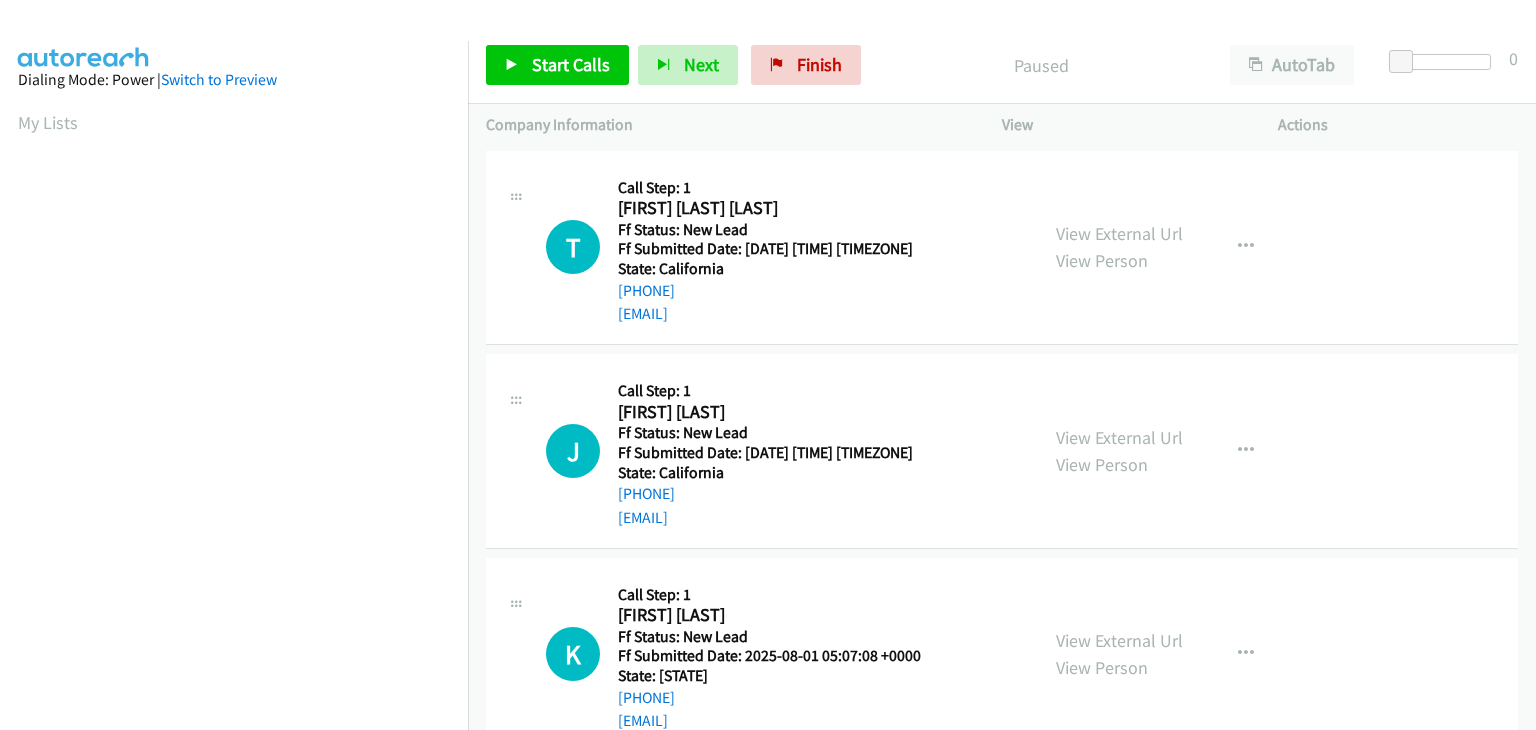 scroll, scrollTop: 0, scrollLeft: 0, axis: both 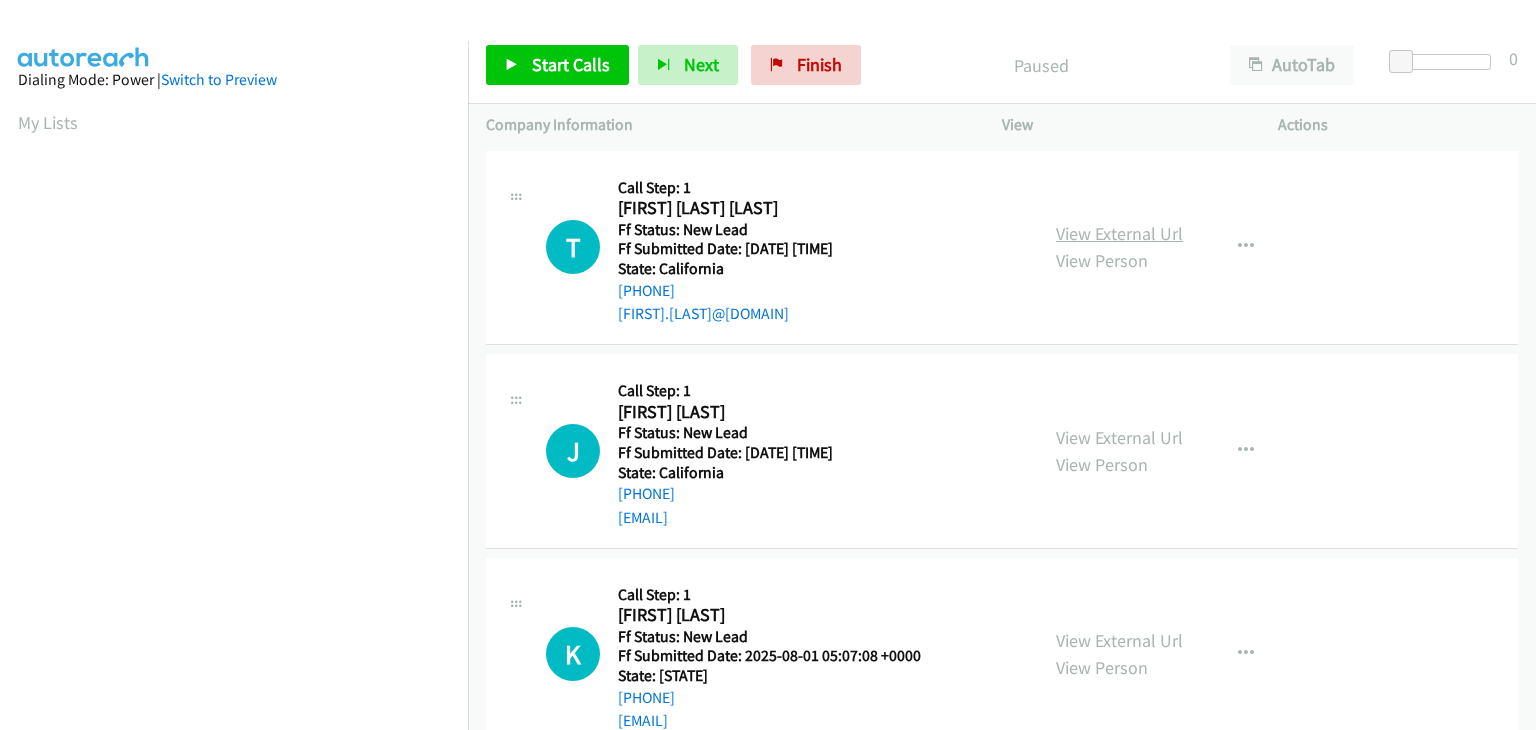 click on "View External Url" at bounding box center (1119, 233) 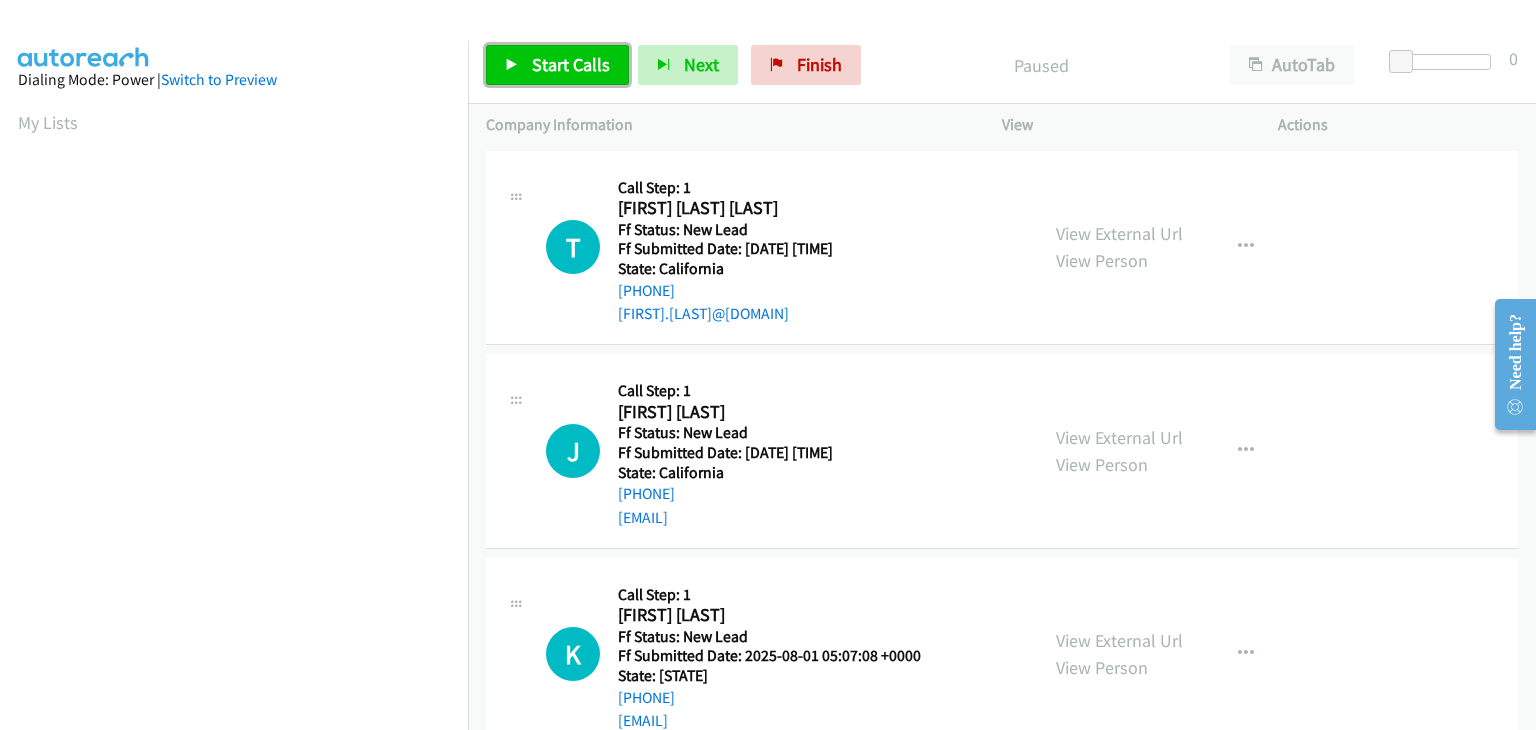 click on "Start Calls" at bounding box center [571, 64] 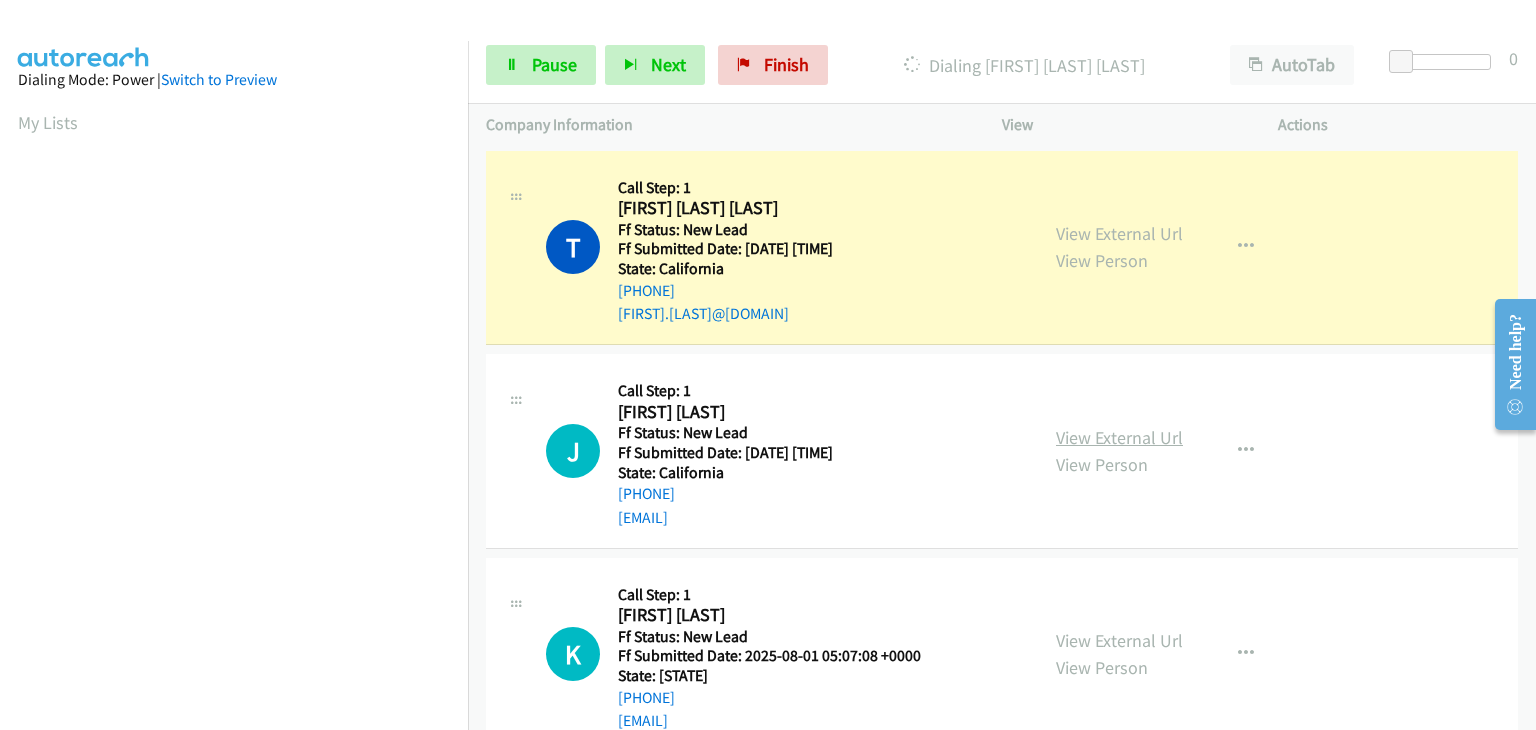click on "View External Url" at bounding box center (1119, 437) 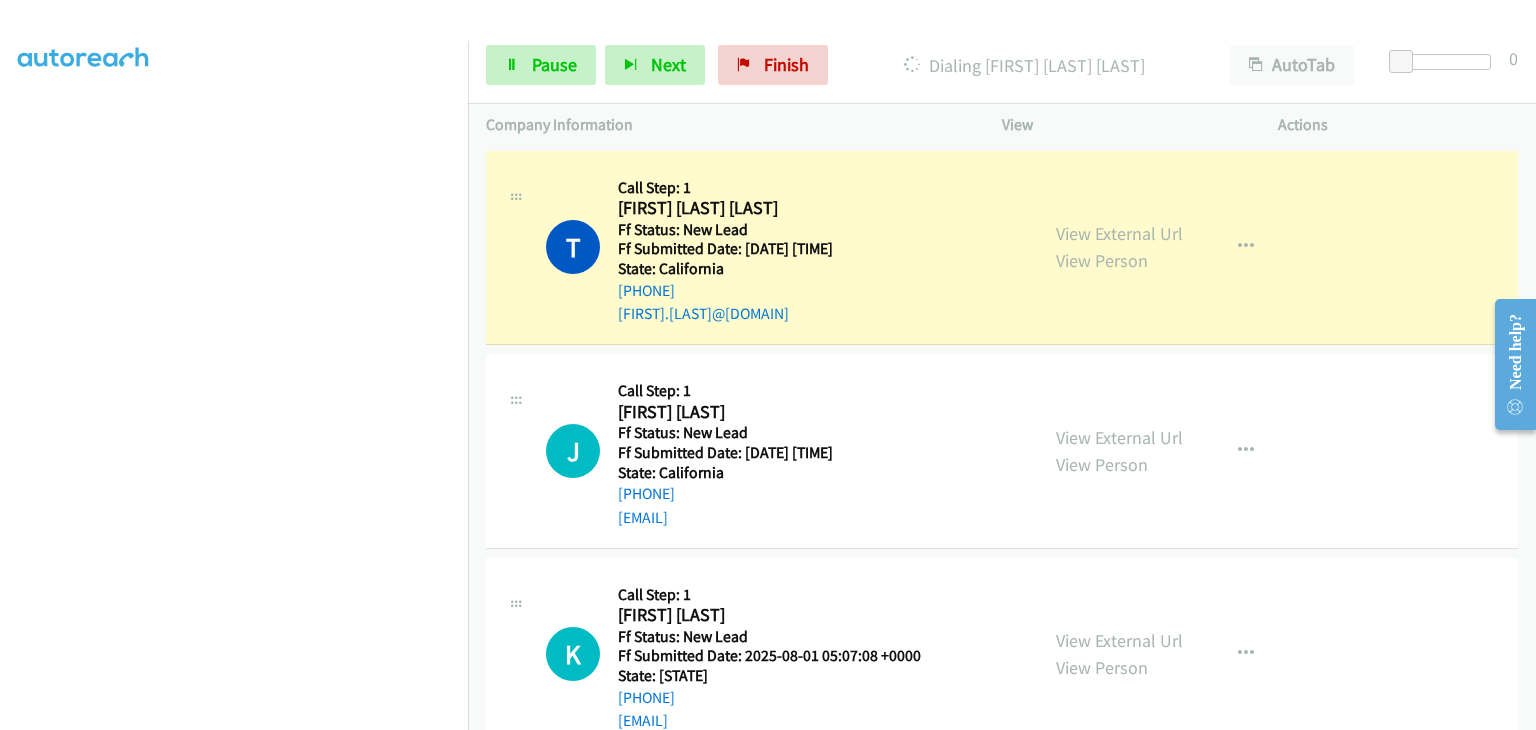 scroll, scrollTop: 392, scrollLeft: 0, axis: vertical 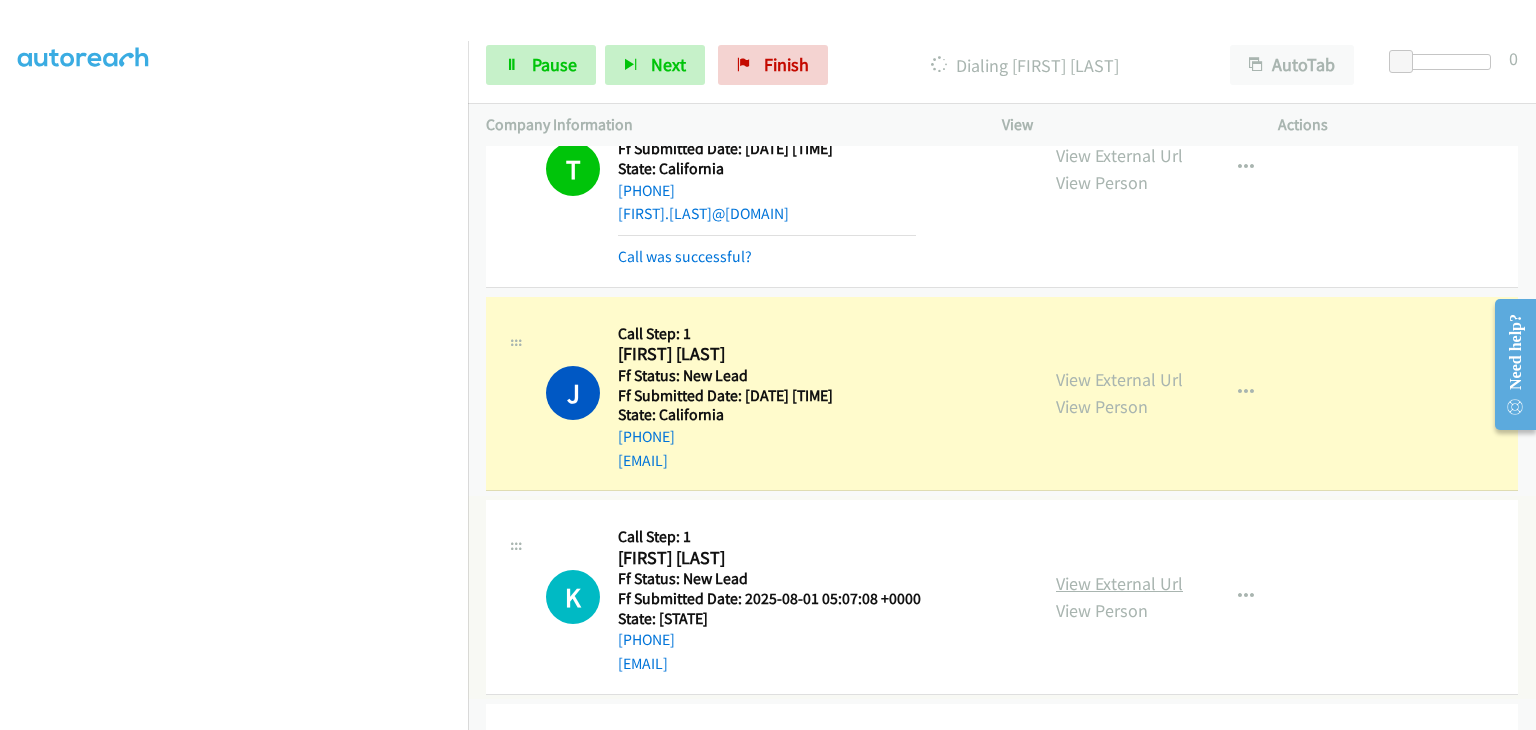 click on "View External Url" at bounding box center [1119, 583] 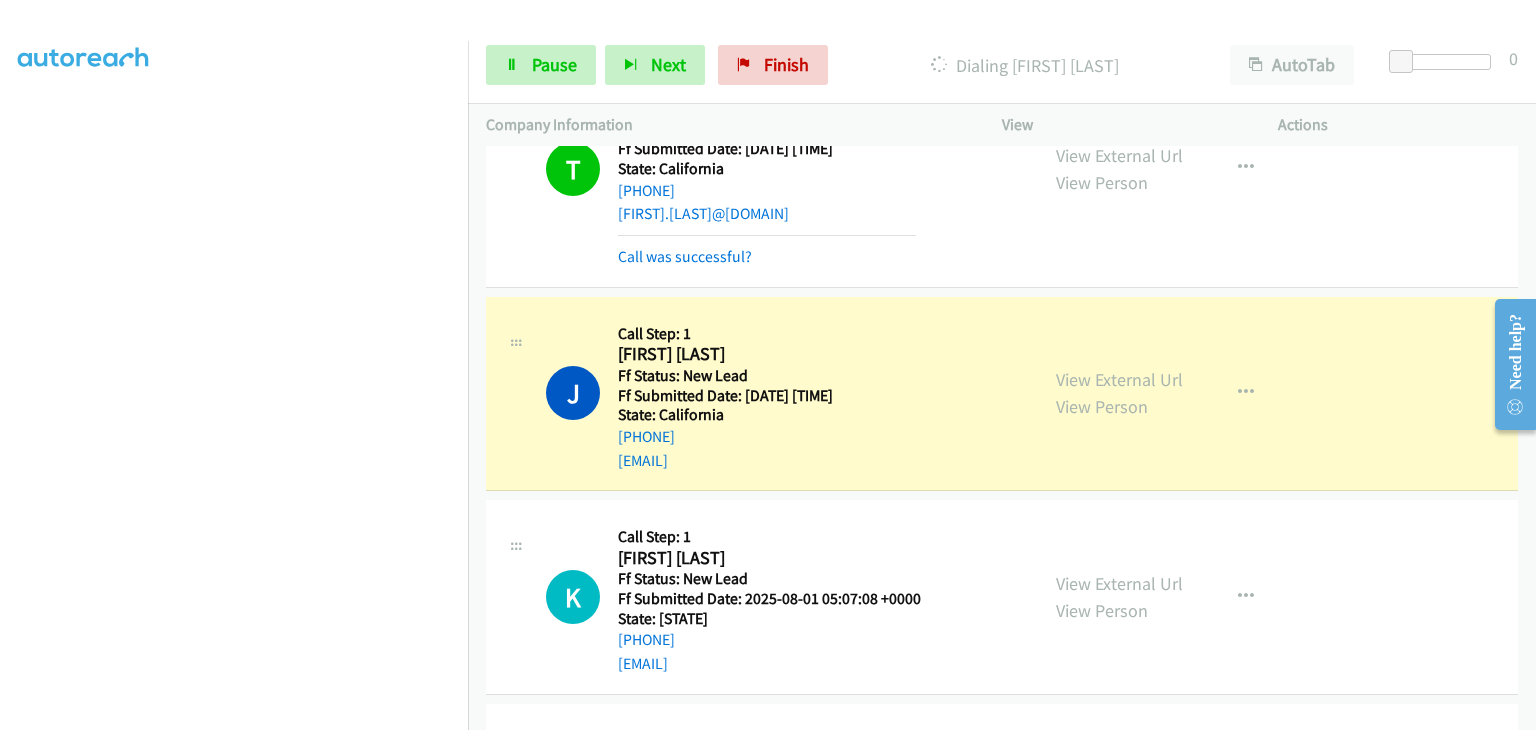 scroll, scrollTop: 392, scrollLeft: 0, axis: vertical 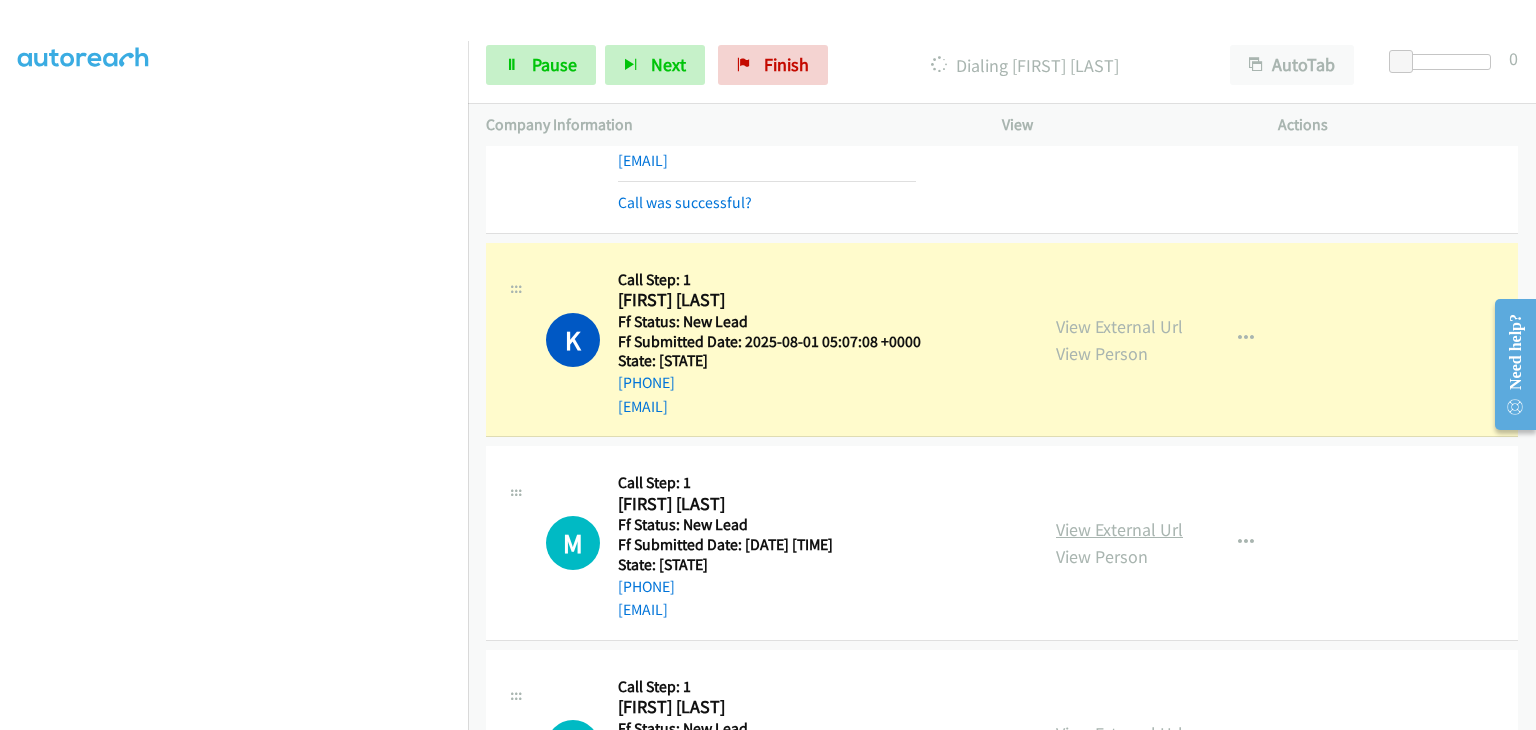 click on "View External Url" at bounding box center (1119, 529) 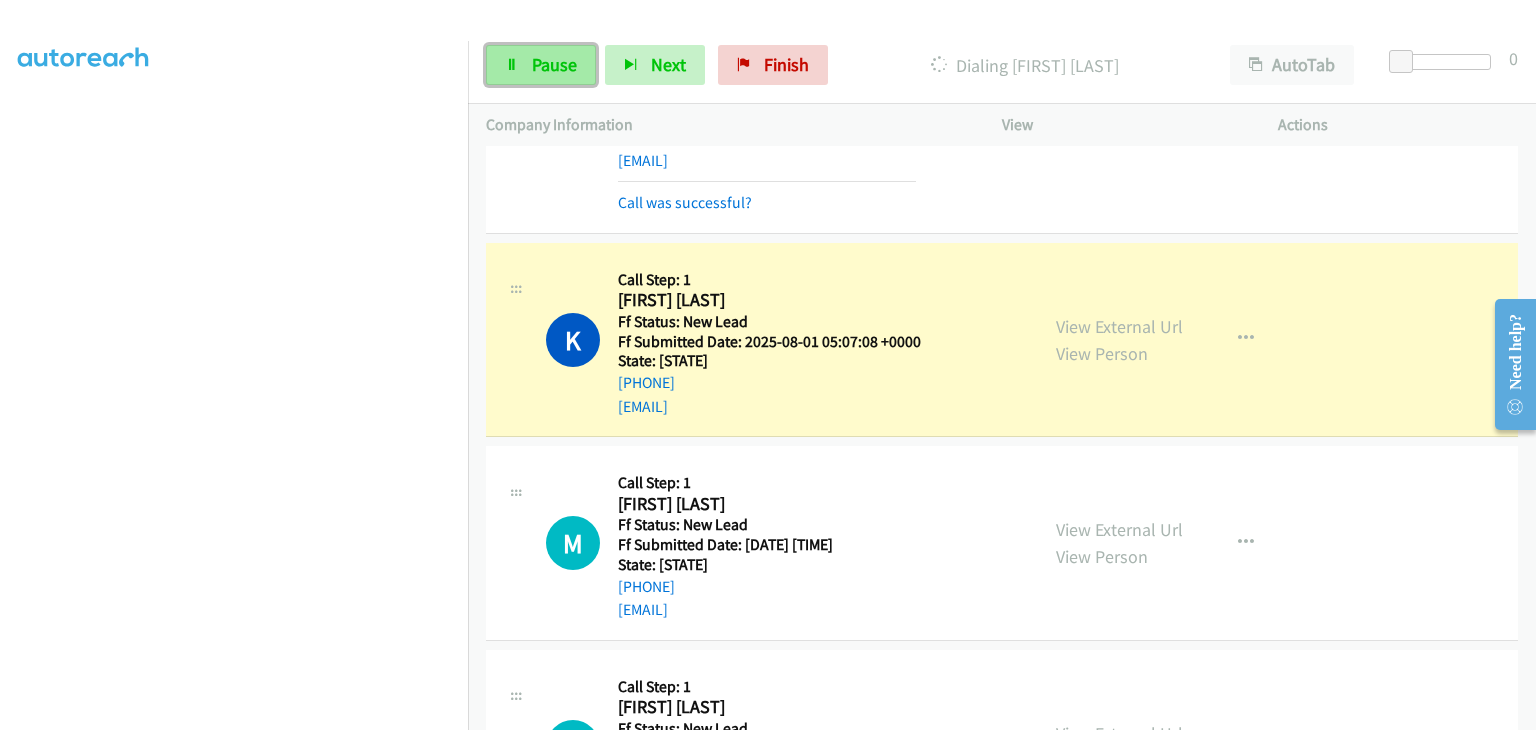 click on "Pause" at bounding box center (554, 64) 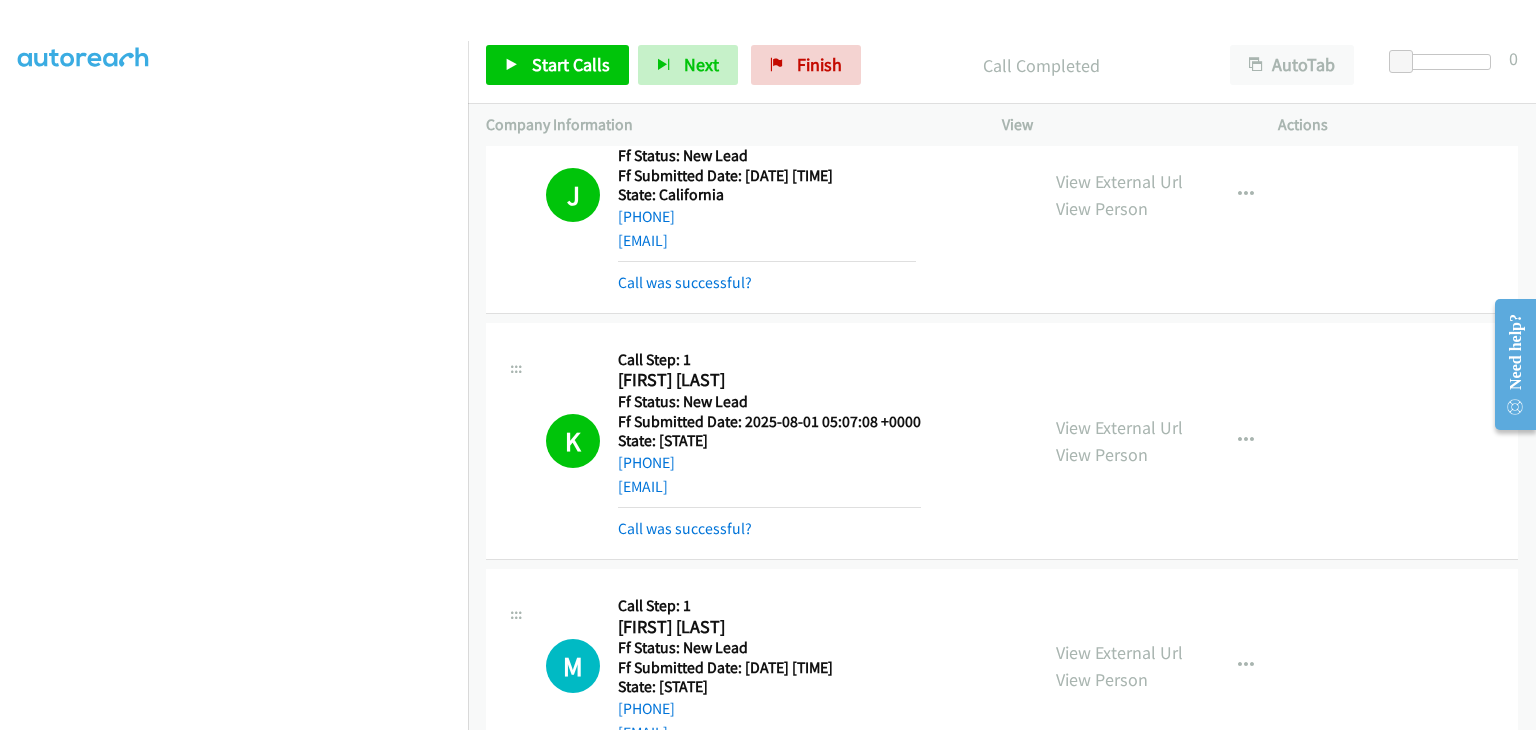 scroll, scrollTop: 500, scrollLeft: 0, axis: vertical 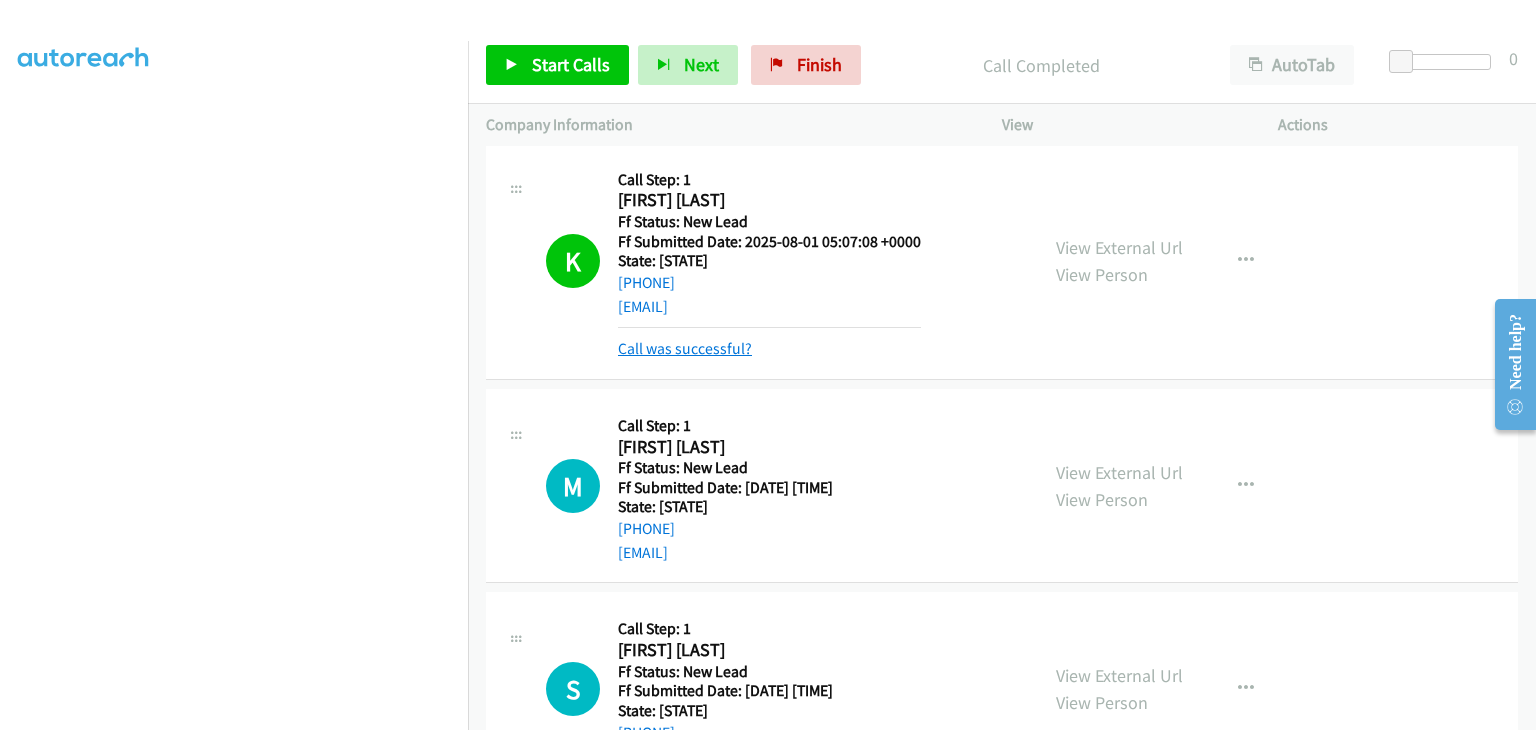 click on "Call was successful?" at bounding box center (685, 348) 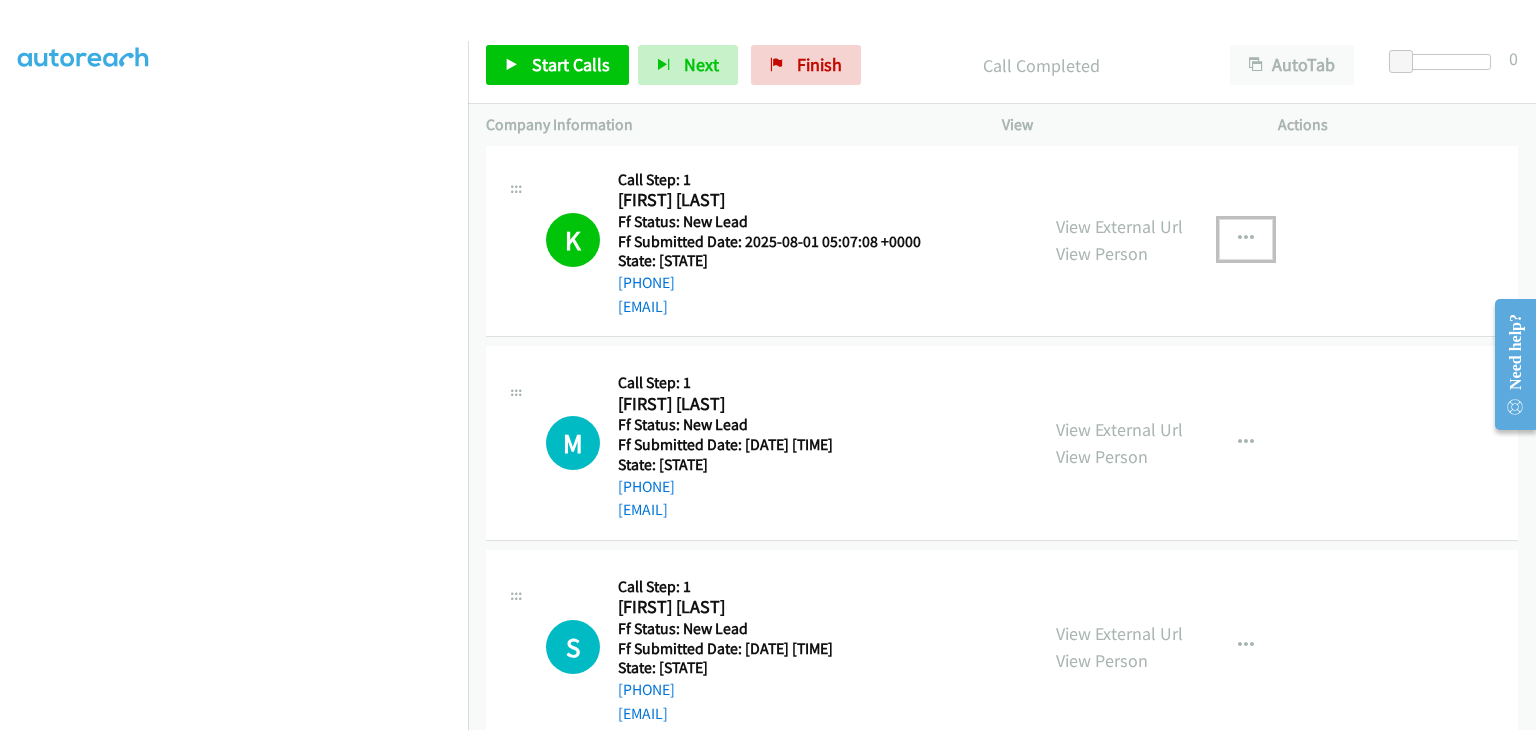 click at bounding box center [1246, 239] 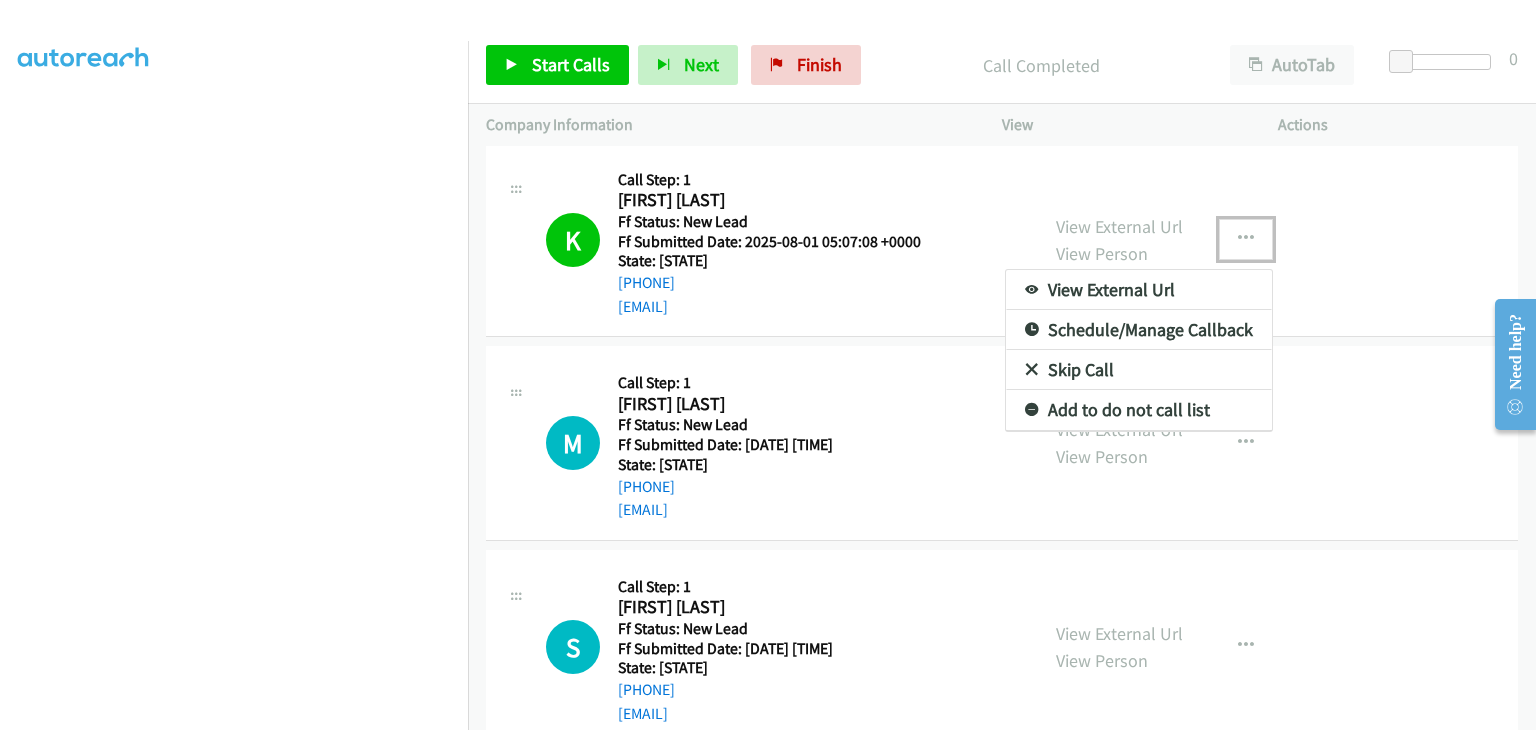 click on "Add to do not call list" at bounding box center (1139, 410) 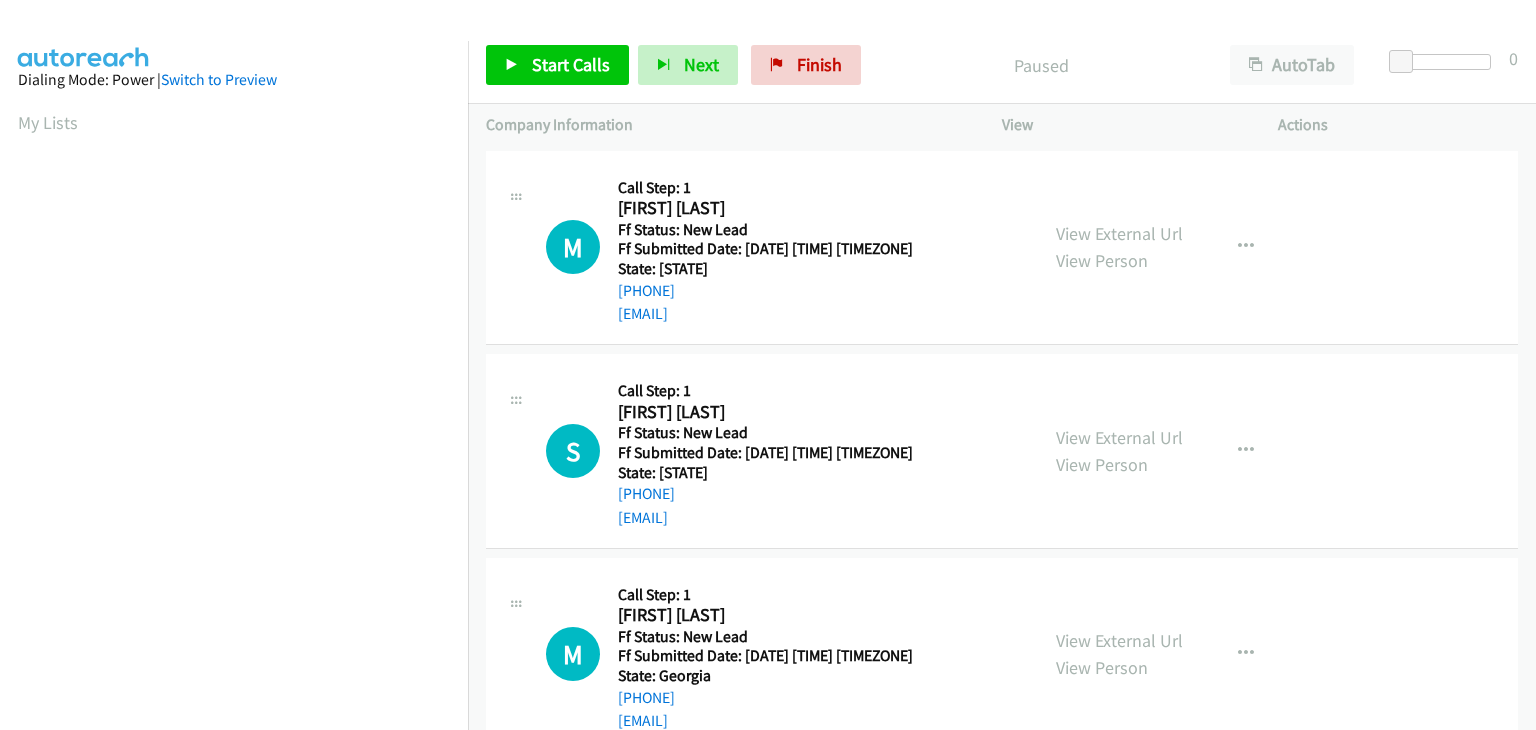 scroll, scrollTop: 0, scrollLeft: 0, axis: both 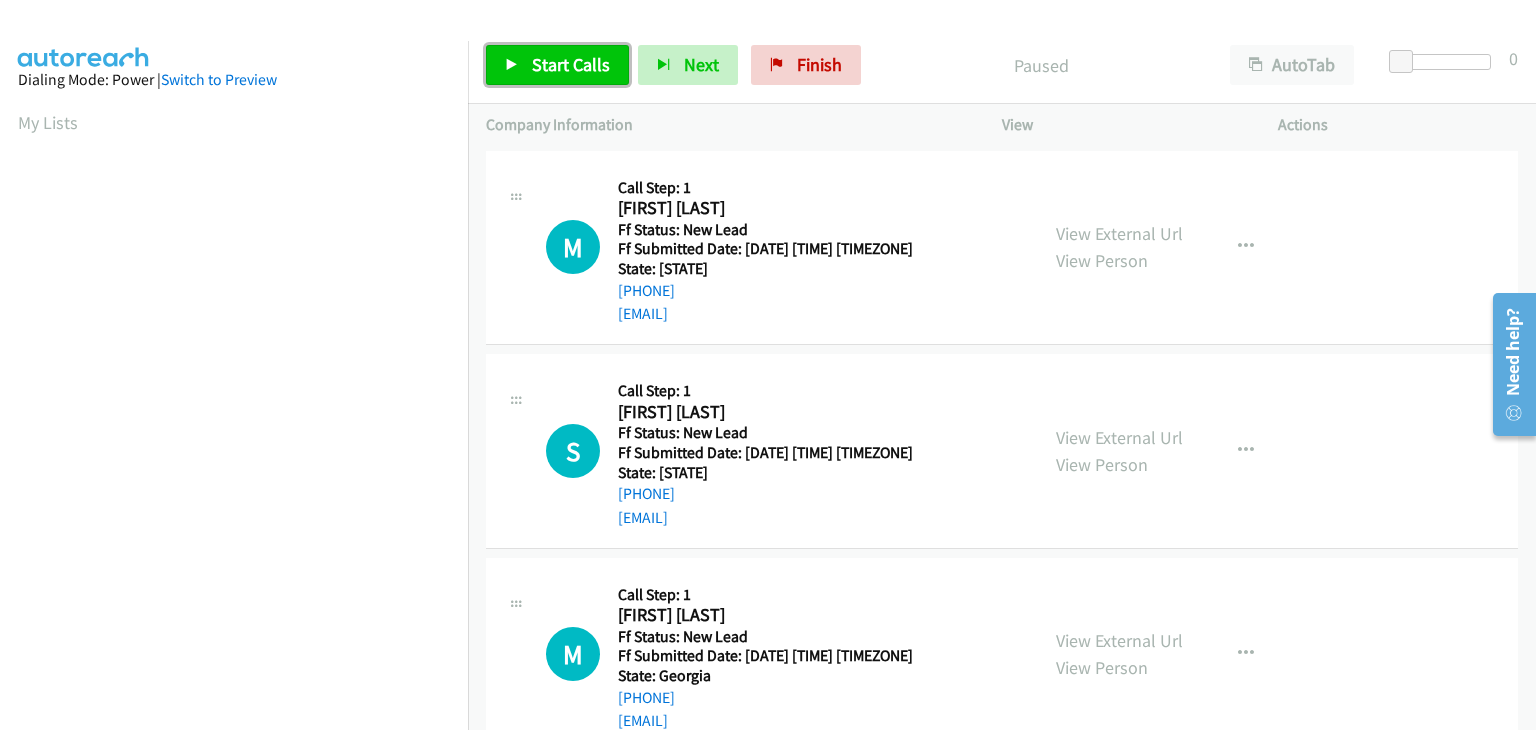 click on "Start Calls" at bounding box center [571, 64] 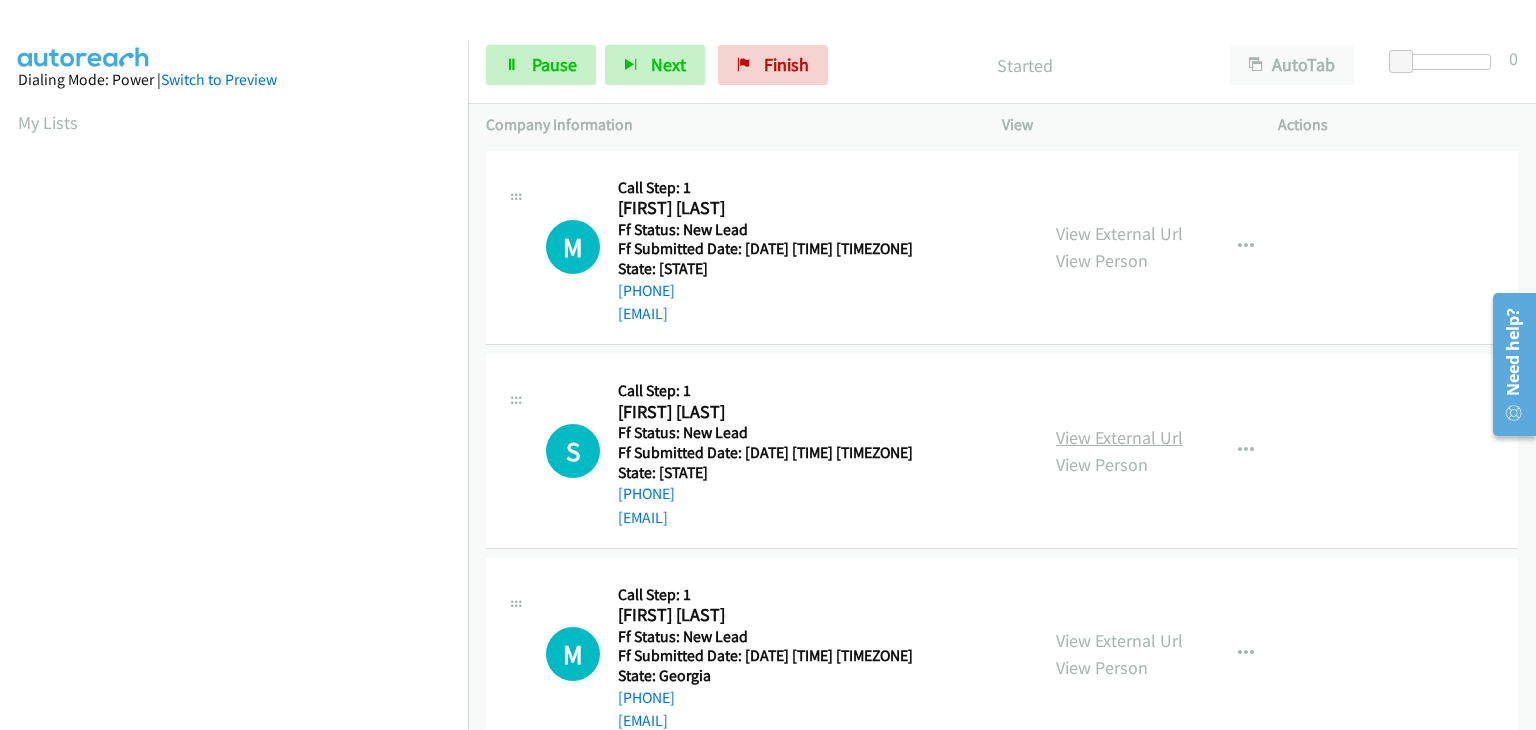 click on "View External Url" at bounding box center [1119, 437] 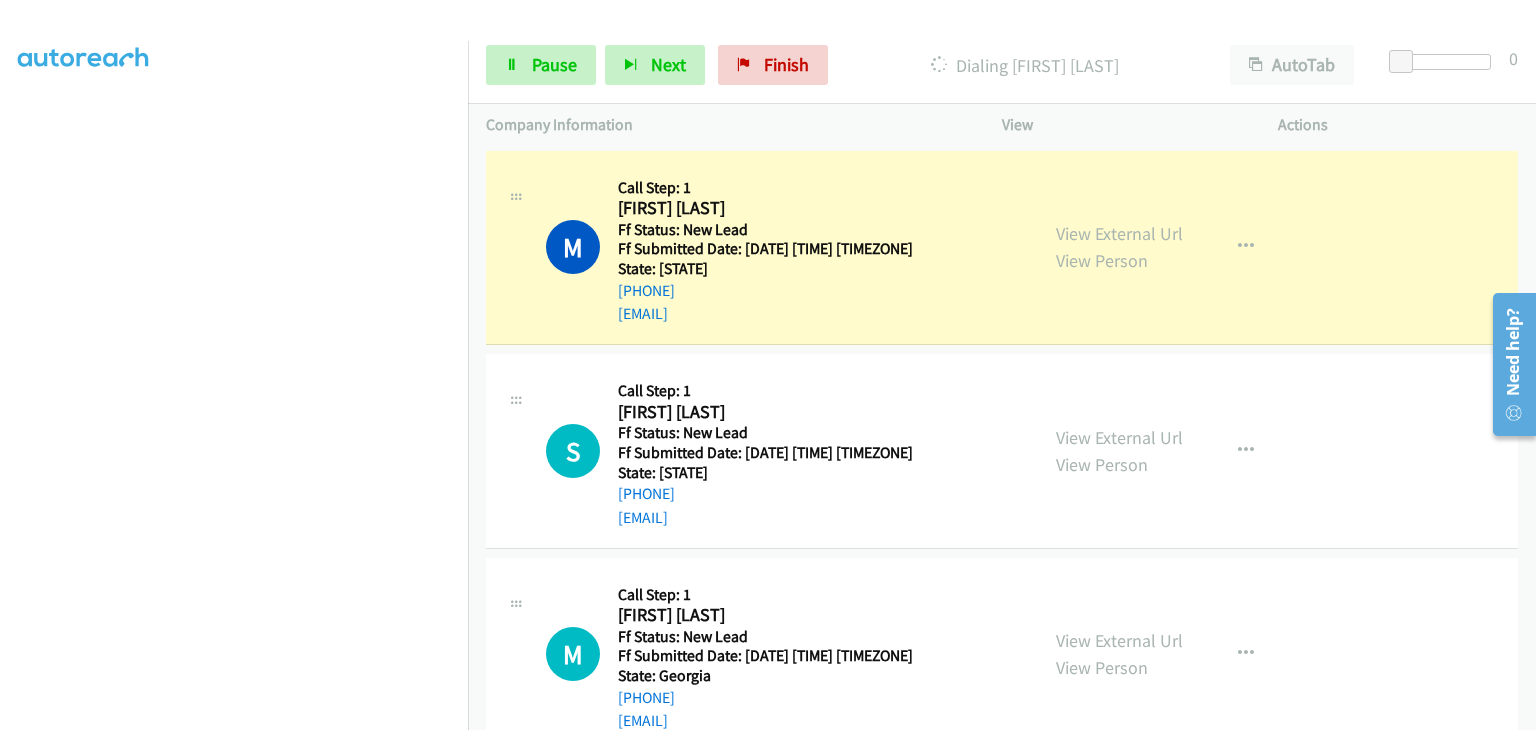 scroll, scrollTop: 392, scrollLeft: 0, axis: vertical 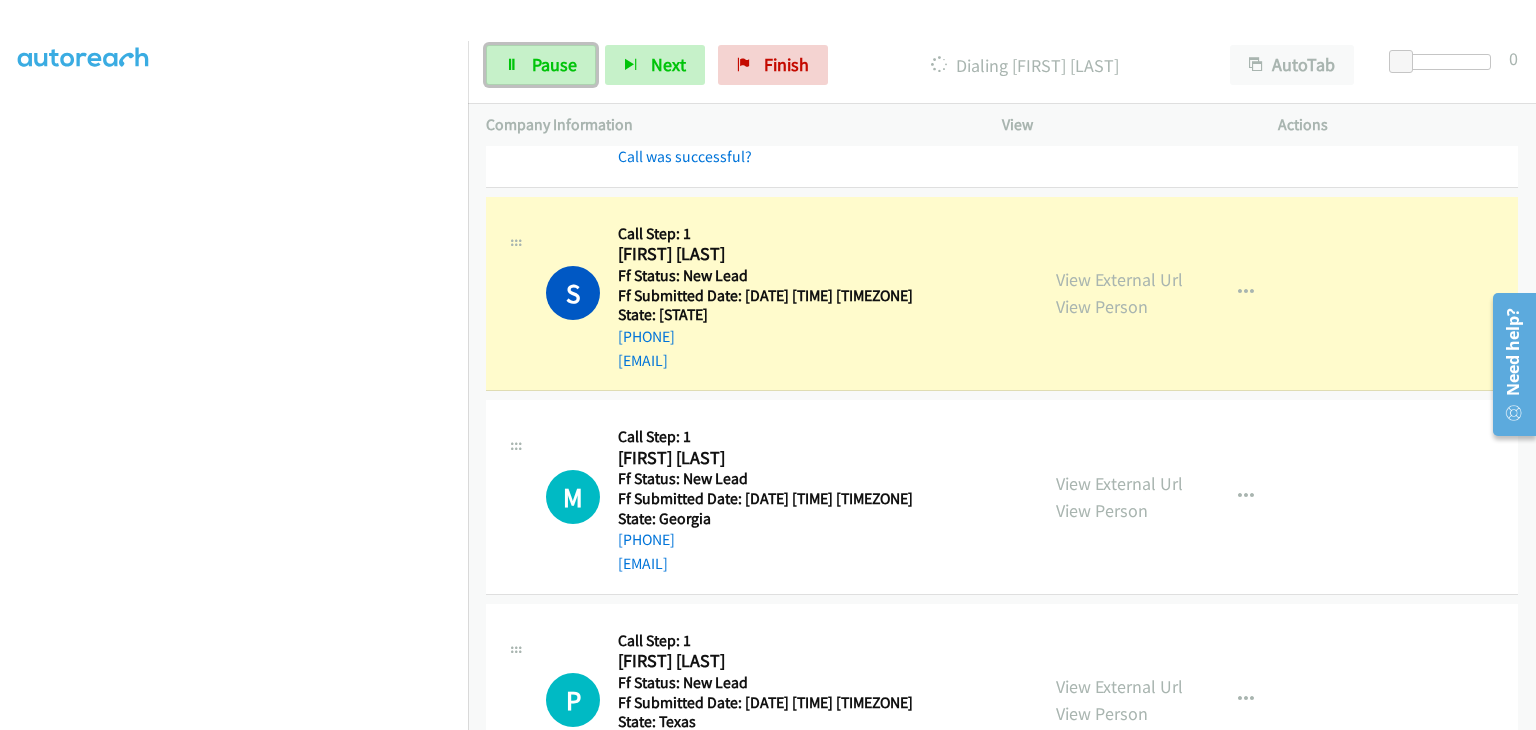 drag, startPoint x: 558, startPoint y: 67, endPoint x: 641, endPoint y: 21, distance: 94.89468 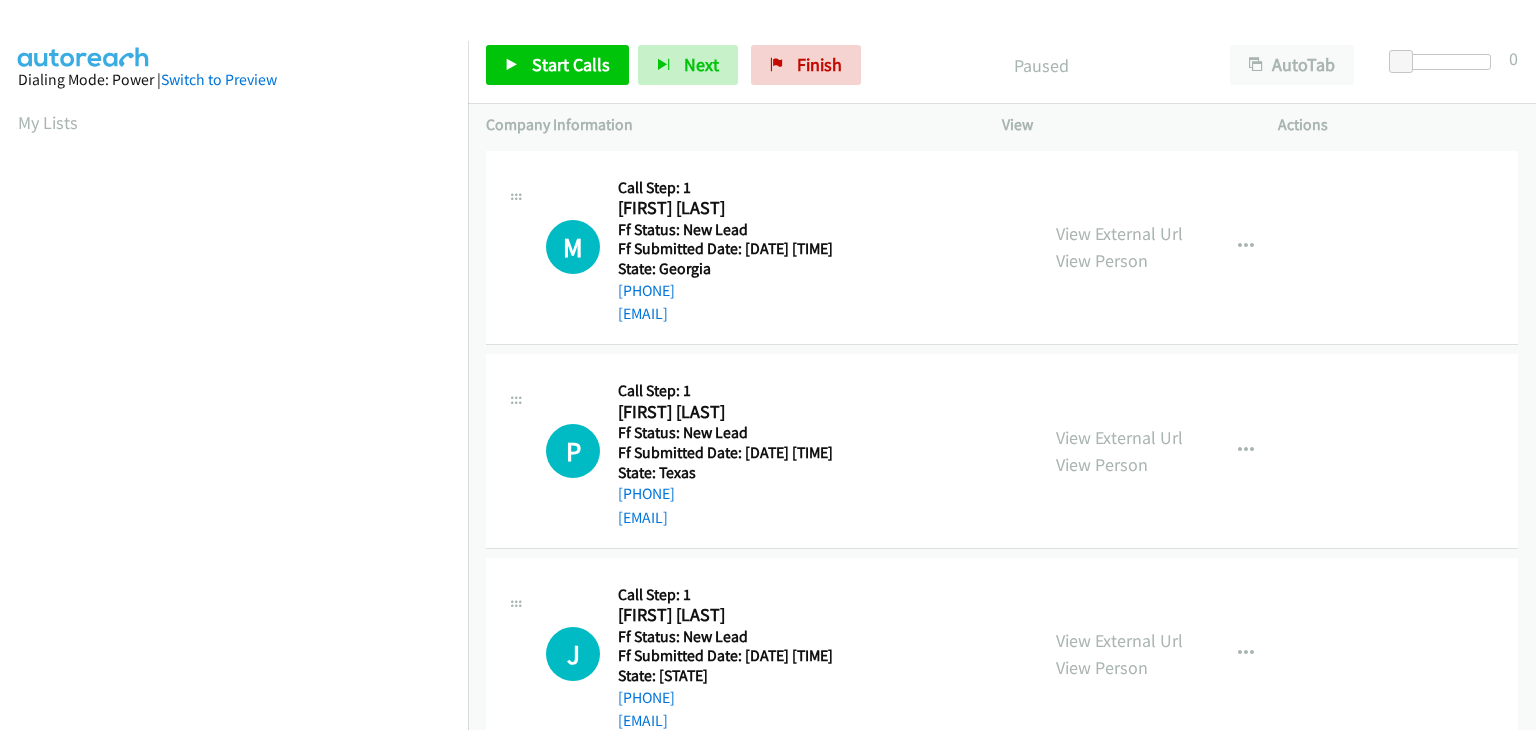 scroll, scrollTop: 0, scrollLeft: 0, axis: both 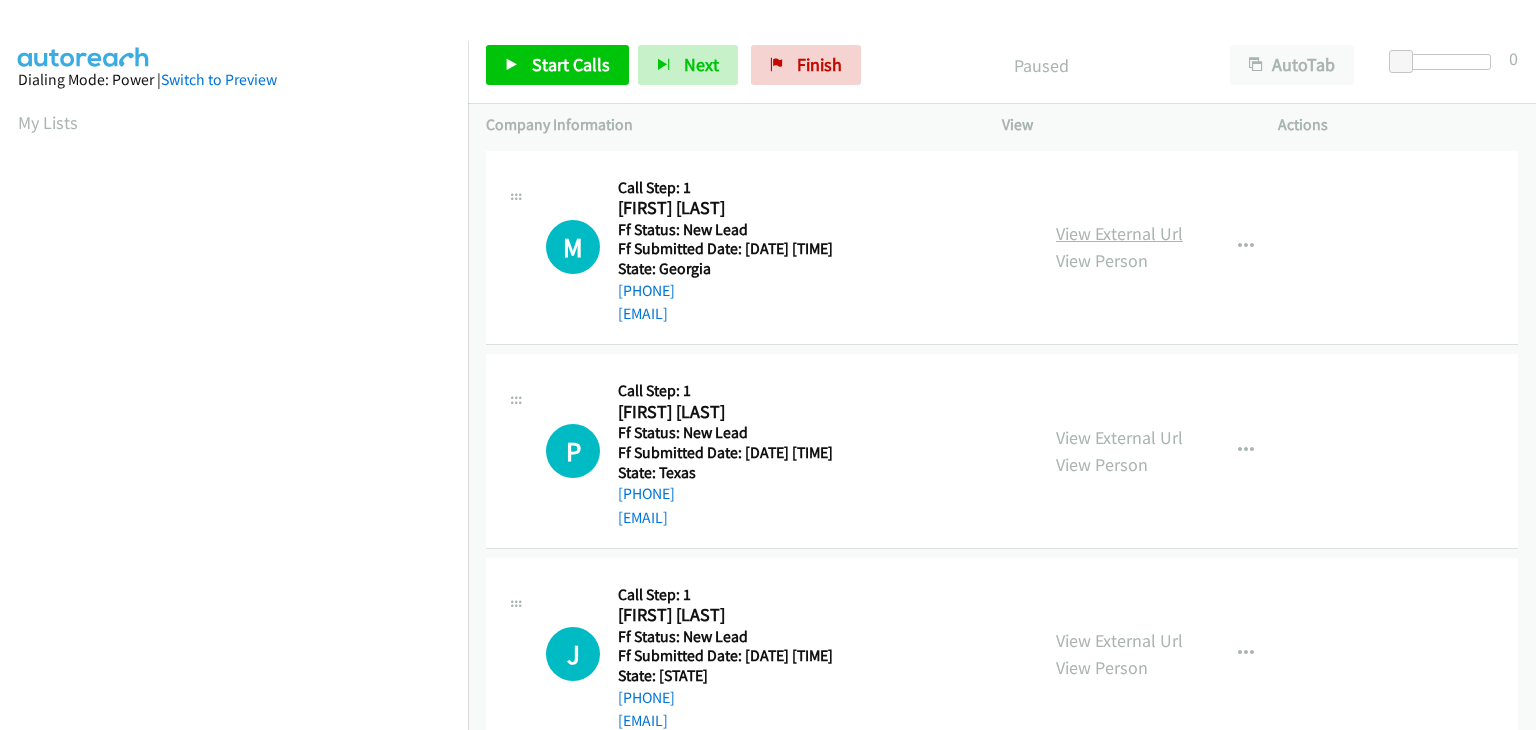 click on "View External Url" at bounding box center [1119, 233] 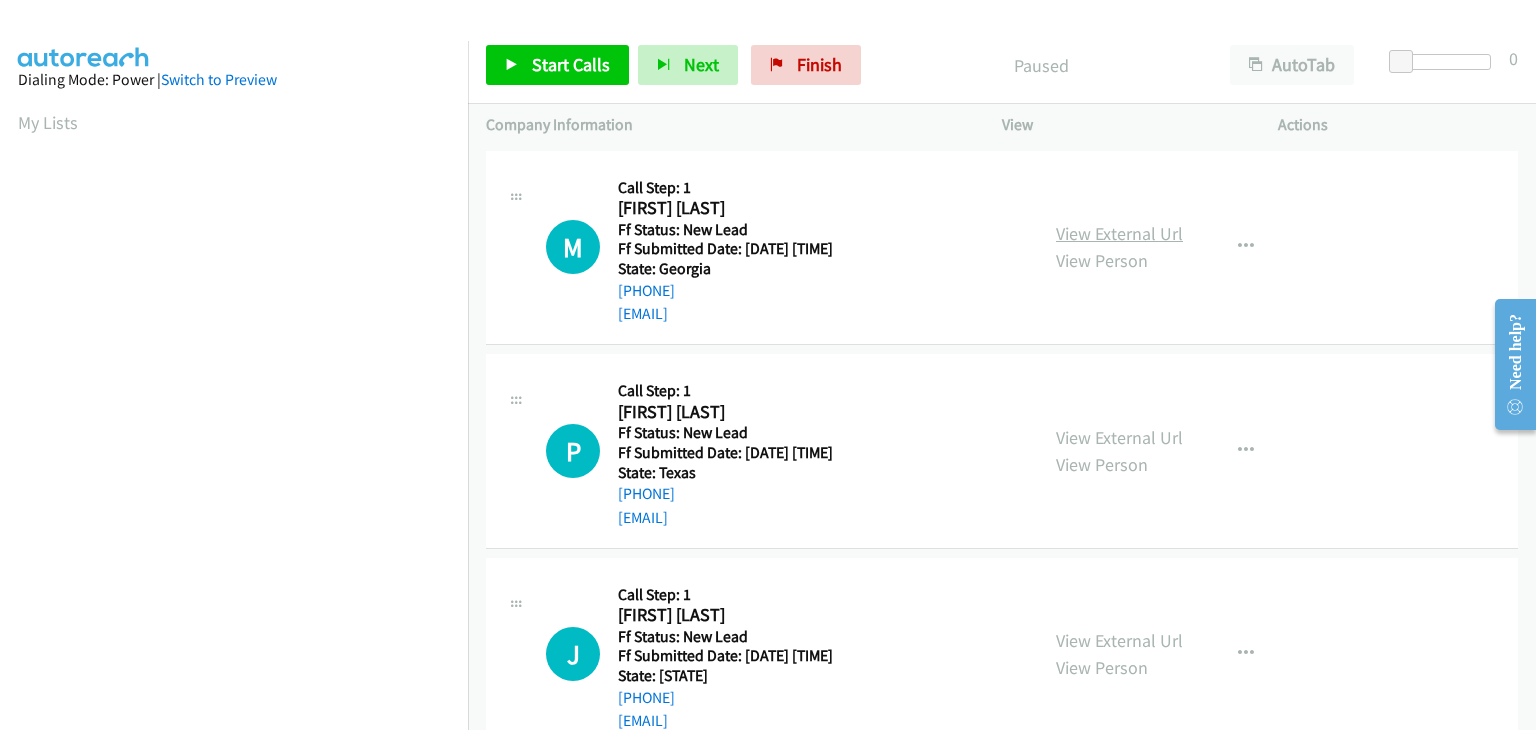 scroll, scrollTop: 0, scrollLeft: 0, axis: both 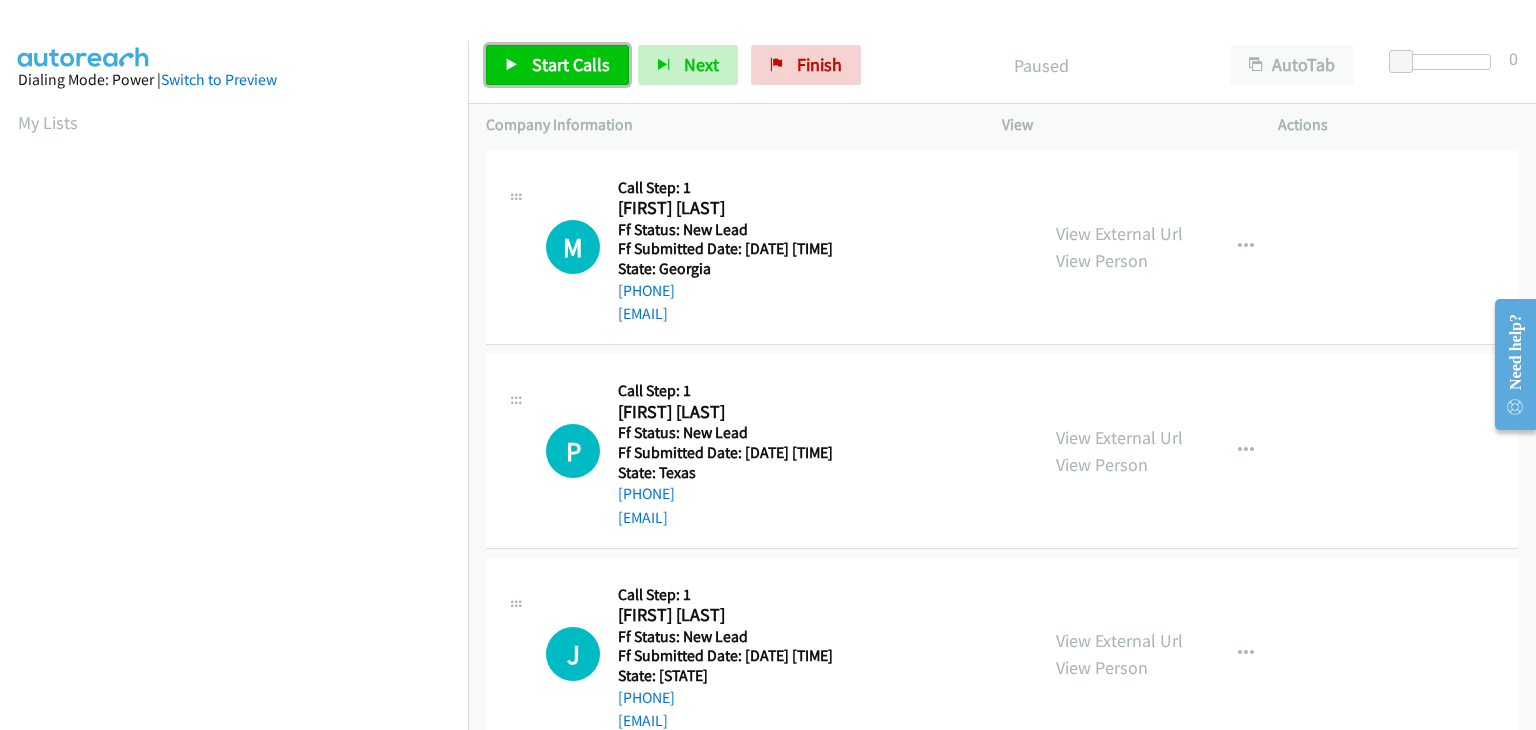 click on "Start Calls" at bounding box center (557, 65) 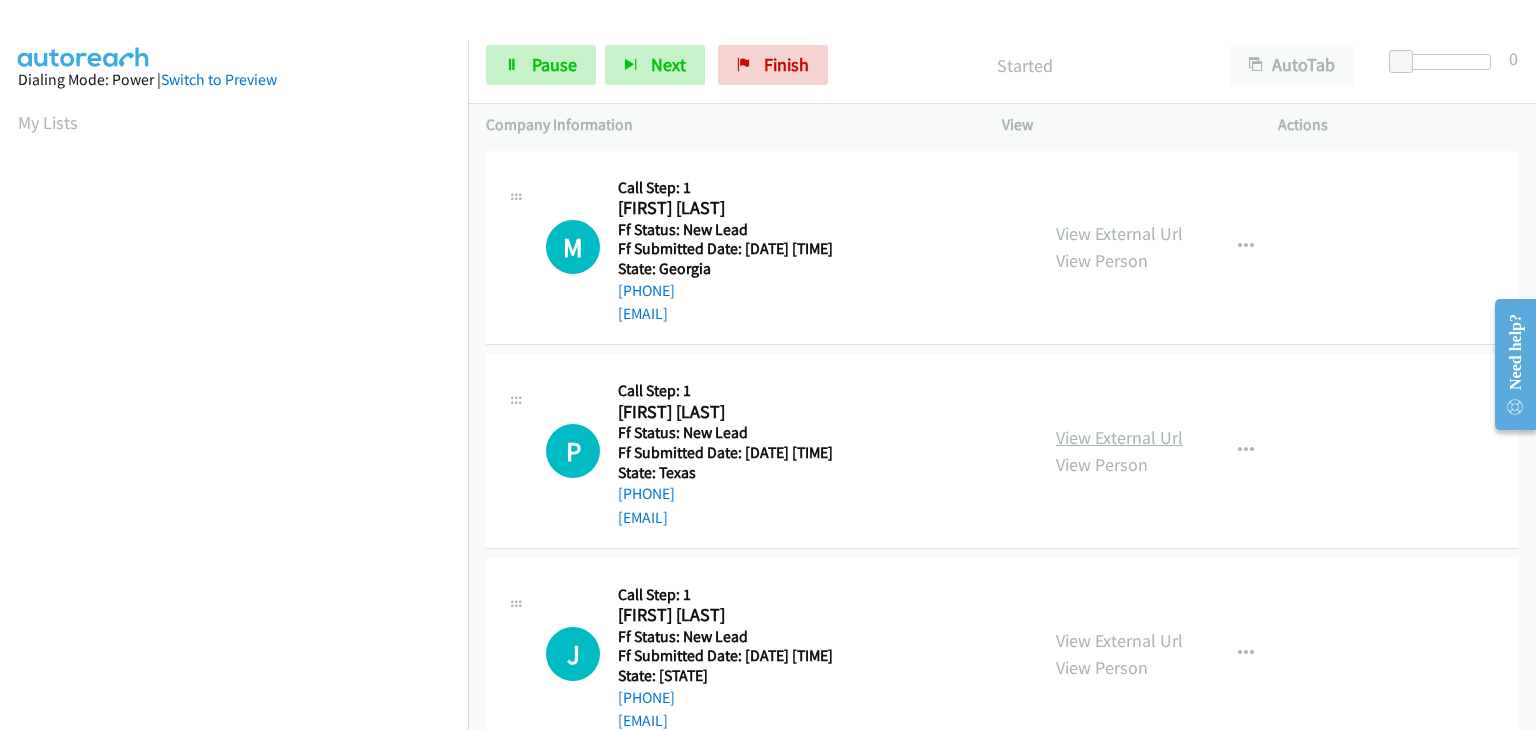 click on "View External Url" at bounding box center [1119, 437] 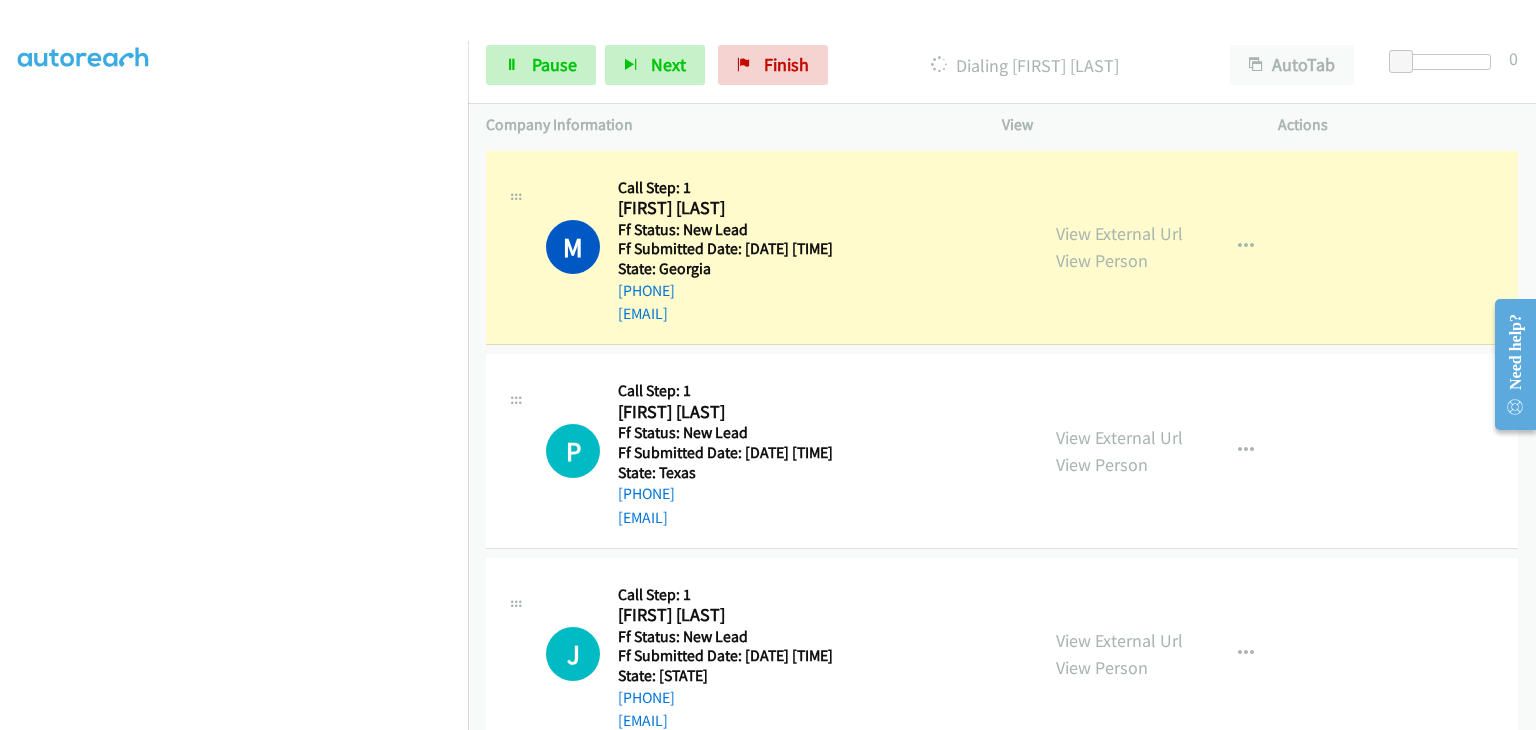 scroll, scrollTop: 392, scrollLeft: 0, axis: vertical 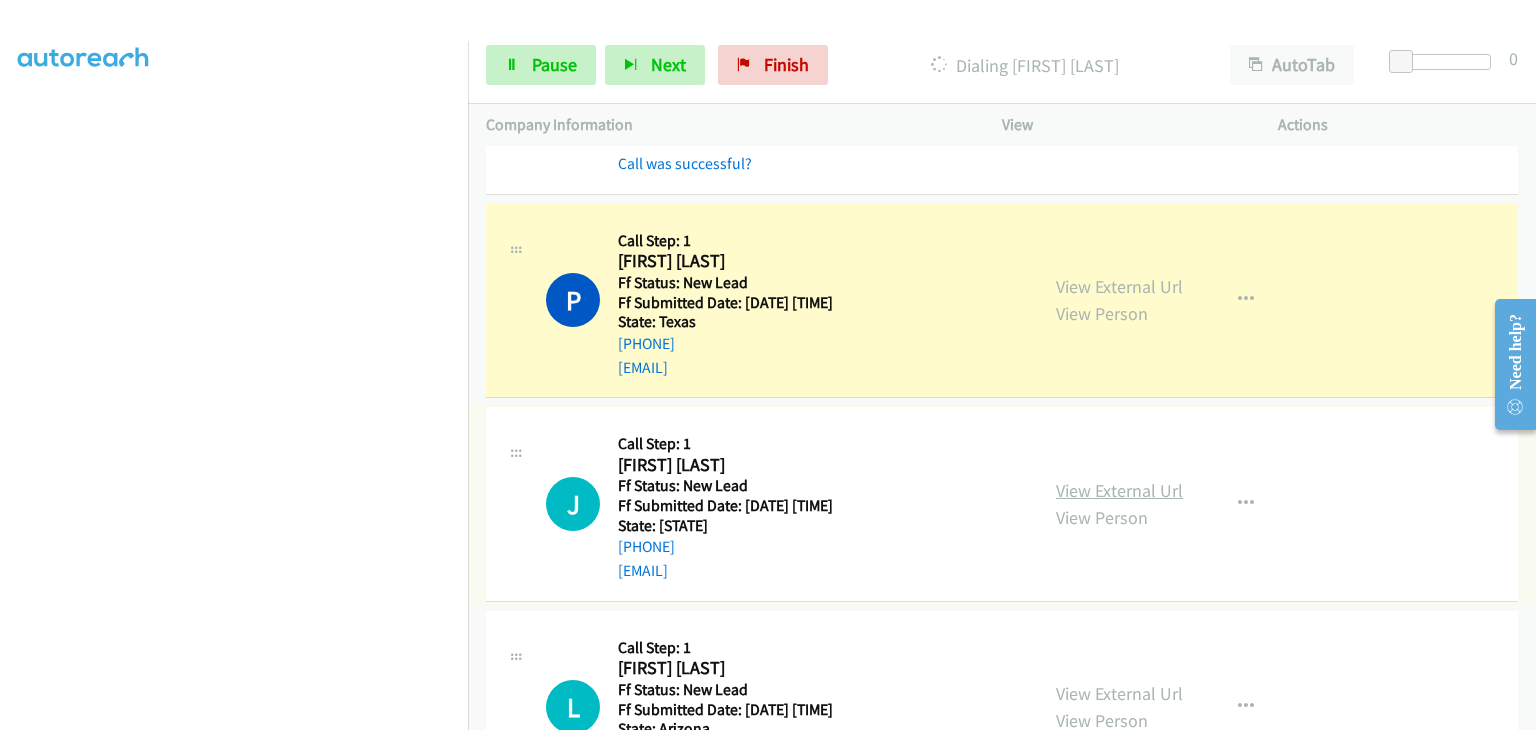 click on "View External Url" at bounding box center (1119, 490) 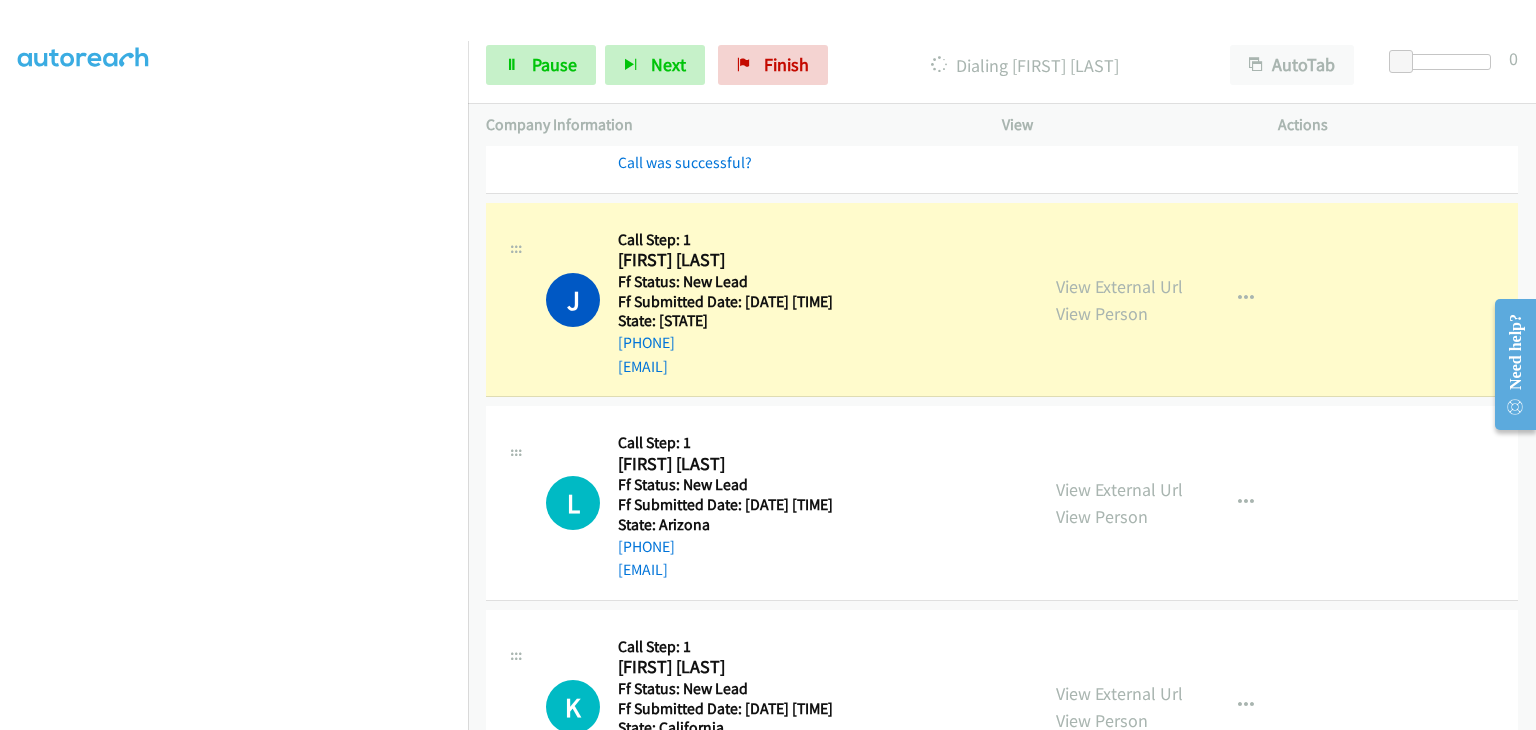 scroll, scrollTop: 493, scrollLeft: 0, axis: vertical 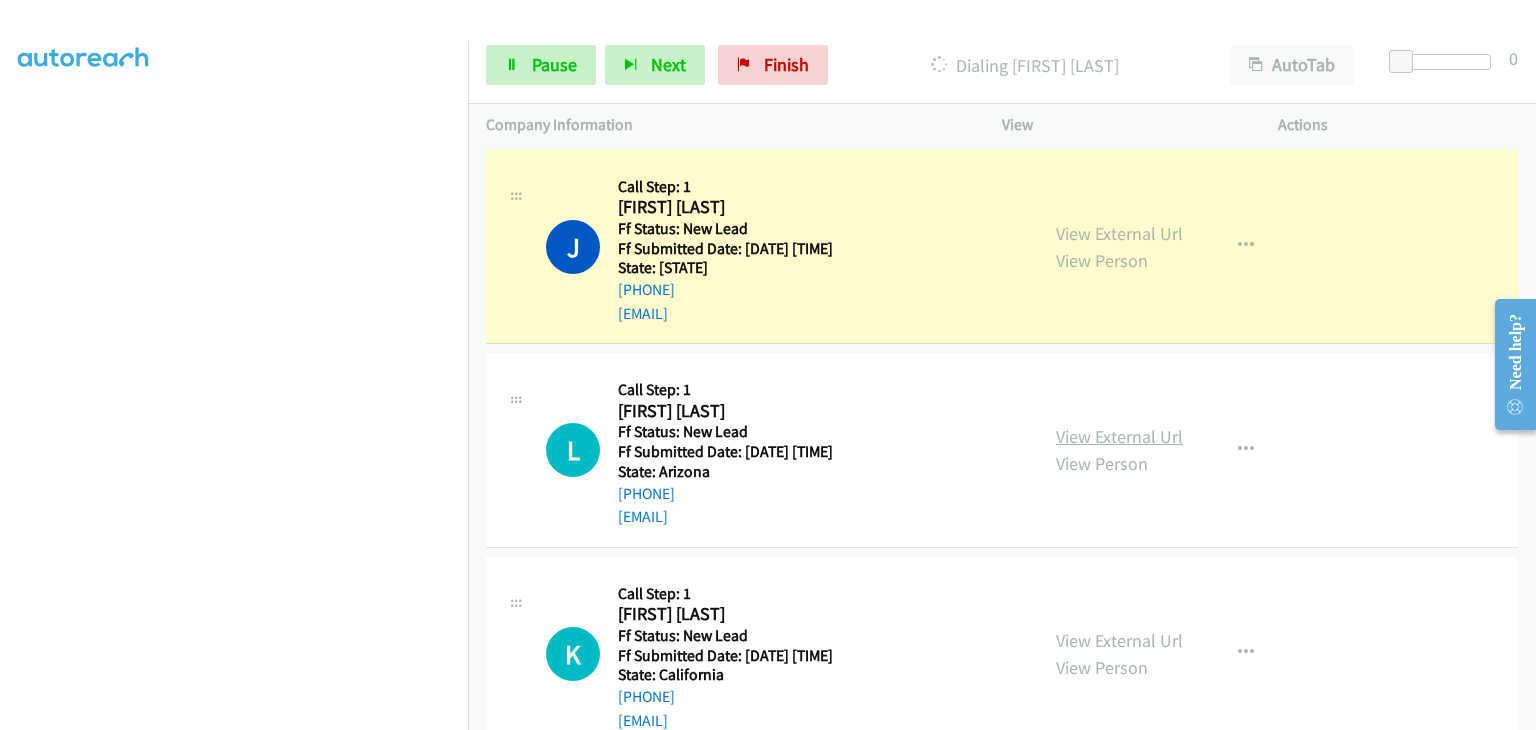 click on "View External Url" at bounding box center (1119, 436) 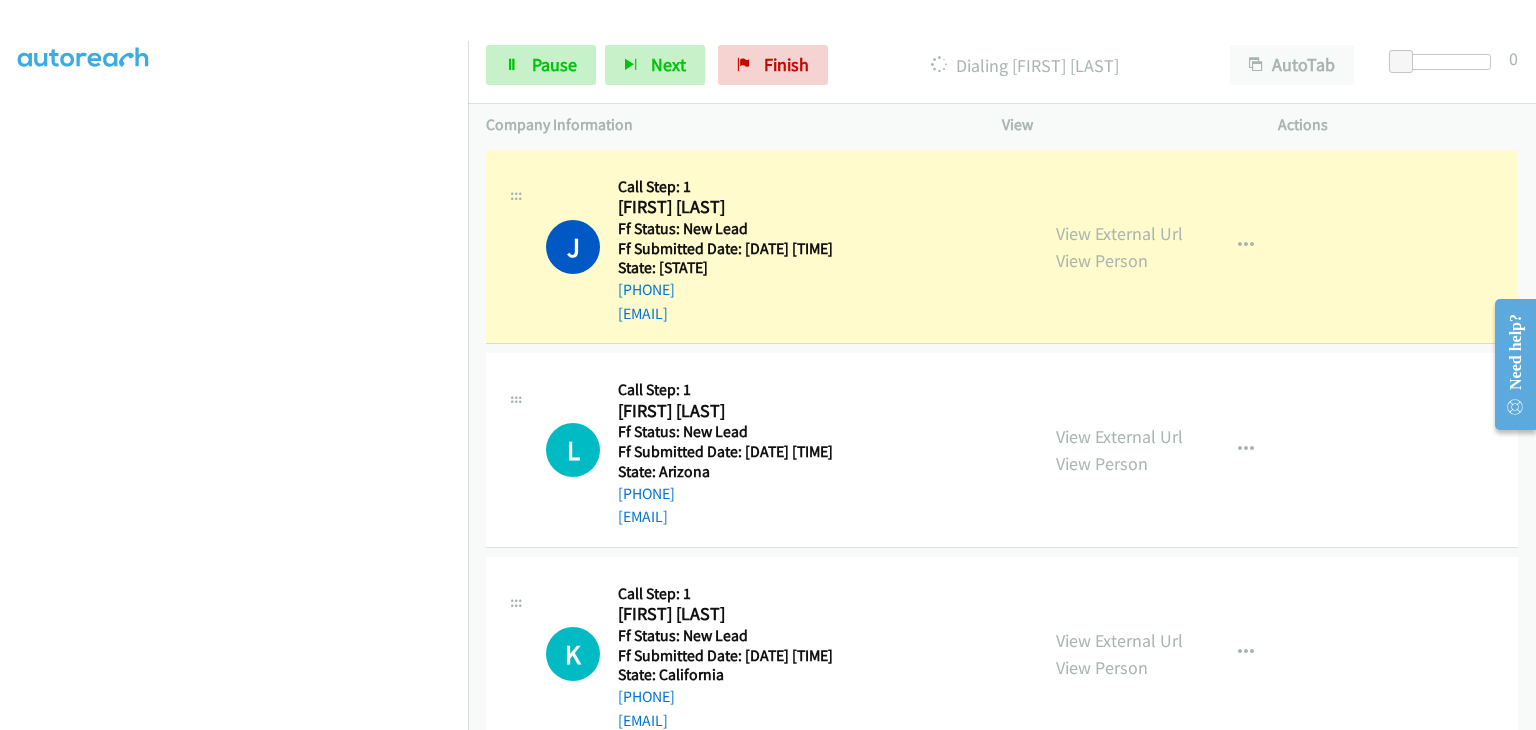 scroll, scrollTop: 392, scrollLeft: 0, axis: vertical 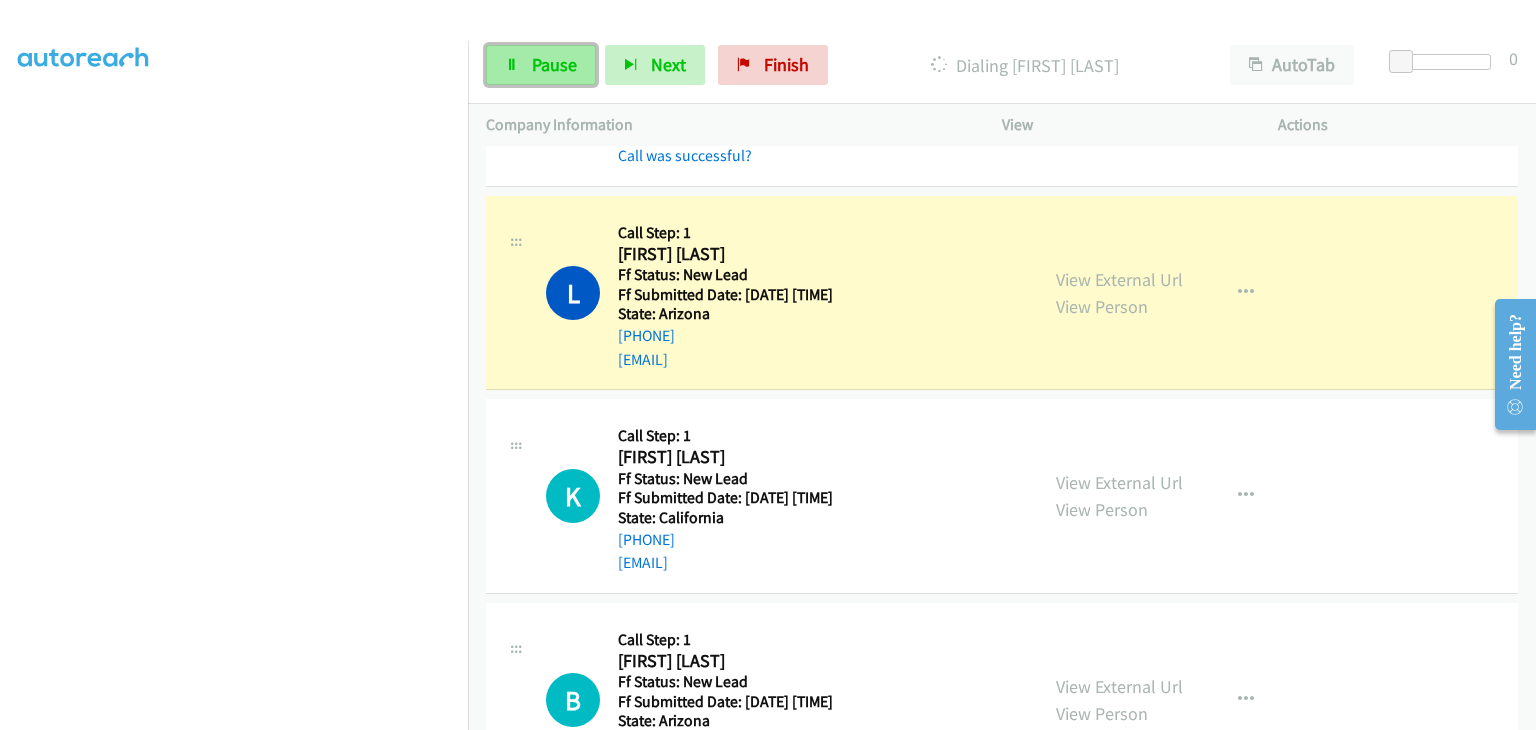 click on "Pause" at bounding box center [541, 65] 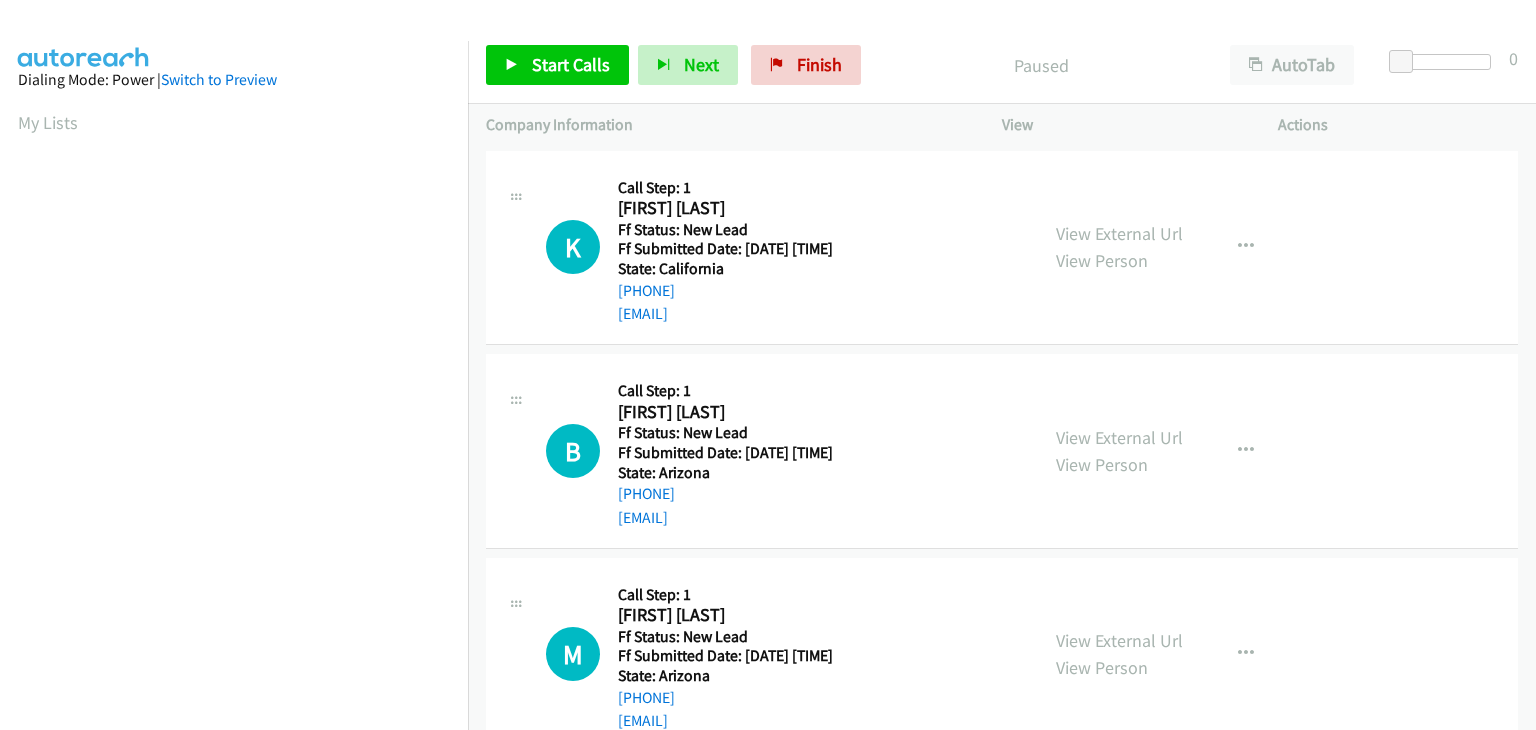scroll, scrollTop: 0, scrollLeft: 0, axis: both 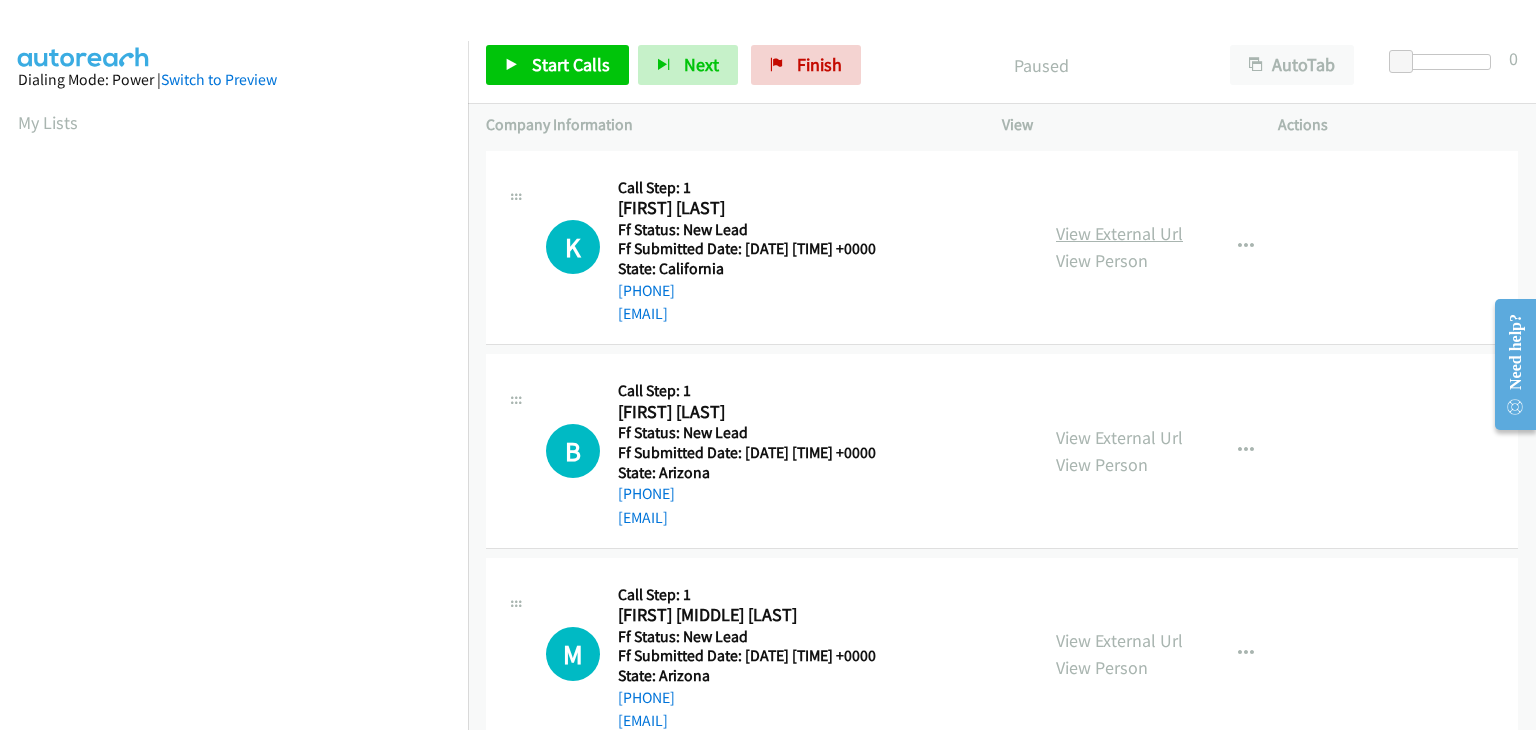 click on "View External Url" at bounding box center [1119, 233] 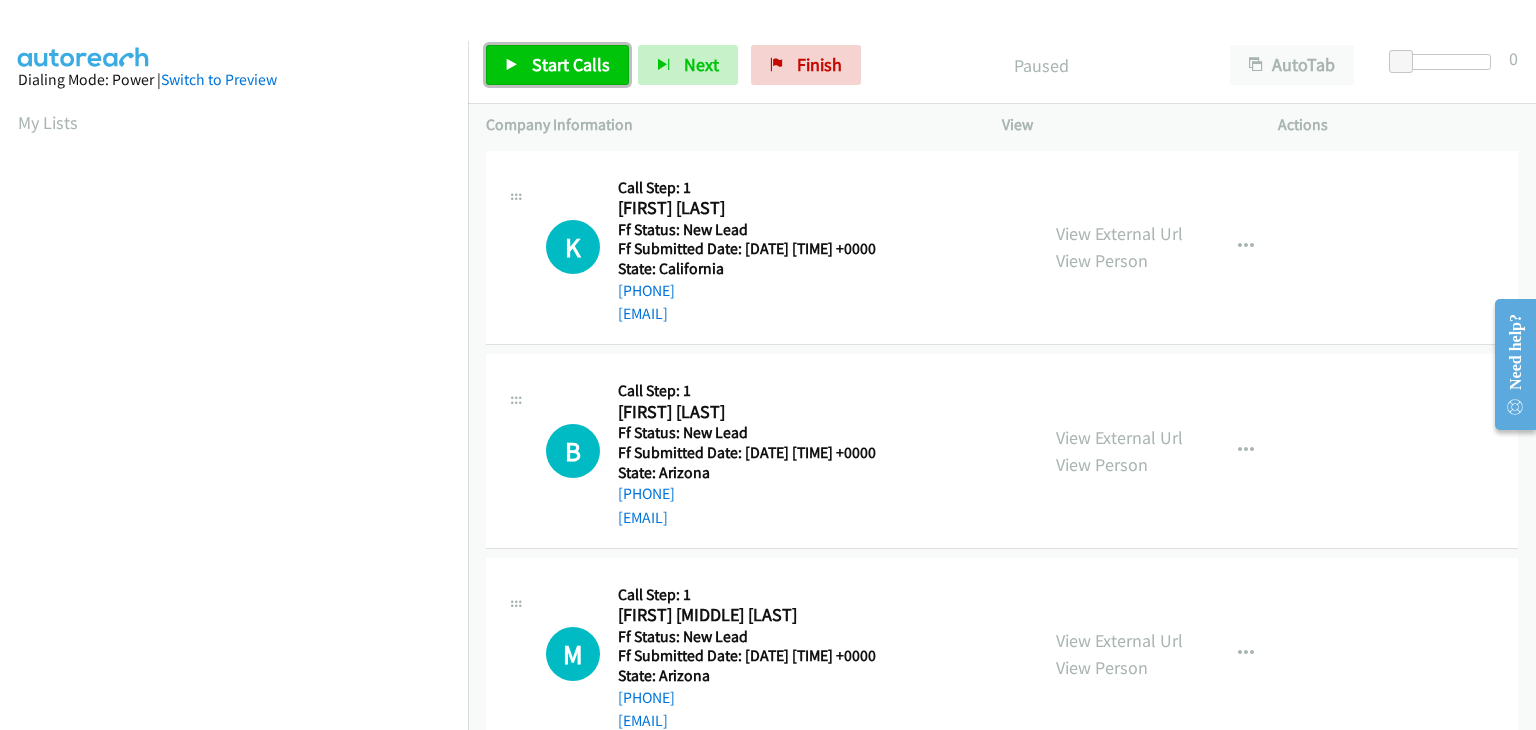 click on "Start Calls" at bounding box center (571, 64) 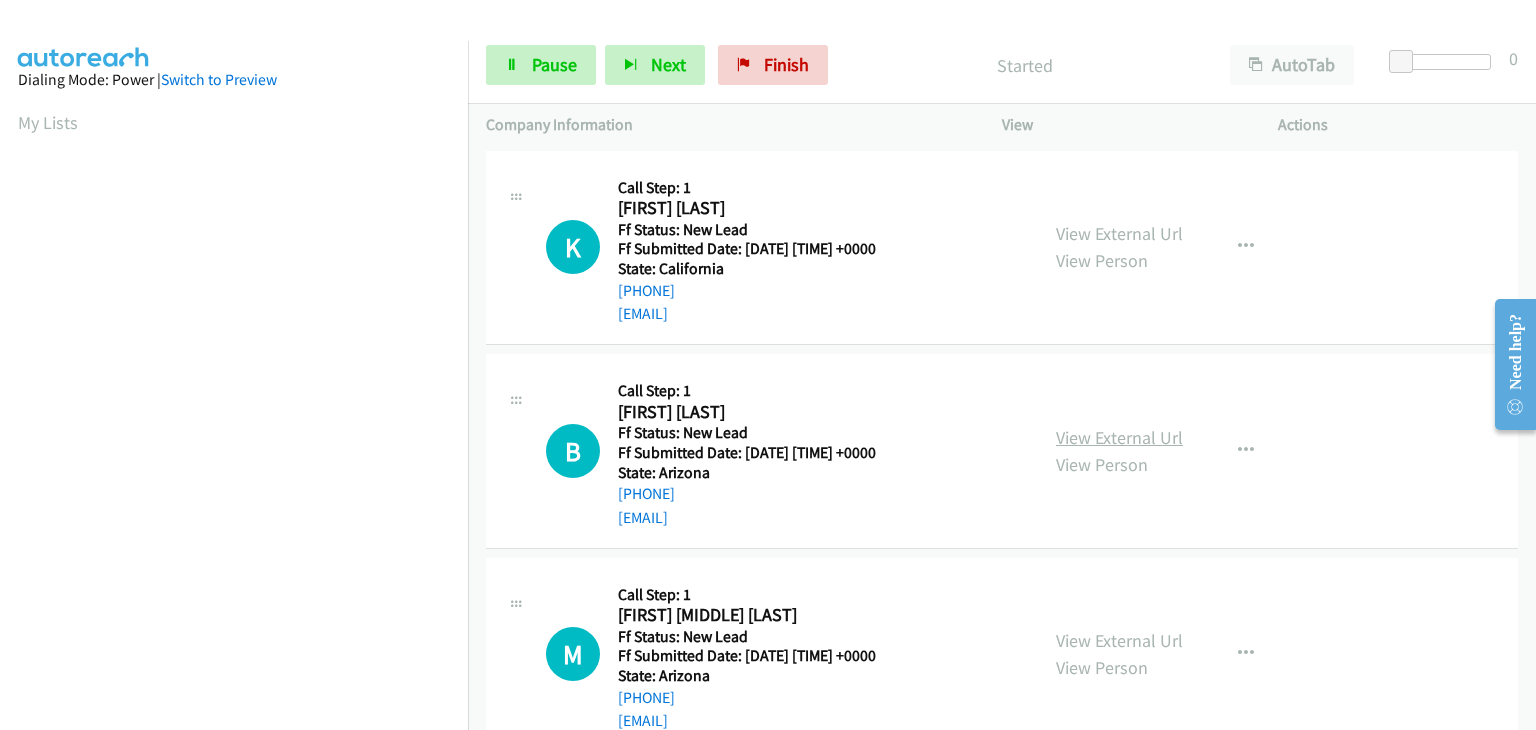 click on "View External Url" at bounding box center [1119, 437] 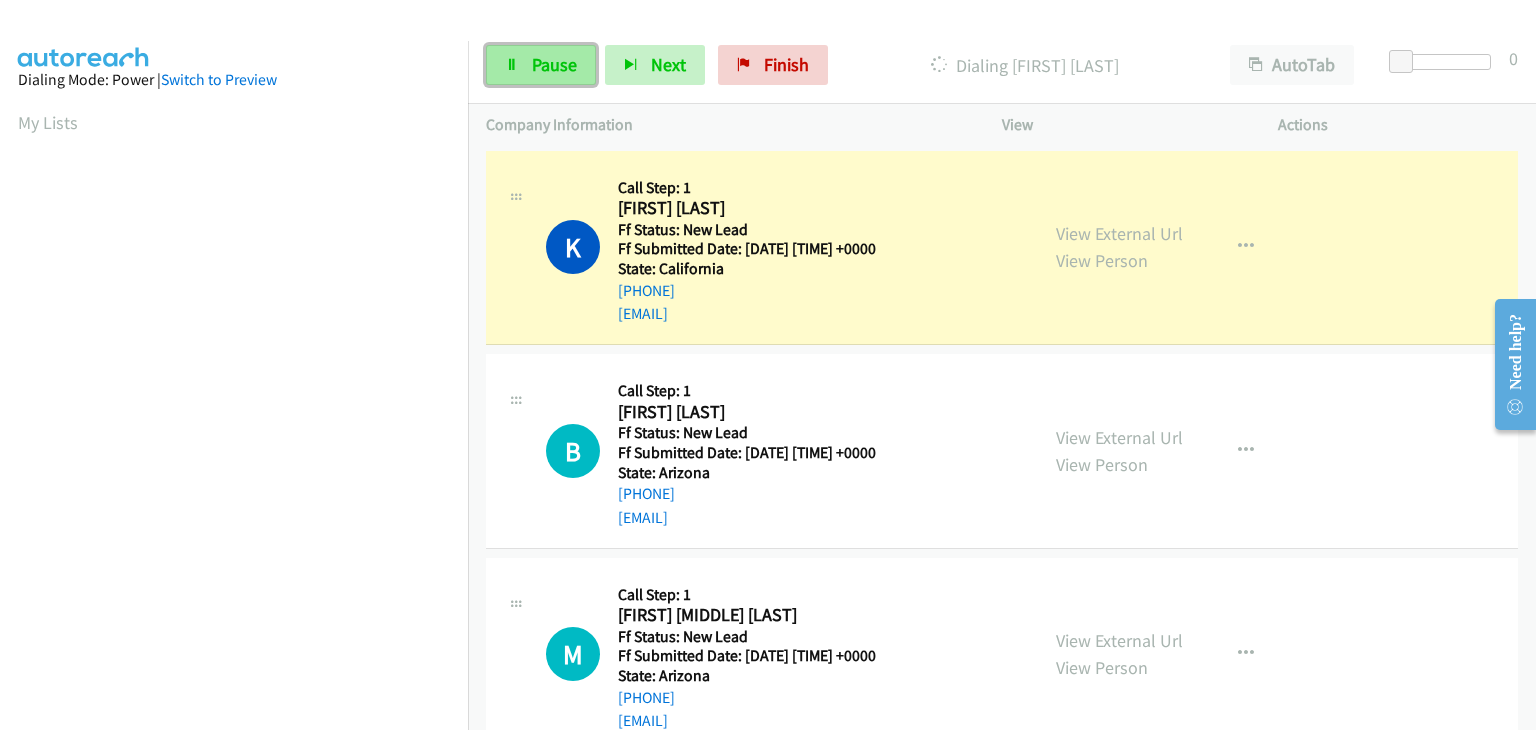 click on "Pause" at bounding box center (554, 64) 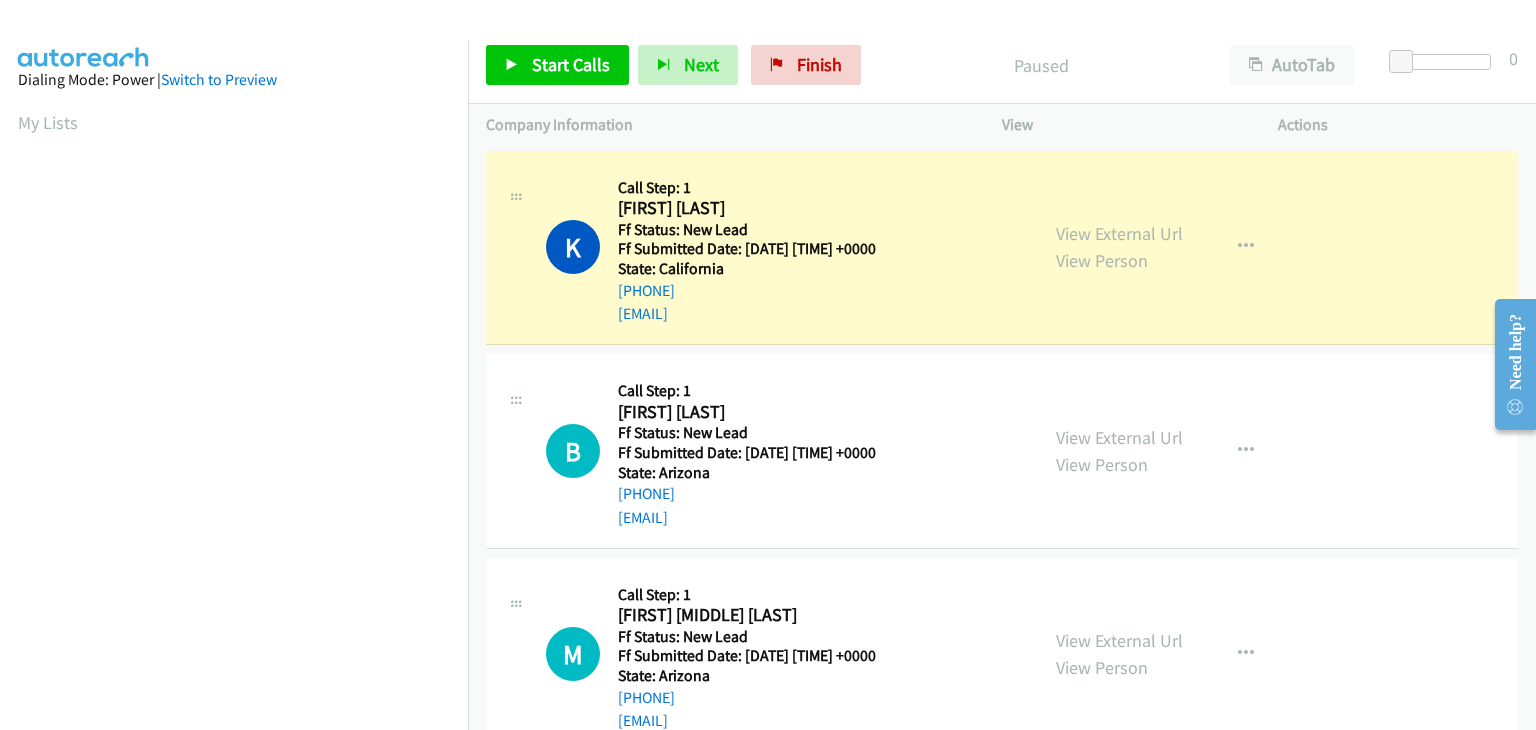 scroll, scrollTop: 392, scrollLeft: 0, axis: vertical 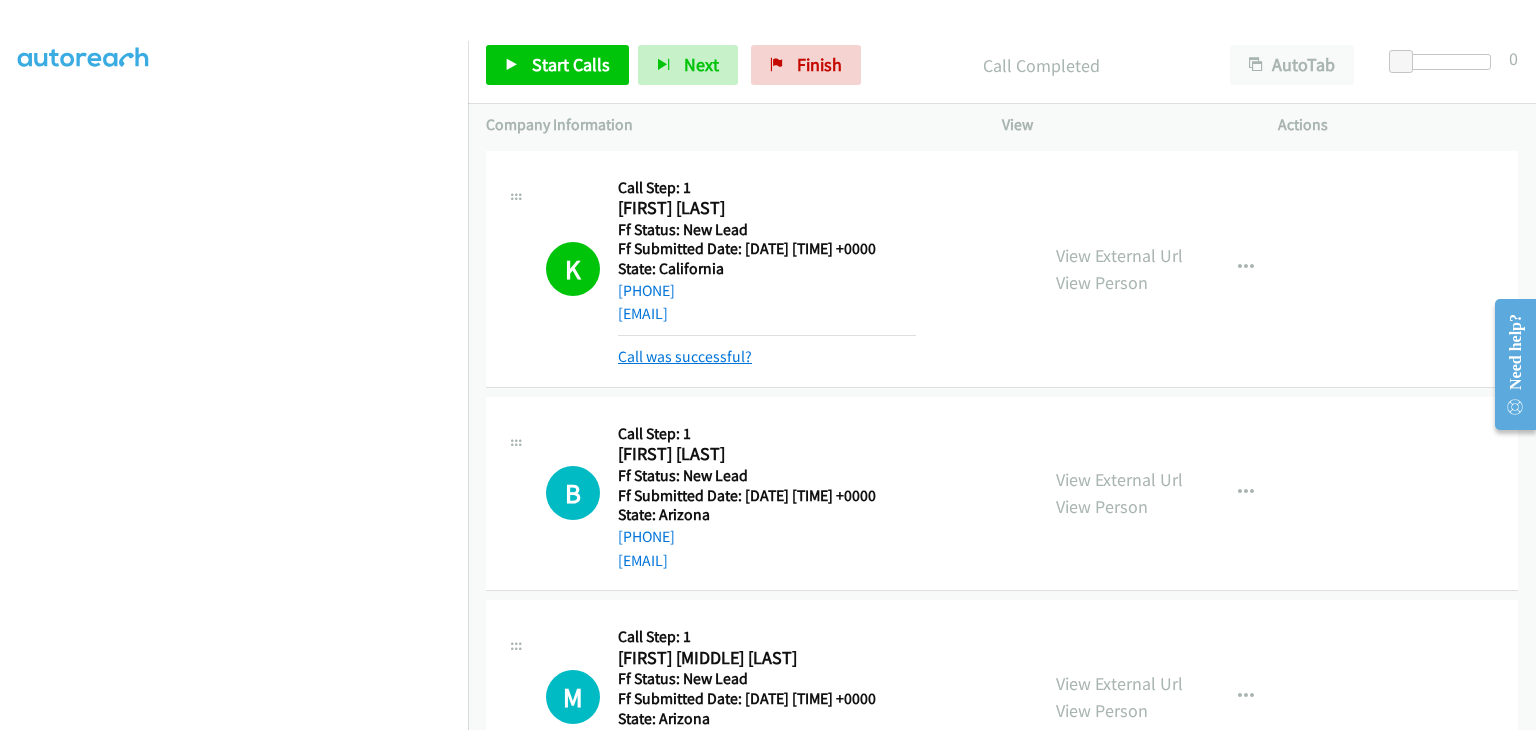 click on "Call was successful?" at bounding box center [685, 356] 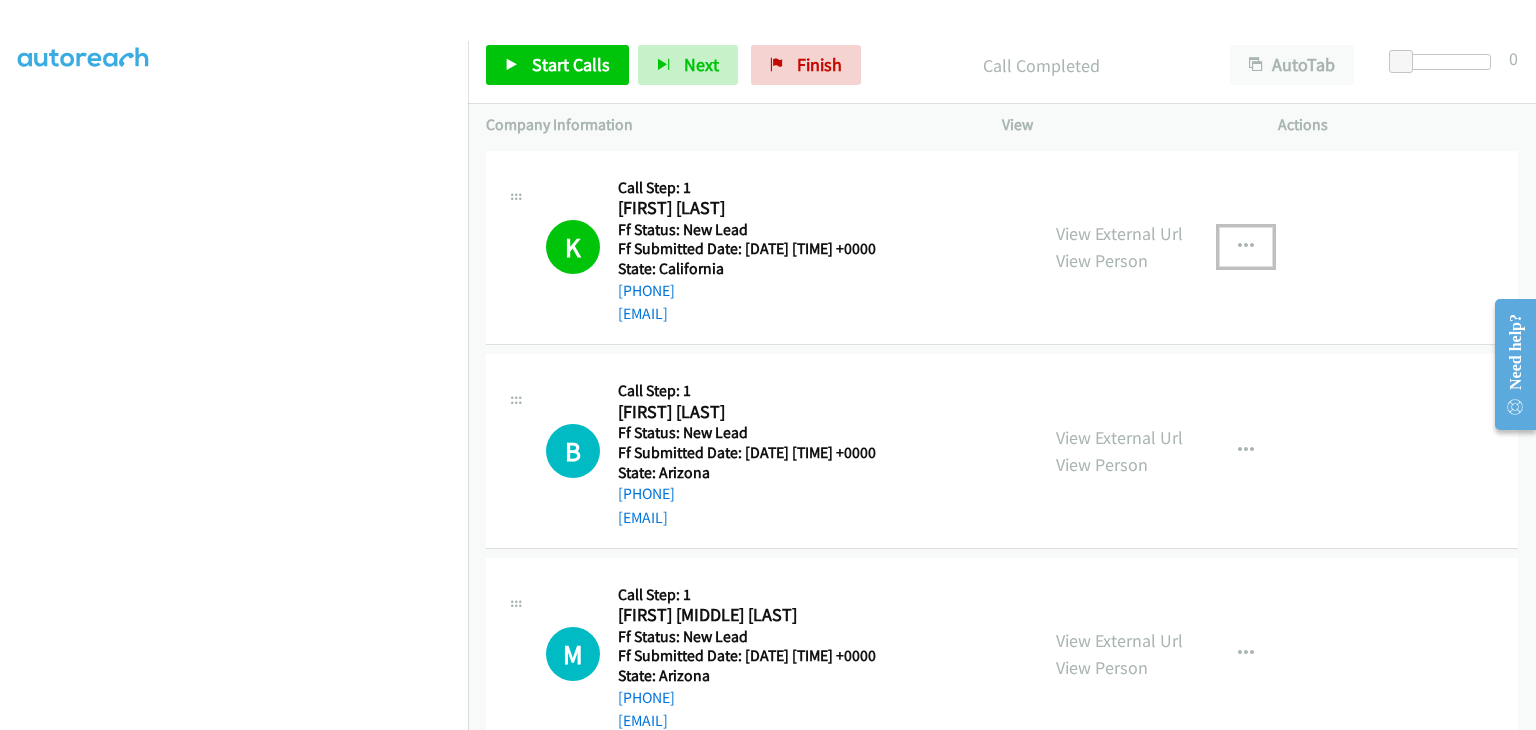 click at bounding box center (1246, 247) 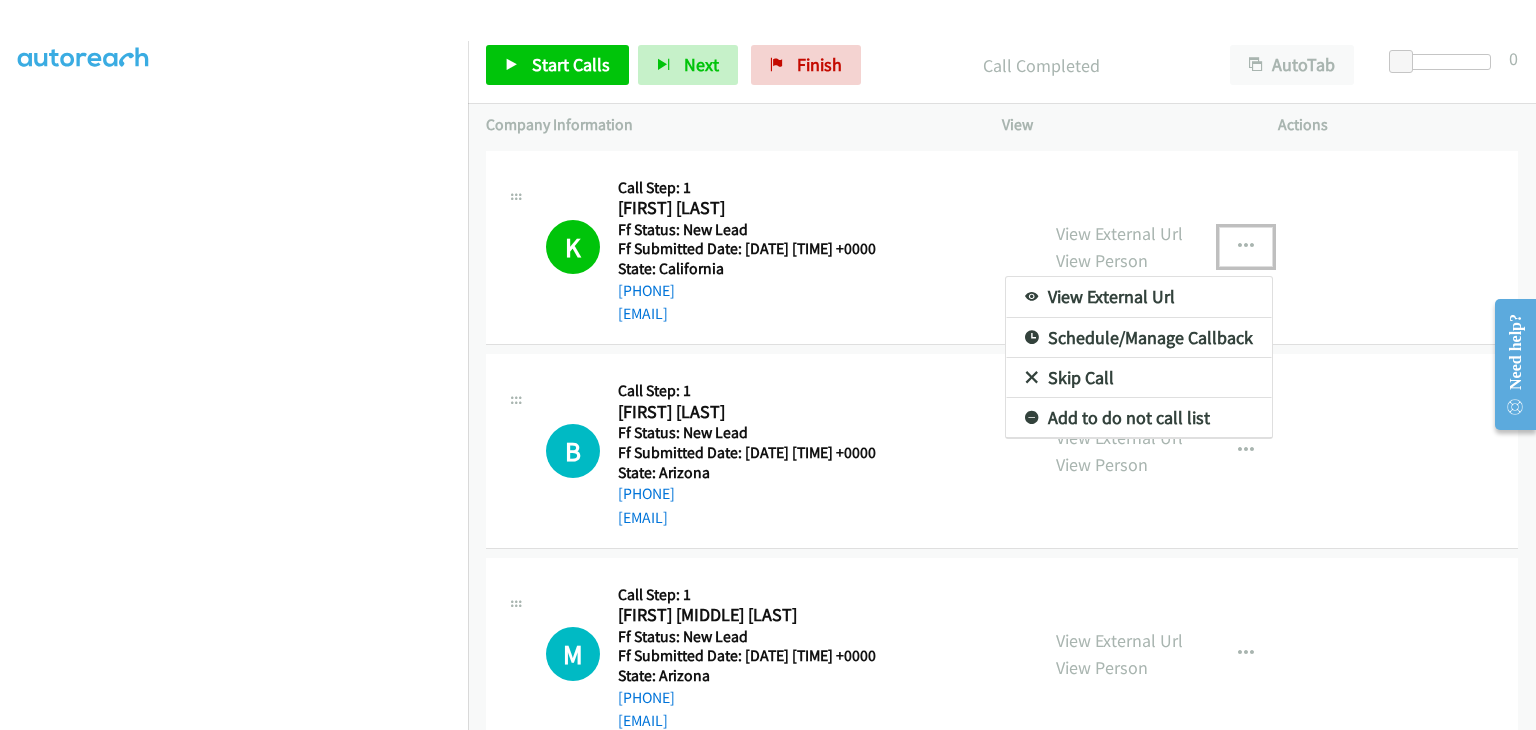 click on "Add to do not call list" at bounding box center (1139, 418) 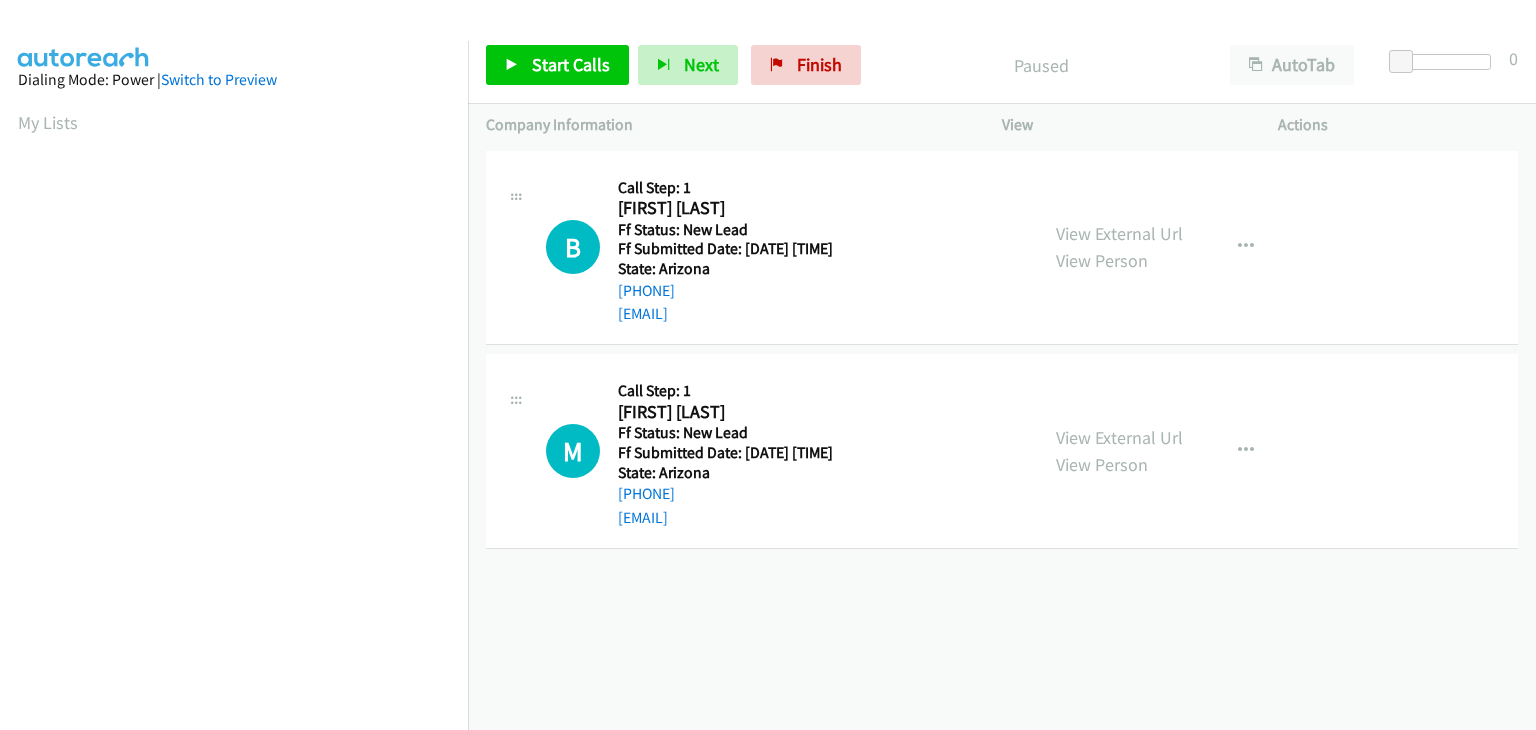 scroll, scrollTop: 0, scrollLeft: 0, axis: both 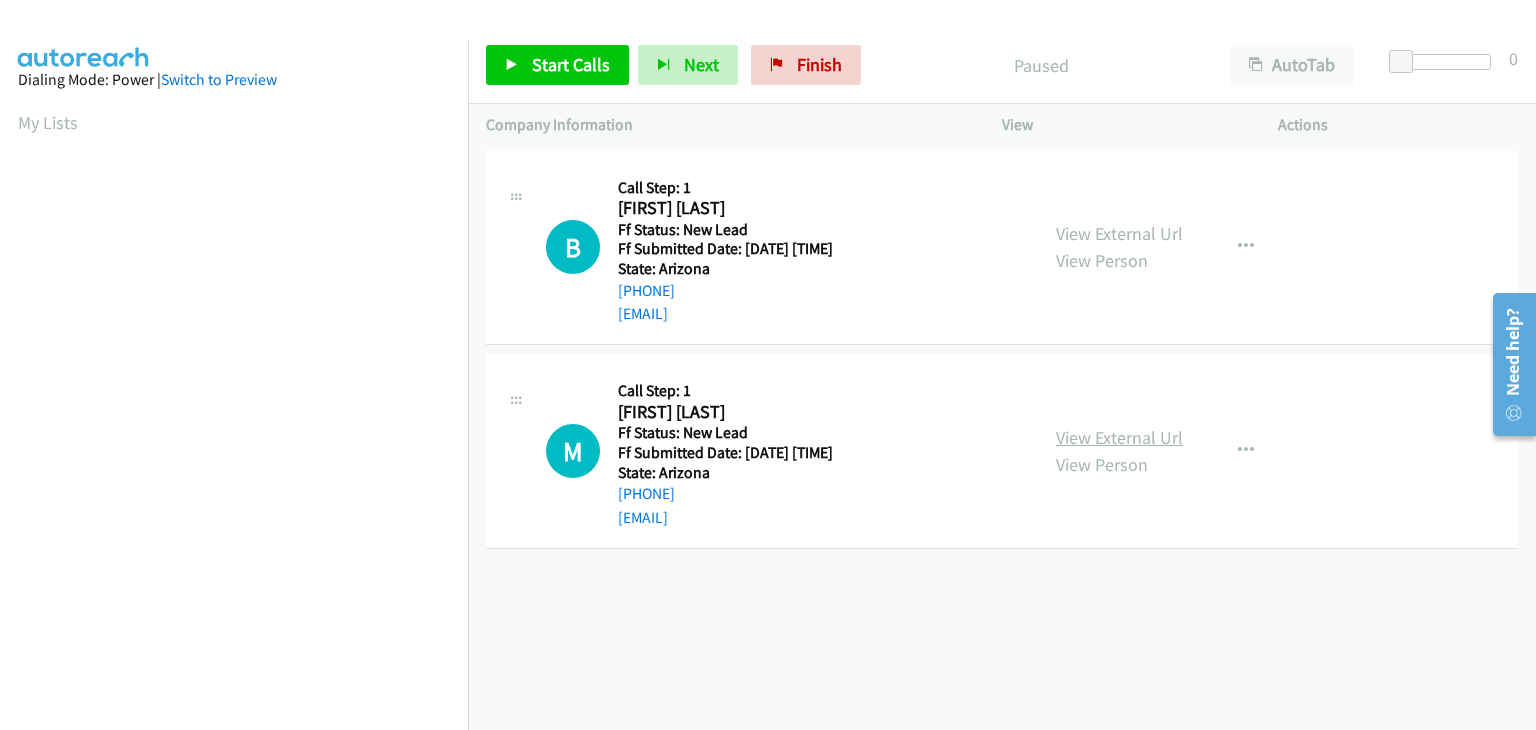 click on "View External Url" at bounding box center (1119, 437) 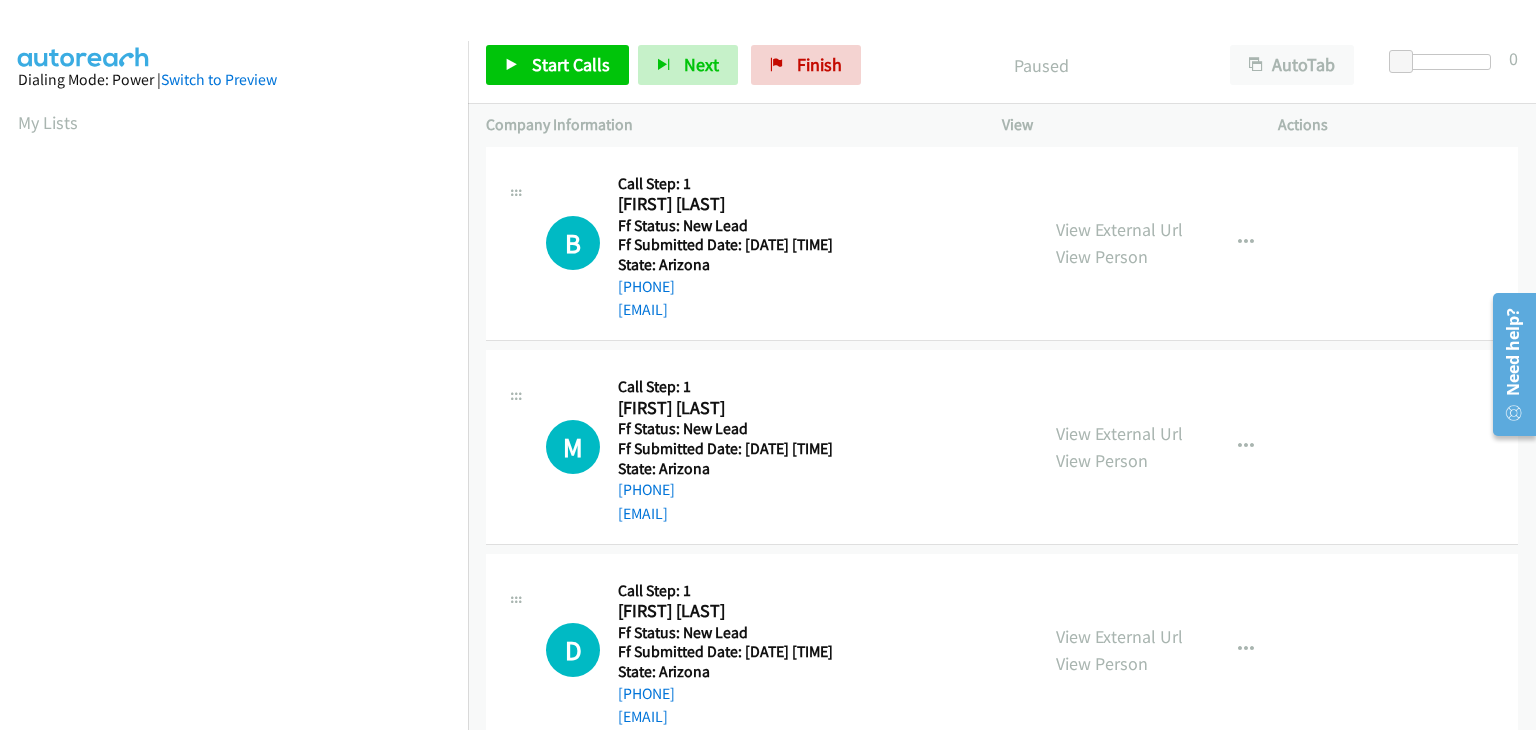 scroll, scrollTop: 0, scrollLeft: 0, axis: both 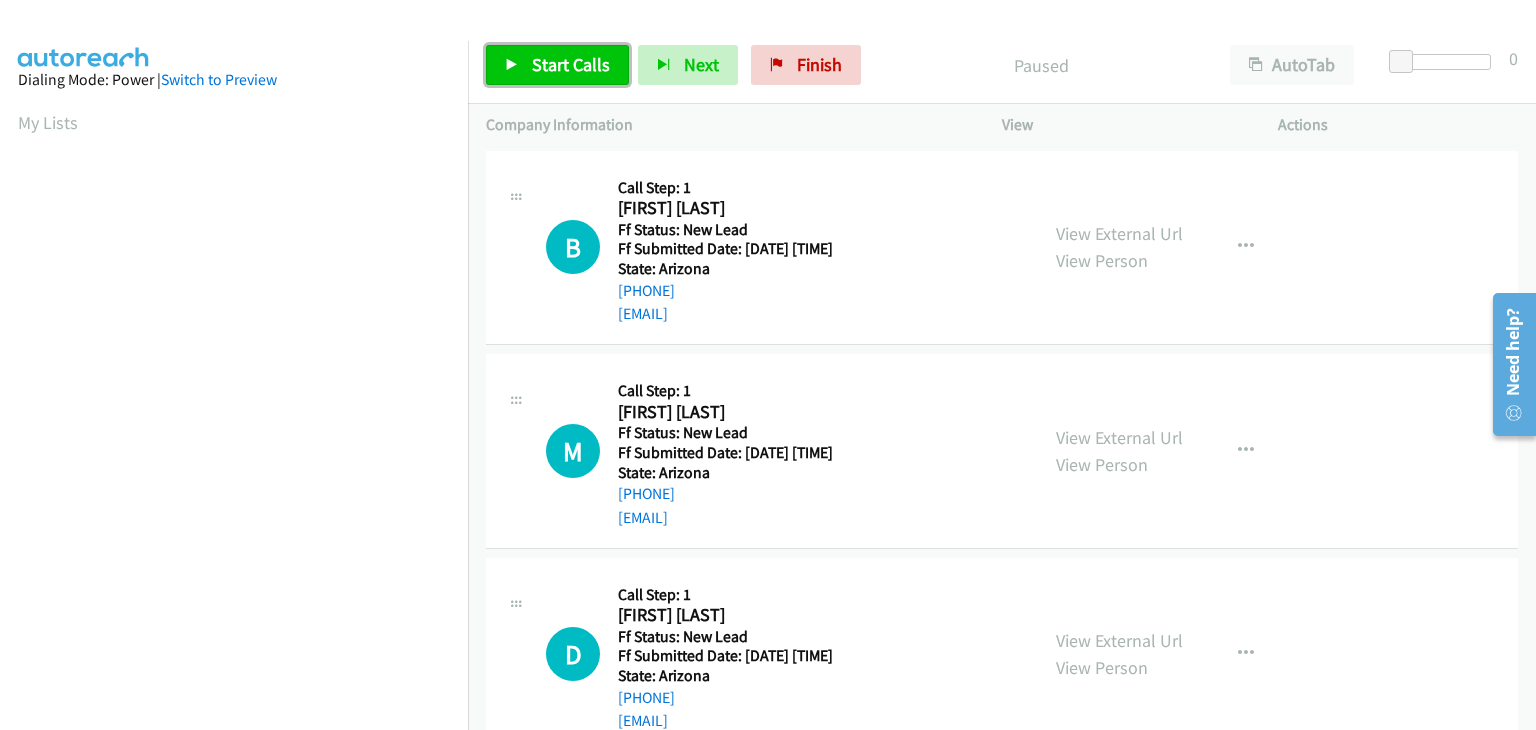 click on "Start Calls" at bounding box center [571, 64] 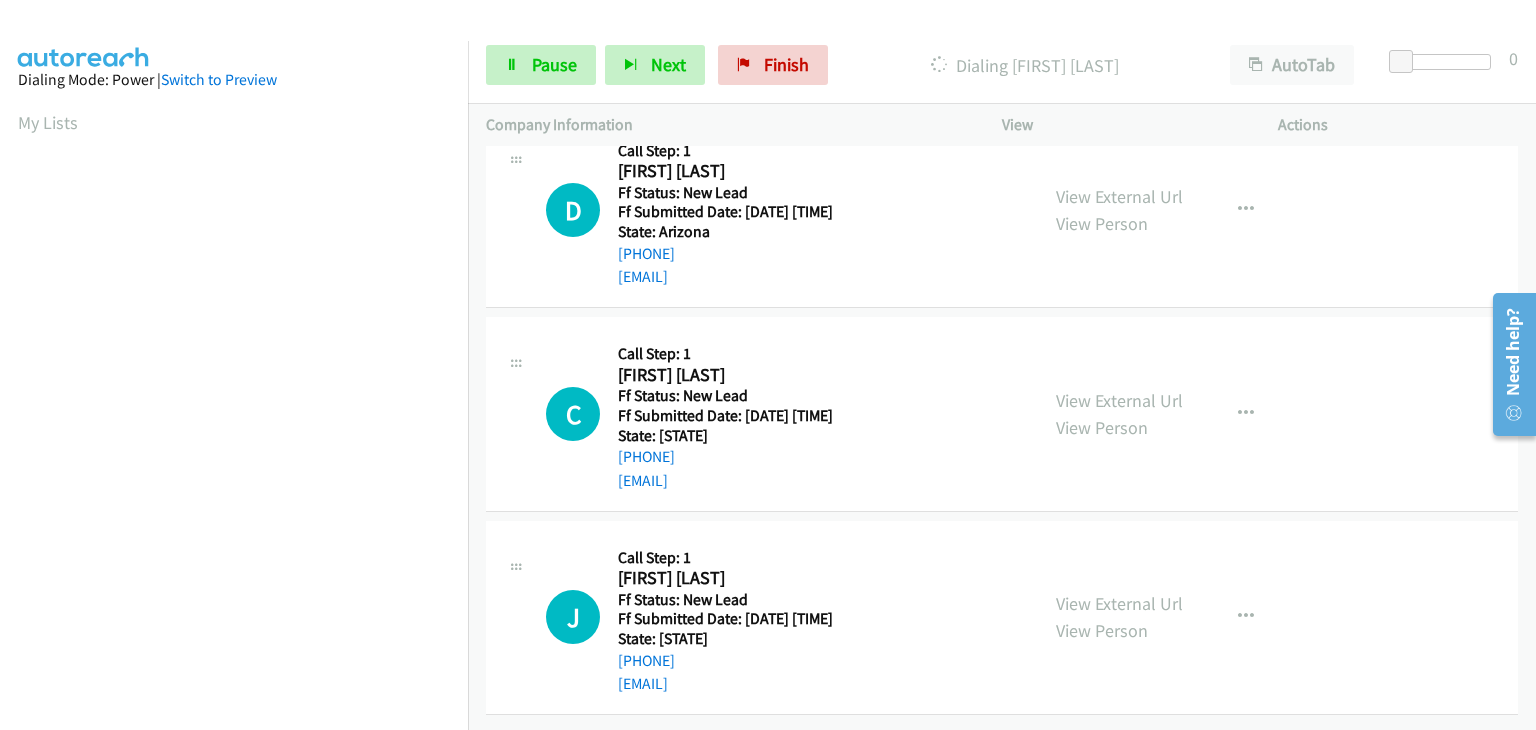 scroll, scrollTop: 0, scrollLeft: 0, axis: both 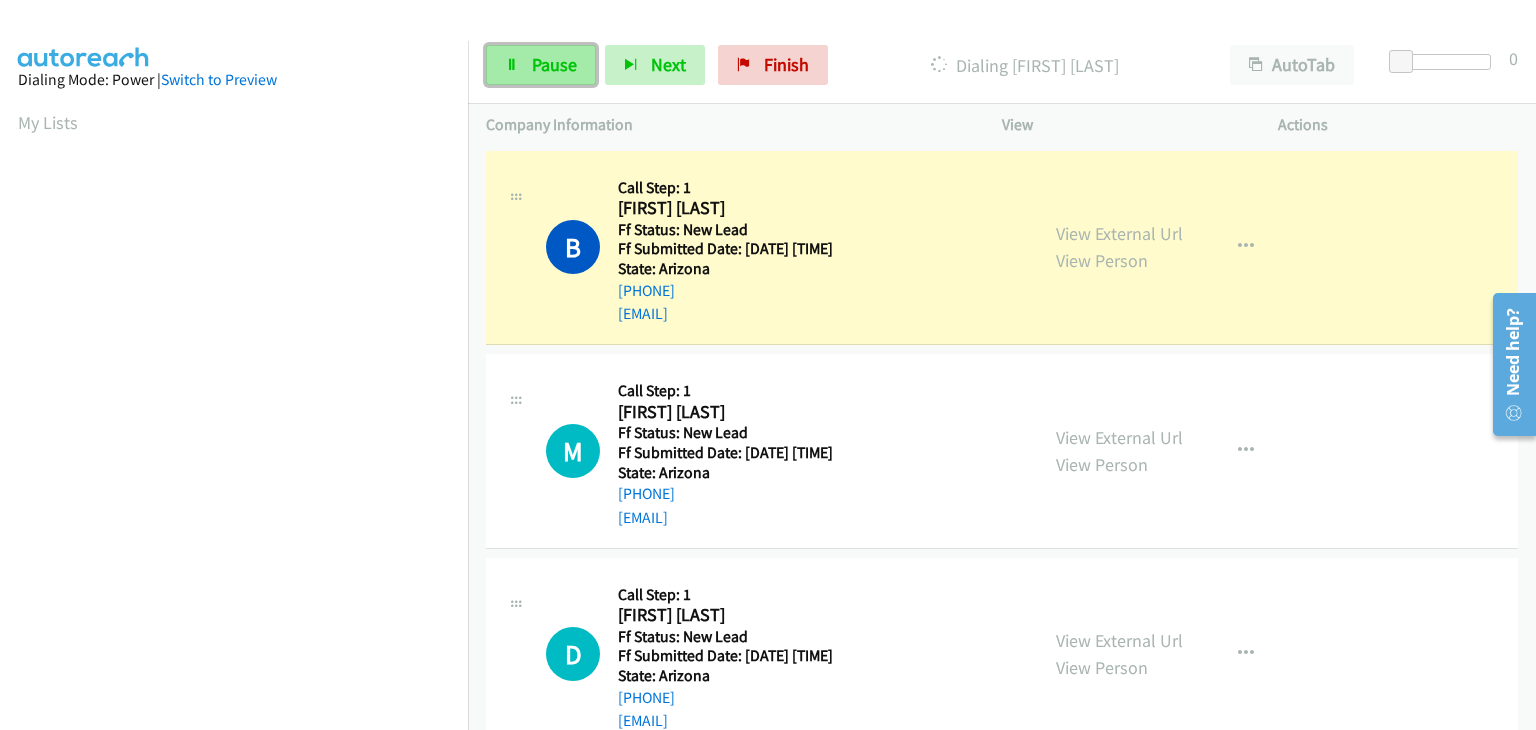 click on "Pause" at bounding box center (554, 64) 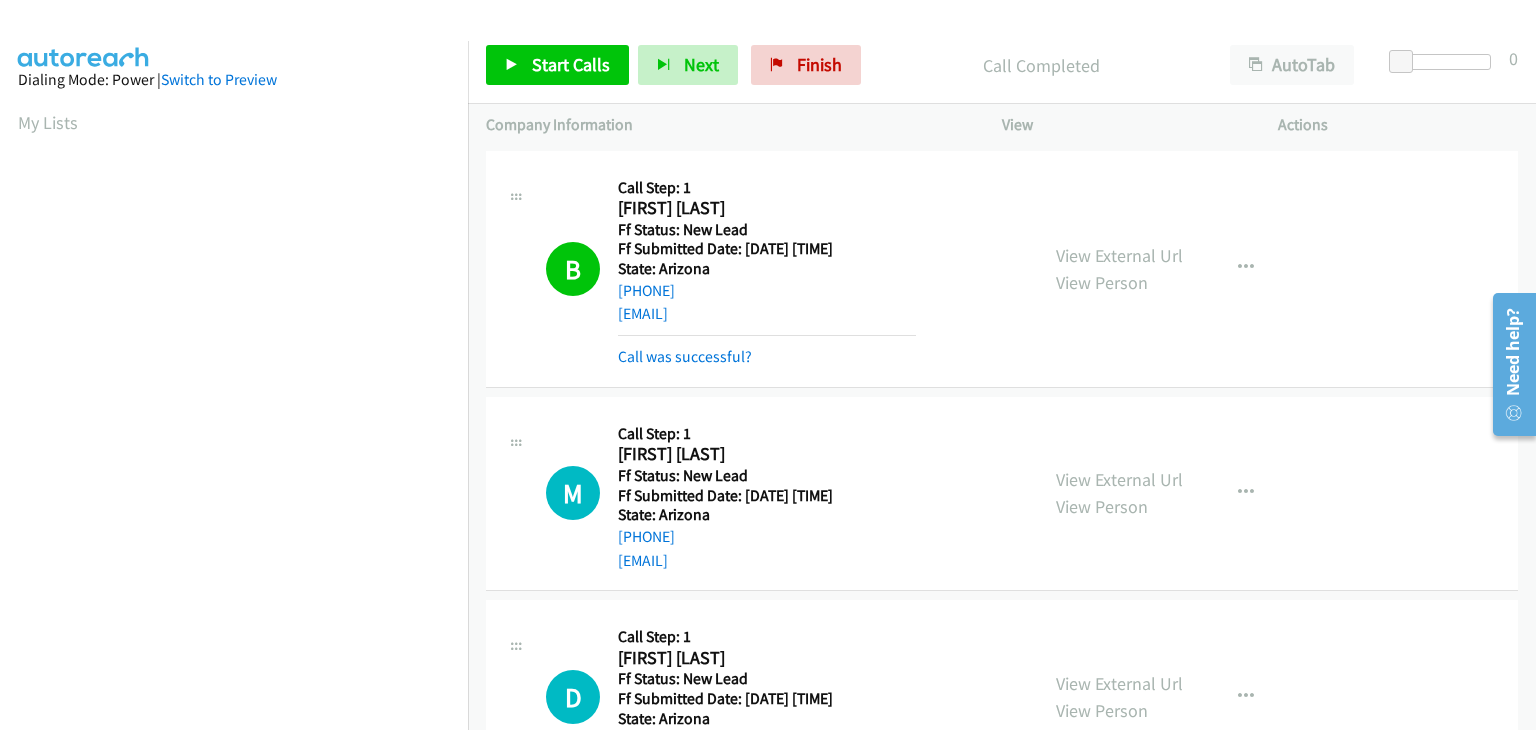 scroll, scrollTop: 392, scrollLeft: 0, axis: vertical 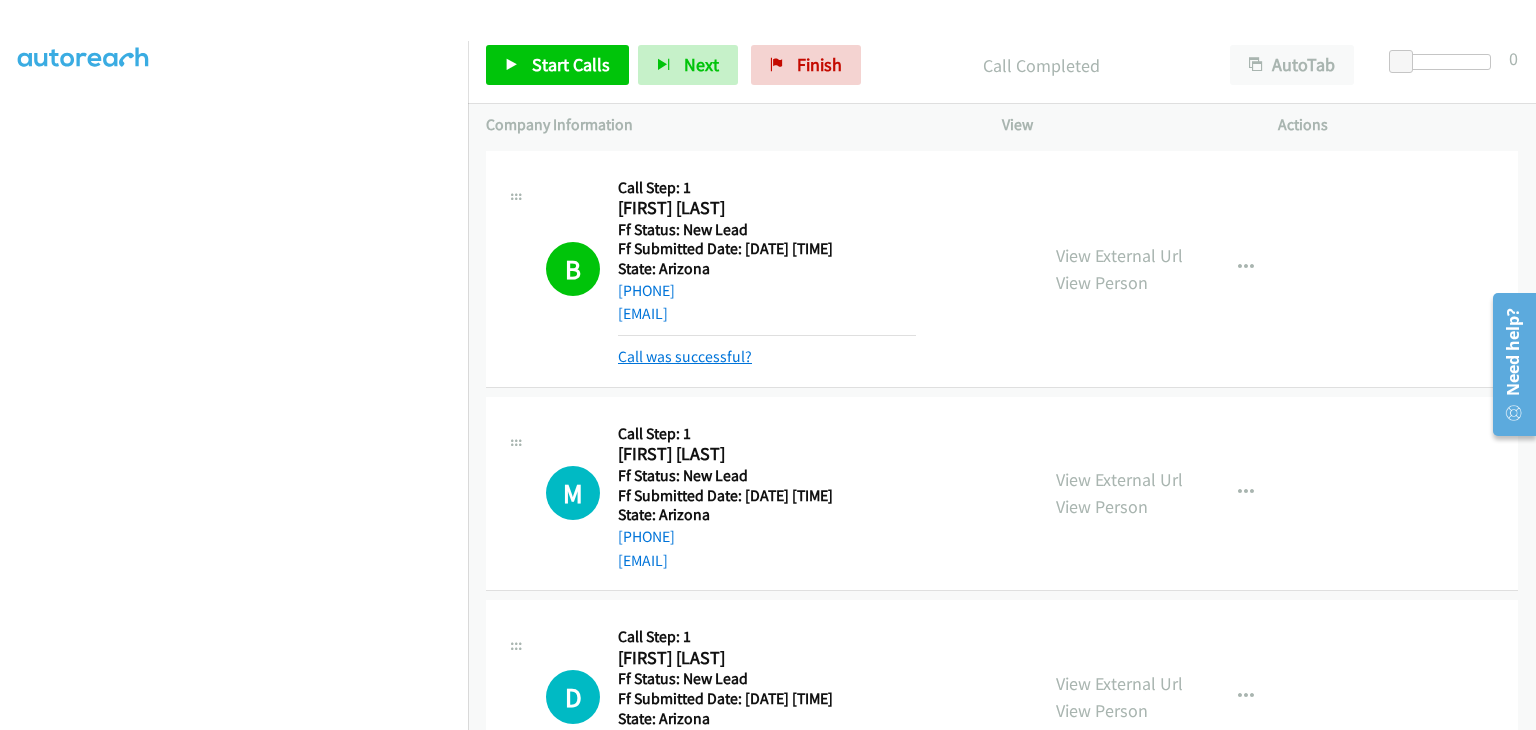 click on "Call was successful?" at bounding box center [685, 356] 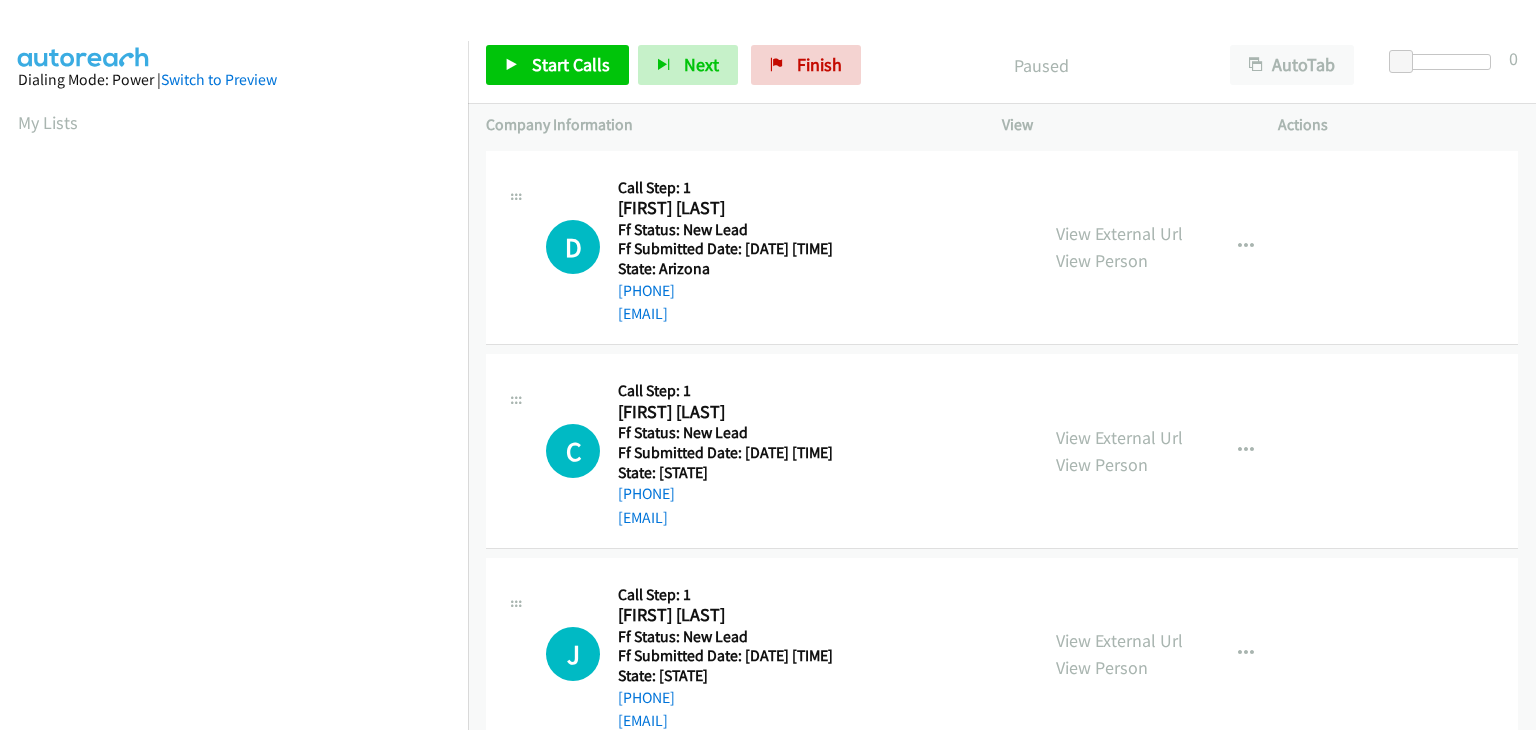 scroll, scrollTop: 0, scrollLeft: 0, axis: both 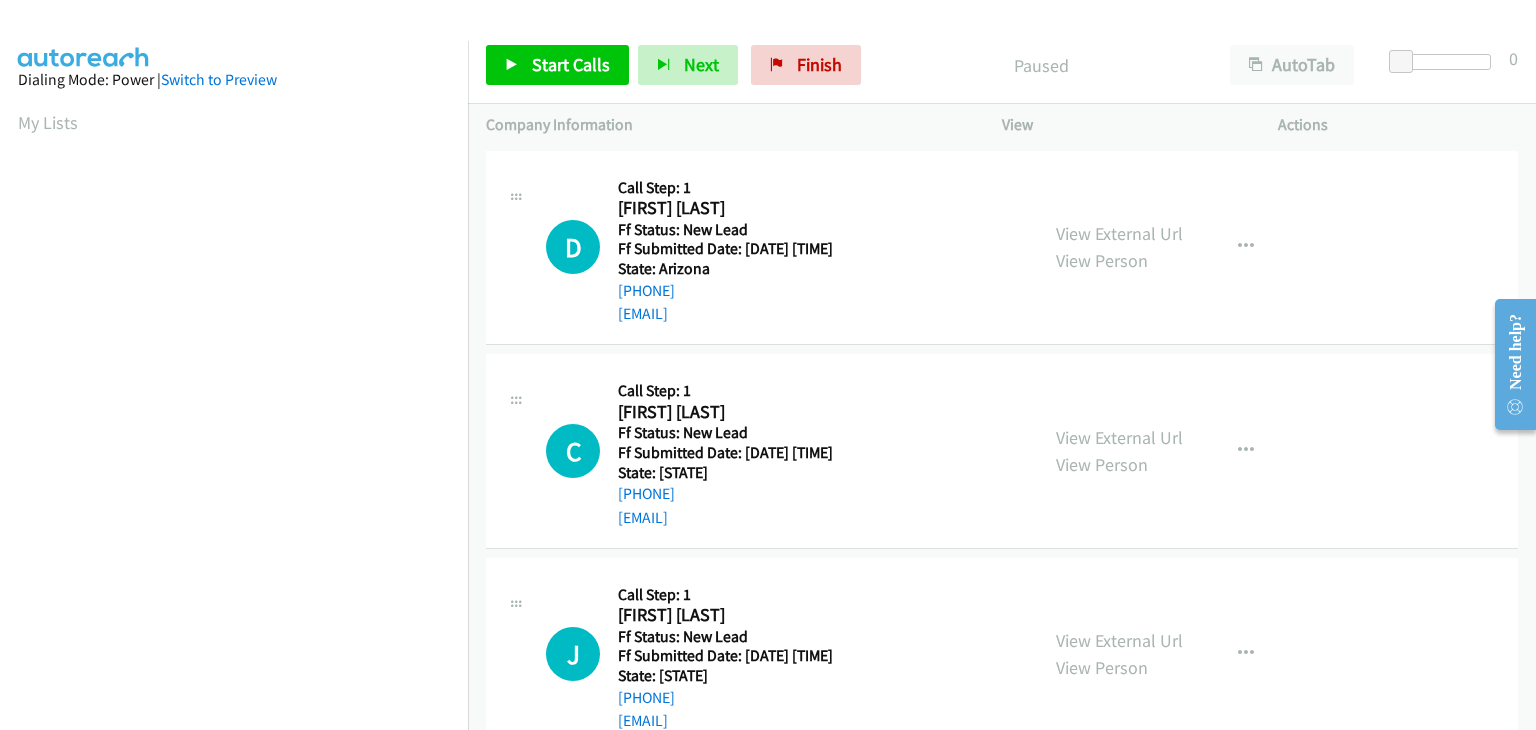 click on "View External Url
View Person" at bounding box center (1119, 247) 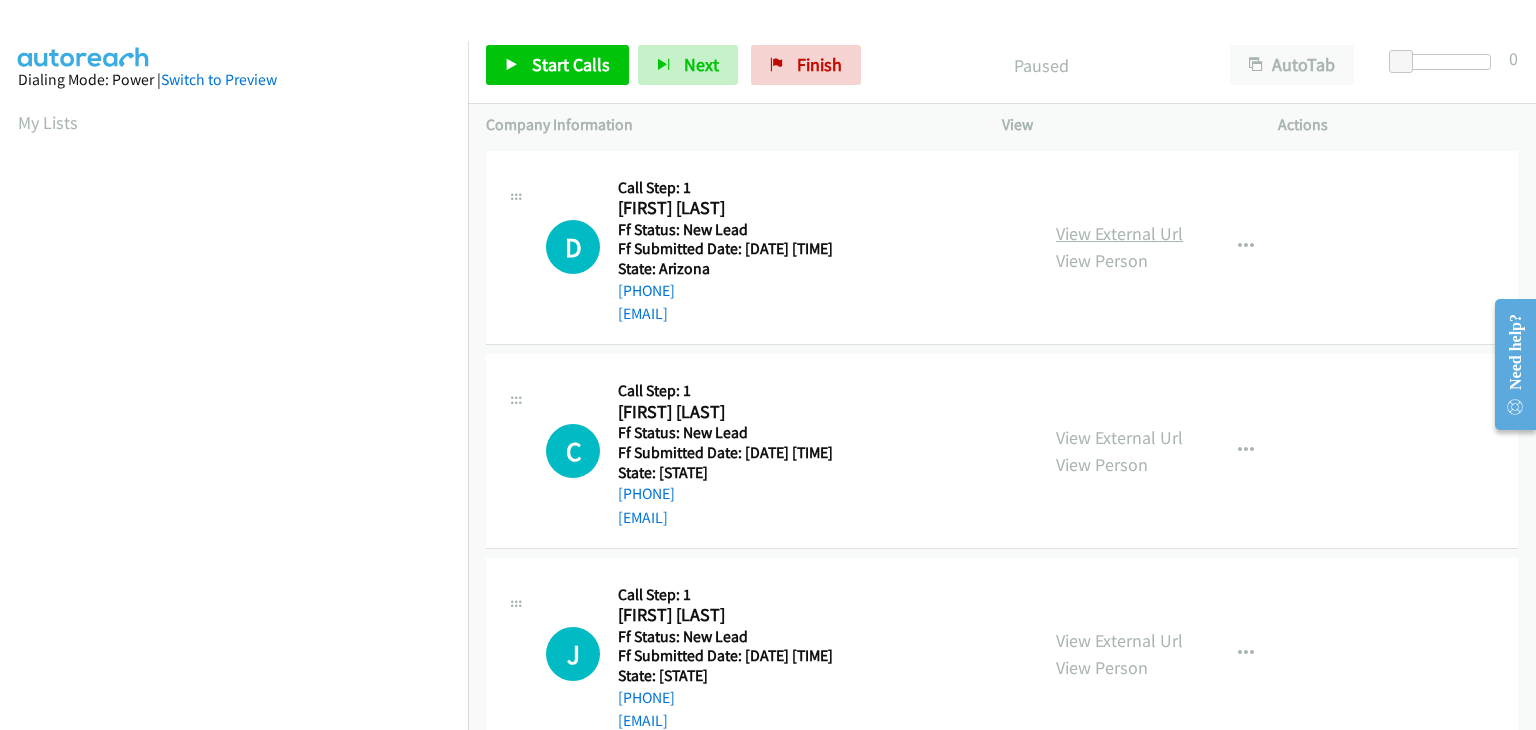 click on "View External Url" at bounding box center [1119, 233] 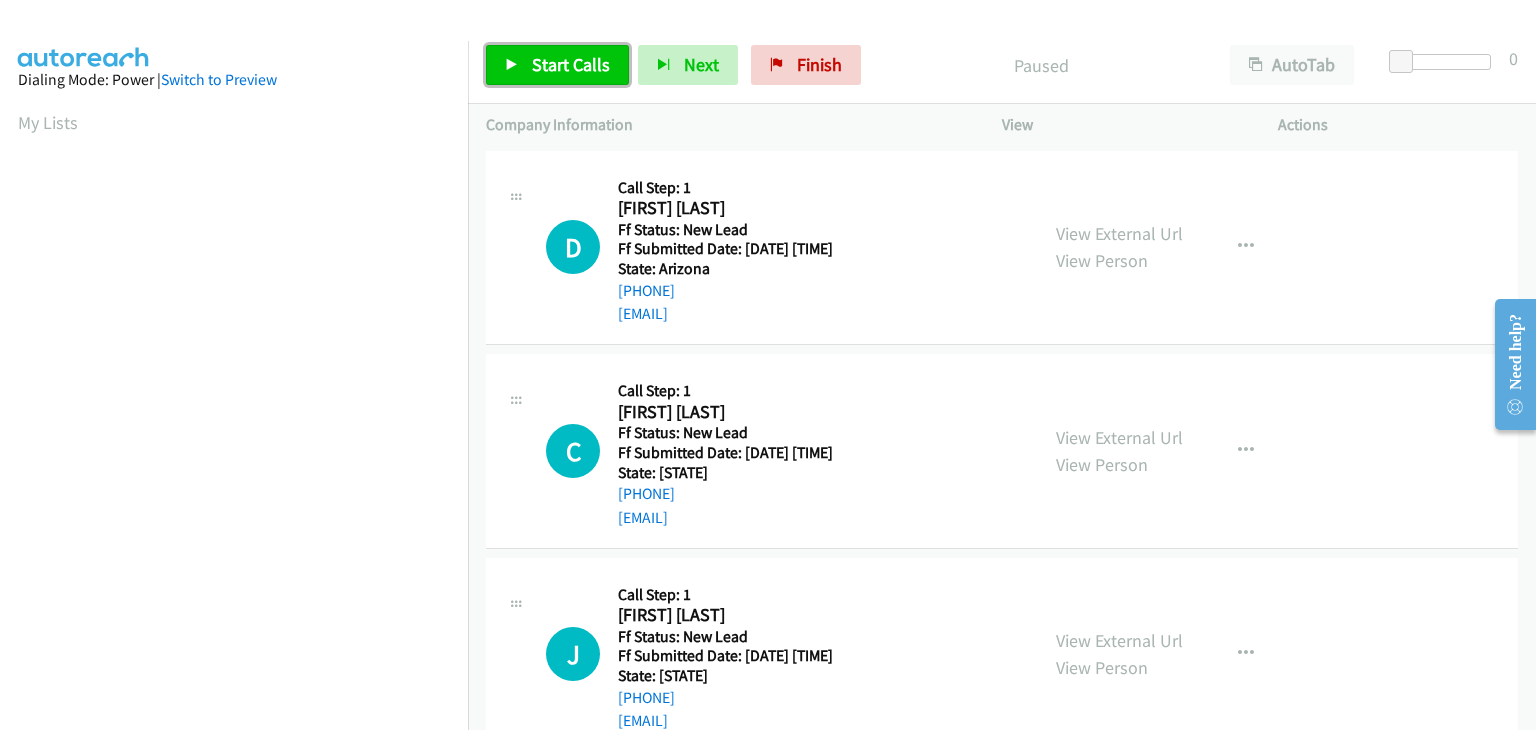 click on "Start Calls" at bounding box center (571, 64) 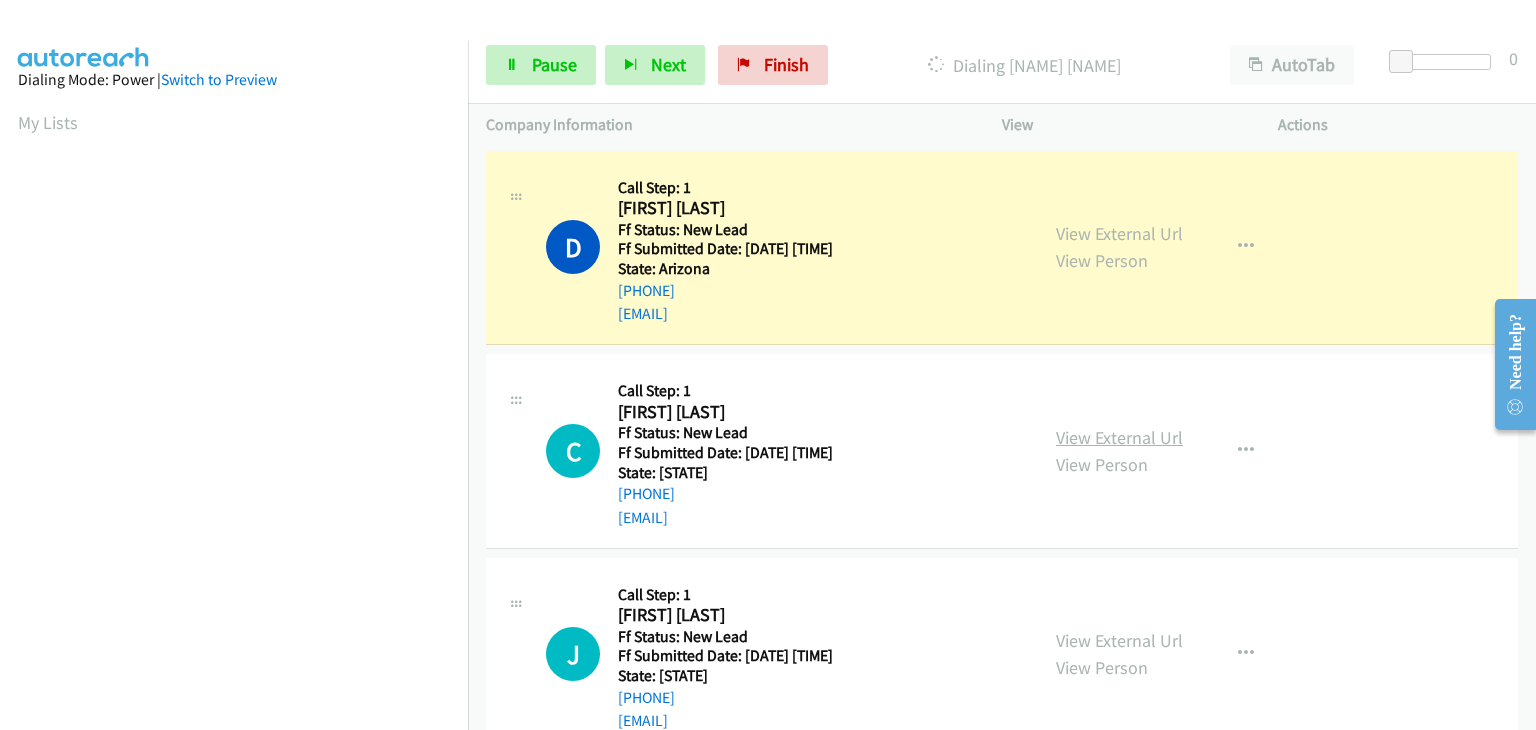 click on "View External Url" at bounding box center (1119, 437) 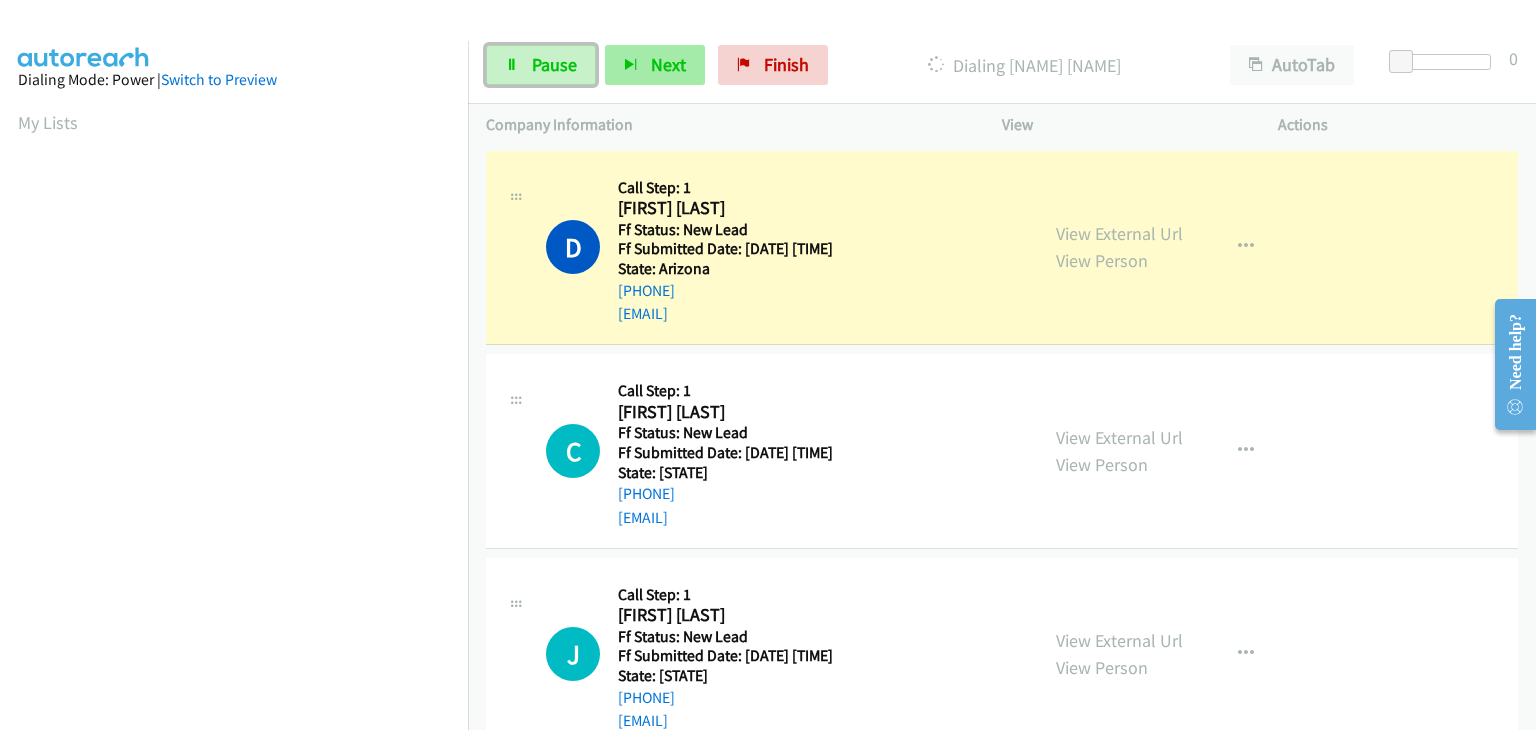 click on "Pause" at bounding box center (554, 64) 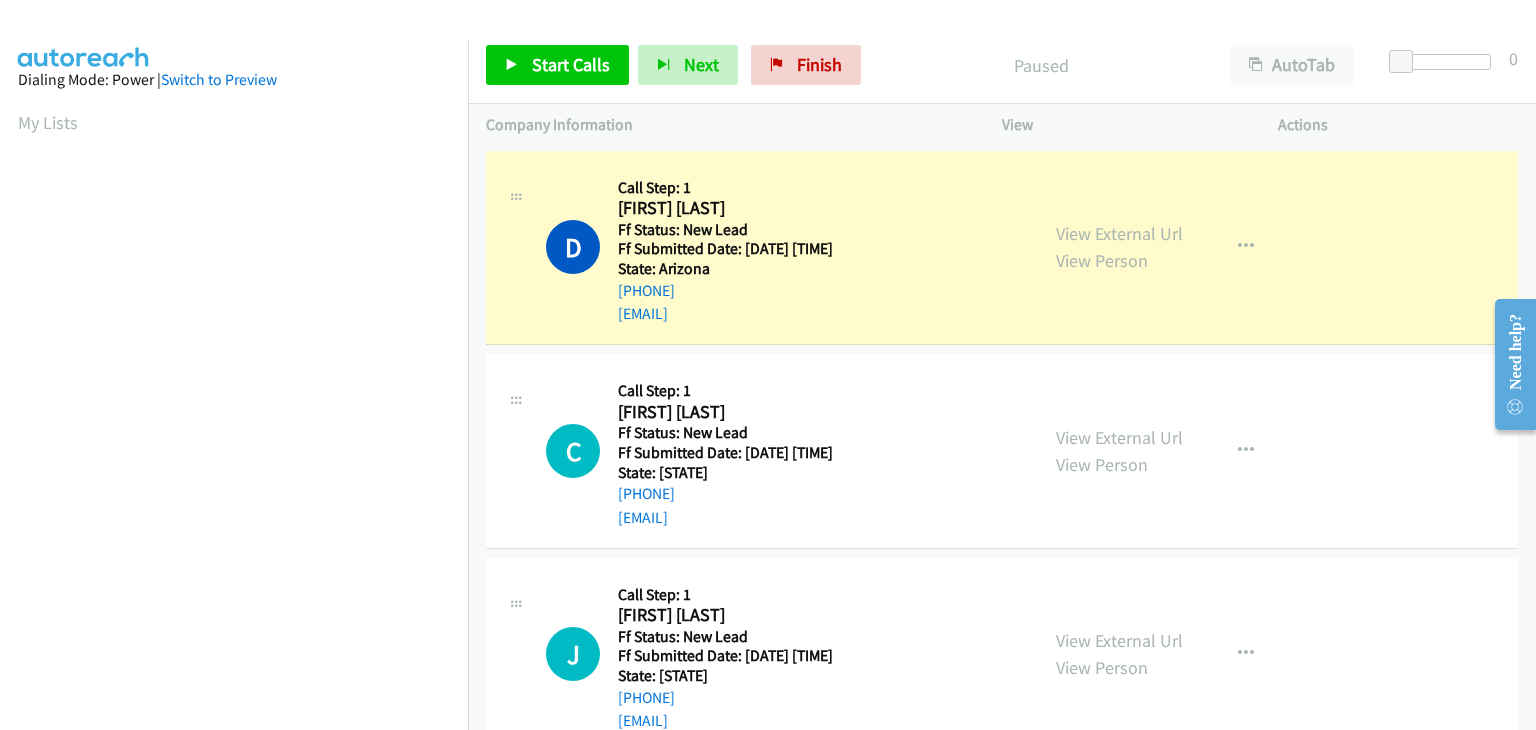 scroll, scrollTop: 392, scrollLeft: 0, axis: vertical 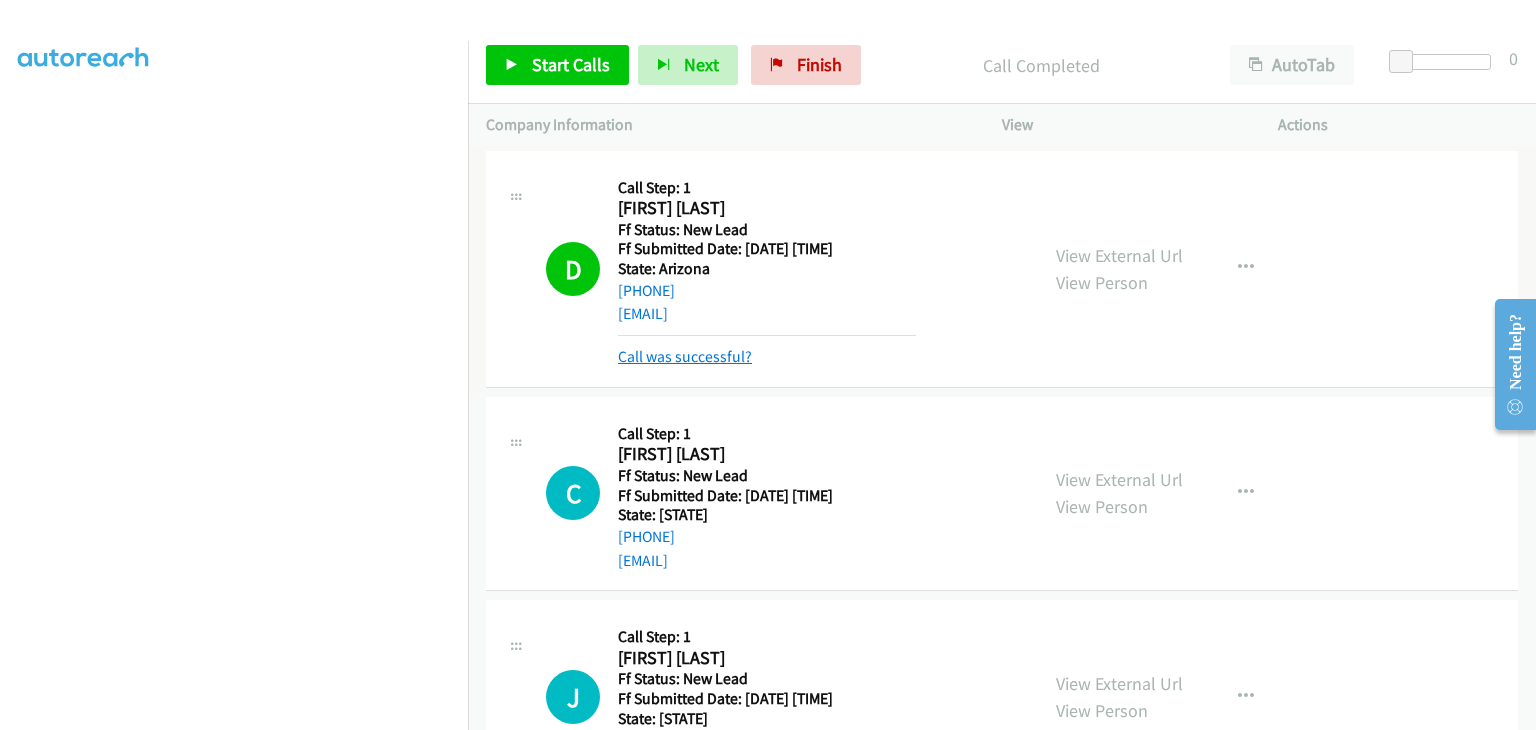 click on "Call was successful?" at bounding box center [685, 356] 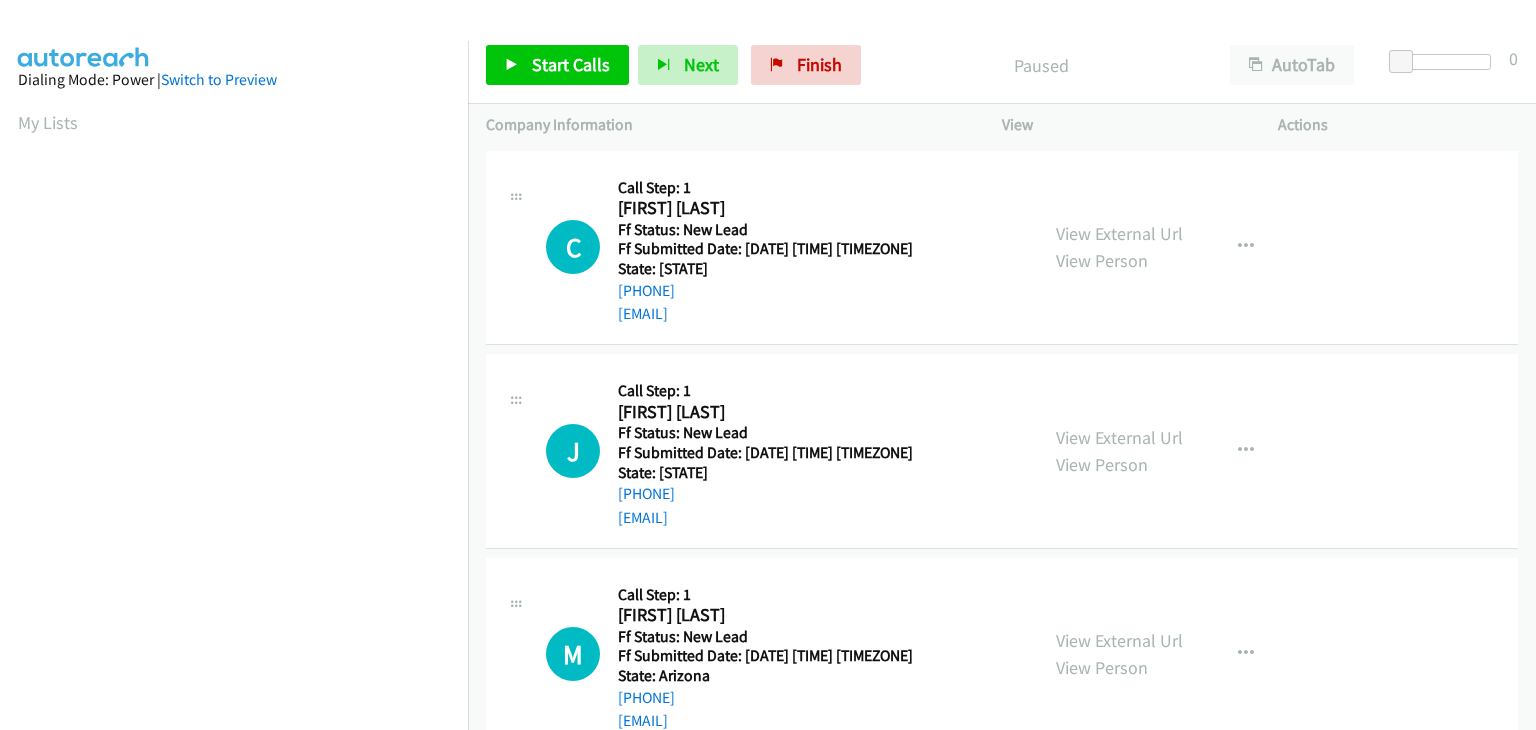 scroll, scrollTop: 0, scrollLeft: 0, axis: both 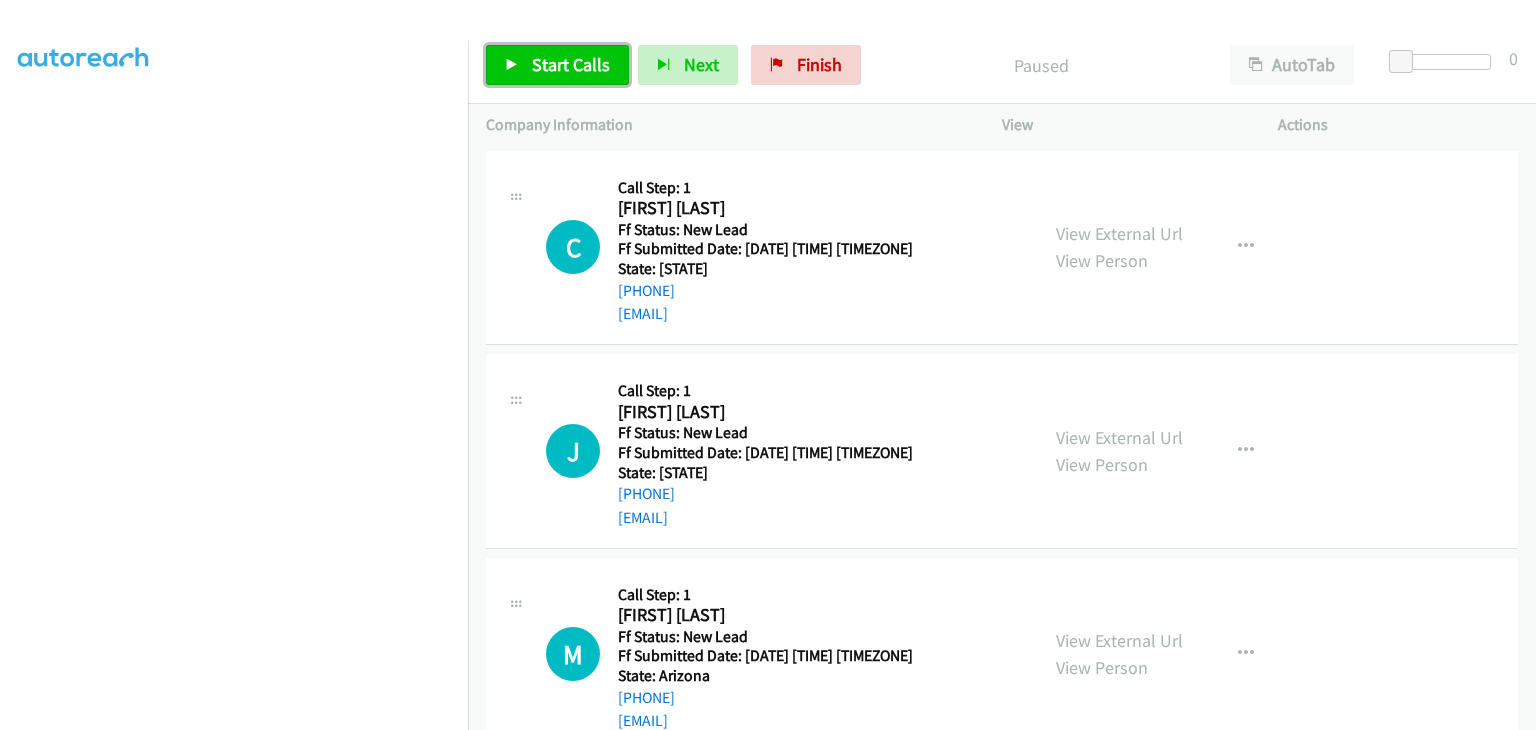 click on "Start Calls" at bounding box center [557, 65] 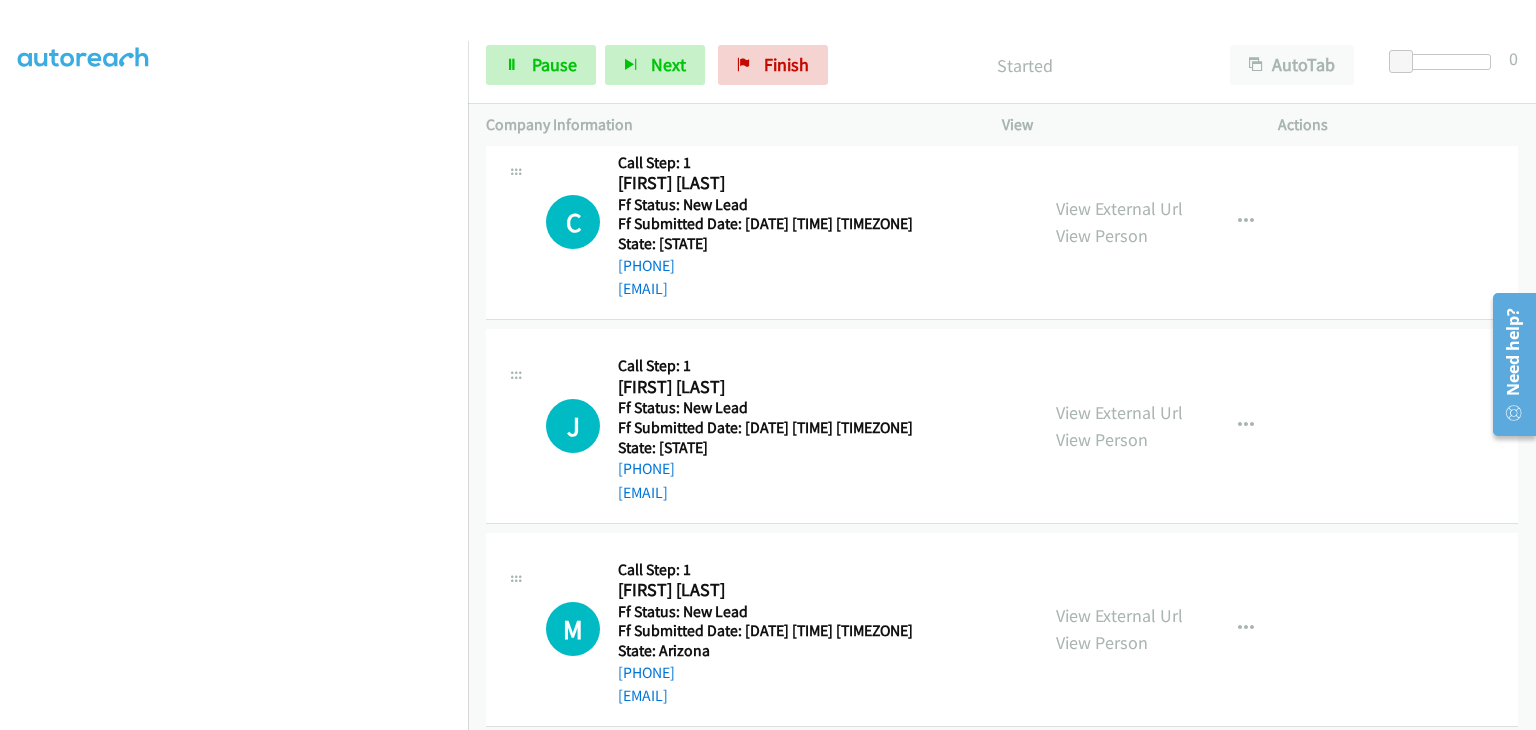 scroll, scrollTop: 0, scrollLeft: 0, axis: both 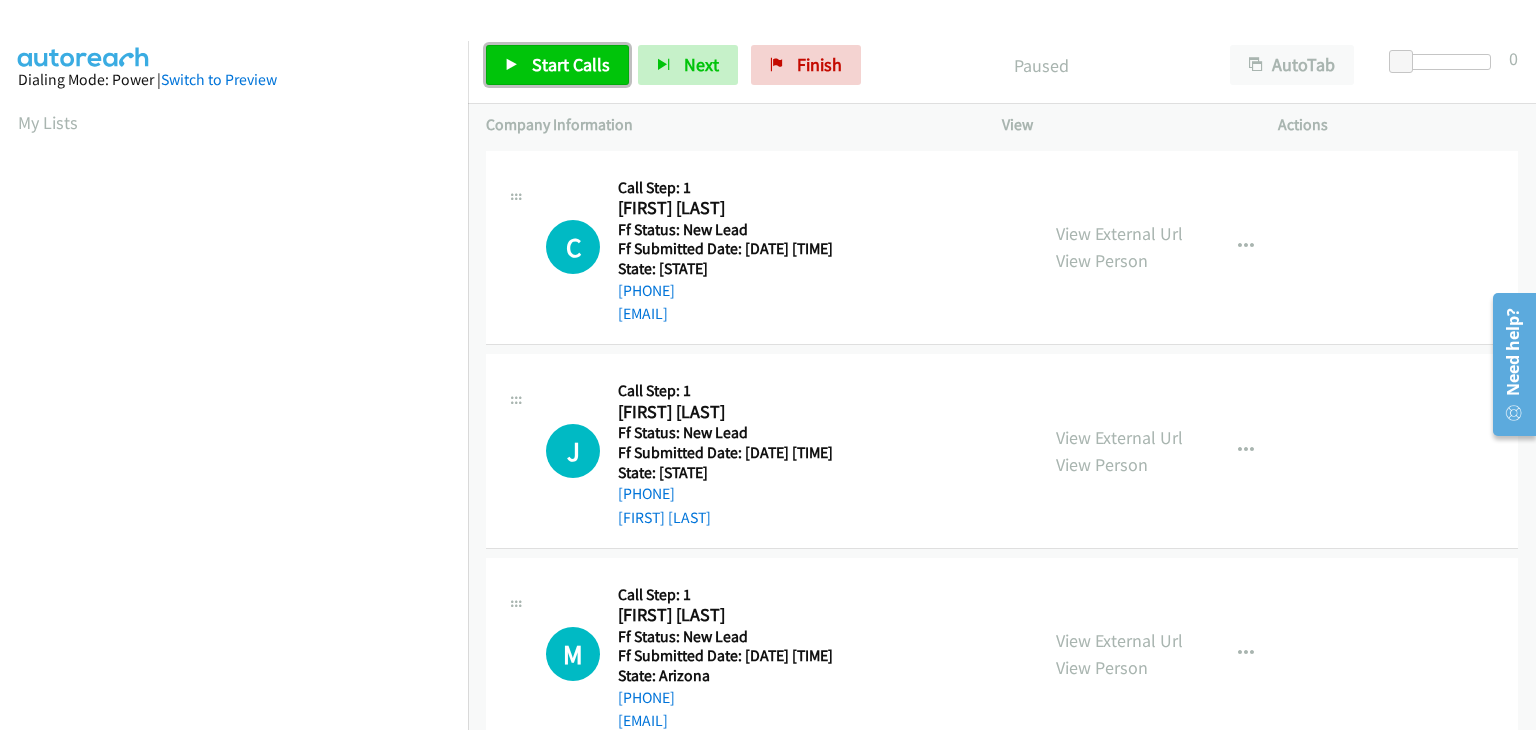 click on "Start Calls" at bounding box center [557, 65] 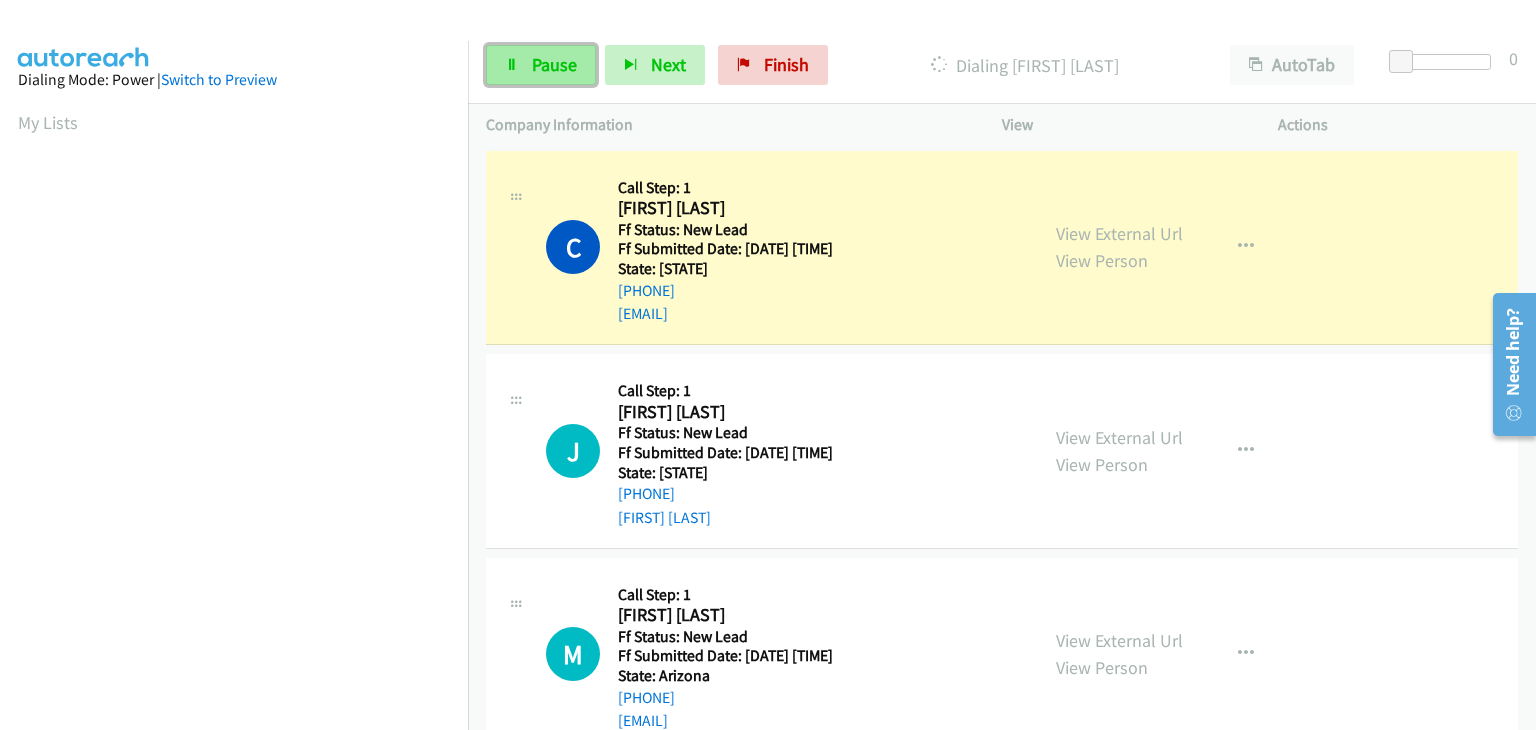 click on "Pause" at bounding box center (554, 64) 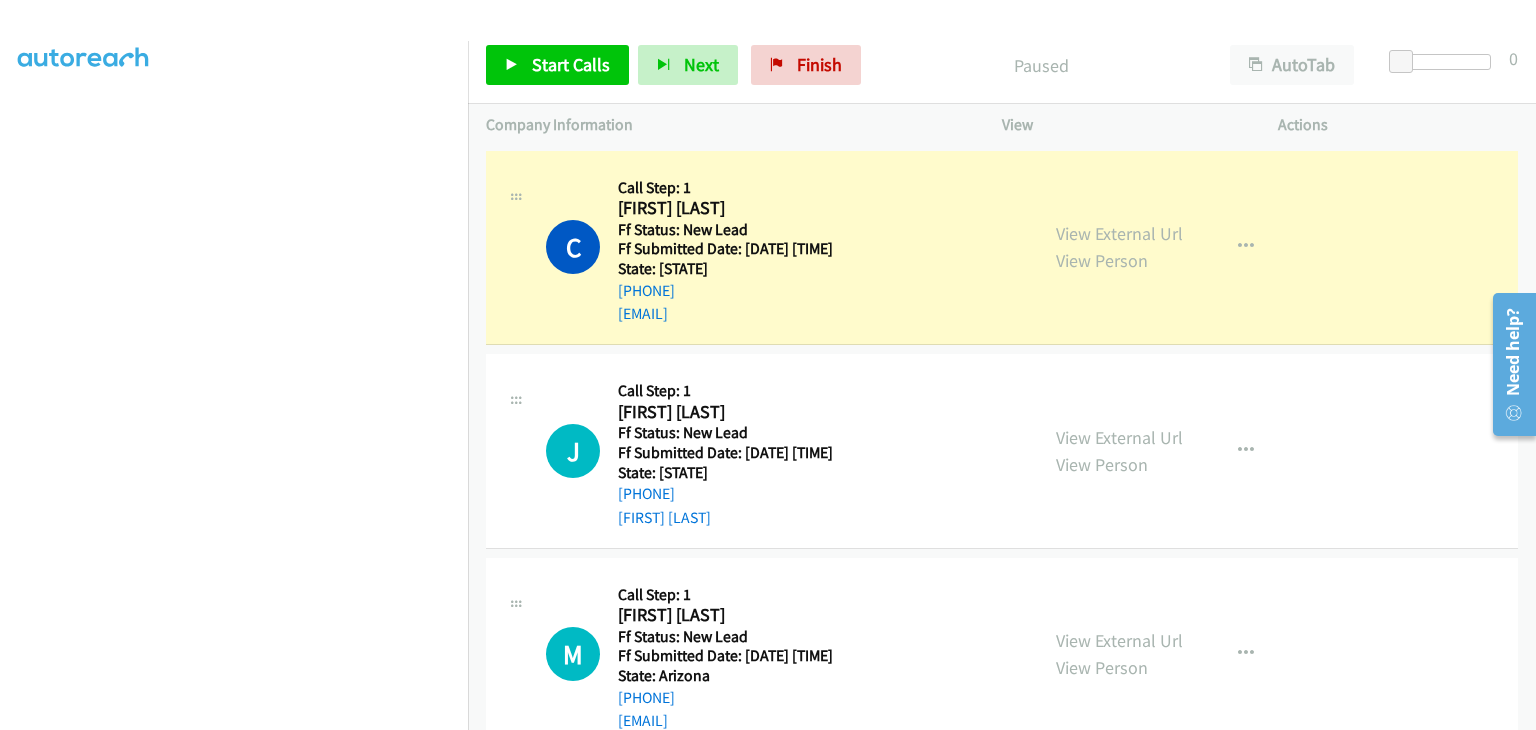 scroll, scrollTop: 392, scrollLeft: 0, axis: vertical 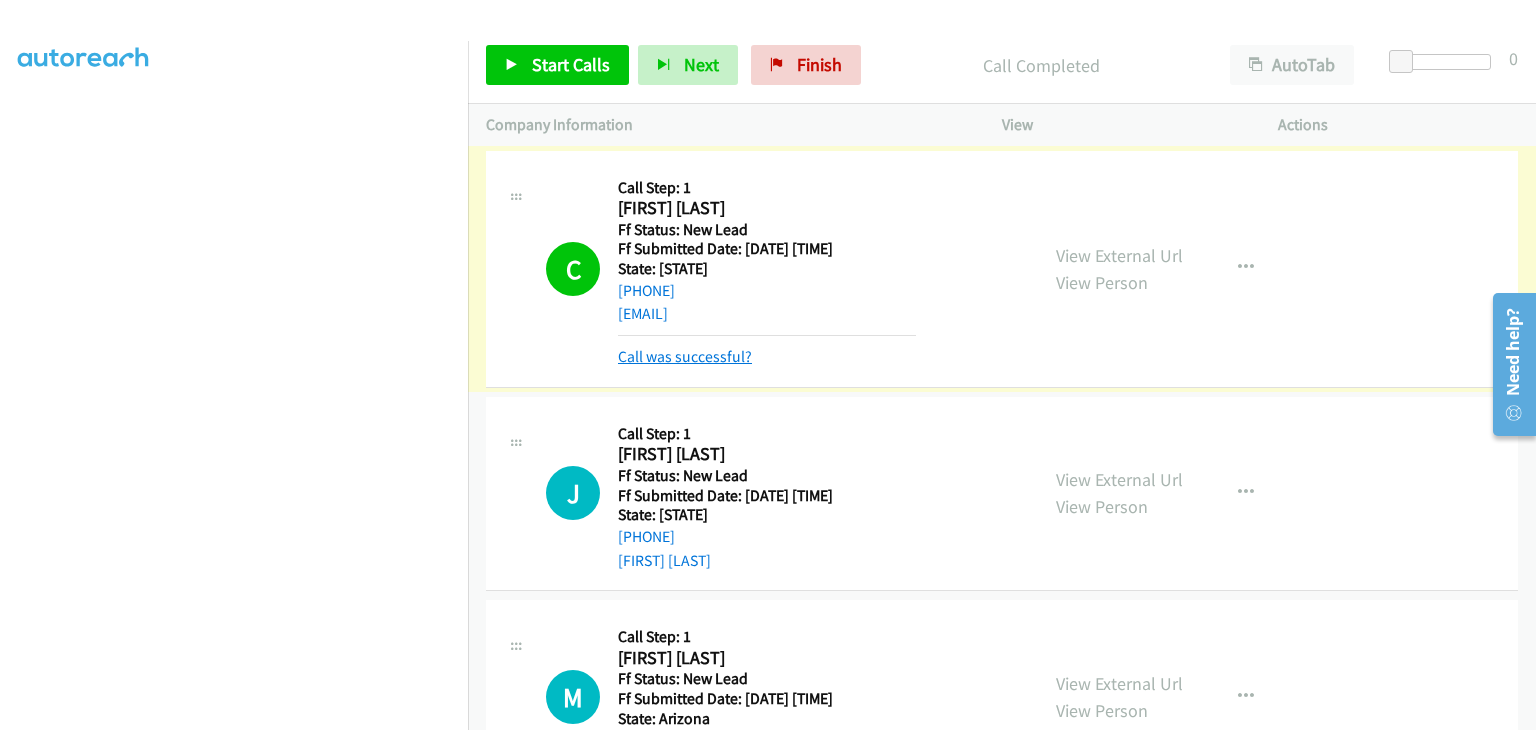 click on "Call was successful?" at bounding box center [685, 356] 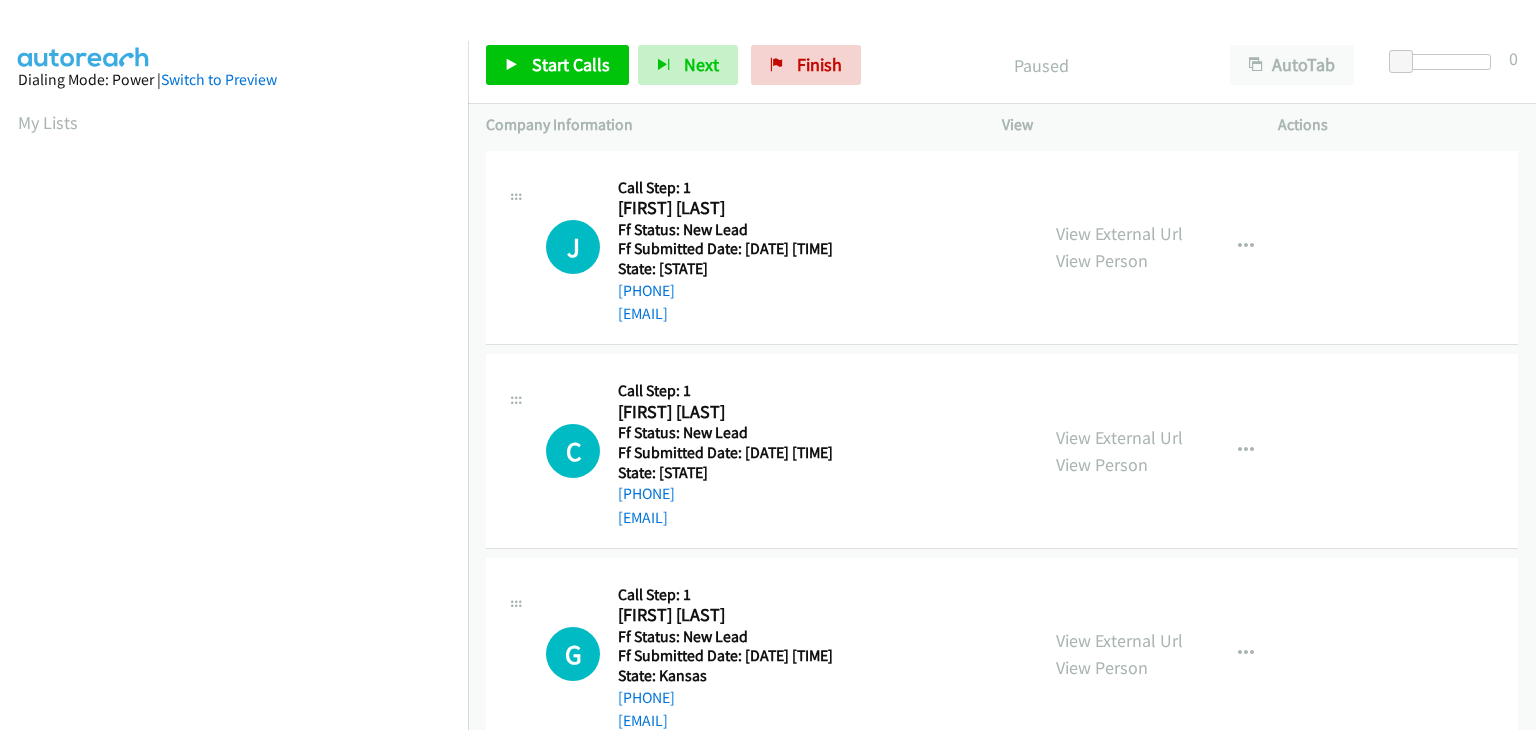 scroll, scrollTop: 0, scrollLeft: 0, axis: both 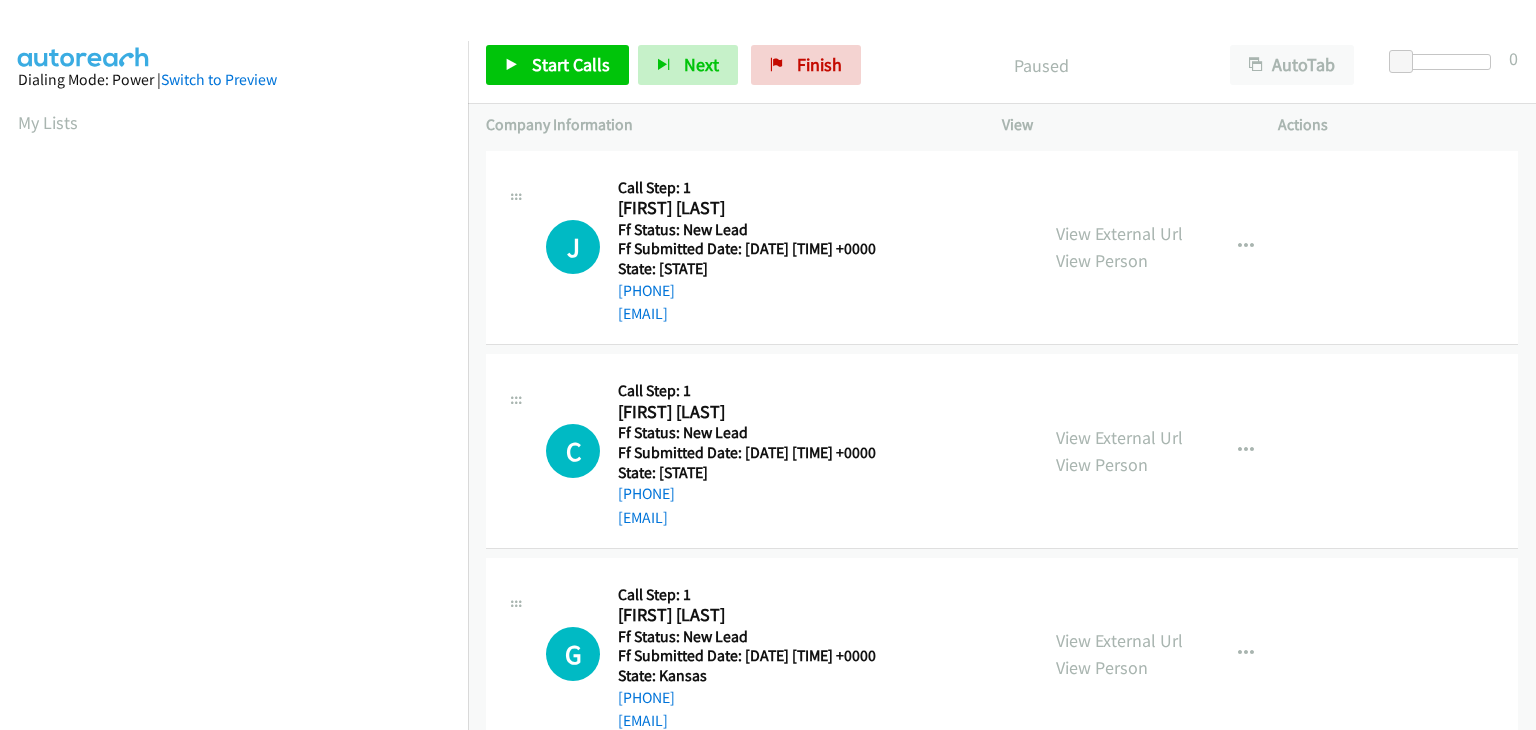 click on "View External Url
View Person" at bounding box center (1119, 247) 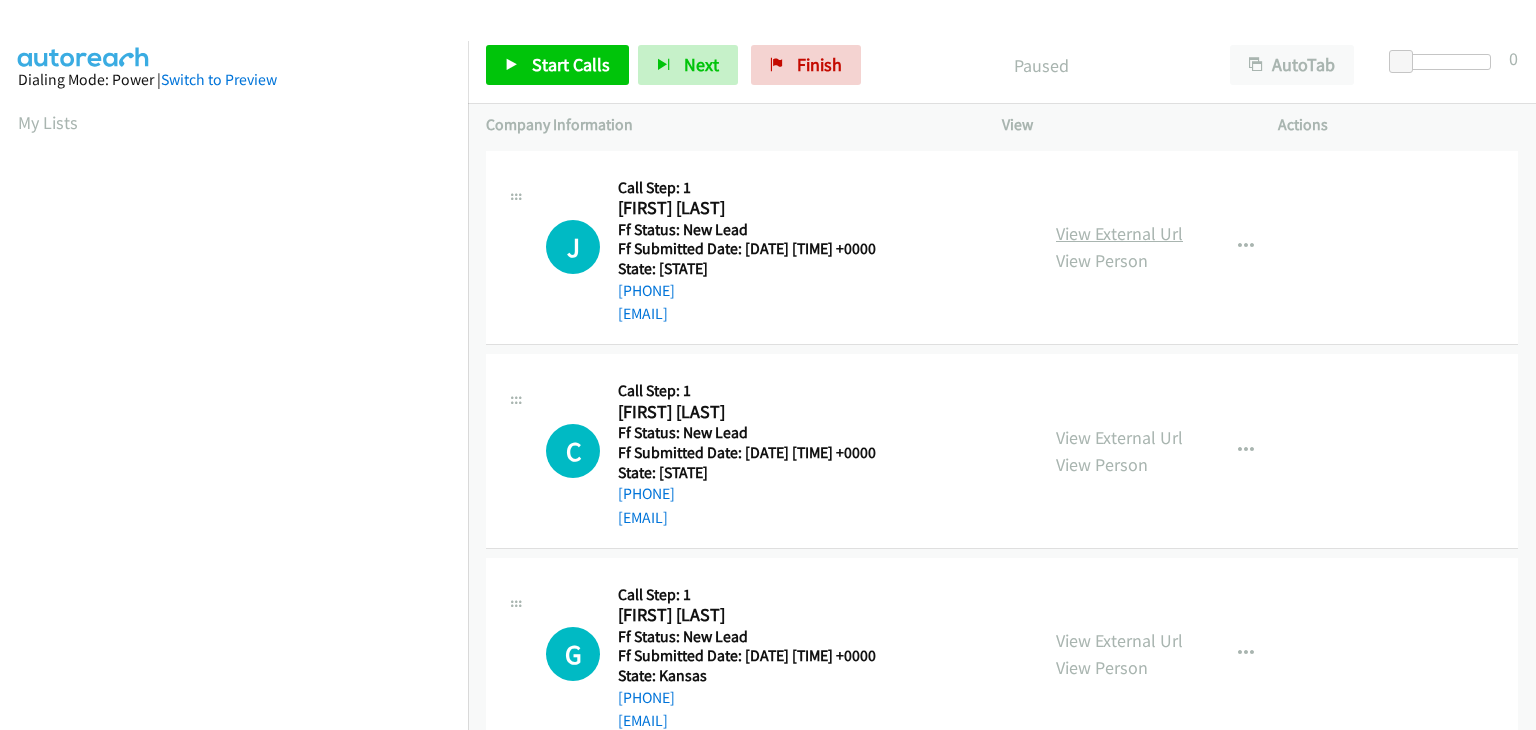 click on "View External Url" at bounding box center (1119, 233) 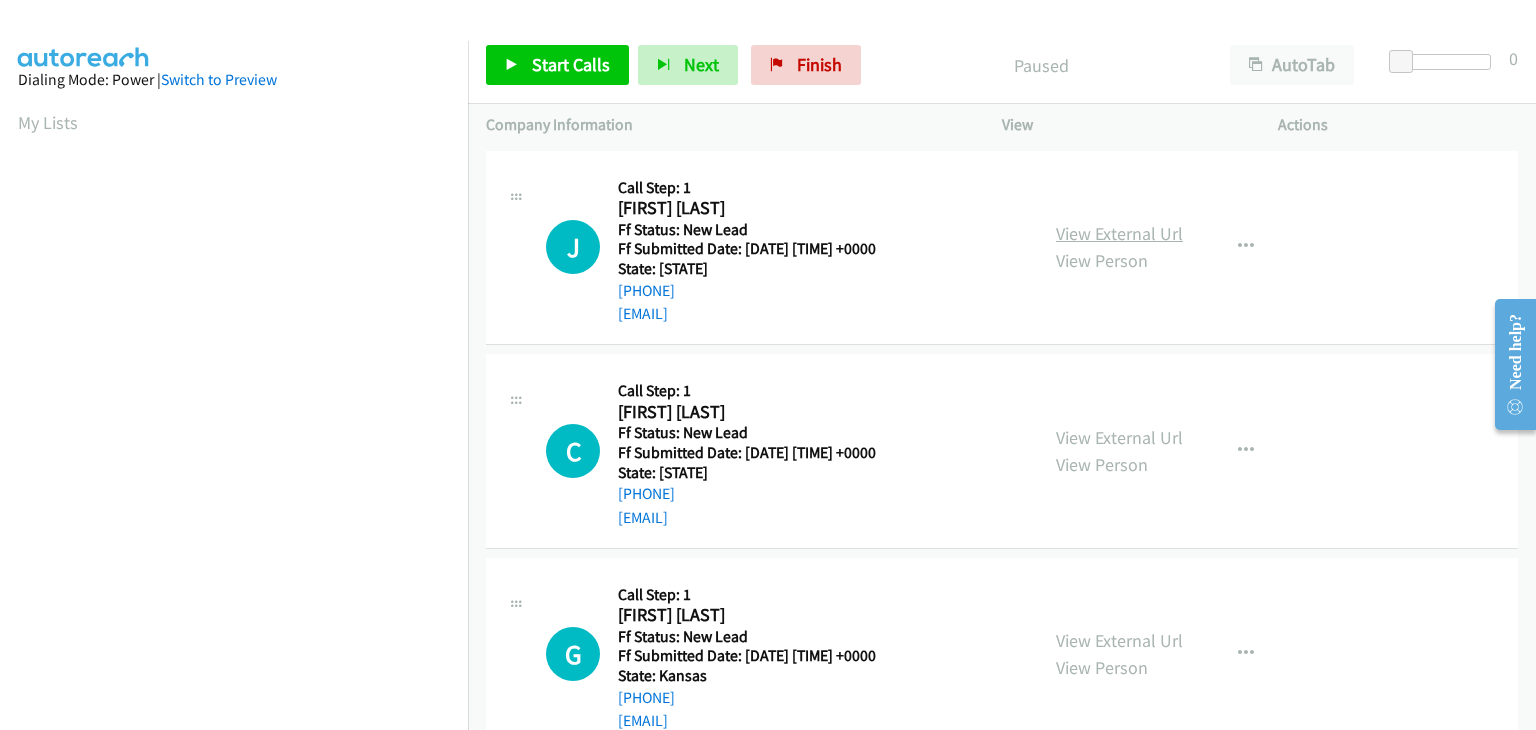scroll, scrollTop: 0, scrollLeft: 0, axis: both 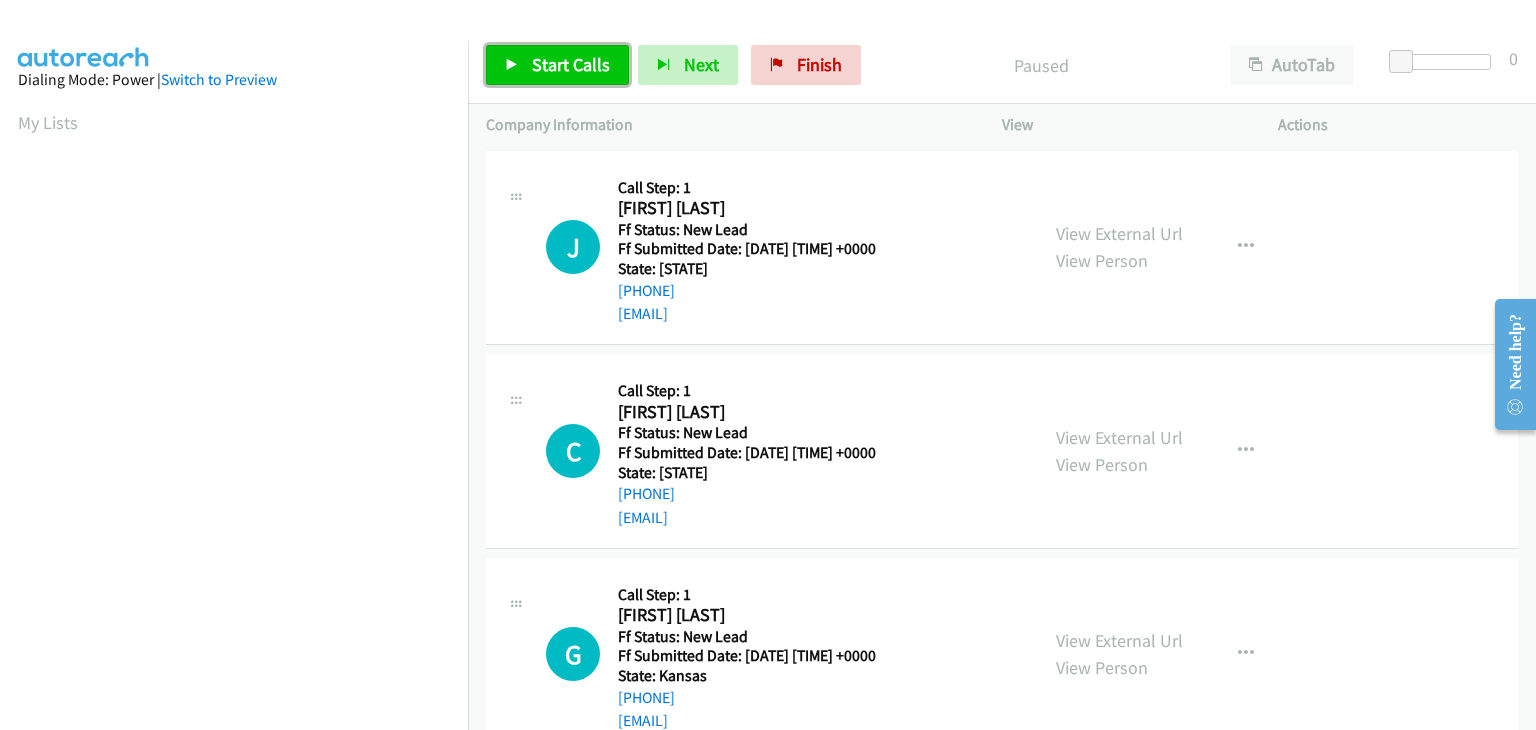 click on "Start Calls" at bounding box center (571, 64) 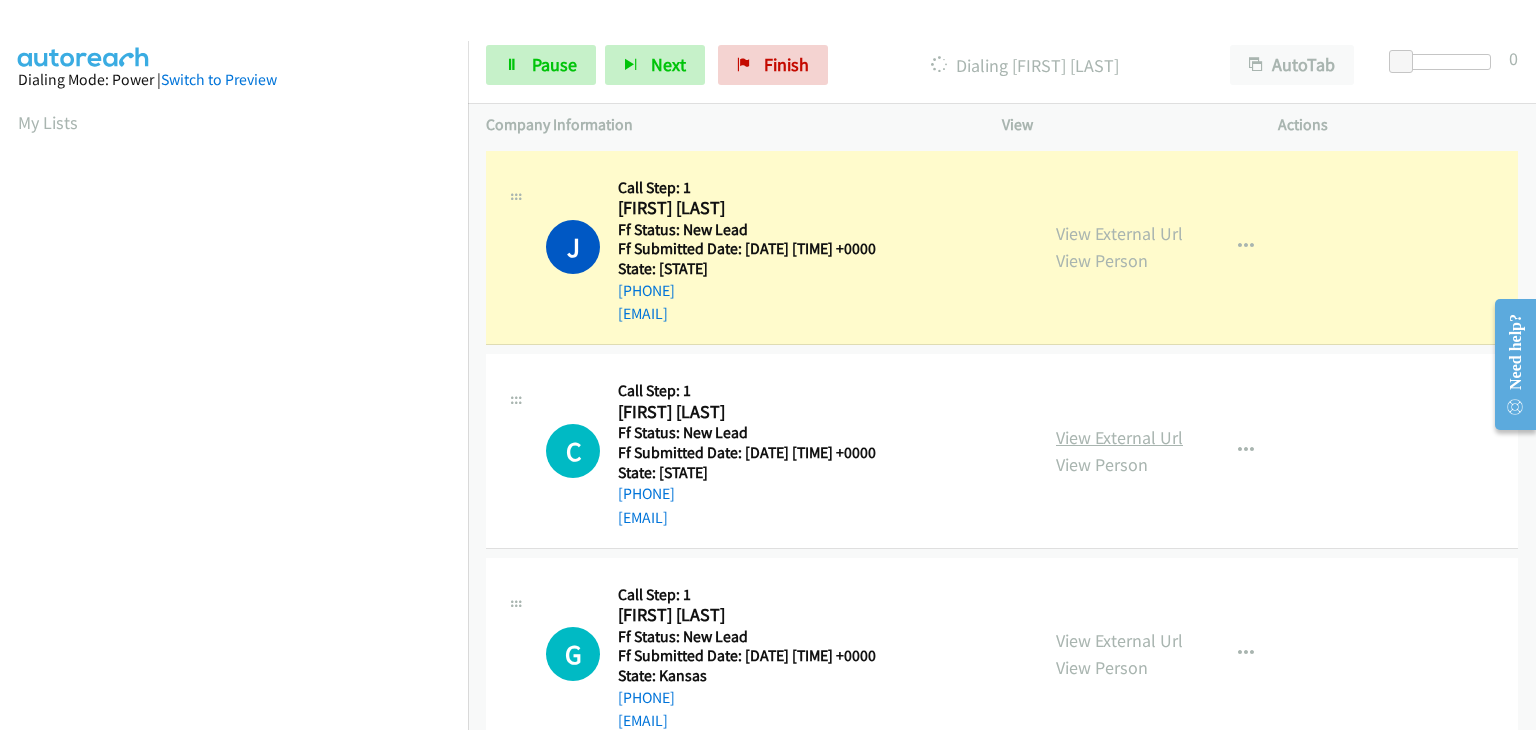 click on "View External Url" at bounding box center (1119, 437) 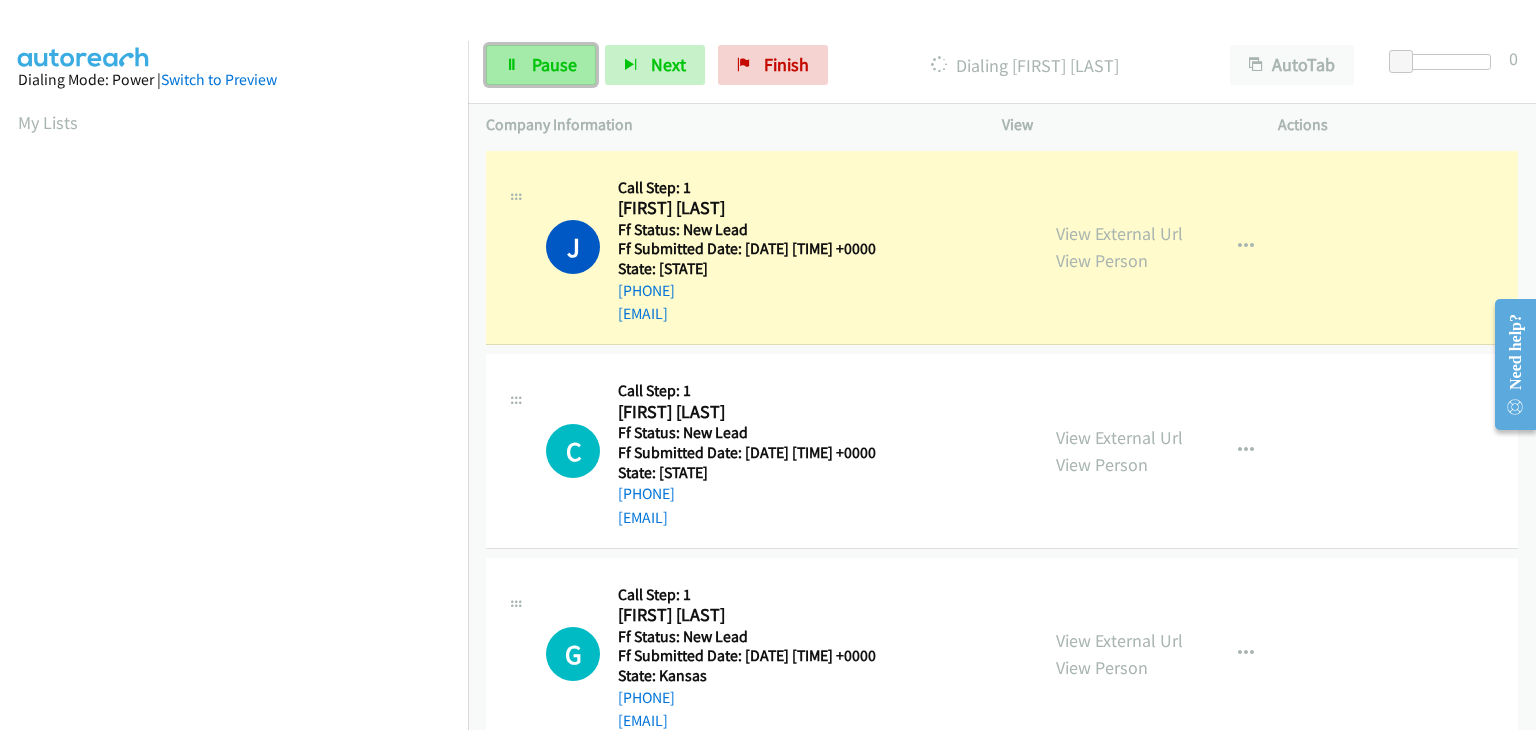 click on "Pause" at bounding box center [541, 65] 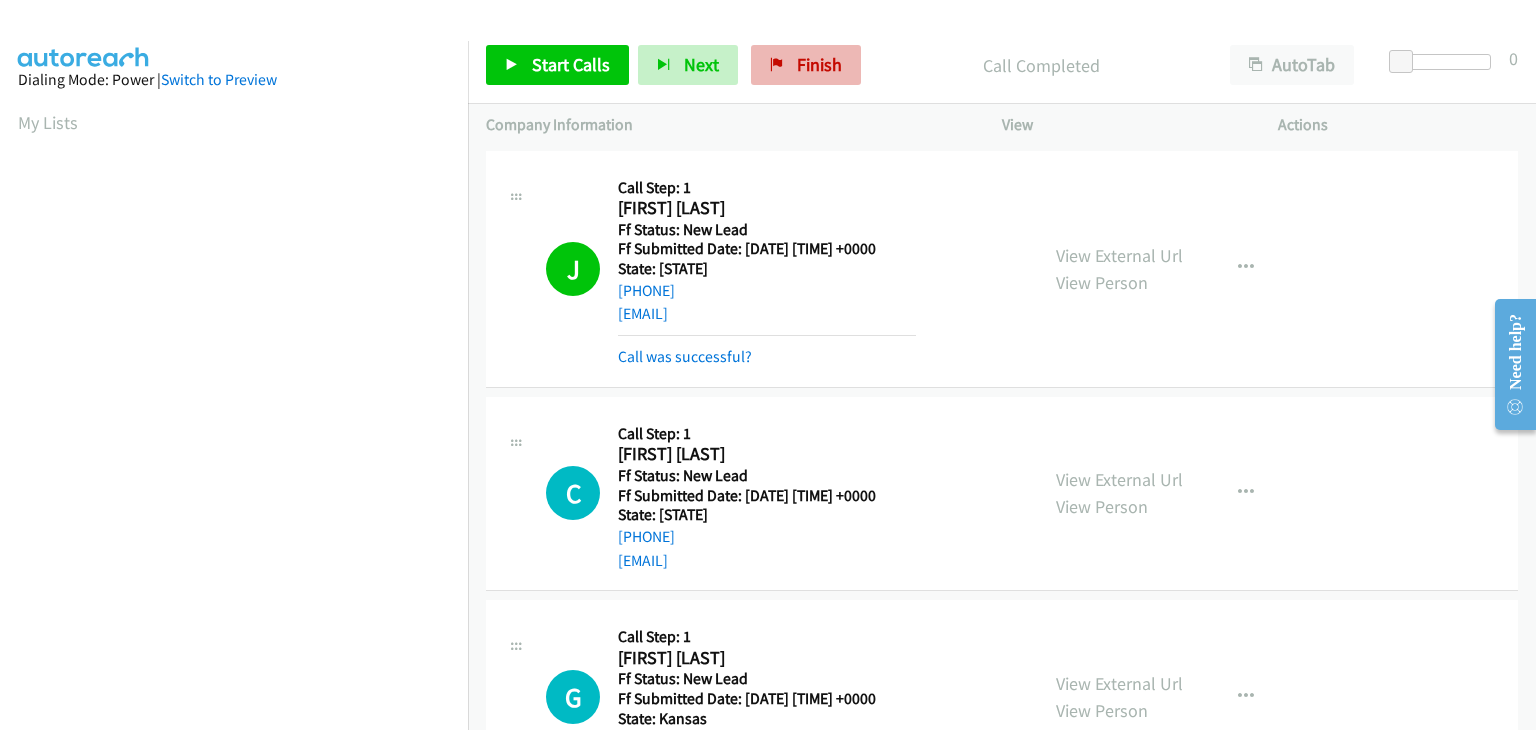 scroll, scrollTop: 392, scrollLeft: 0, axis: vertical 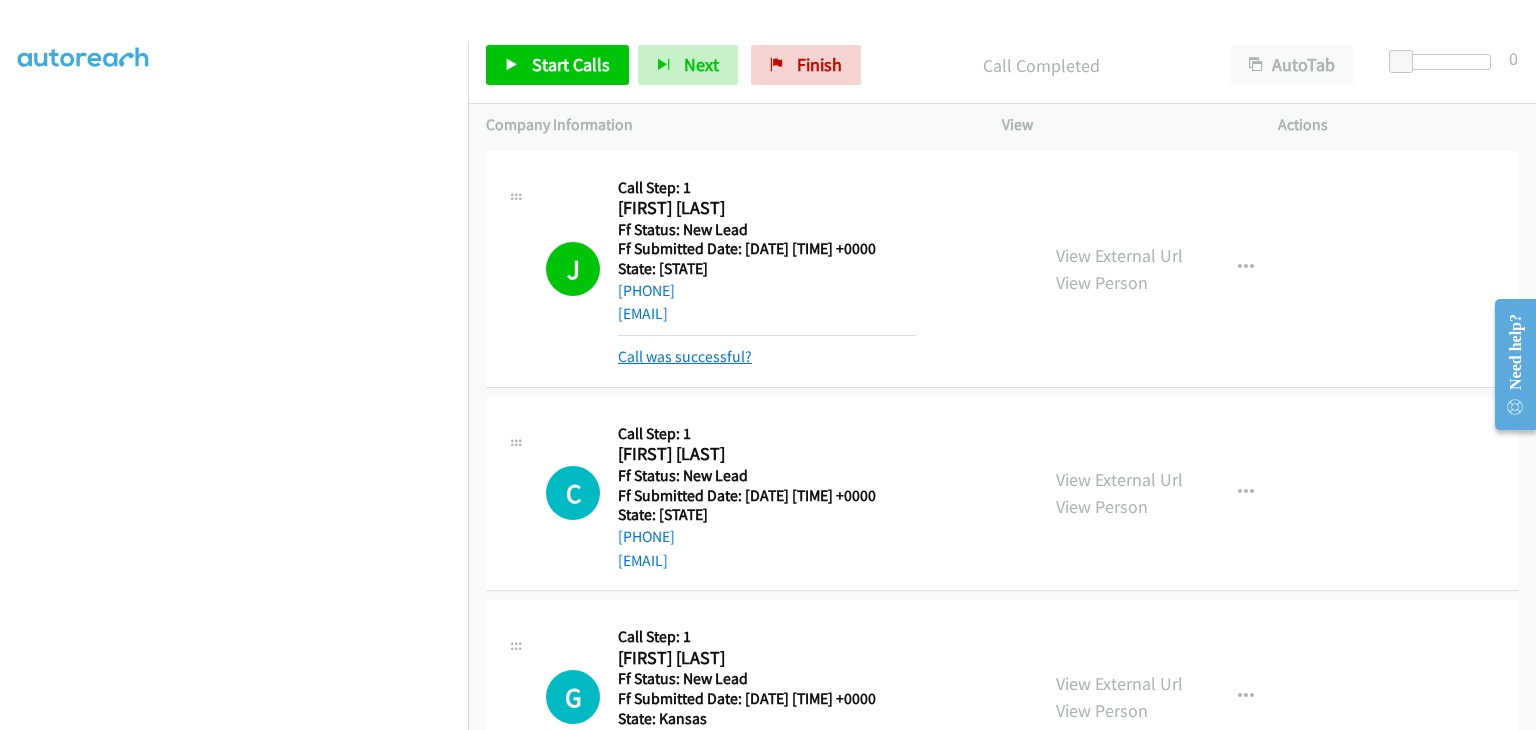 click on "Call was successful?" at bounding box center (685, 356) 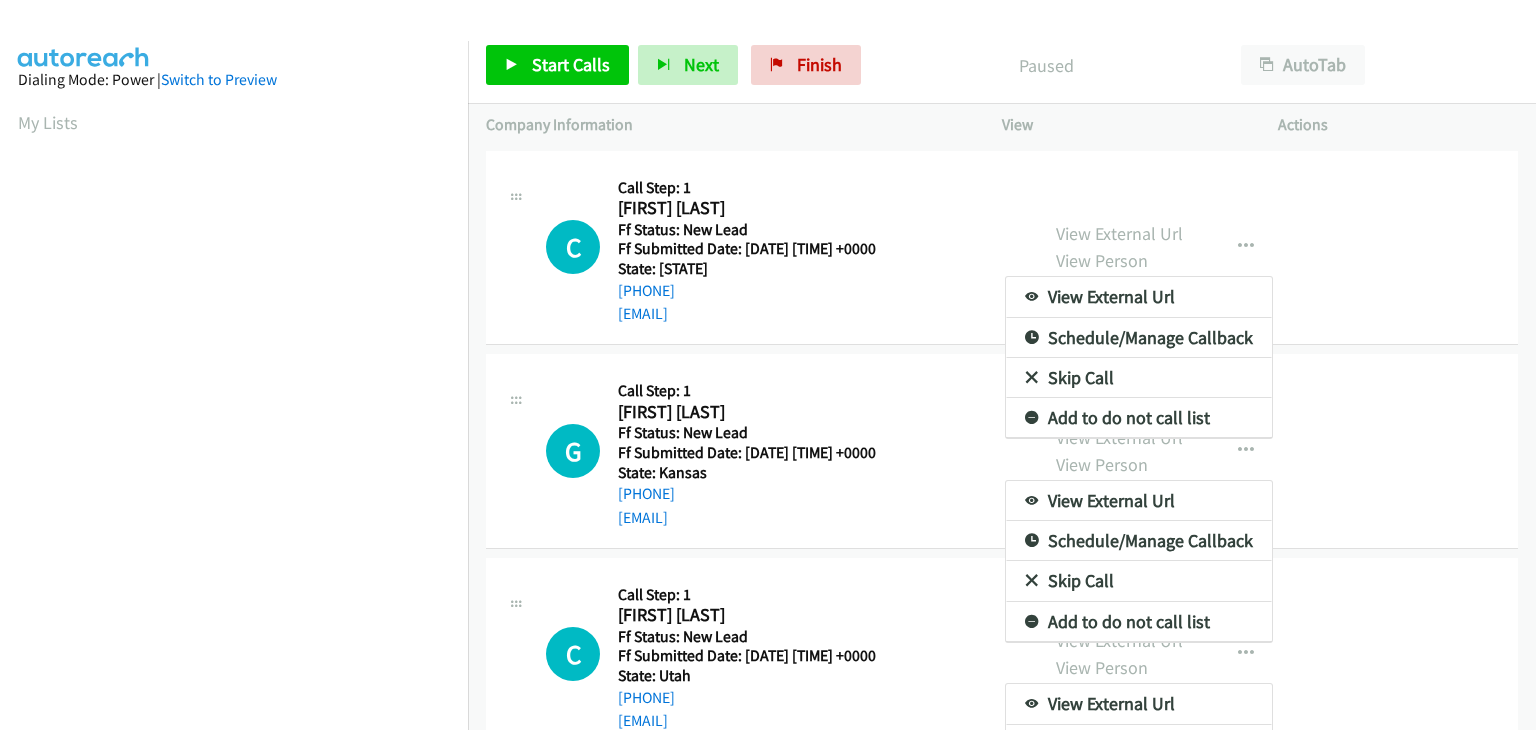 scroll, scrollTop: 0, scrollLeft: 0, axis: both 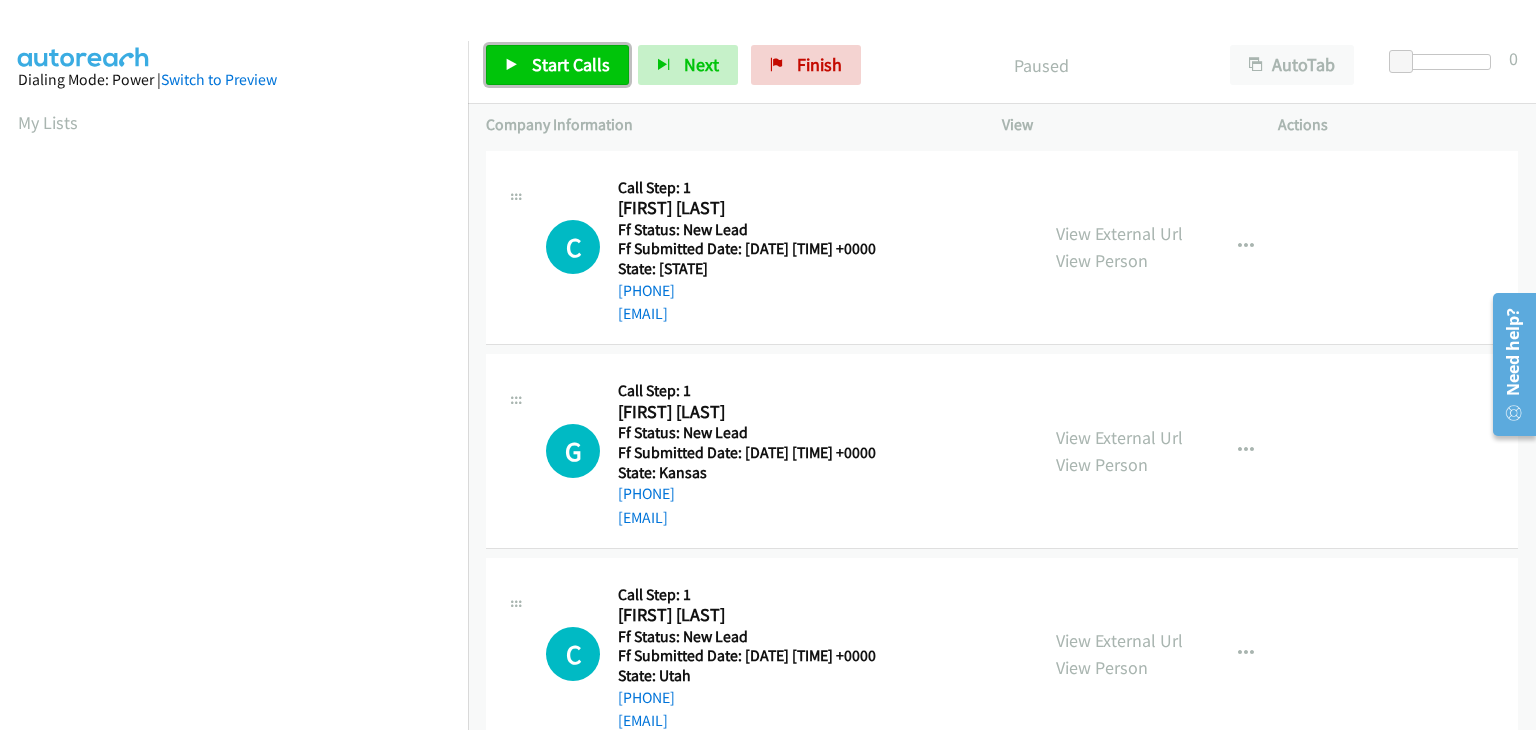 click on "Start Calls" at bounding box center (571, 64) 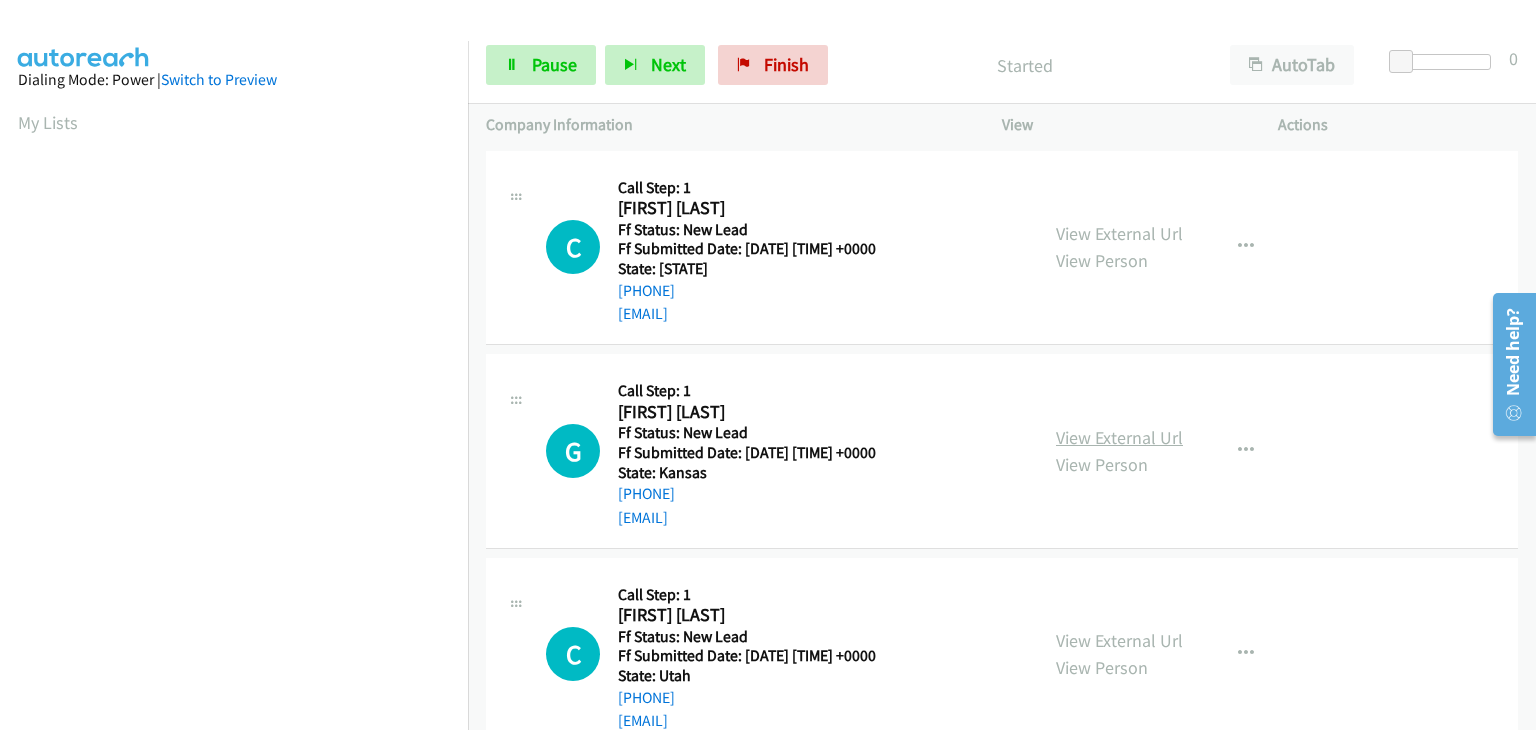 click on "View External Url" at bounding box center (1119, 437) 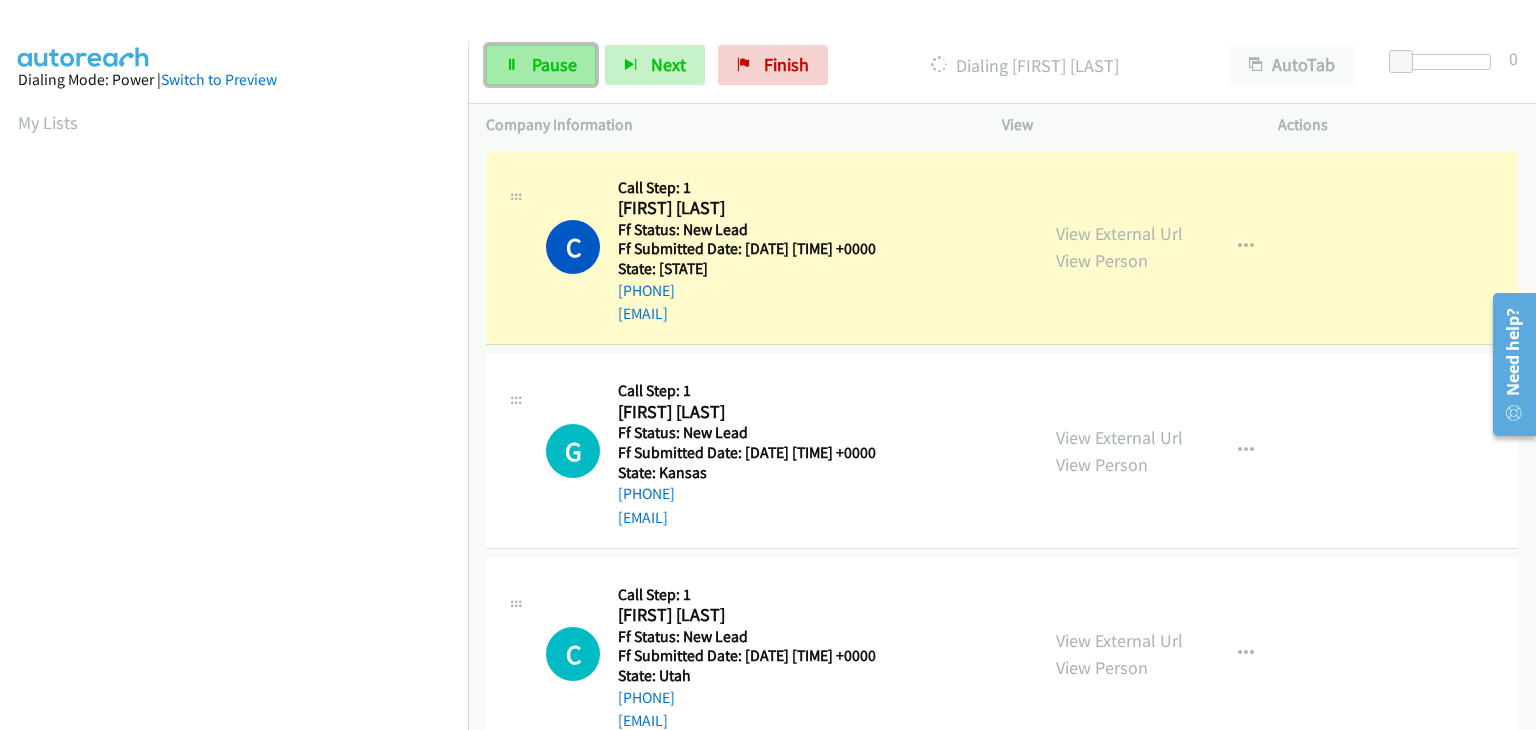 click on "Pause" at bounding box center [554, 64] 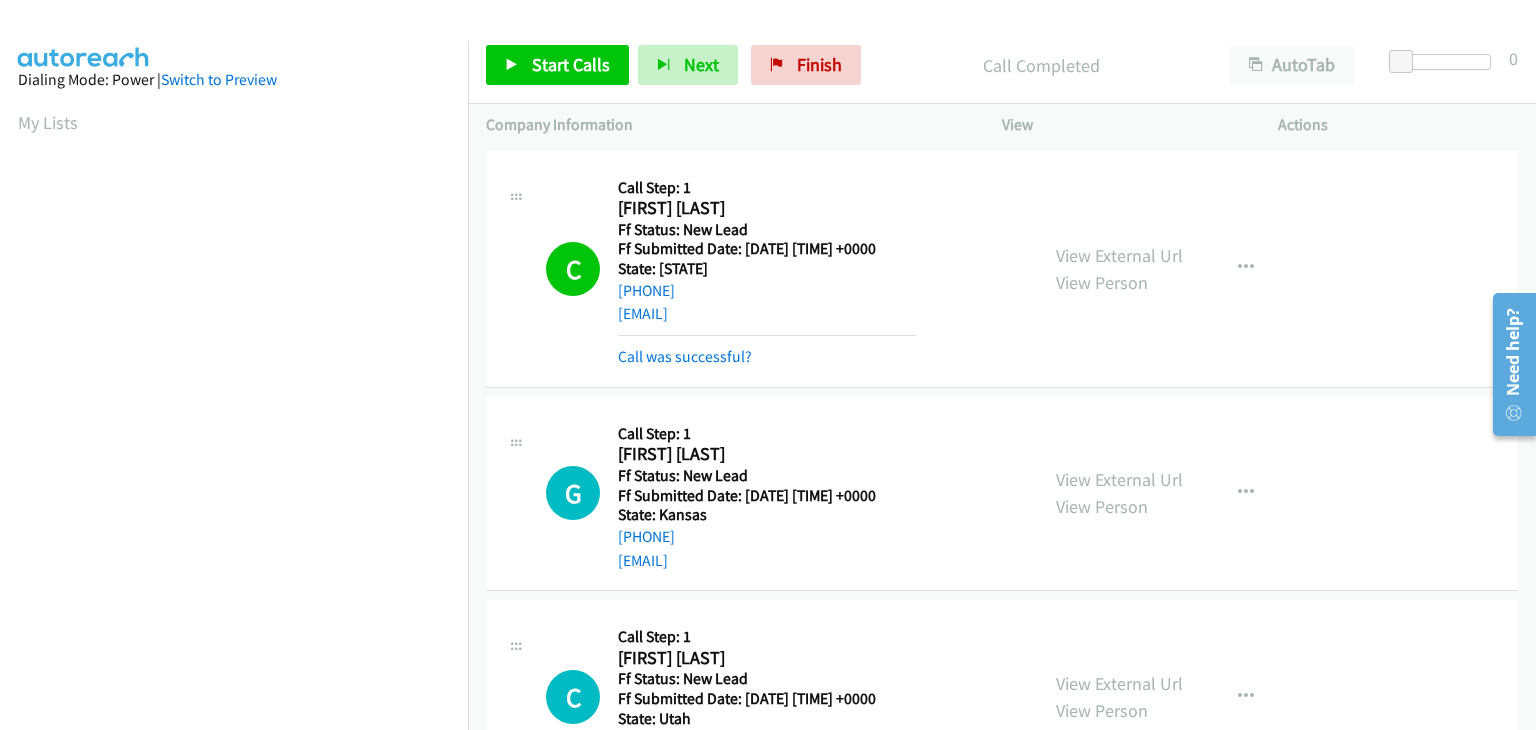 scroll, scrollTop: 392, scrollLeft: 0, axis: vertical 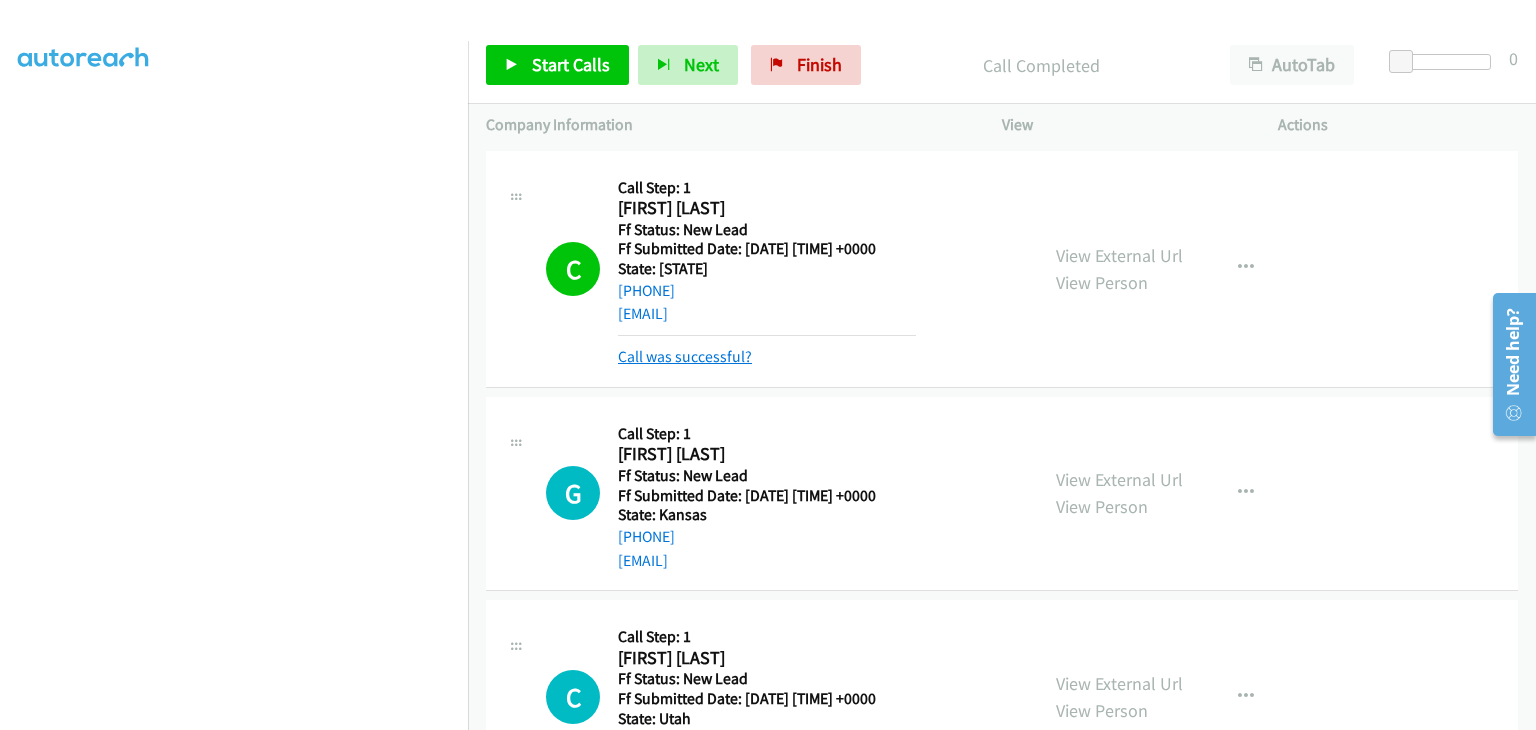click on "Call was successful?" at bounding box center (685, 356) 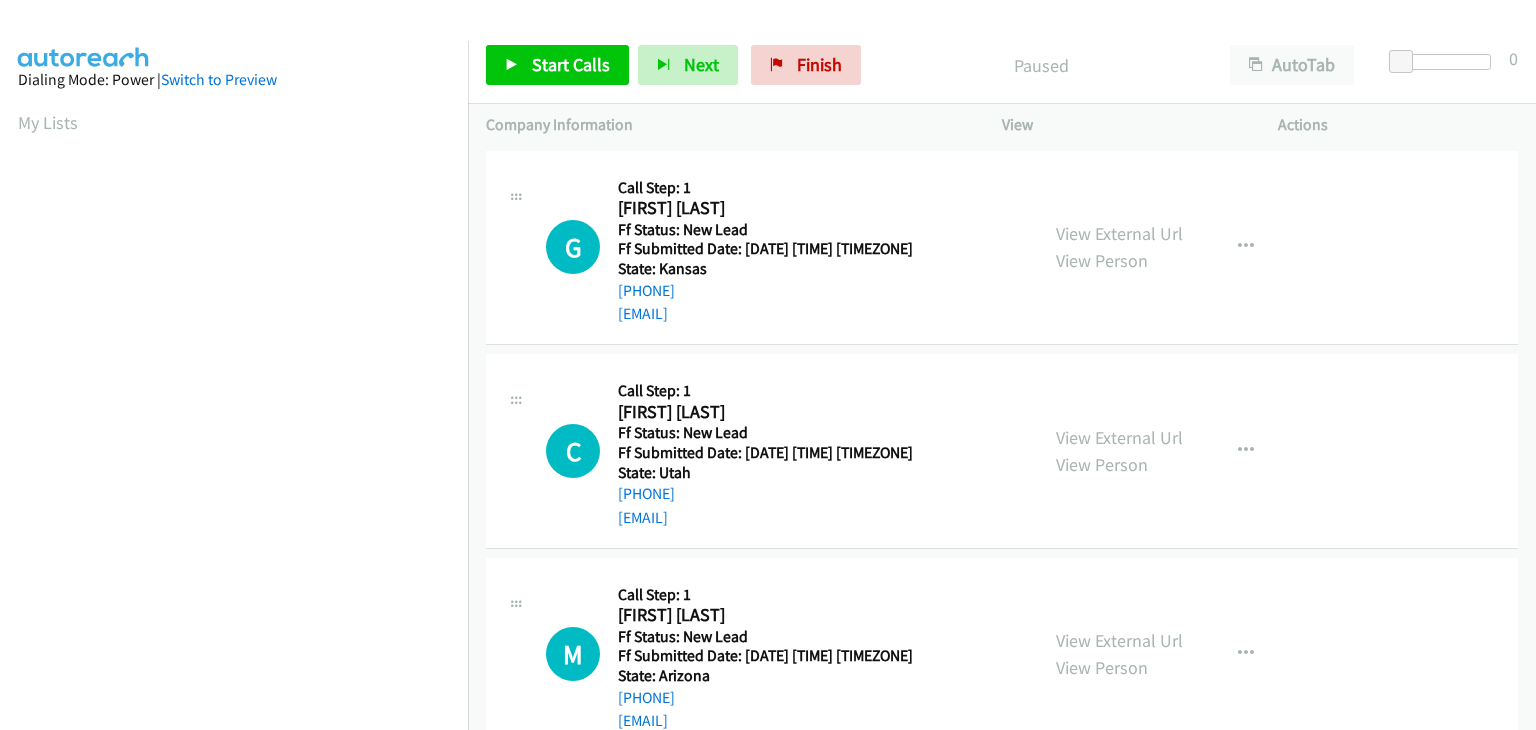 scroll, scrollTop: 0, scrollLeft: 0, axis: both 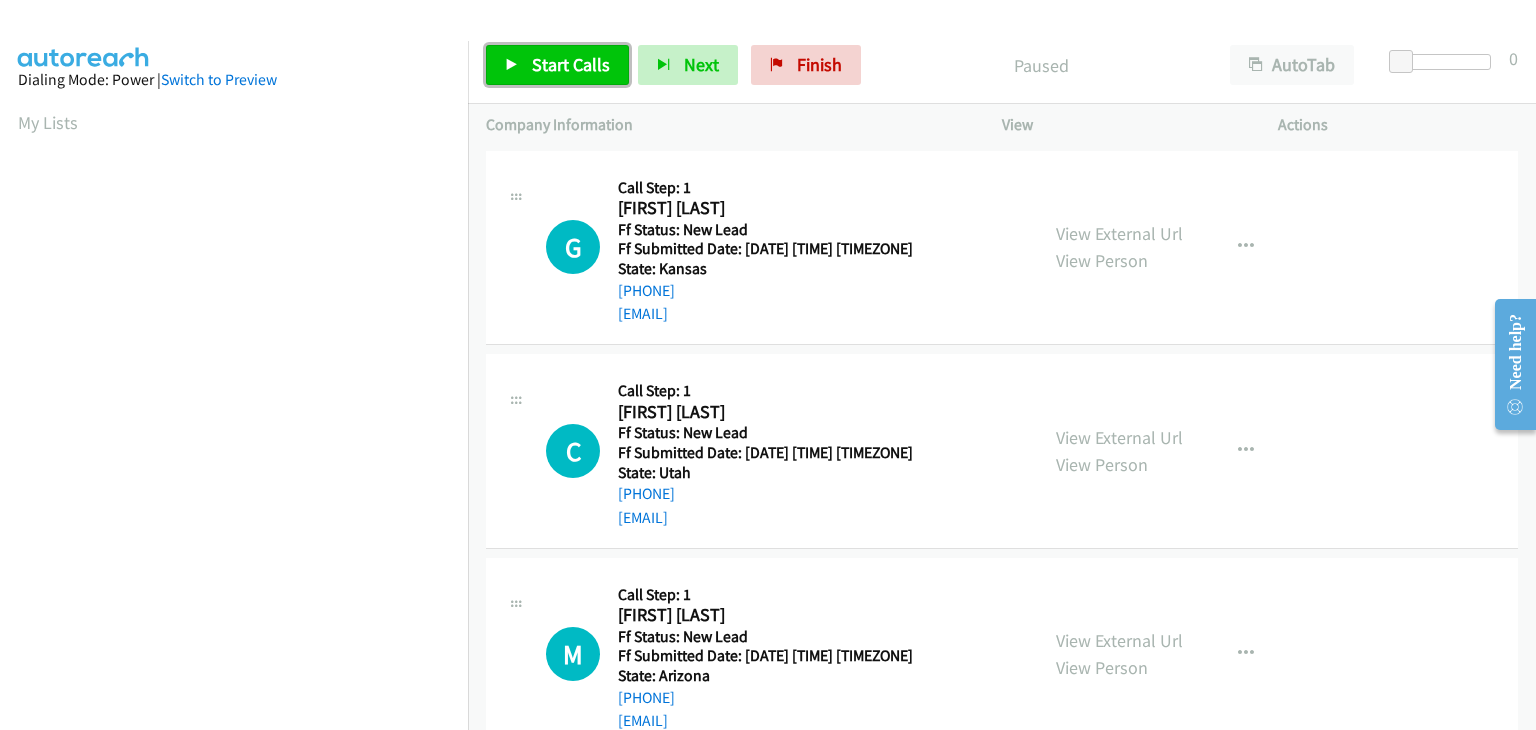 click on "Start Calls" at bounding box center [571, 64] 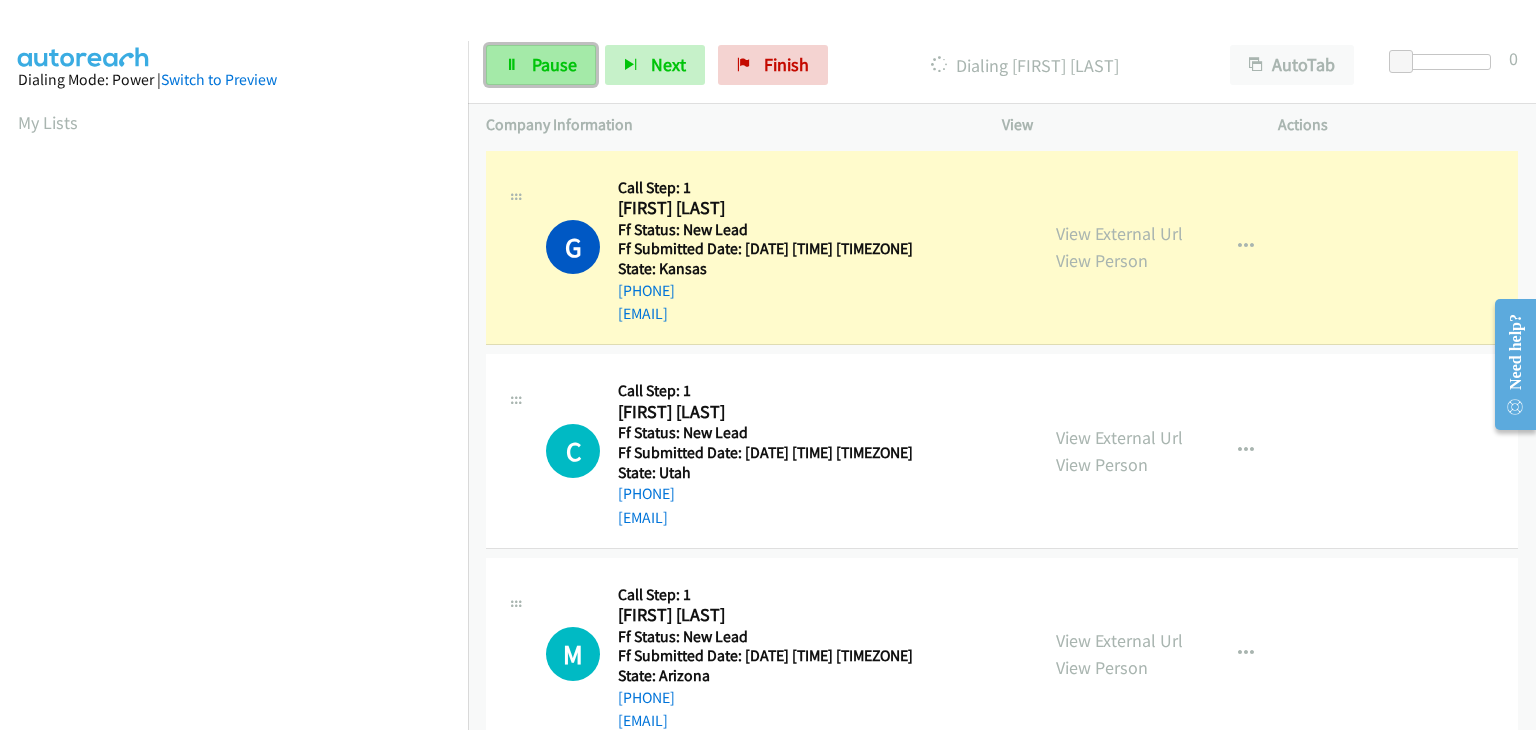click on "Pause" at bounding box center [541, 65] 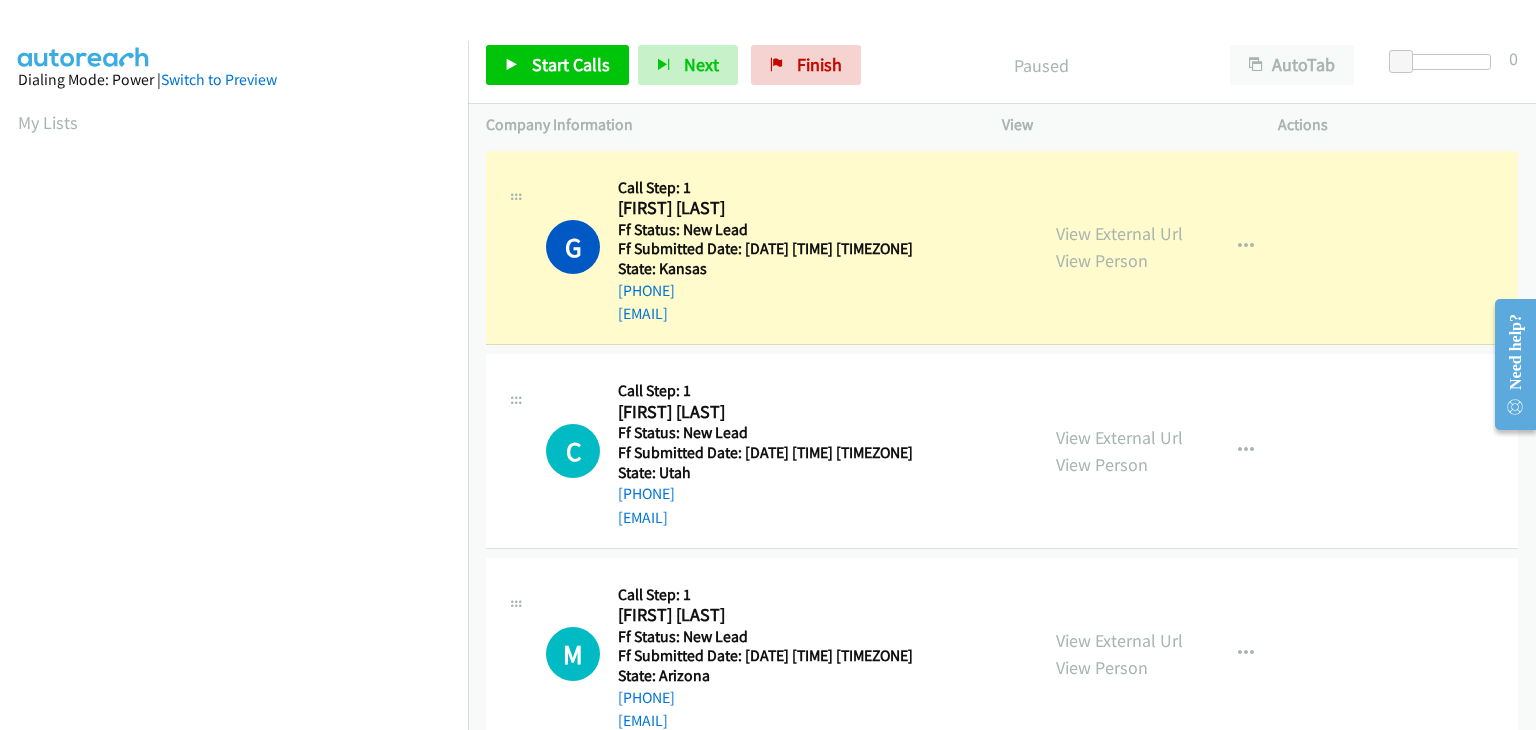 scroll, scrollTop: 0, scrollLeft: 0, axis: both 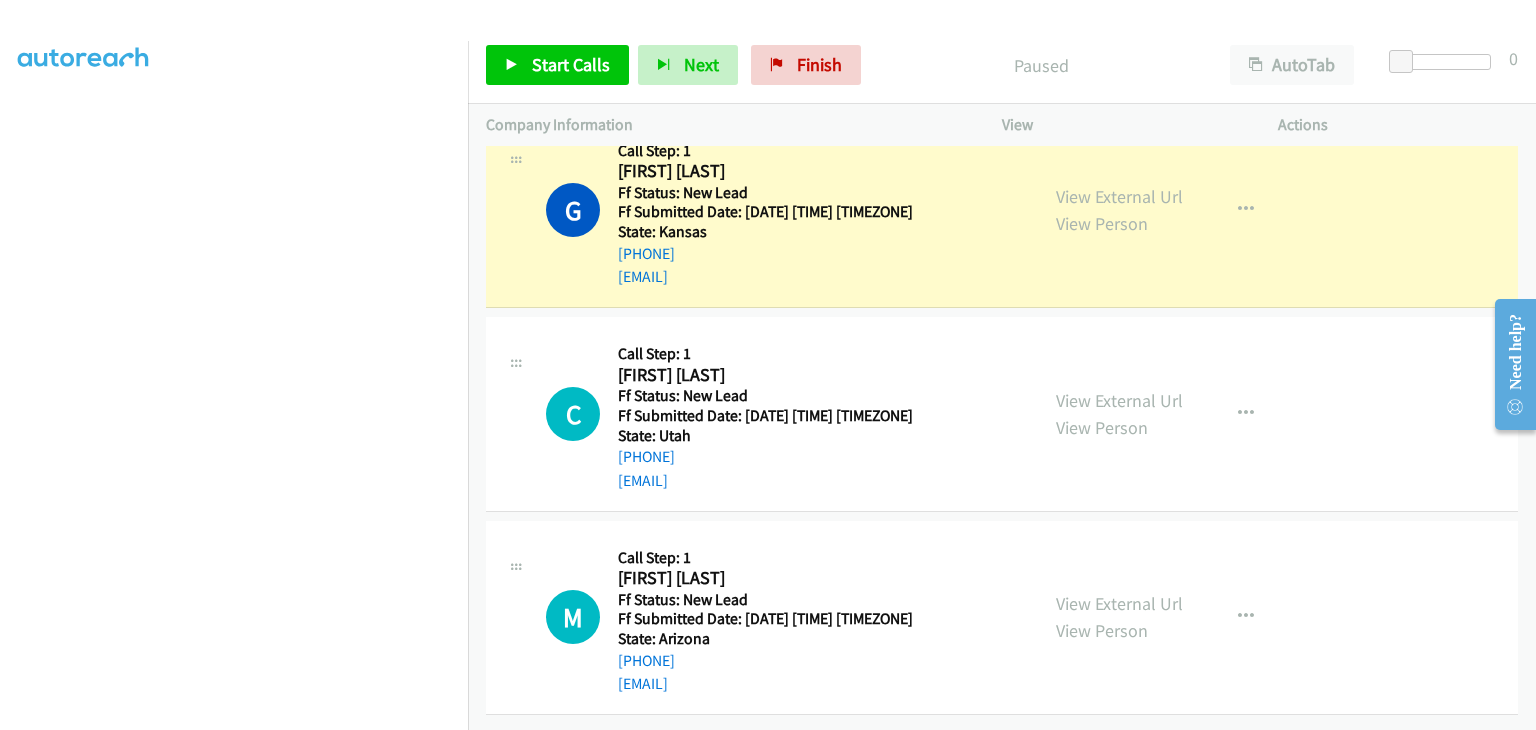 click on "View External Url
View Person
View External Url
Email
Schedule/Manage Callback
Skip Call
Add to do not call list" at bounding box center (1185, 618) 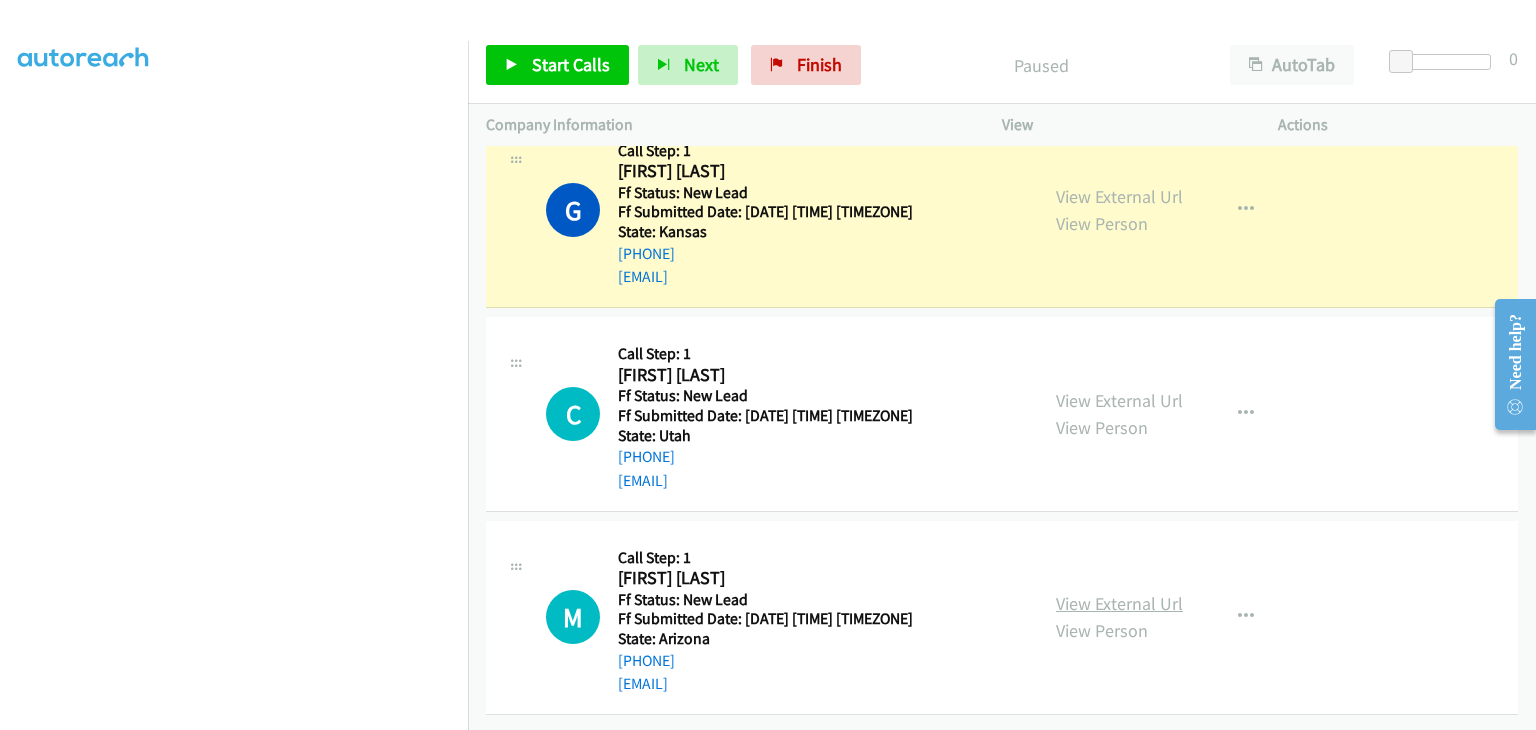 click on "View External Url" at bounding box center [1119, 603] 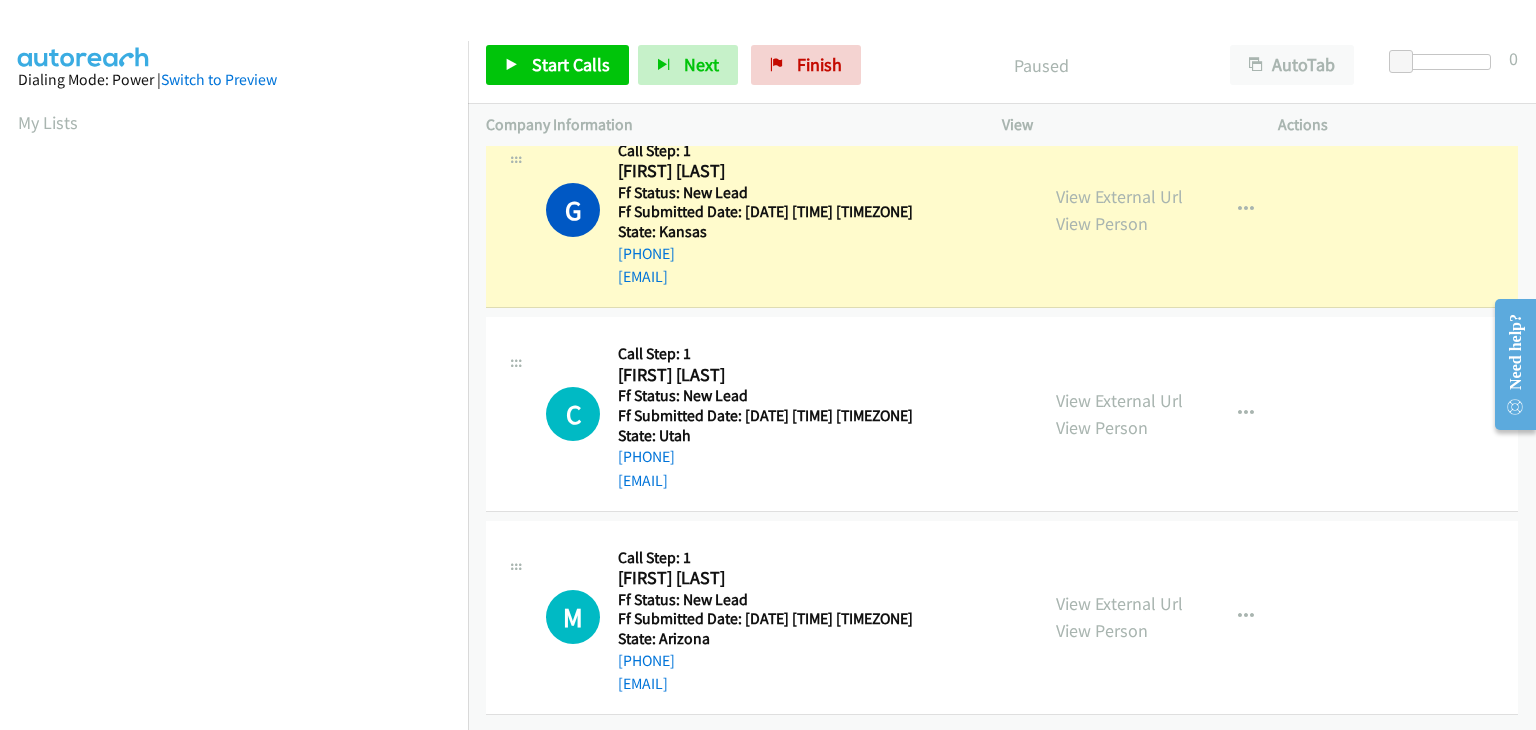scroll, scrollTop: 392, scrollLeft: 0, axis: vertical 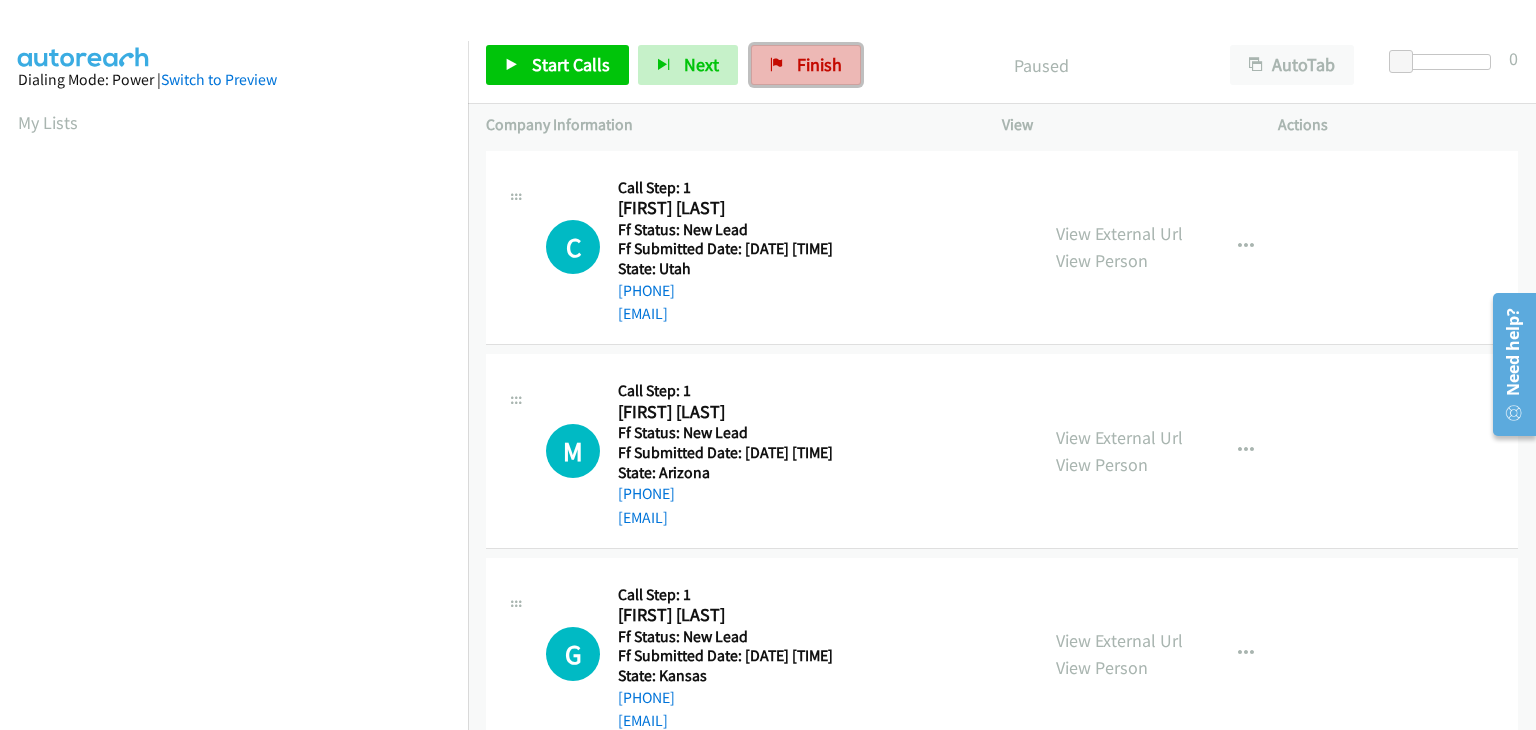 click on "Finish" at bounding box center (819, 64) 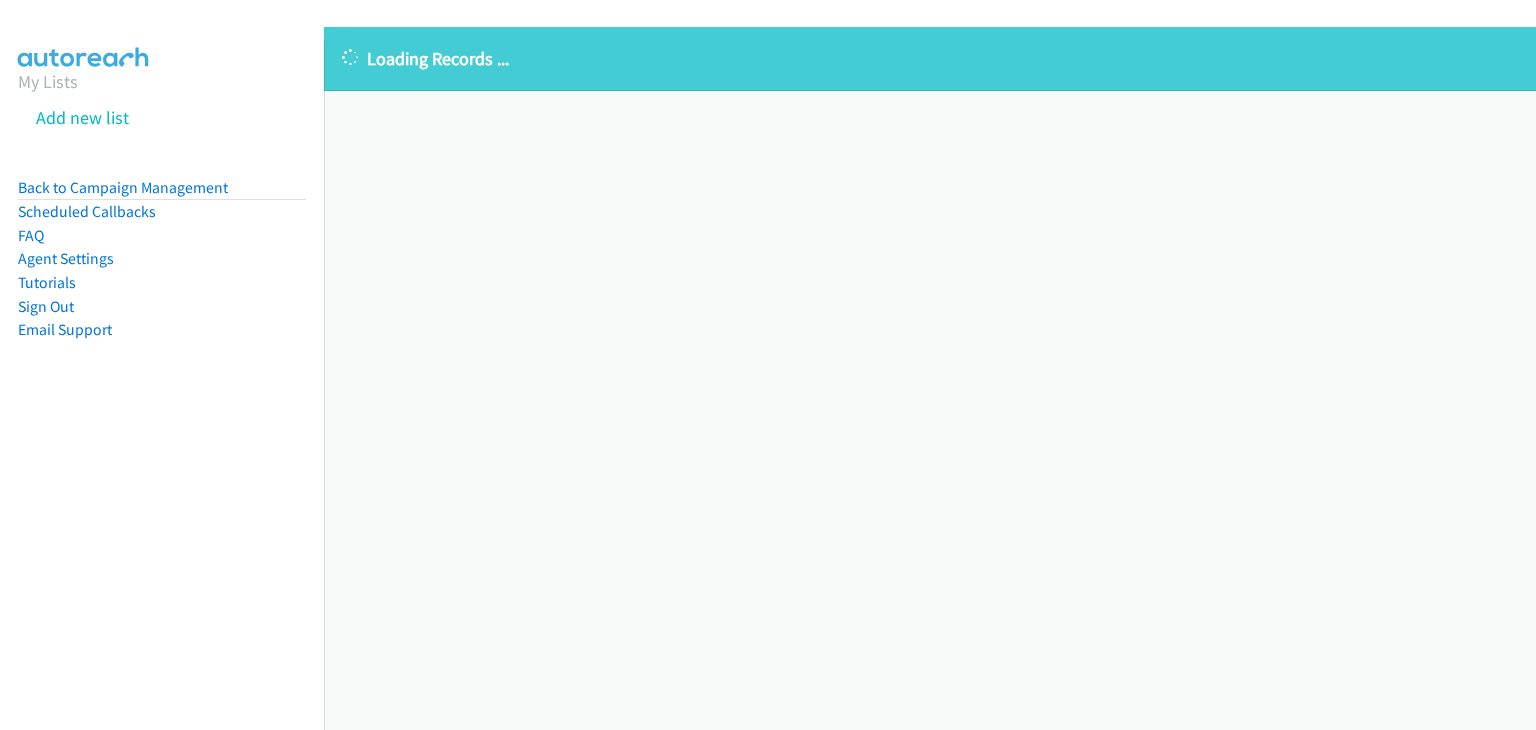 scroll, scrollTop: 0, scrollLeft: 0, axis: both 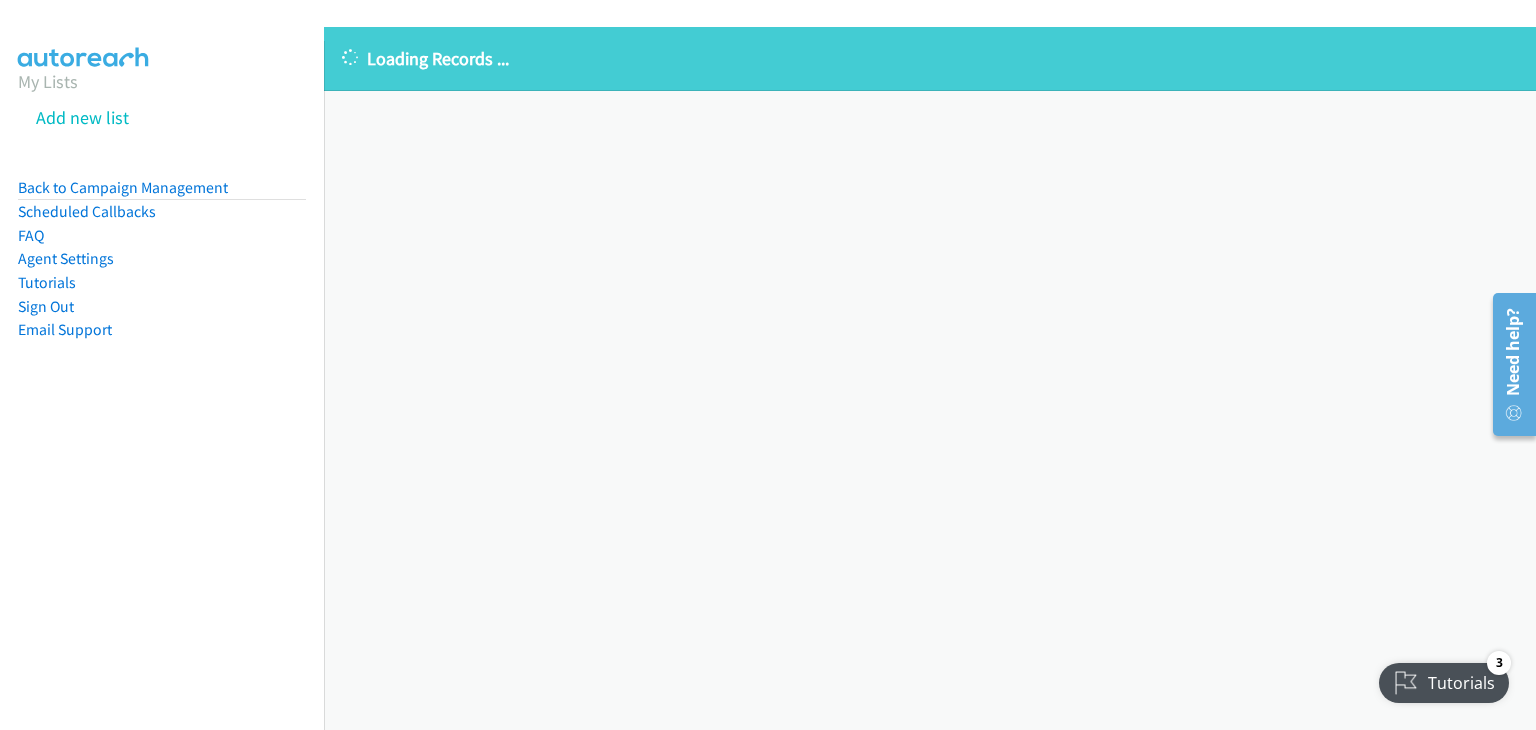 click on "Loading Records ...
Sorry, something went wrong please try again." at bounding box center (930, 378) 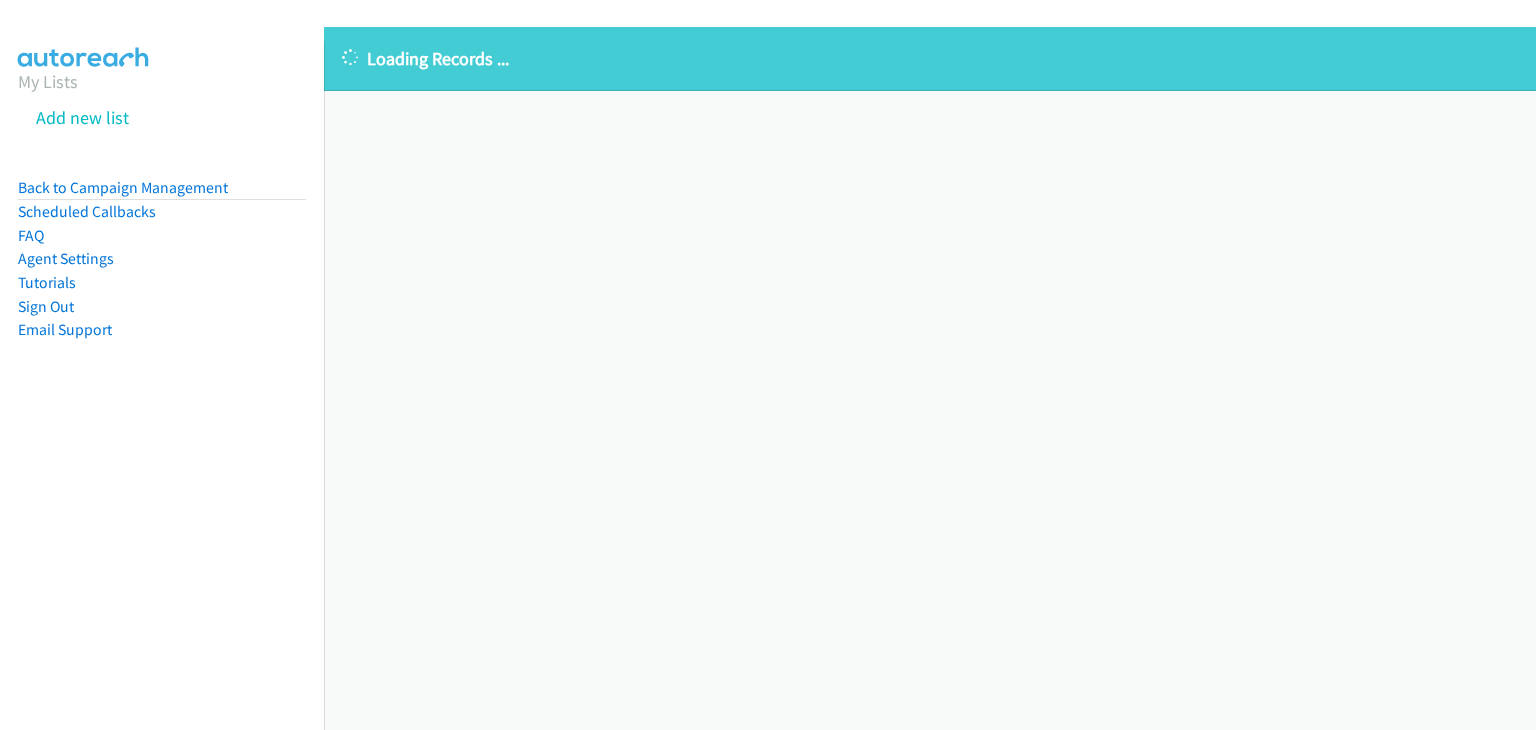 scroll, scrollTop: 0, scrollLeft: 0, axis: both 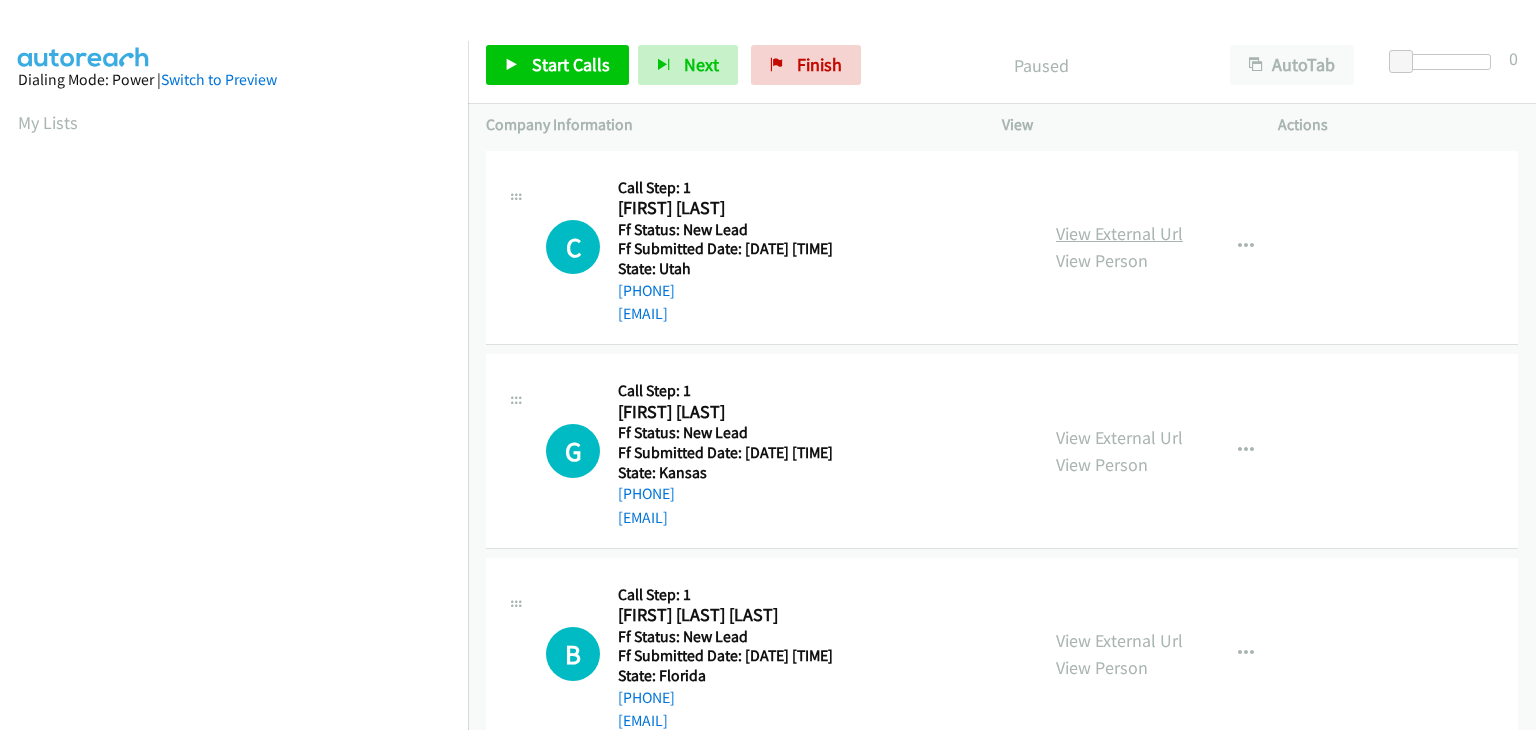 click on "View External Url" at bounding box center (1119, 233) 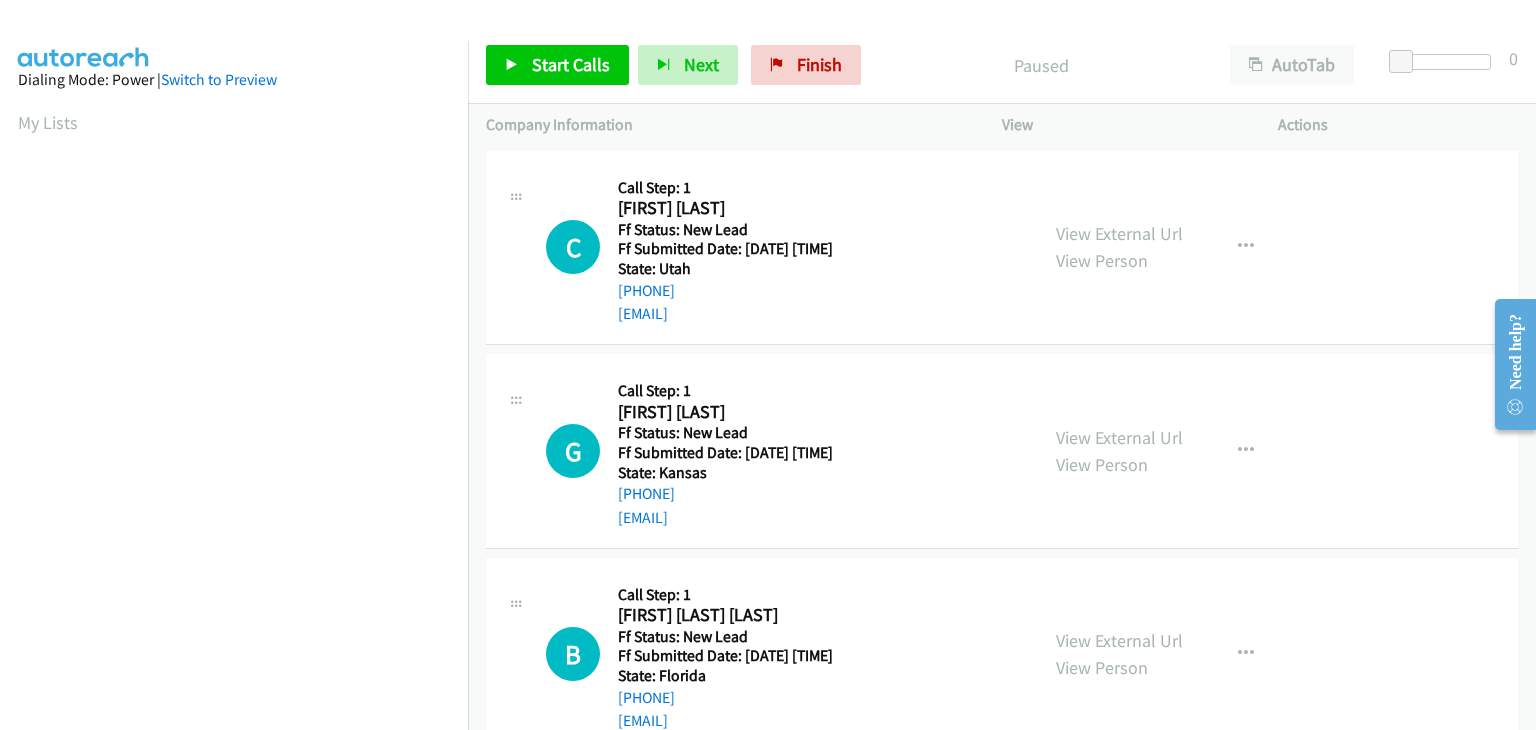 click on "Start Calls
Pause
Next
Finish
Paused
AutoTab
AutoTab
0" at bounding box center [1002, 65] 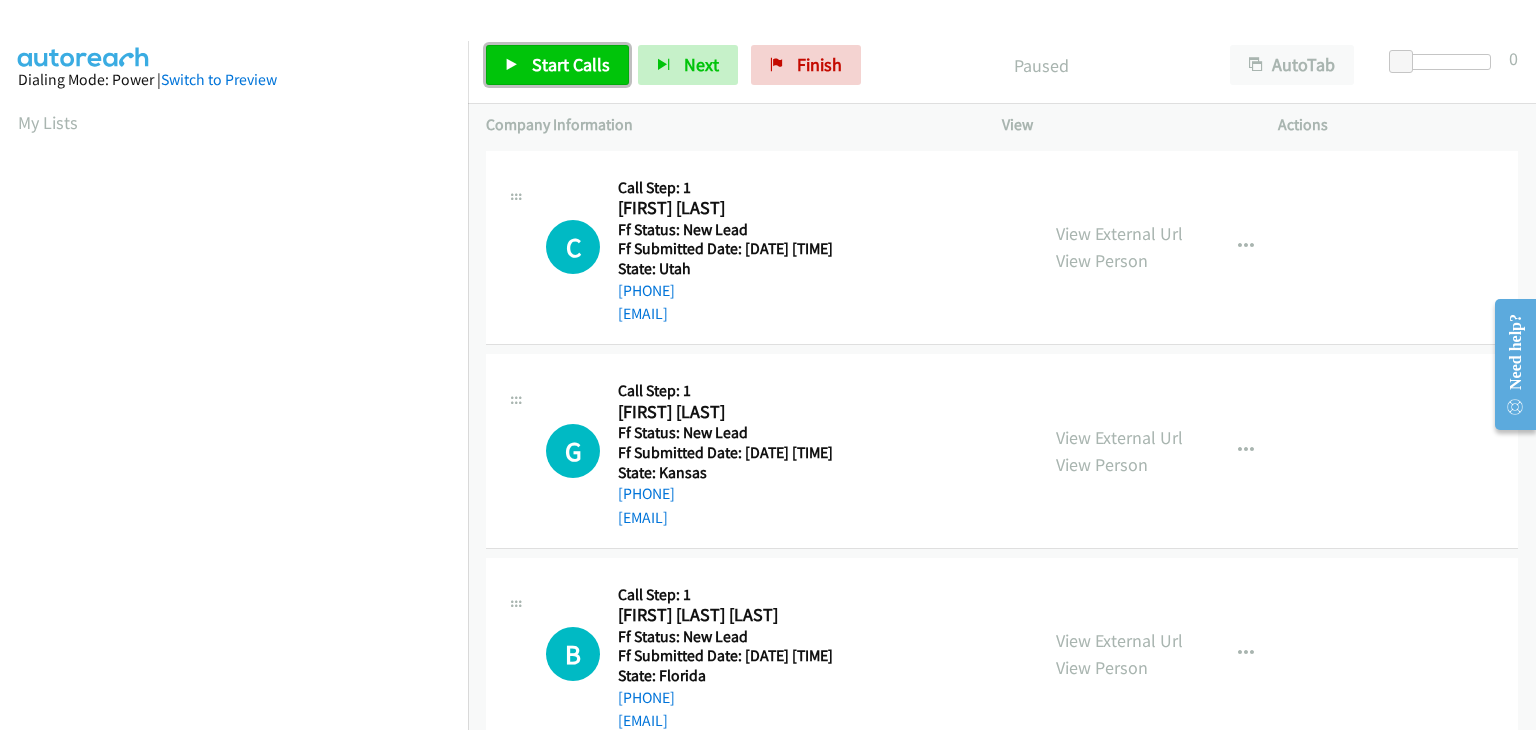 click on "Start Calls" at bounding box center [557, 65] 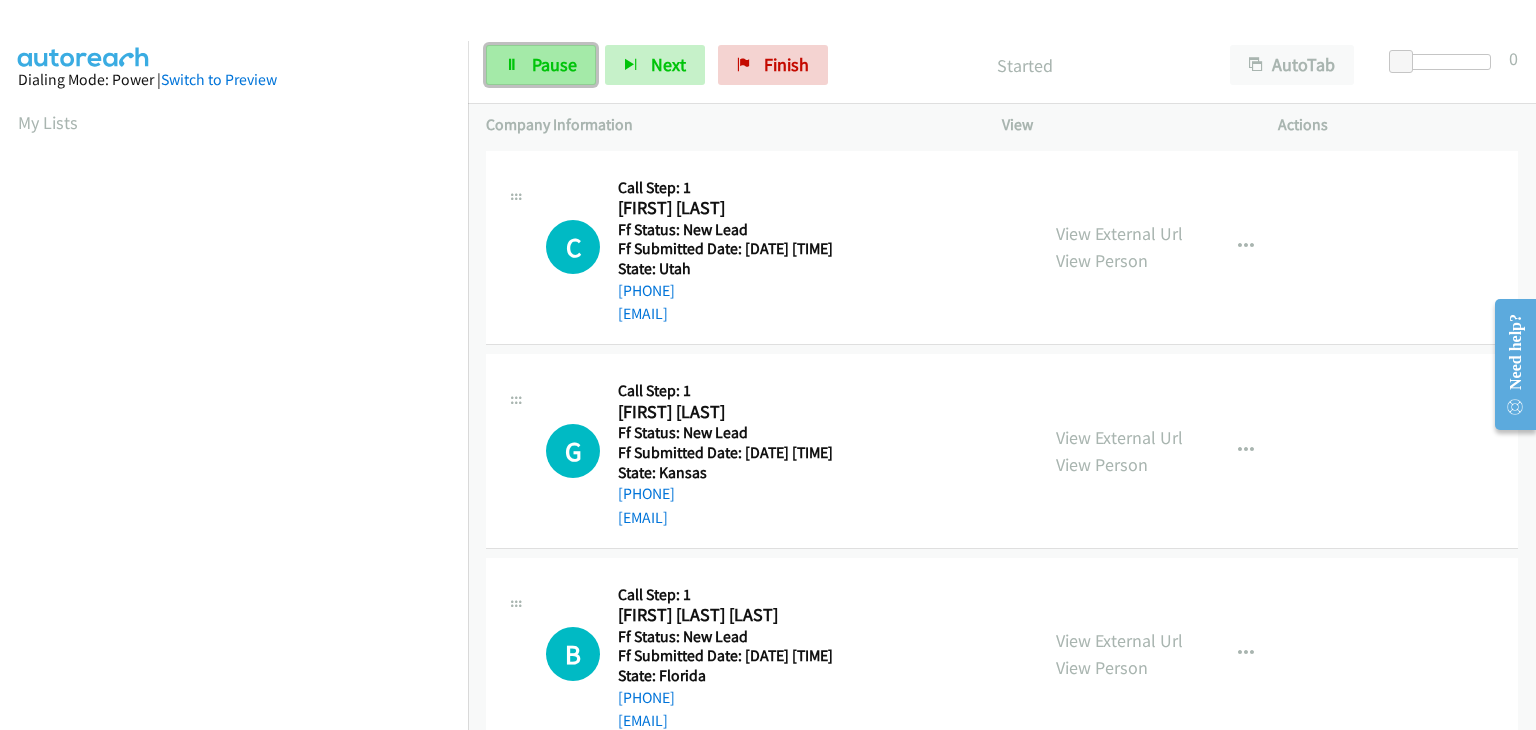 click on "Pause" at bounding box center (541, 65) 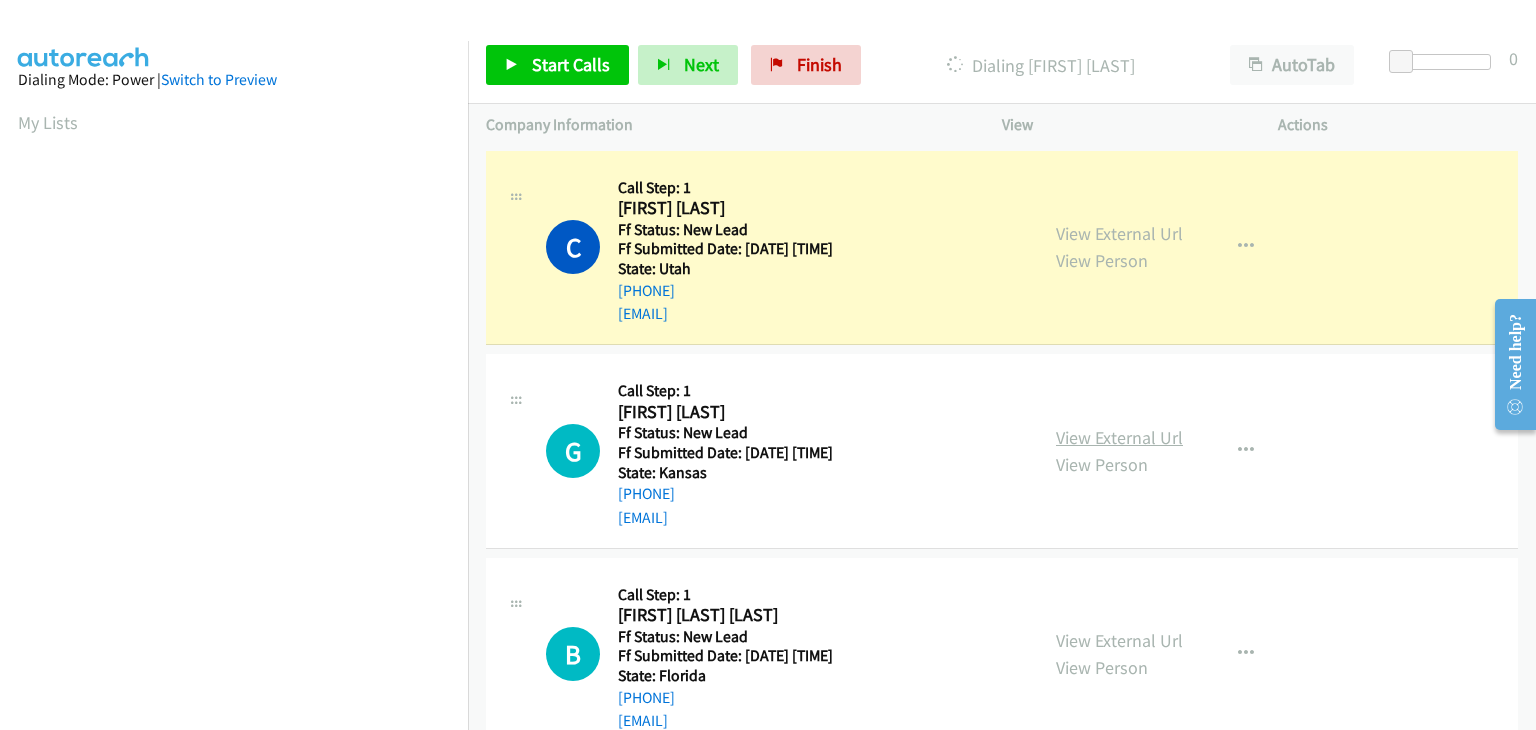 click on "View External Url" at bounding box center [1119, 437] 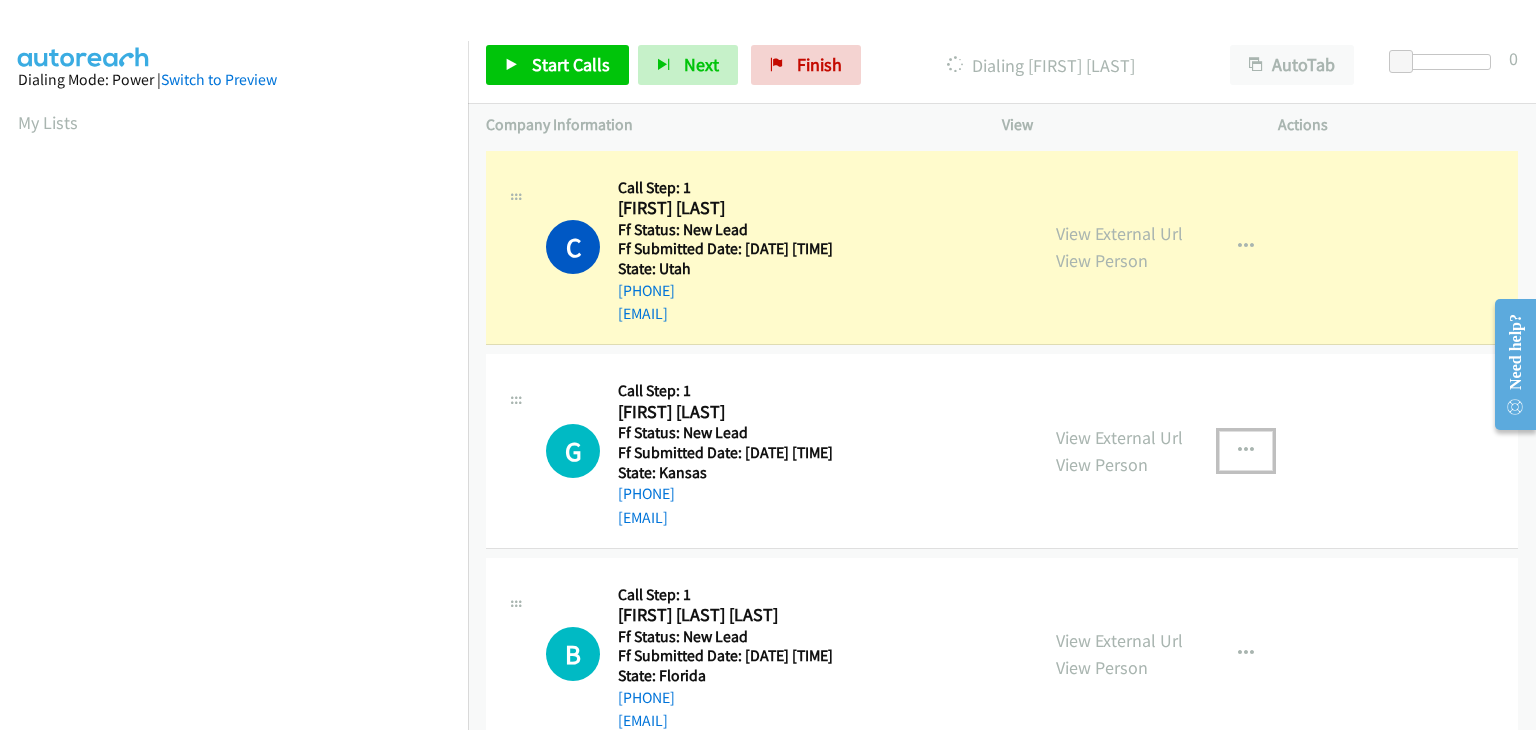 click at bounding box center (1246, 451) 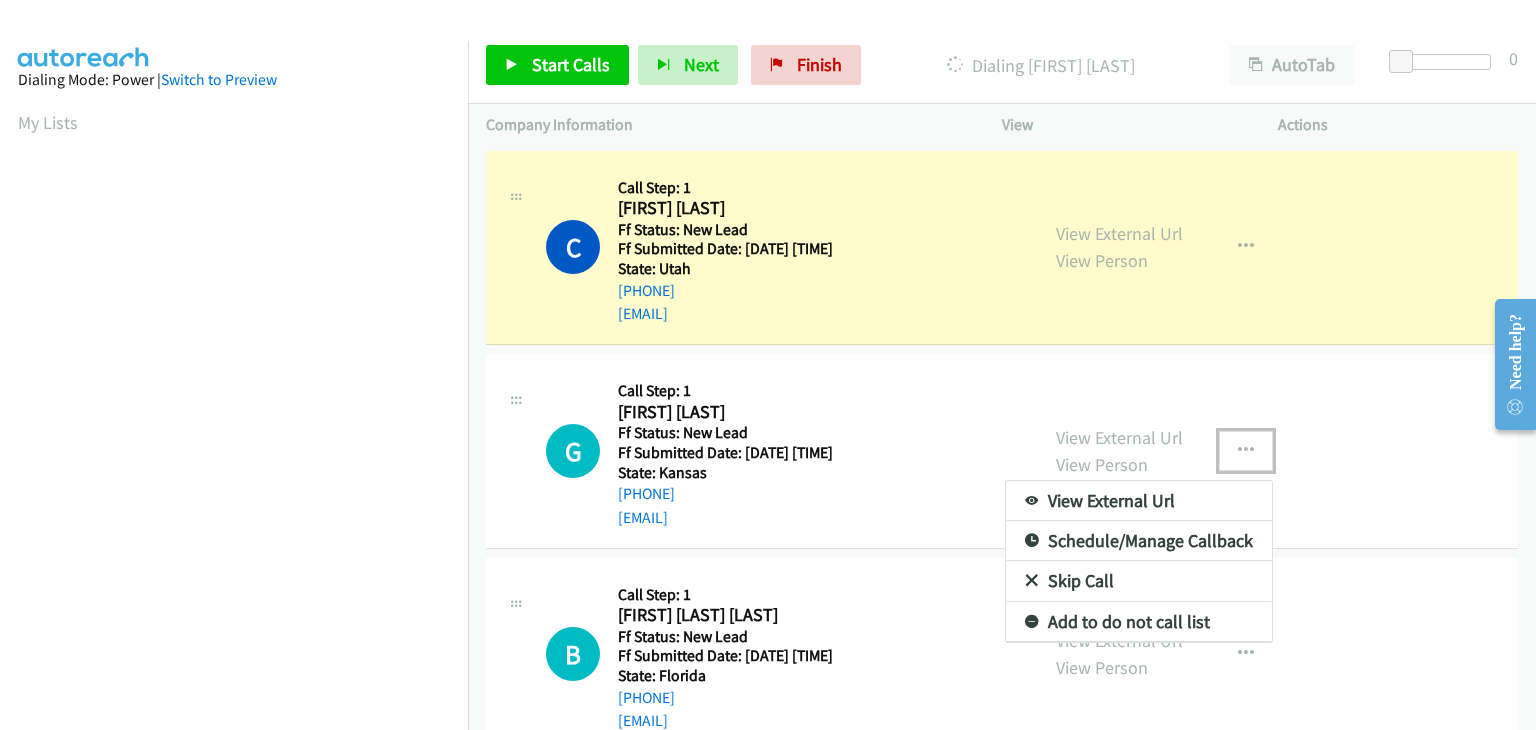 click on "Skip Call" at bounding box center [1139, 581] 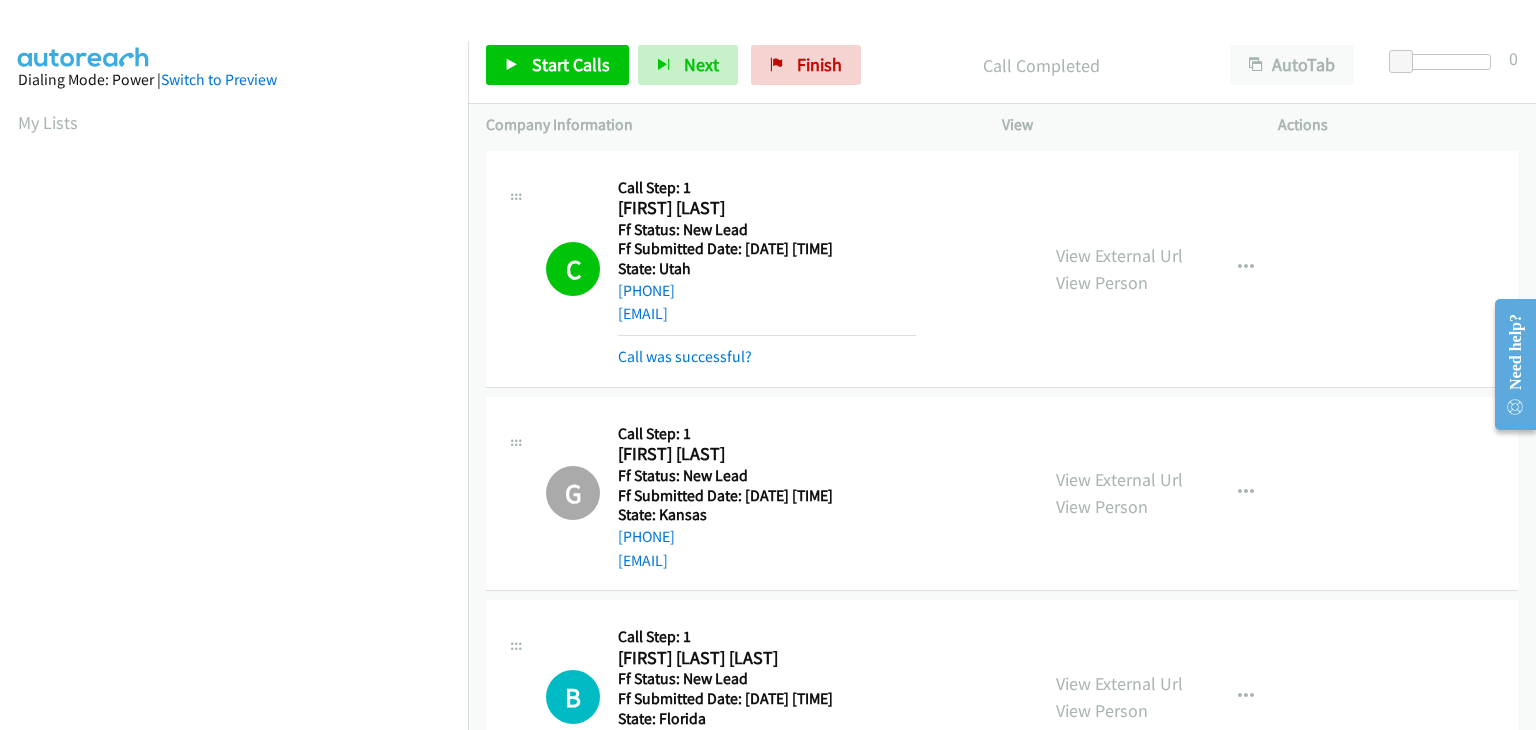 scroll, scrollTop: 392, scrollLeft: 0, axis: vertical 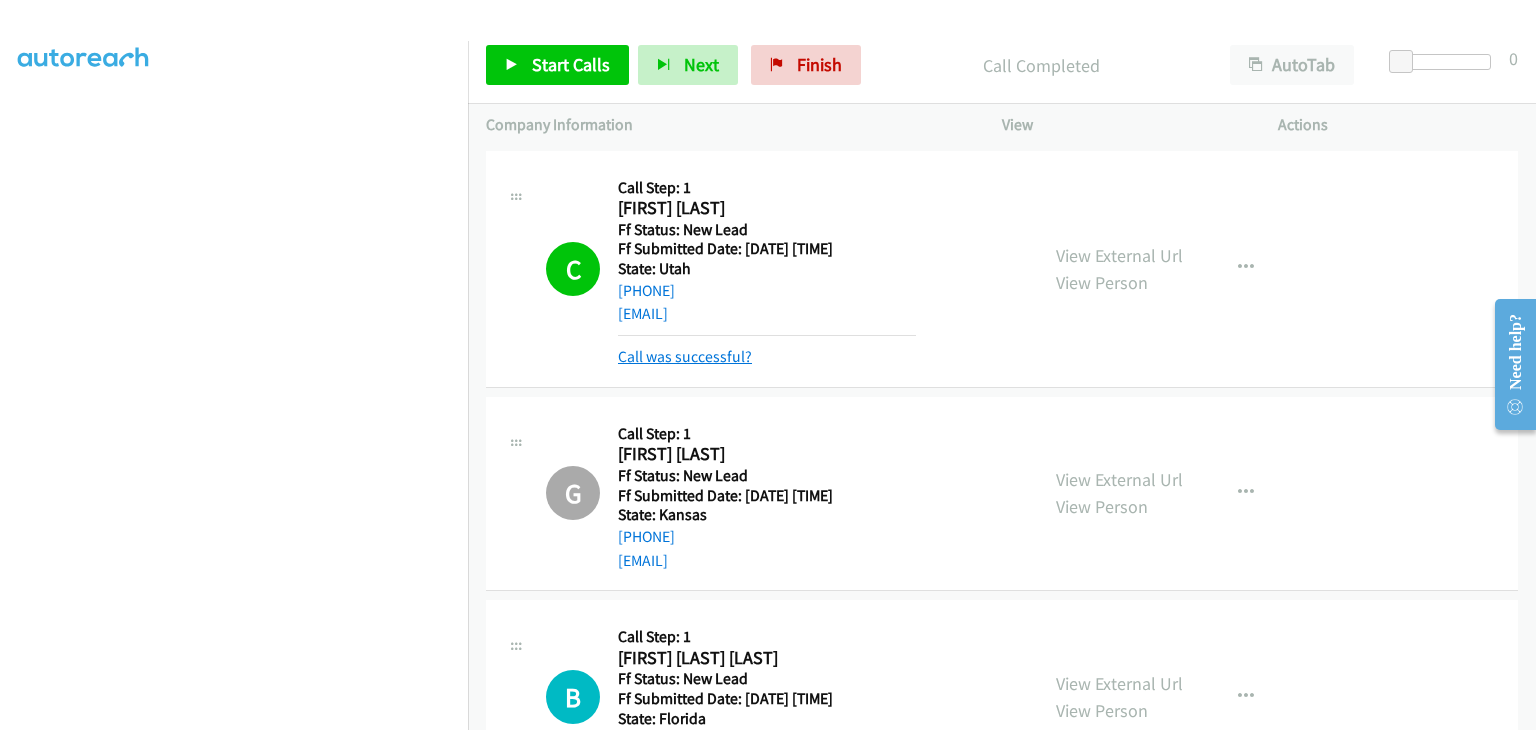 click on "Call was successful?" at bounding box center [685, 356] 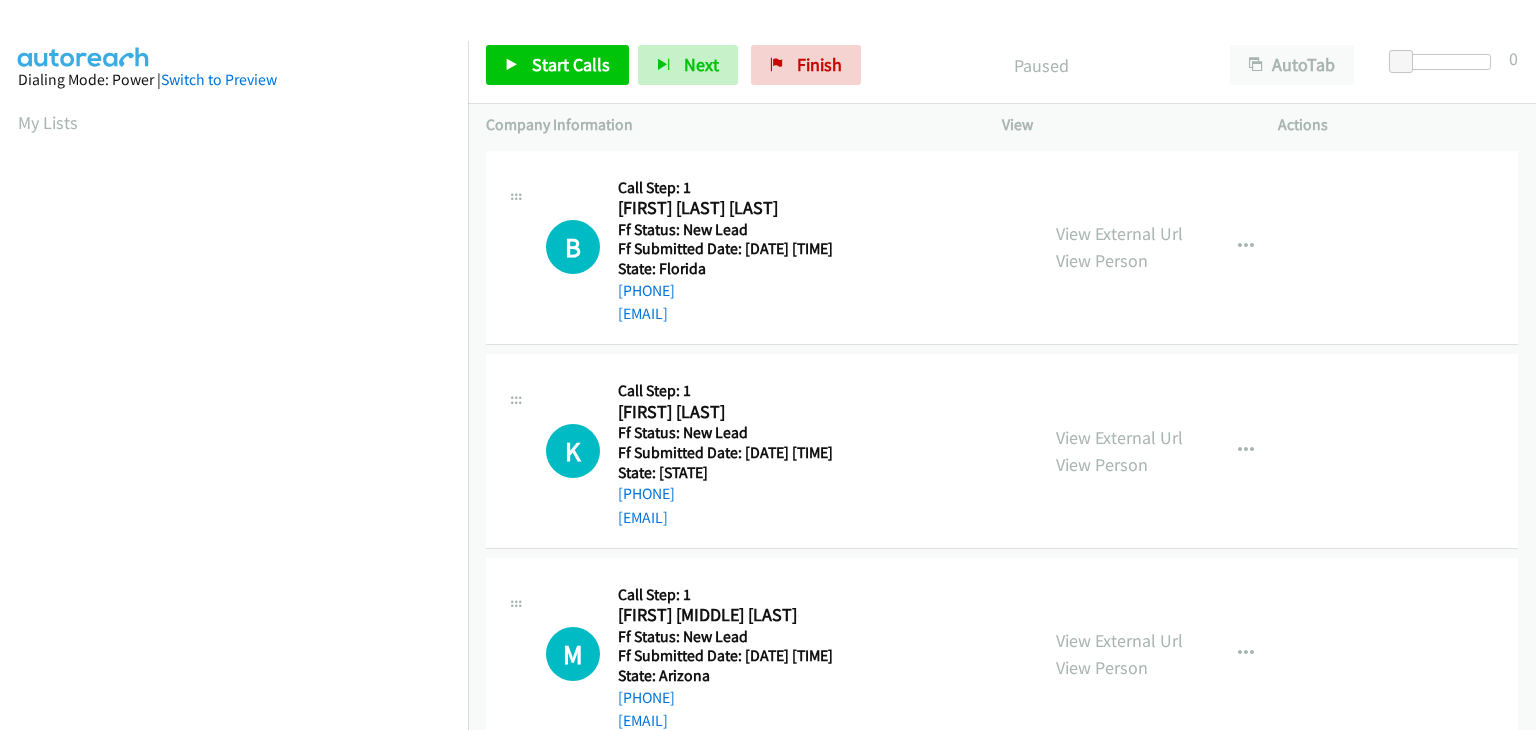 scroll, scrollTop: 0, scrollLeft: 0, axis: both 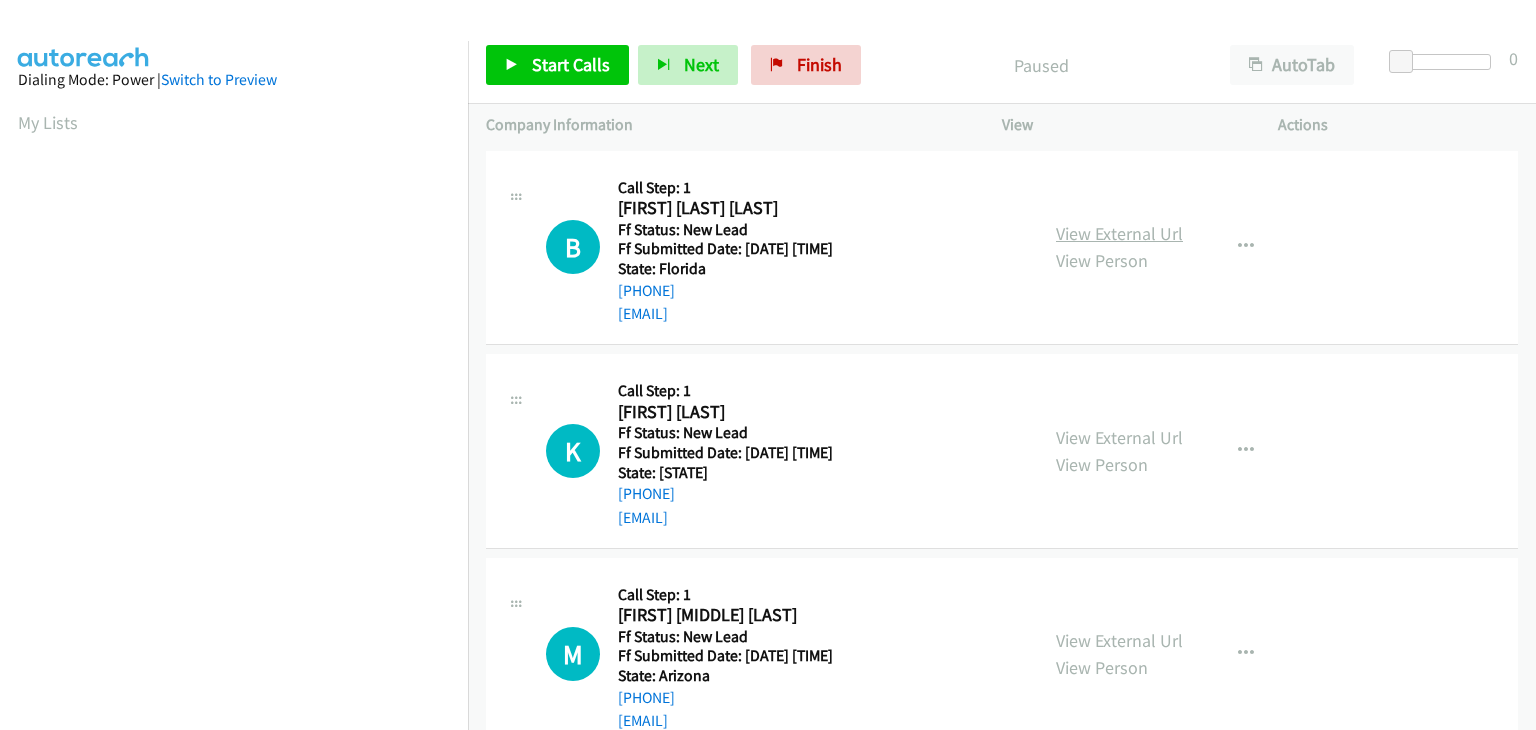 click on "View External Url" at bounding box center [1119, 233] 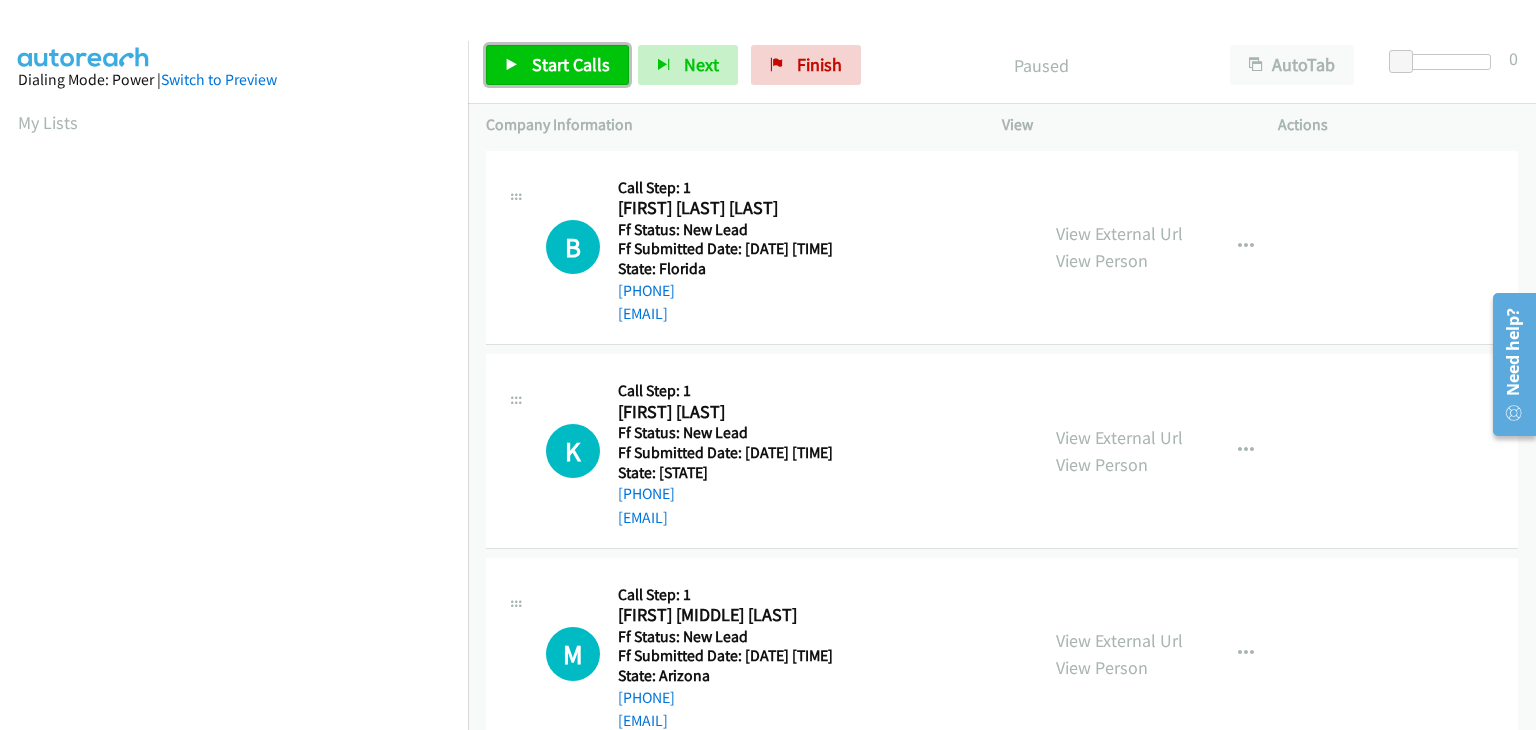 click on "Start Calls" at bounding box center [557, 65] 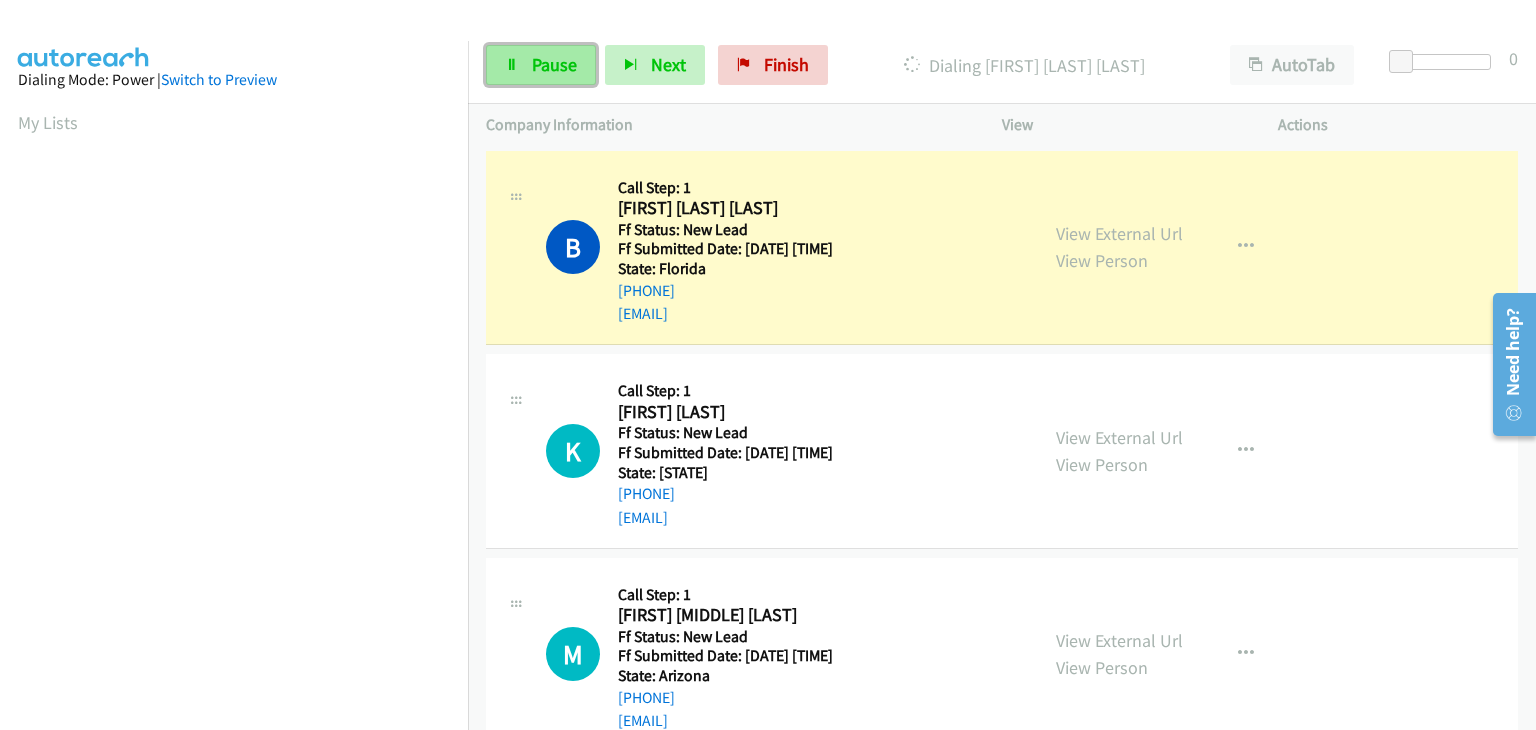 click on "Pause" at bounding box center (554, 64) 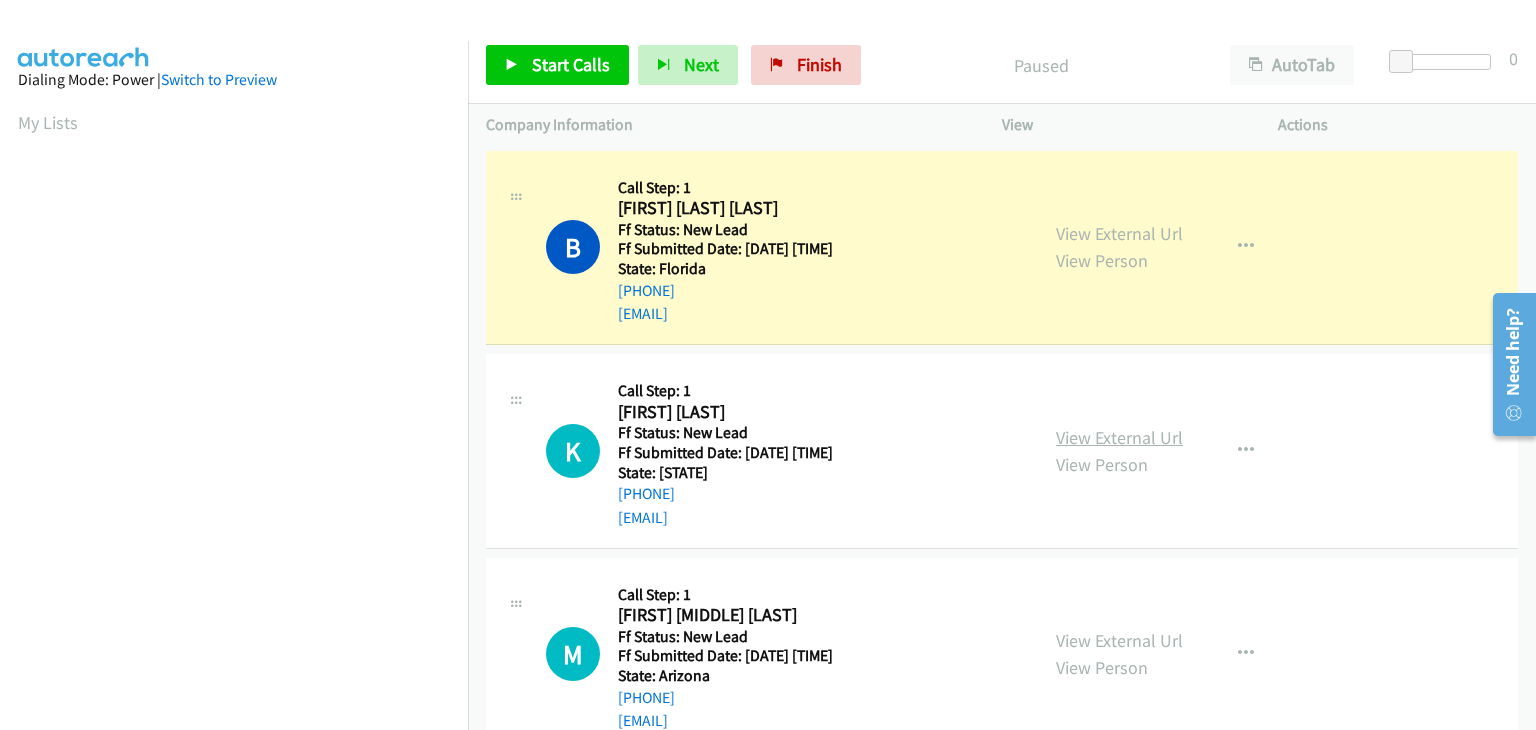 click on "View External Url" at bounding box center (1119, 437) 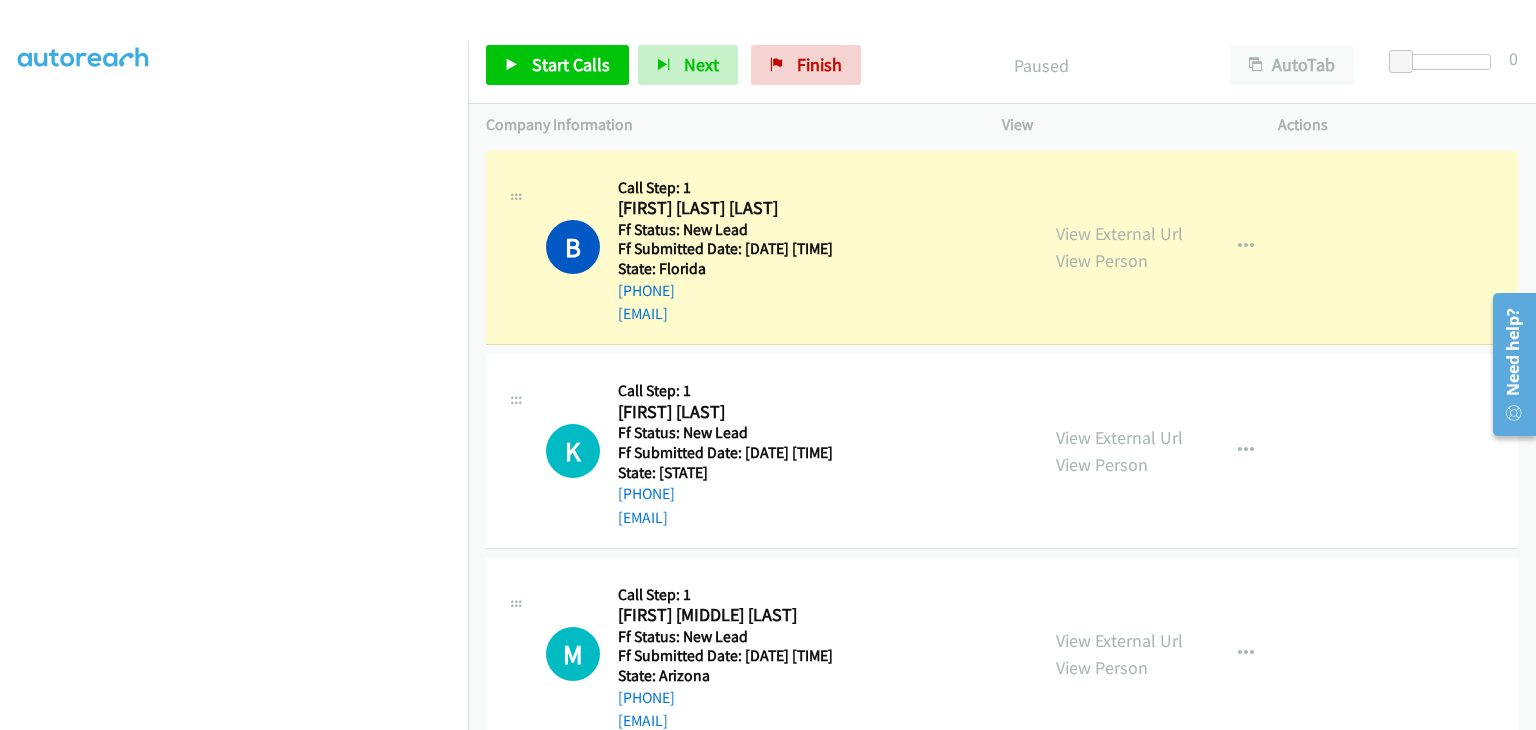 scroll, scrollTop: 392, scrollLeft: 0, axis: vertical 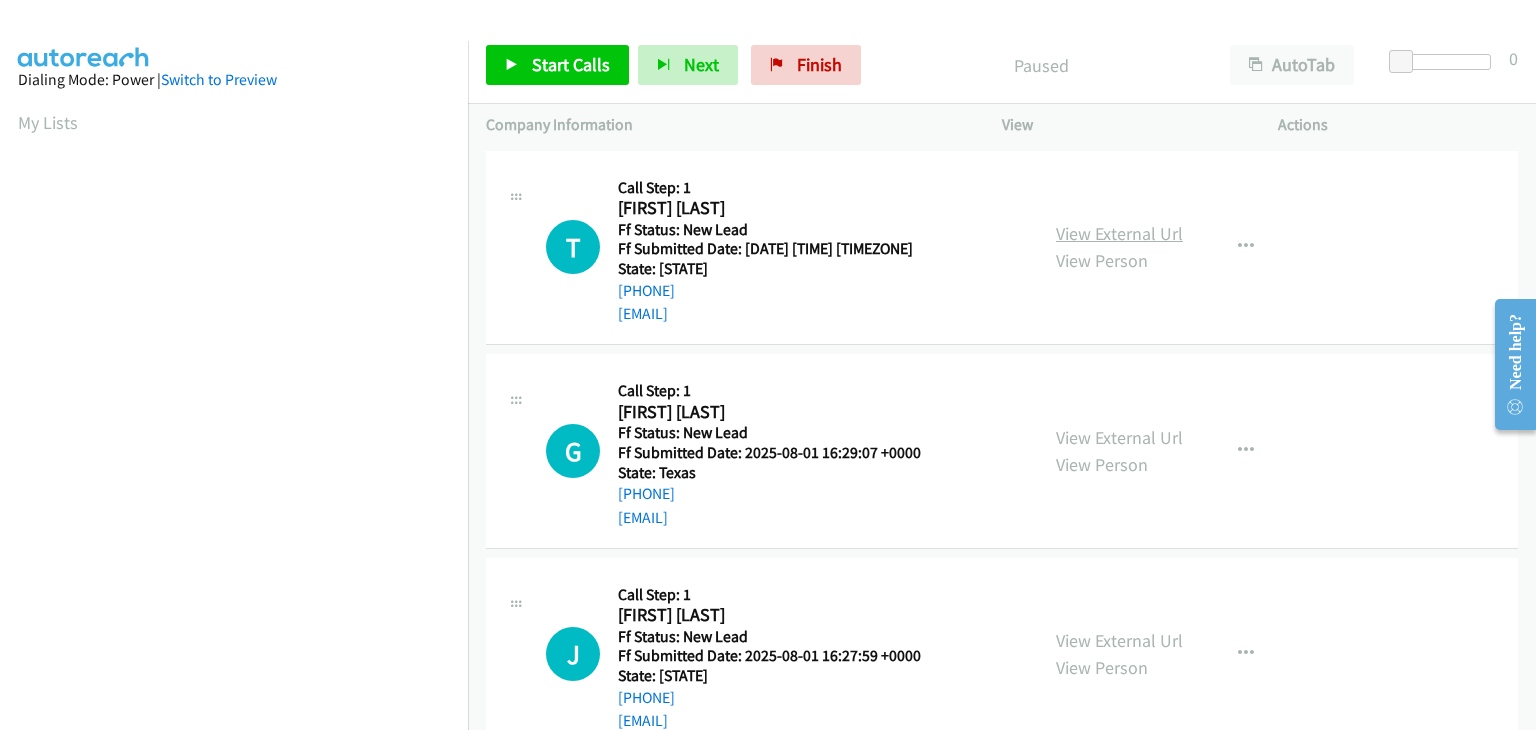 click on "View External Url" at bounding box center (1119, 233) 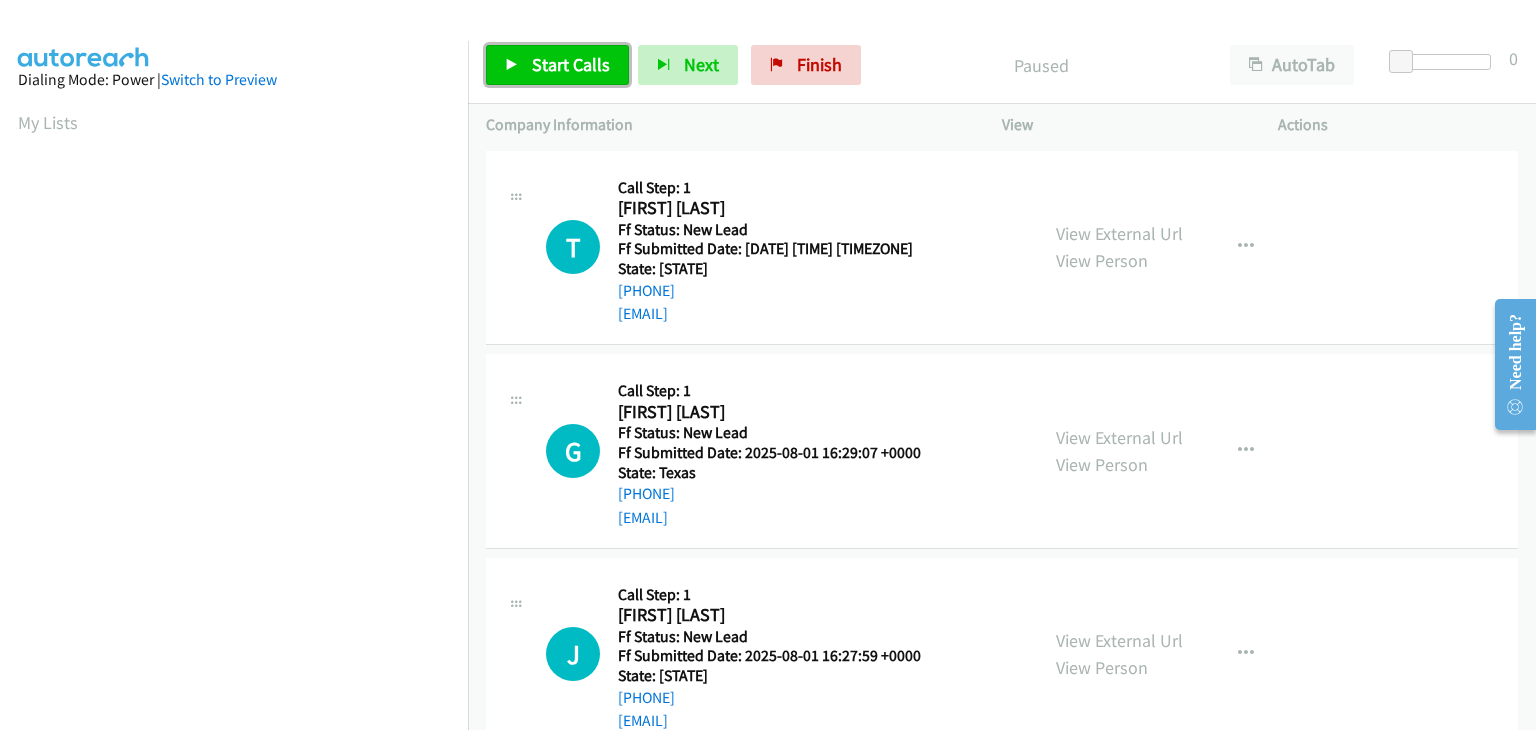 click on "Start Calls" at bounding box center (557, 65) 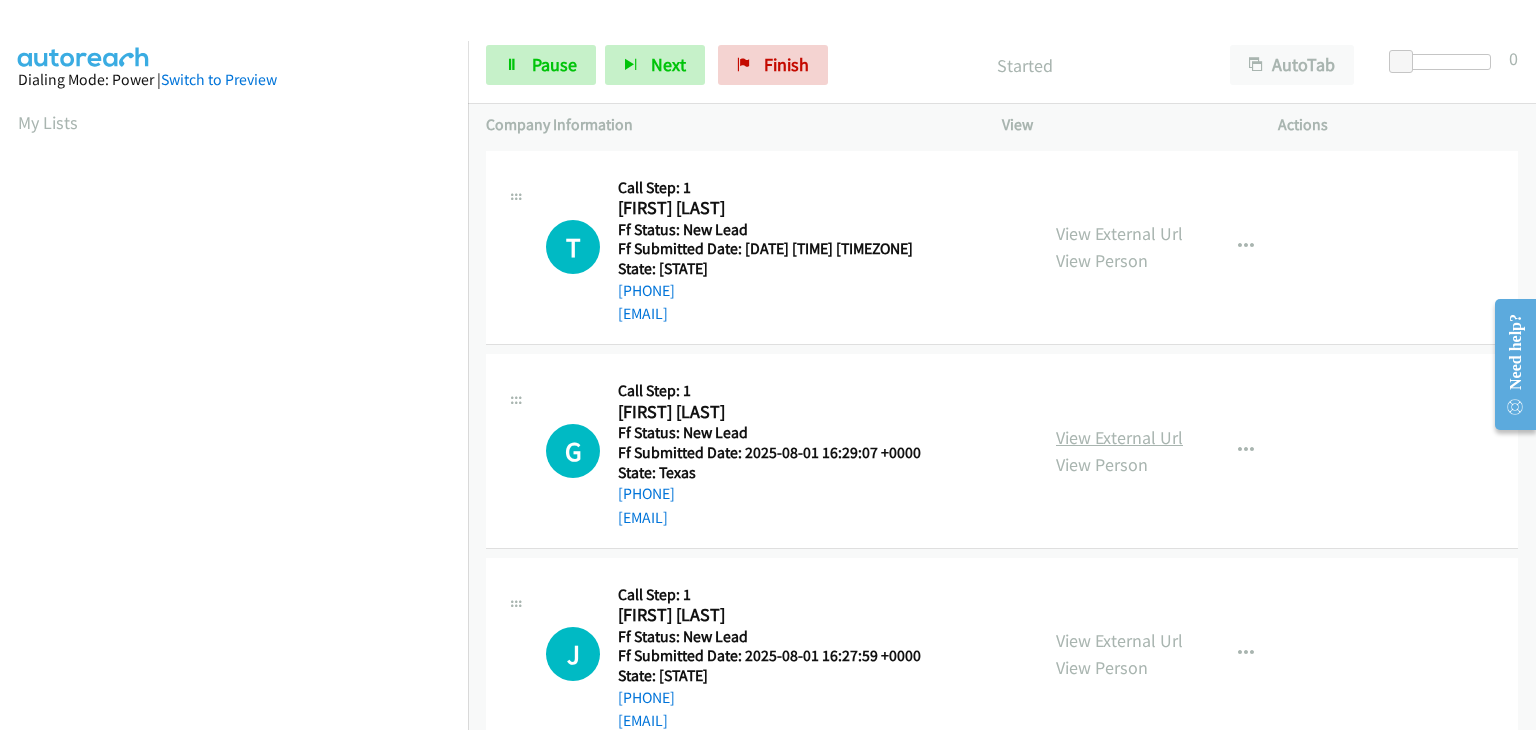 click on "View External Url" at bounding box center (1119, 437) 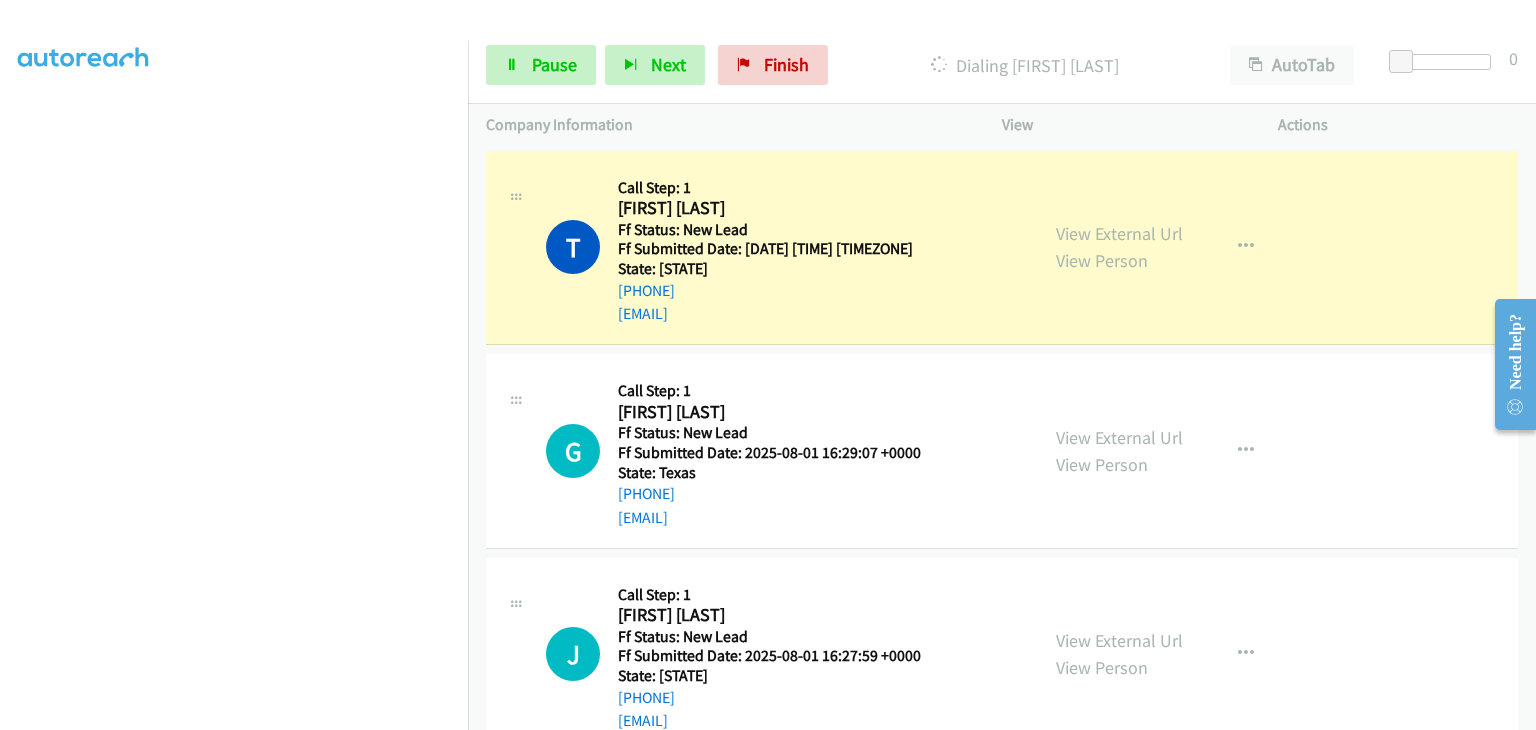 scroll, scrollTop: 392, scrollLeft: 0, axis: vertical 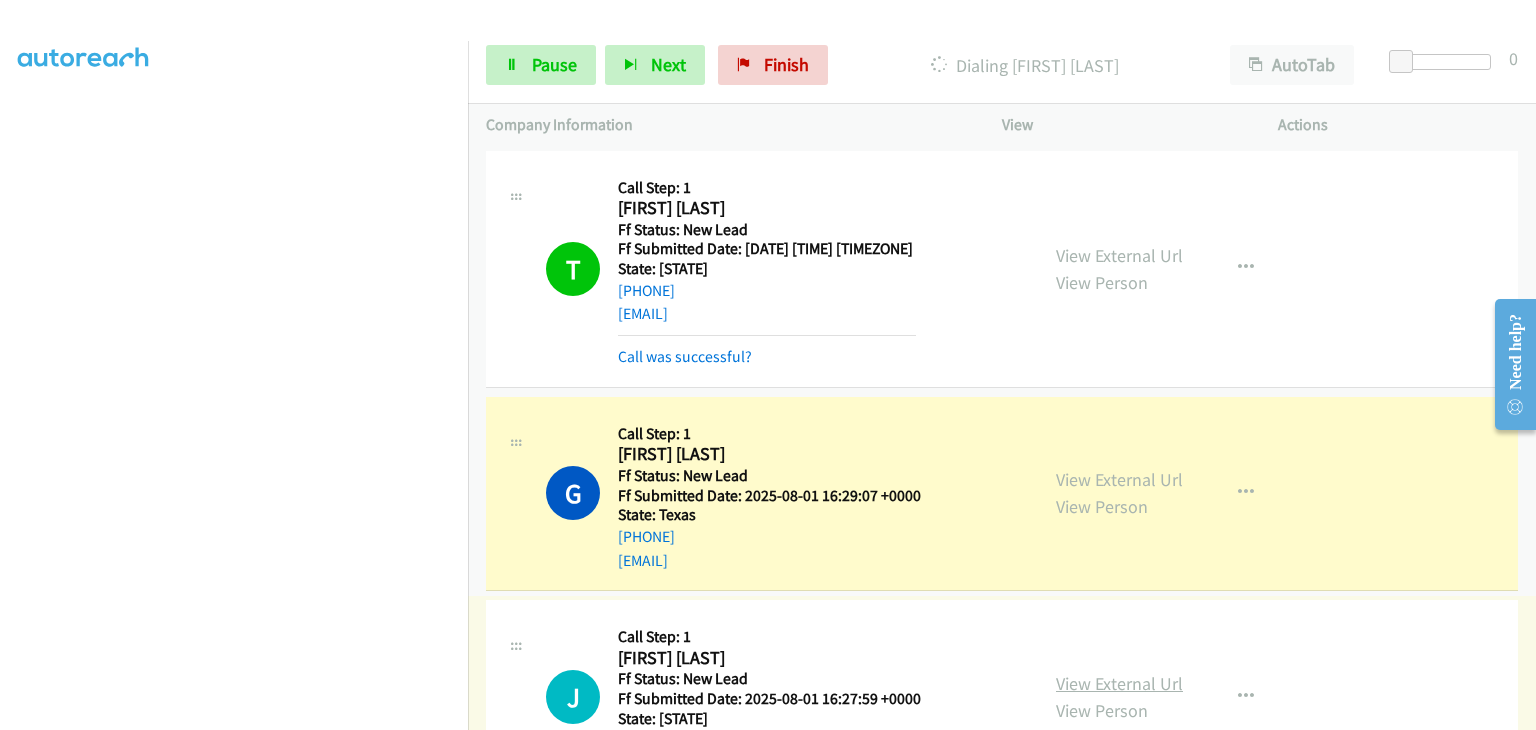 click on "View External Url" at bounding box center (1119, 683) 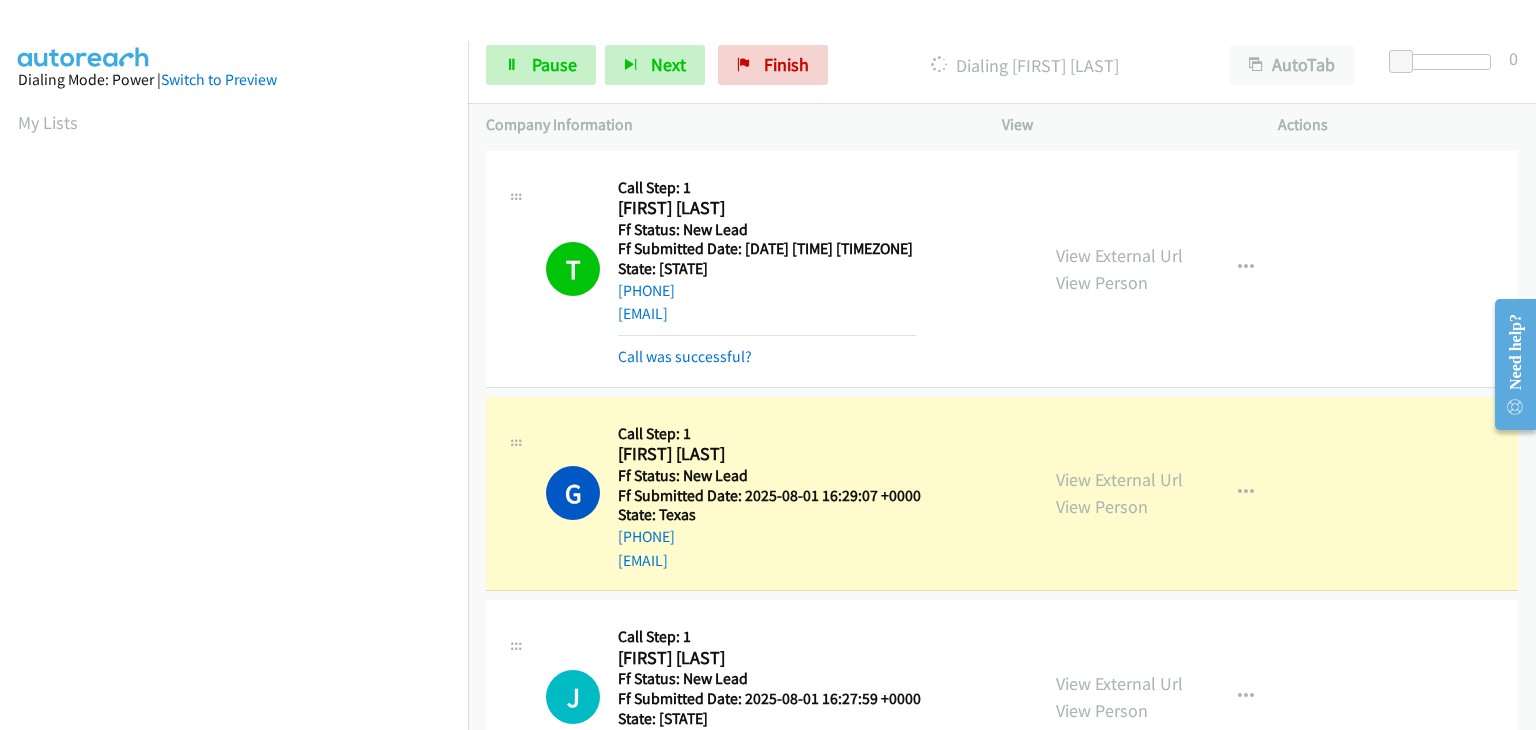 scroll, scrollTop: 392, scrollLeft: 0, axis: vertical 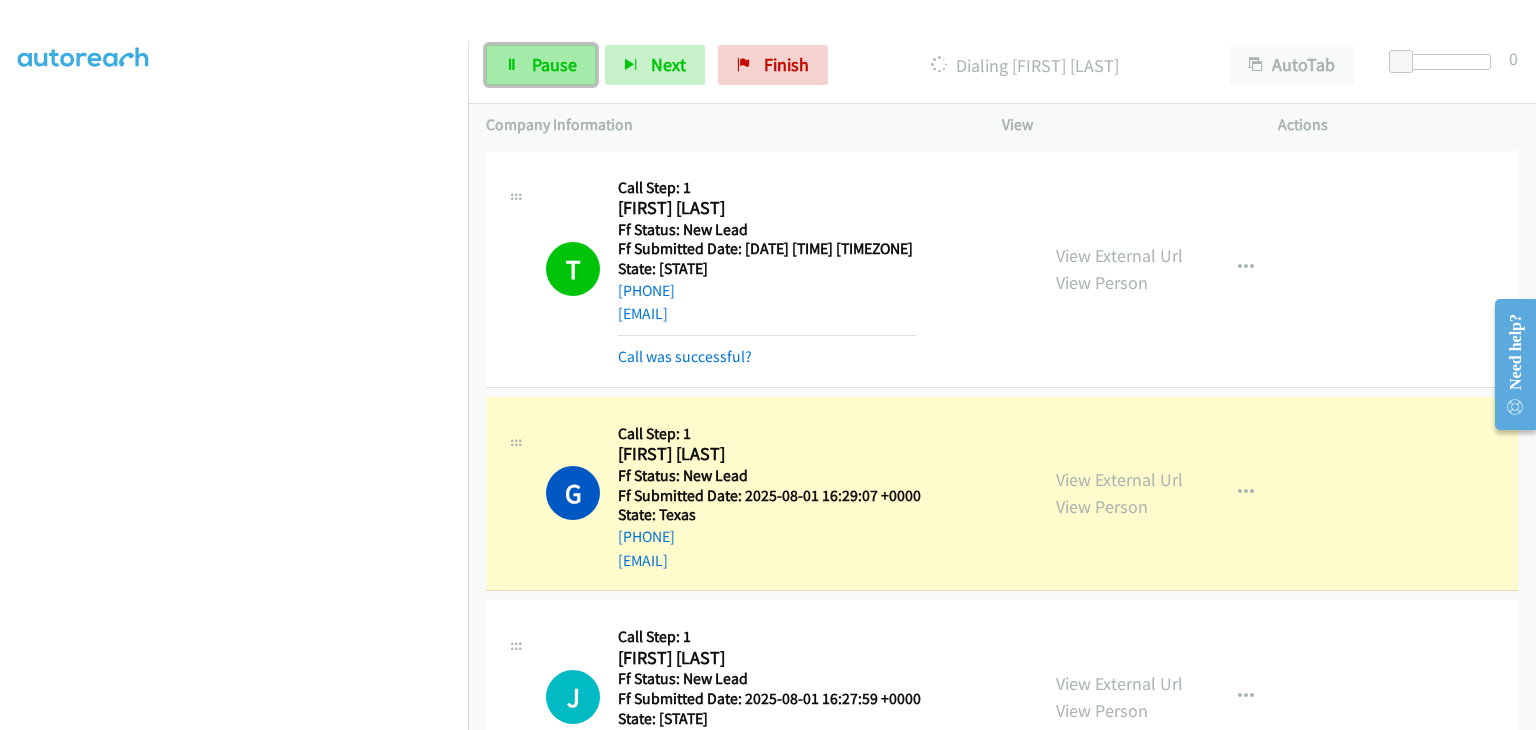 click on "Pause" at bounding box center (554, 64) 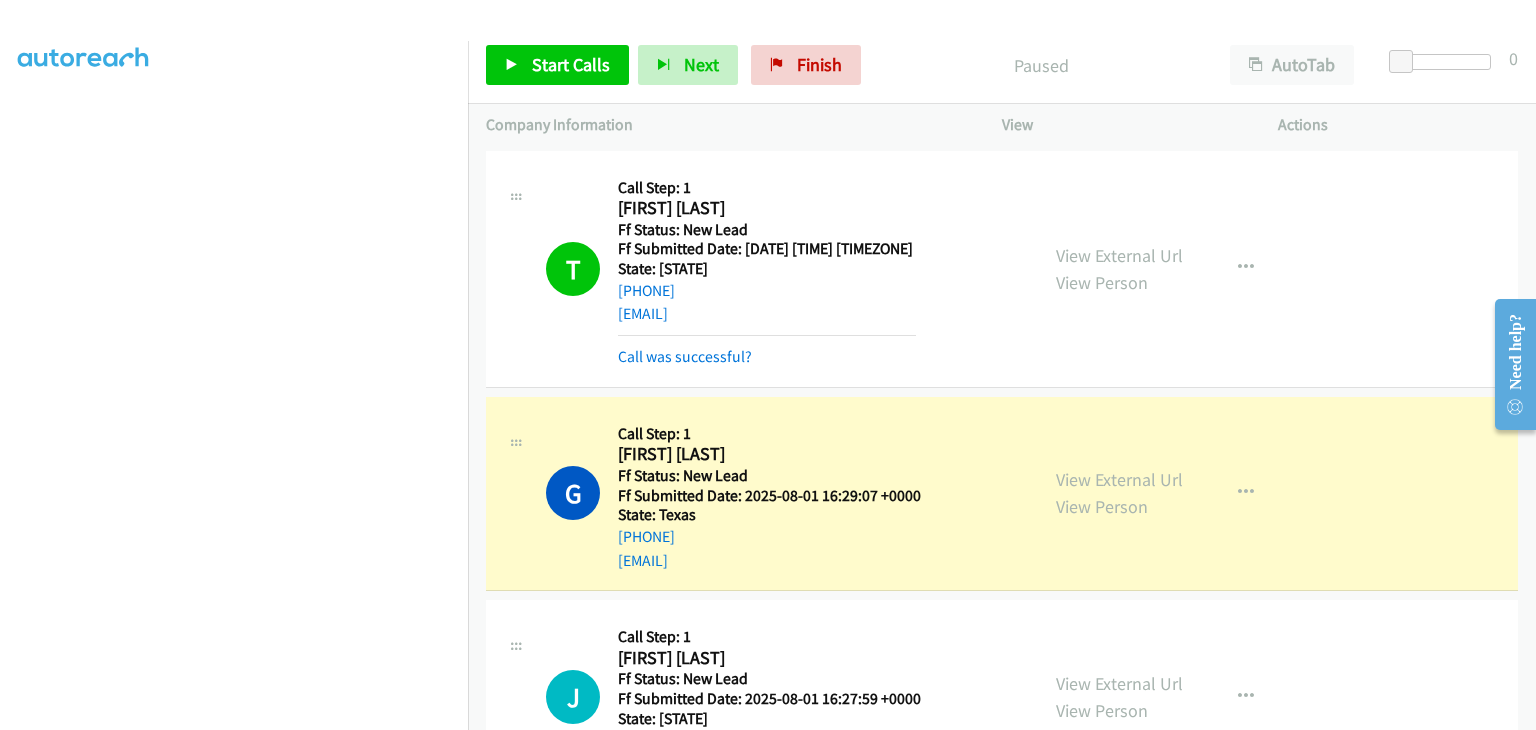 scroll, scrollTop: 392, scrollLeft: 0, axis: vertical 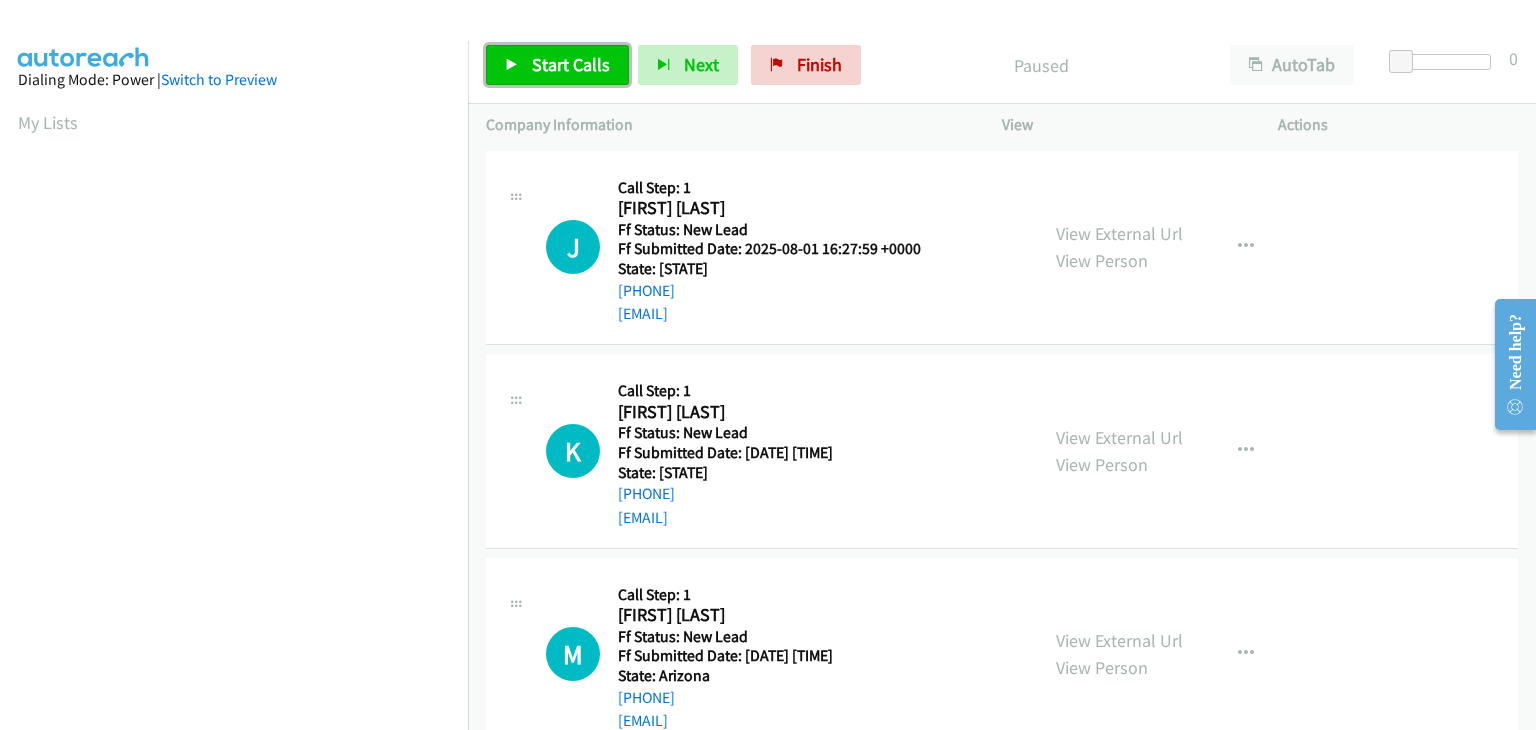 click on "Start Calls" at bounding box center (557, 65) 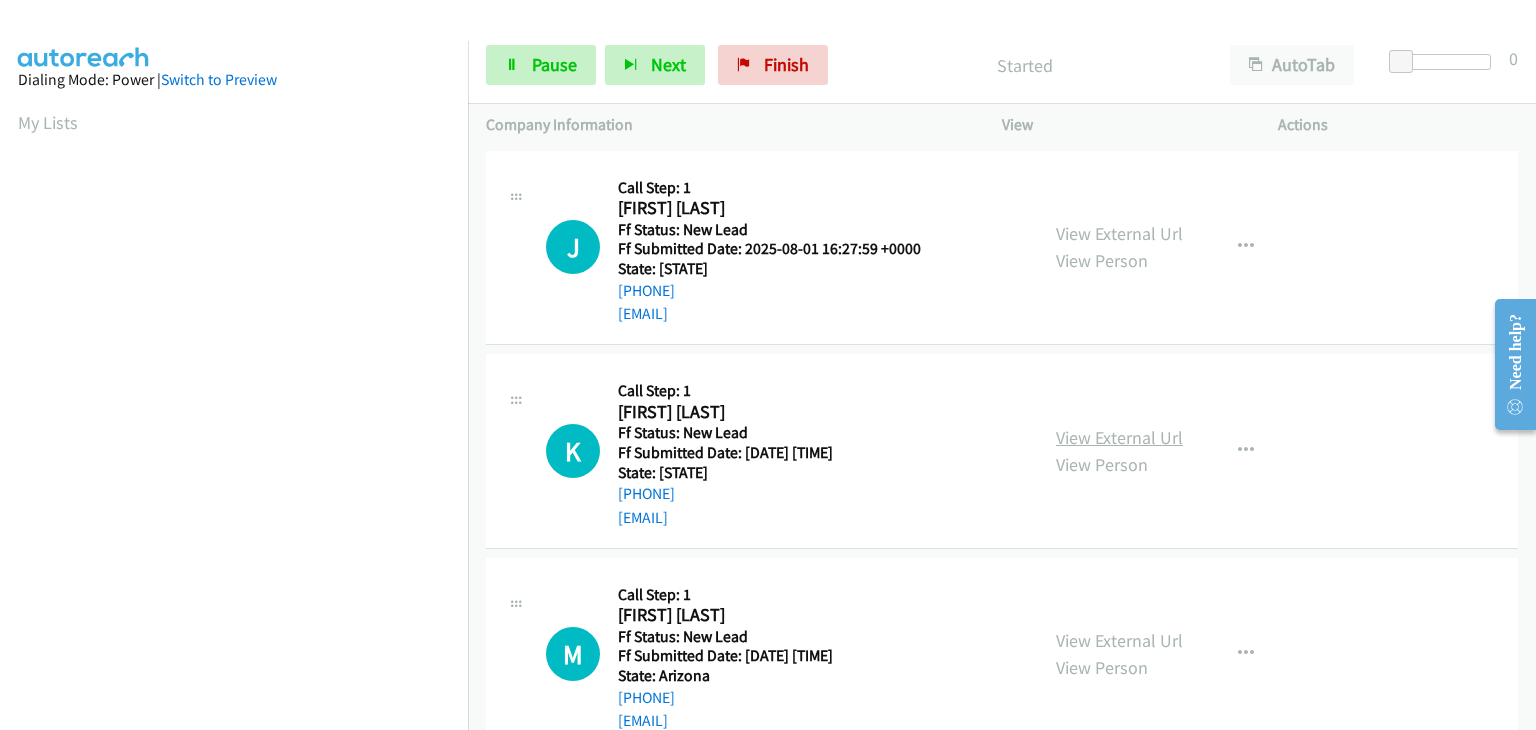 click on "View External Url" at bounding box center (1119, 437) 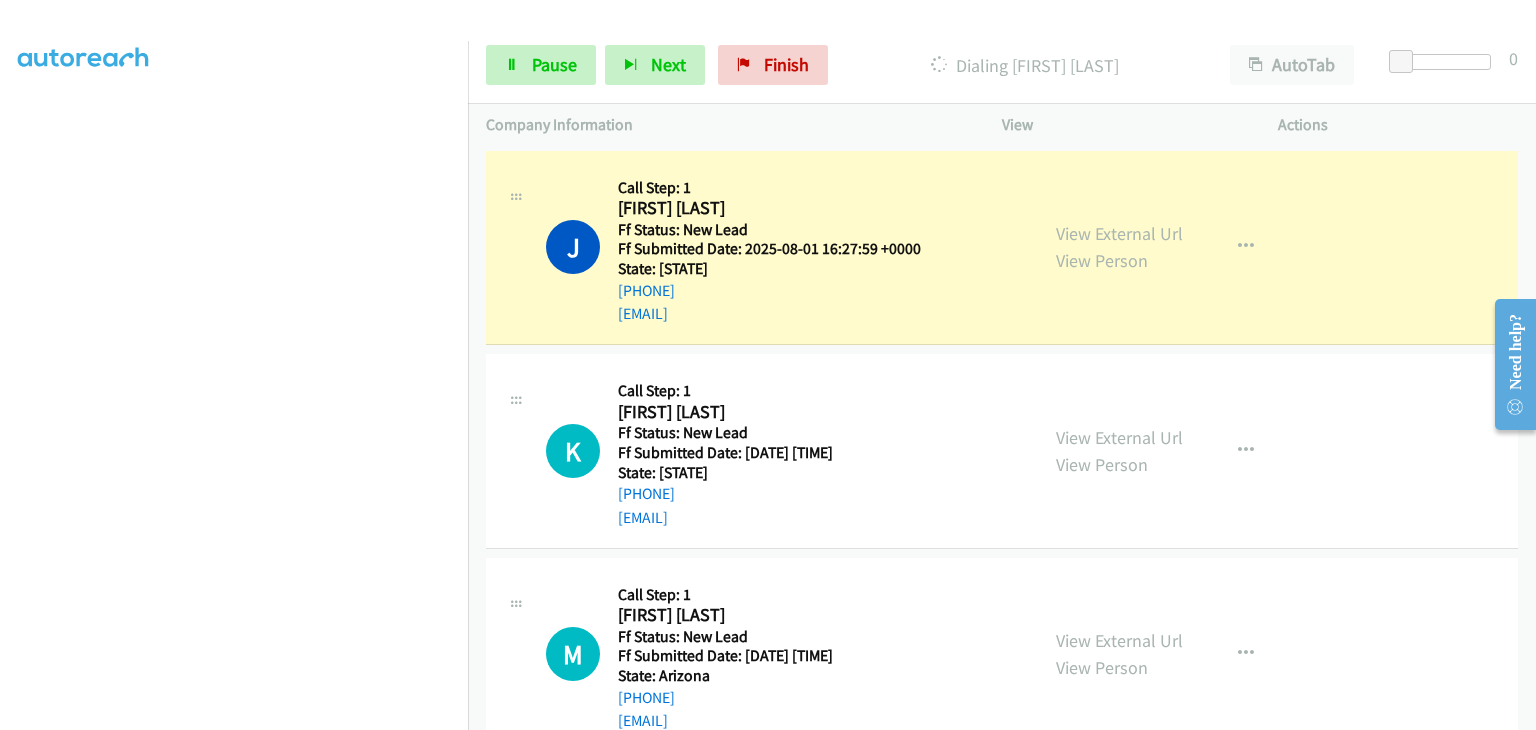 scroll, scrollTop: 392, scrollLeft: 0, axis: vertical 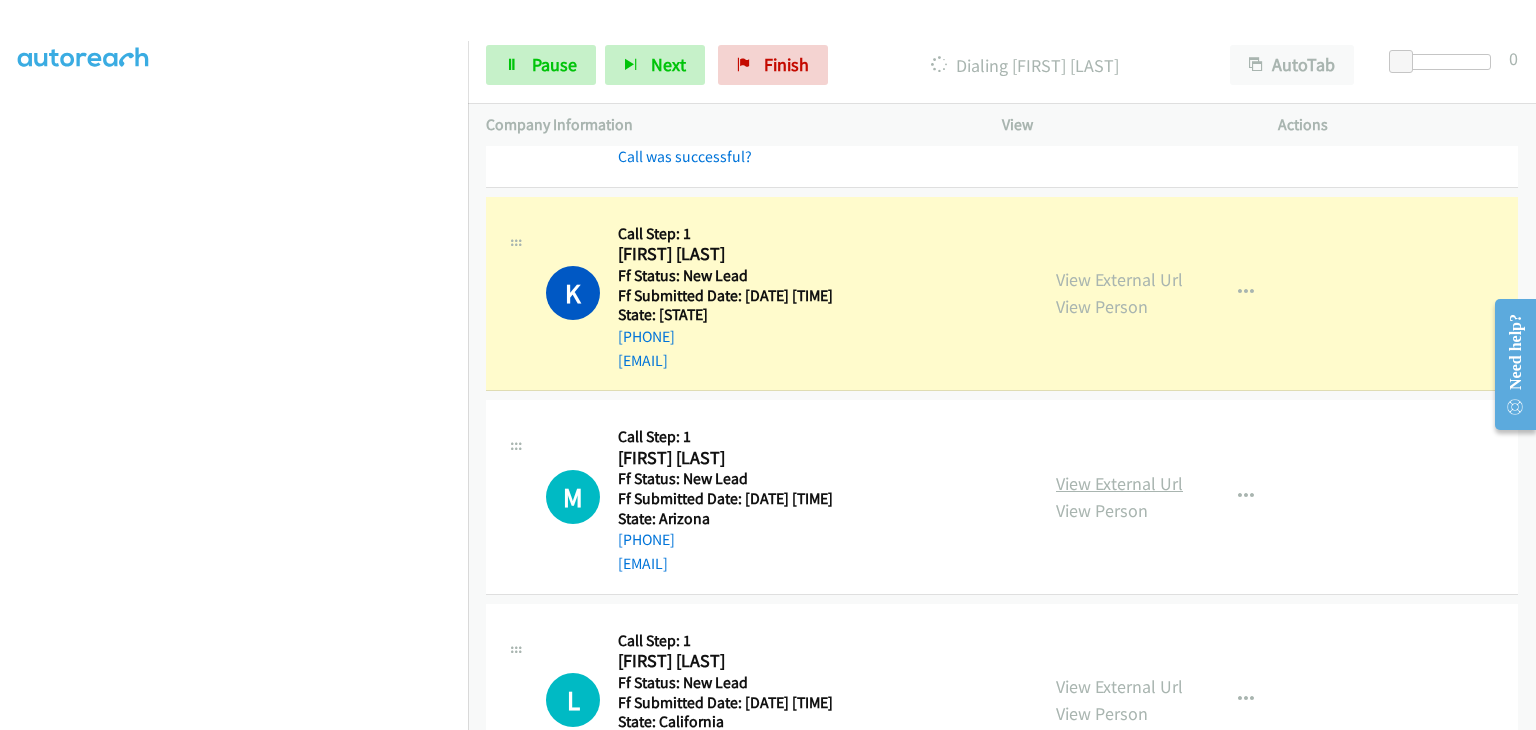click on "View External Url" at bounding box center [1119, 483] 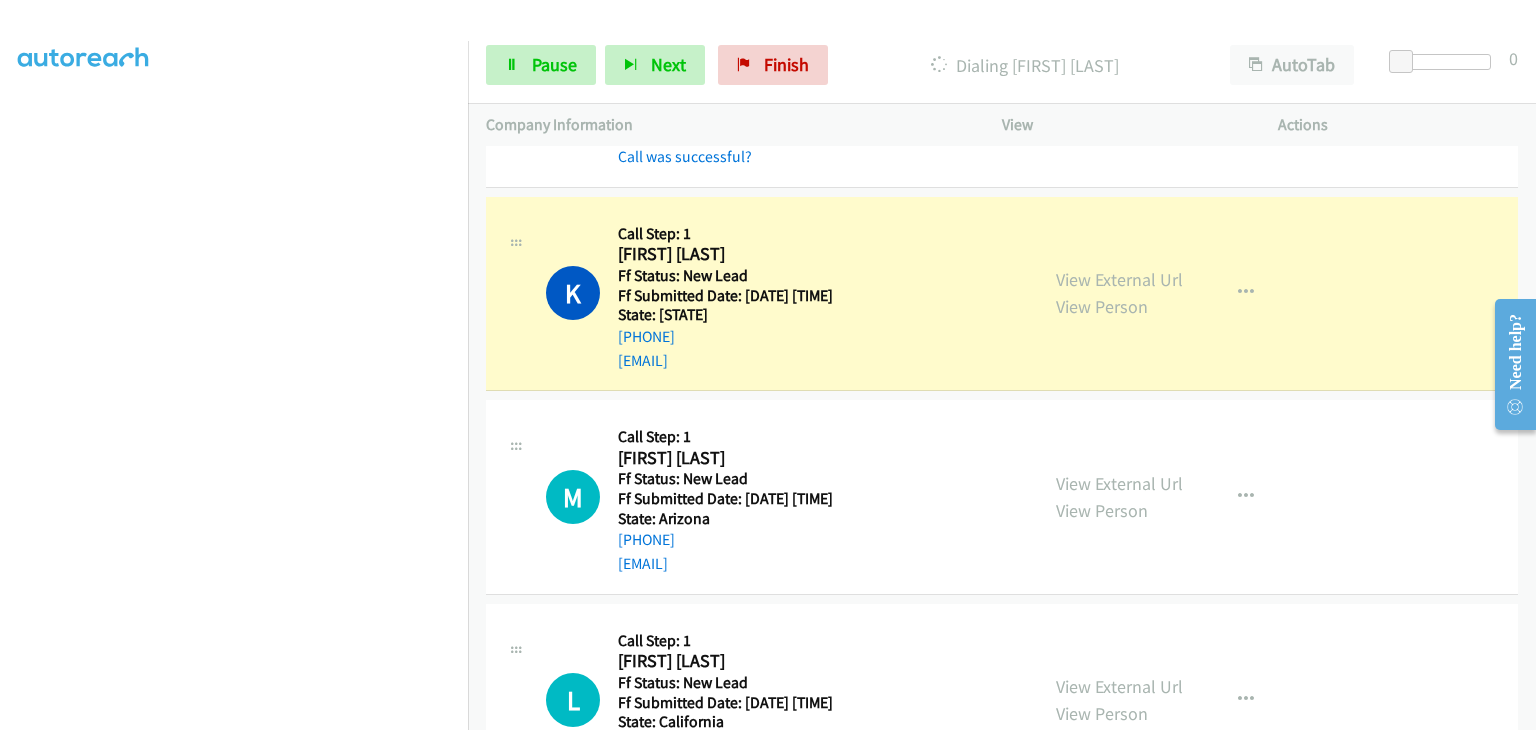 scroll, scrollTop: 392, scrollLeft: 0, axis: vertical 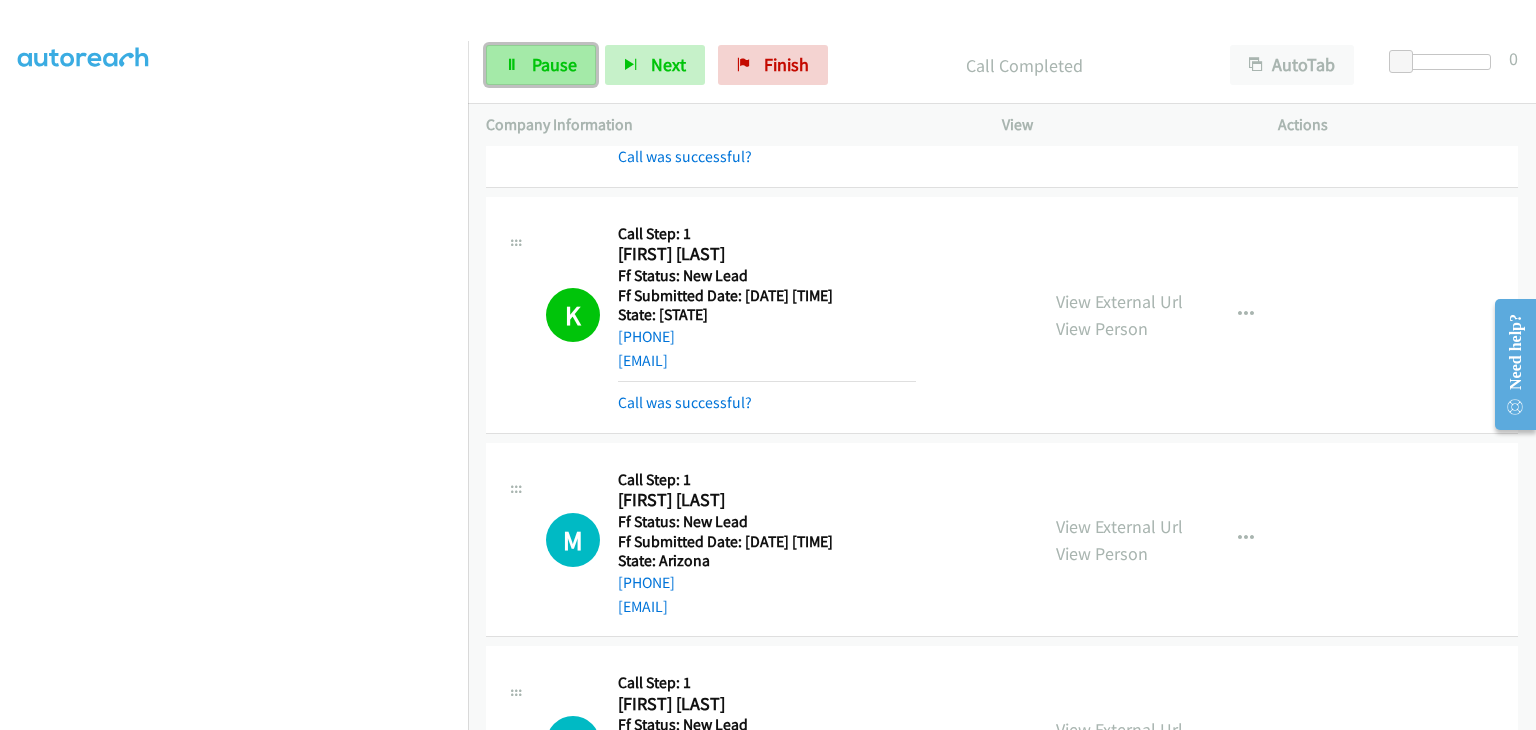 click on "Pause" at bounding box center (554, 64) 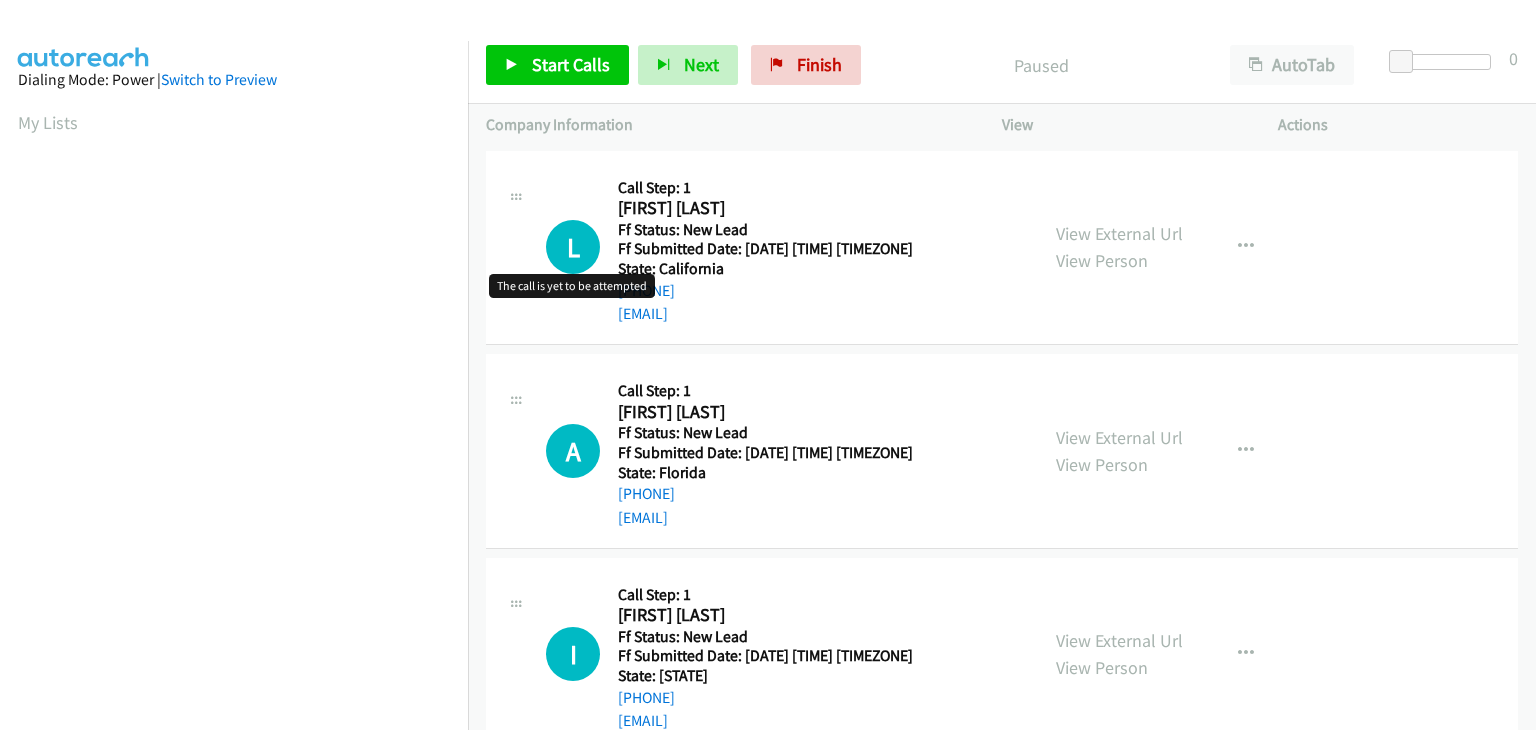 scroll, scrollTop: 0, scrollLeft: 0, axis: both 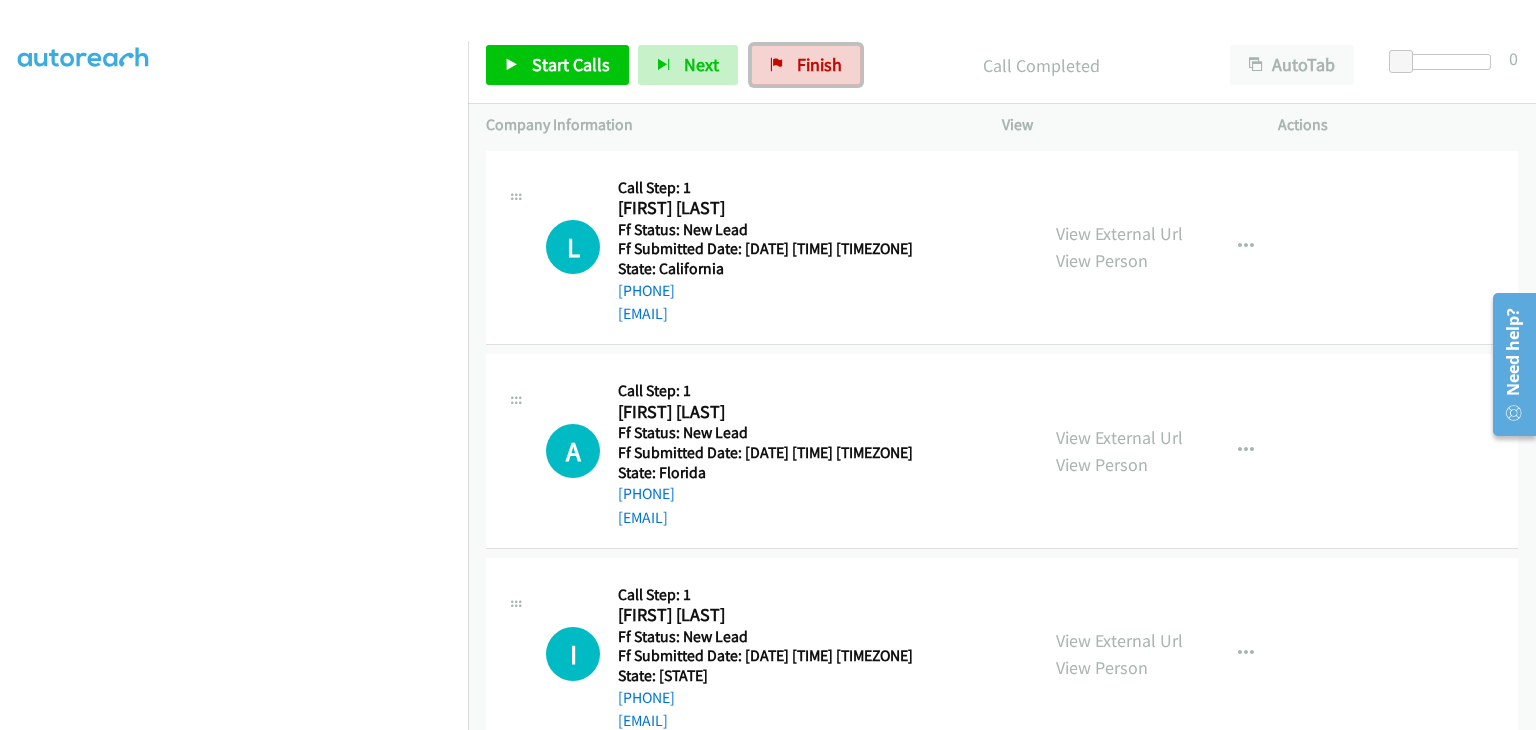 click on "Finish" at bounding box center [819, 64] 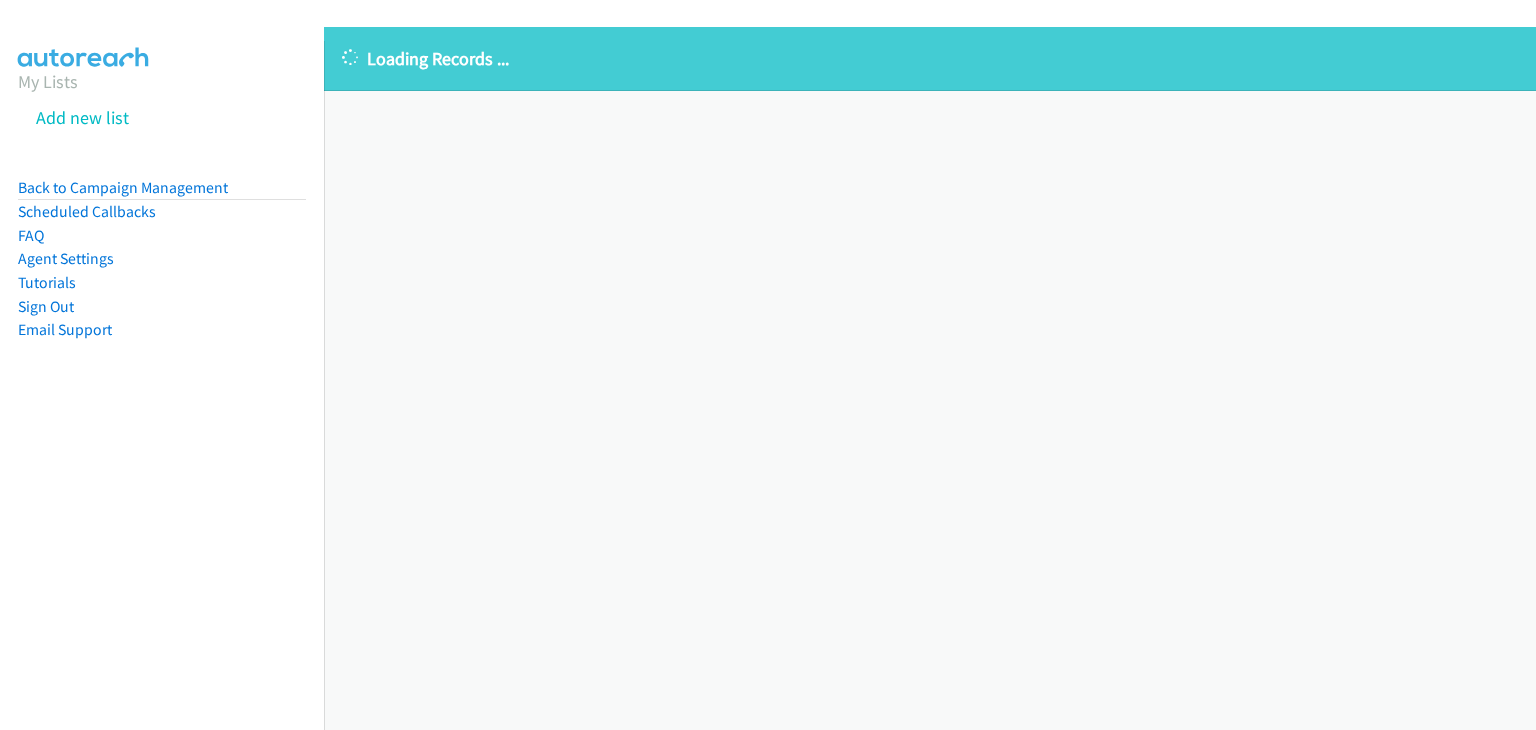scroll, scrollTop: 0, scrollLeft: 0, axis: both 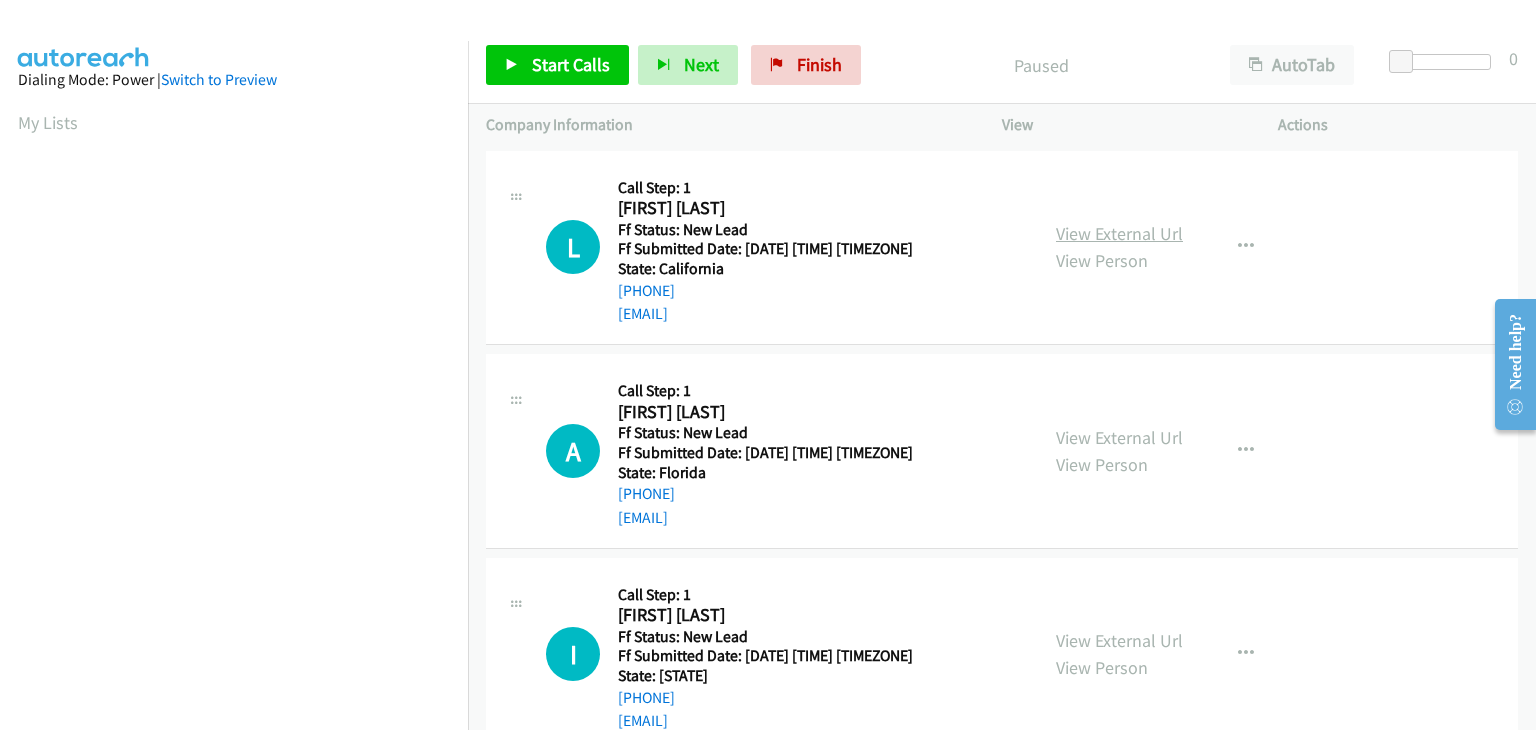 click on "View External Url" at bounding box center (1119, 233) 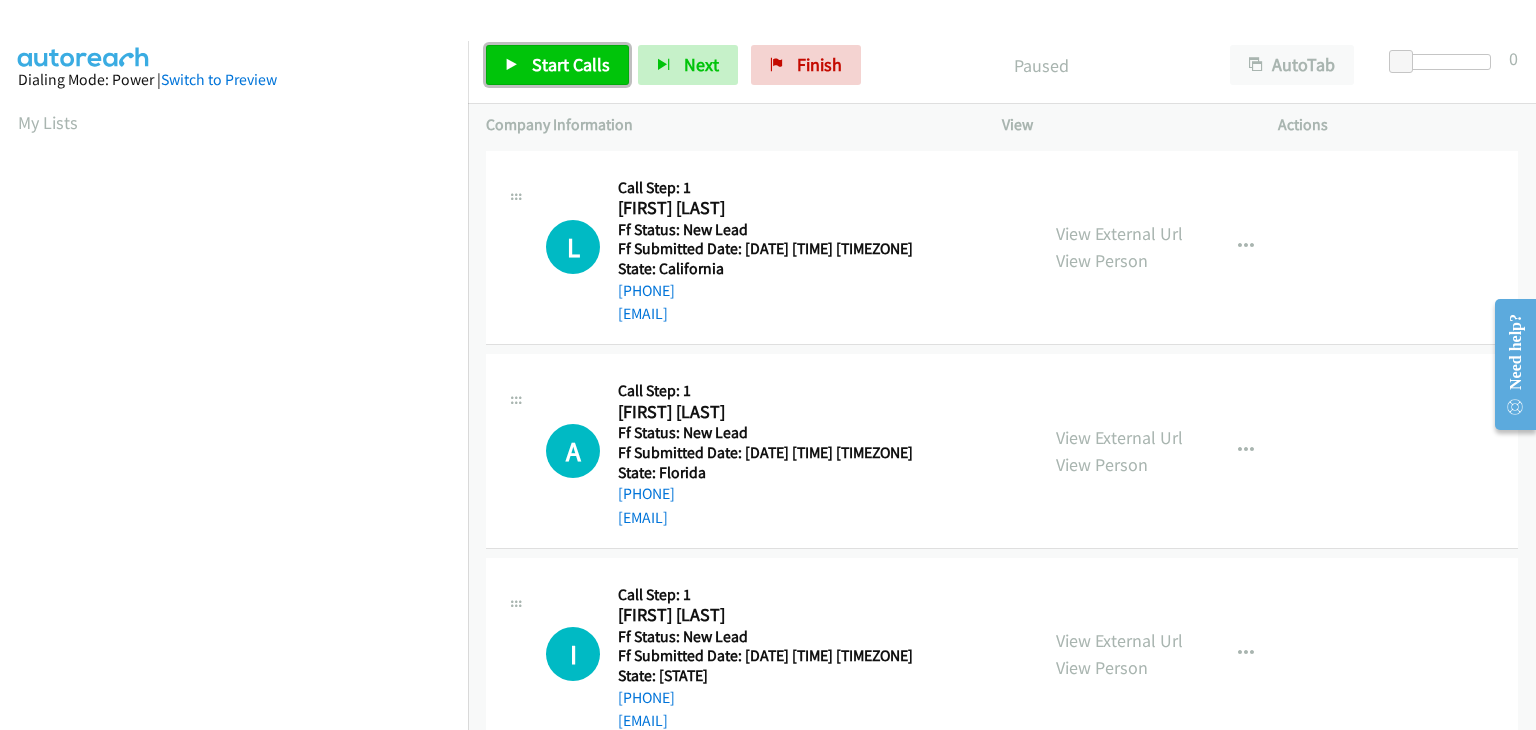 click on "Start Calls" at bounding box center (571, 64) 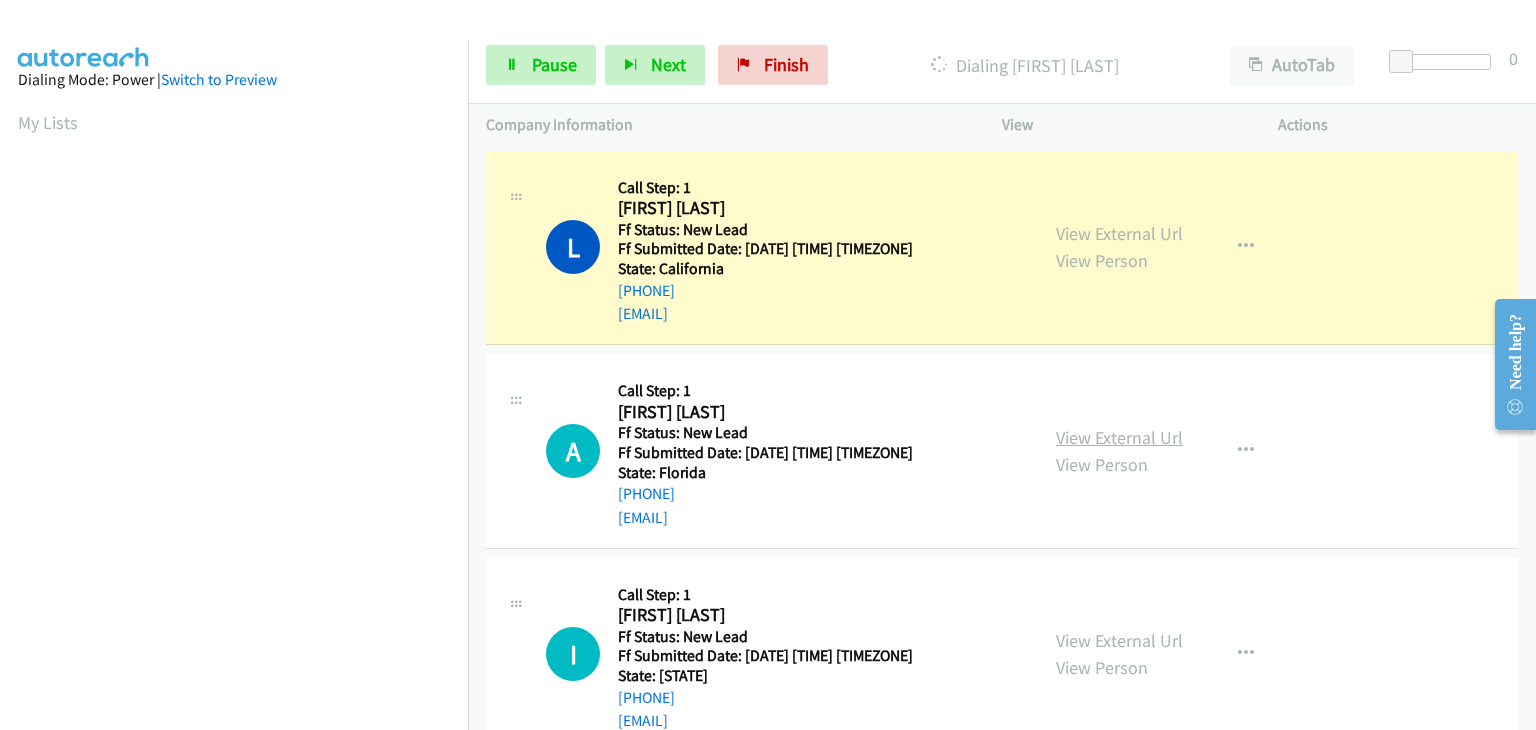 click on "View External Url" at bounding box center [1119, 437] 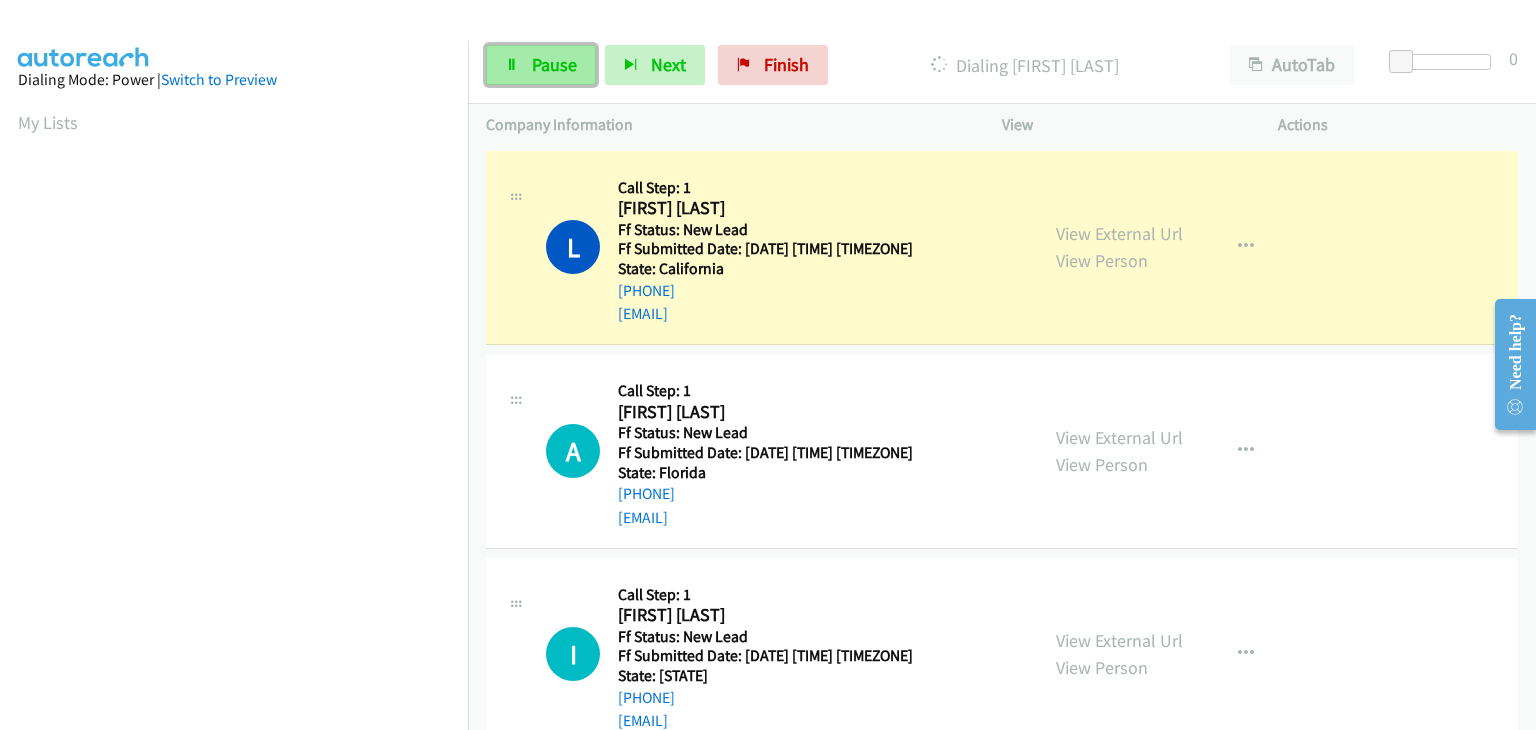 click on "Pause" at bounding box center [554, 64] 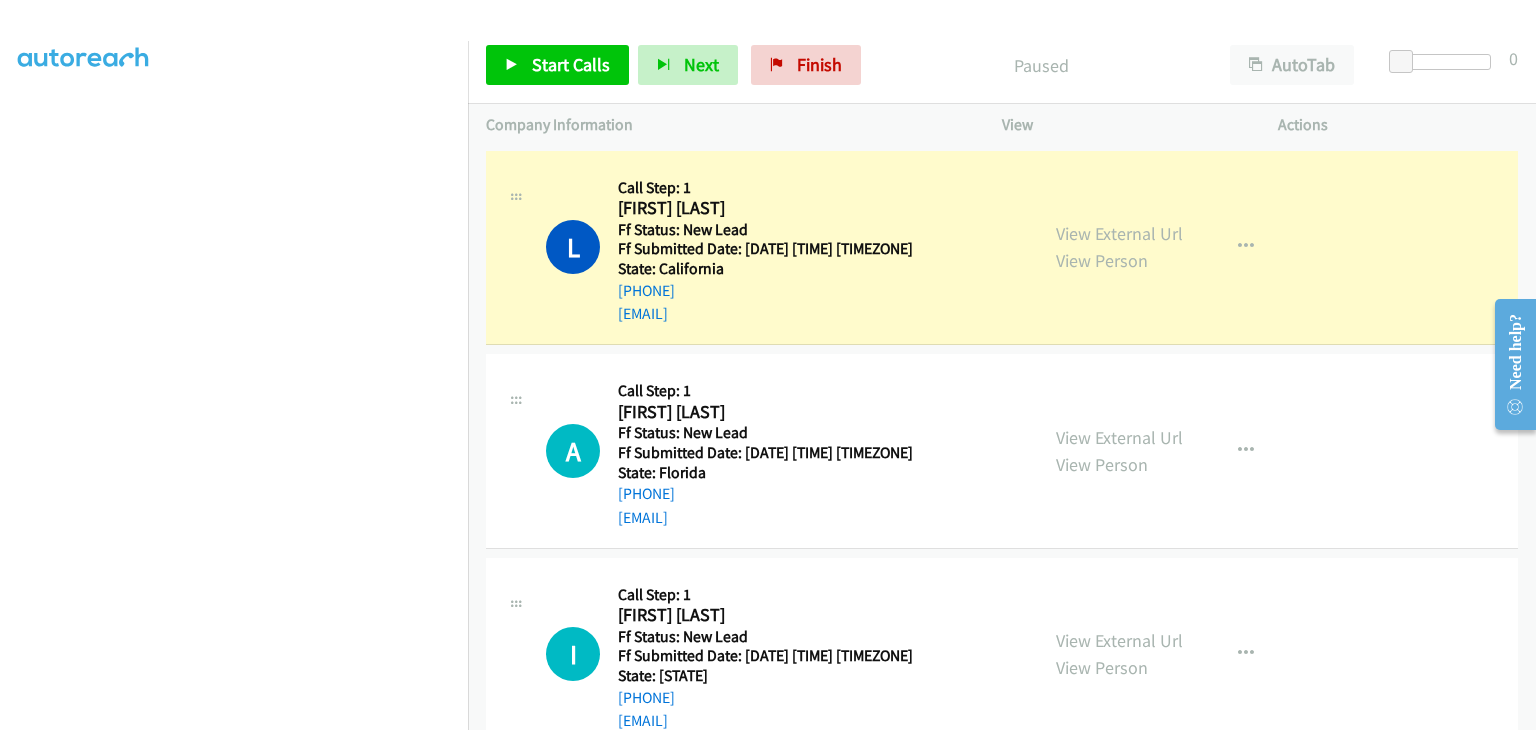 scroll, scrollTop: 392, scrollLeft: 0, axis: vertical 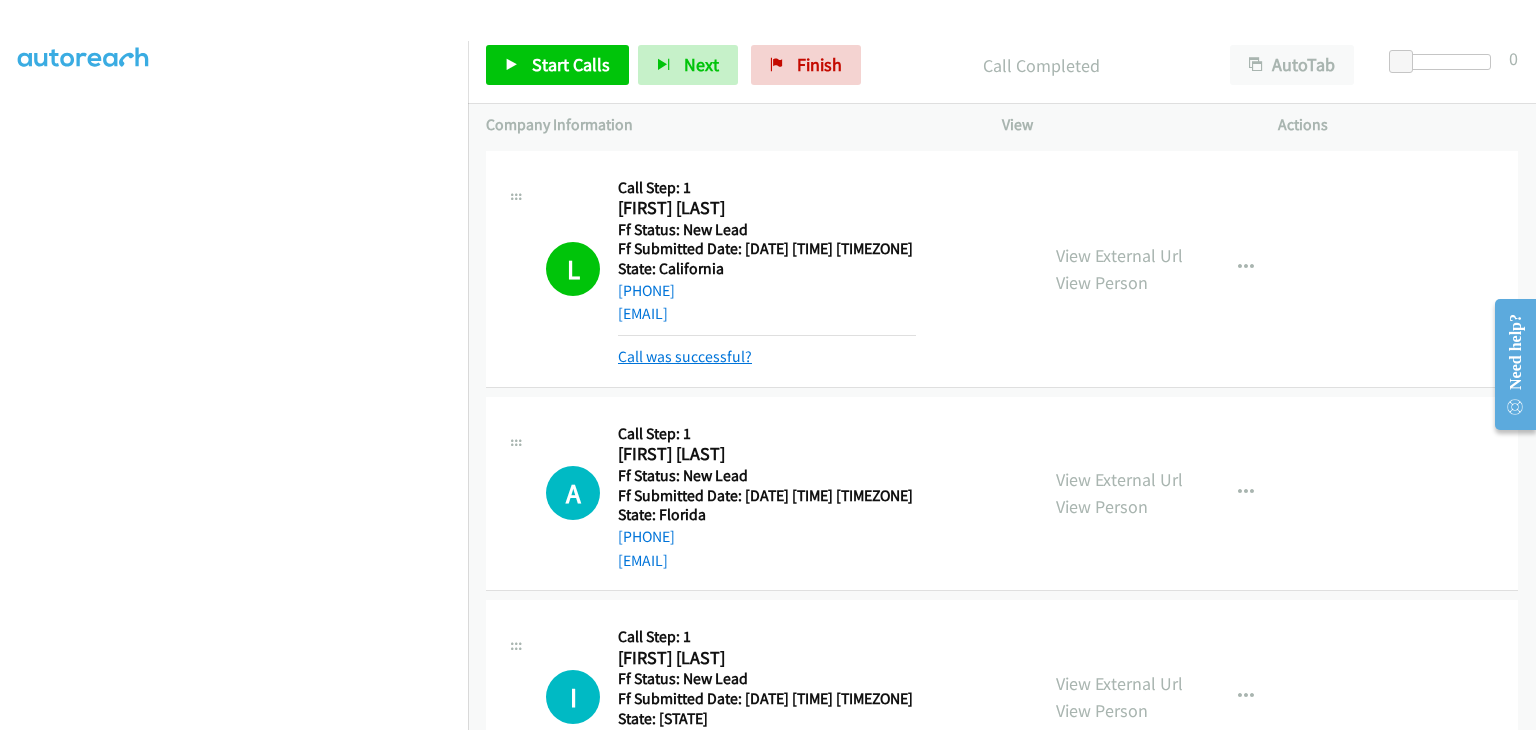click on "Call was successful?" at bounding box center (685, 356) 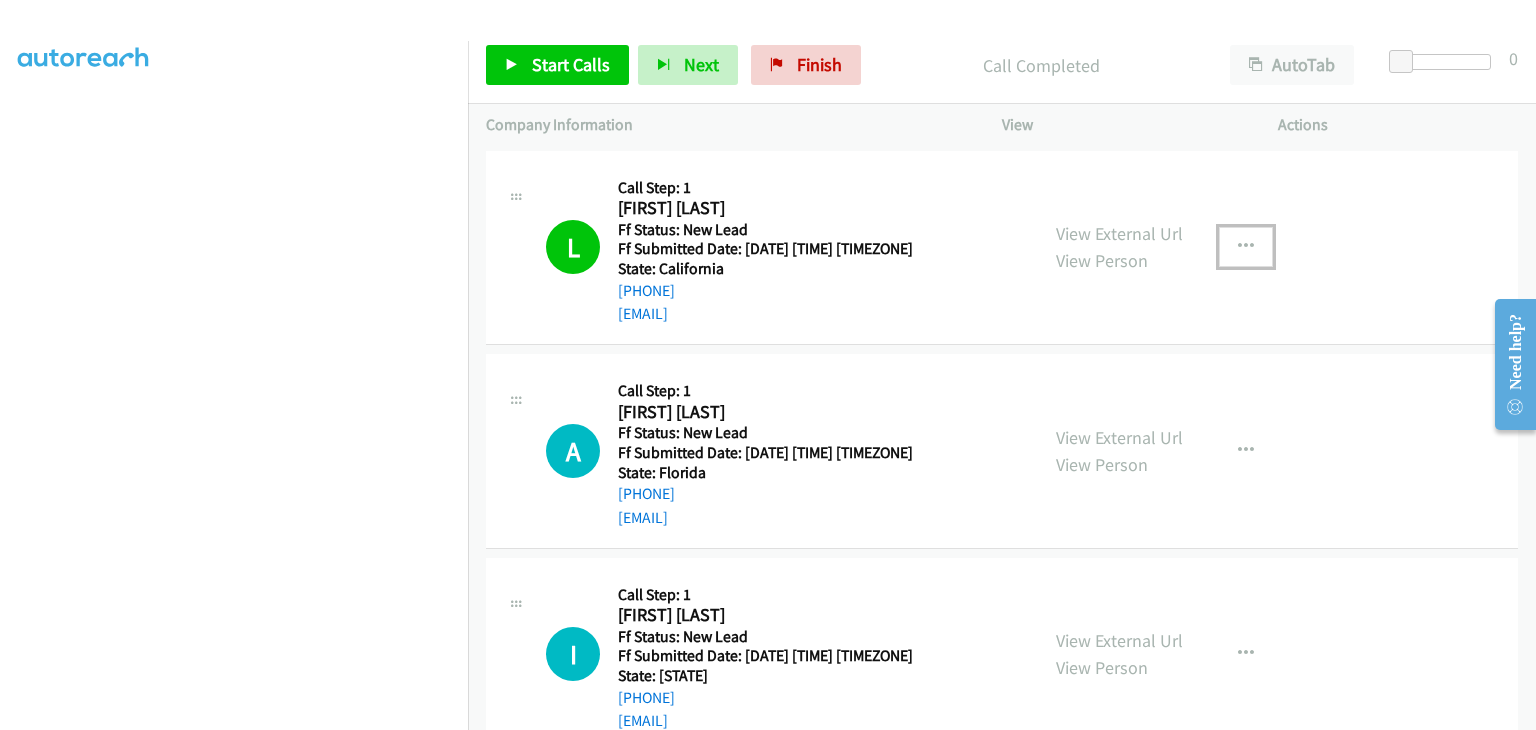 click at bounding box center (1246, 247) 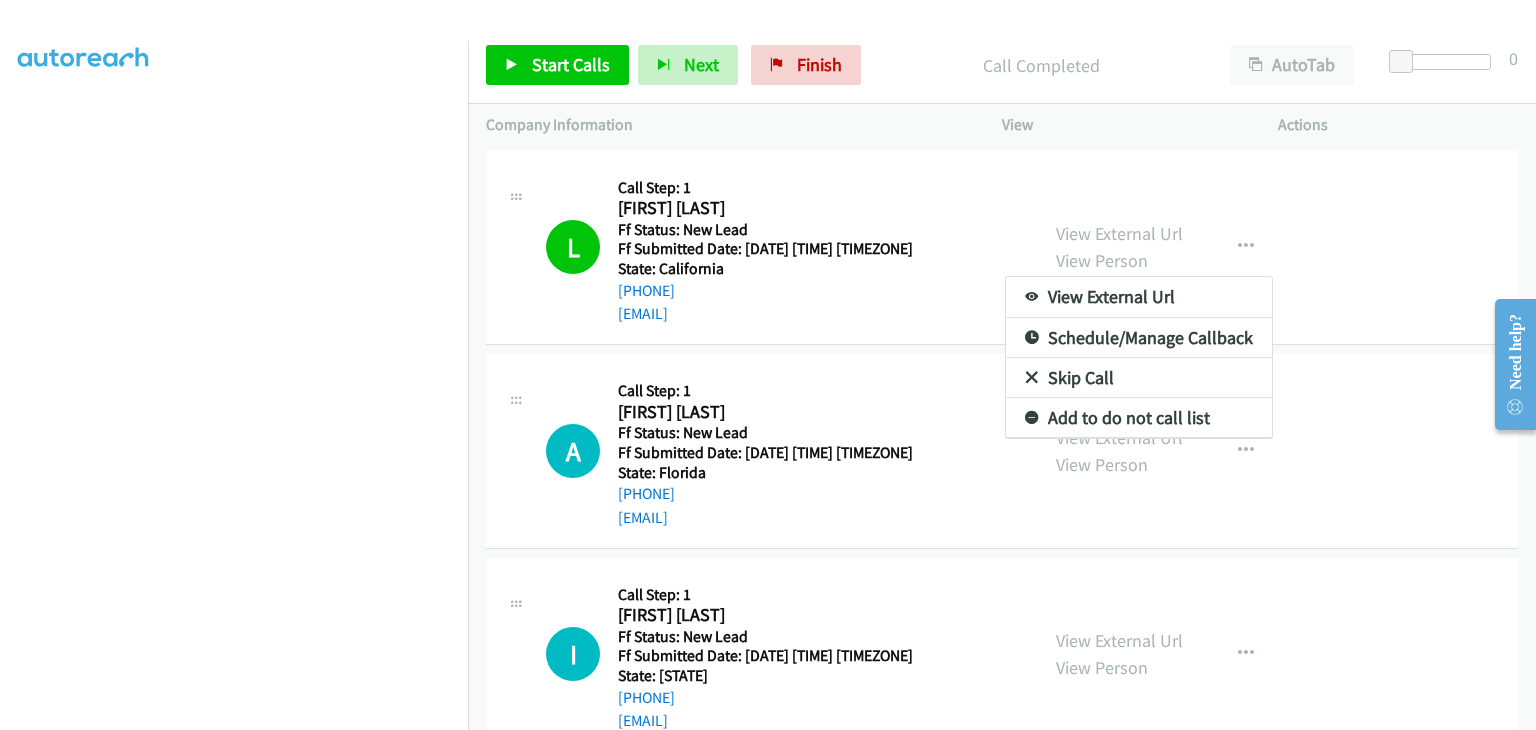 click on "Add to do not call list" at bounding box center (1139, 418) 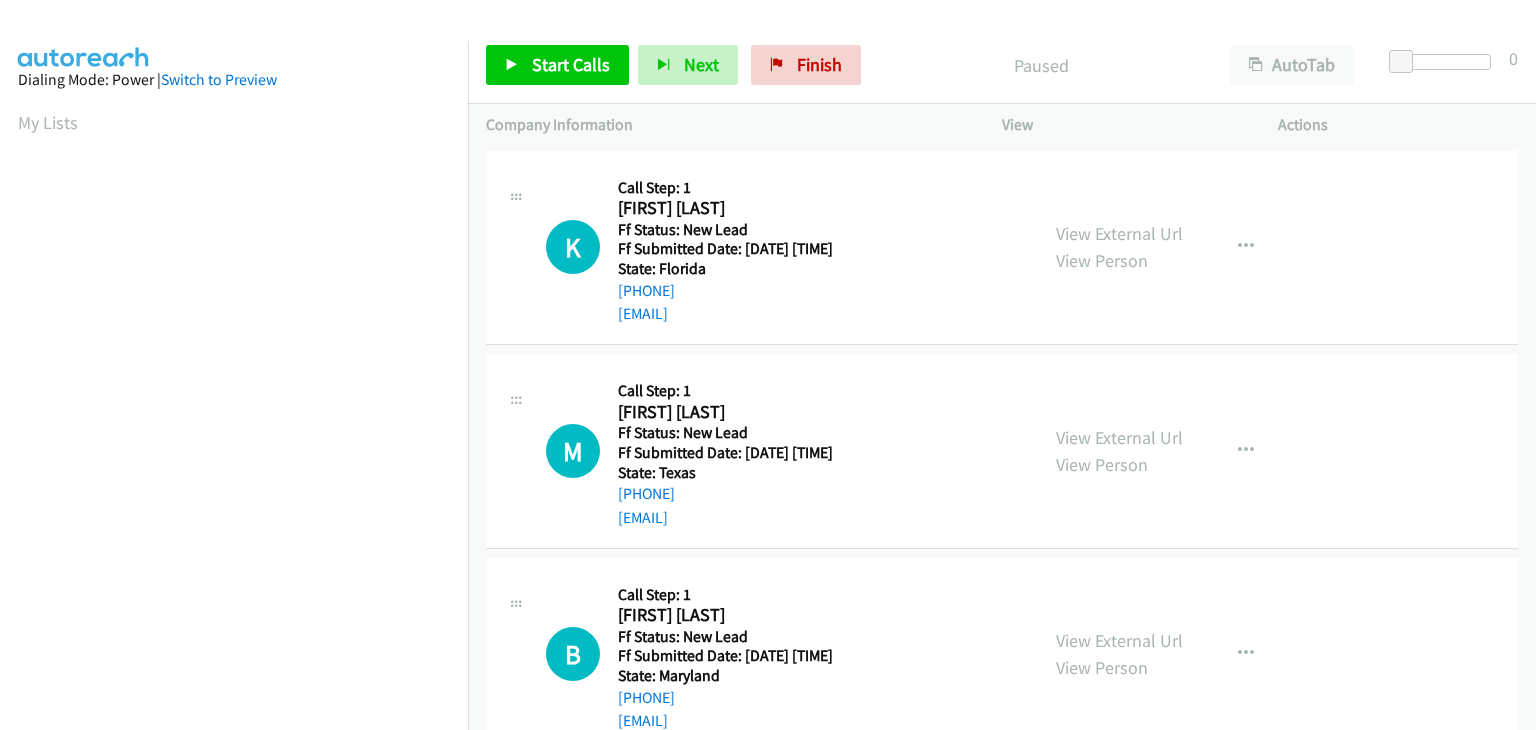 scroll, scrollTop: 0, scrollLeft: 0, axis: both 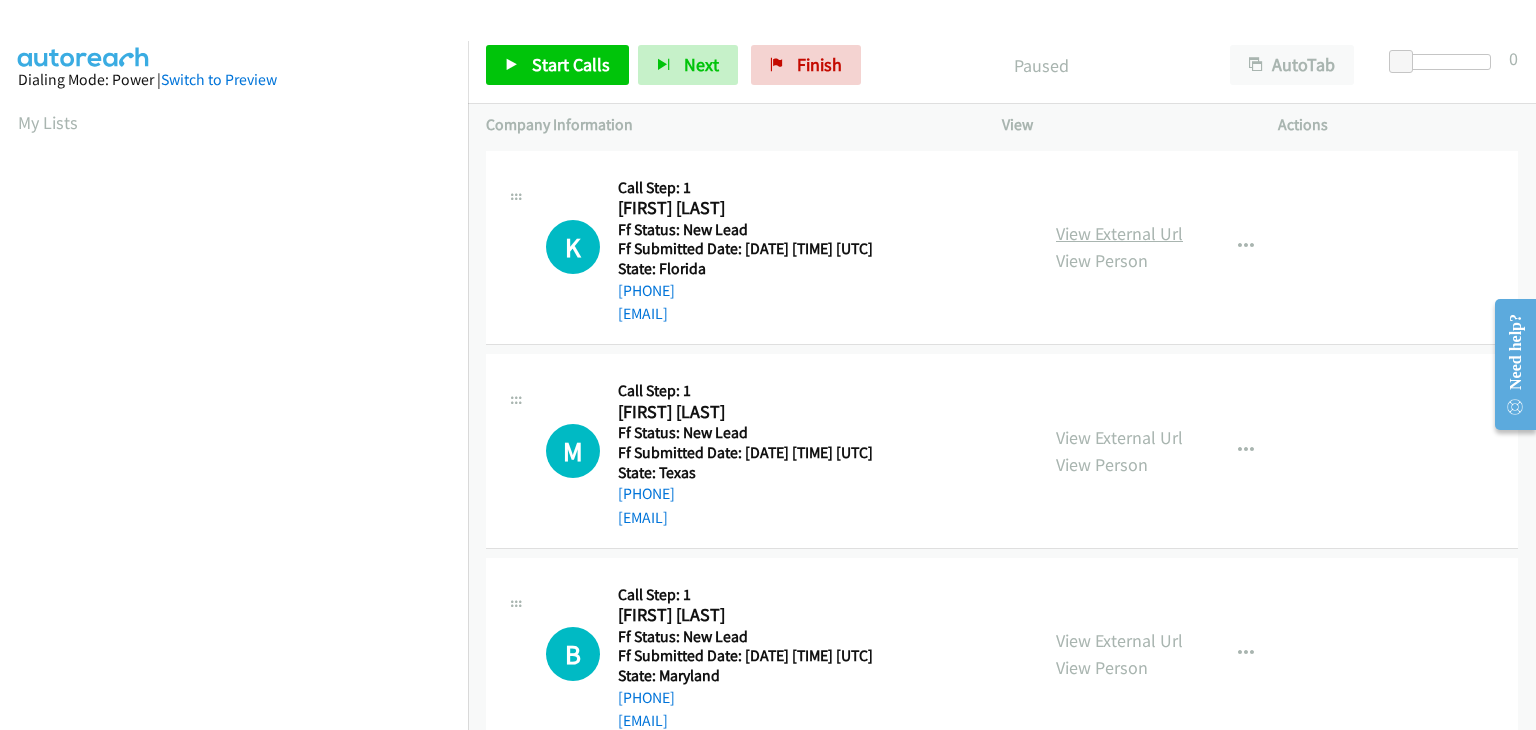 click on "View External Url" at bounding box center [1119, 233] 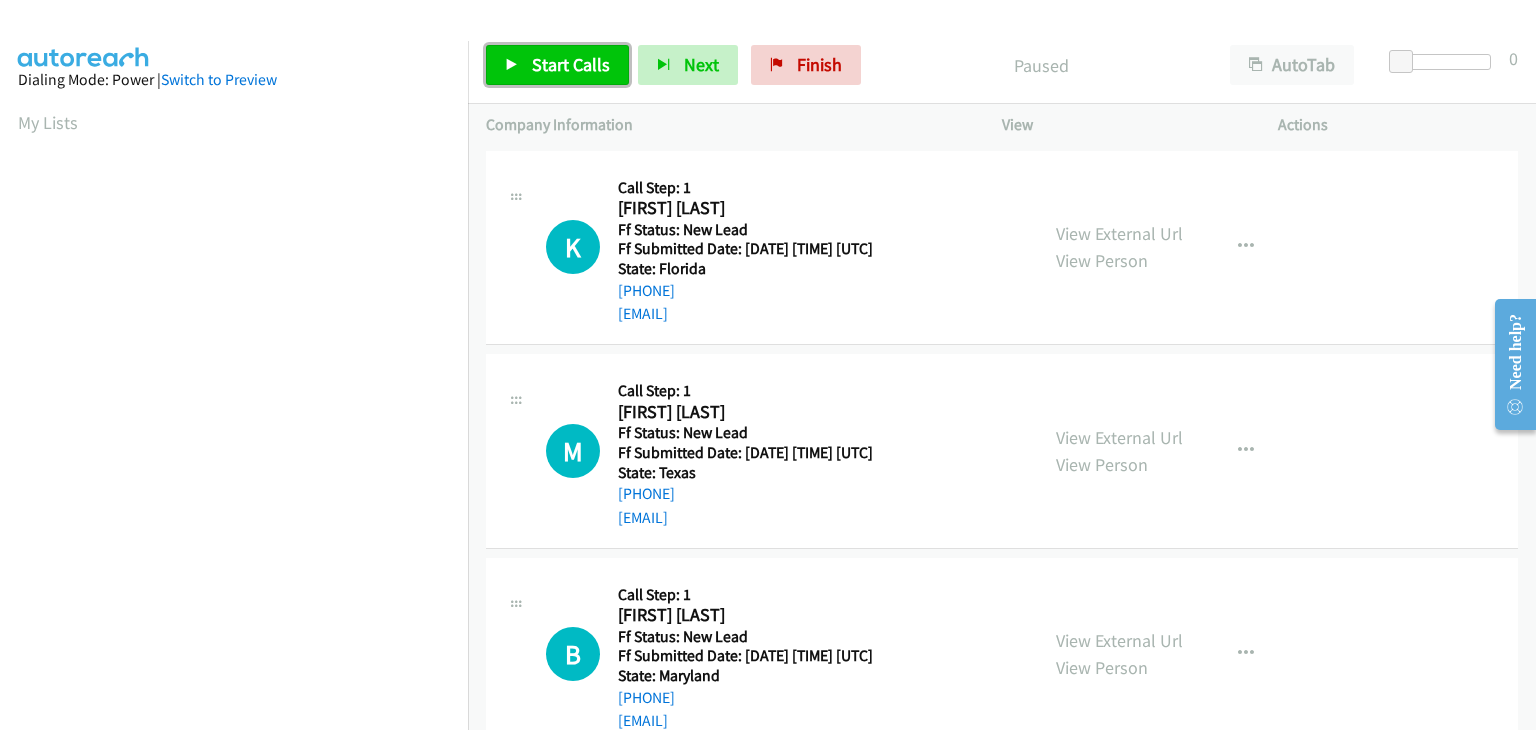 click on "Start Calls" at bounding box center [571, 64] 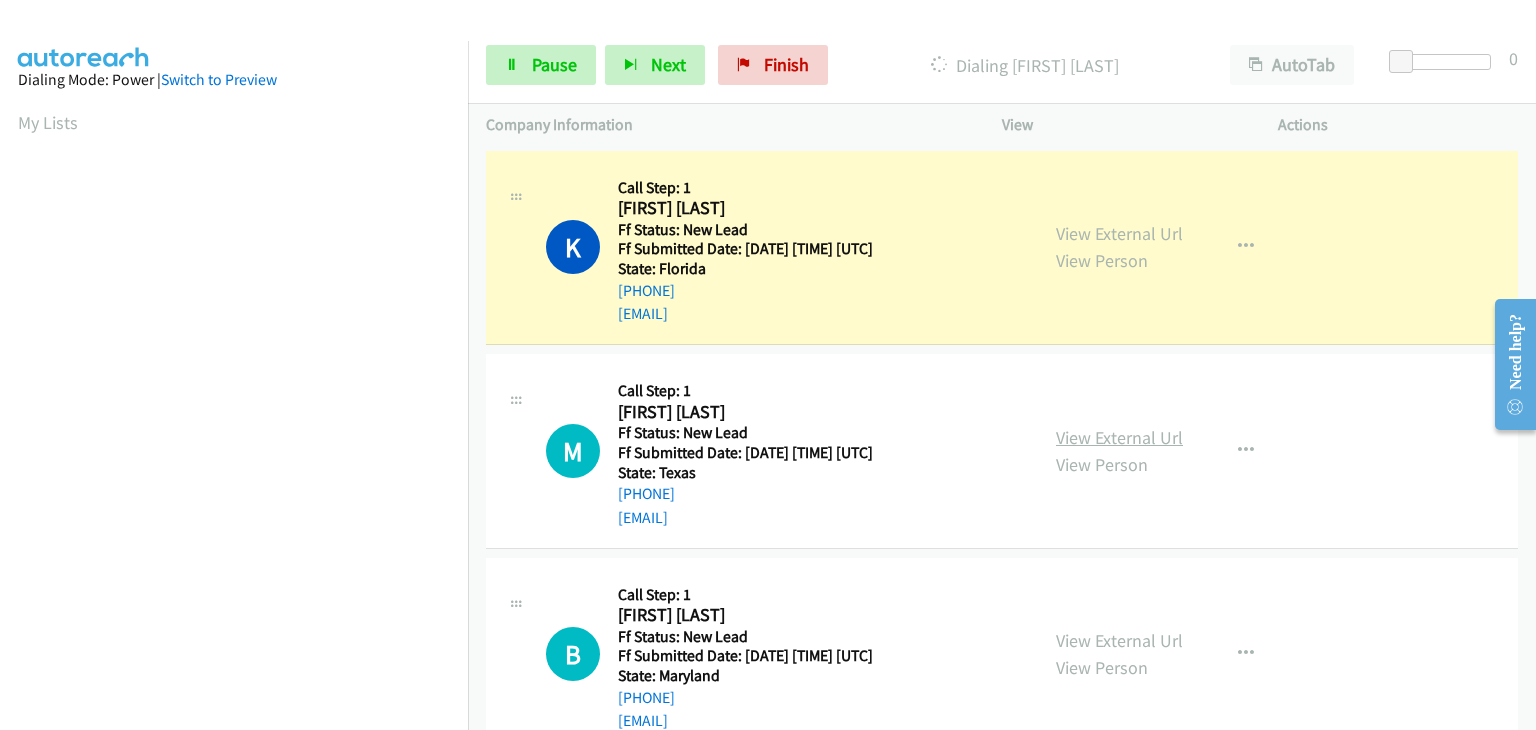 click on "View External Url" at bounding box center [1119, 437] 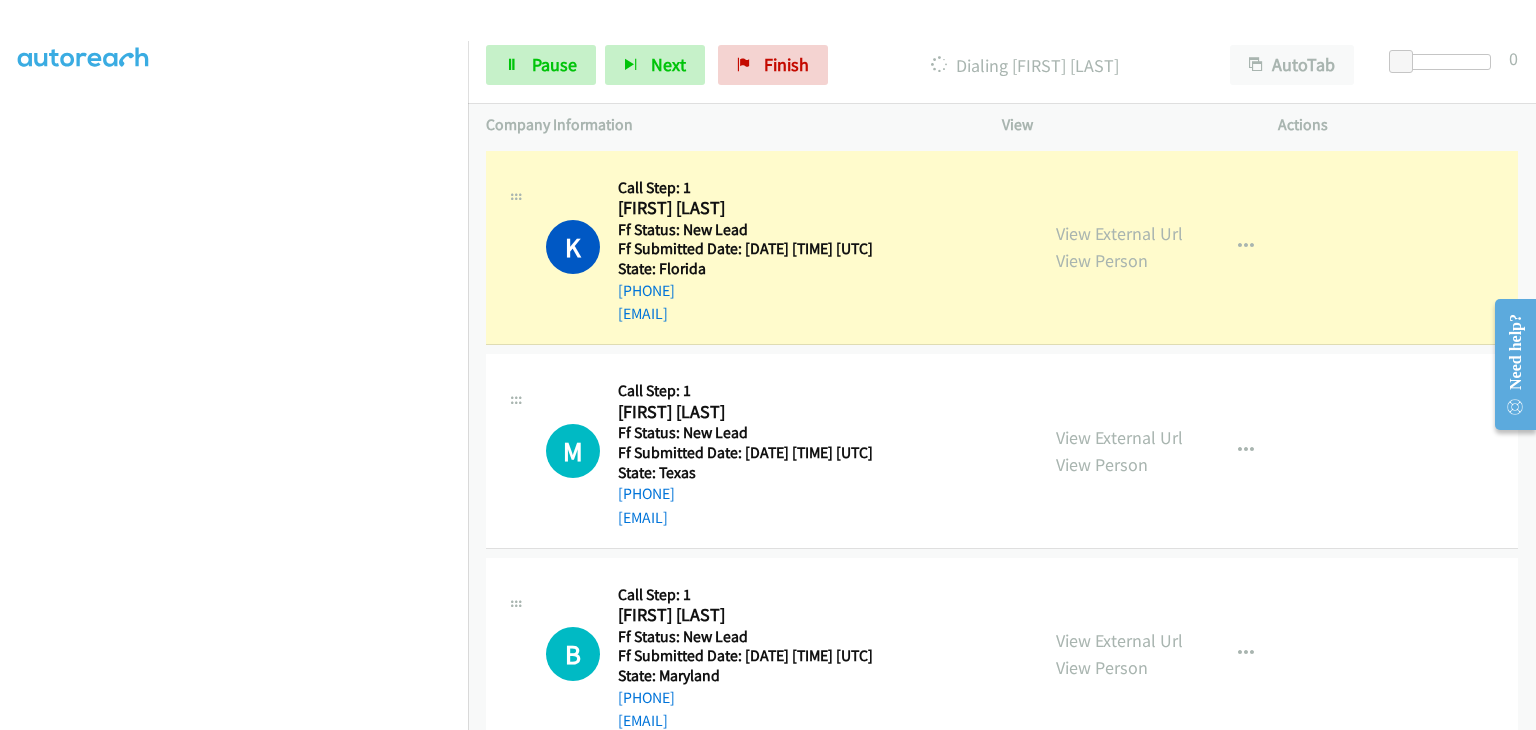 scroll, scrollTop: 392, scrollLeft: 0, axis: vertical 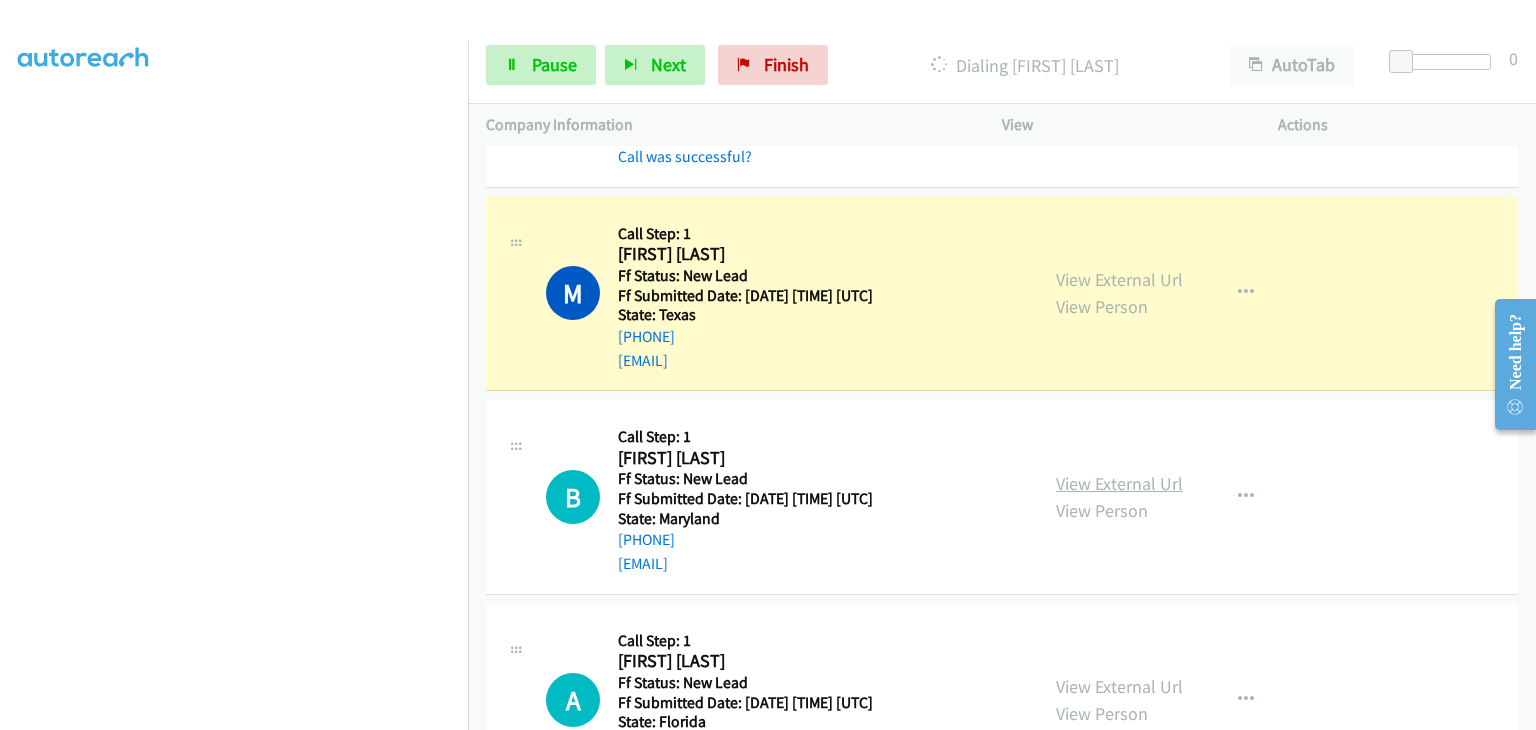 click on "View External Url" at bounding box center (1119, 483) 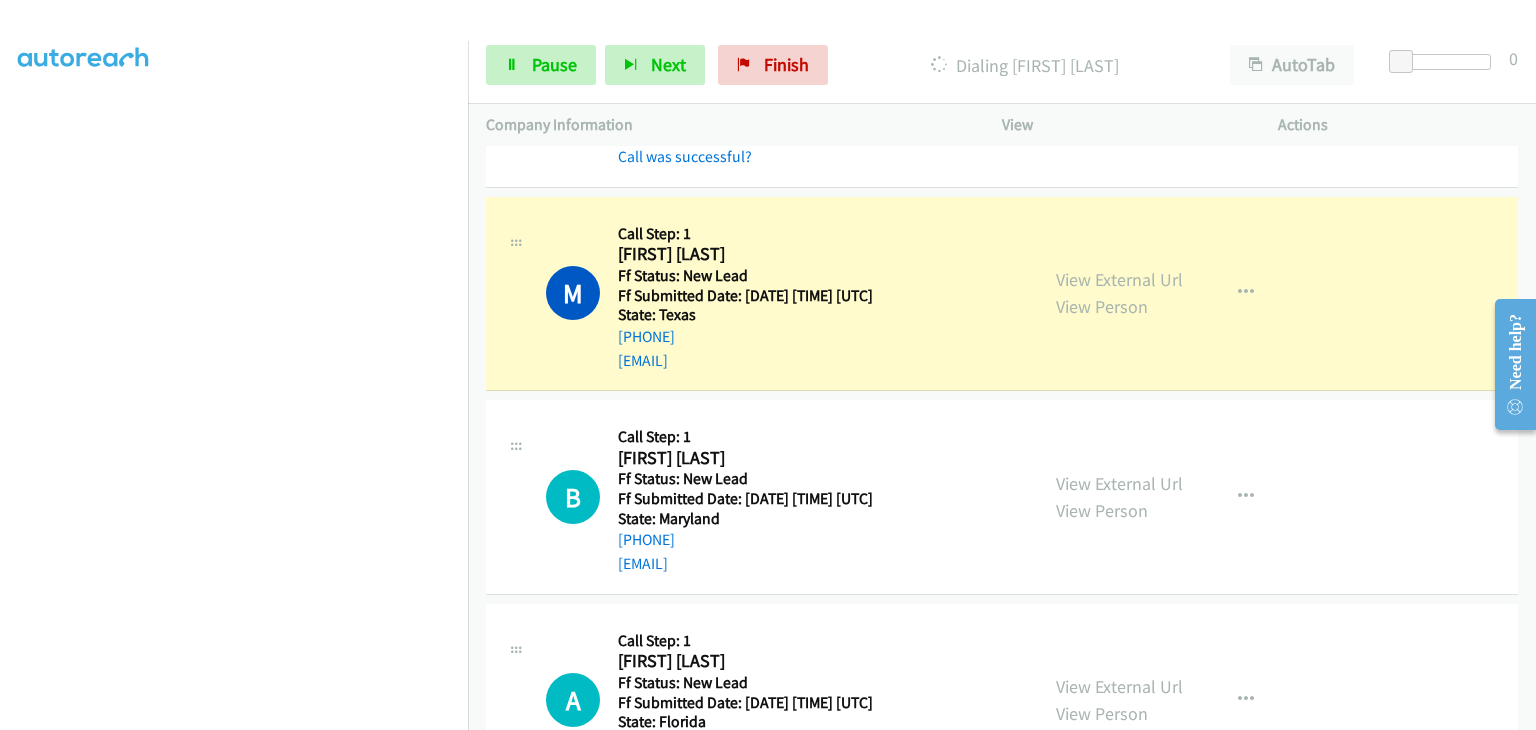 scroll, scrollTop: 300, scrollLeft: 0, axis: vertical 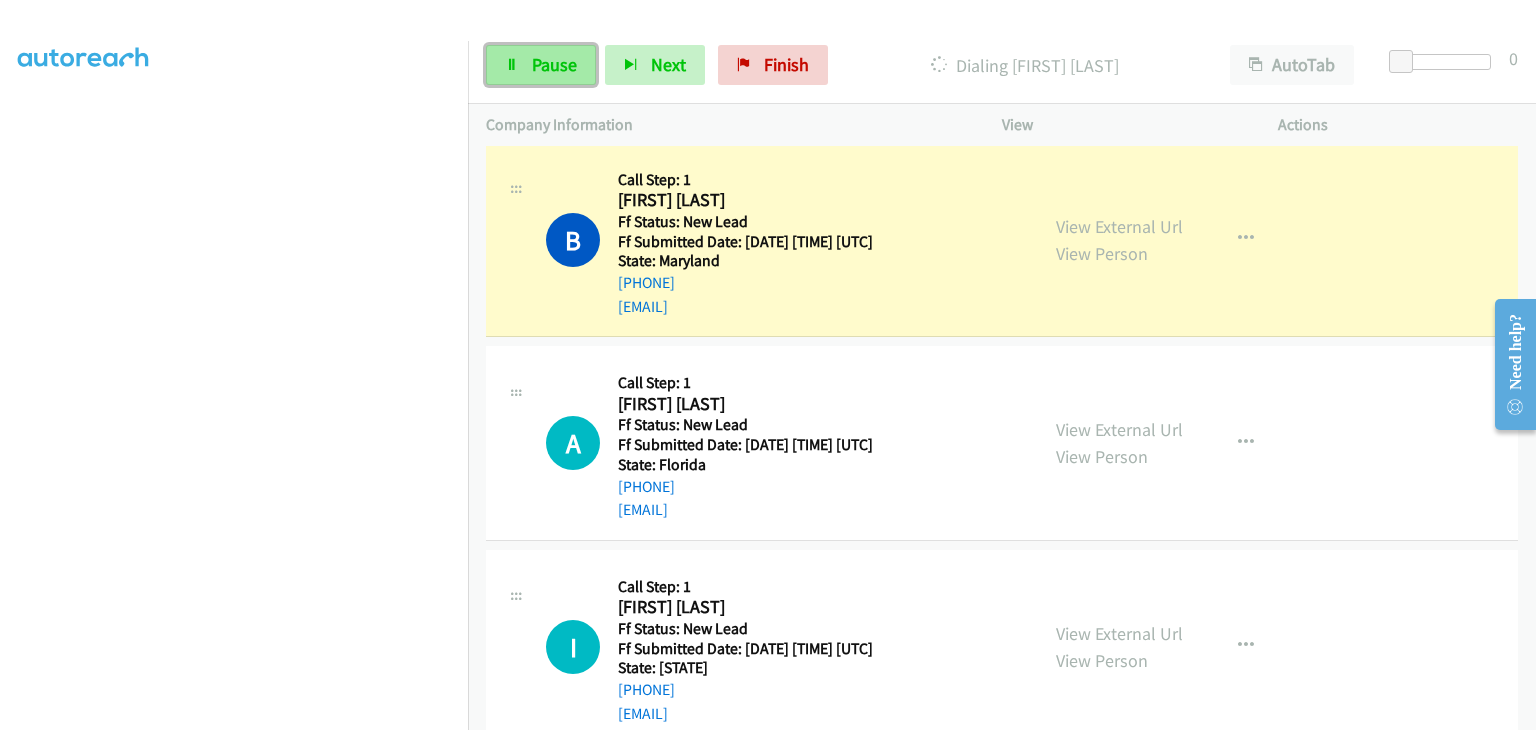 click on "Pause" at bounding box center [554, 64] 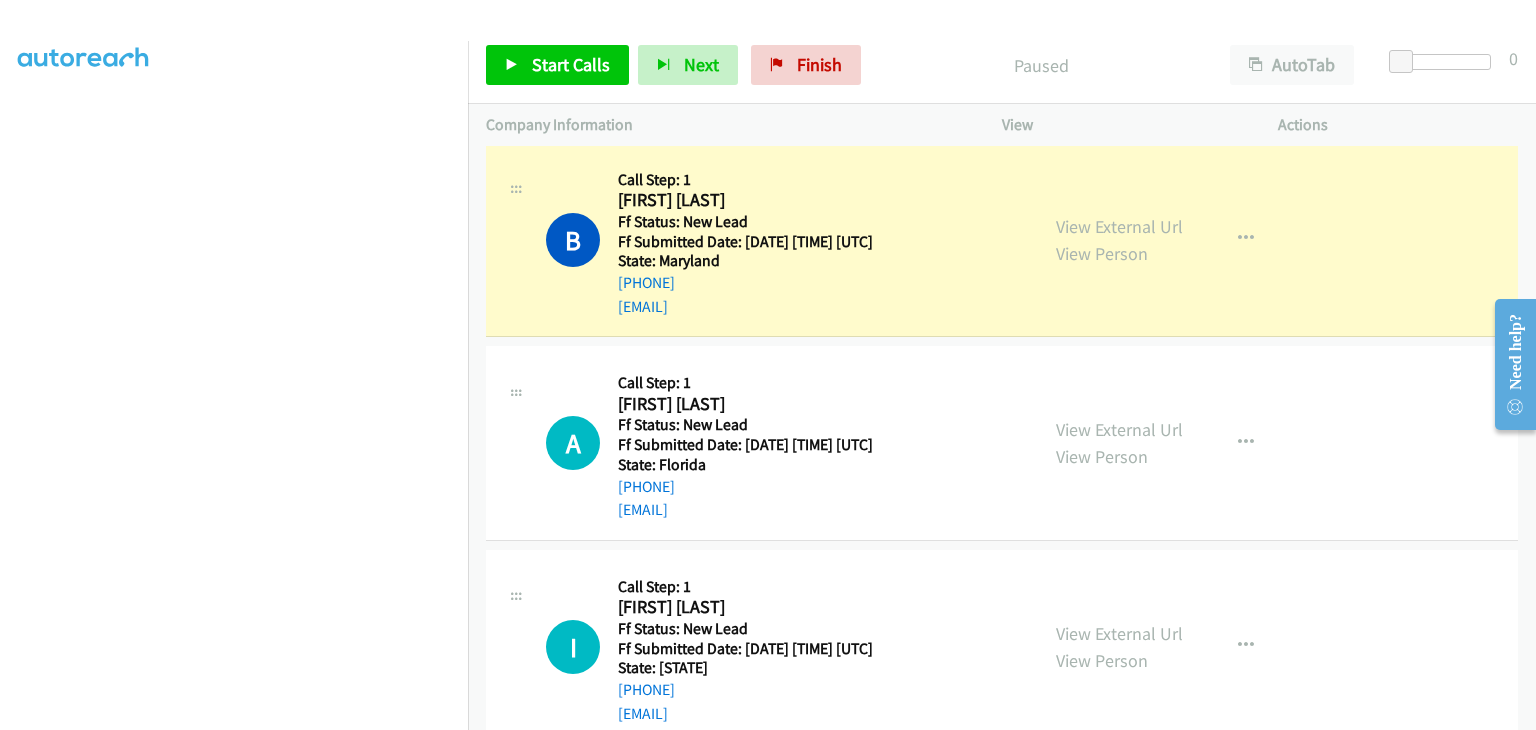 scroll, scrollTop: 392, scrollLeft: 0, axis: vertical 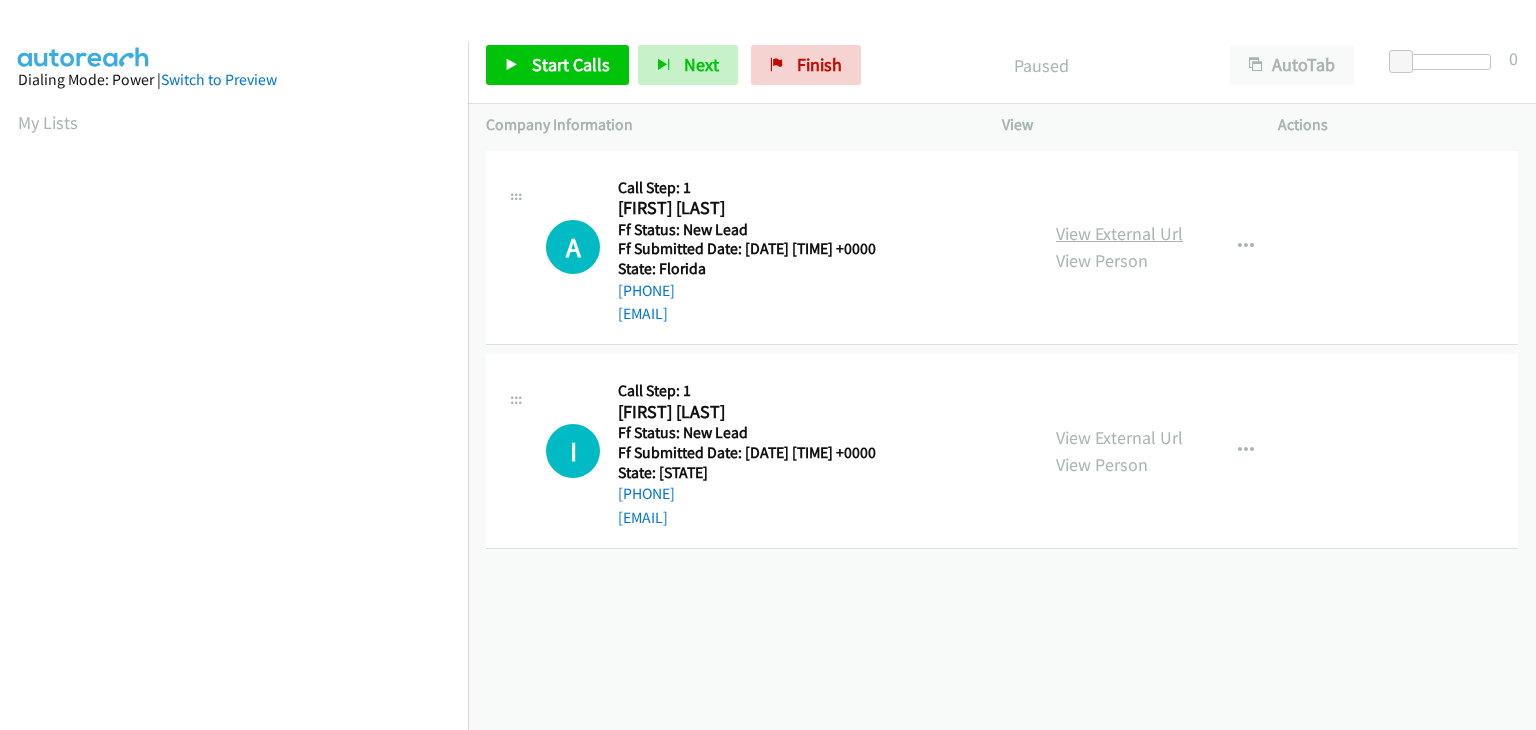 click on "View External Url" at bounding box center (1119, 233) 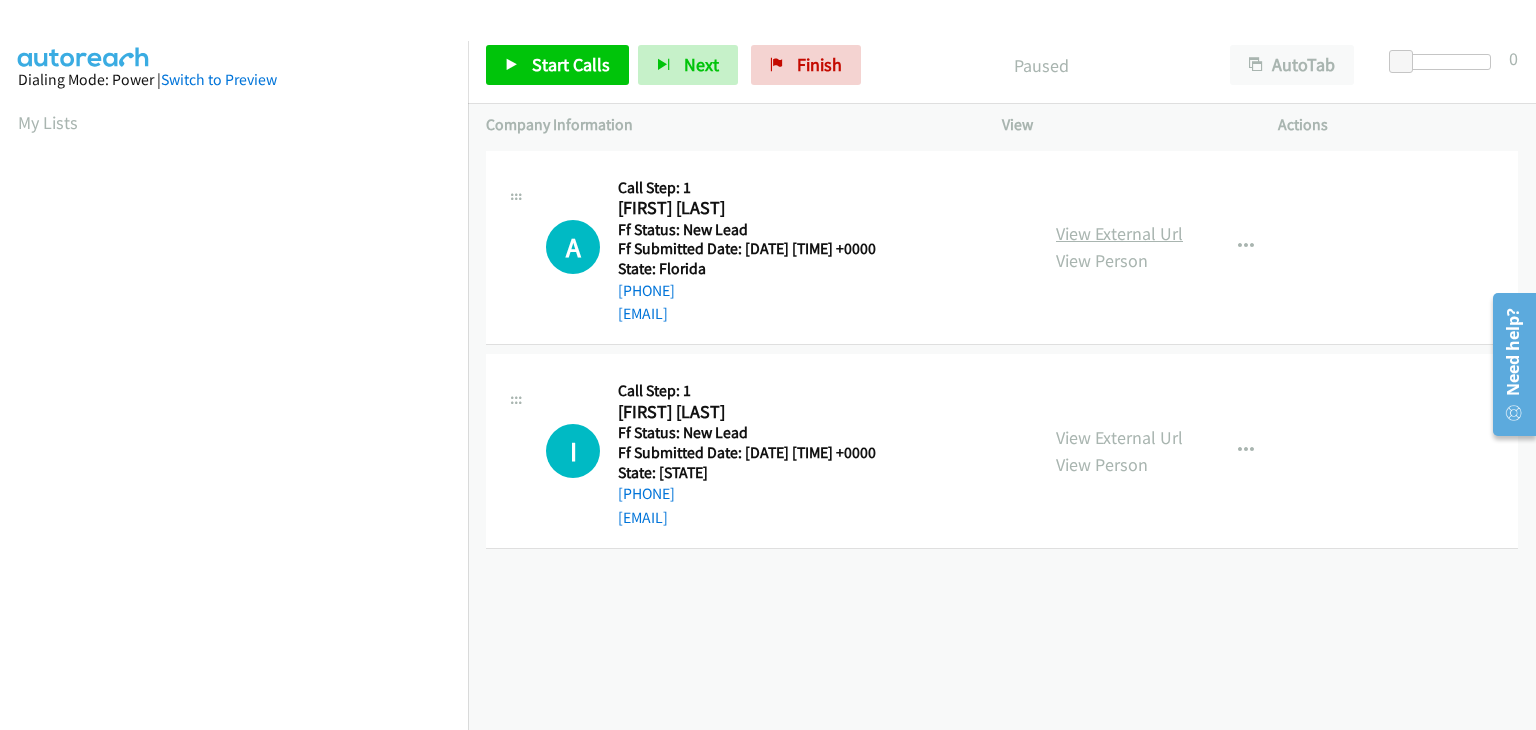 scroll, scrollTop: 0, scrollLeft: 0, axis: both 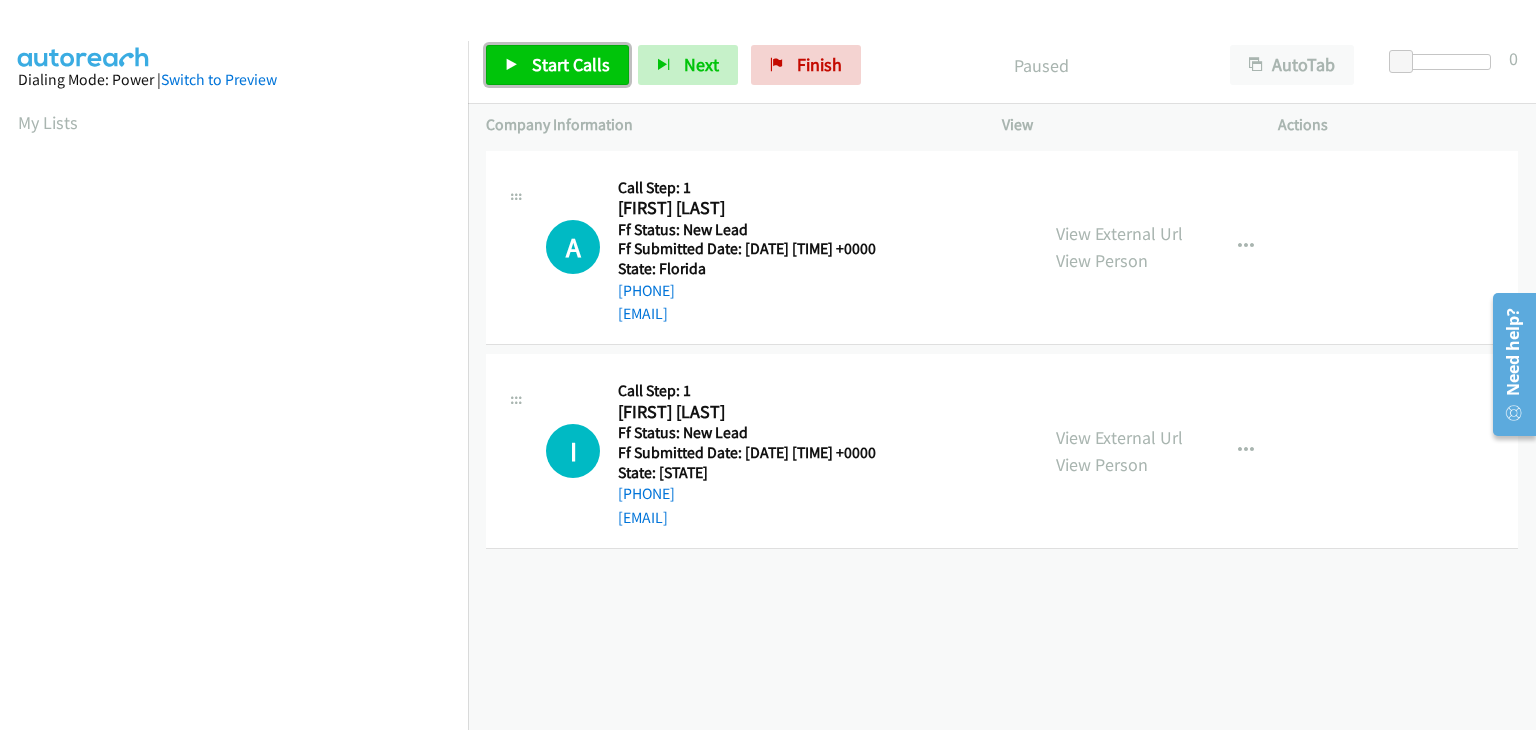 click on "Start Calls" at bounding box center [557, 65] 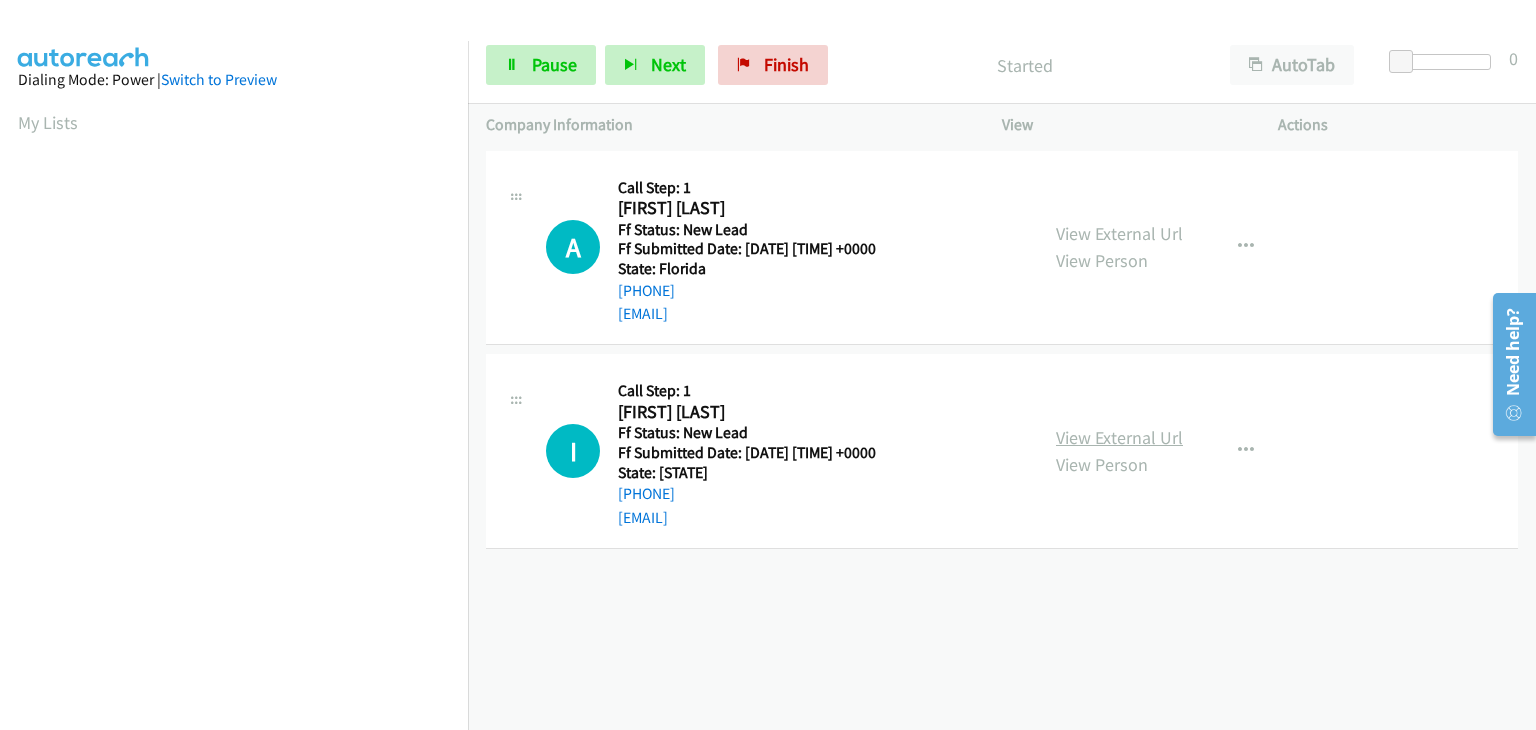 click on "View External Url" at bounding box center [1119, 437] 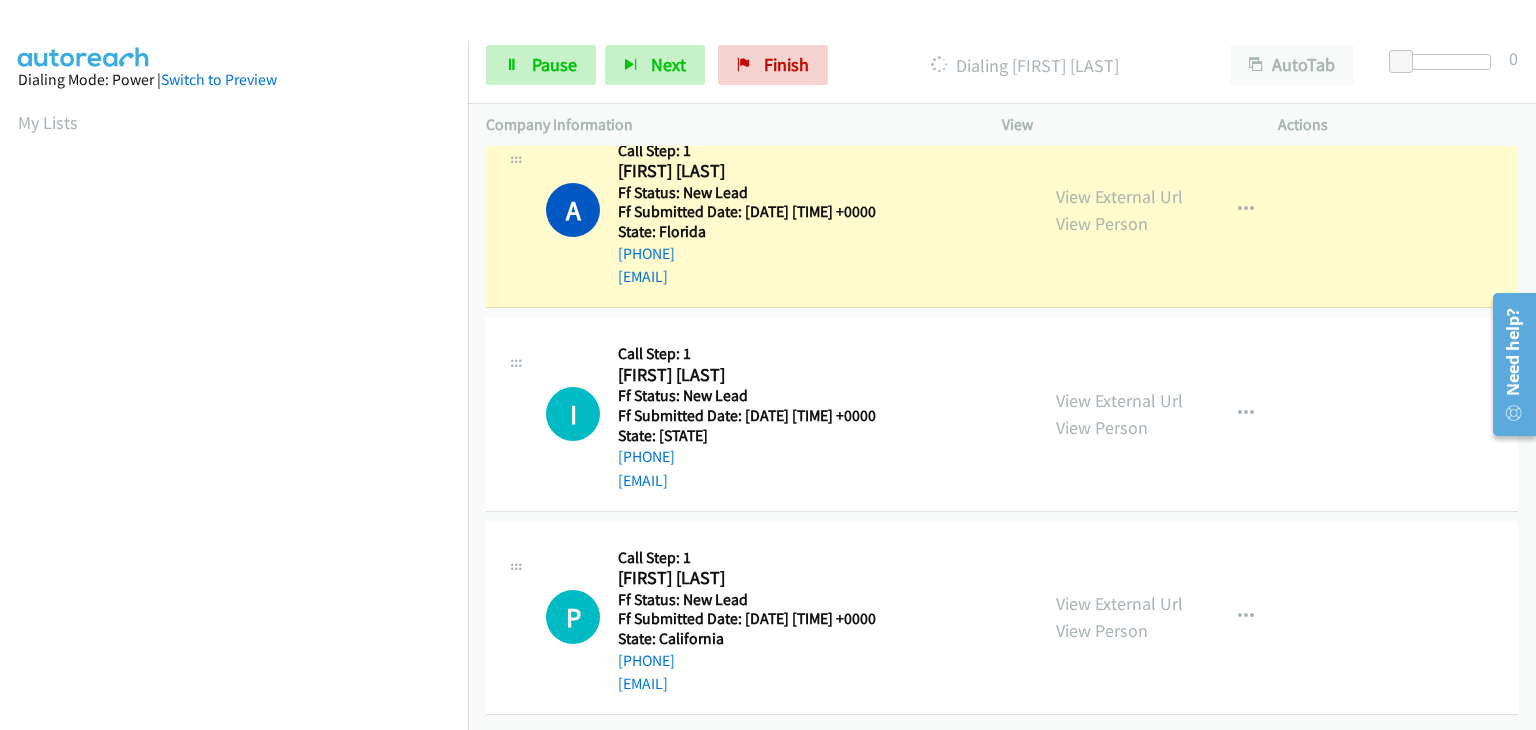 scroll, scrollTop: 0, scrollLeft: 0, axis: both 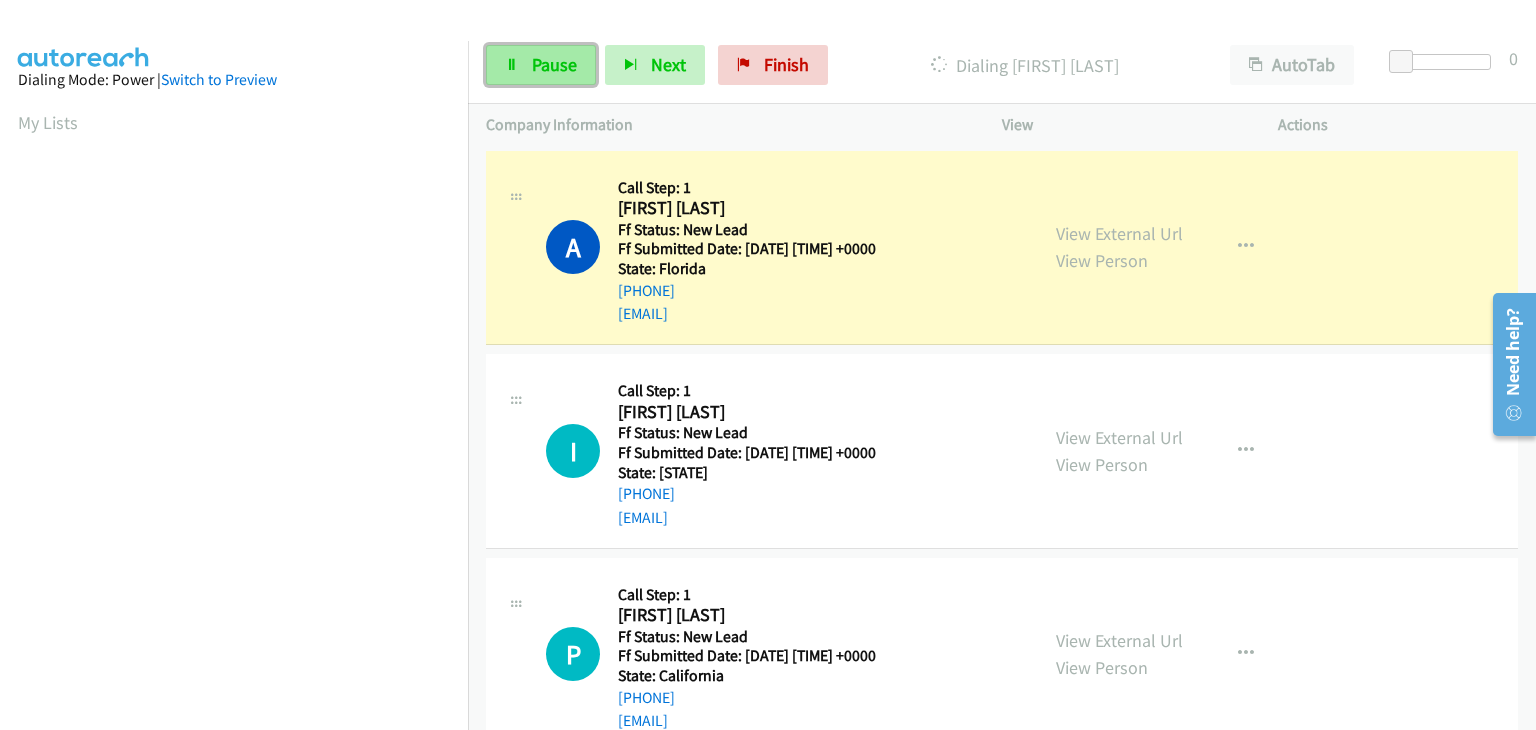 click on "Pause" at bounding box center [541, 65] 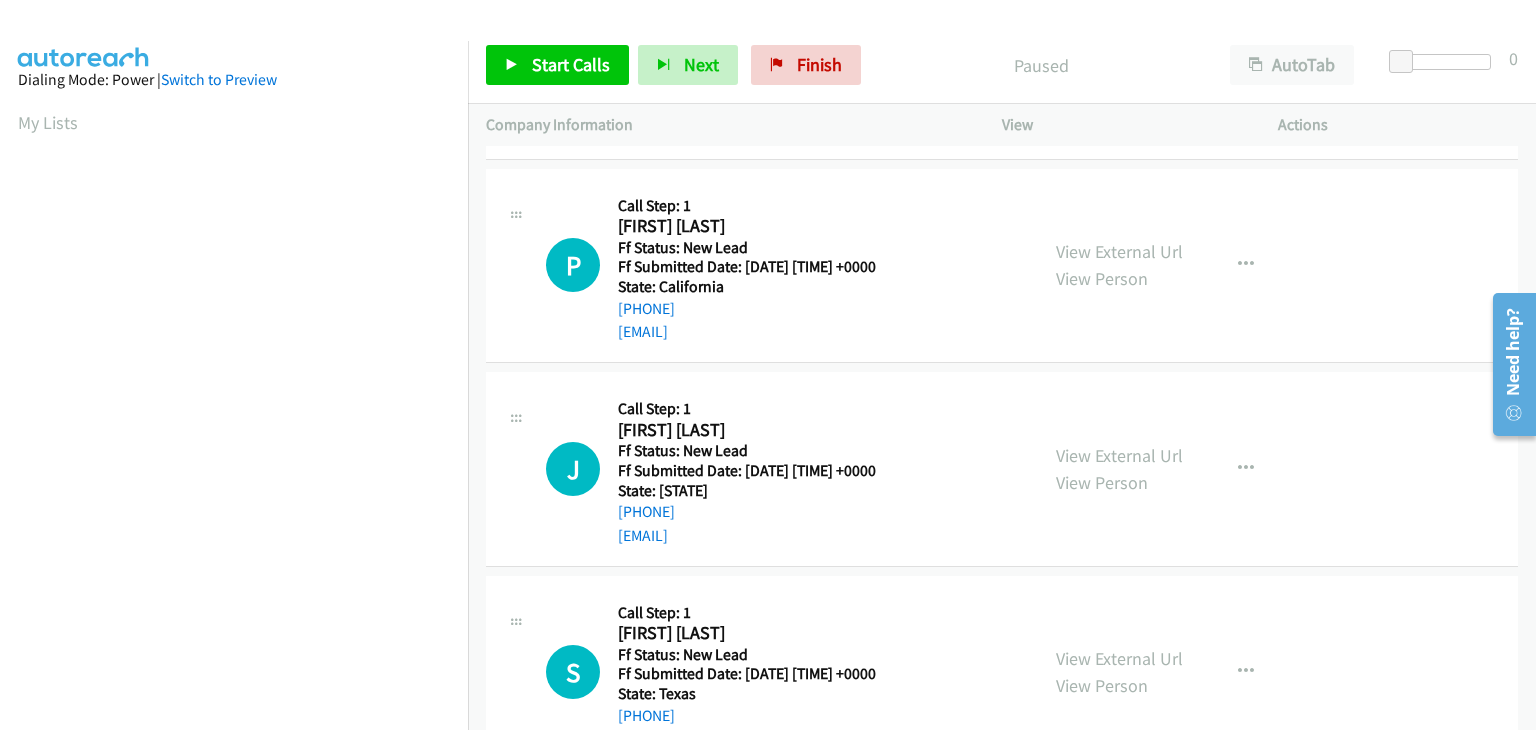 scroll, scrollTop: 0, scrollLeft: 0, axis: both 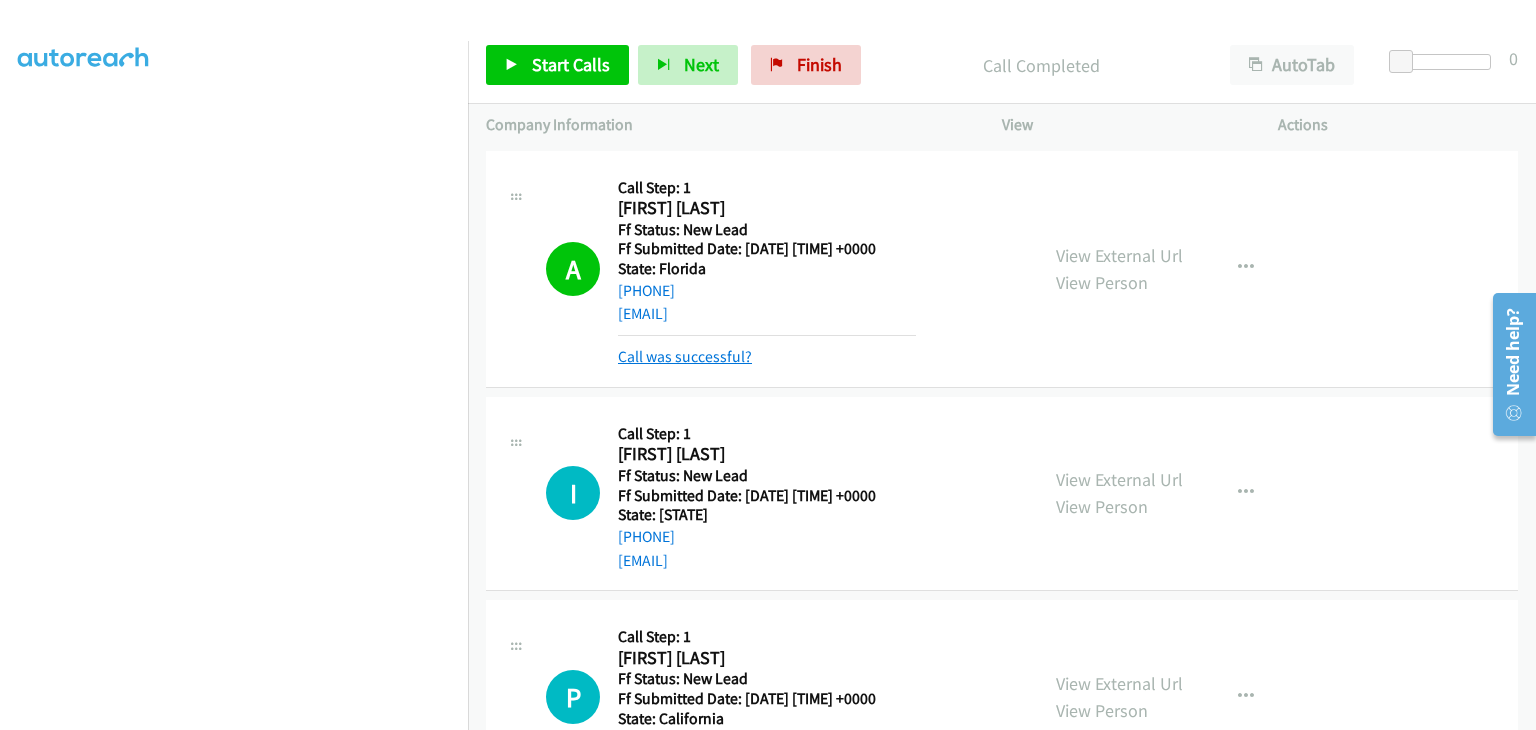 click on "Call was successful?" at bounding box center (685, 356) 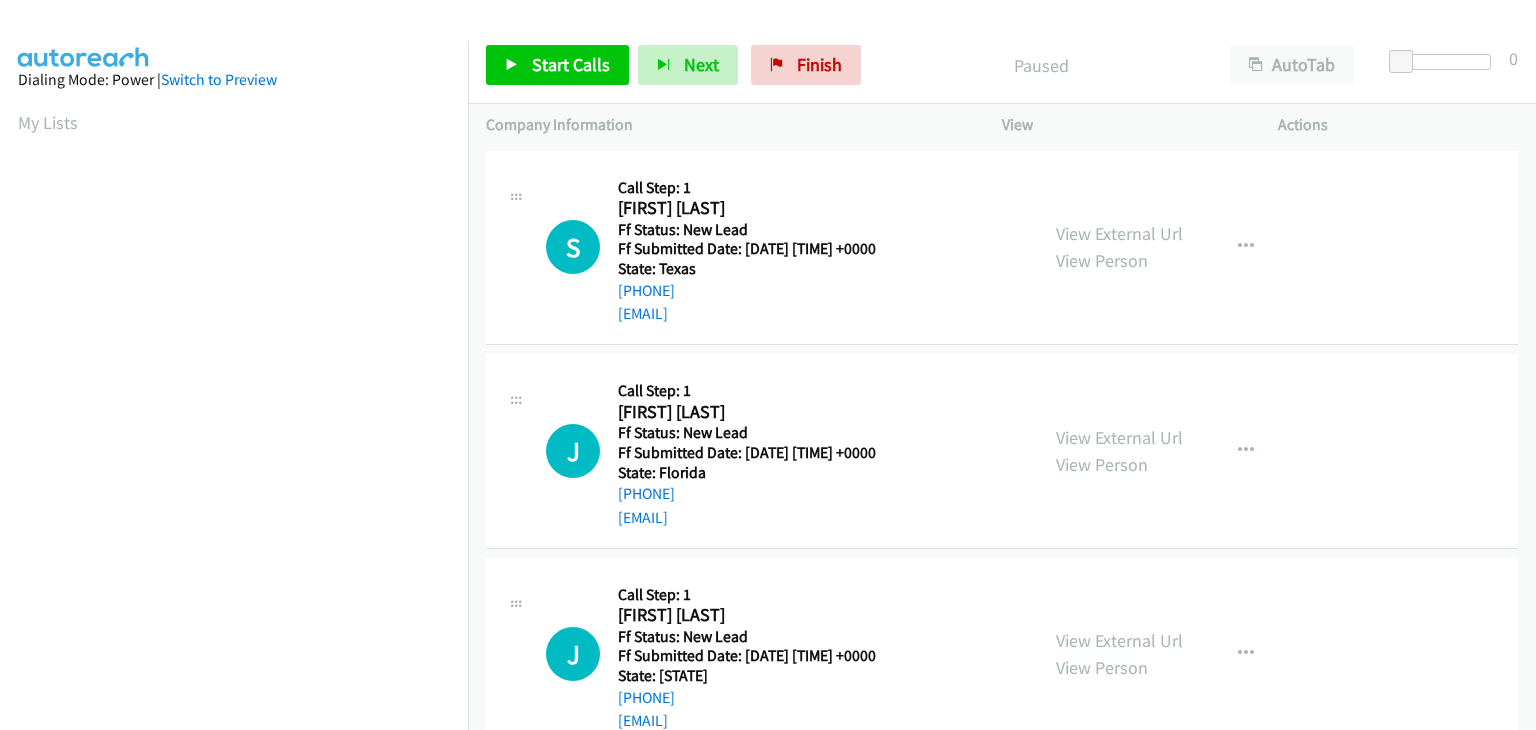 scroll, scrollTop: 0, scrollLeft: 0, axis: both 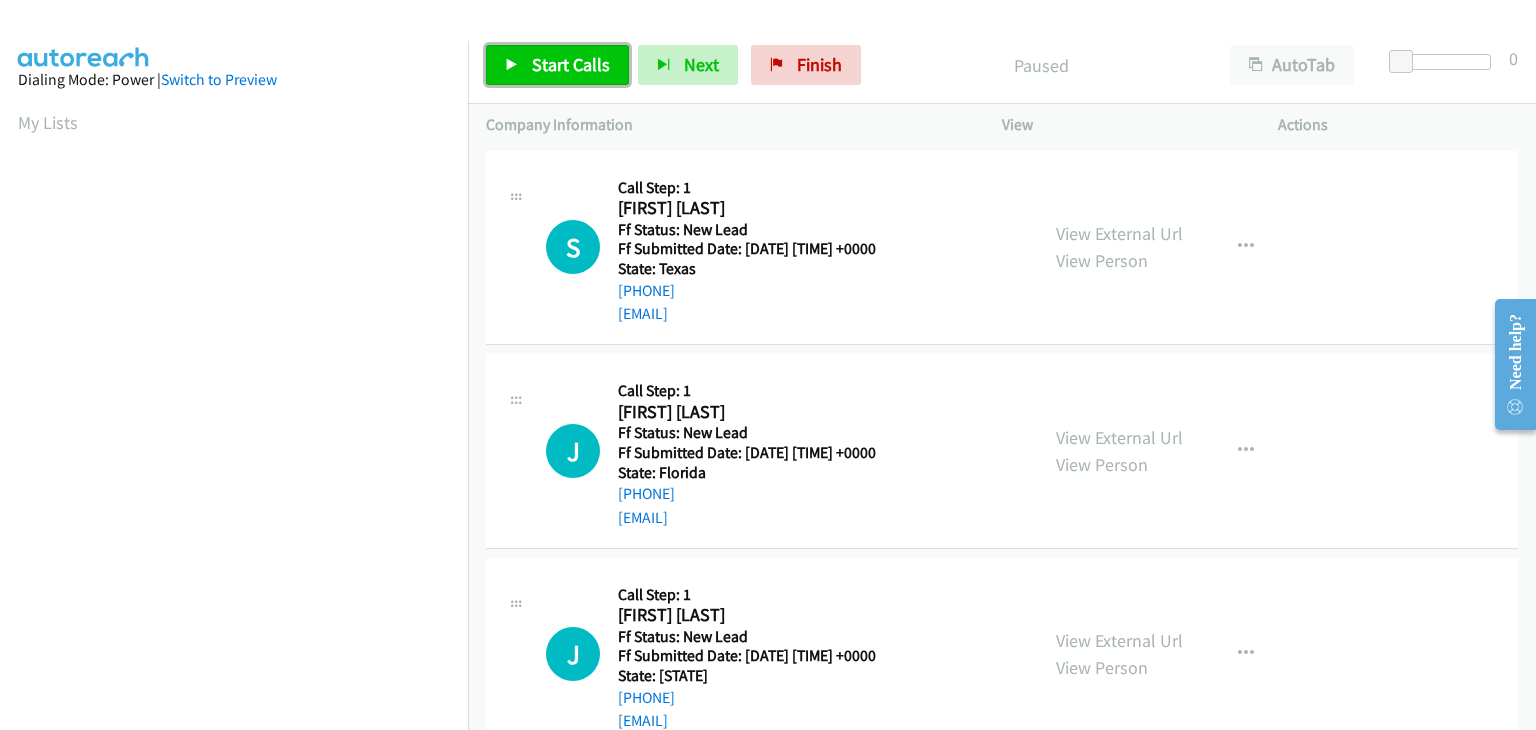 click on "Start Calls" at bounding box center (571, 64) 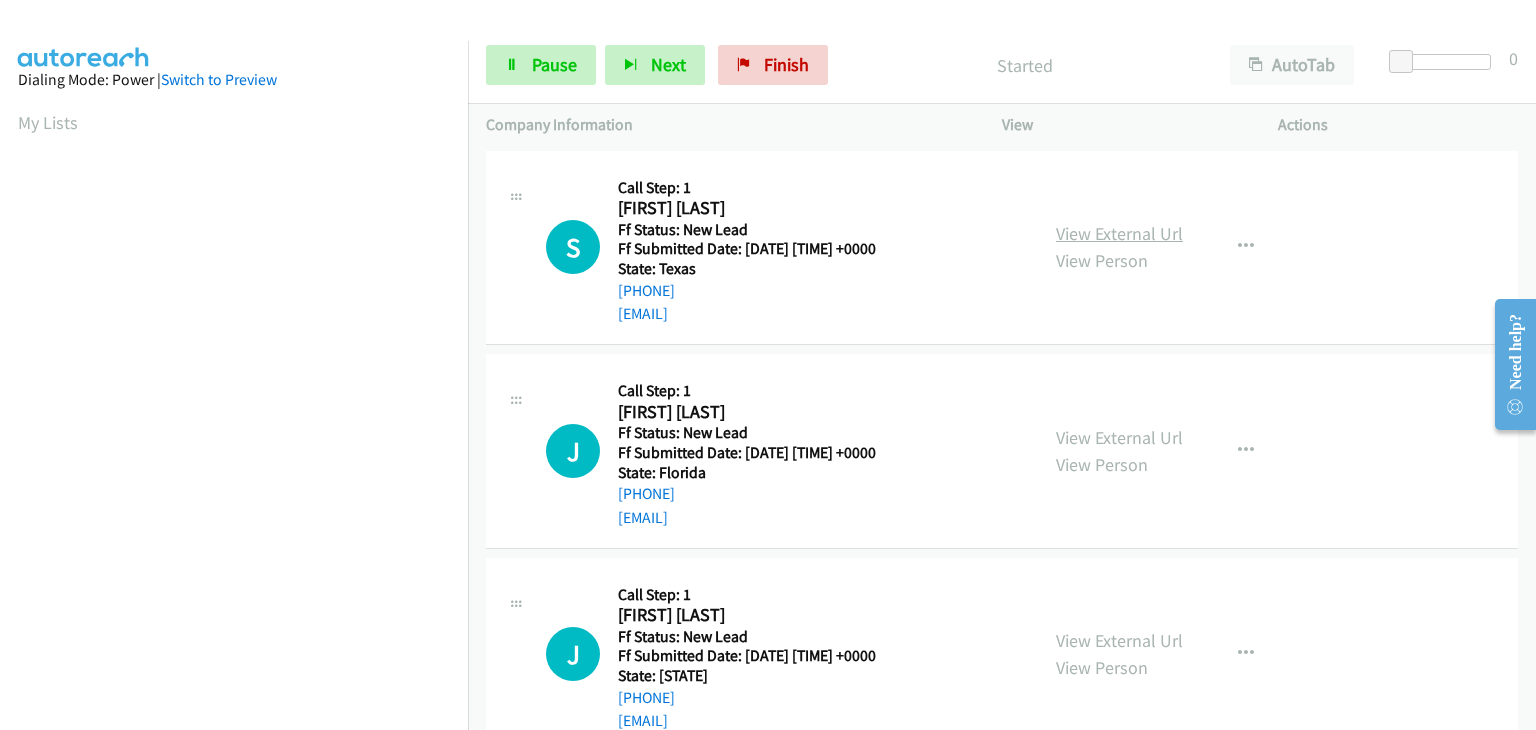 click on "View External Url" at bounding box center [1119, 233] 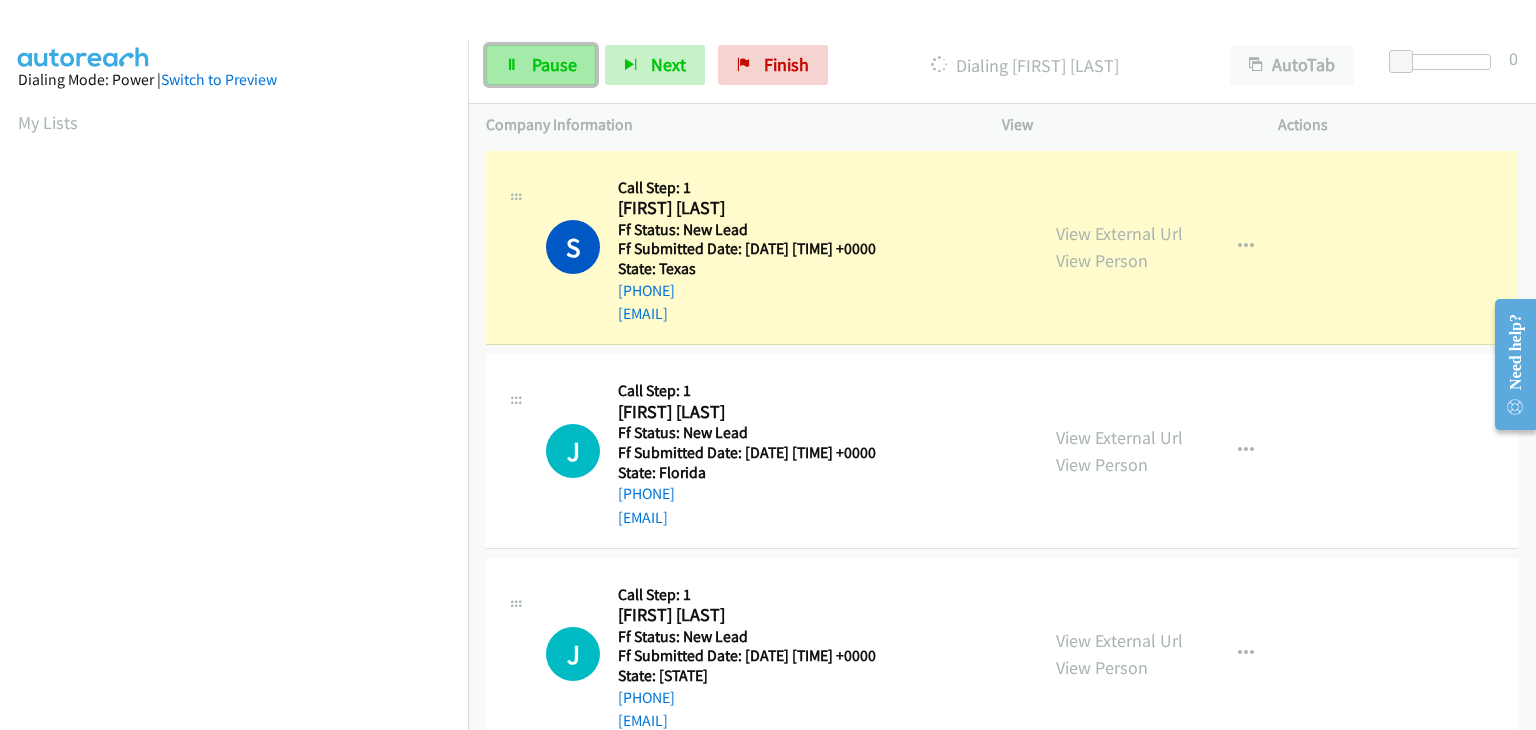 click on "Pause" at bounding box center [554, 64] 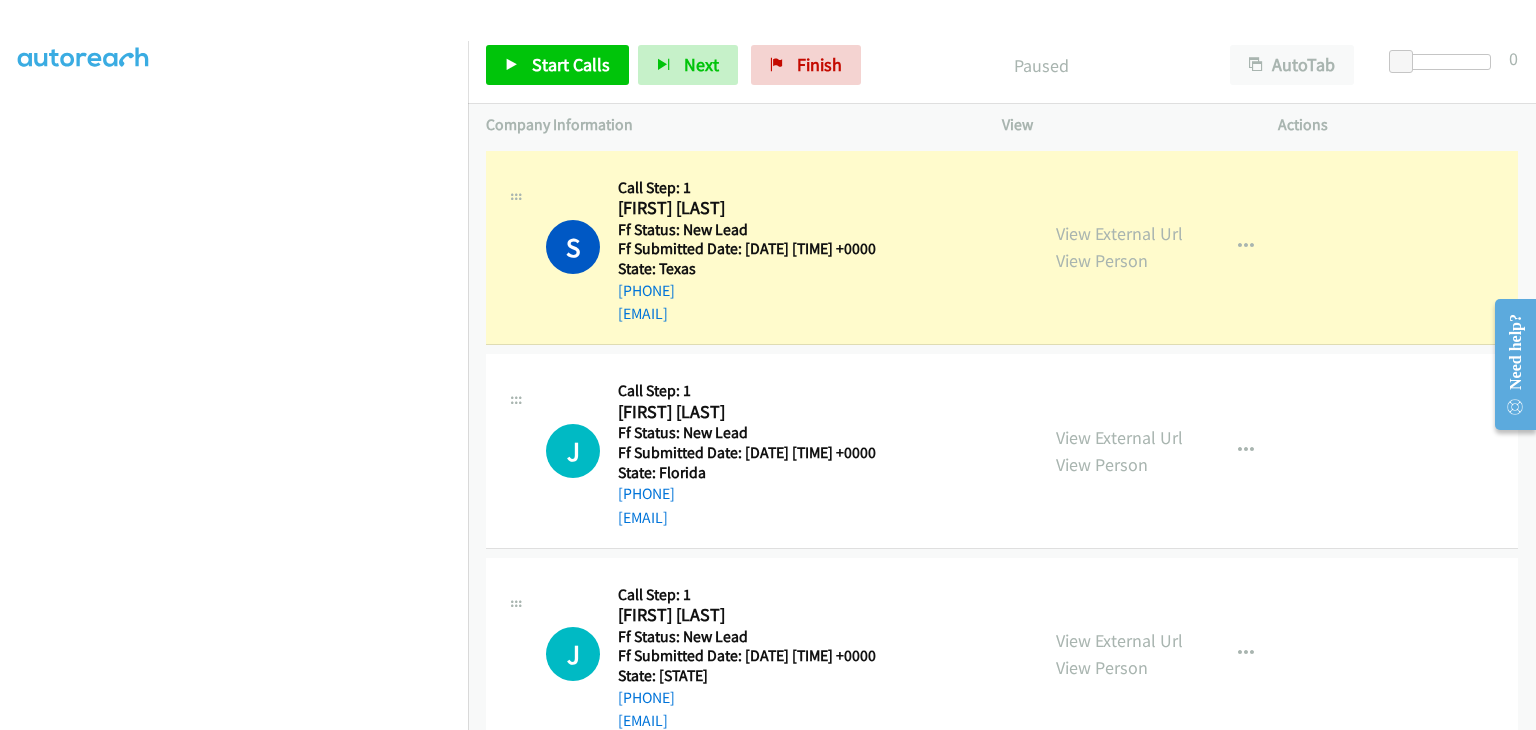 scroll, scrollTop: 392, scrollLeft: 0, axis: vertical 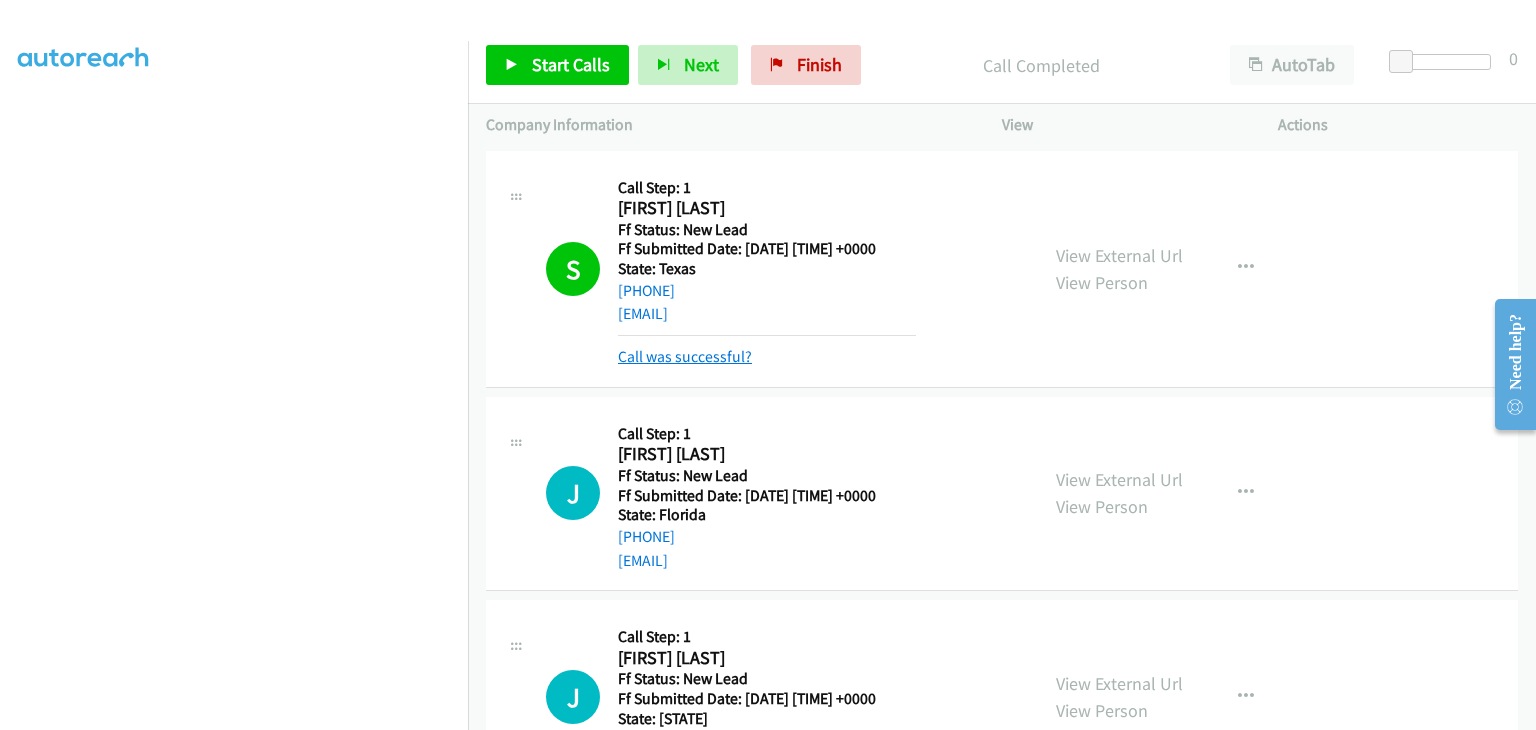 click on "Call was successful?" at bounding box center (685, 356) 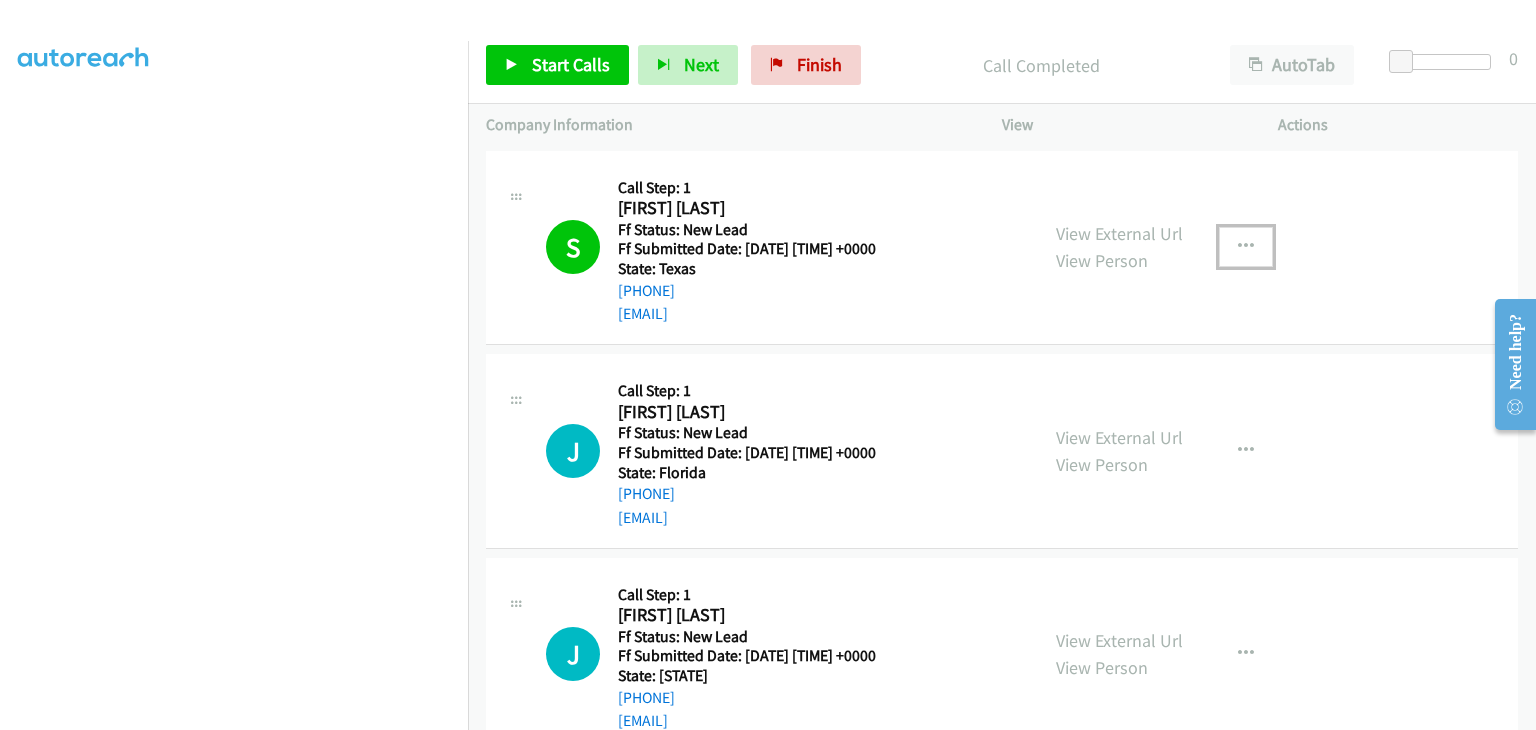 click at bounding box center [1246, 247] 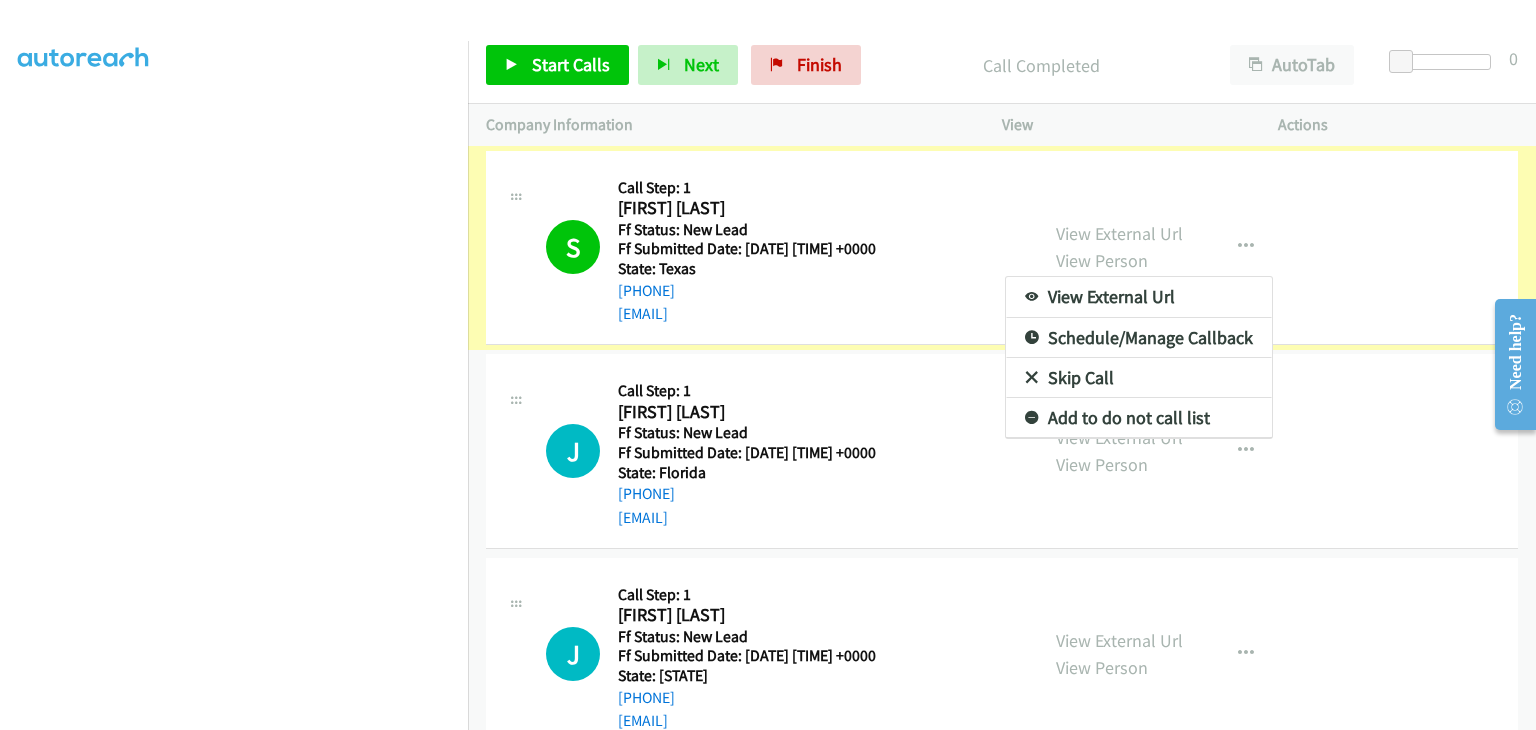 click on "Add to do not call list" at bounding box center [1139, 418] 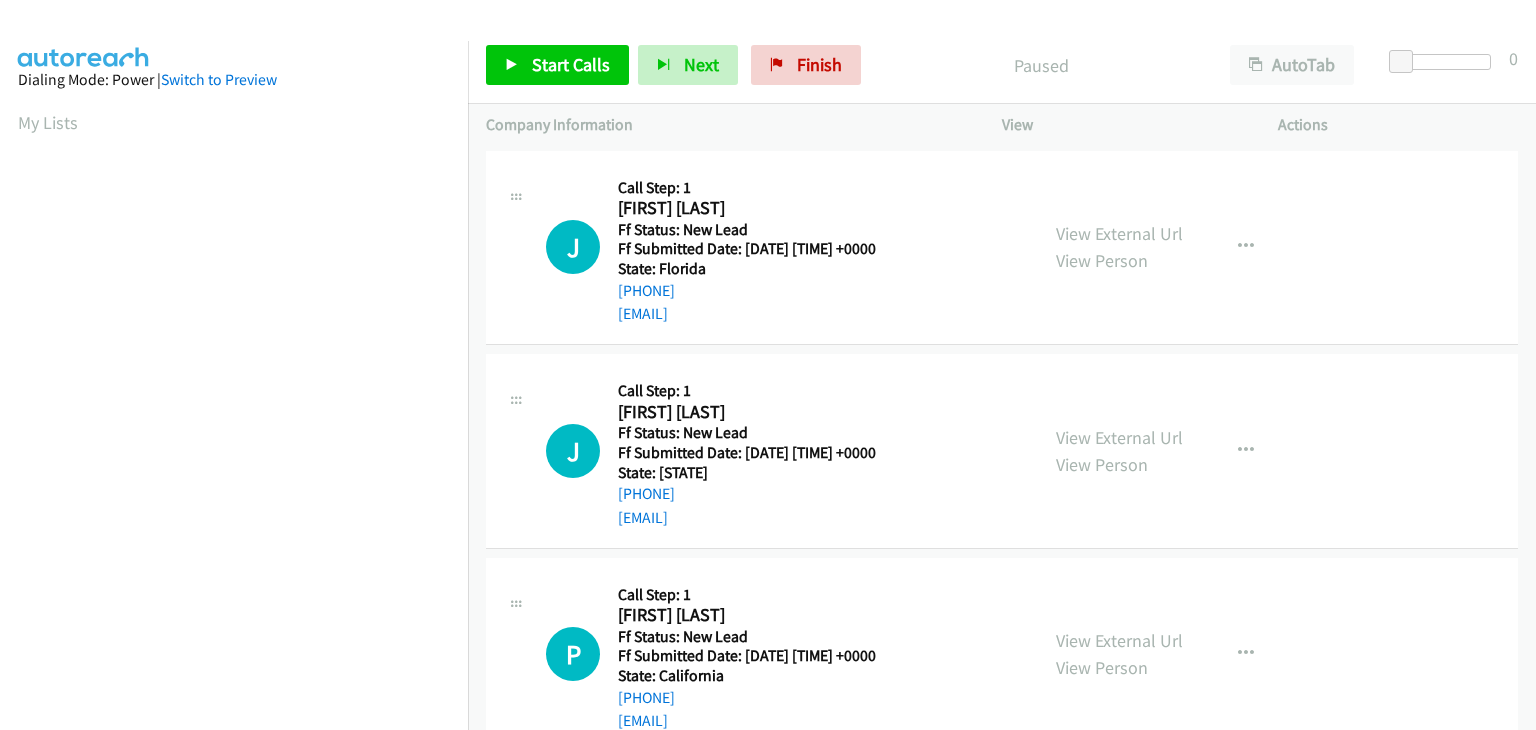 scroll, scrollTop: 0, scrollLeft: 0, axis: both 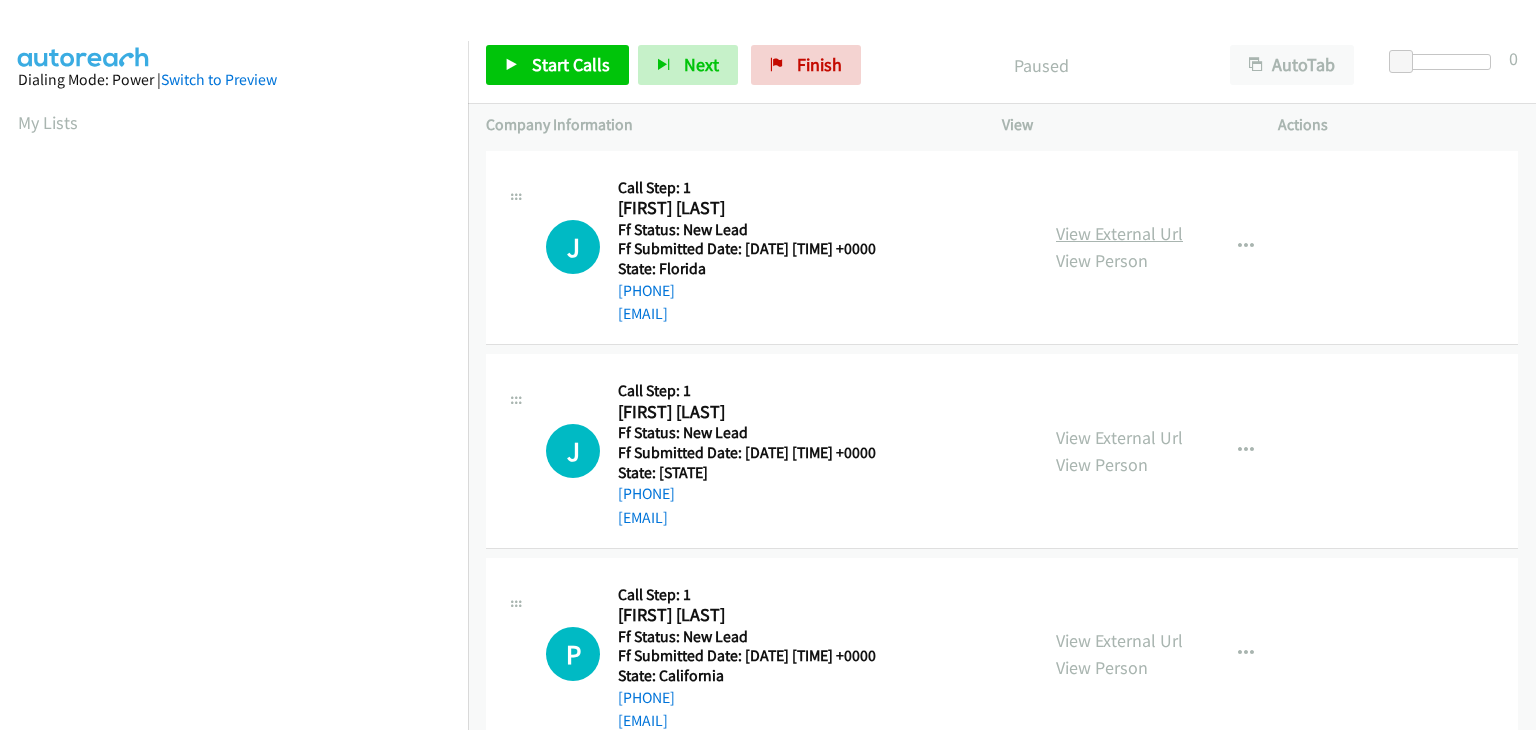 click on "View External Url" at bounding box center (1119, 233) 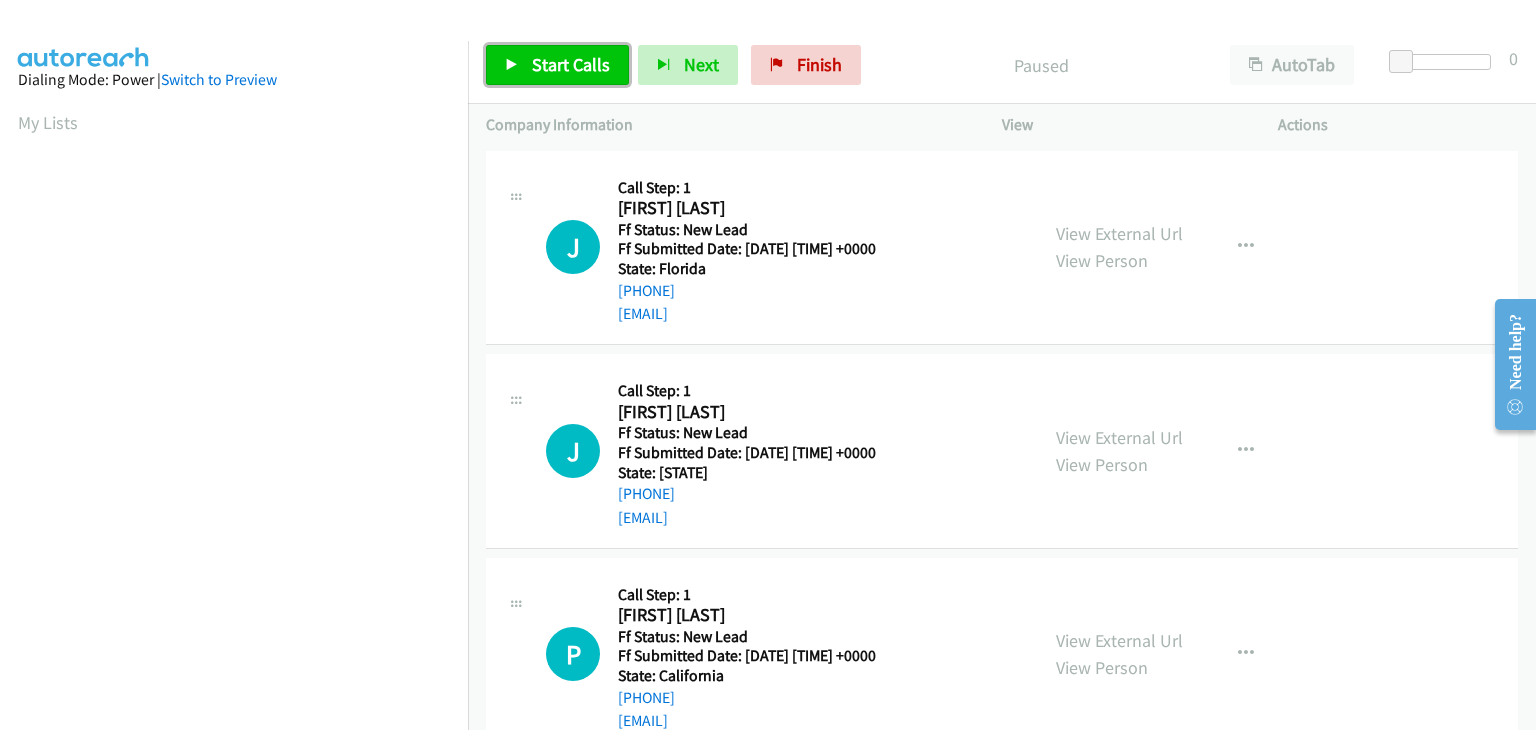 click on "Start Calls" at bounding box center [571, 64] 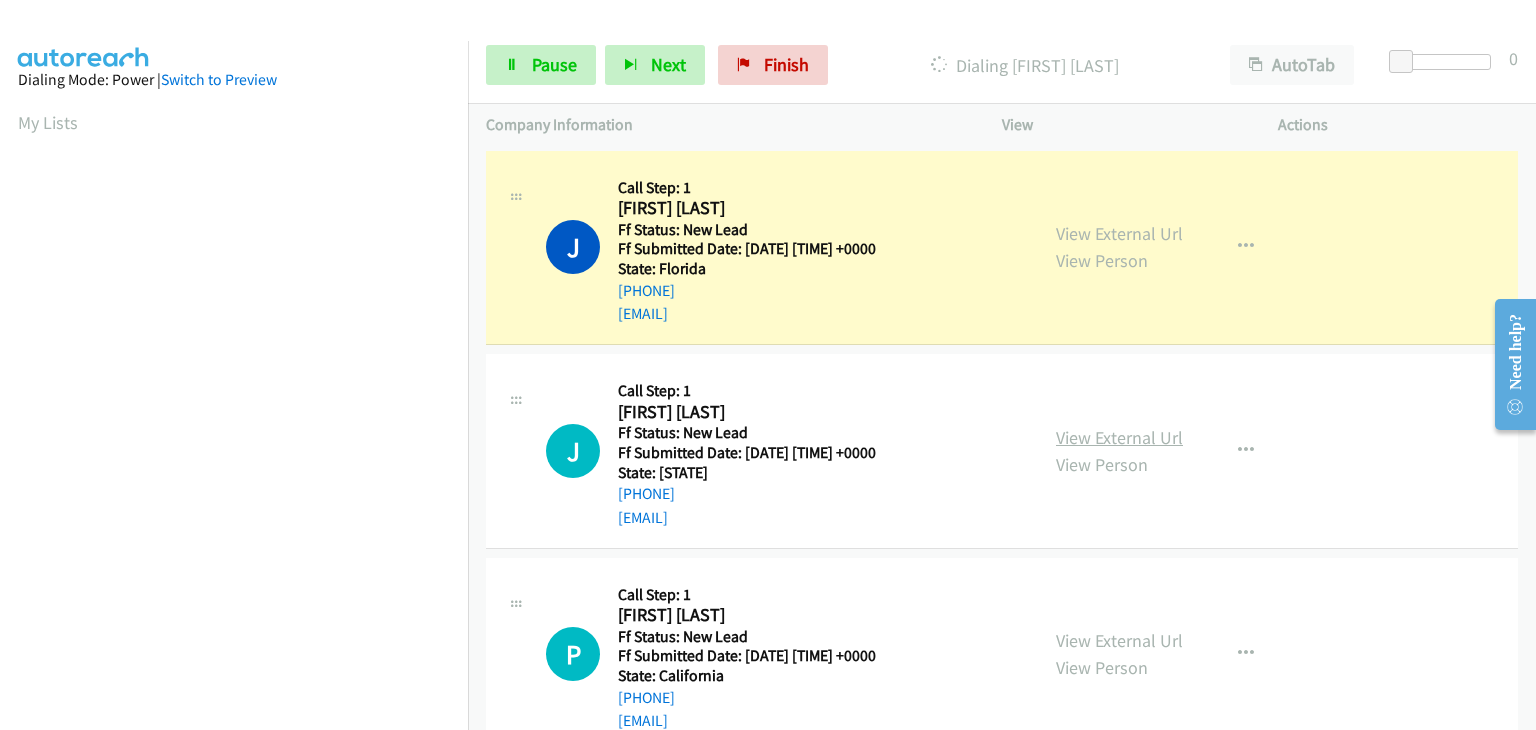 drag, startPoint x: 1120, startPoint y: 441, endPoint x: 1108, endPoint y: 432, distance: 15 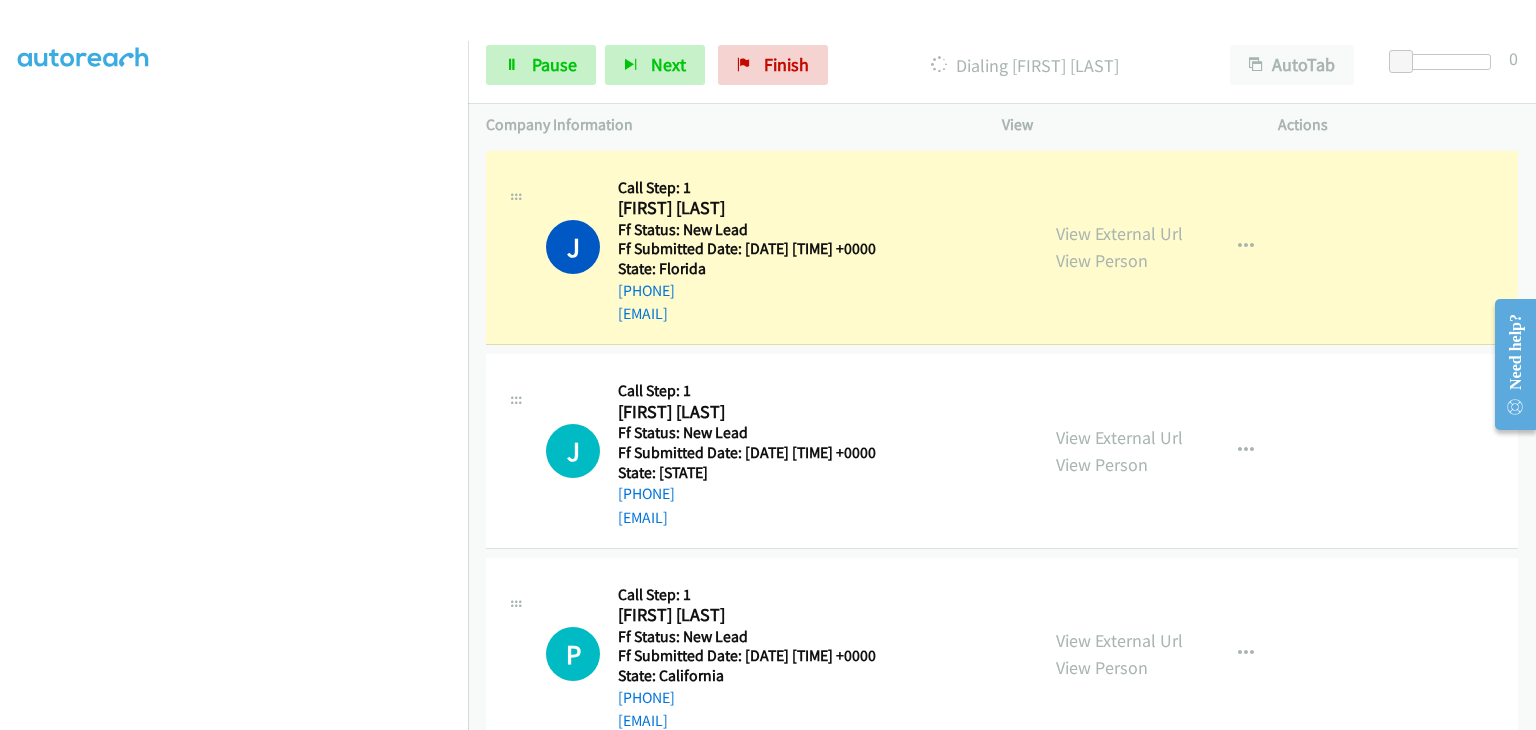 scroll, scrollTop: 392, scrollLeft: 0, axis: vertical 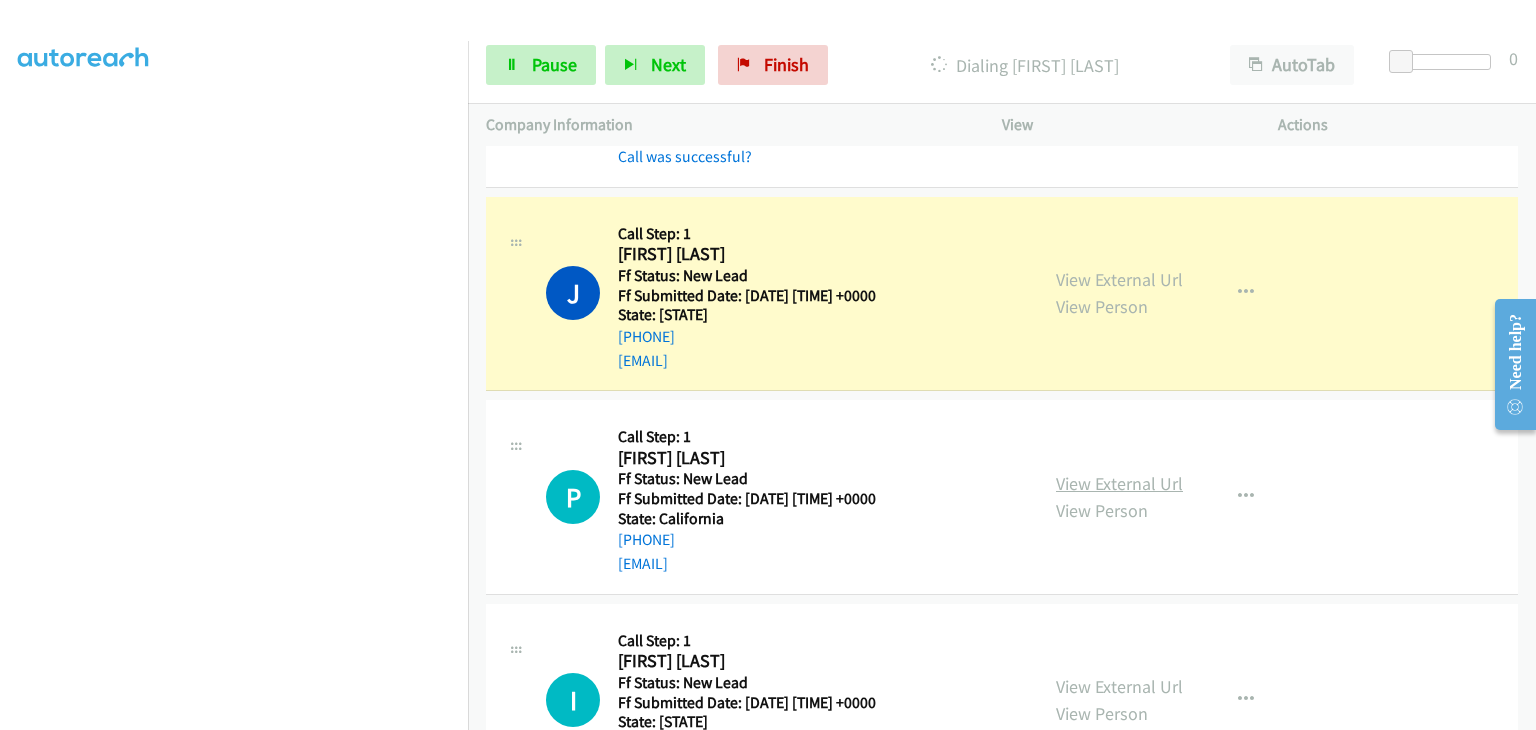 click on "View External Url" at bounding box center [1119, 483] 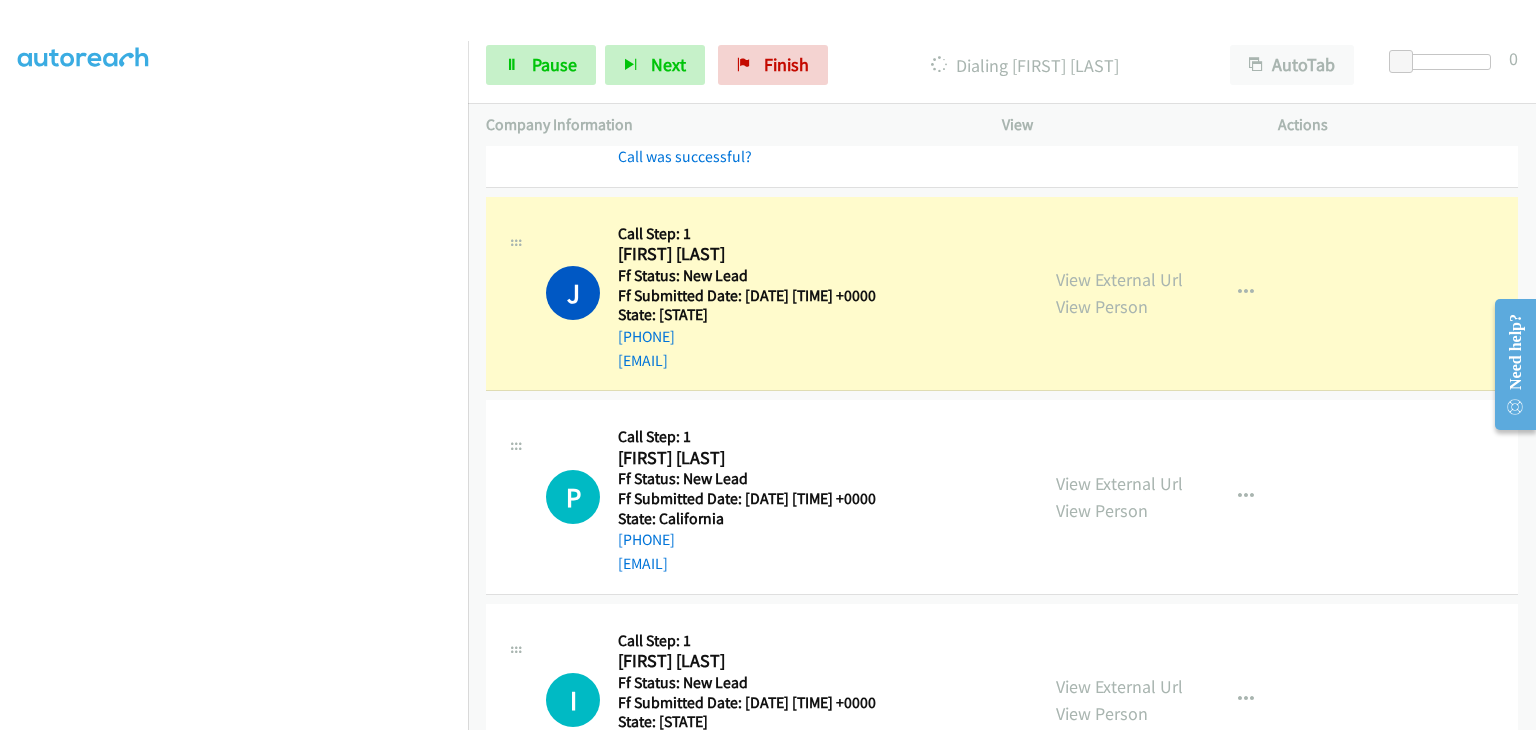 scroll, scrollTop: 392, scrollLeft: 0, axis: vertical 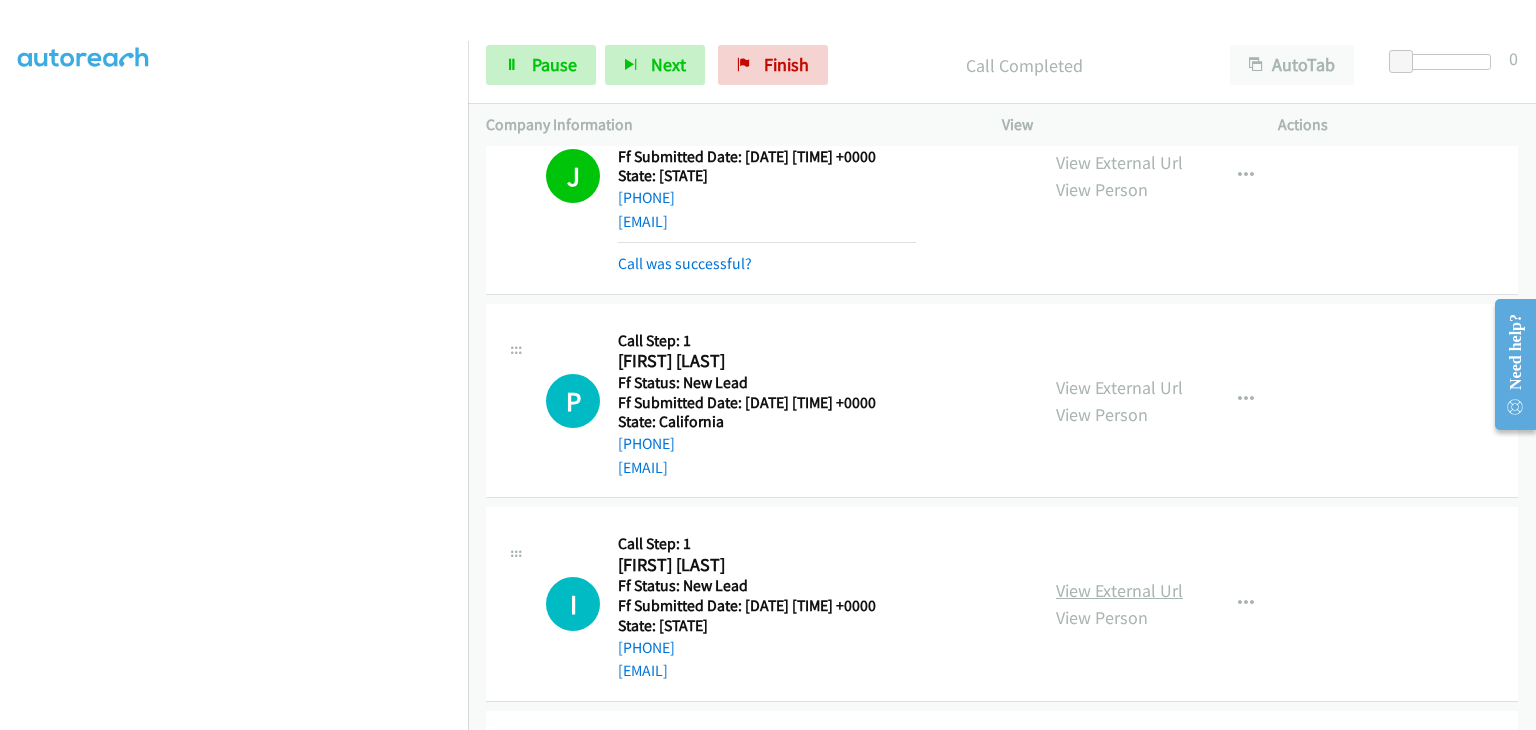 click on "View External Url" at bounding box center [1119, 590] 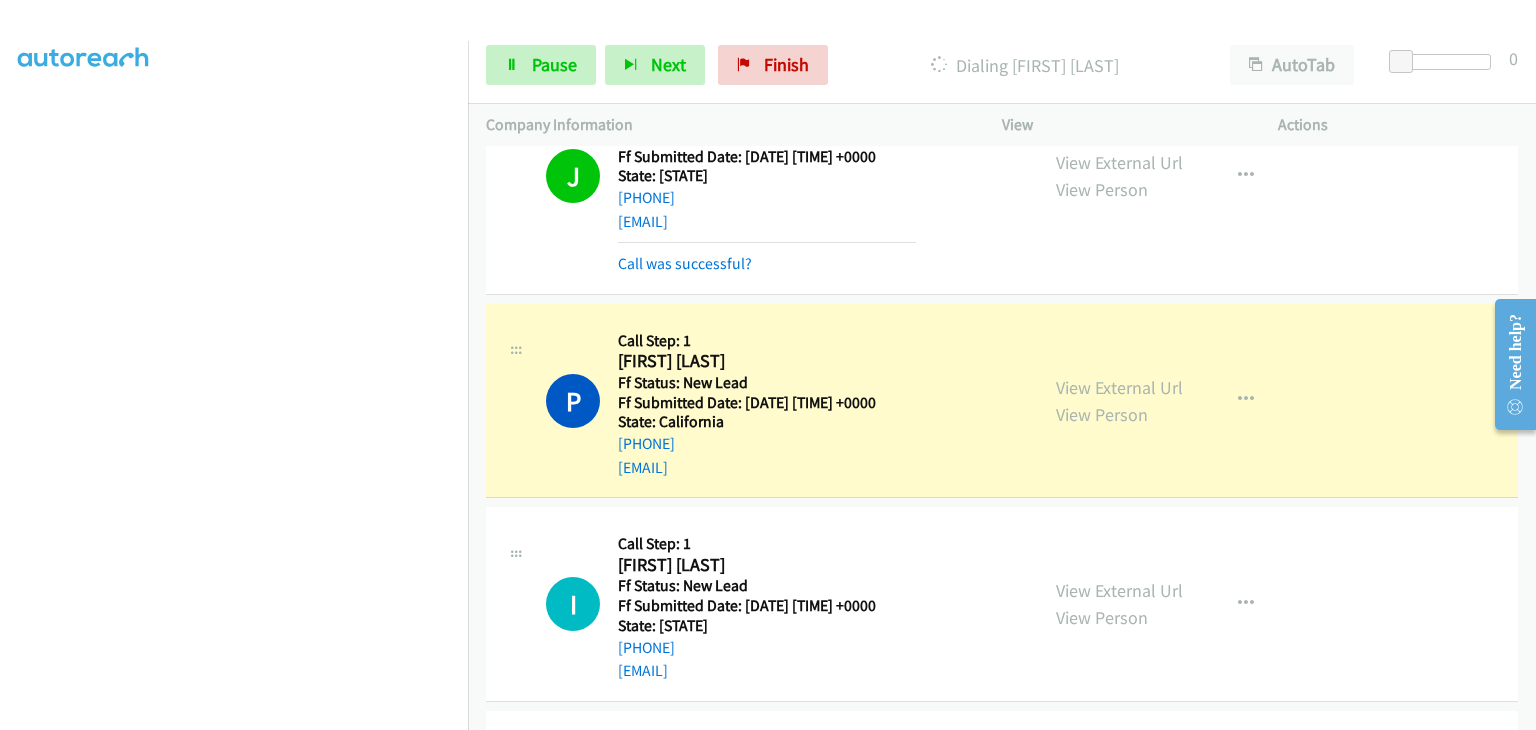 scroll, scrollTop: 0, scrollLeft: 0, axis: both 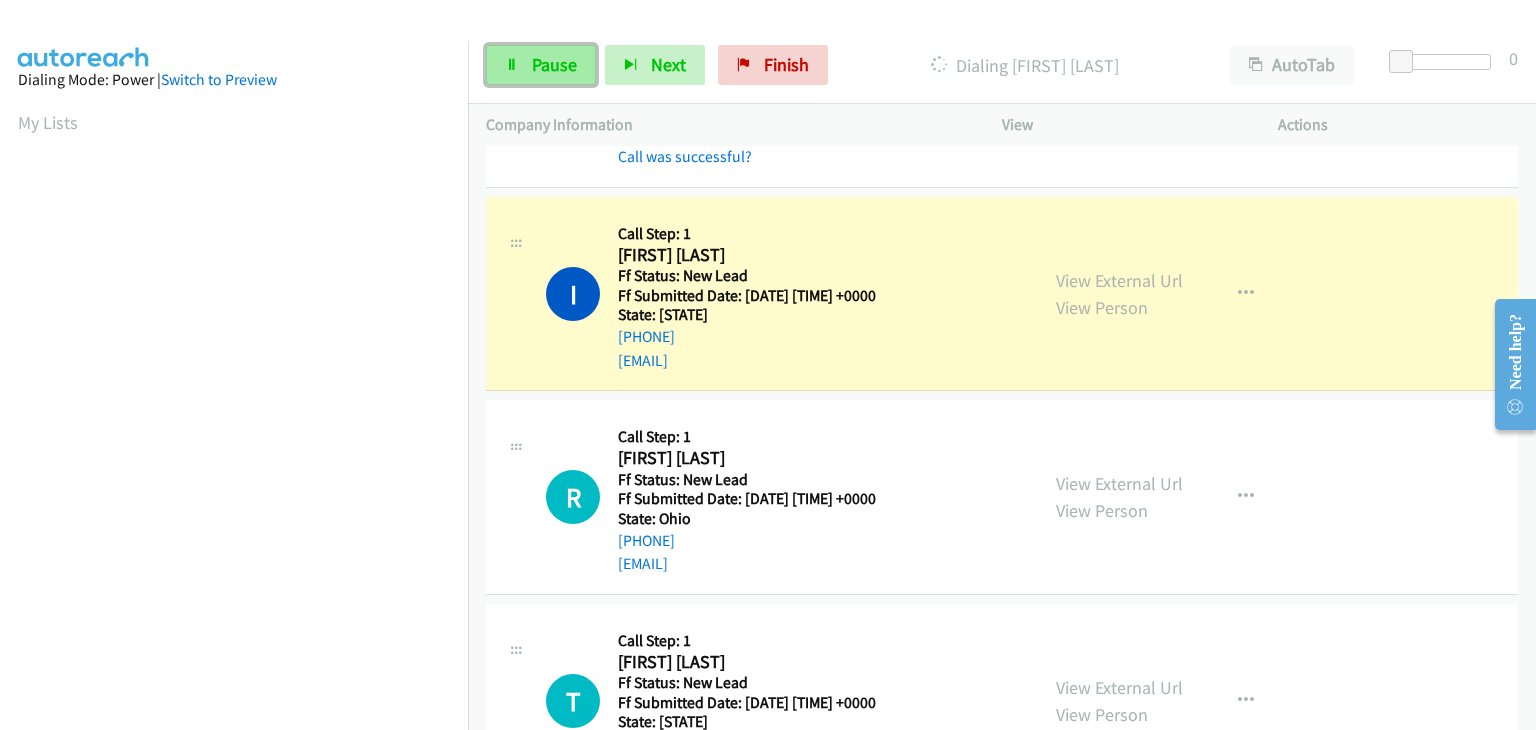 click on "Pause" at bounding box center [554, 64] 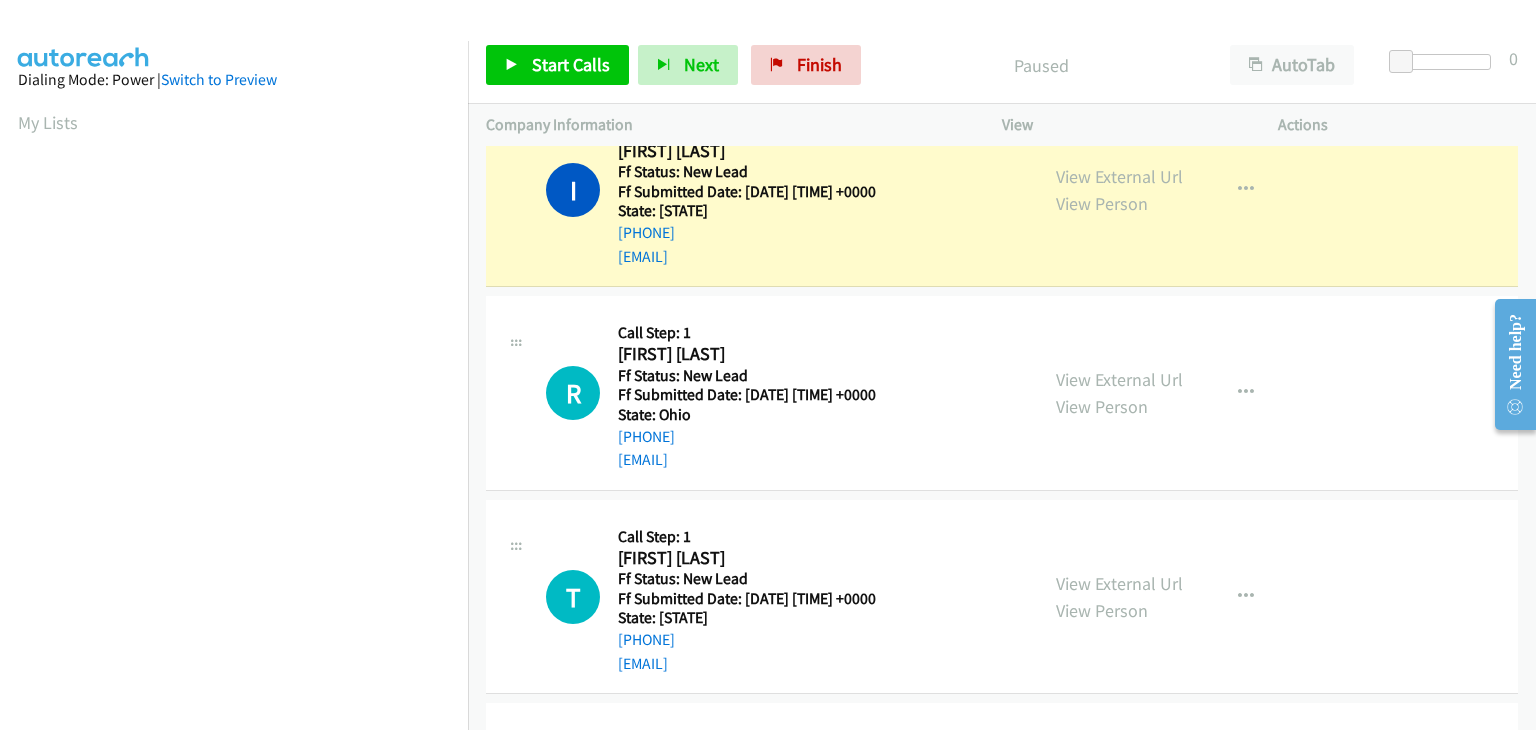 scroll, scrollTop: 791, scrollLeft: 0, axis: vertical 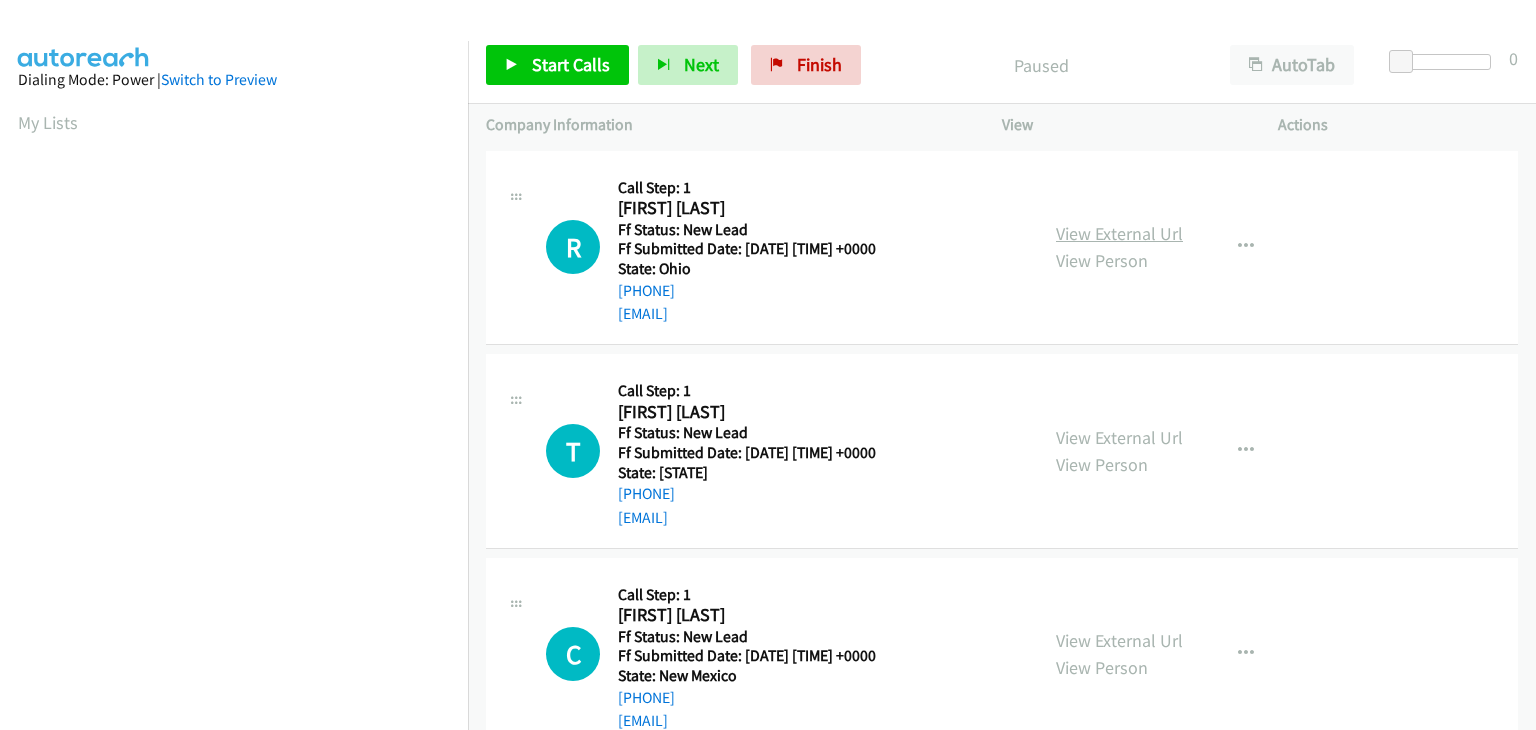 click on "View External Url" at bounding box center (1119, 233) 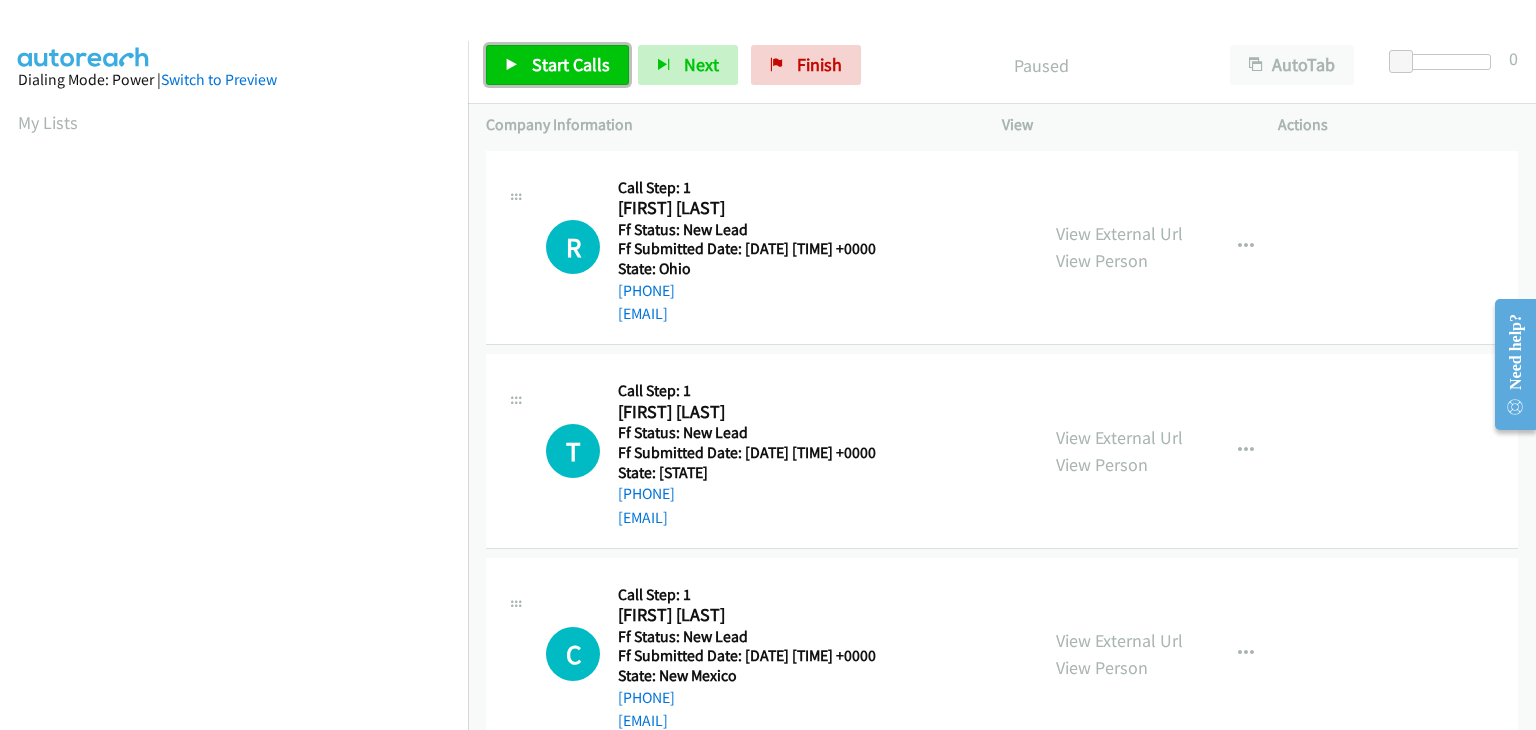click on "Start Calls" at bounding box center (557, 65) 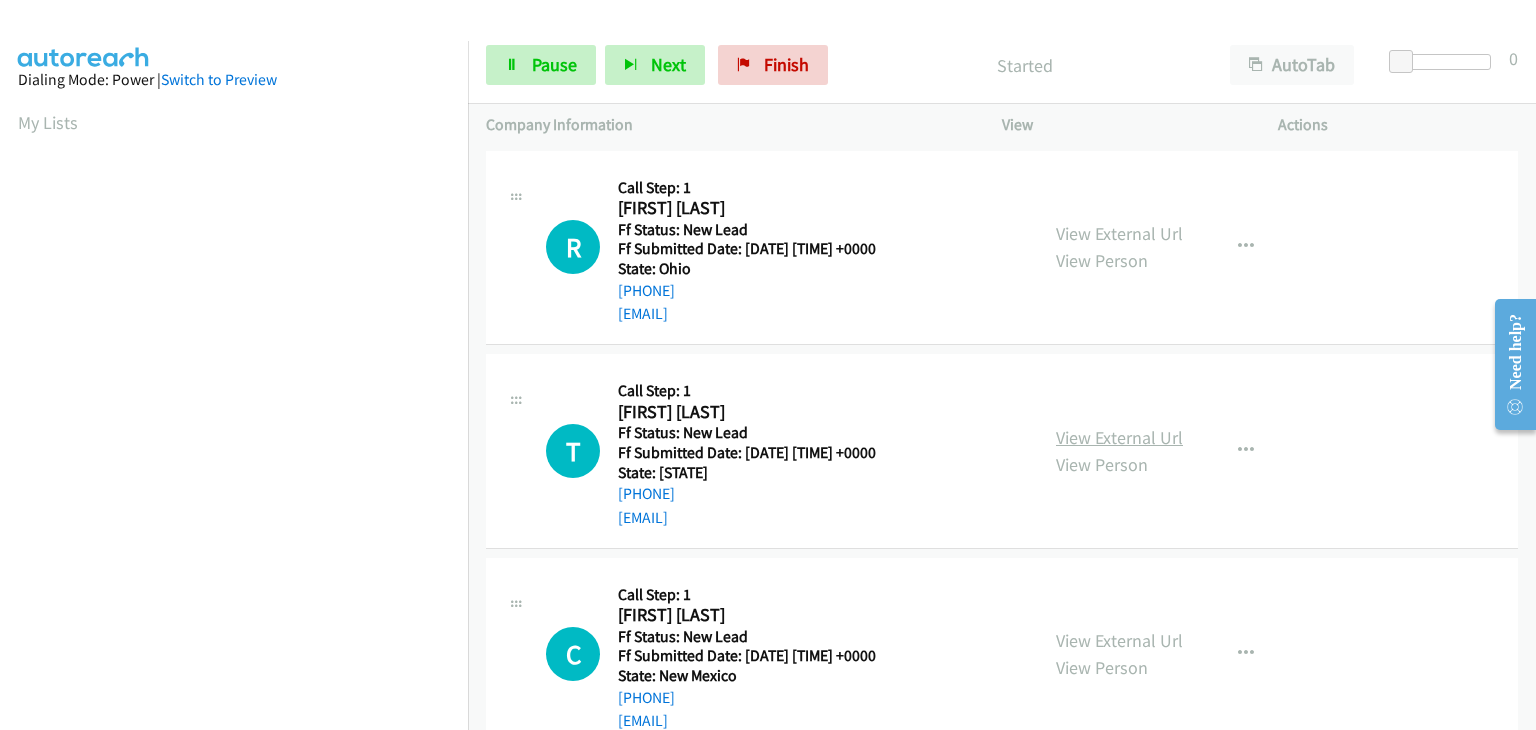 click on "View External Url" at bounding box center (1119, 437) 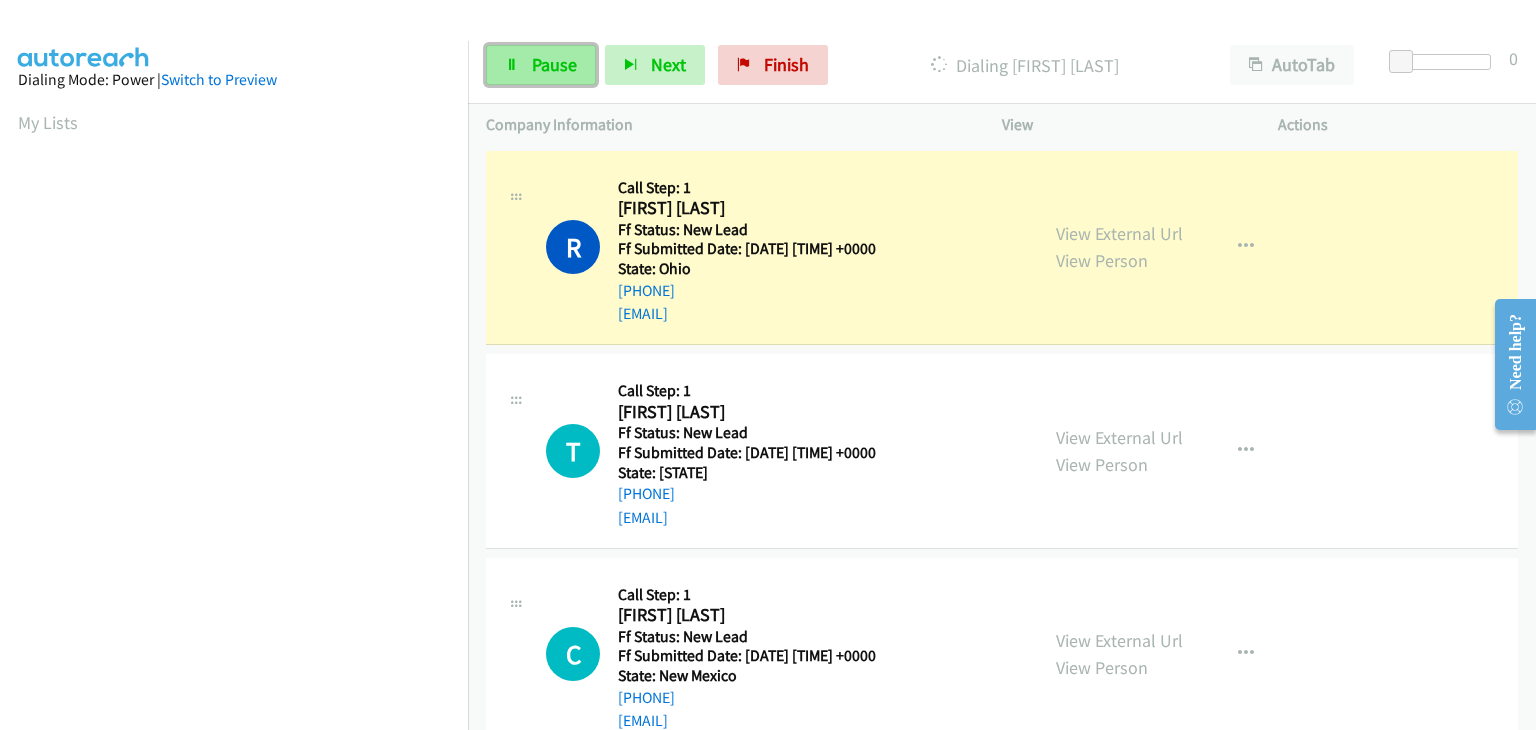 click on "Pause" at bounding box center (554, 64) 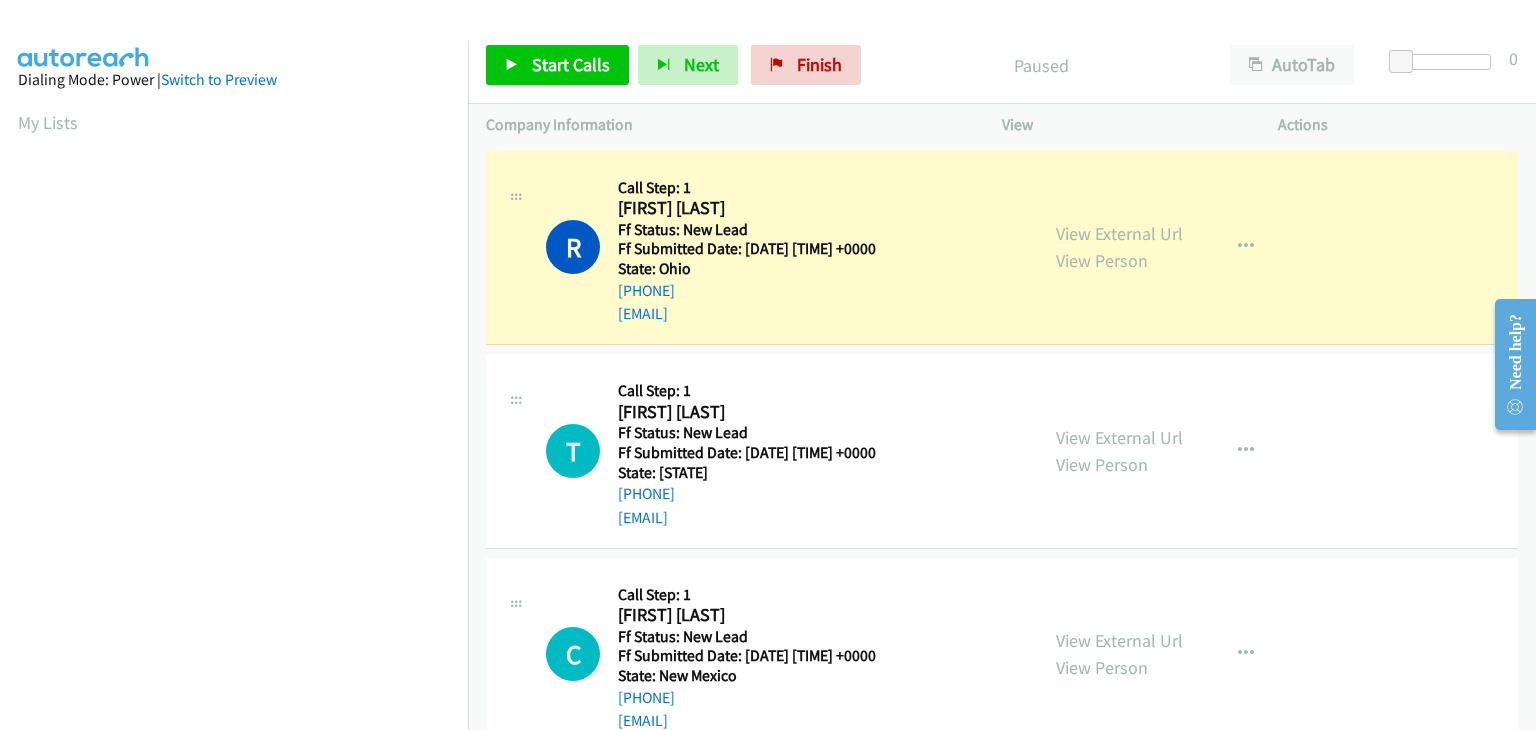 click on "R
Callback Scheduled
Call Step: 1
[FIRST] [LAST]
America/New_York
Ff Status: New Lead
Ff Submitted Date: [DATE] [TIME] +0000
State: [STATE]
[PHONE]
[EMAIL]
Call was successful?
View External Url
View Person
View External Url
Email
Schedule/Manage Callback
Skip Call
Add to do not call list" at bounding box center (1002, 248) 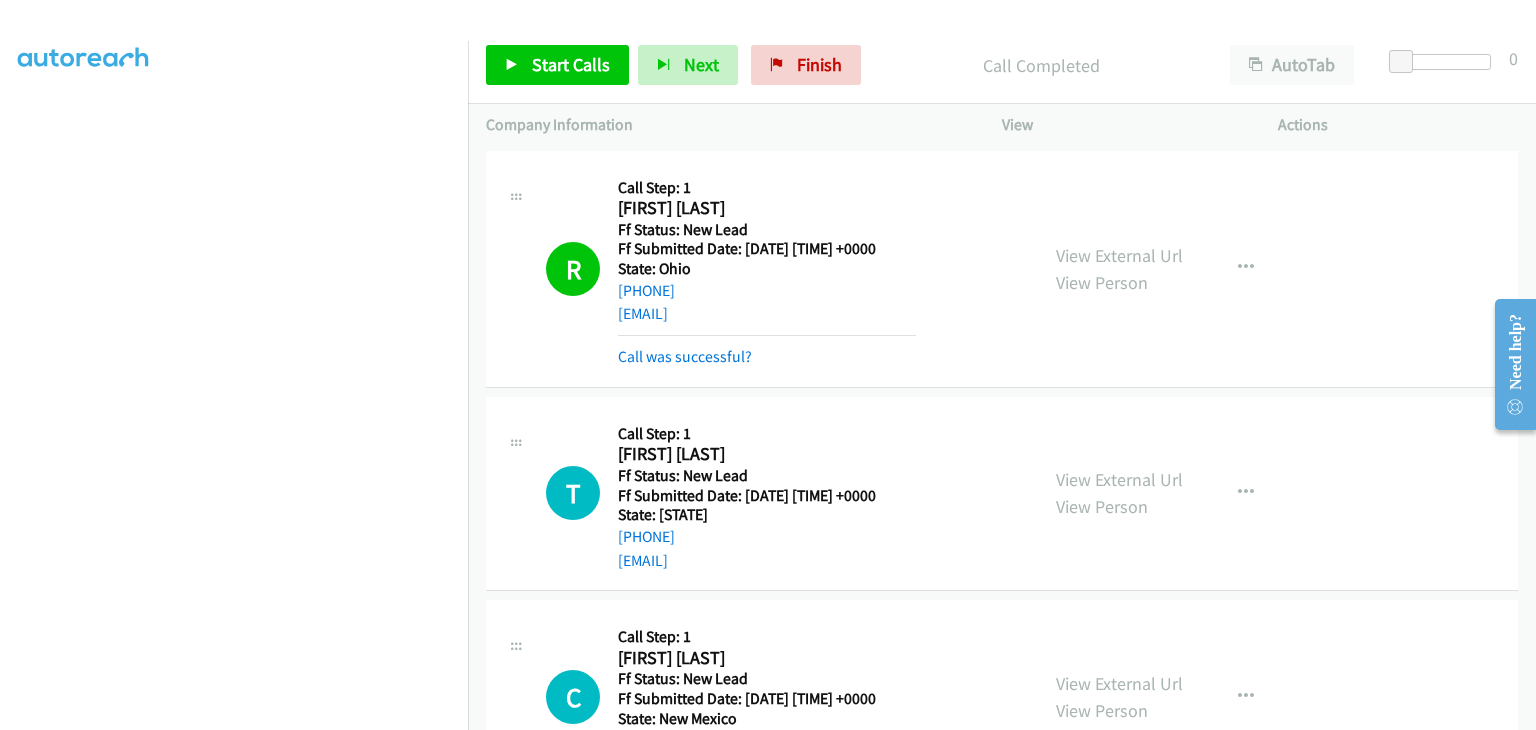 click on "Call was successful?" at bounding box center (767, 352) 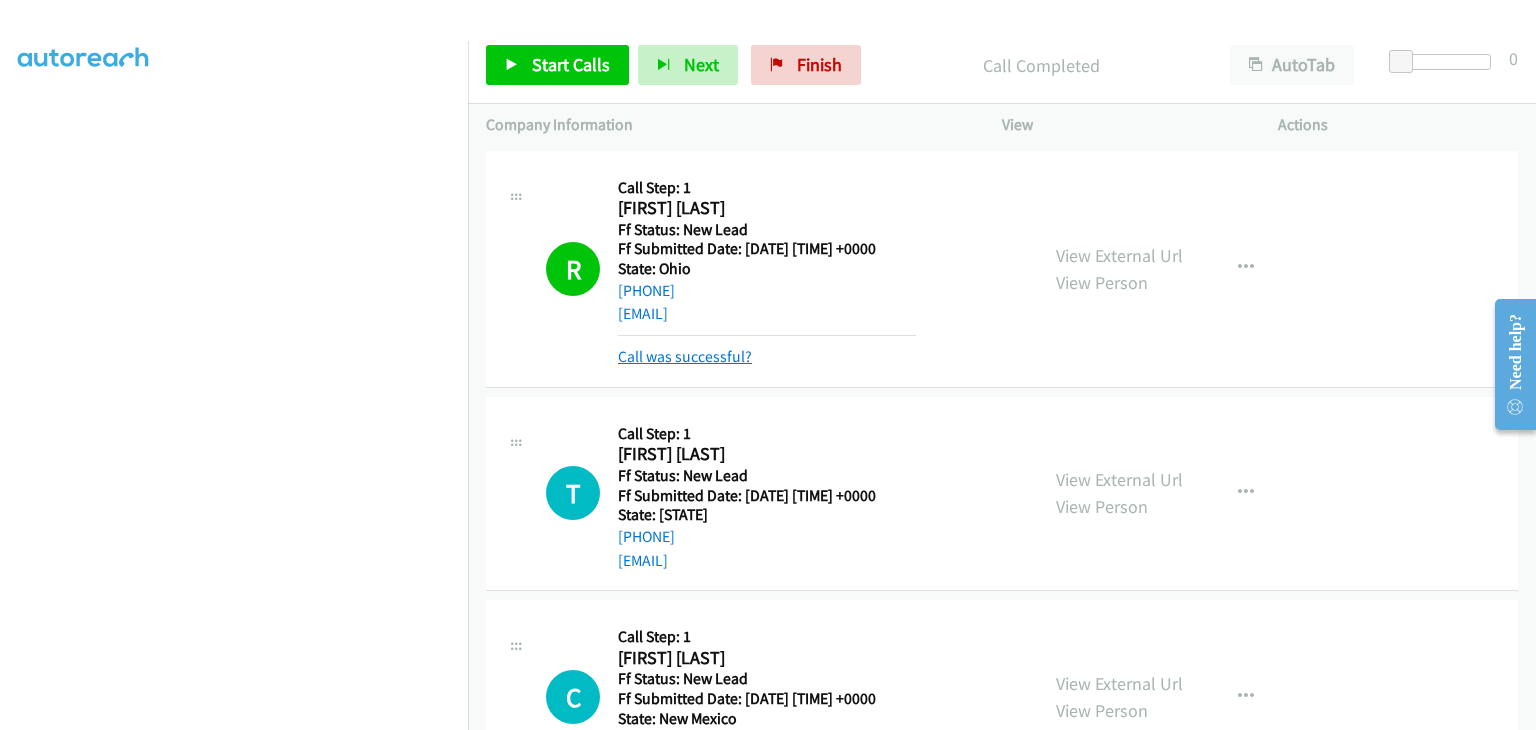 click on "Call was successful?" at bounding box center [685, 356] 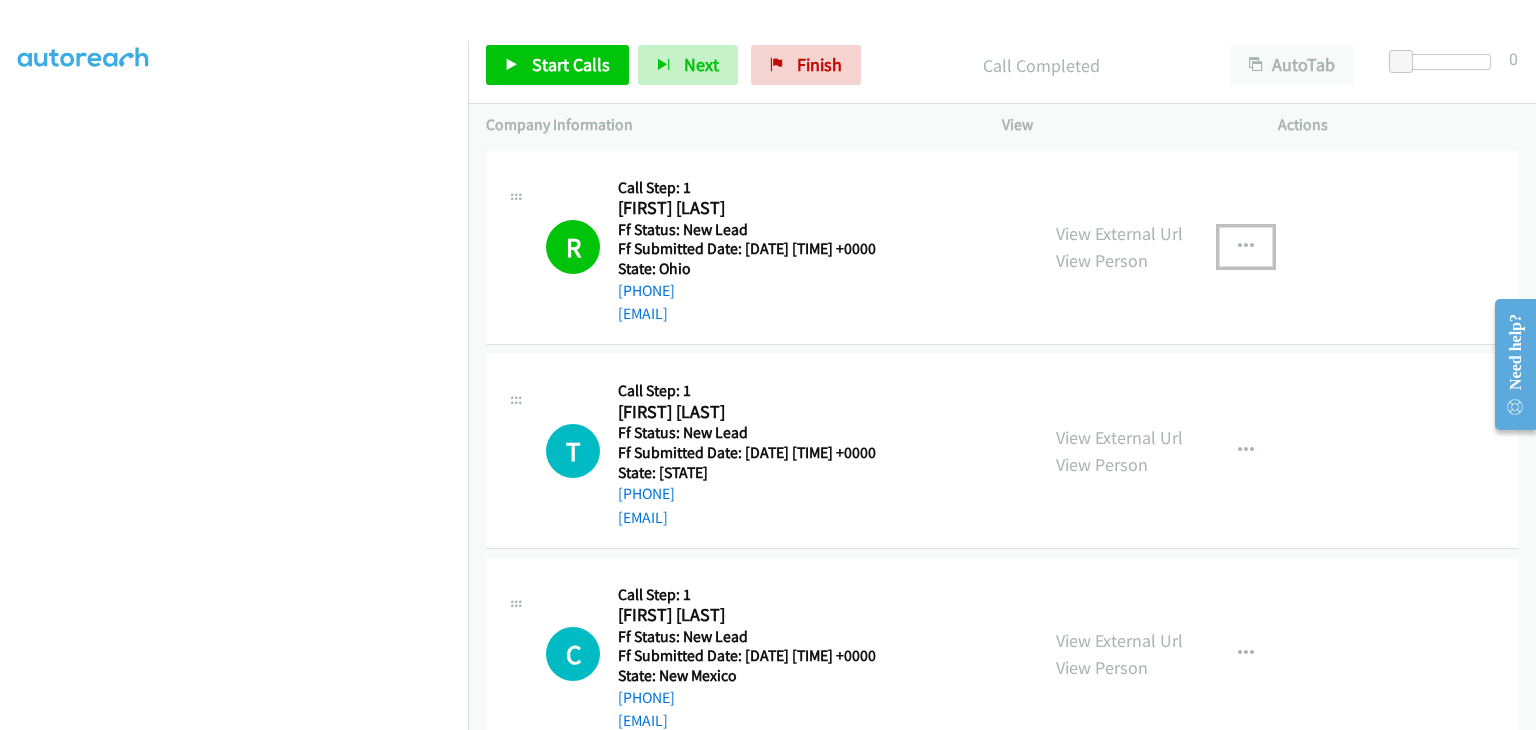 click at bounding box center (1246, 247) 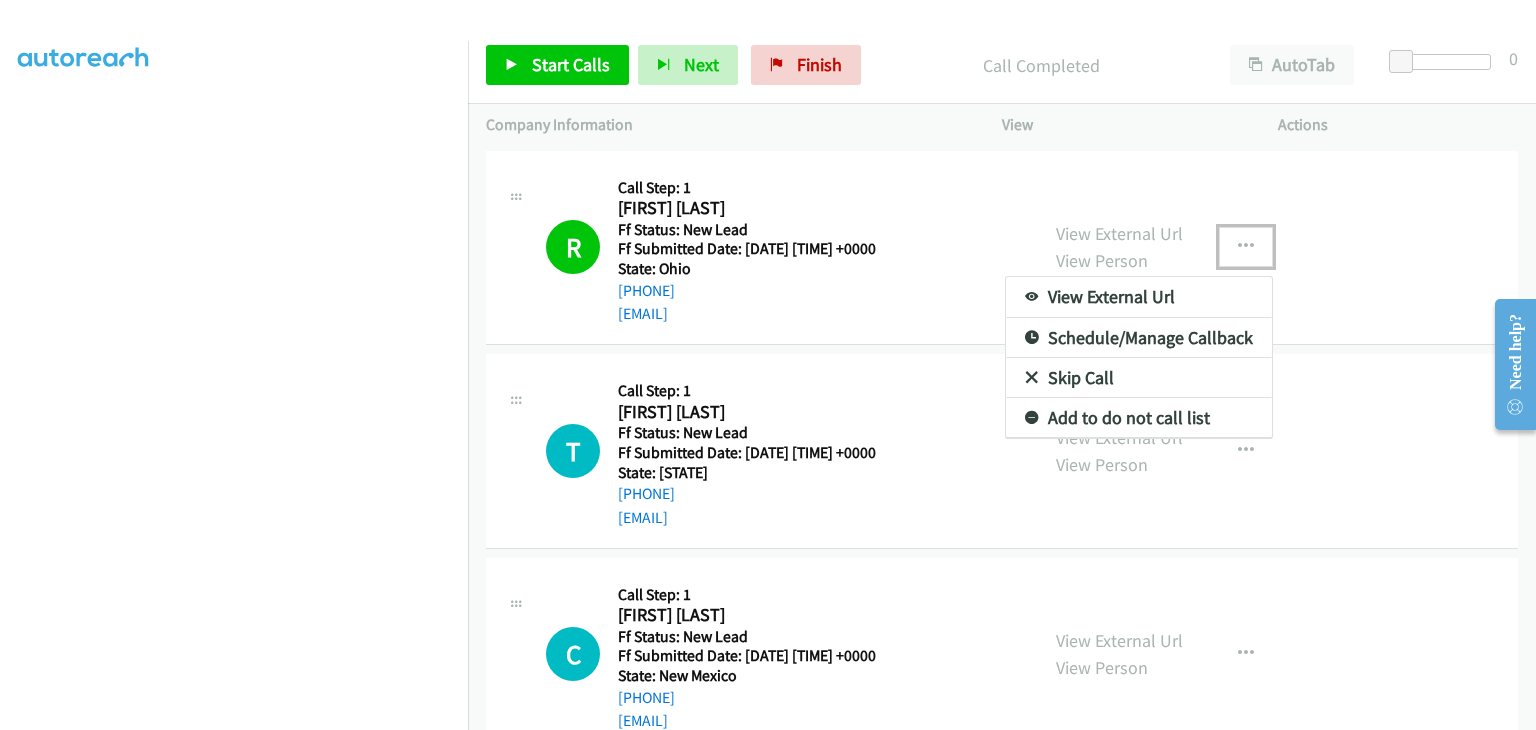 click on "Add to do not call list" at bounding box center [1139, 418] 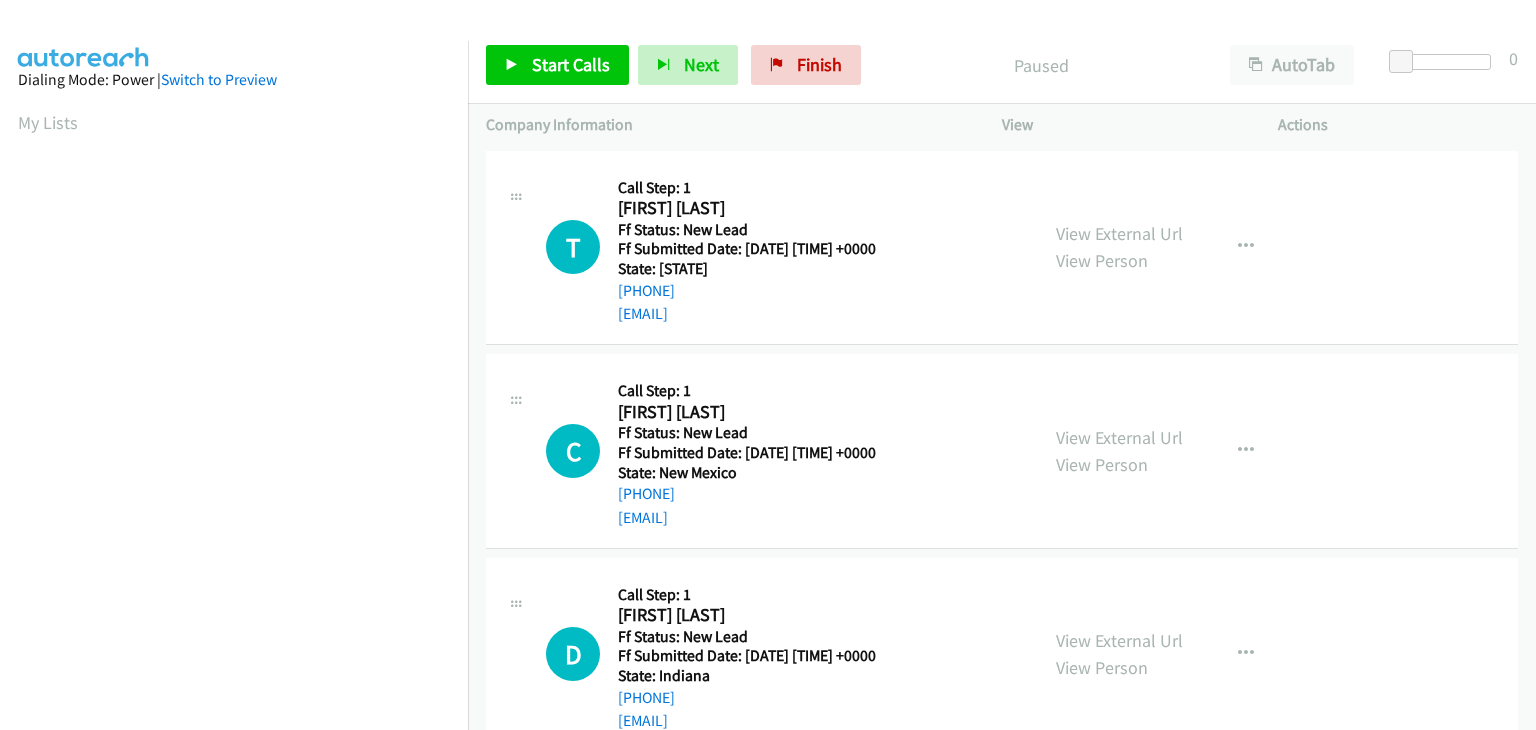 scroll, scrollTop: 0, scrollLeft: 0, axis: both 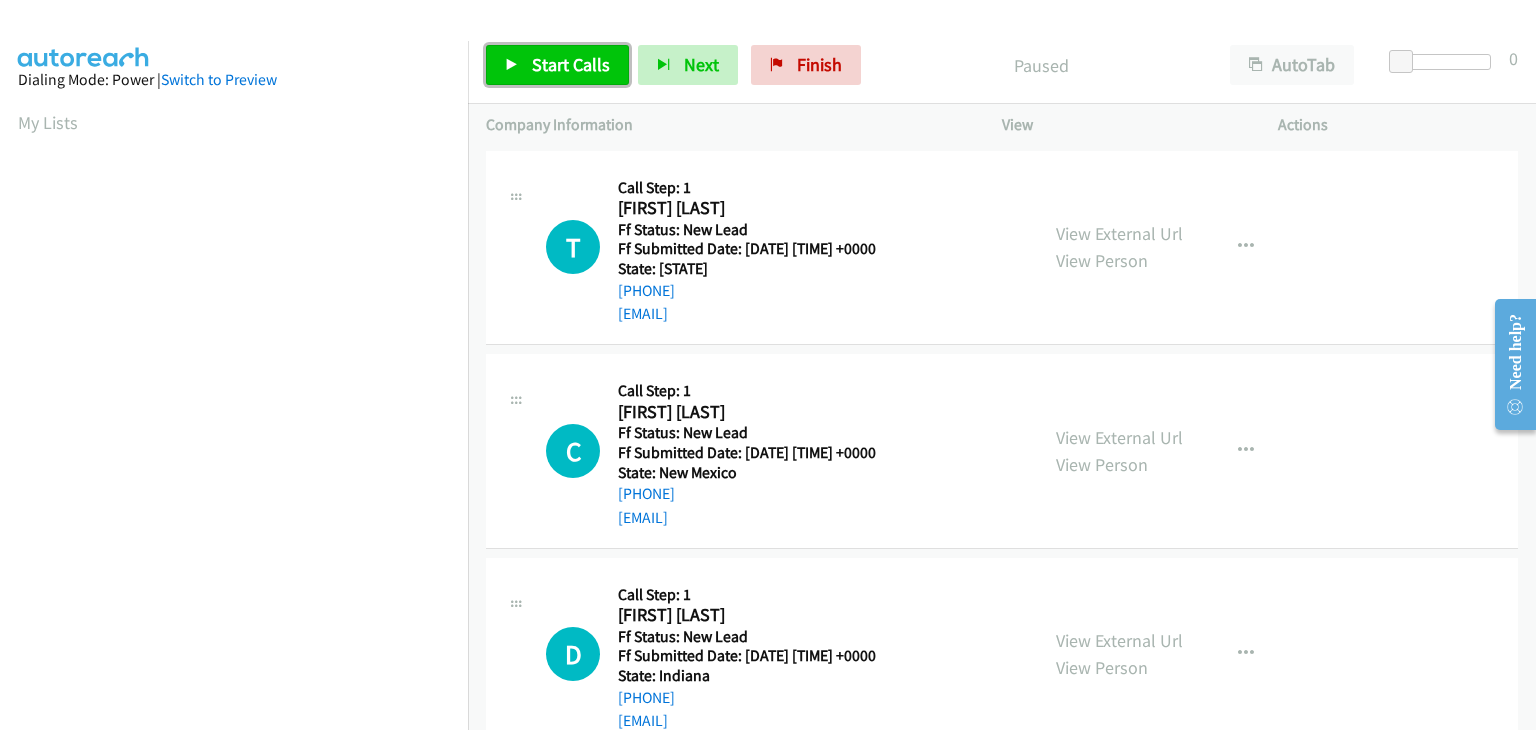 click on "Start Calls" at bounding box center (571, 64) 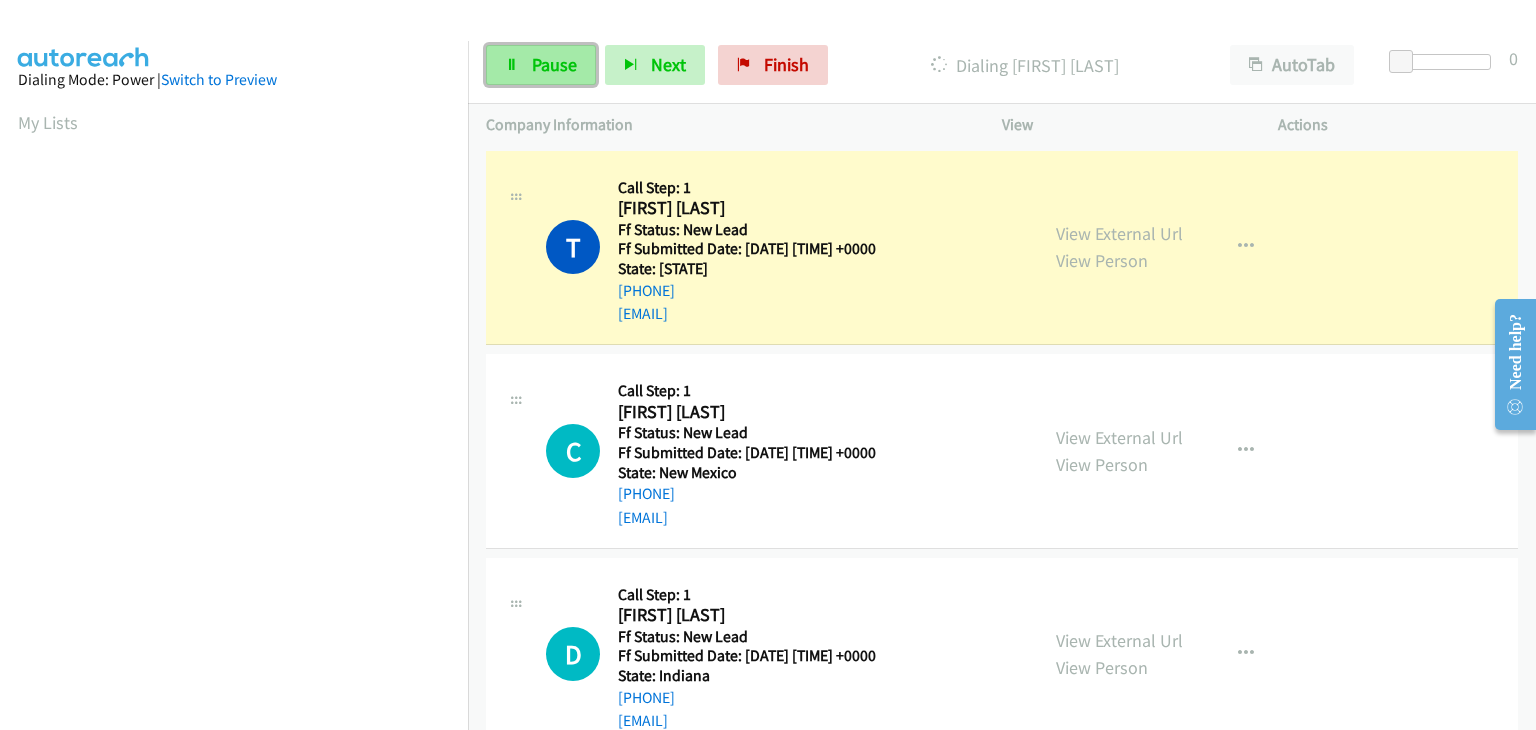 click on "Pause" at bounding box center (554, 64) 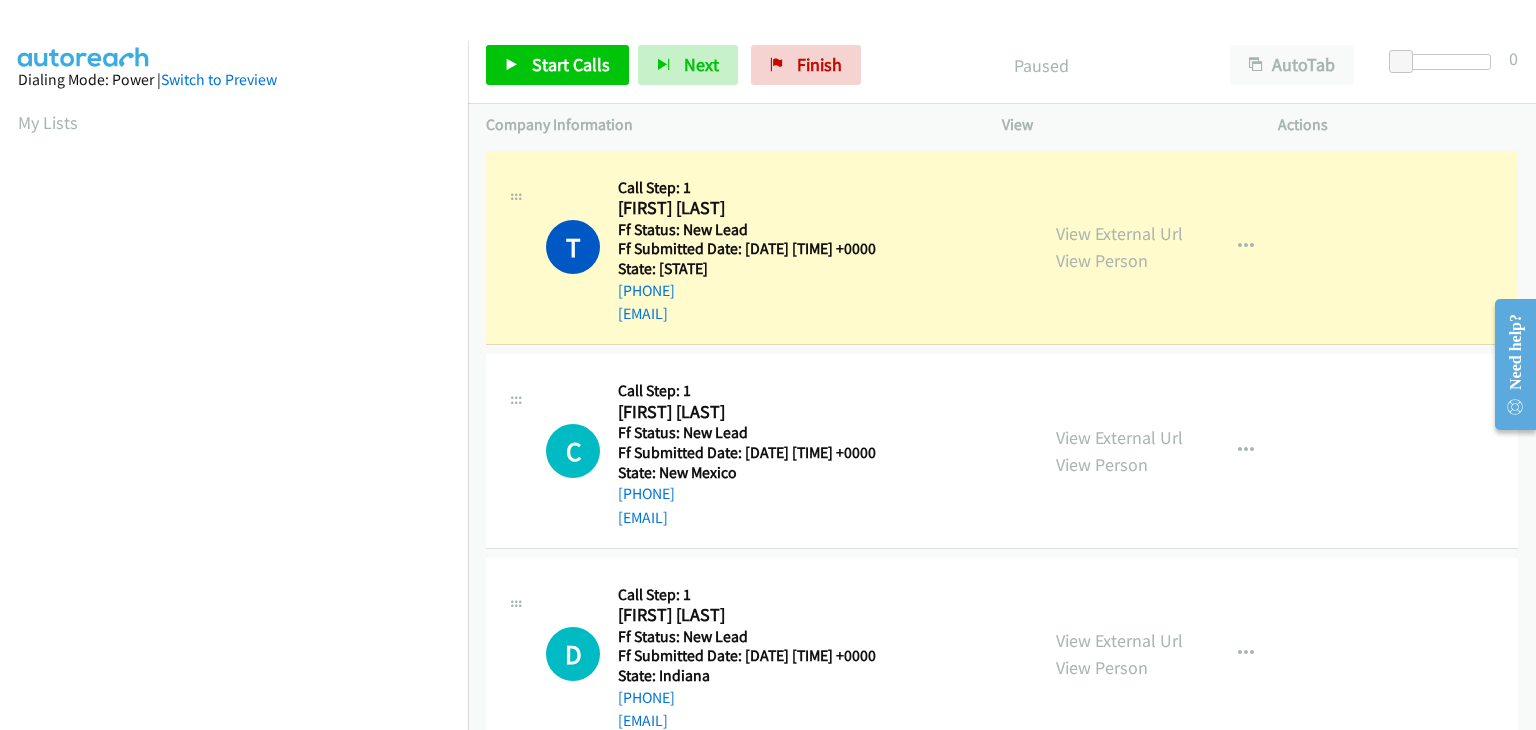 scroll, scrollTop: 392, scrollLeft: 0, axis: vertical 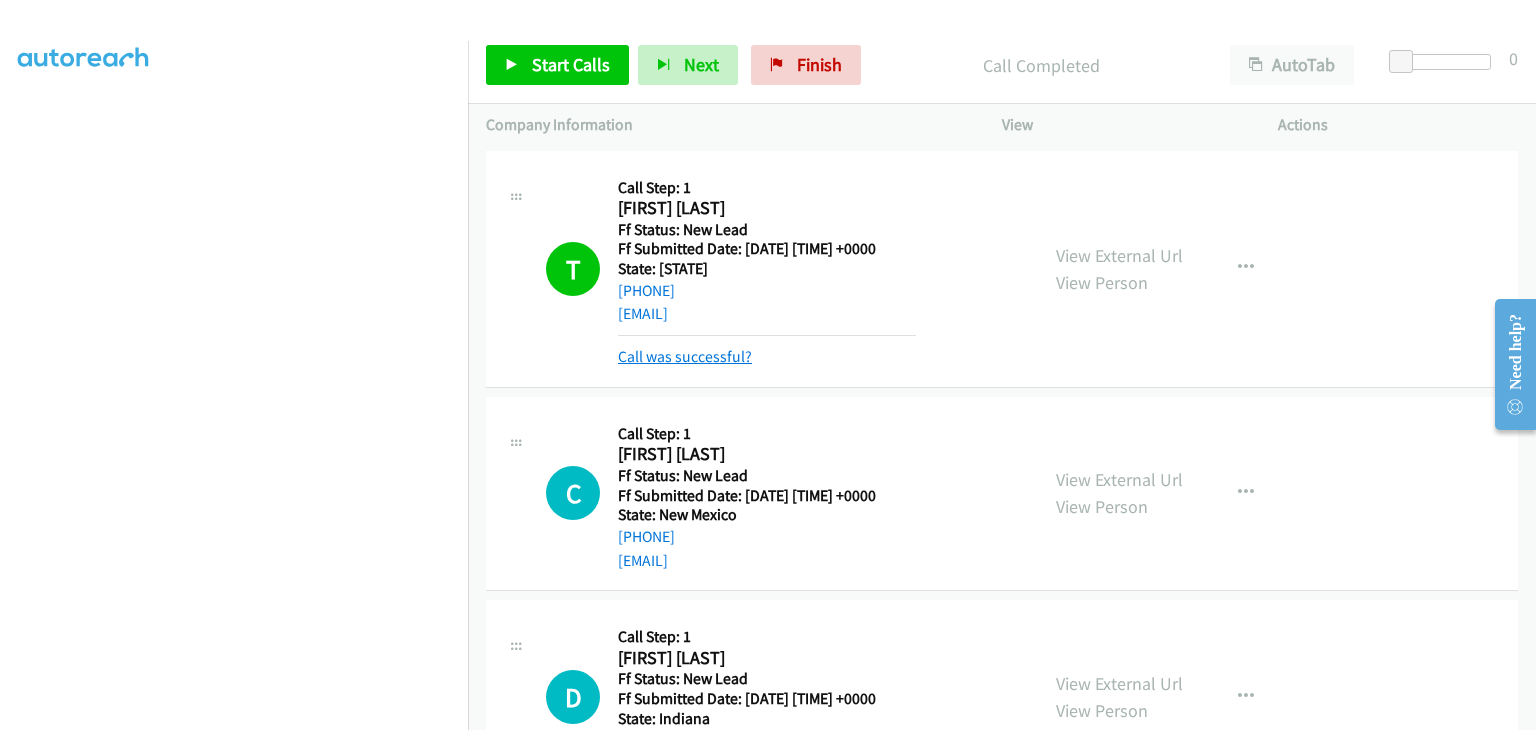 click on "Call was successful?" at bounding box center [685, 356] 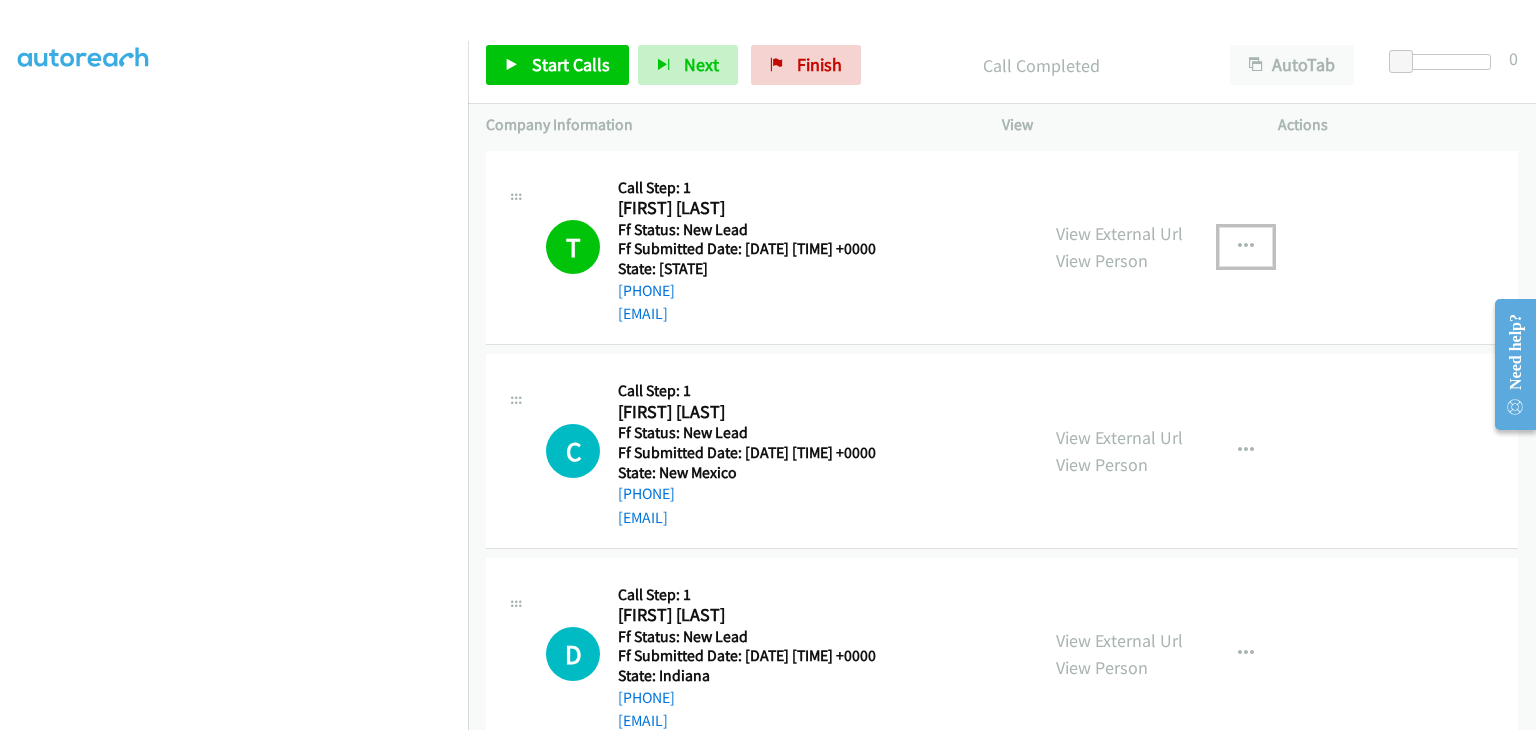 drag, startPoint x: 1247, startPoint y: 242, endPoint x: 1084, endPoint y: 351, distance: 196.08672 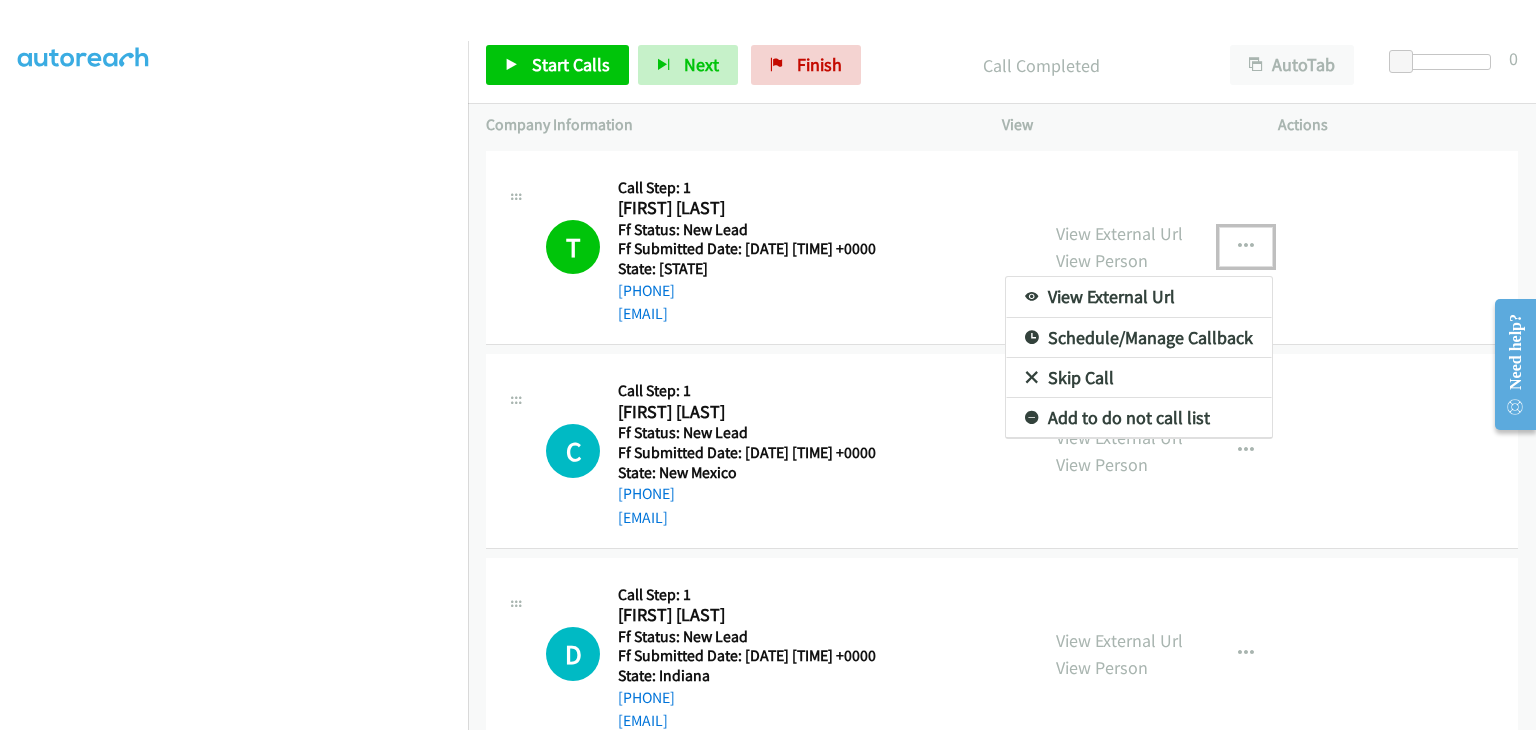 click on "Add to do not call list" at bounding box center (1139, 418) 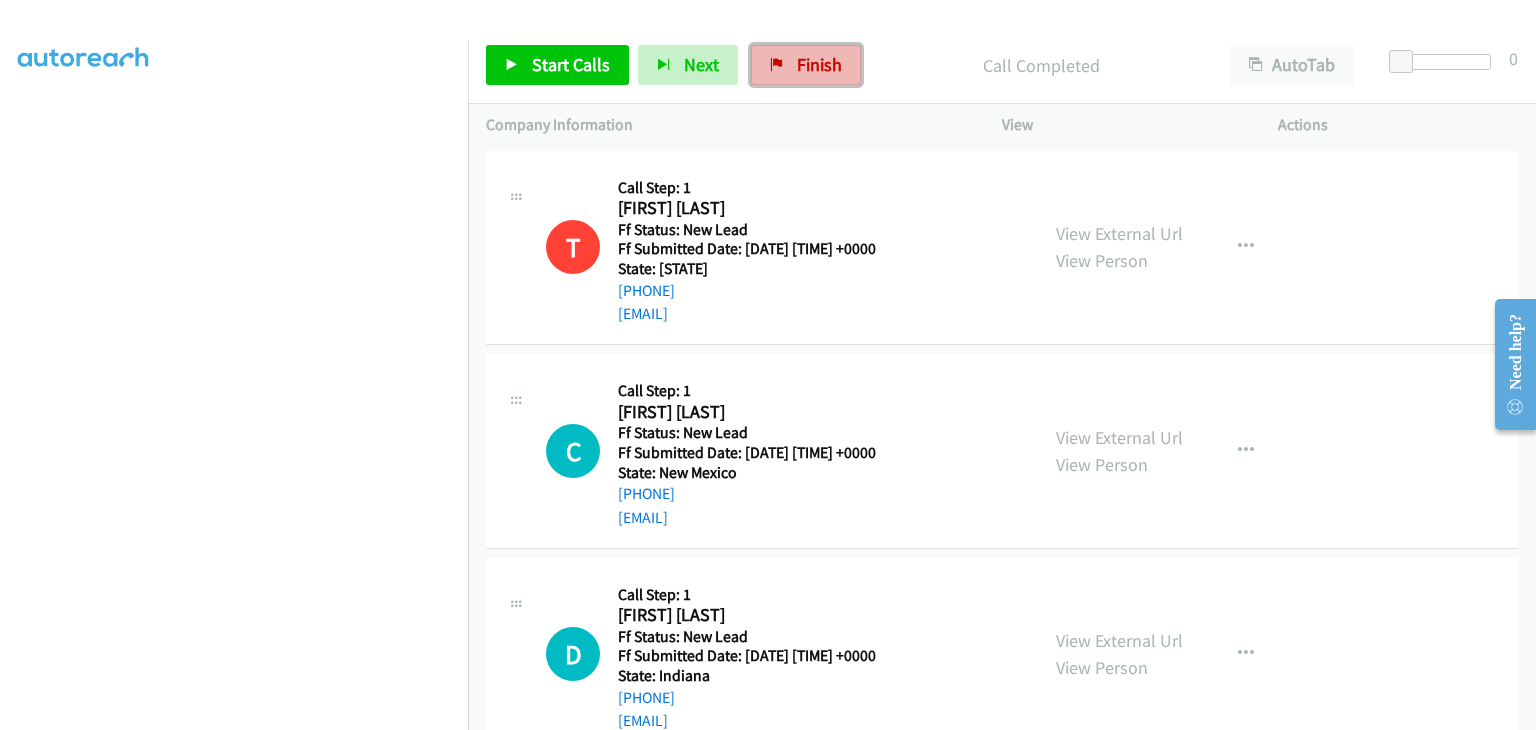 click on "Finish" at bounding box center (819, 64) 